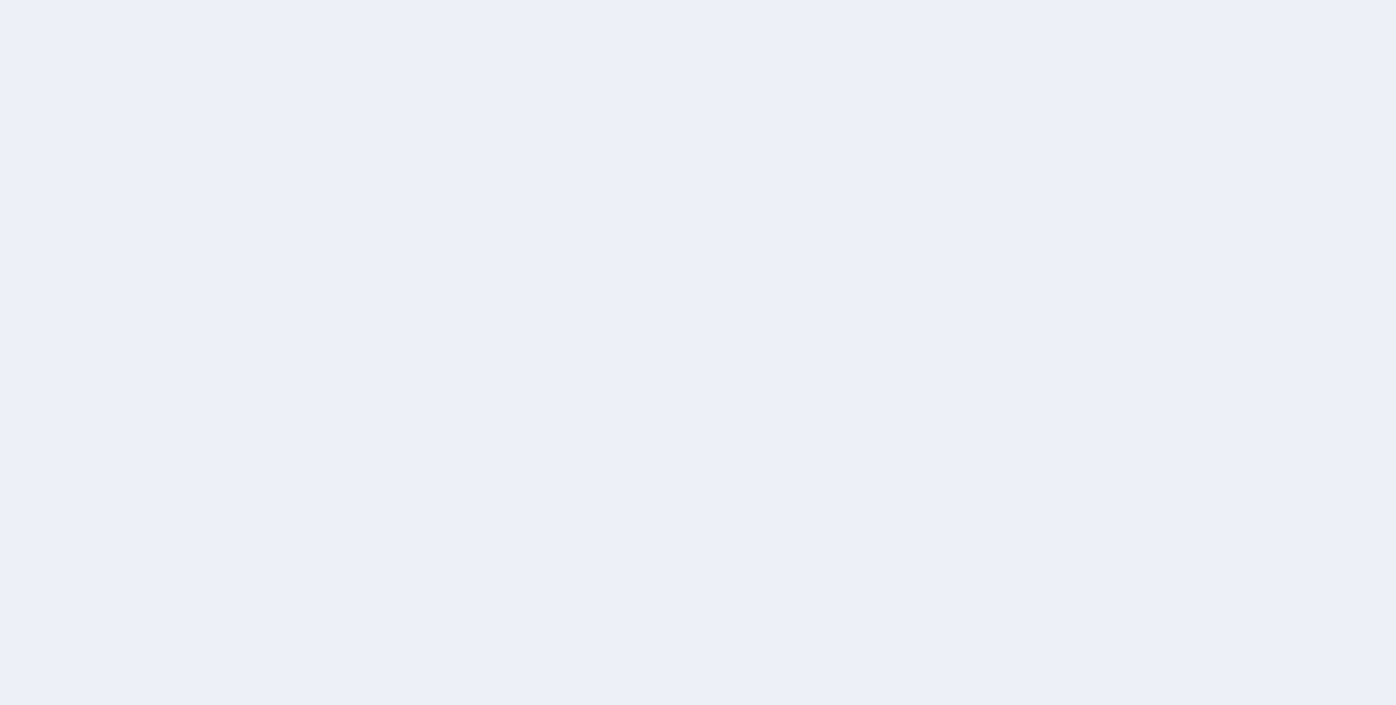 scroll, scrollTop: 0, scrollLeft: 0, axis: both 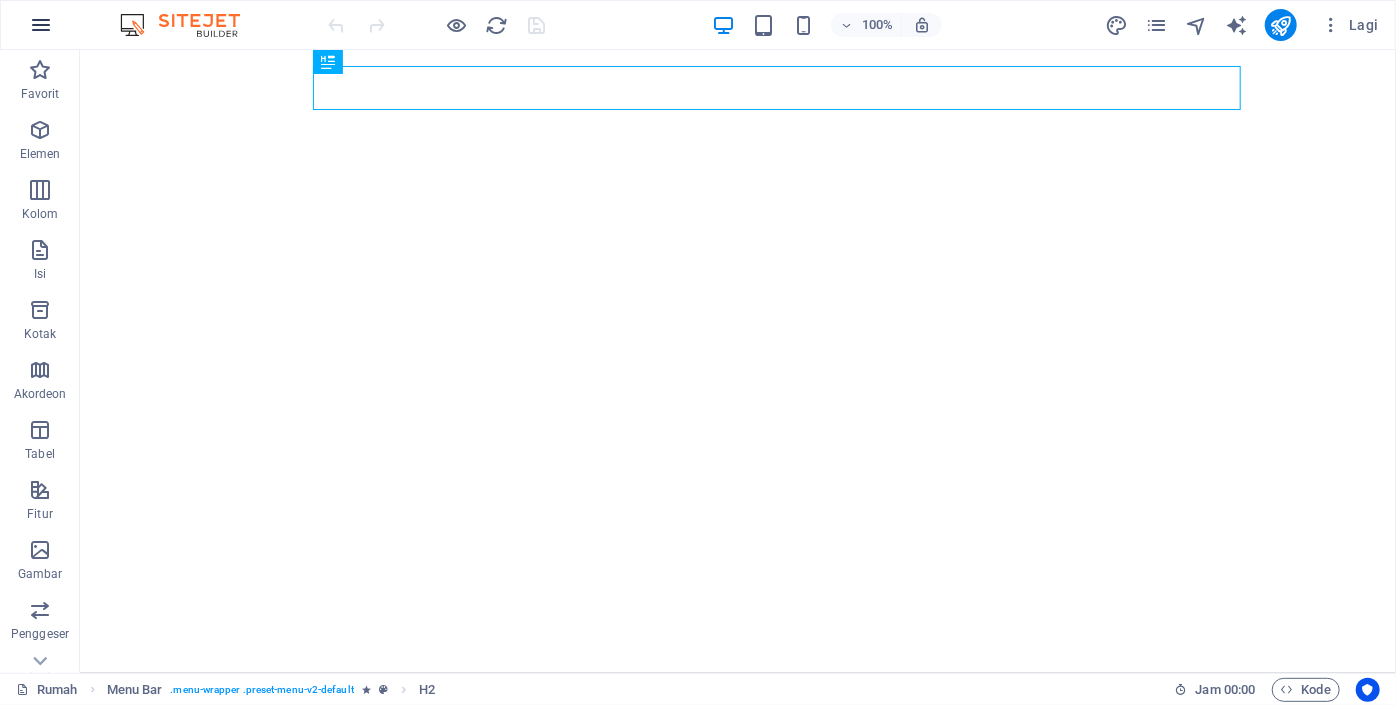 click at bounding box center (41, 25) 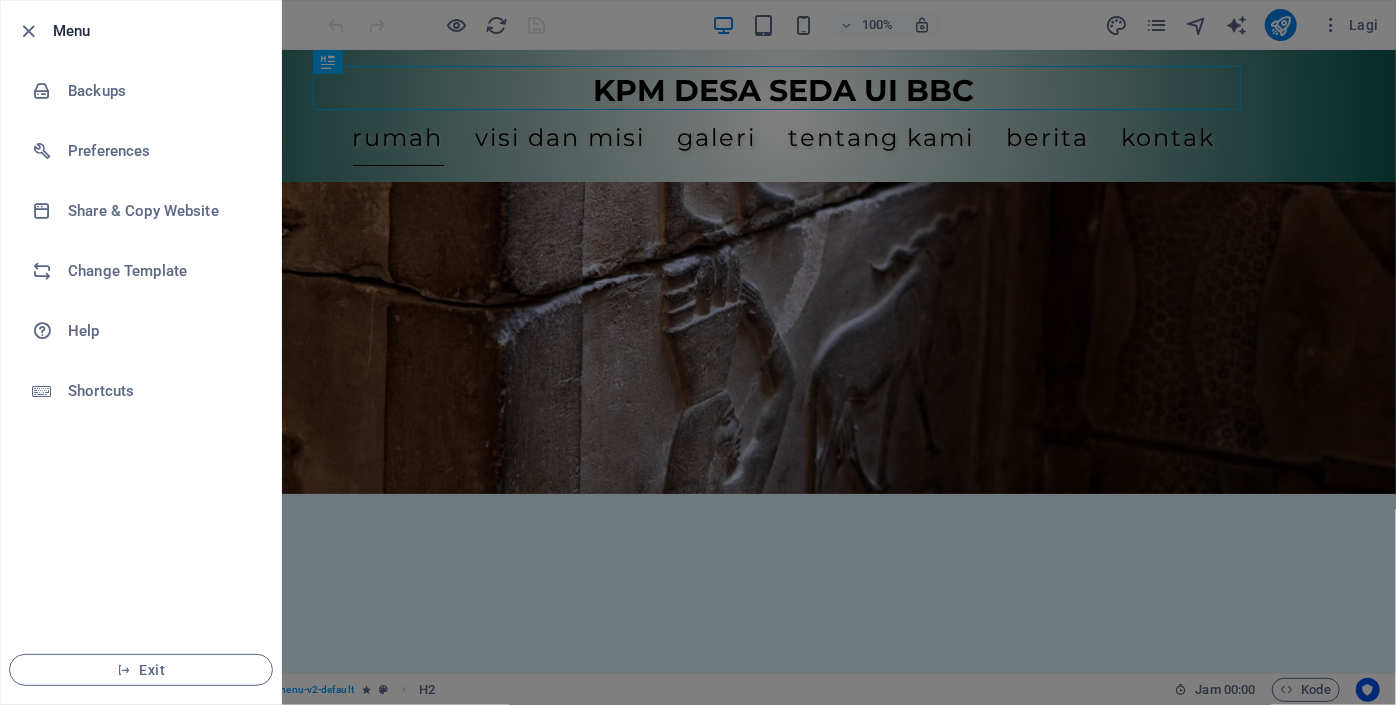 scroll, scrollTop: 0, scrollLeft: 0, axis: both 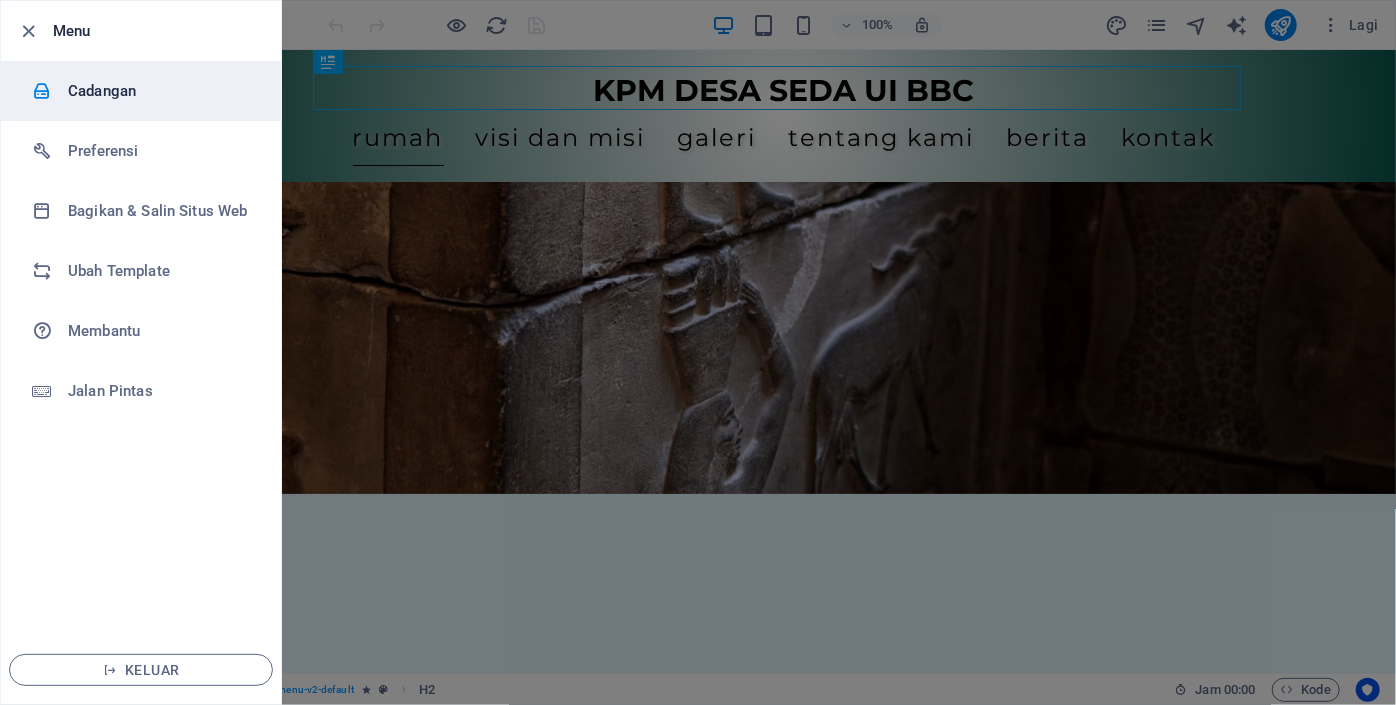 click on "Cadangan" at bounding box center [160, 91] 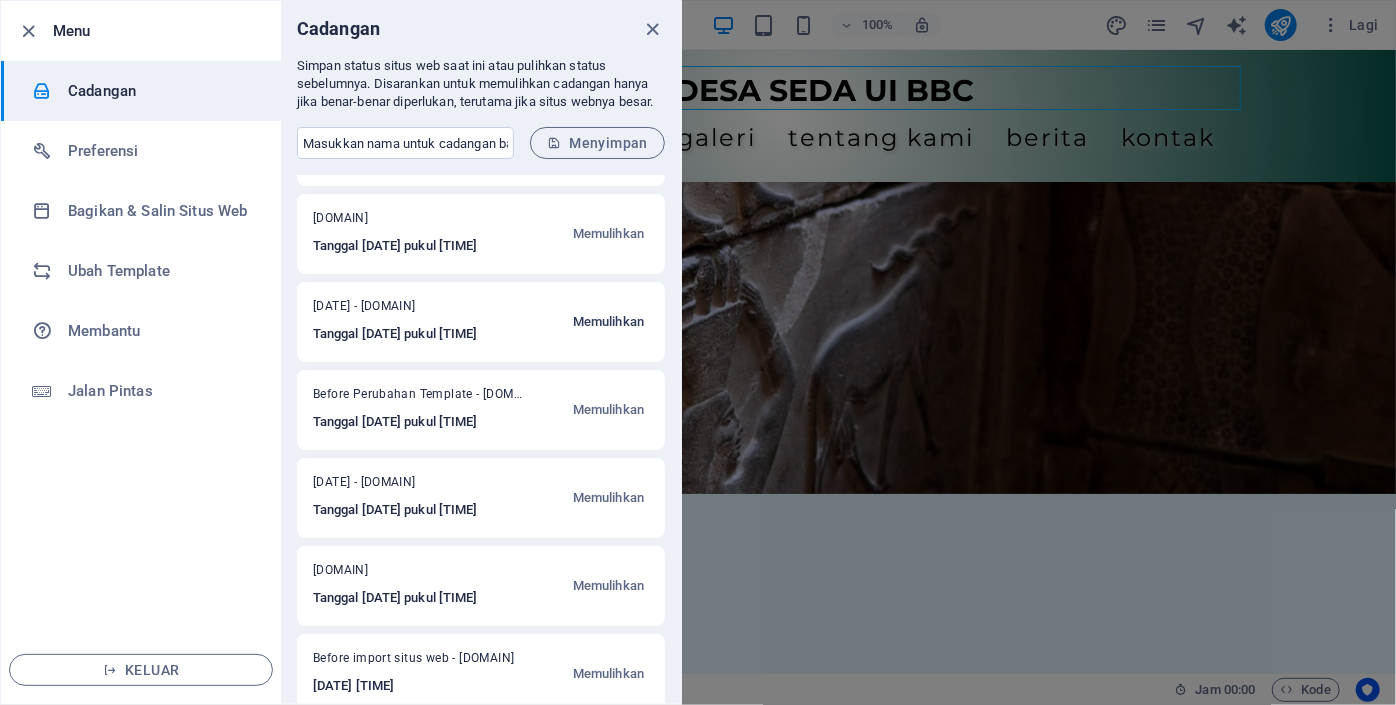 scroll, scrollTop: 0, scrollLeft: 0, axis: both 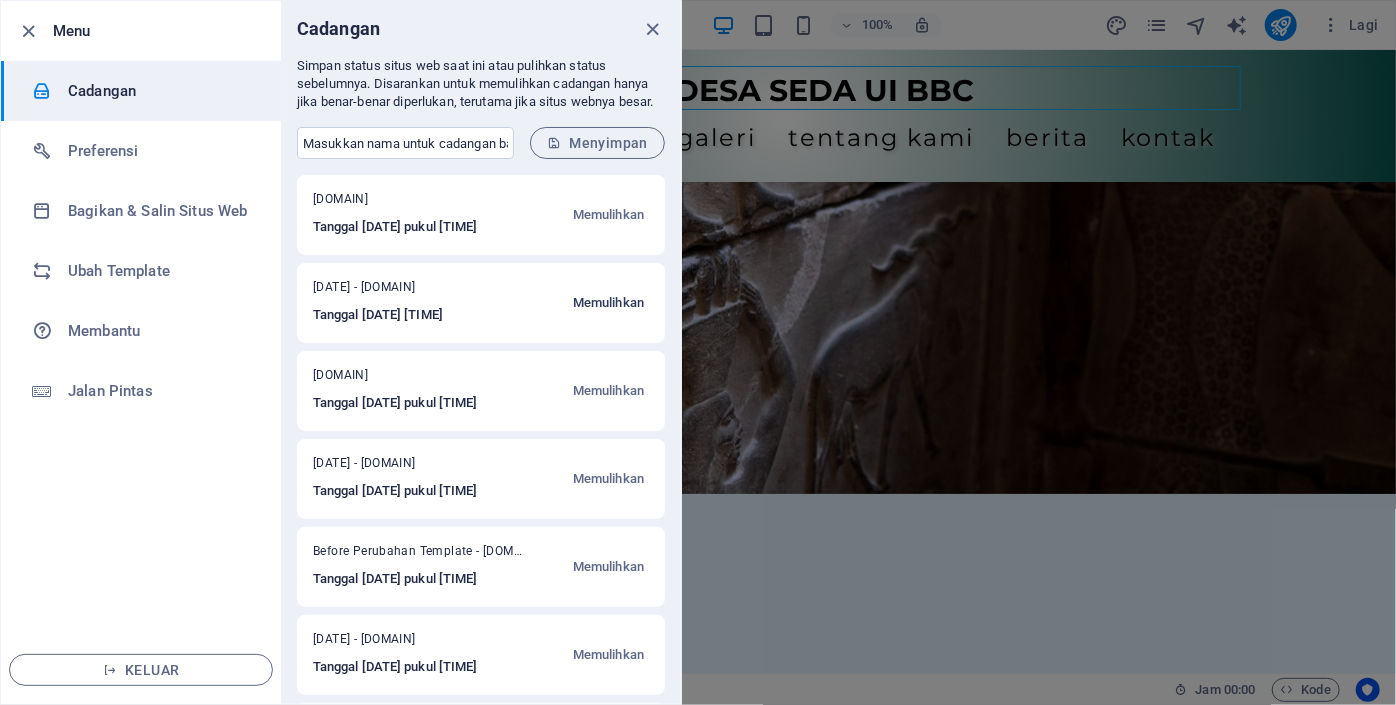 click on "Memulihkan" at bounding box center (608, 302) 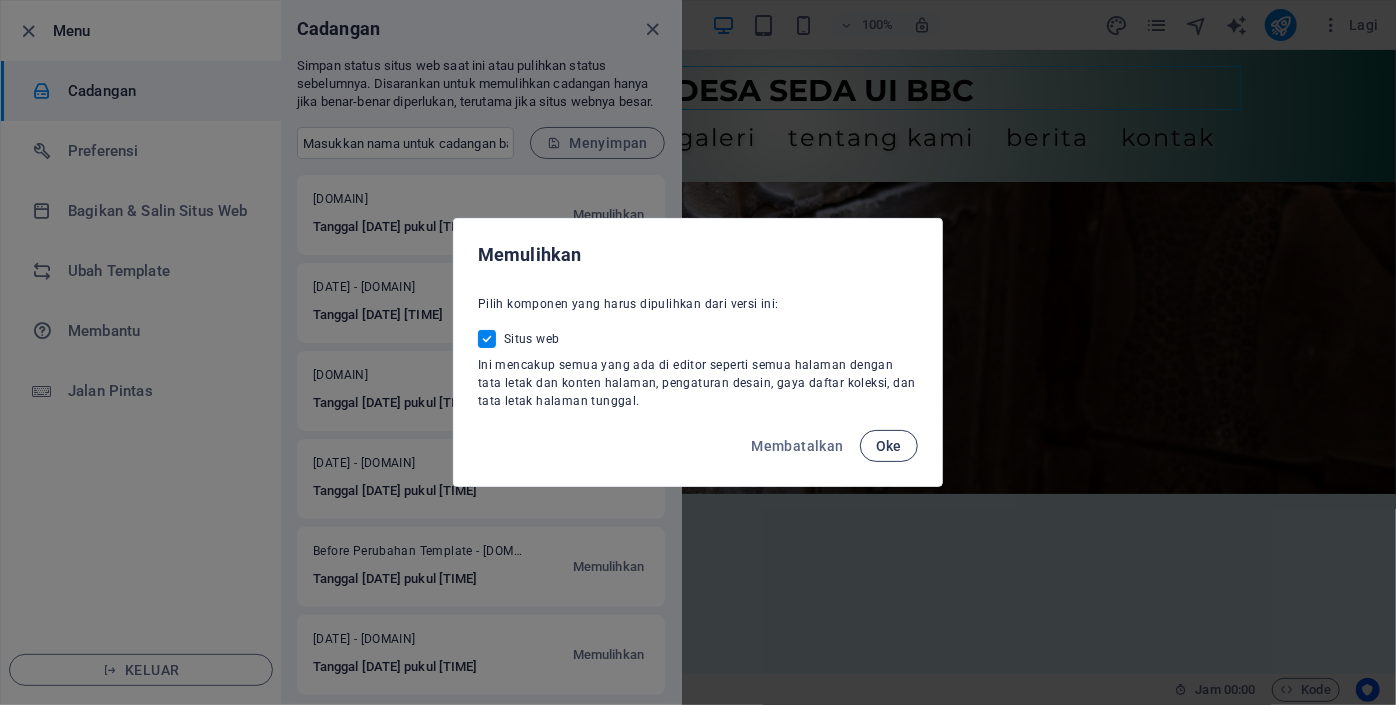 click on "Oke" at bounding box center [889, 446] 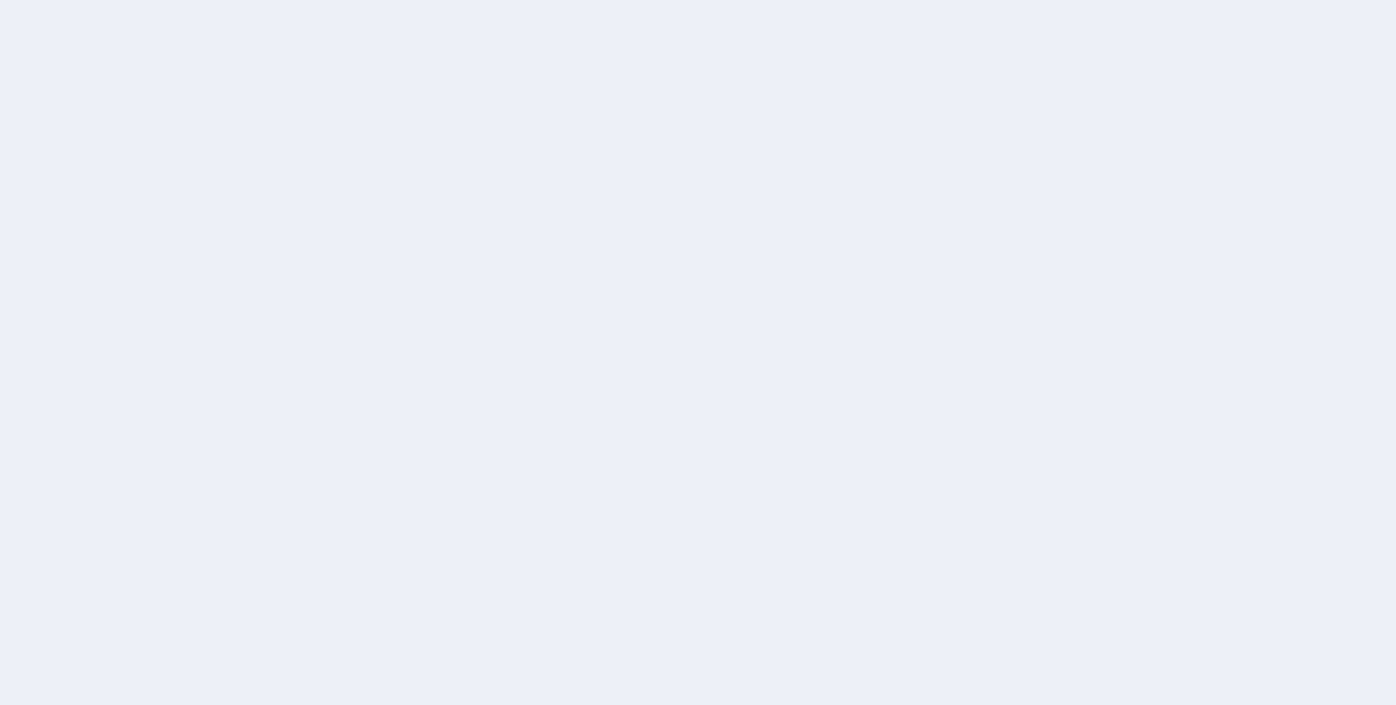 scroll, scrollTop: 0, scrollLeft: 0, axis: both 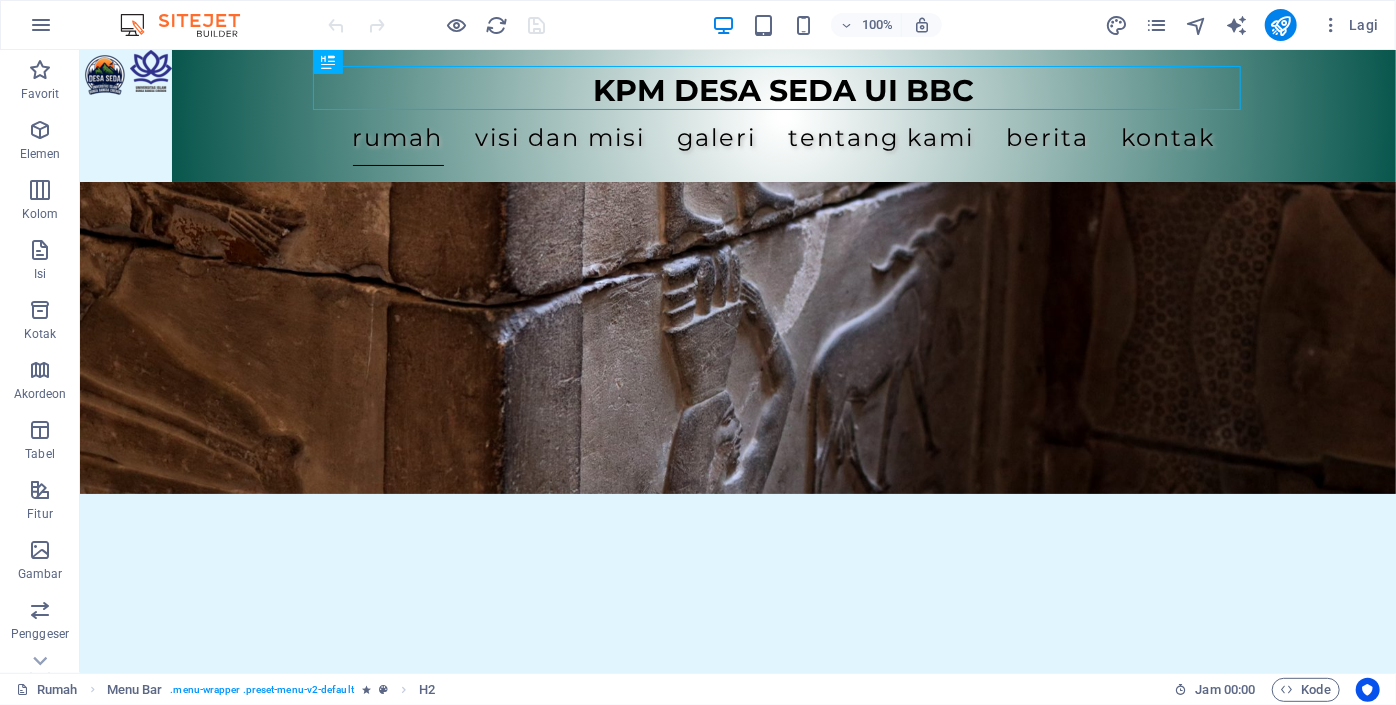 click at bounding box center [737, 658] 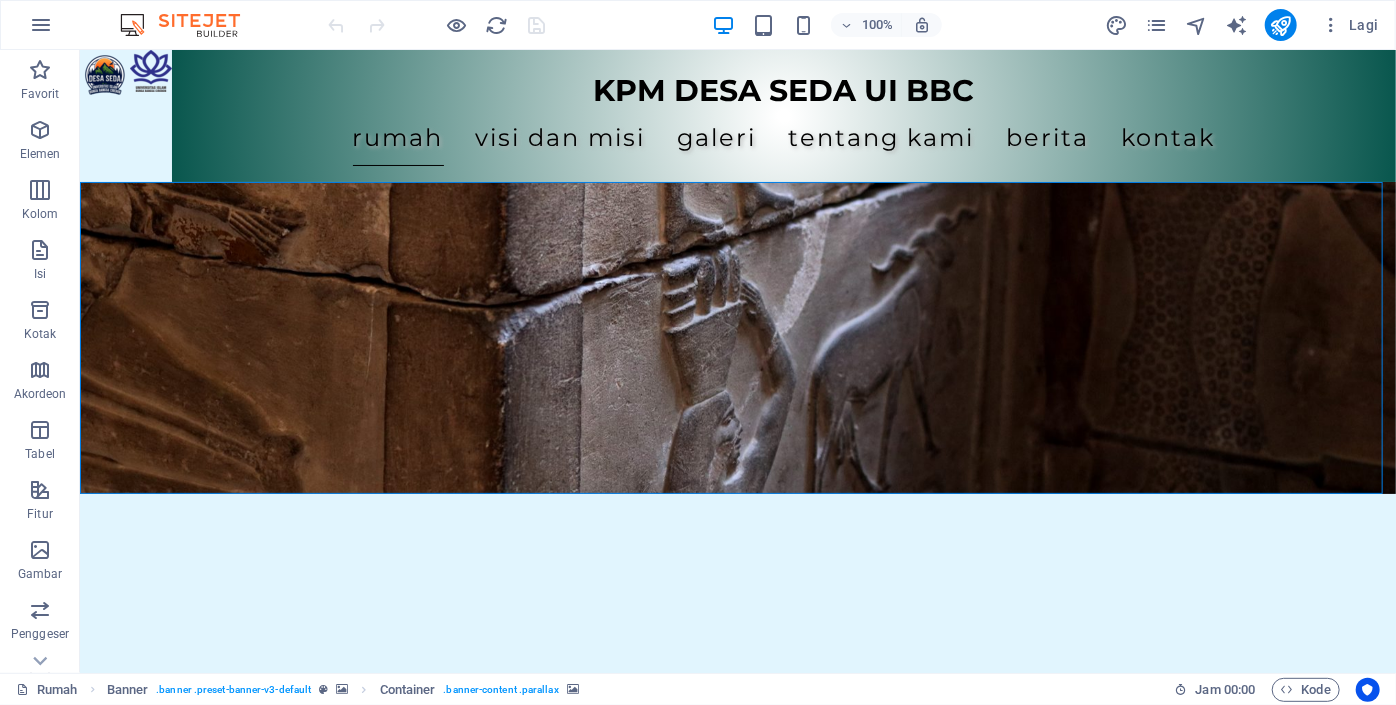 click at bounding box center [737, 658] 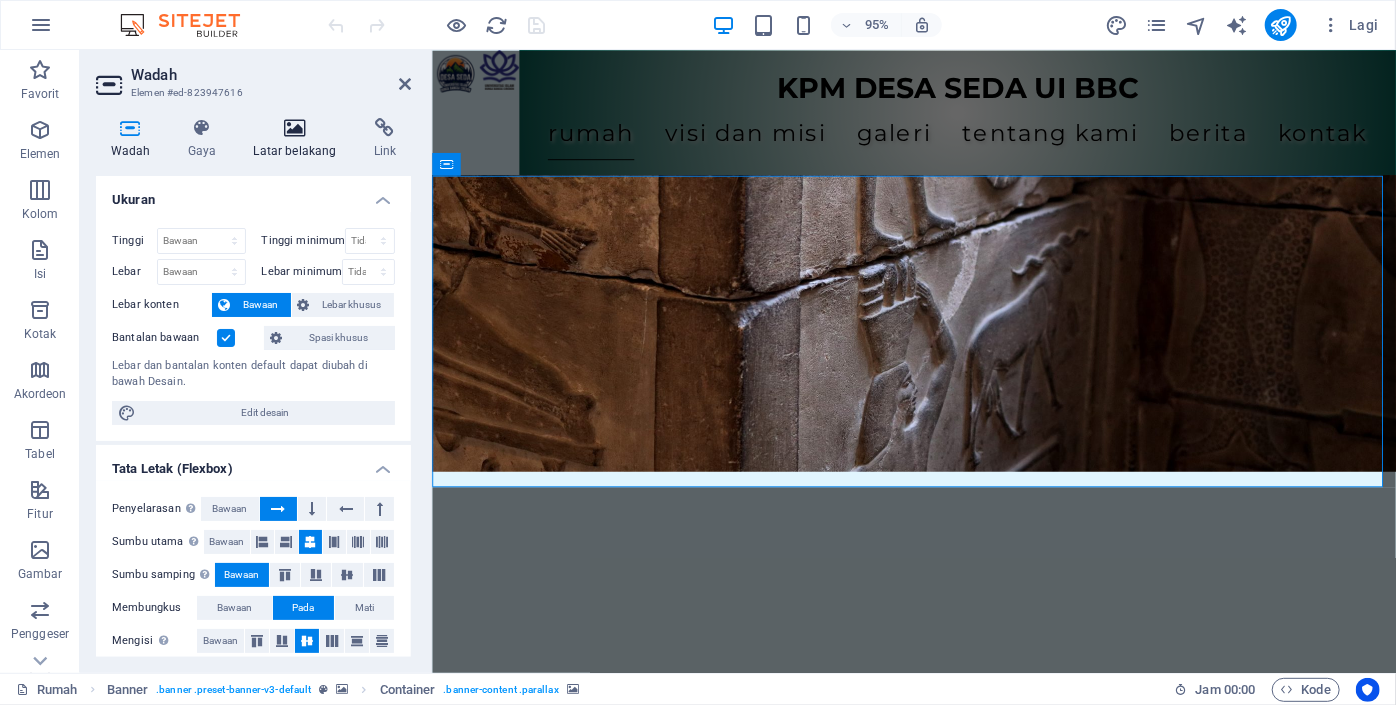 click on "Latar belakang" at bounding box center (299, 139) 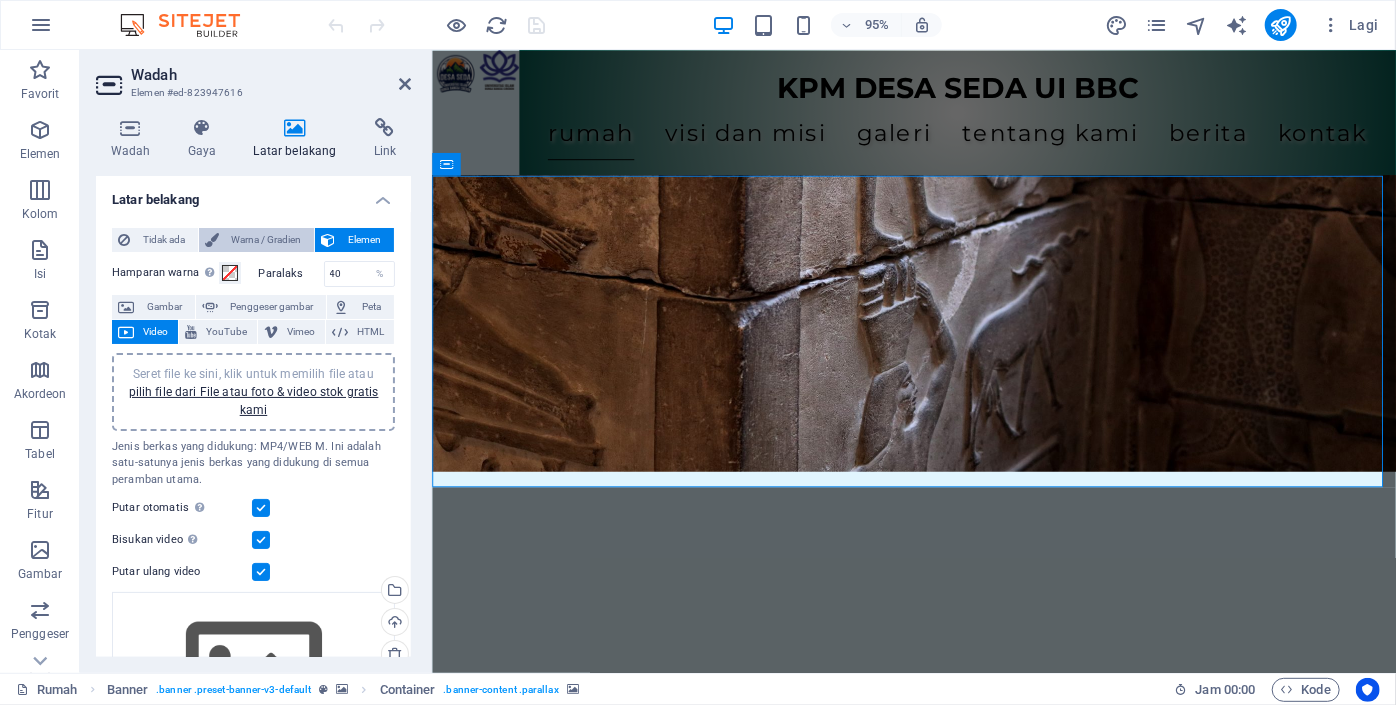 click on "Warna / Gradien" at bounding box center [267, 239] 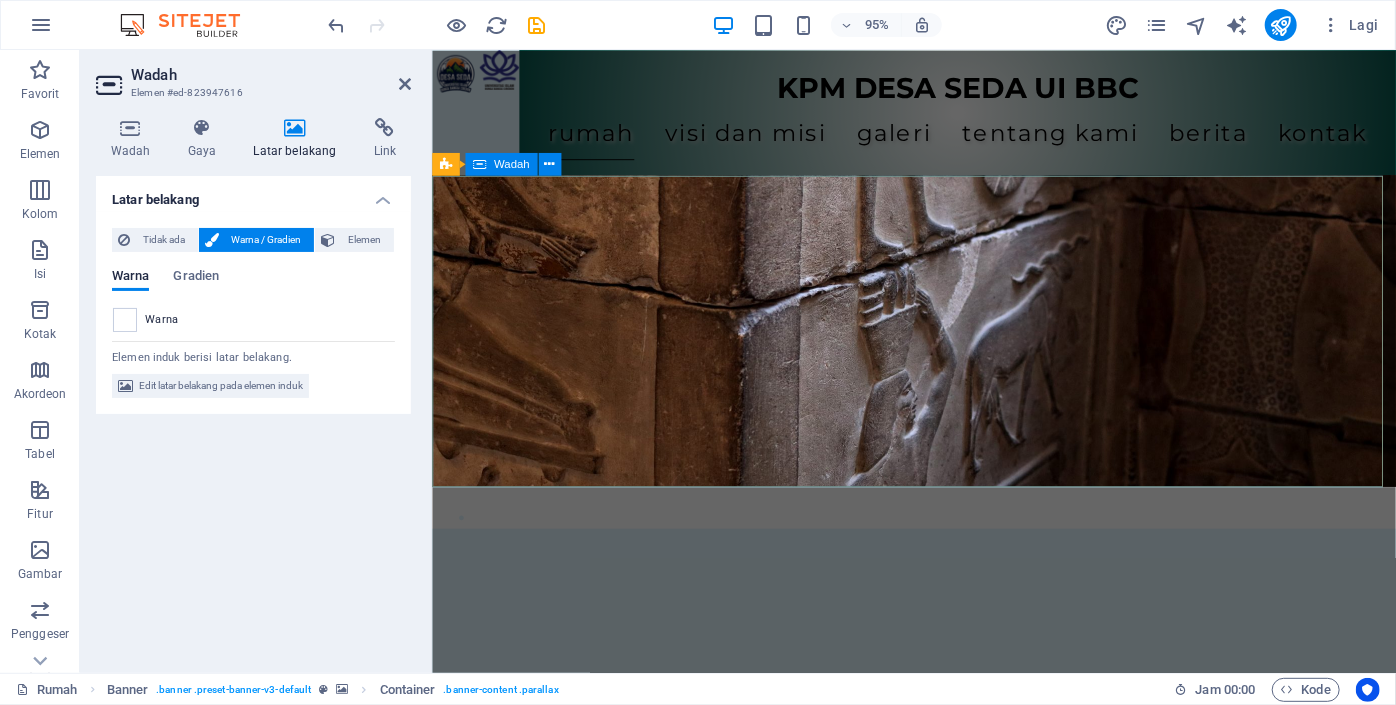 click on "." at bounding box center [938, 531] 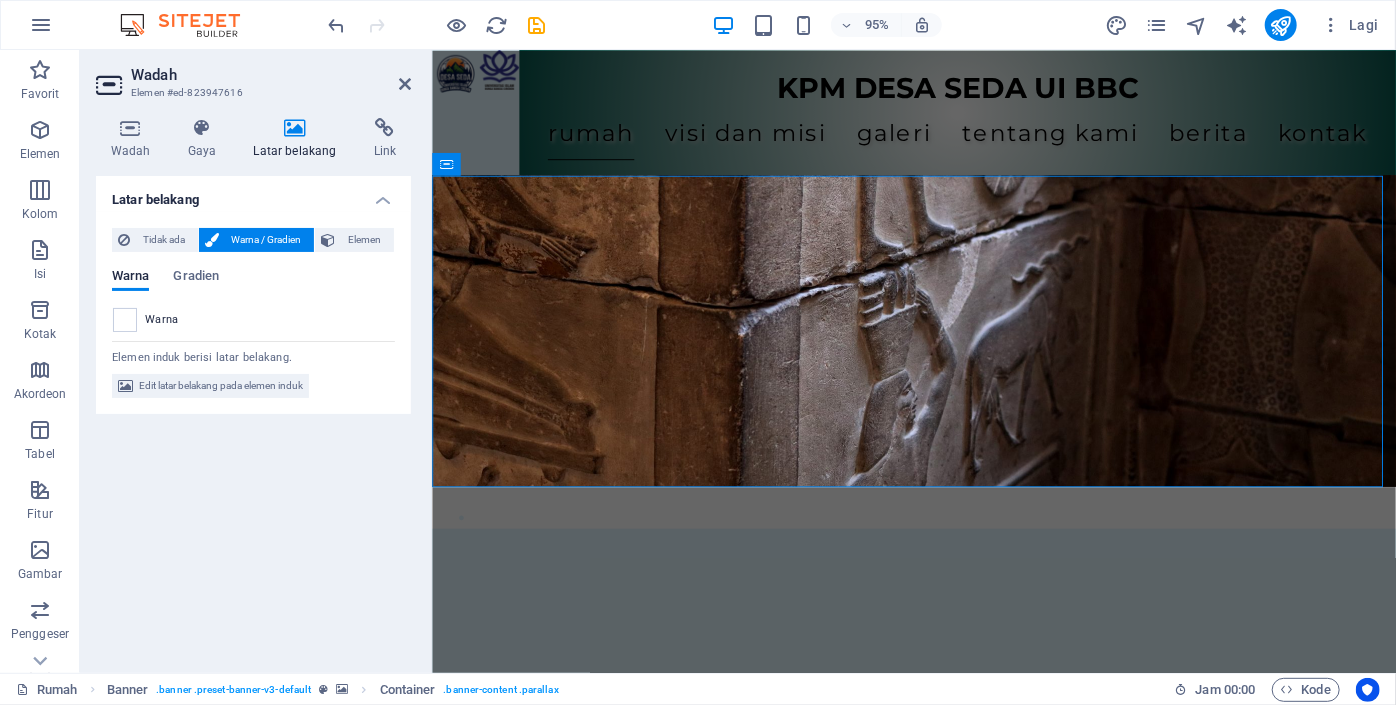 click on "95% Lagi" at bounding box center (698, 25) 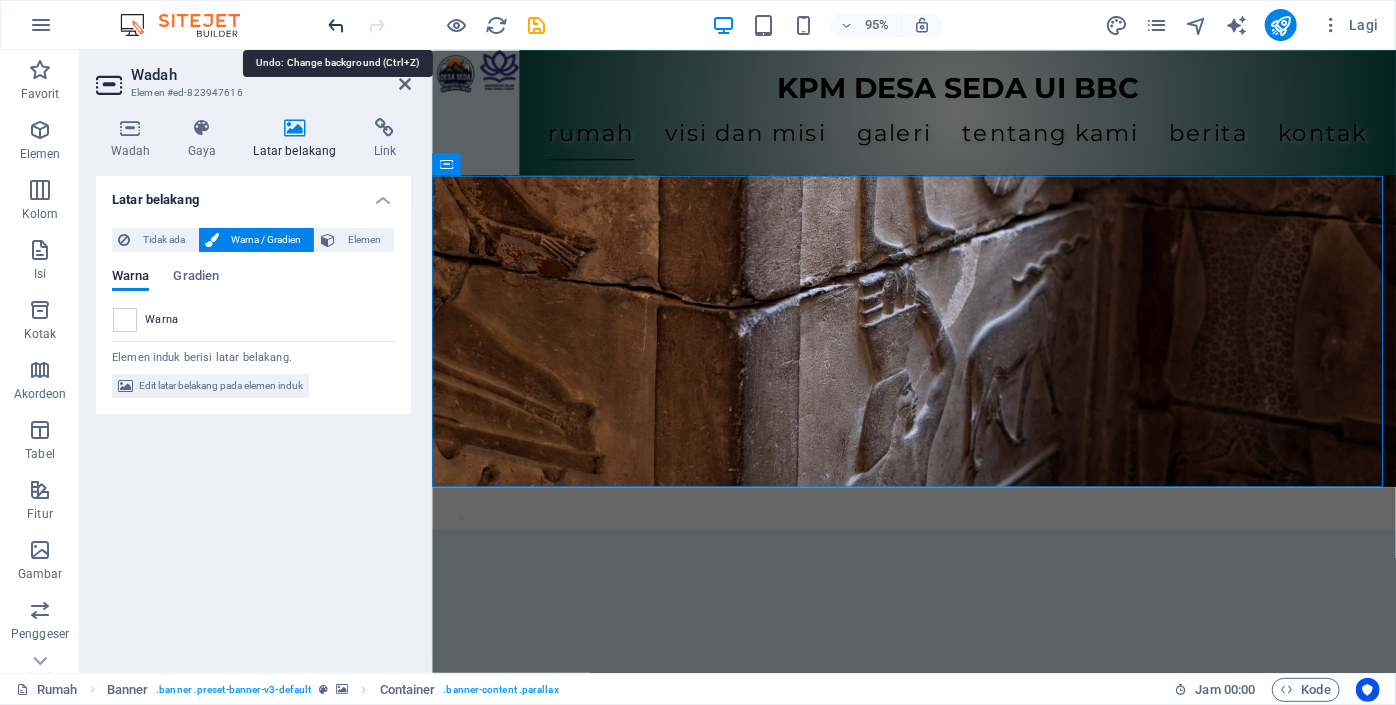 click at bounding box center [337, 25] 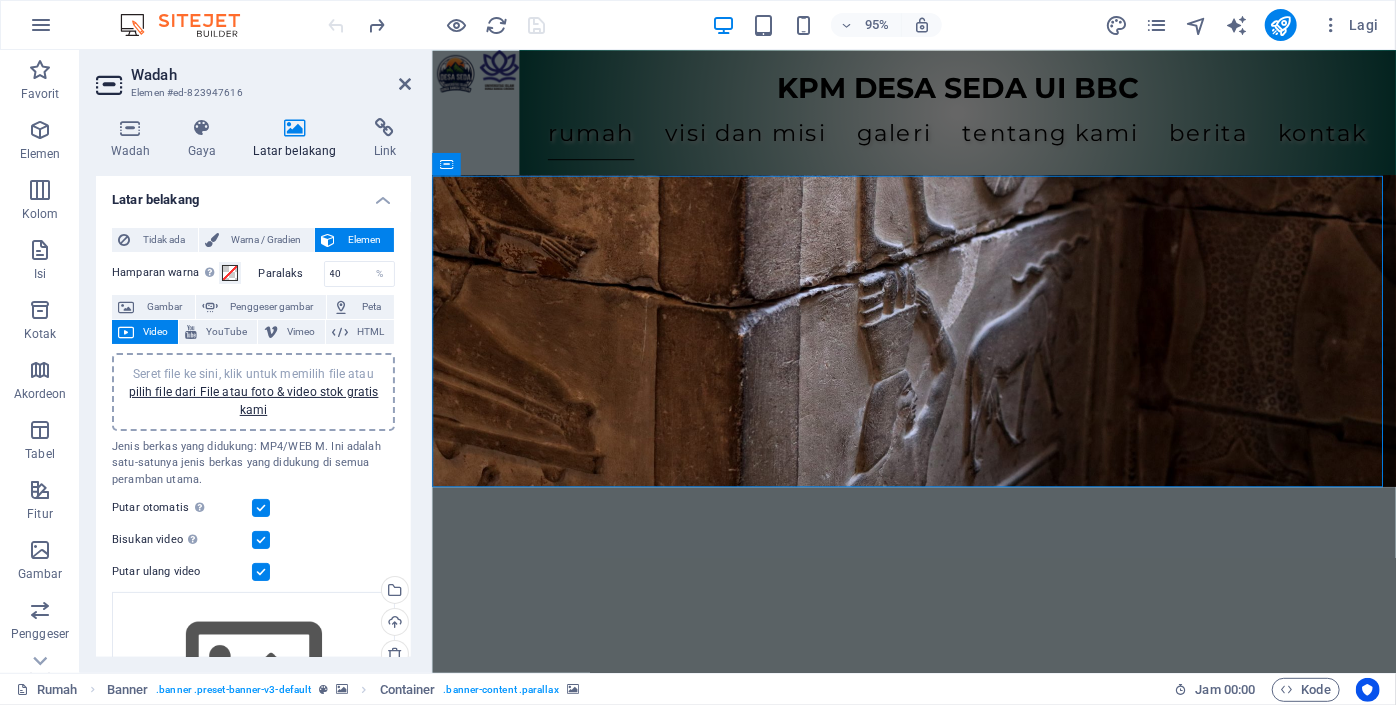 click at bounding box center (437, 25) 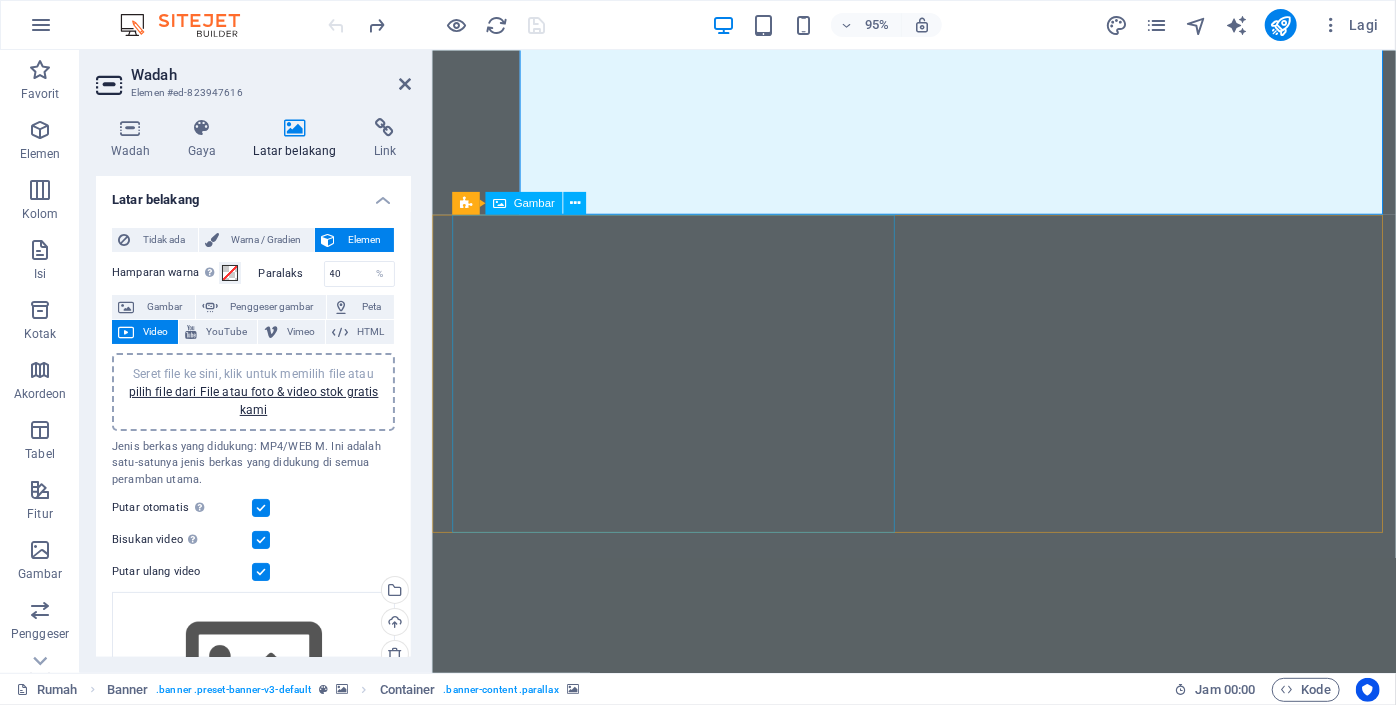 scroll, scrollTop: 0, scrollLeft: 0, axis: both 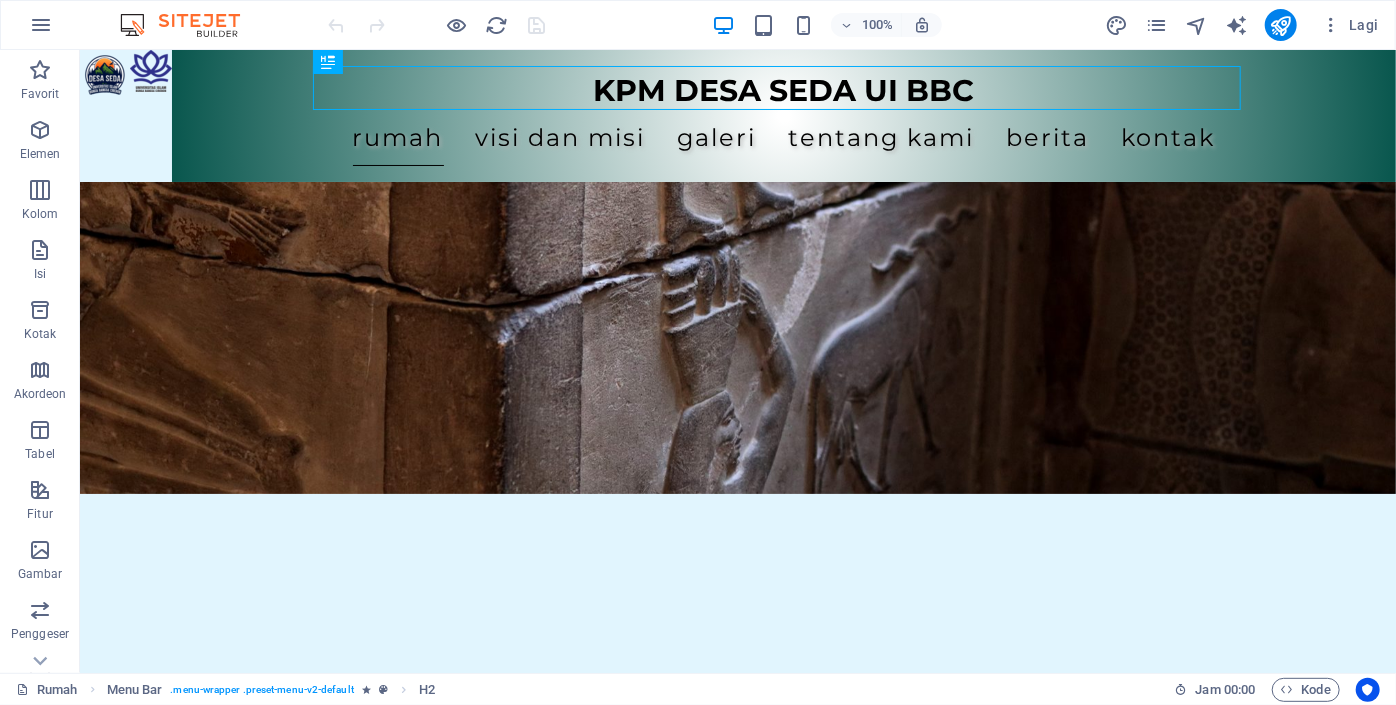 click at bounding box center [737, 658] 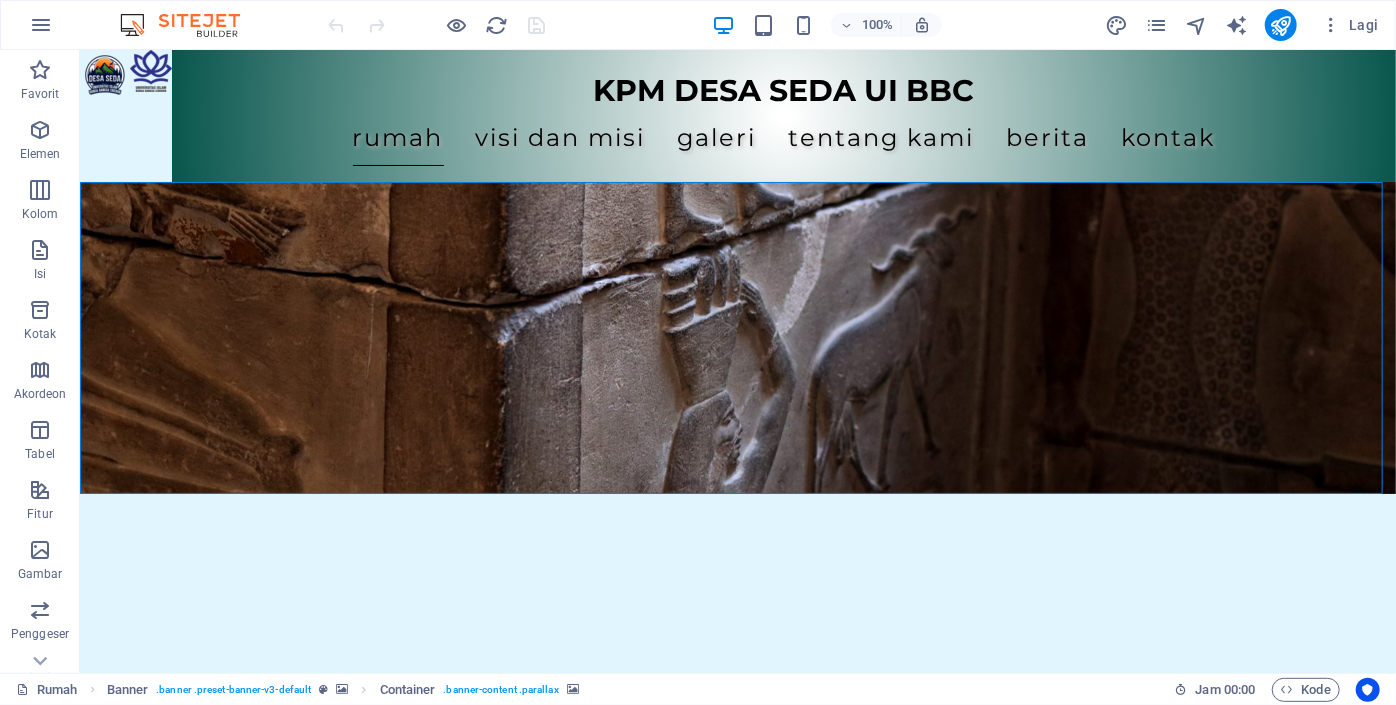 click at bounding box center [737, 658] 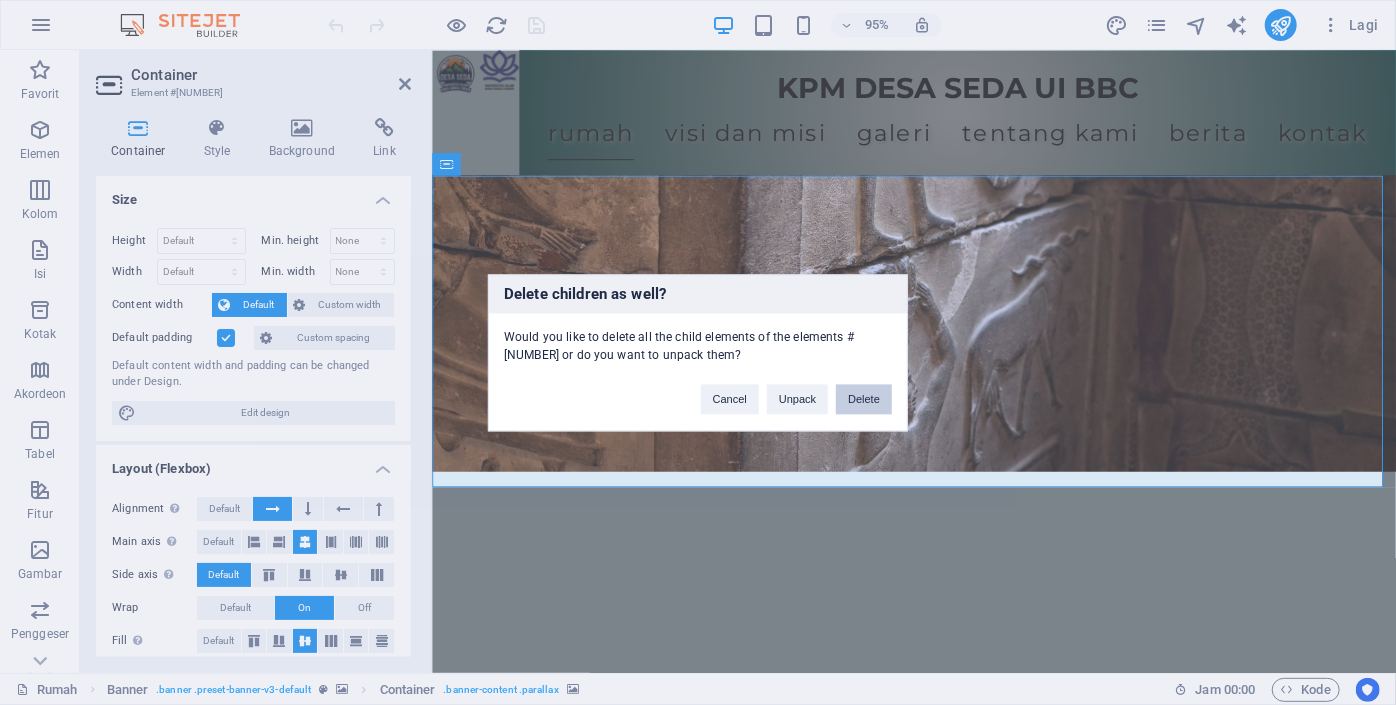 click on "Delete" at bounding box center (864, 399) 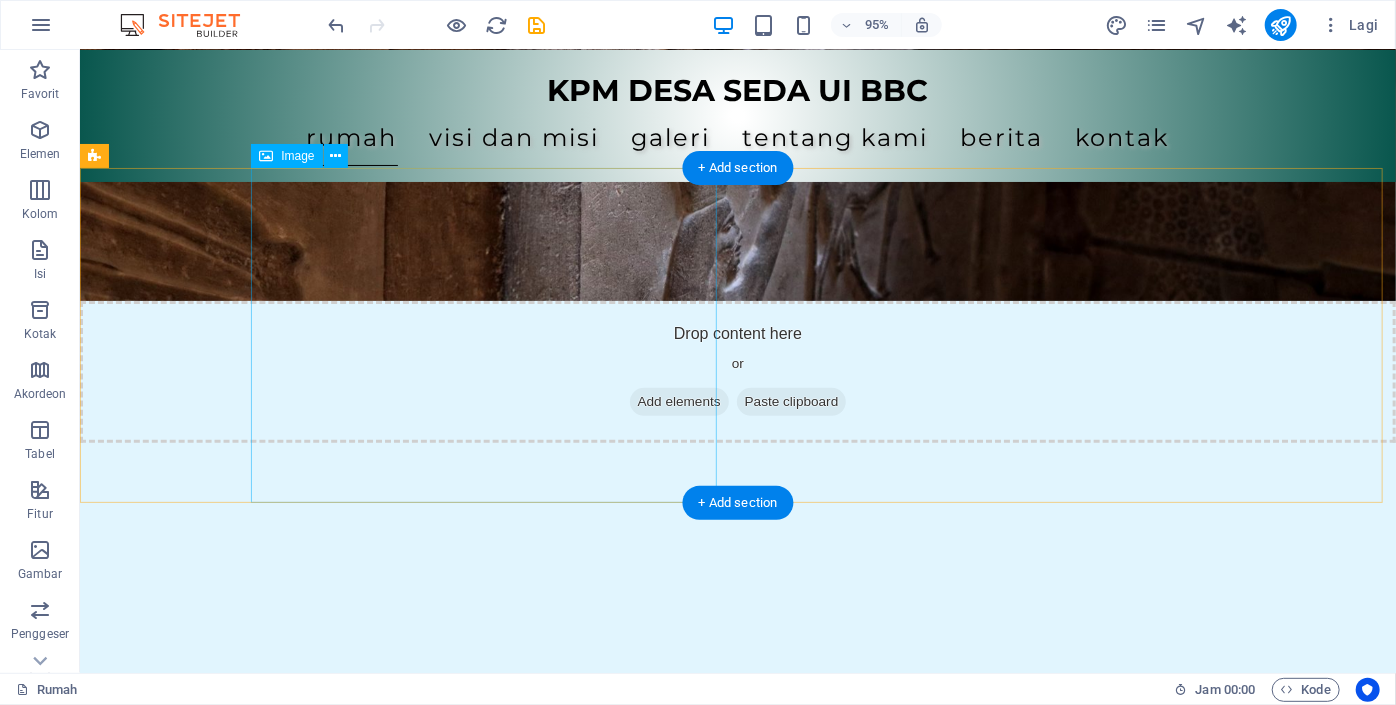 scroll, scrollTop: 0, scrollLeft: 0, axis: both 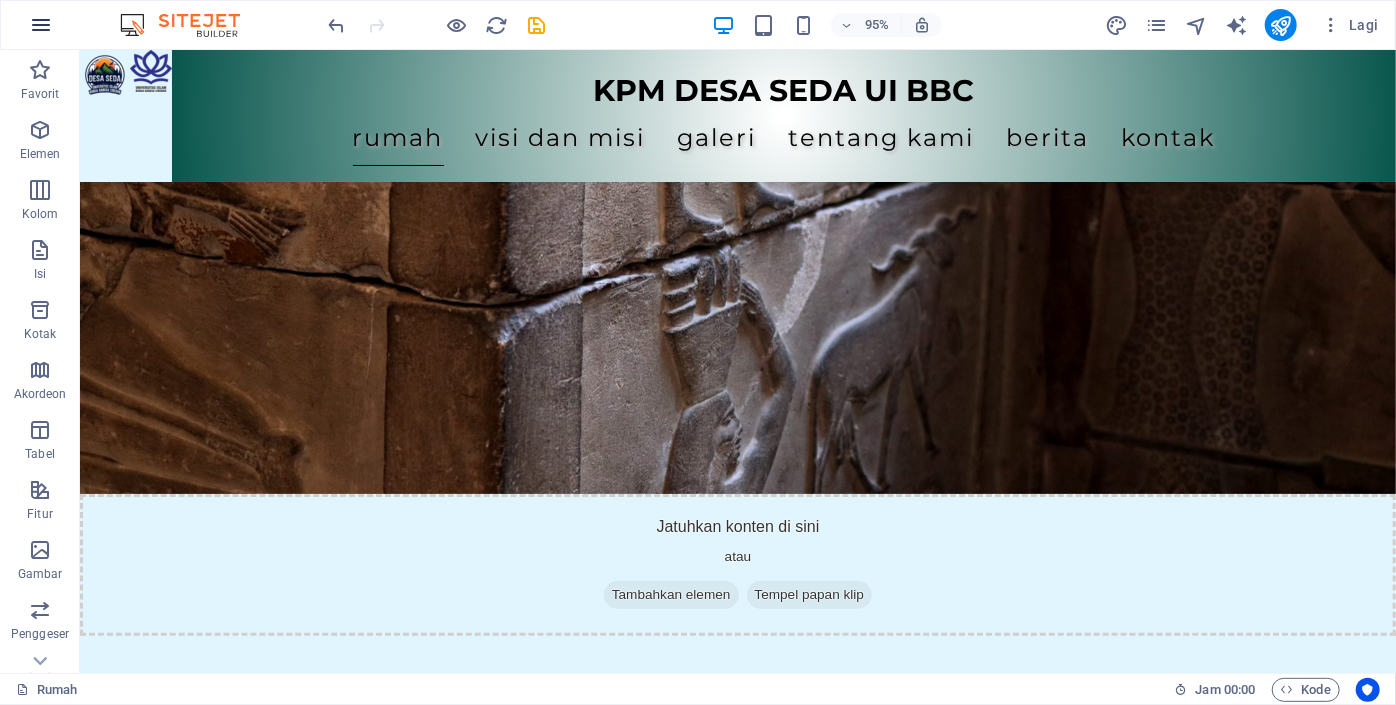 click at bounding box center [41, 25] 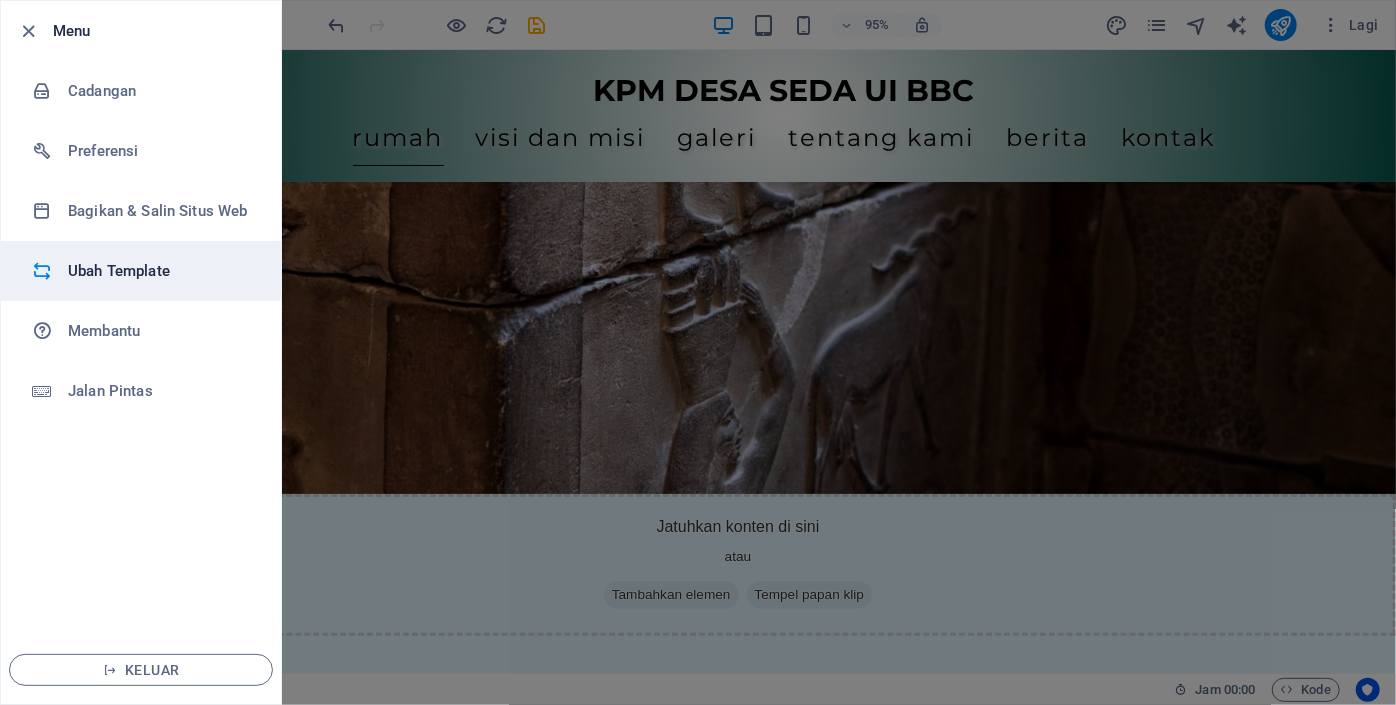click on "Ubah Template" at bounding box center [141, 271] 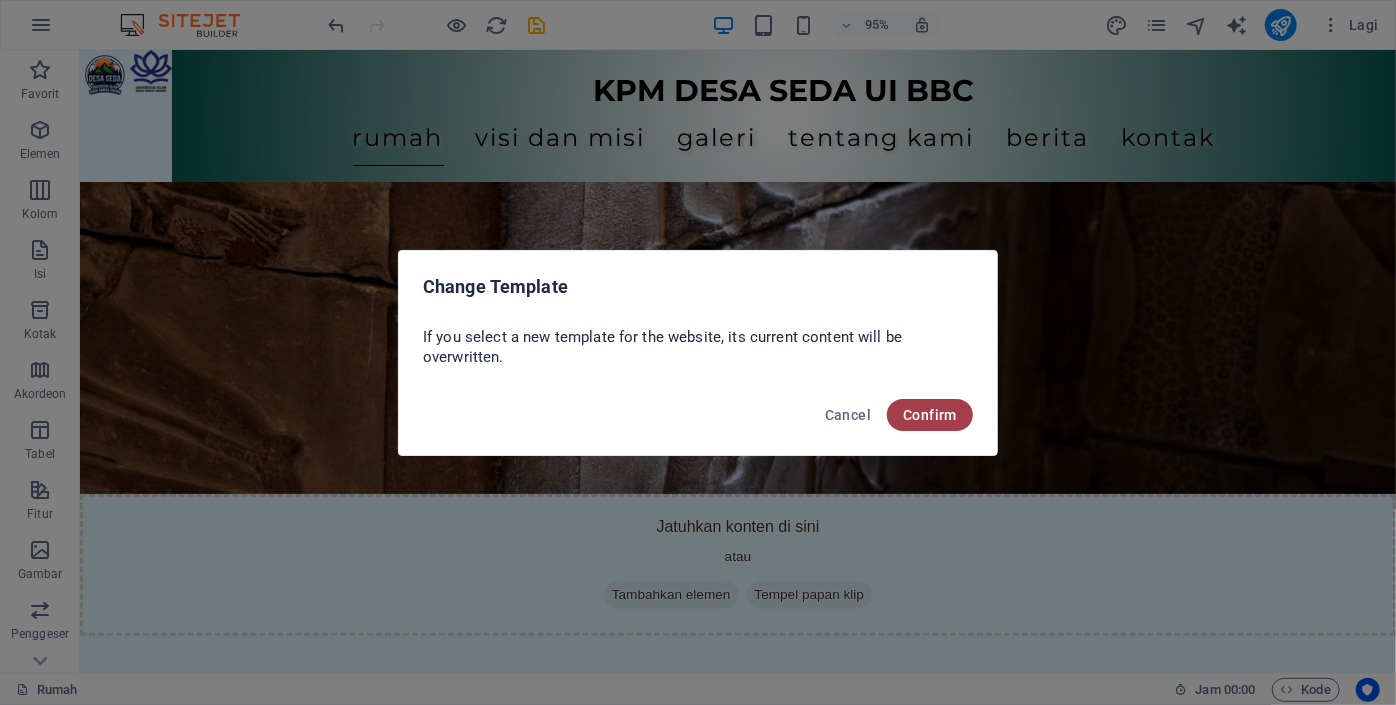 click on "Confirm" at bounding box center (930, 415) 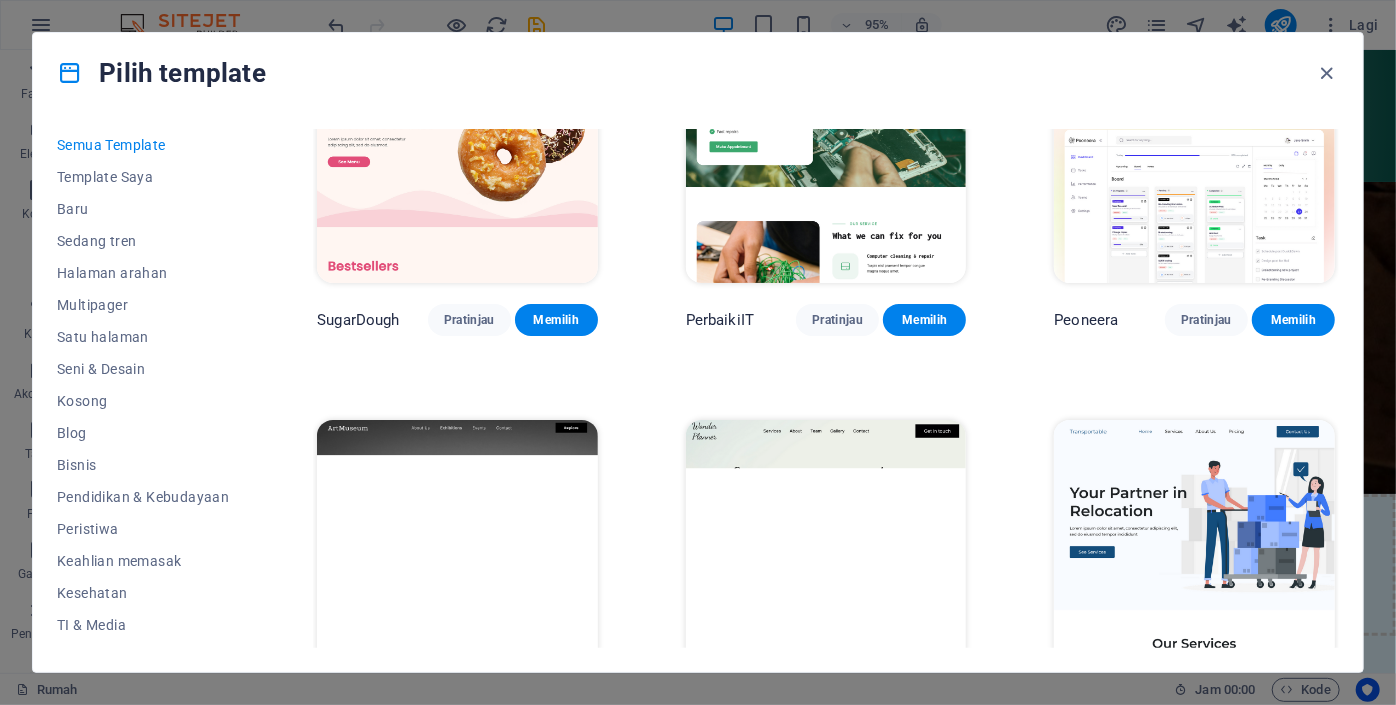 scroll, scrollTop: 353, scrollLeft: 0, axis: vertical 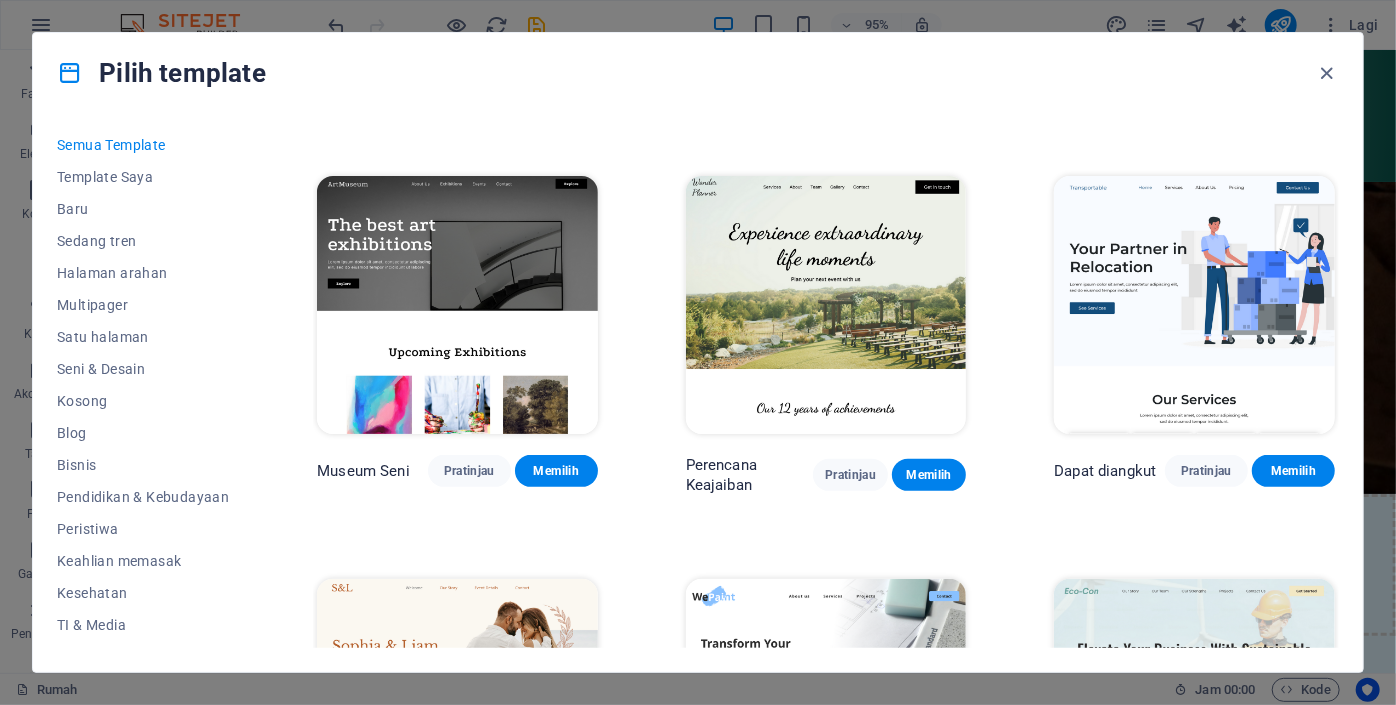 click on "Pratinjau" at bounding box center (1206, 875) 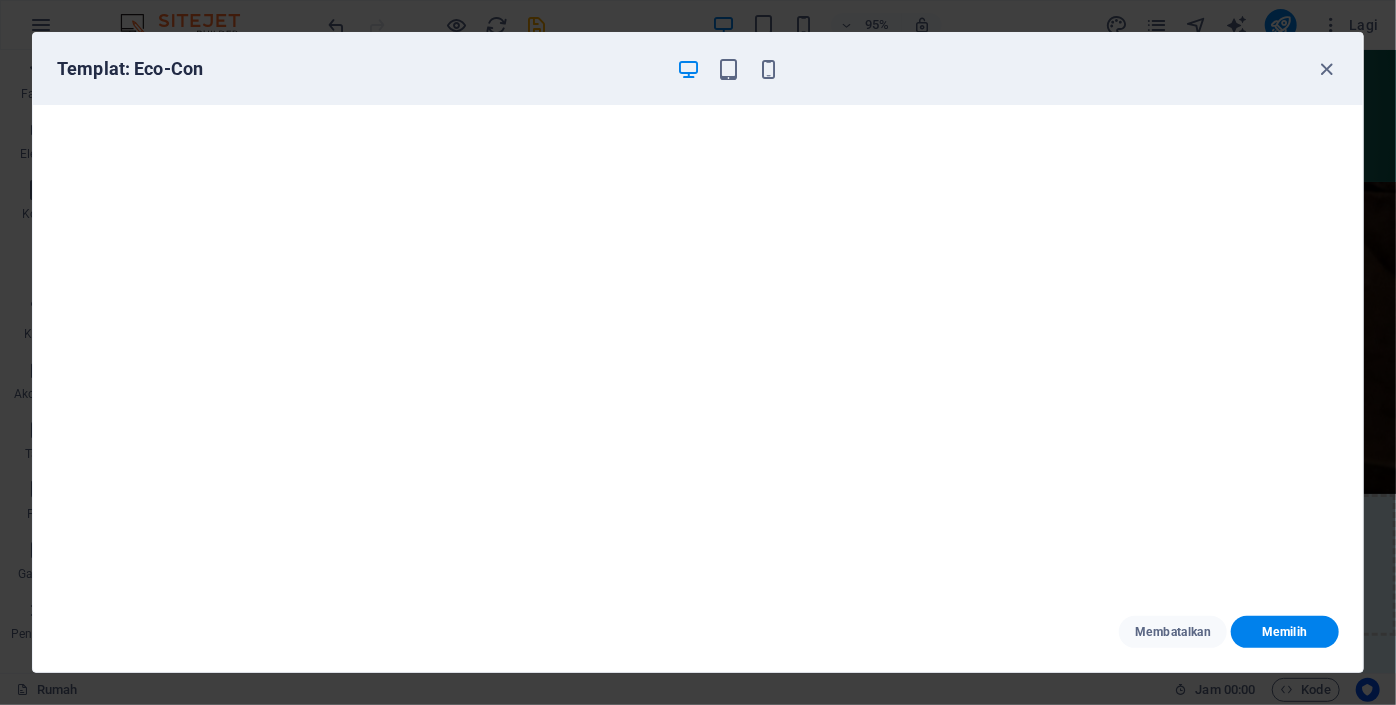 scroll, scrollTop: 0, scrollLeft: 0, axis: both 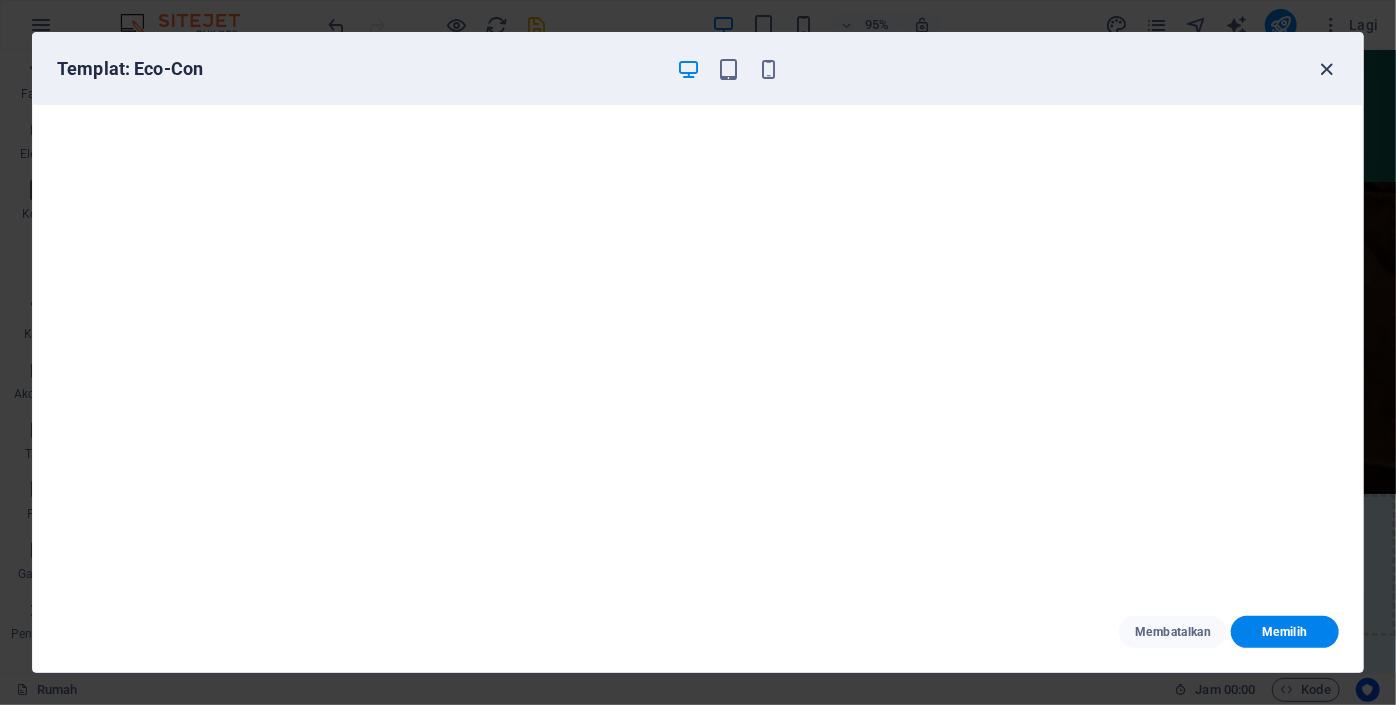 click at bounding box center [1327, 69] 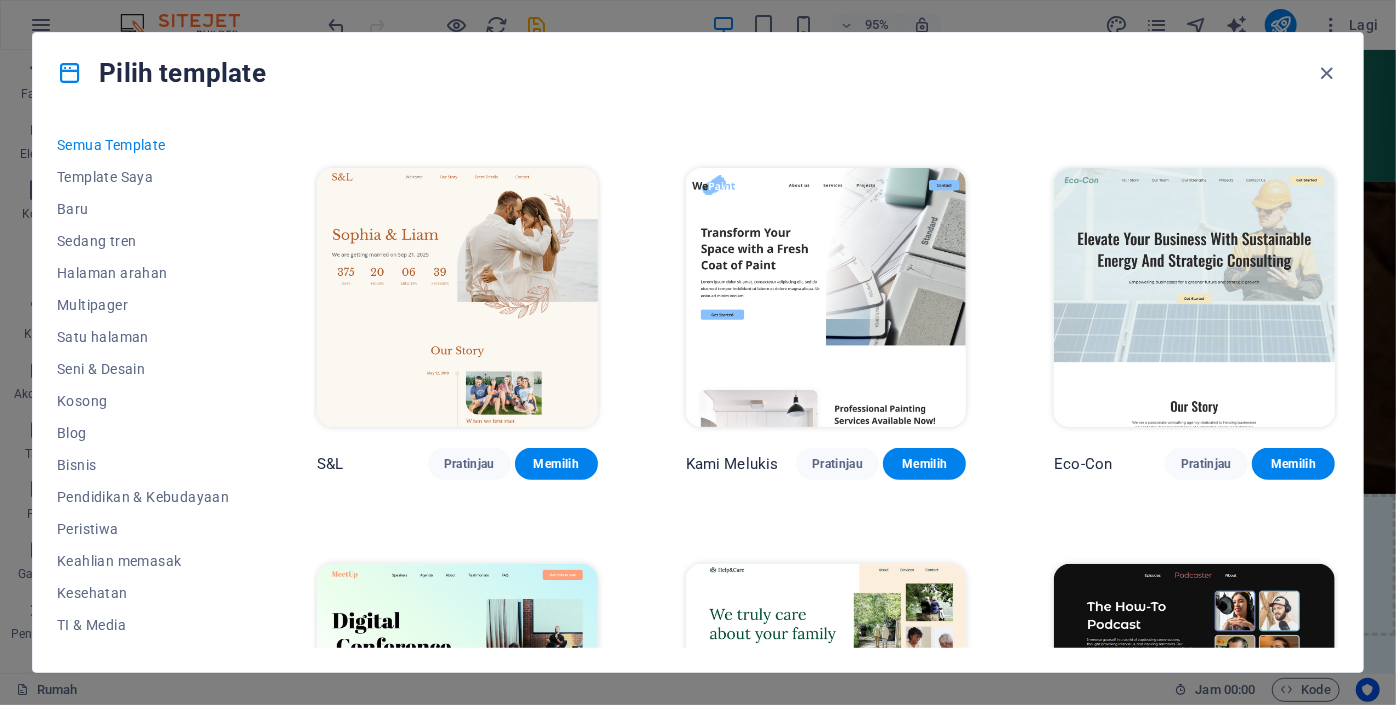 scroll, scrollTop: 668, scrollLeft: 0, axis: vertical 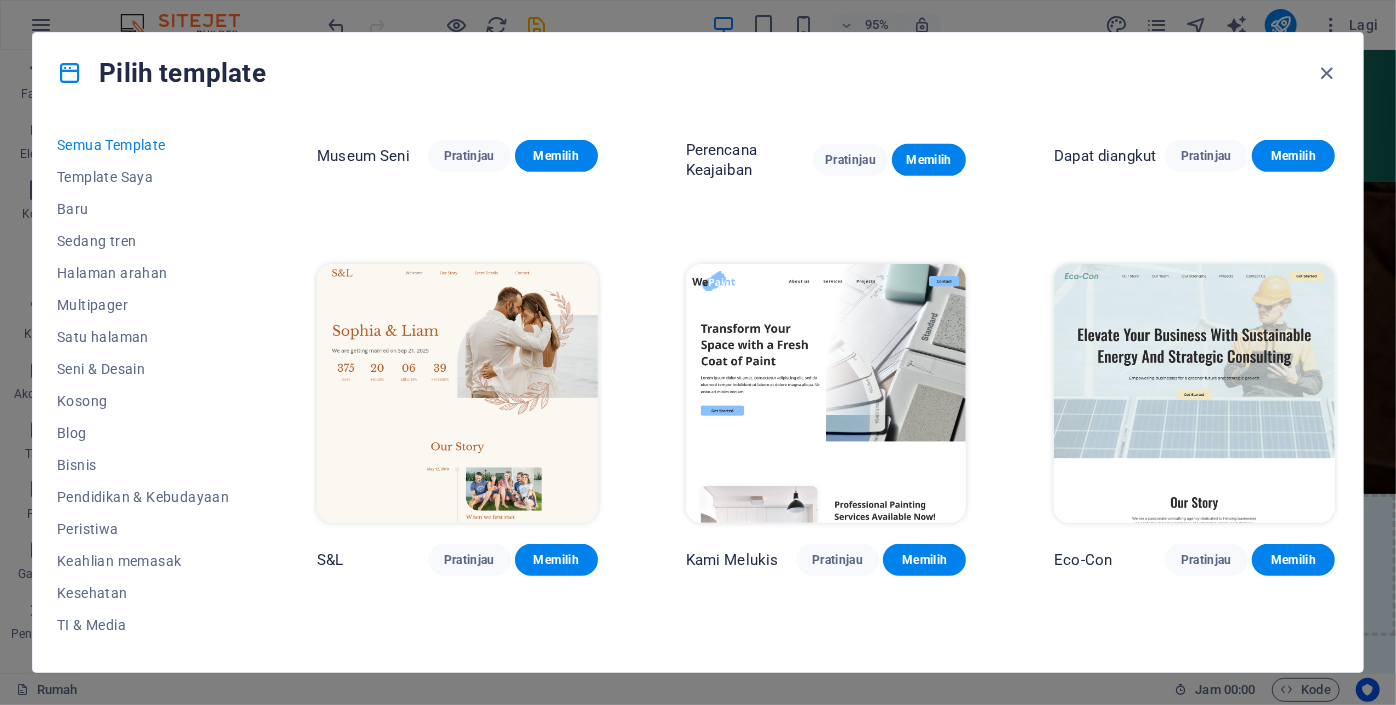 click at bounding box center (826, 393) 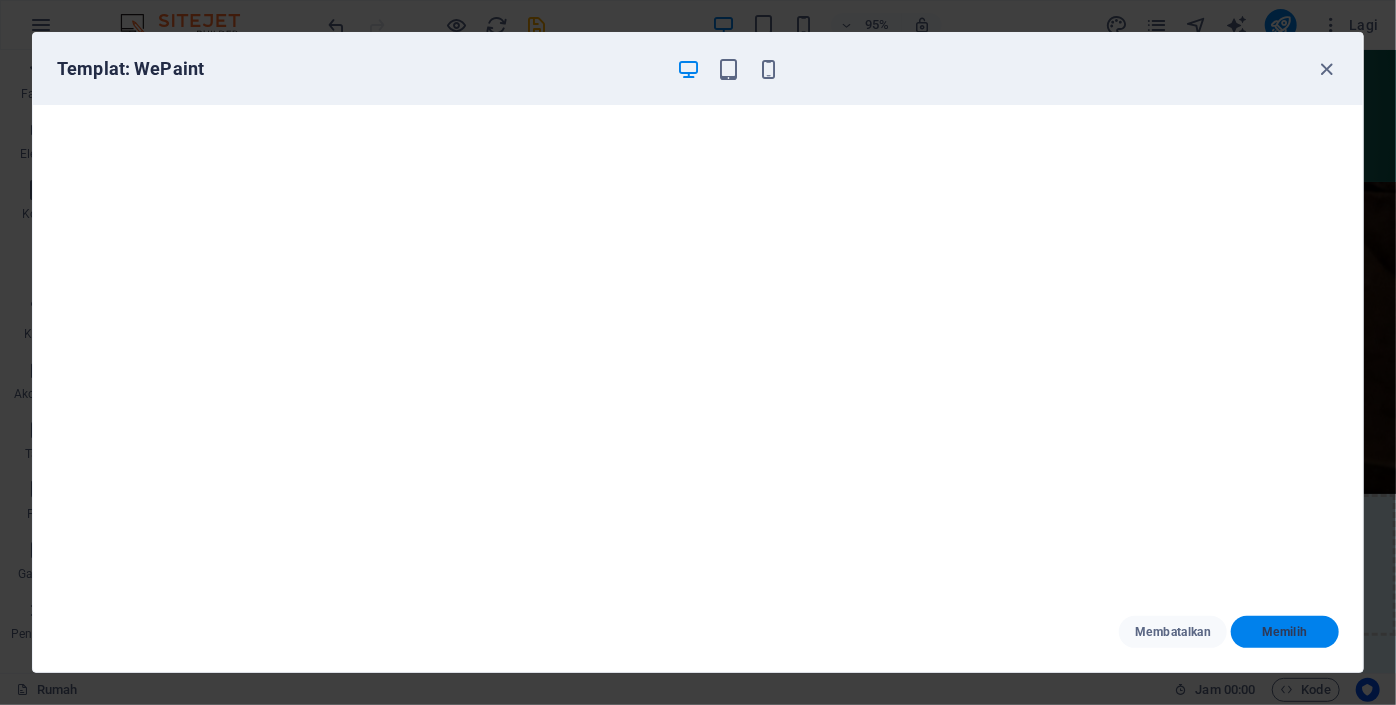 click on "Memilih" at bounding box center (1285, 632) 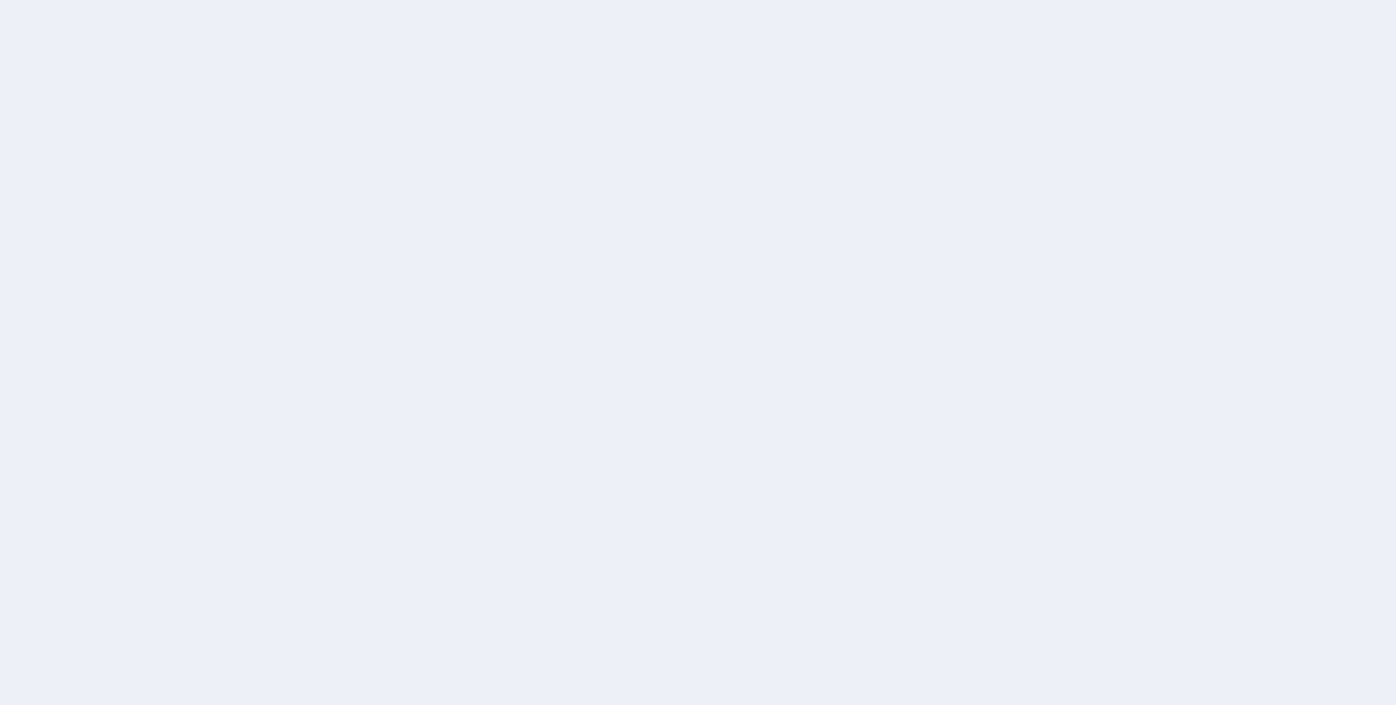 scroll, scrollTop: 0, scrollLeft: 0, axis: both 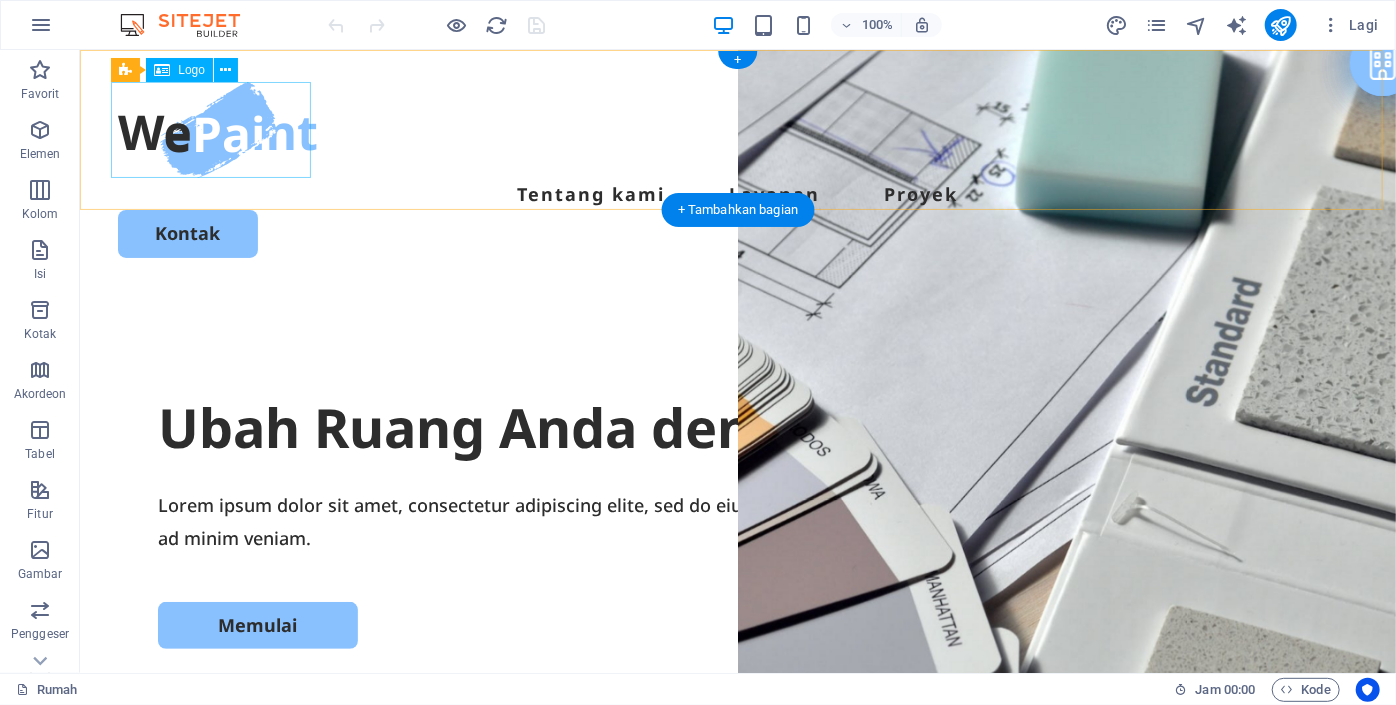 click at bounding box center [737, 129] 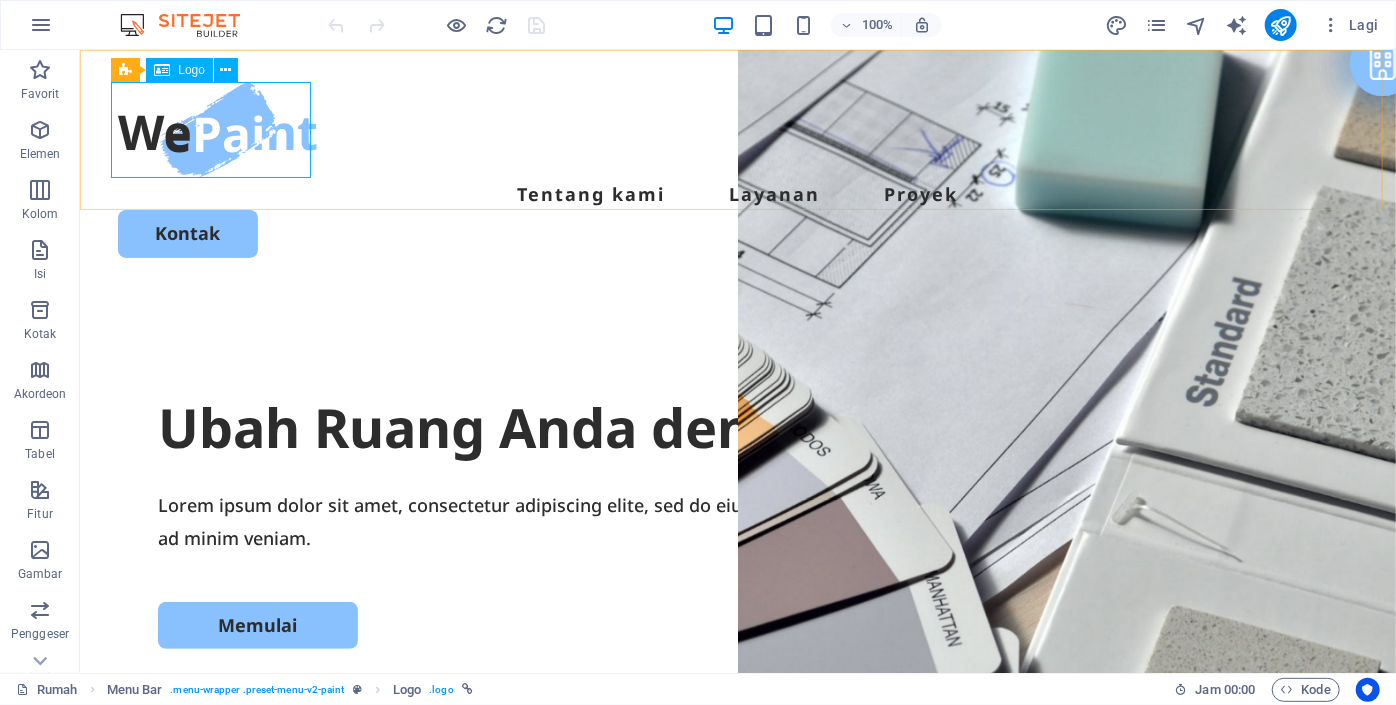 click on "Logo" at bounding box center (191, 70) 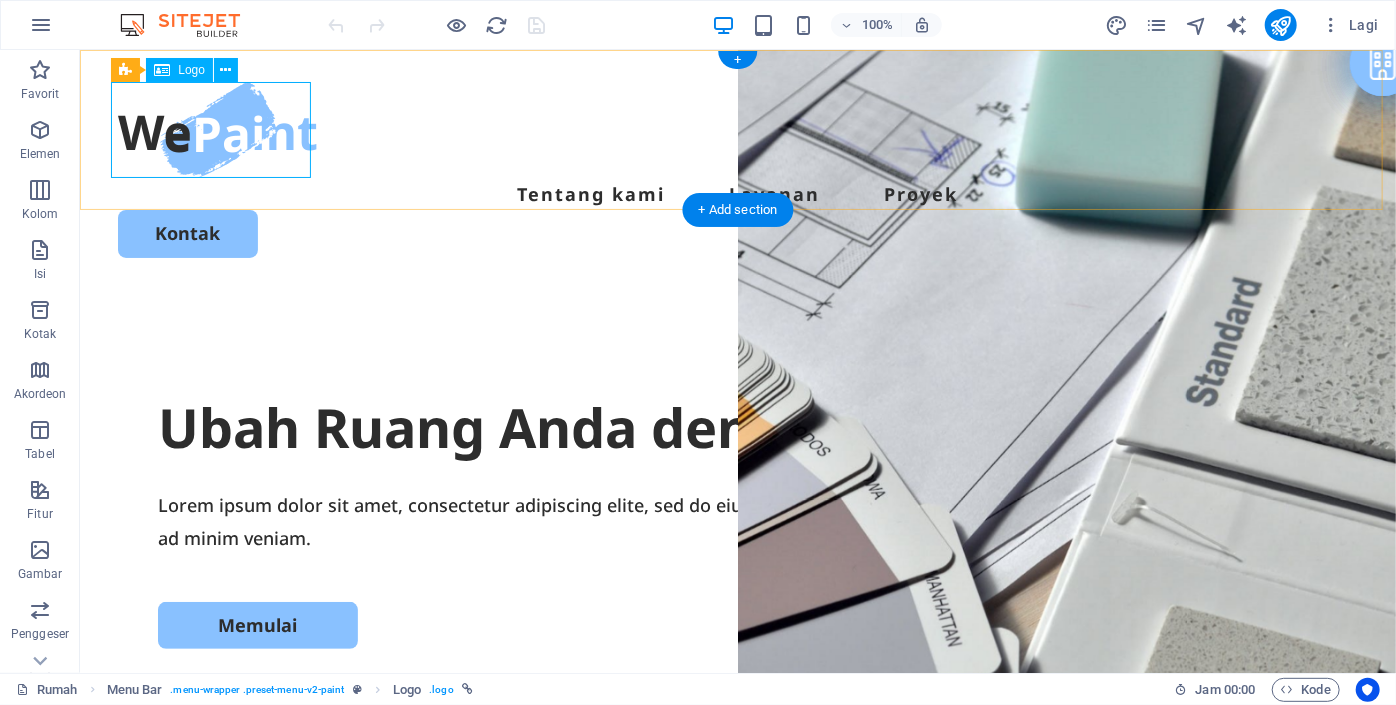 click at bounding box center [737, 129] 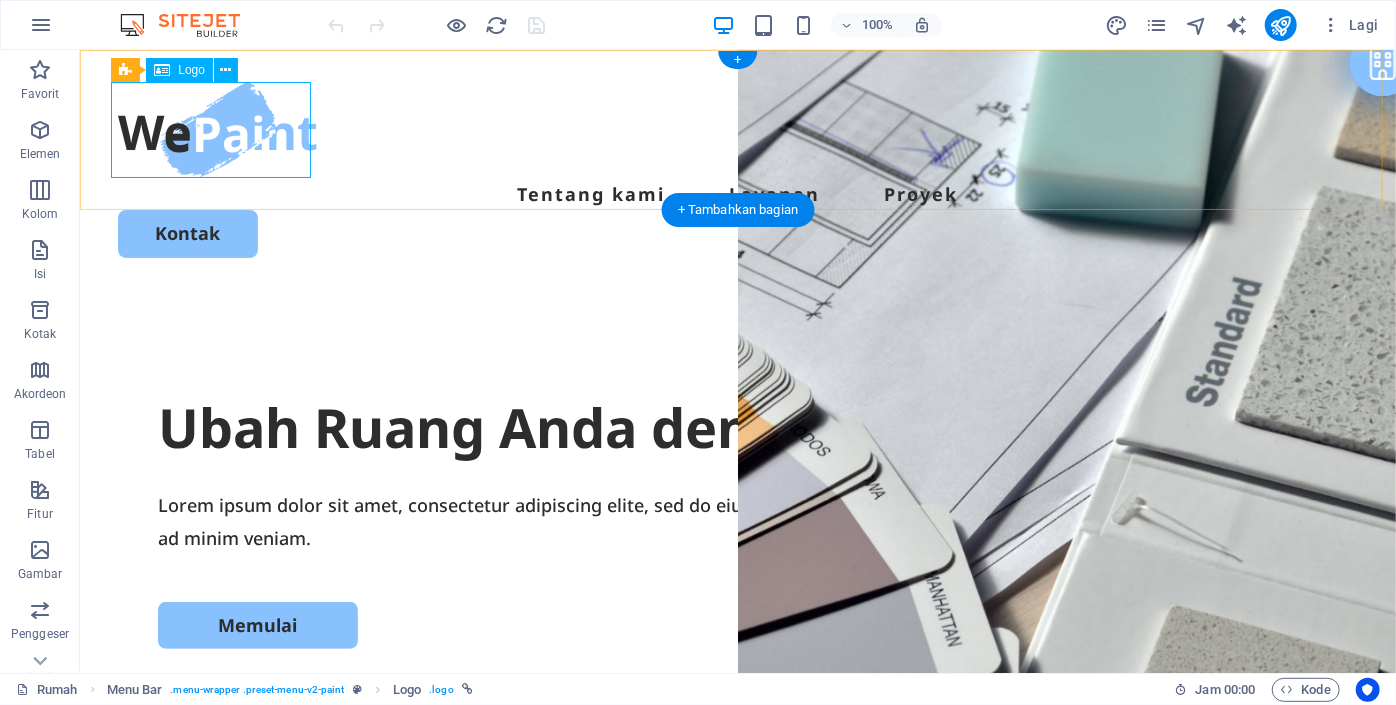 click at bounding box center [737, 129] 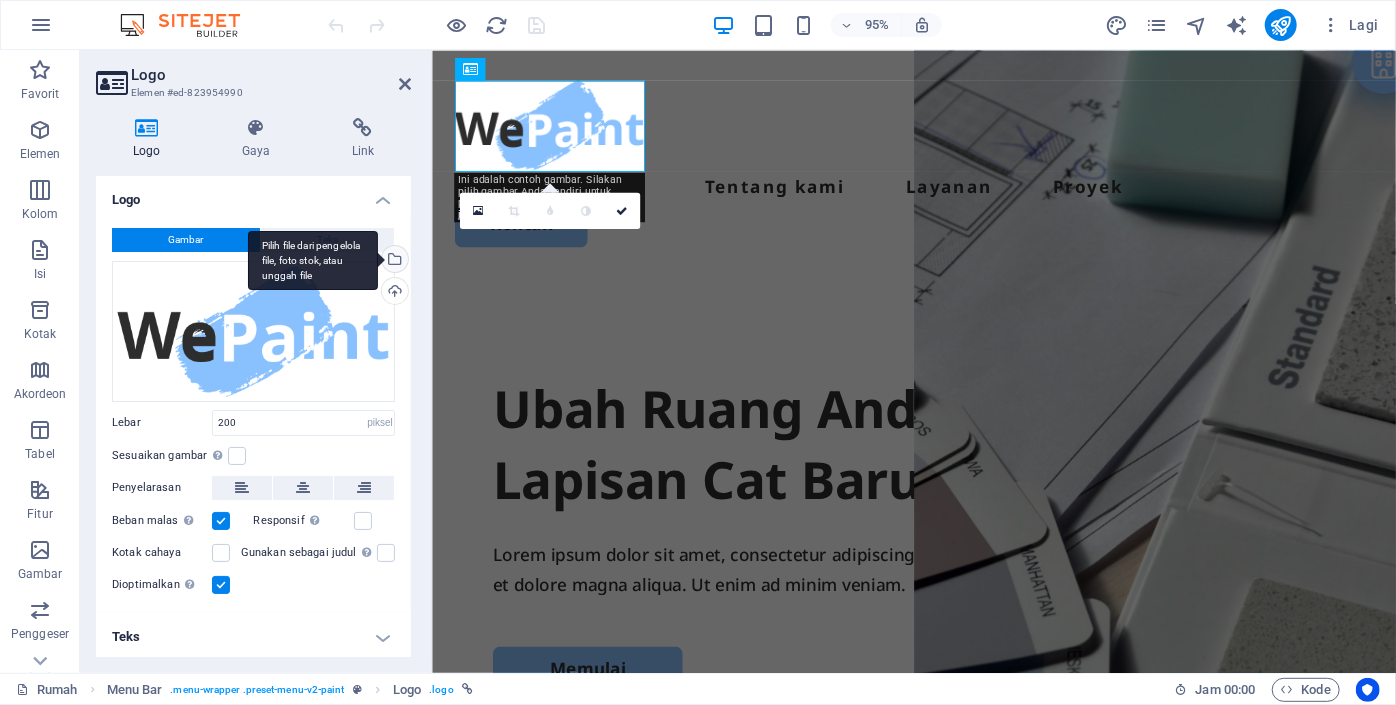 click on "Pilih file dari pengelola file, foto stok, atau unggah file" at bounding box center [393, 261] 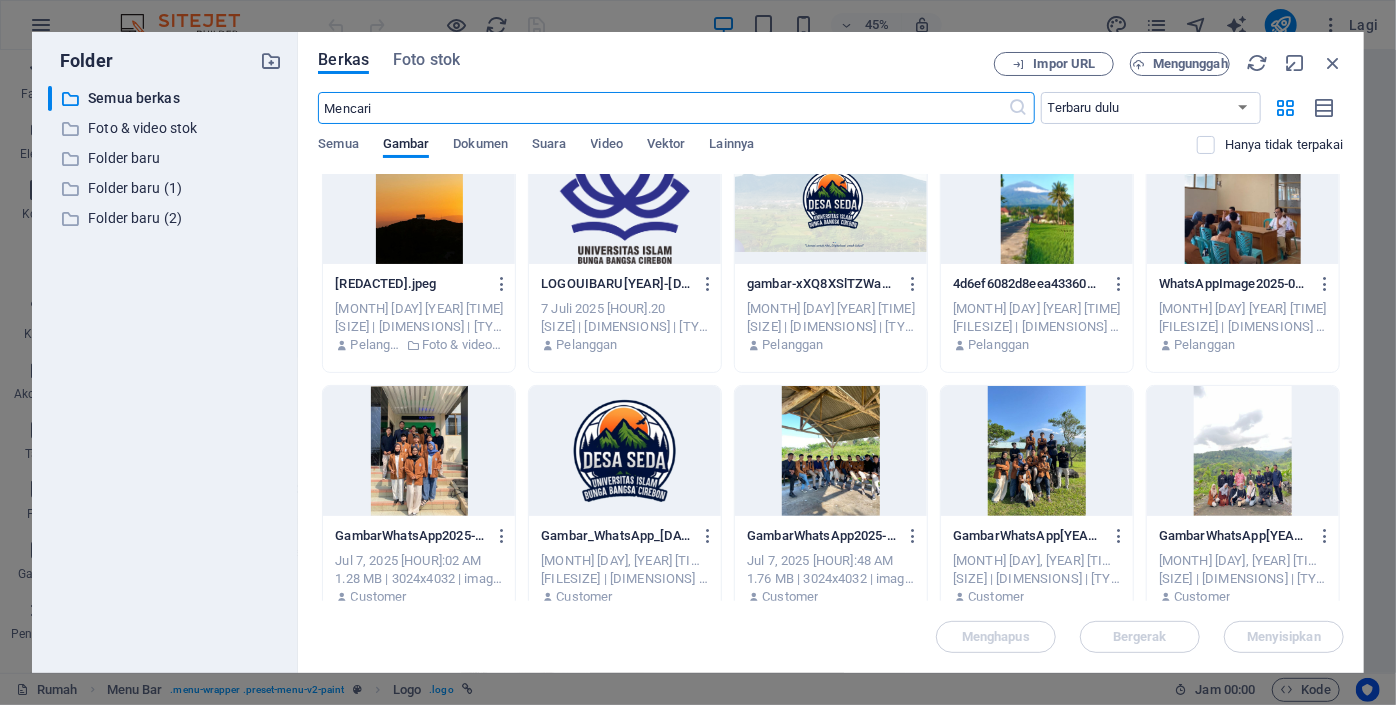 scroll, scrollTop: 1304, scrollLeft: 0, axis: vertical 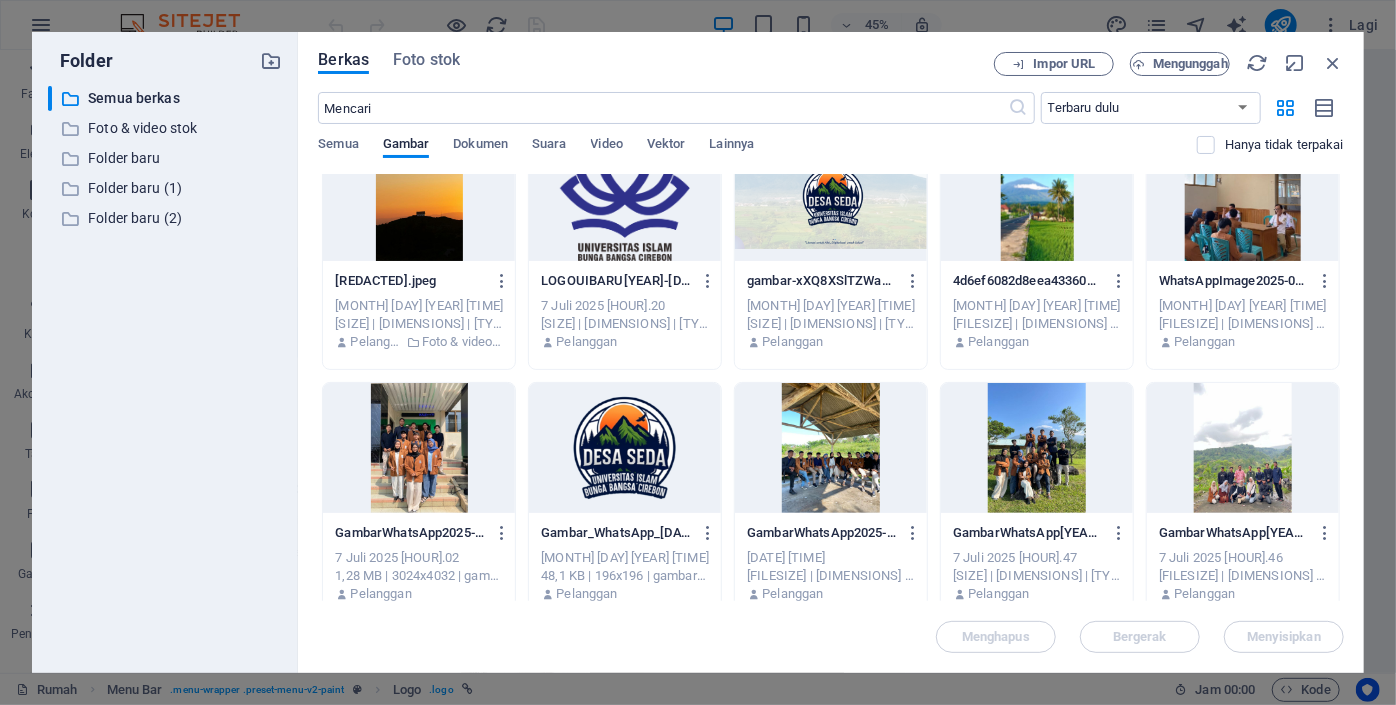click at bounding box center (625, 448) 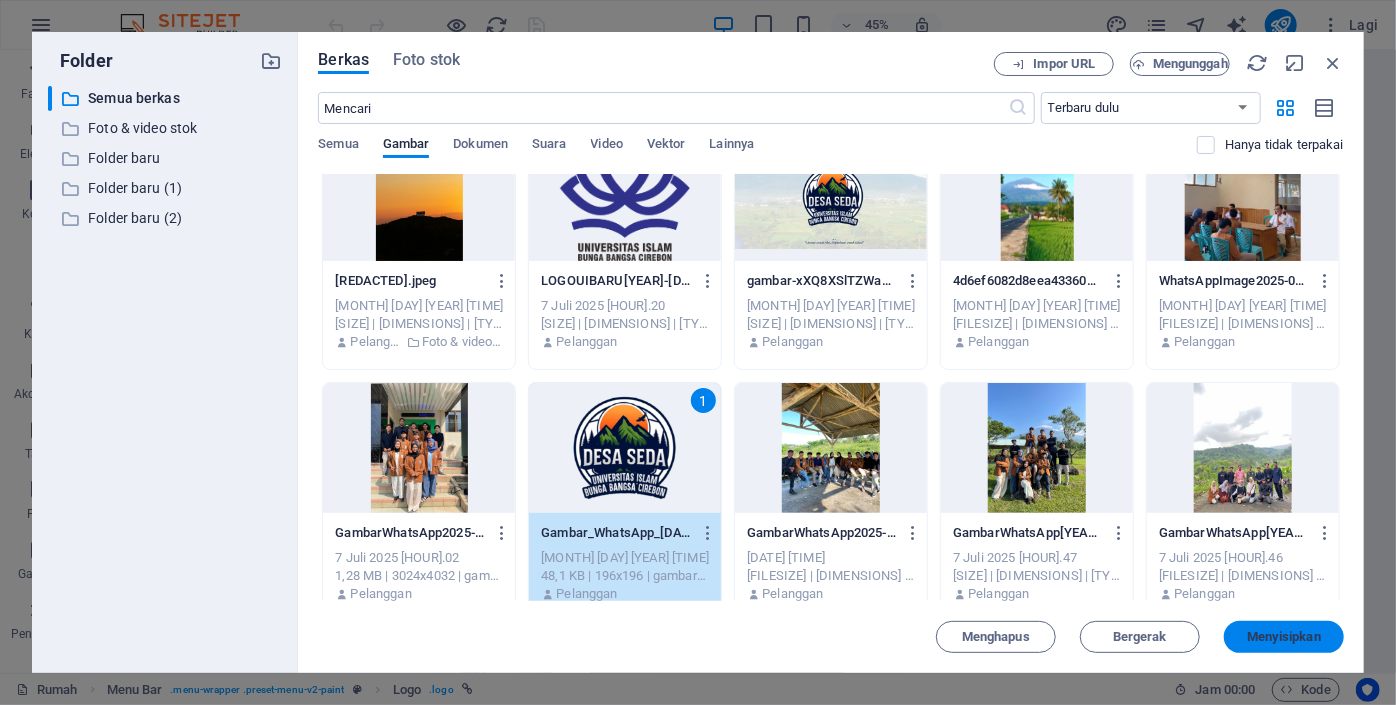 click on "Menyisipkan" at bounding box center [1284, 637] 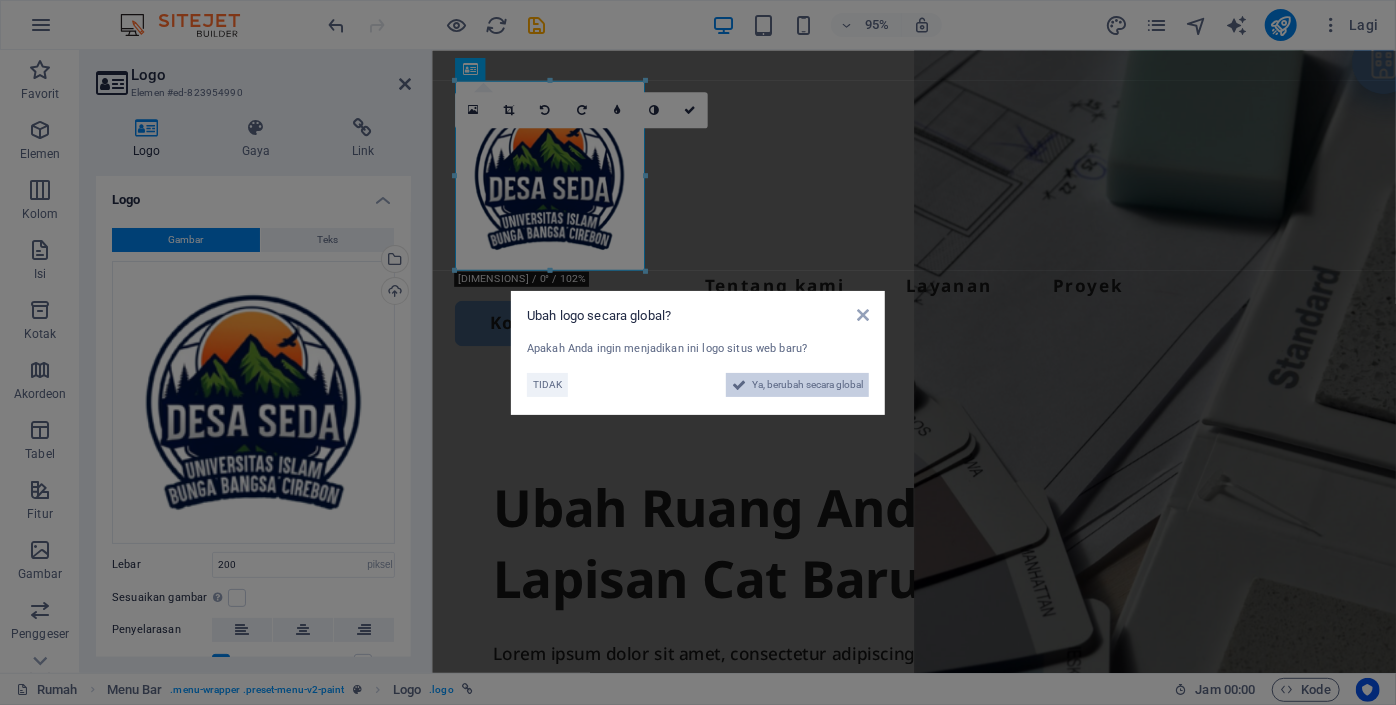 click on "Ya, berubah secara global" at bounding box center [807, 384] 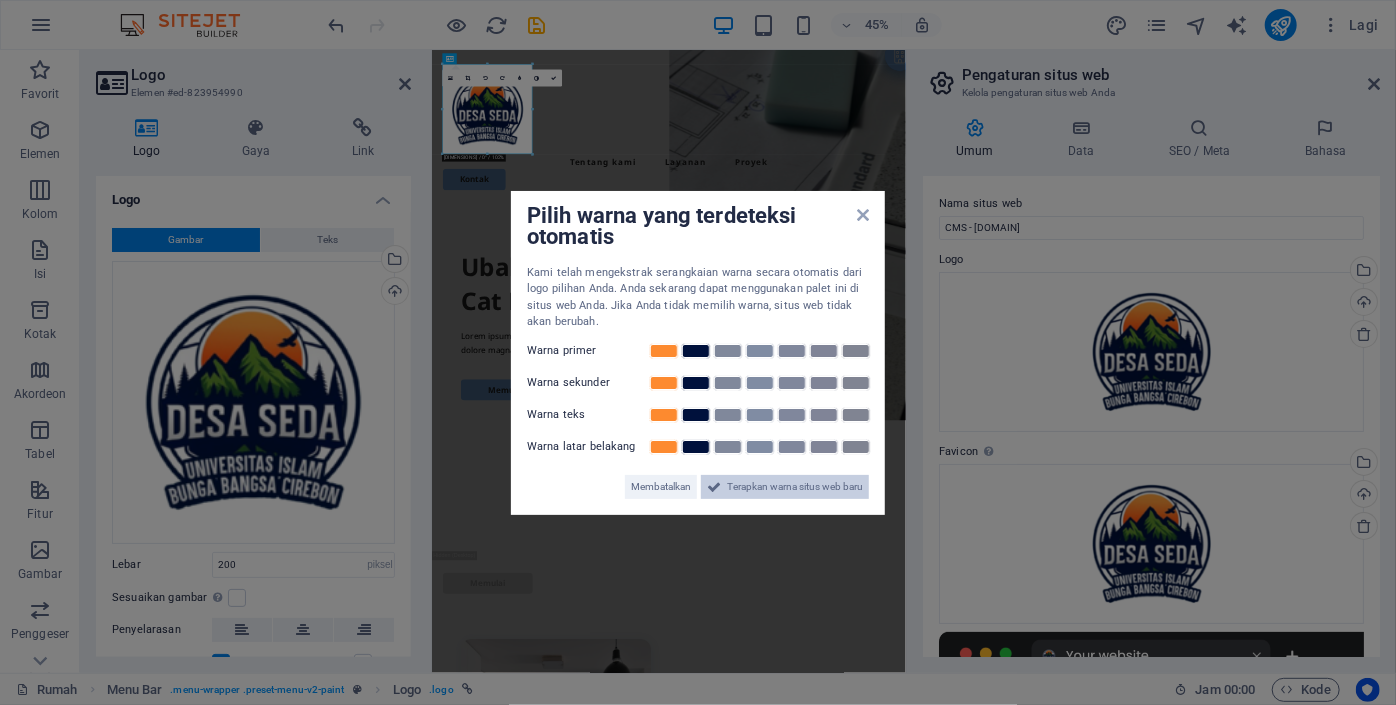 click on "Terapkan warna situs web baru" at bounding box center (795, 486) 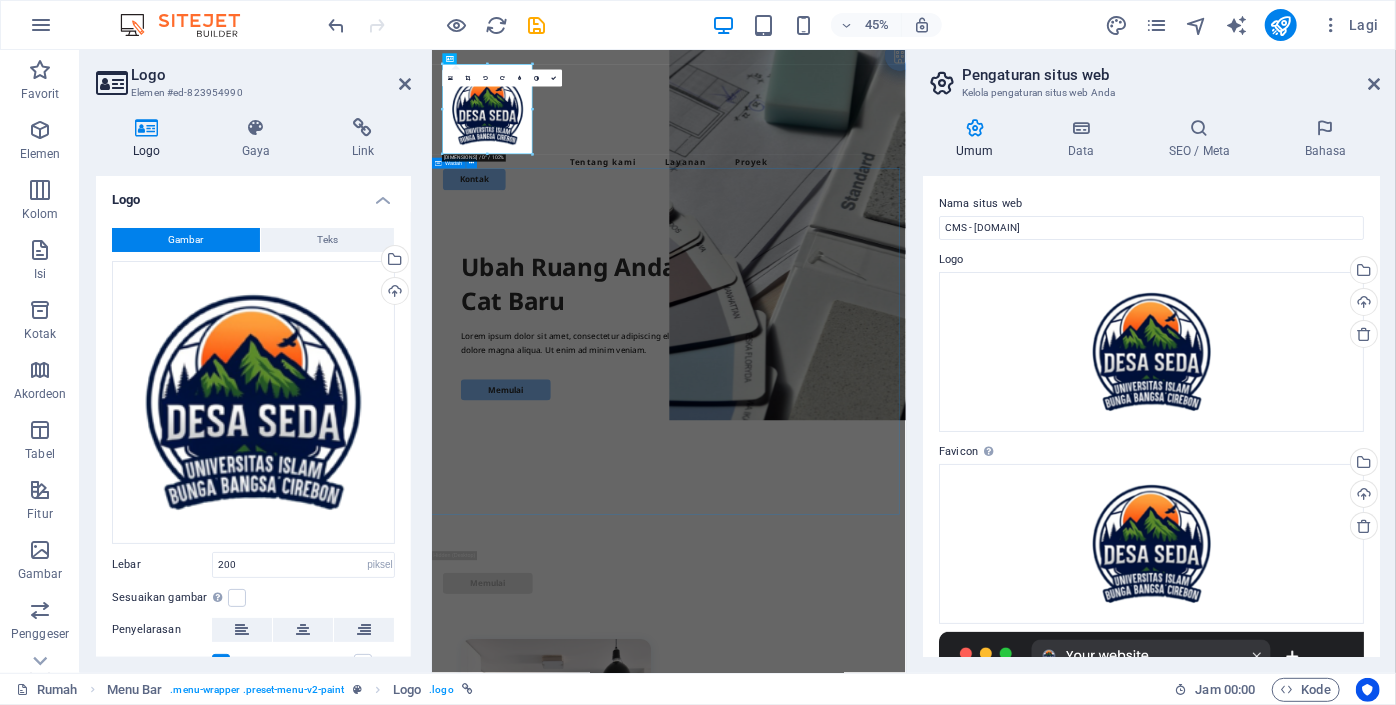 click on "Ubah Ruang Anda dengan Lapisan Cat Baru Lorem ipsum dolor sit amet, consectetur adipiscing elite, sed do eiusmod tempor incididunt ut labore dan dolore magna aliqua. Itu enim ad minim racun. Memulai" at bounding box center [957, 778] 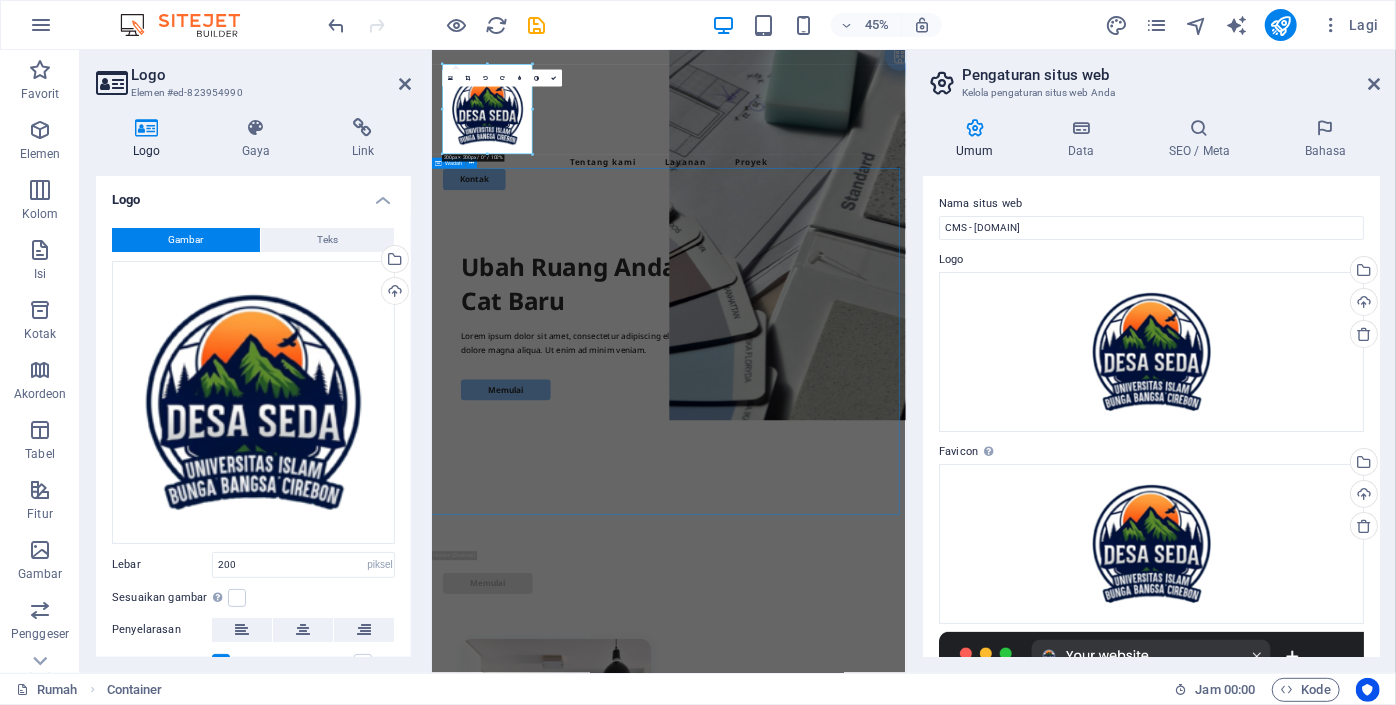 click on "Jatuhkan konten di sini atau  Tambahkan elemen  Tempel papan klip" at bounding box center (1221, 1564) 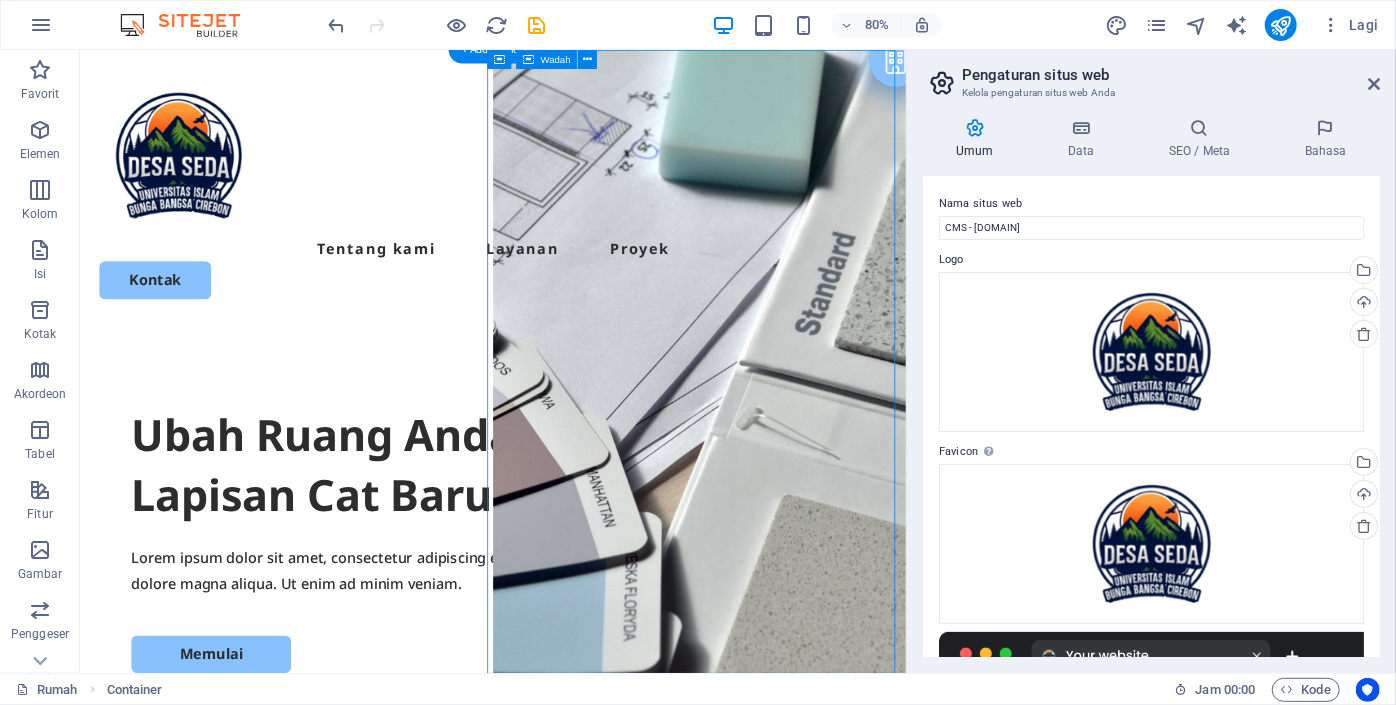click on "Jatuhkan konten di sini atau  Tambahkan elemen  Tempel papan klip" at bounding box center (854, 1261) 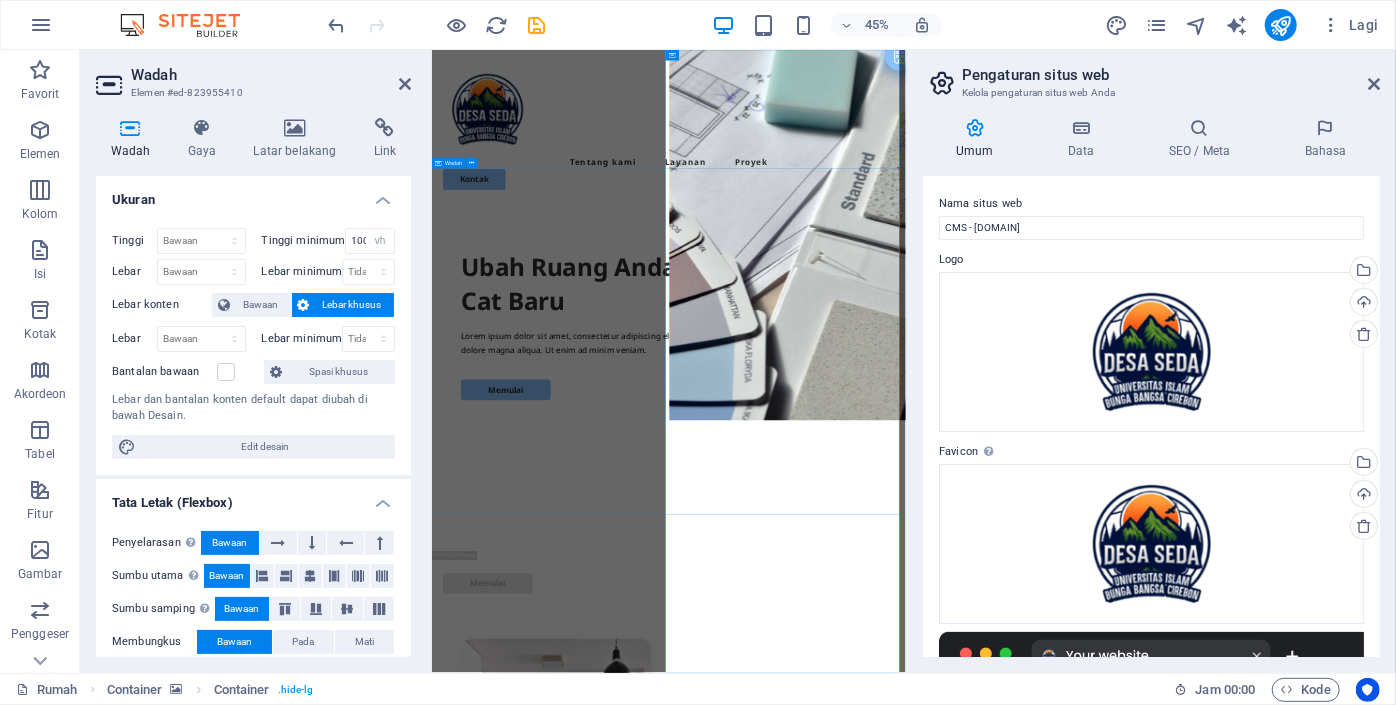 click on "Ubah Ruang Anda dengan Lapisan Cat Baru Lorem ipsum dolor sit amet, consectetur adipiscing elite, sed do eiusmod tempor incididunt ut labore dan dolore magna aliqua. Itu enim ad minim racun. Memulai" at bounding box center [957, 778] 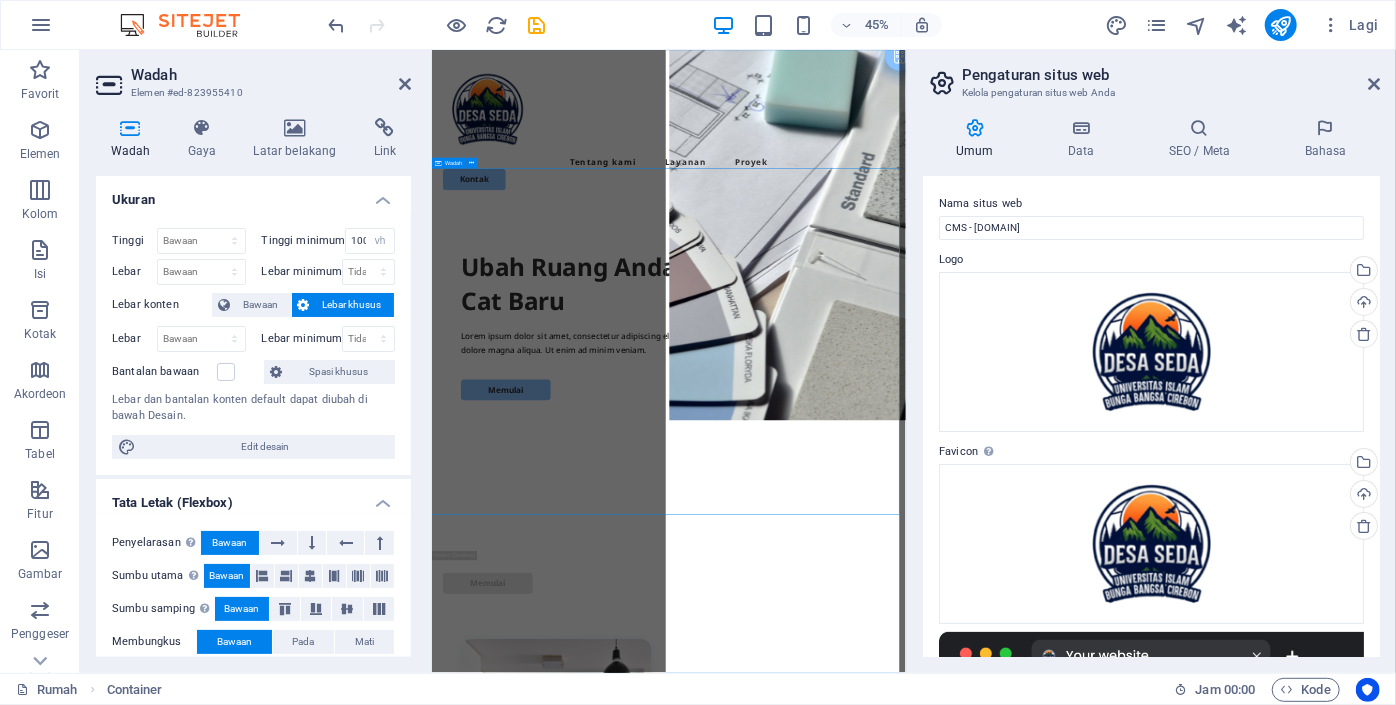 click on "Ubah Ruang Anda dengan Lapisan Cat Baru Lorem ipsum dolor sit amet, consectetur adipiscing elite, sed do eiusmod tempor incididunt ut labore dan dolore magna aliqua. Itu enim ad minim racun. Memulai" at bounding box center [957, 778] 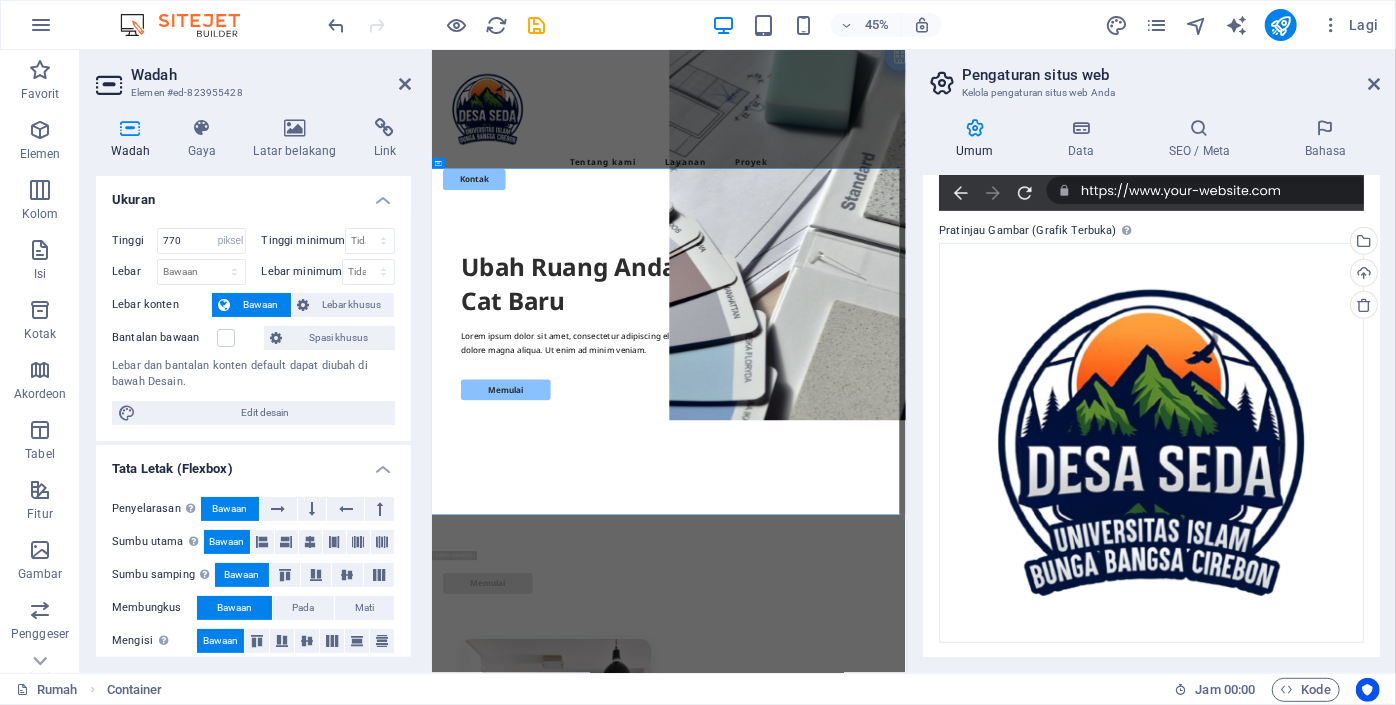 scroll, scrollTop: 418, scrollLeft: 0, axis: vertical 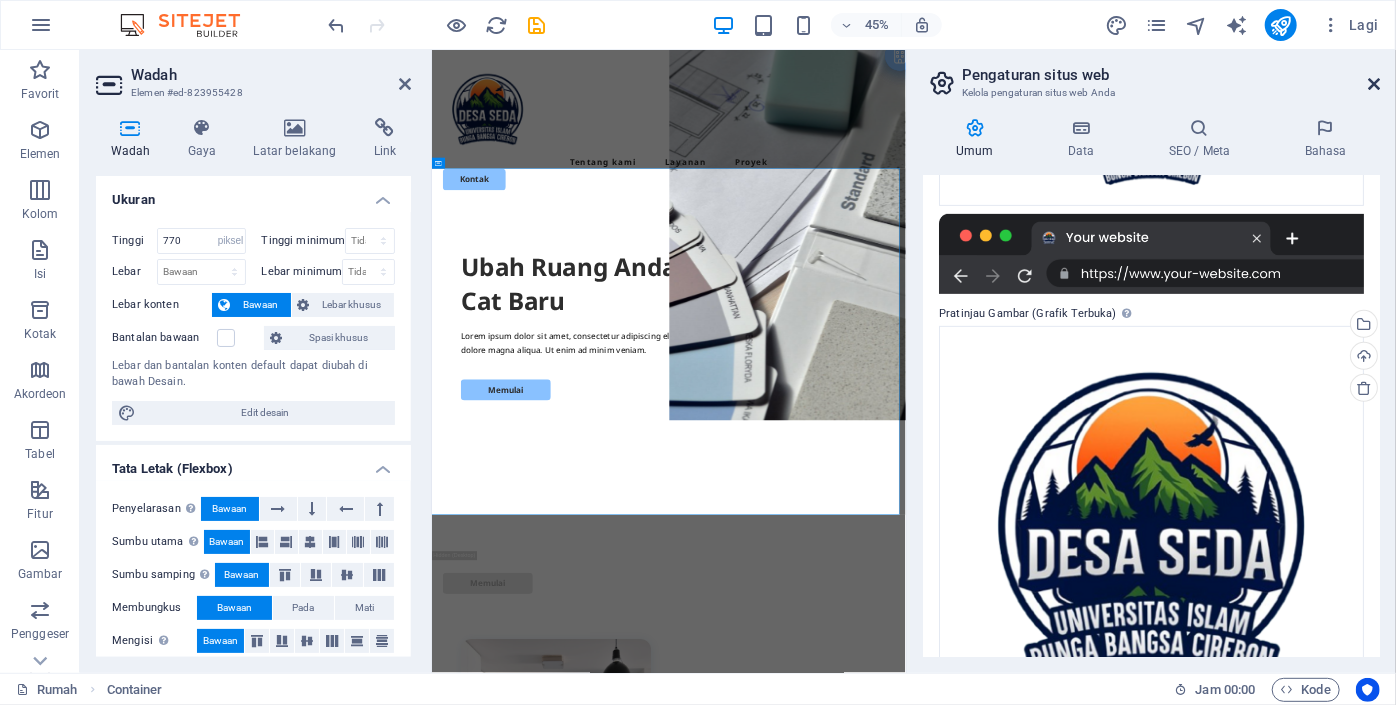 click at bounding box center (1374, 84) 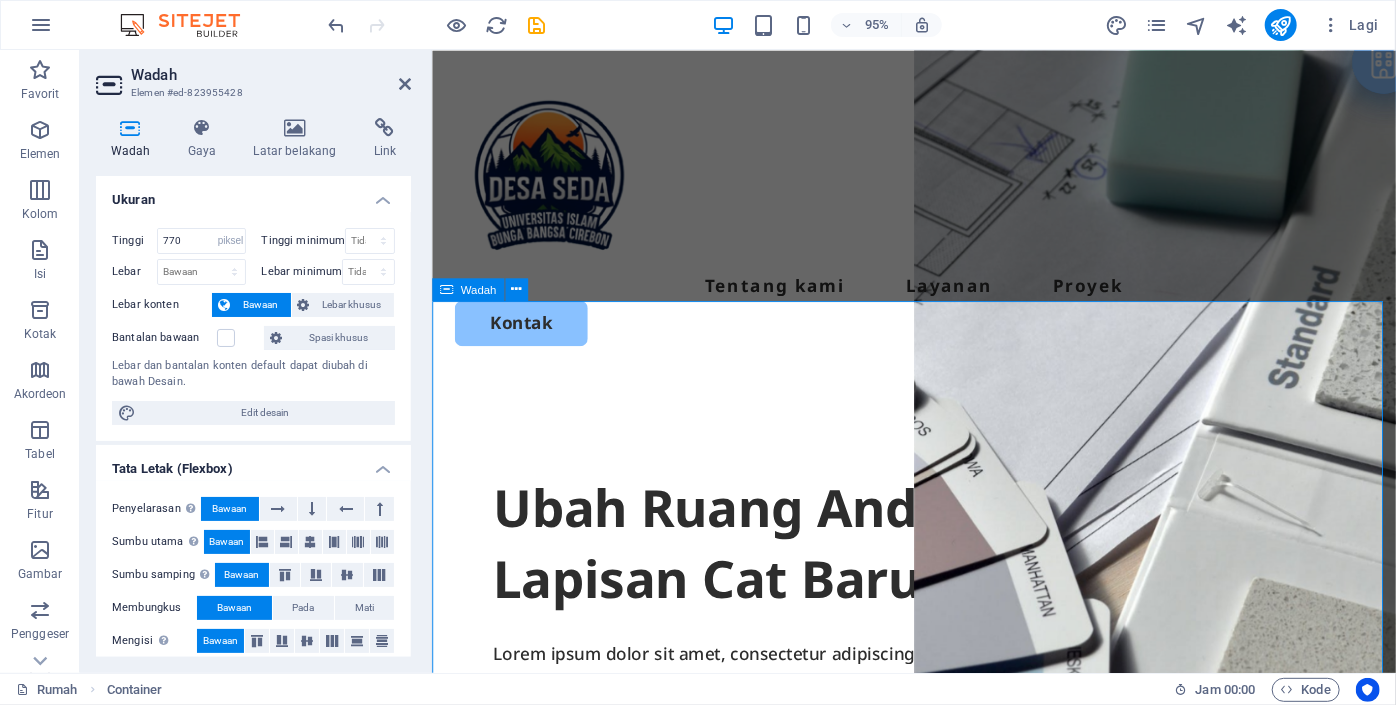 click on "Ubah Ruang Anda dengan Lapisan Cat Baru Lorem ipsum dolor sit amet, consectetur adipiscing elite, sed do eiusmod tempor incididunt ut labore dan dolore magna aliqua. Itu enim ad minim racun. Memulai" at bounding box center (938, 778) 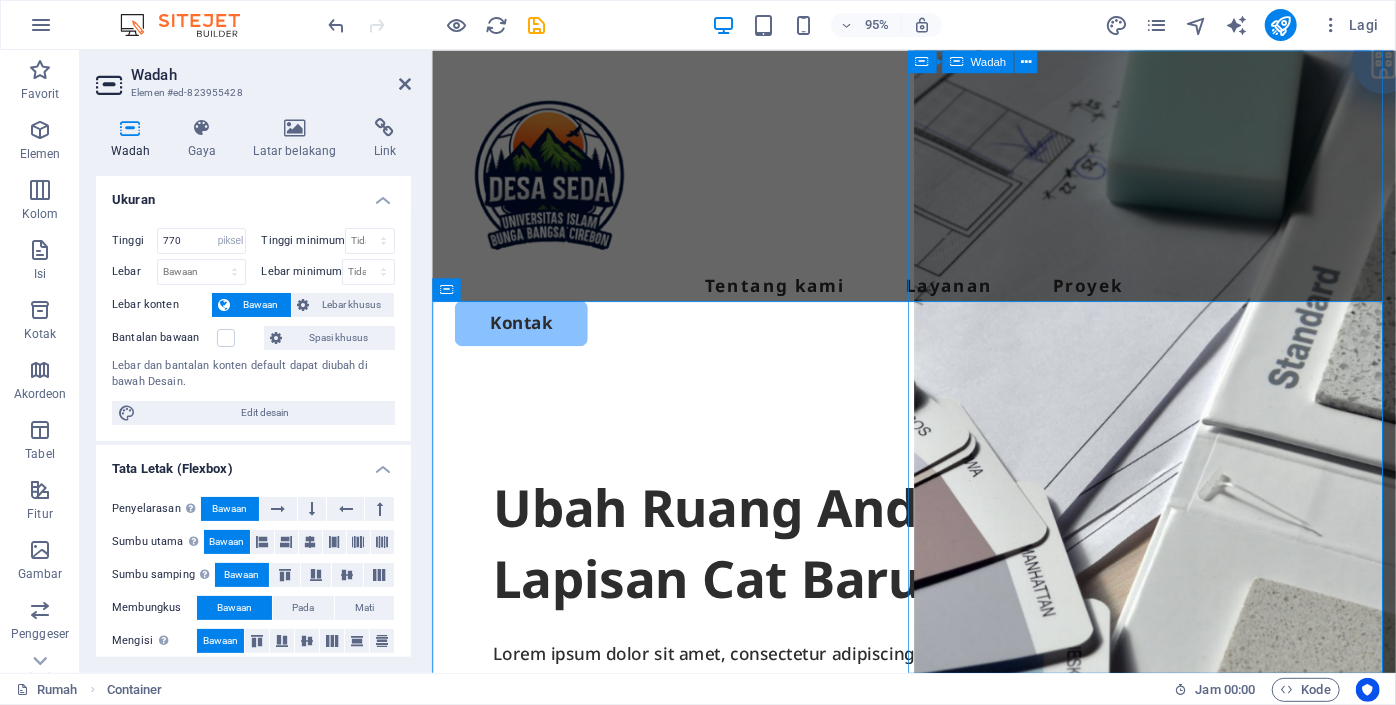click on "Jatuhkan konten di sini atau  Tambahkan elemen  Tempel papan klip" at bounding box center (1193, 1200) 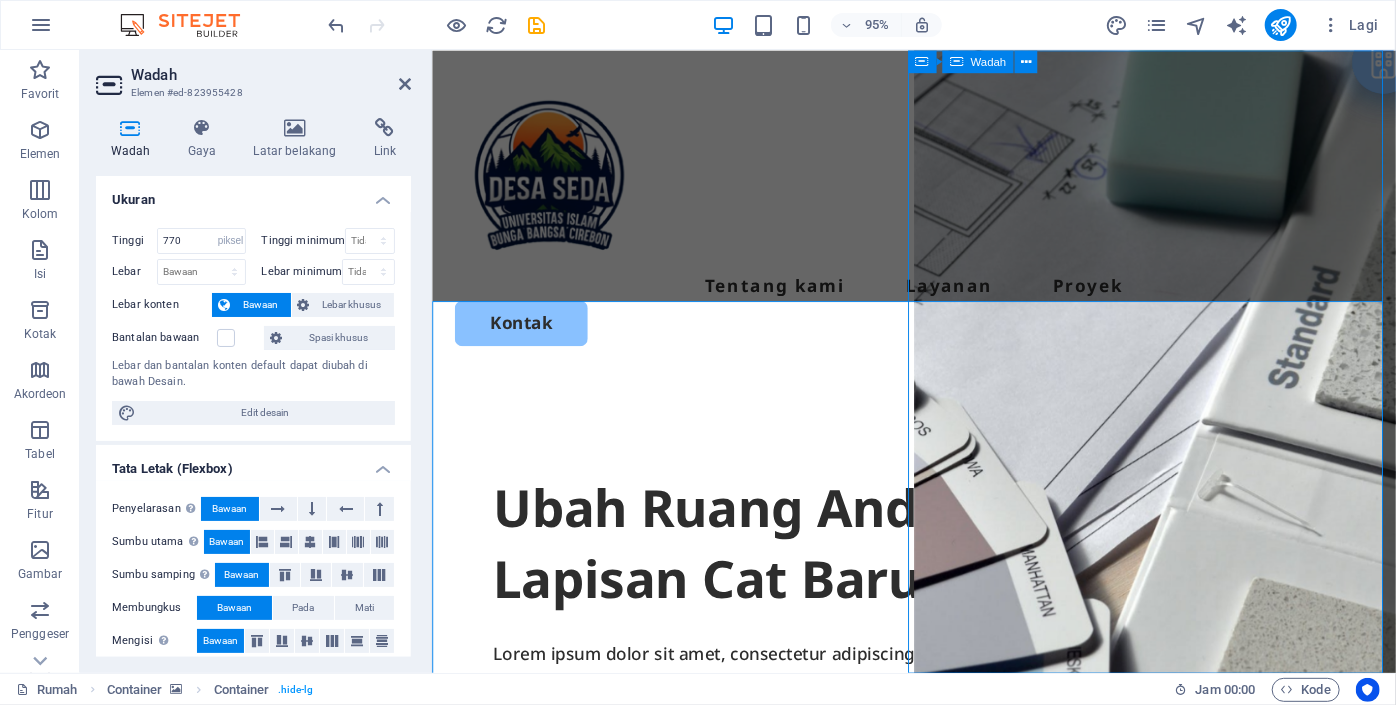 click on "Jatuhkan konten di sini atau  Tambahkan elemen  Tempel papan klip" at bounding box center (1193, 1200) 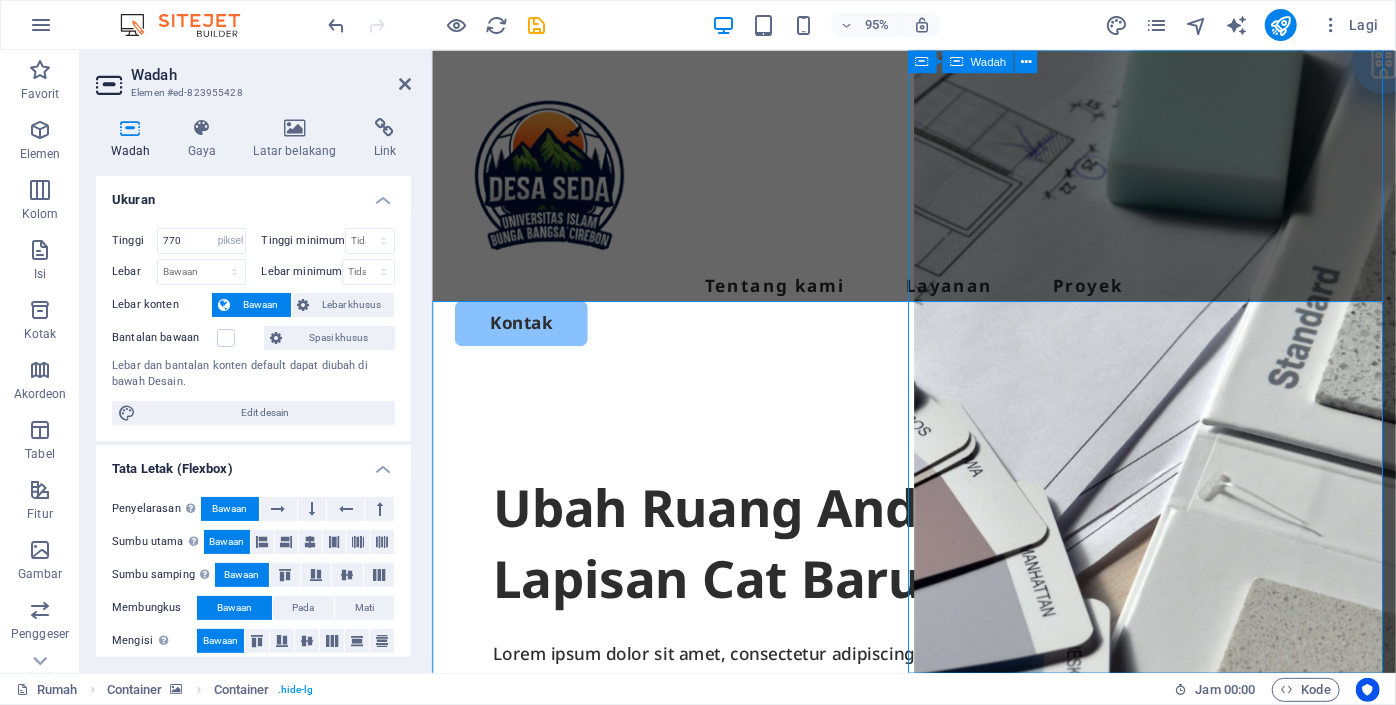 select on "vh" 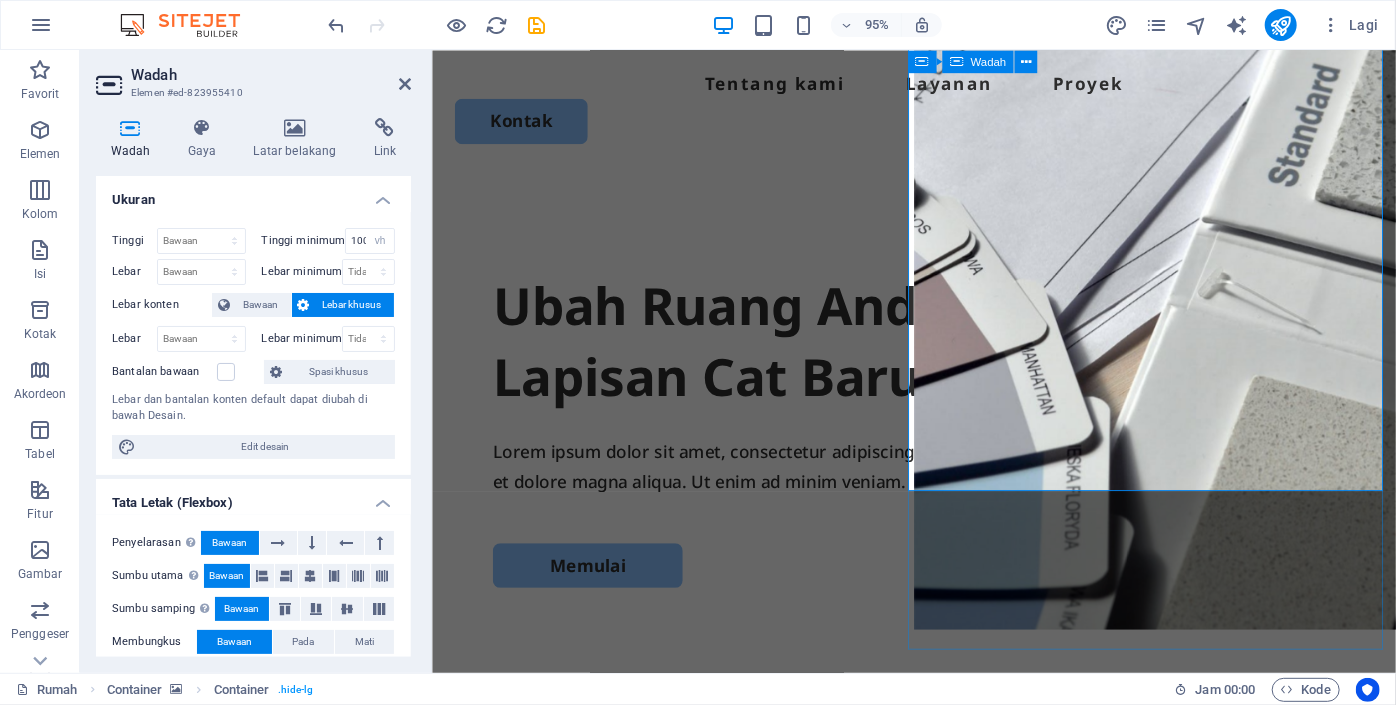 scroll, scrollTop: 0, scrollLeft: 0, axis: both 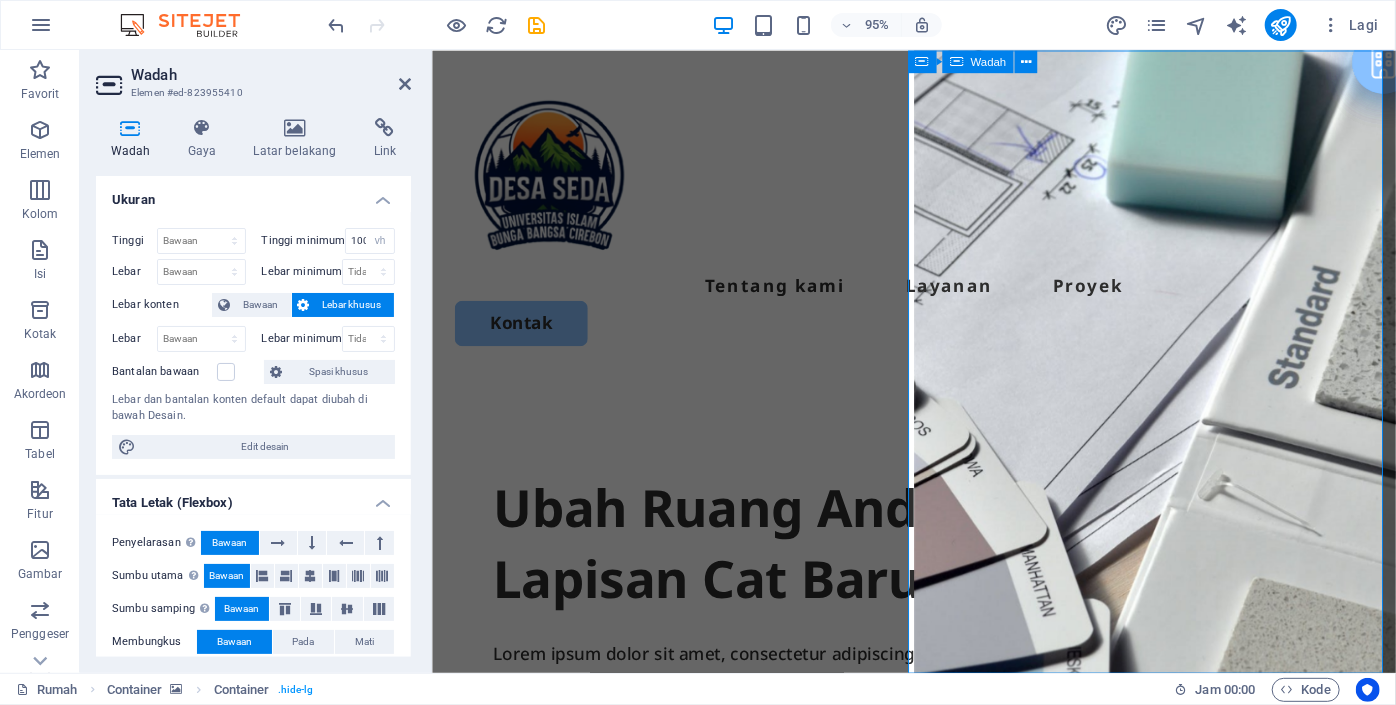 click on "Jatuhkan konten di sini atau  Tambahkan elemen  Tempel papan klip" at bounding box center [1193, 1200] 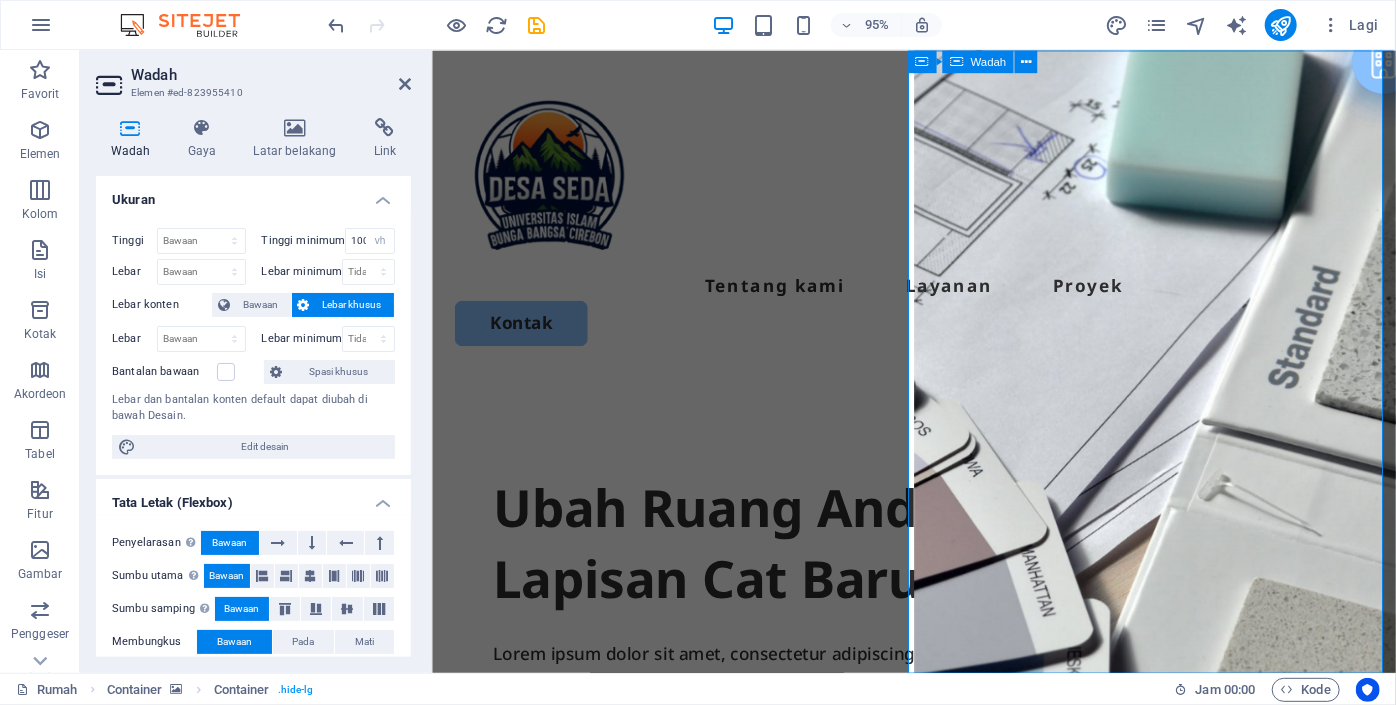 click on "Jatuhkan konten di sini atau  Tambahkan elemen  Tempel papan klip" at bounding box center [1193, 1200] 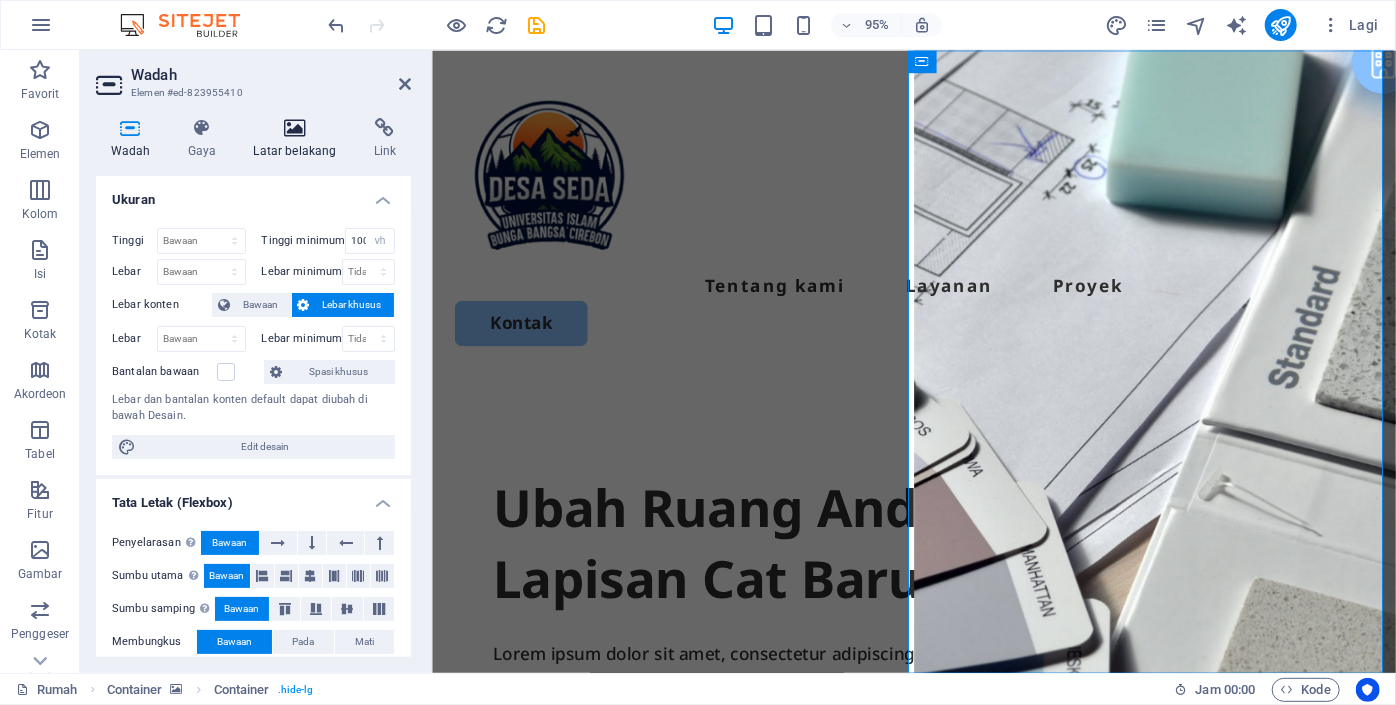click on "Latar belakang" at bounding box center [295, 151] 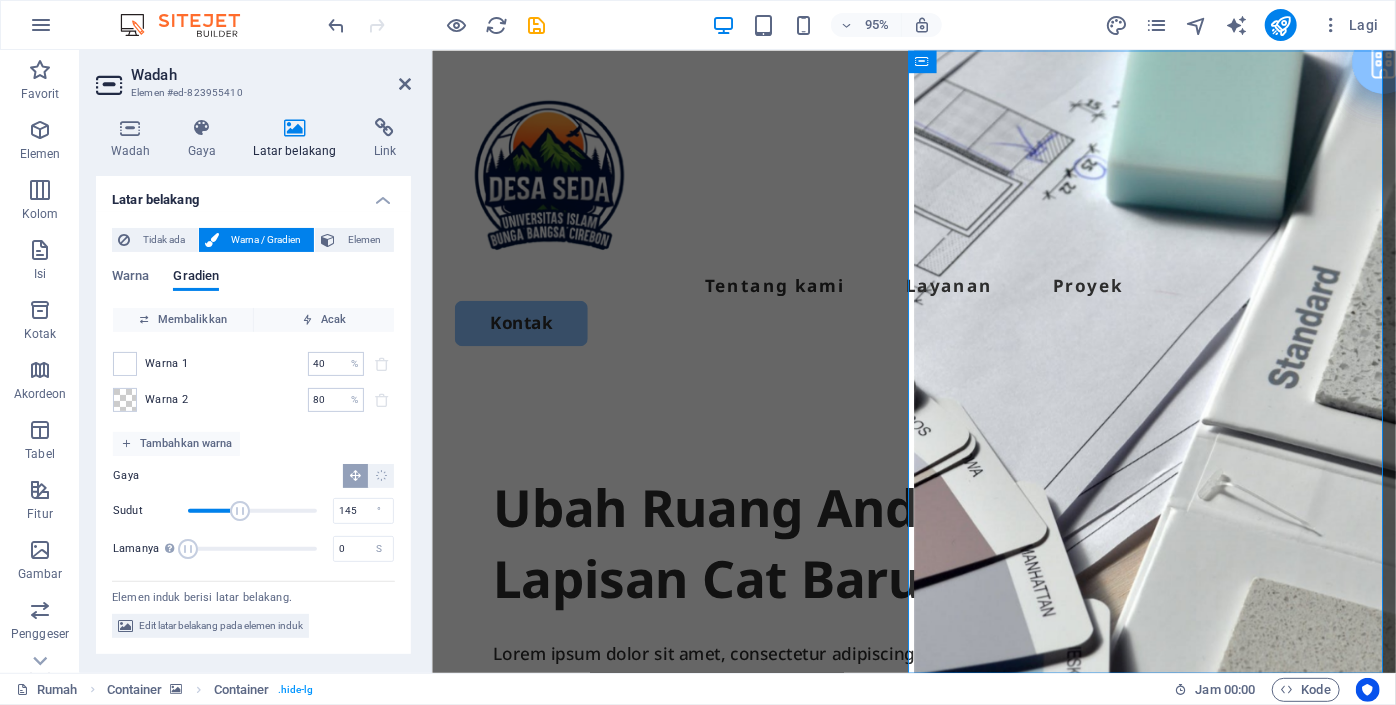 click on "Warna 2" at bounding box center [167, 399] 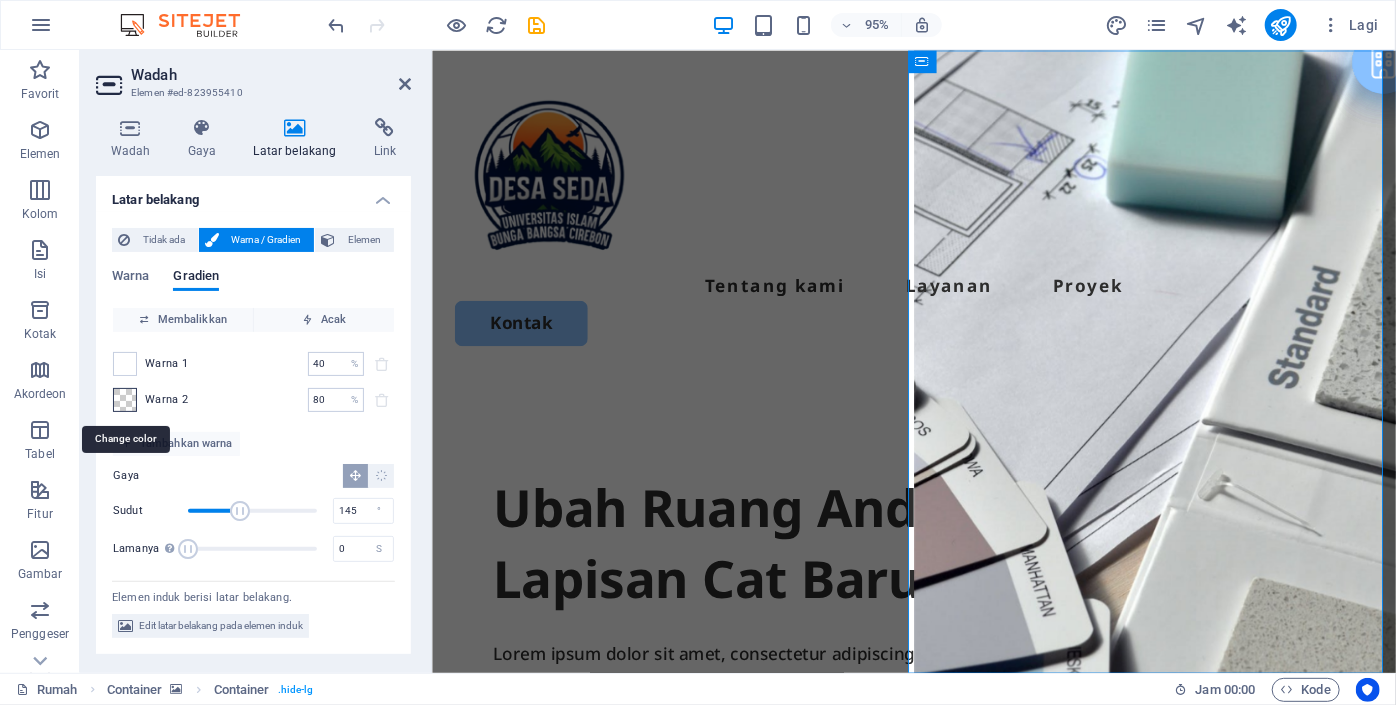 click at bounding box center (125, 400) 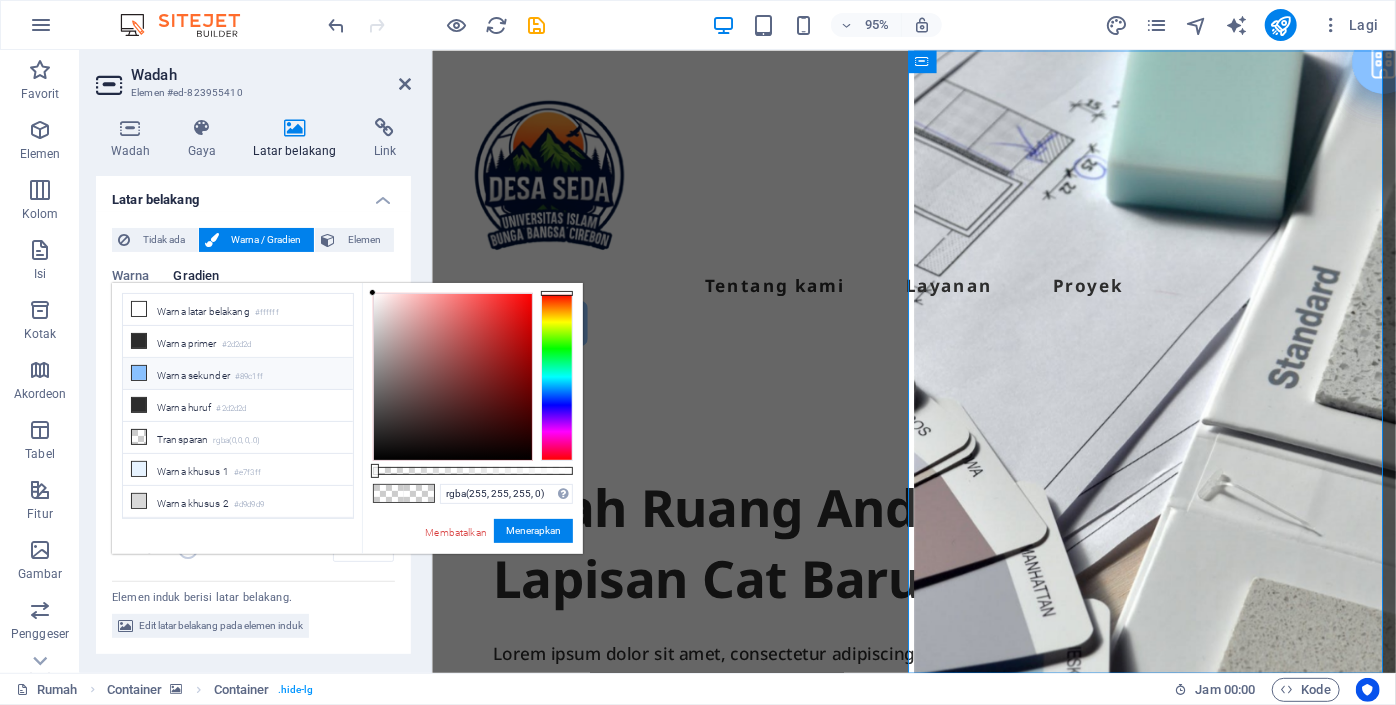 click on "Warna sekunder" at bounding box center (193, 375) 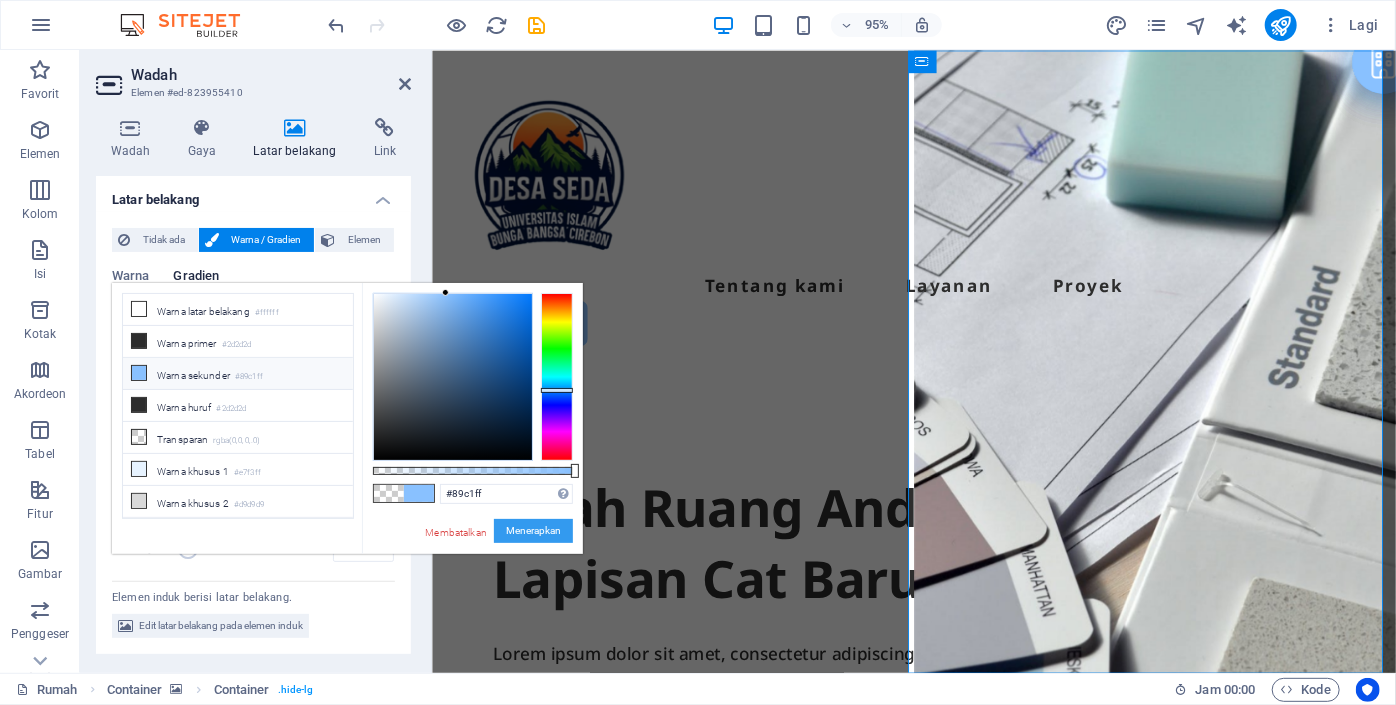 click on "Menerapkan" at bounding box center (533, 530) 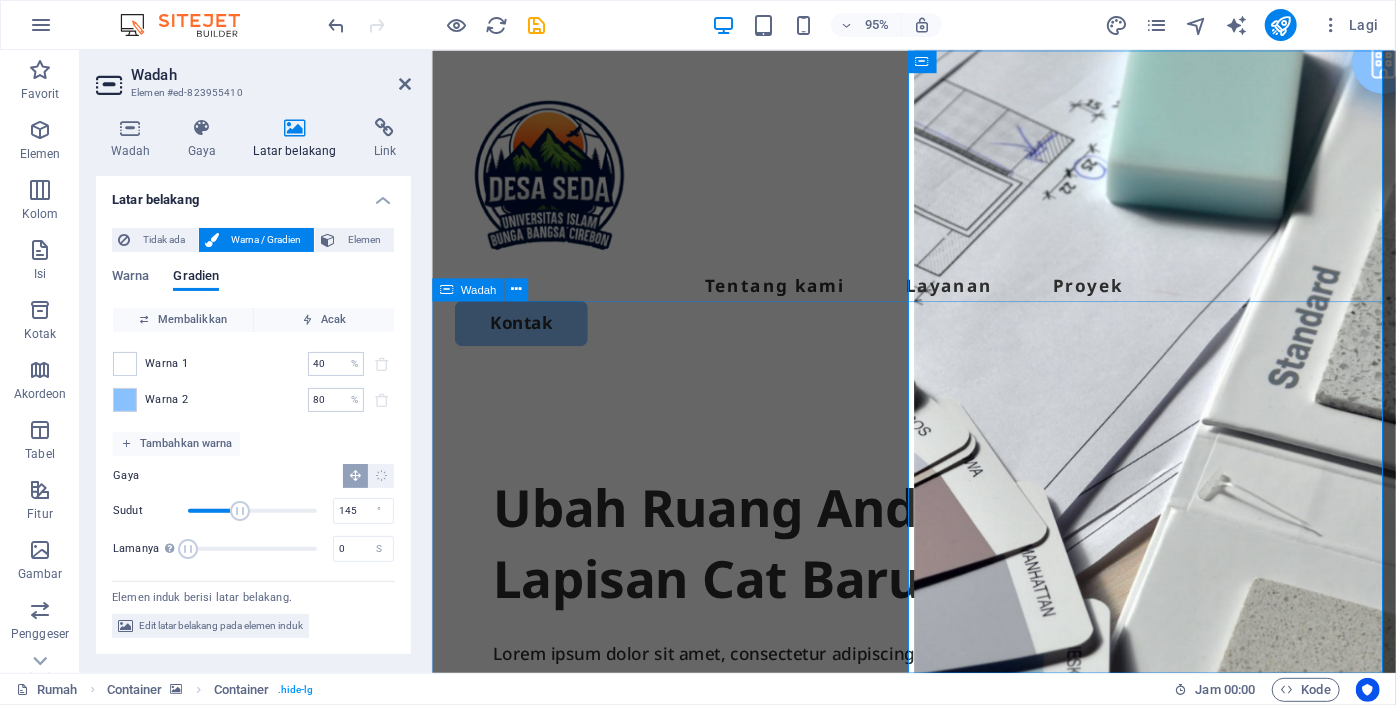 click on "Ubah Ruang Anda dengan Lapisan Cat Baru Lorem ipsum dolor sit amet, consectetur adipiscing elite, sed do eiusmod tempor incididunt ut labore dan dolore magna aliqua. Itu enim ad minim racun. Memulai" at bounding box center (938, 778) 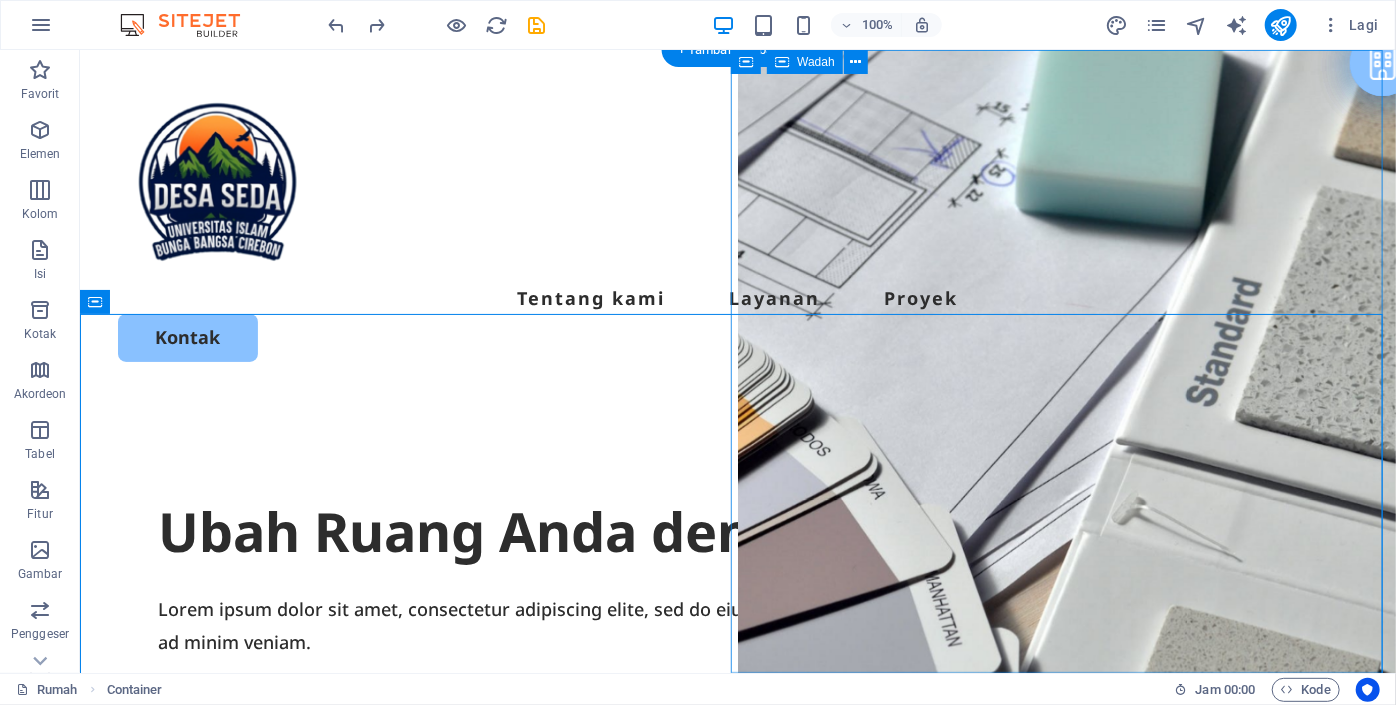 click on "Jatuhkan konten di sini atau  Tambahkan elemen  Tempel papan klip" at bounding box center [1066, 1183] 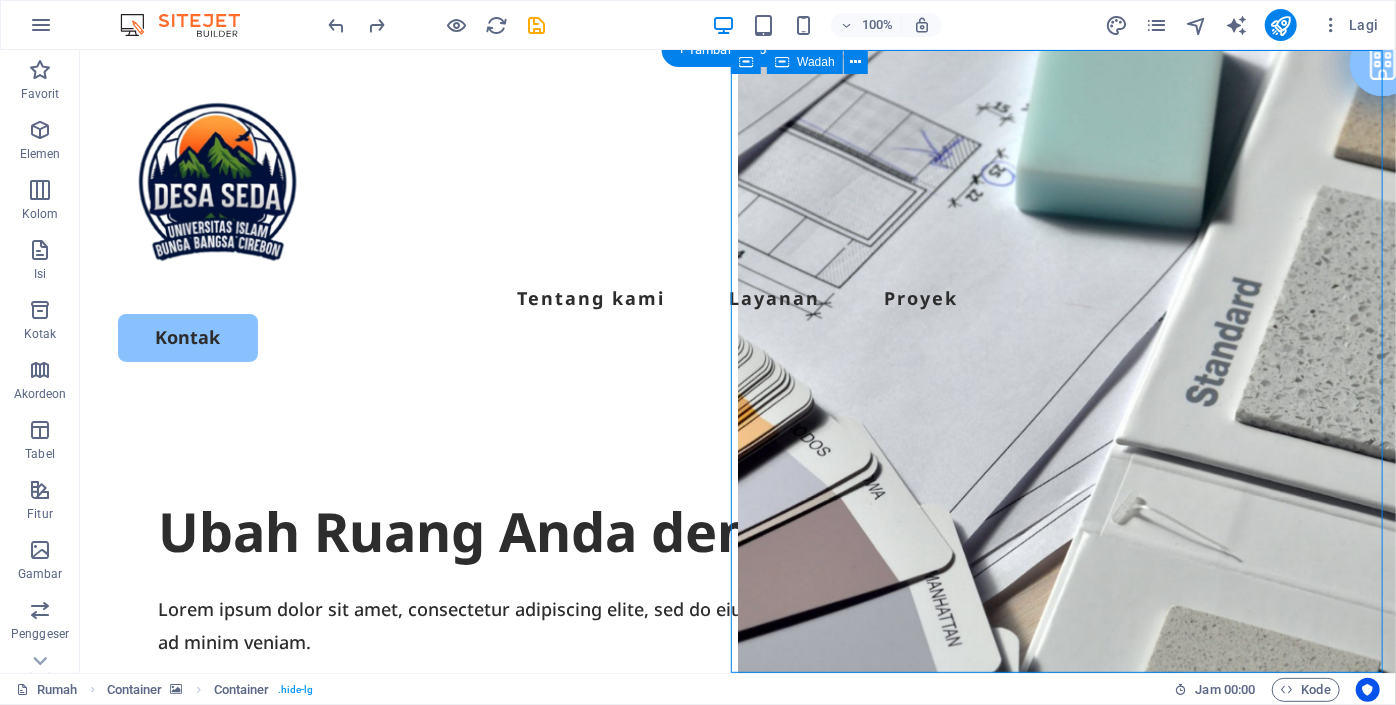 click on "Jatuhkan konten di sini atau  Tambahkan elemen  Tempel papan klip" at bounding box center [1066, 1183] 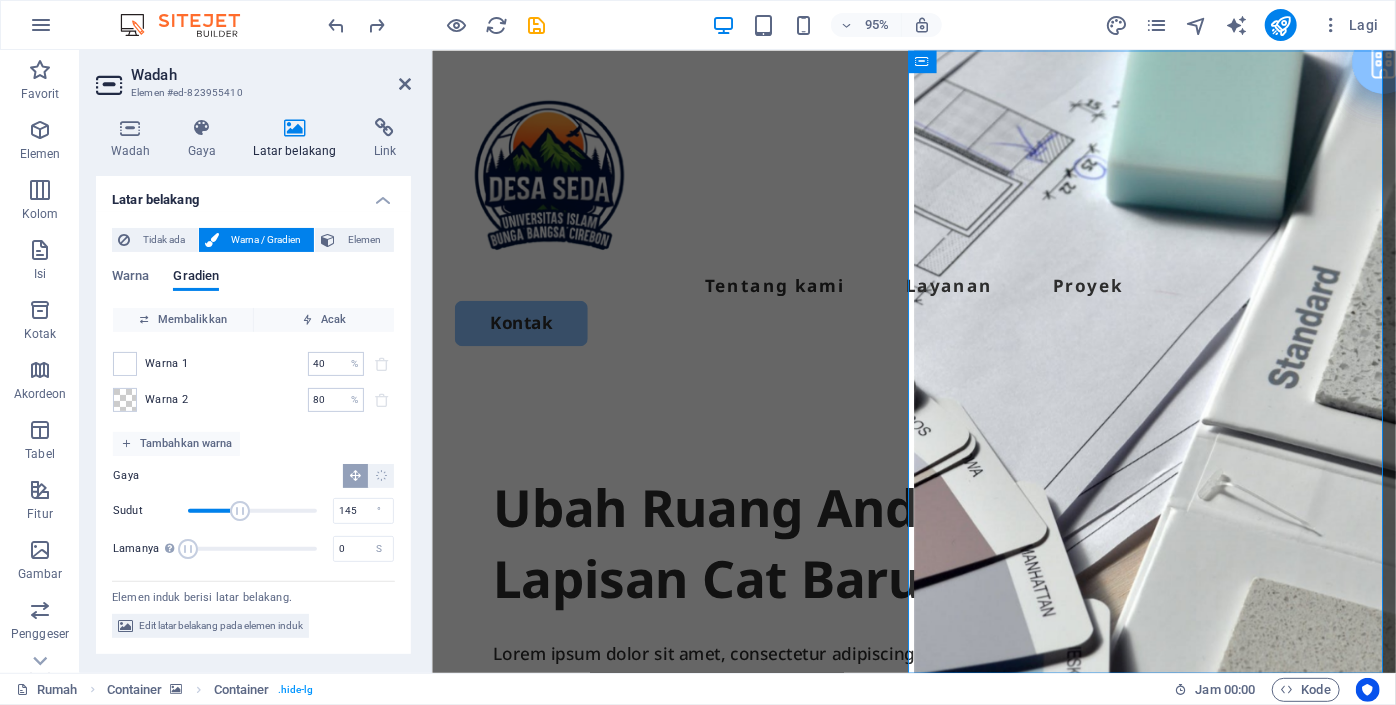 click on "Warna 2 80 % ​" at bounding box center [253, 400] 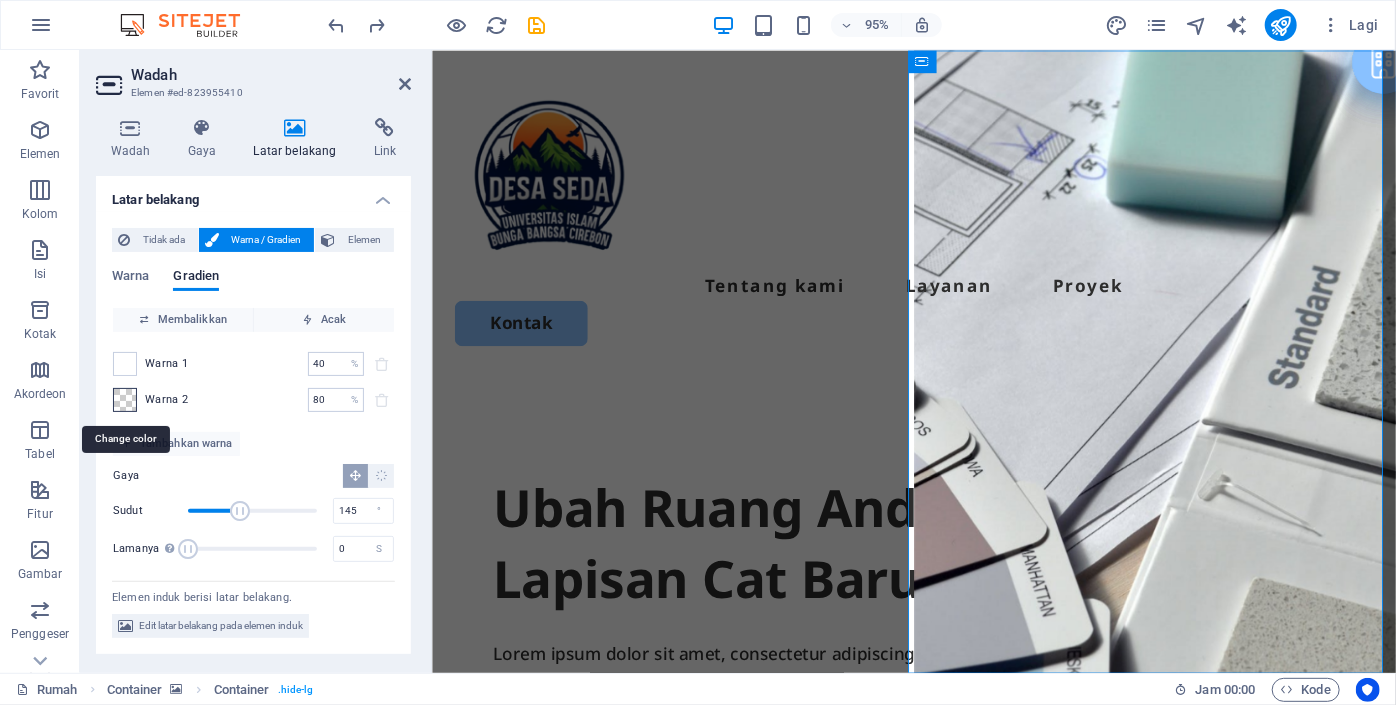 click at bounding box center (125, 400) 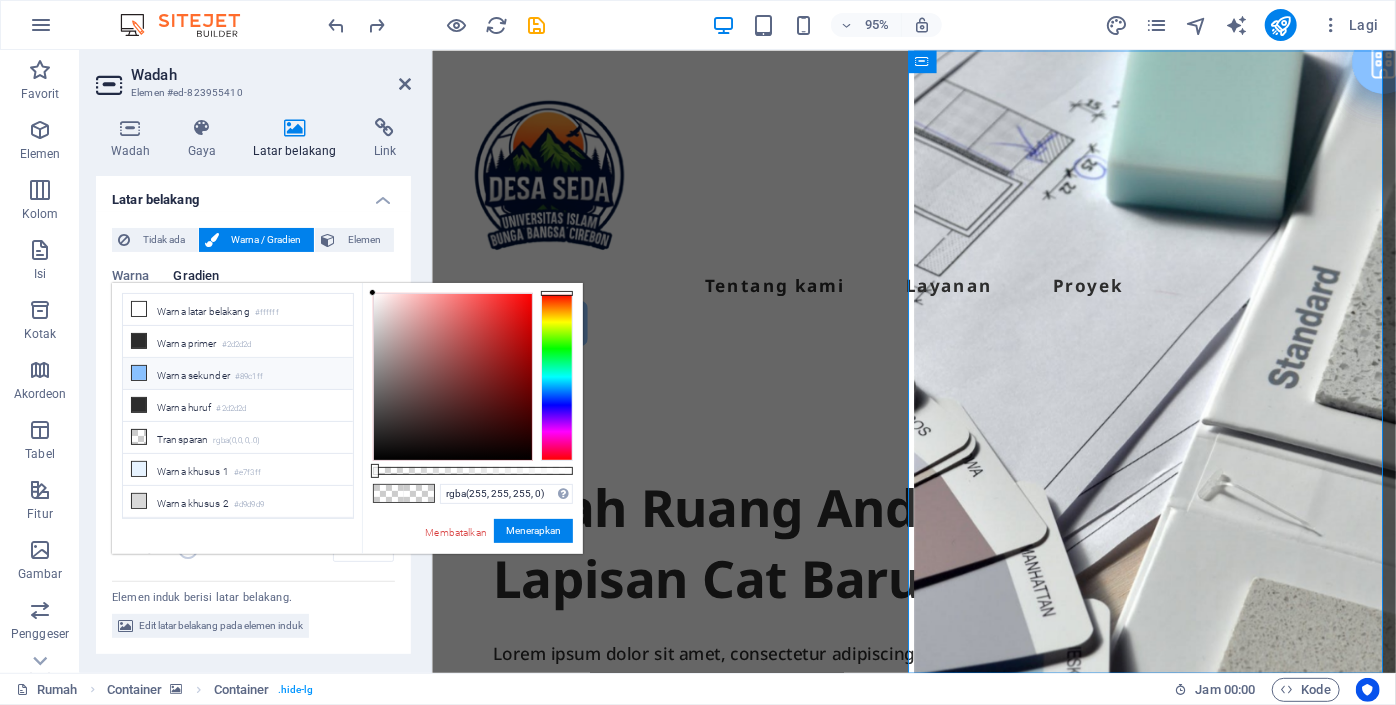 click at bounding box center [139, 373] 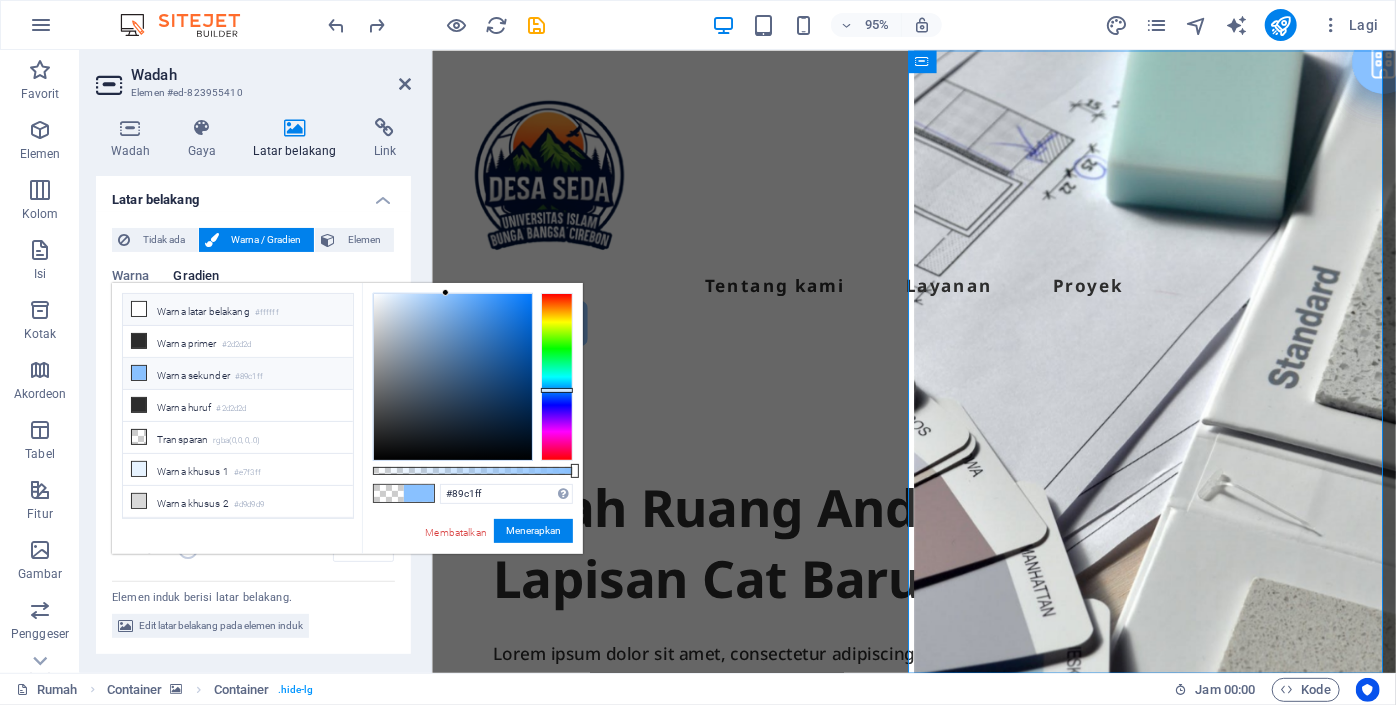 click on "Warna latar belakang
#ffffff" at bounding box center [238, 310] 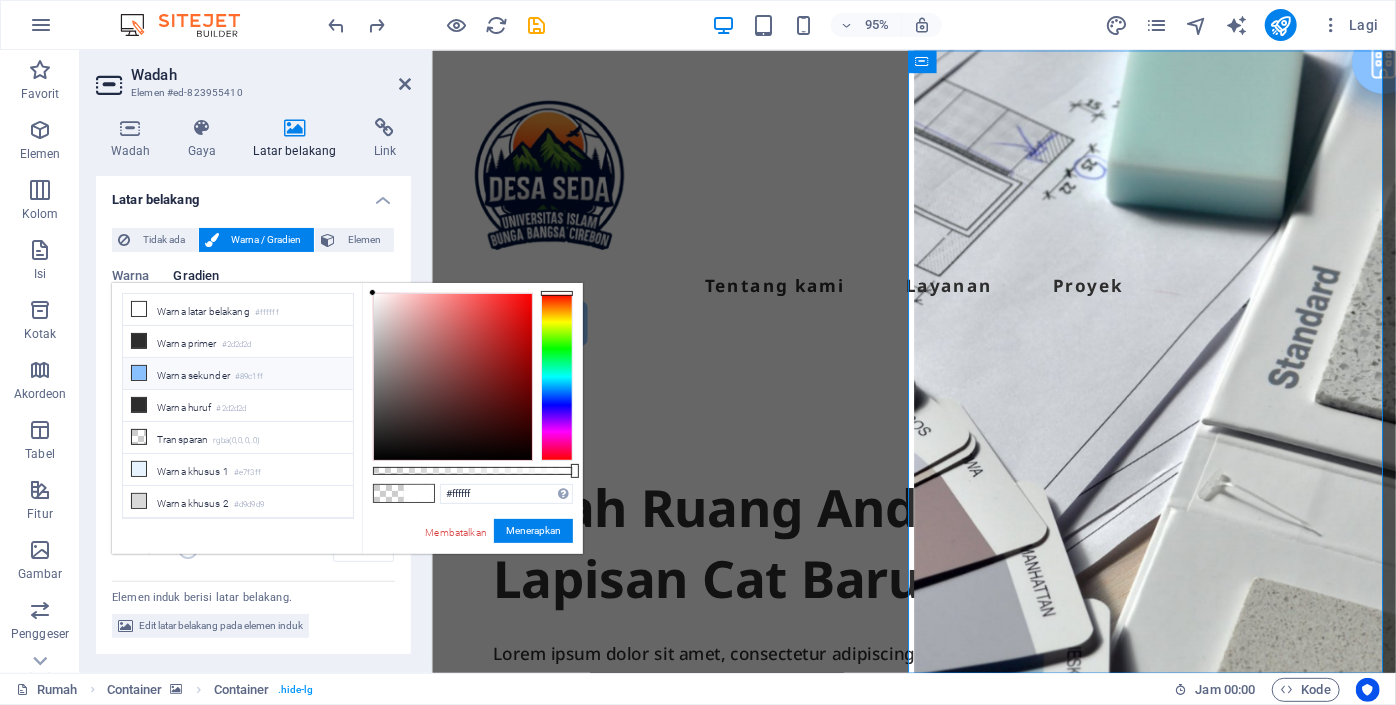 click at bounding box center [139, 373] 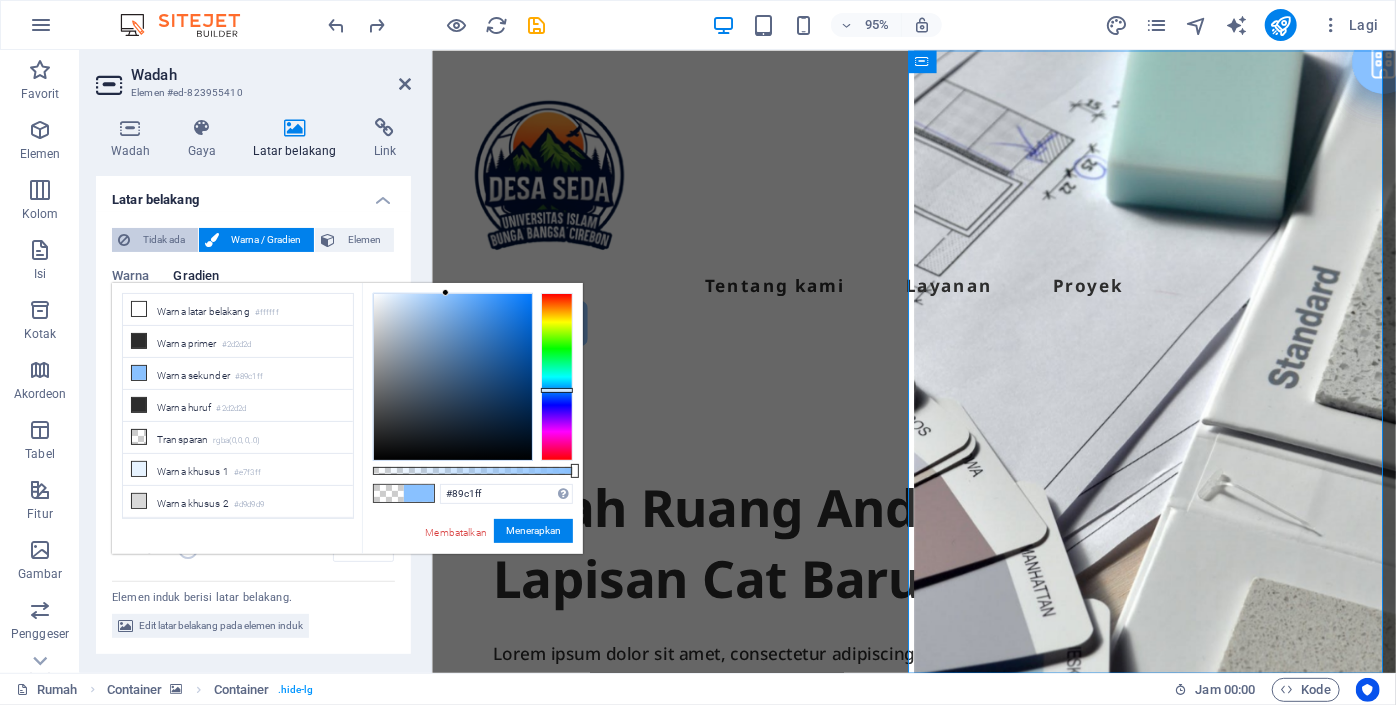 drag, startPoint x: 178, startPoint y: 225, endPoint x: 178, endPoint y: 237, distance: 12 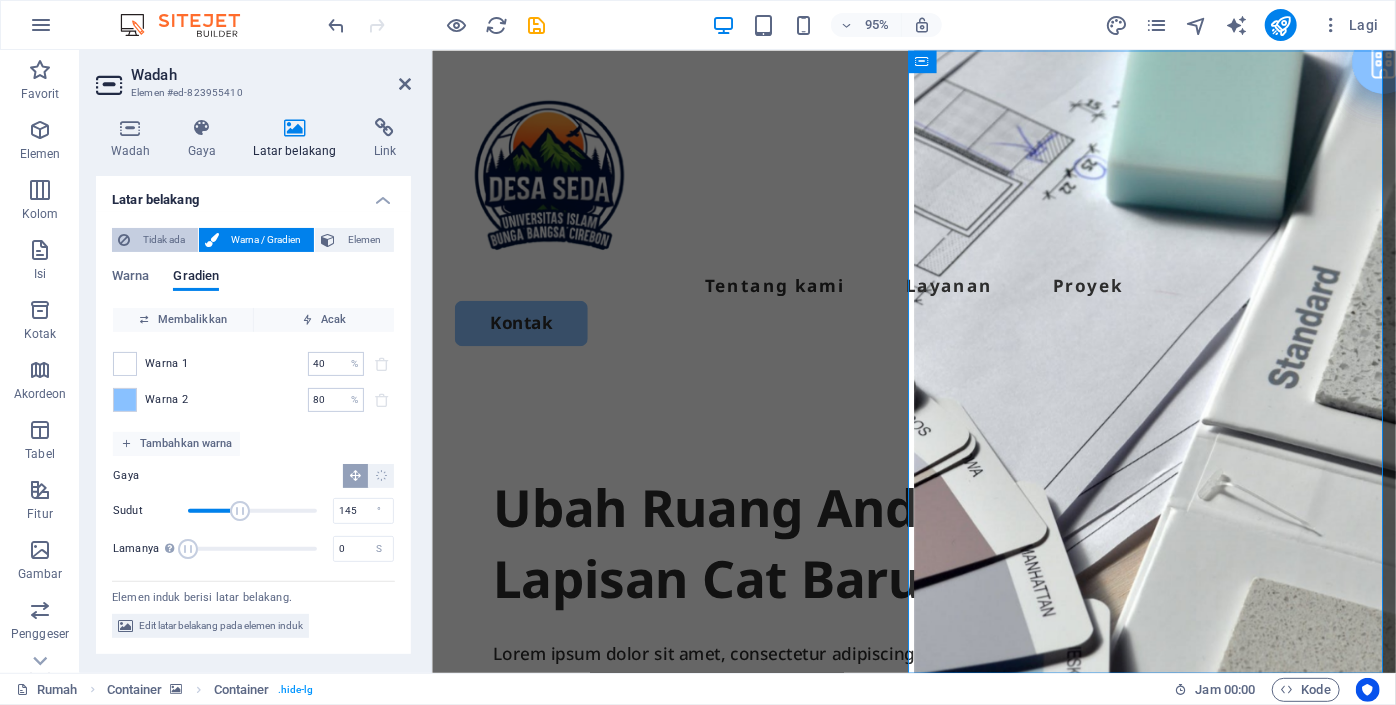 click on "Tidak ada" at bounding box center (164, 239) 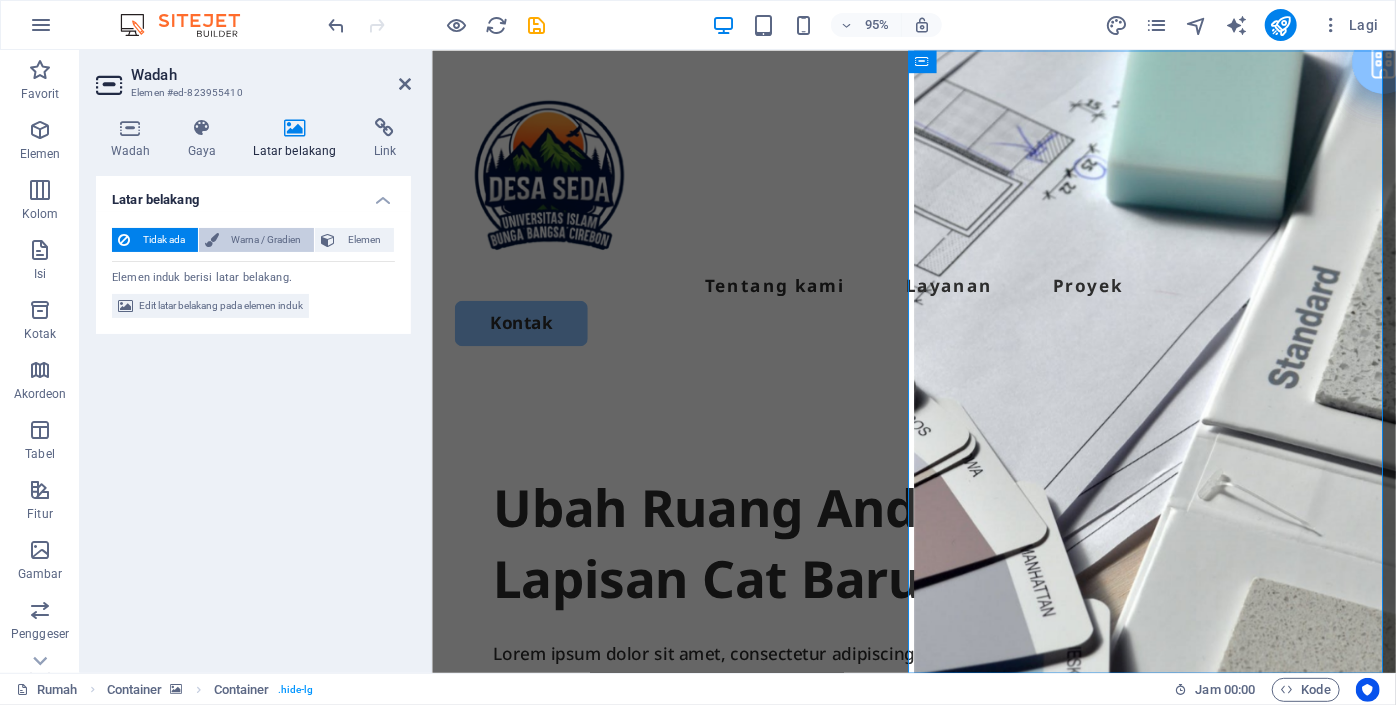 click at bounding box center (212, 240) 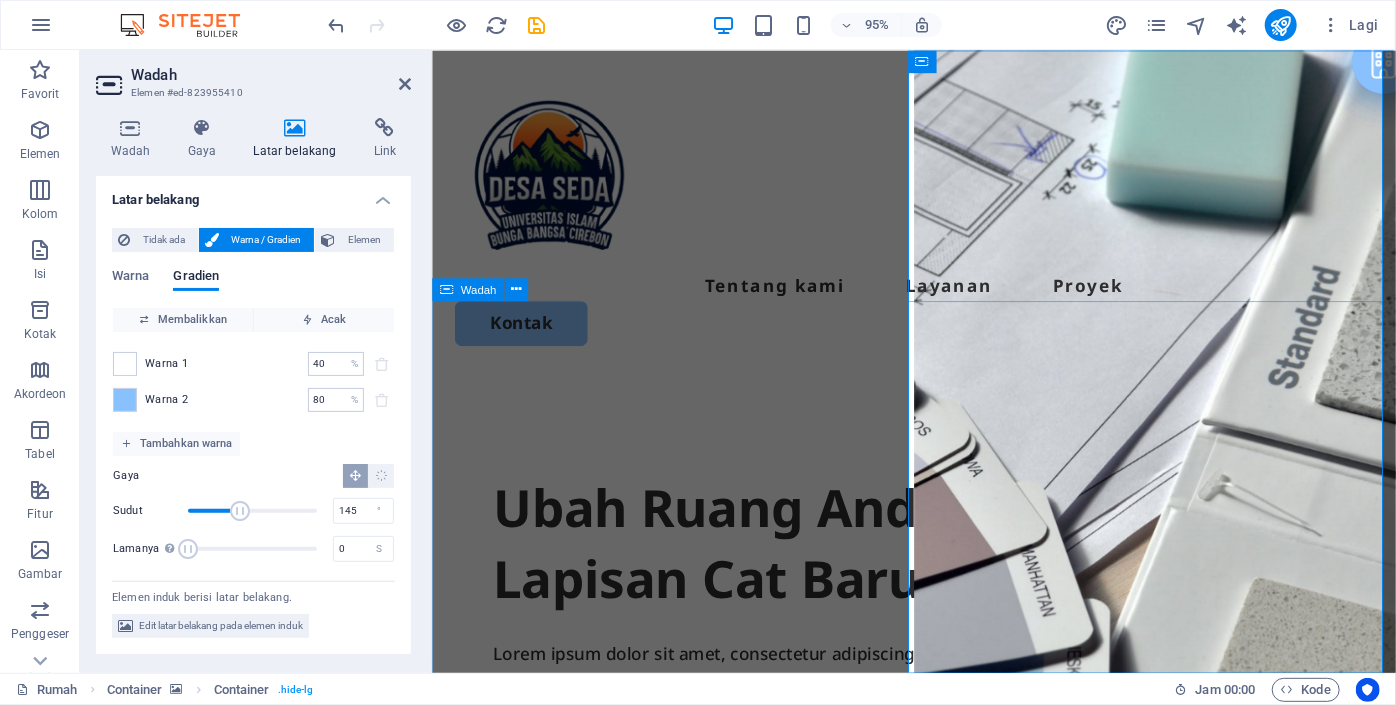 click on "Ubah Ruang Anda dengan Lapisan Cat Baru Lorem ipsum dolor sit amet, consectetur adipiscing elite, sed do eiusmod tempor incididunt ut labore dan dolore magna aliqua. Itu enim ad minim racun. Memulai" at bounding box center [938, 778] 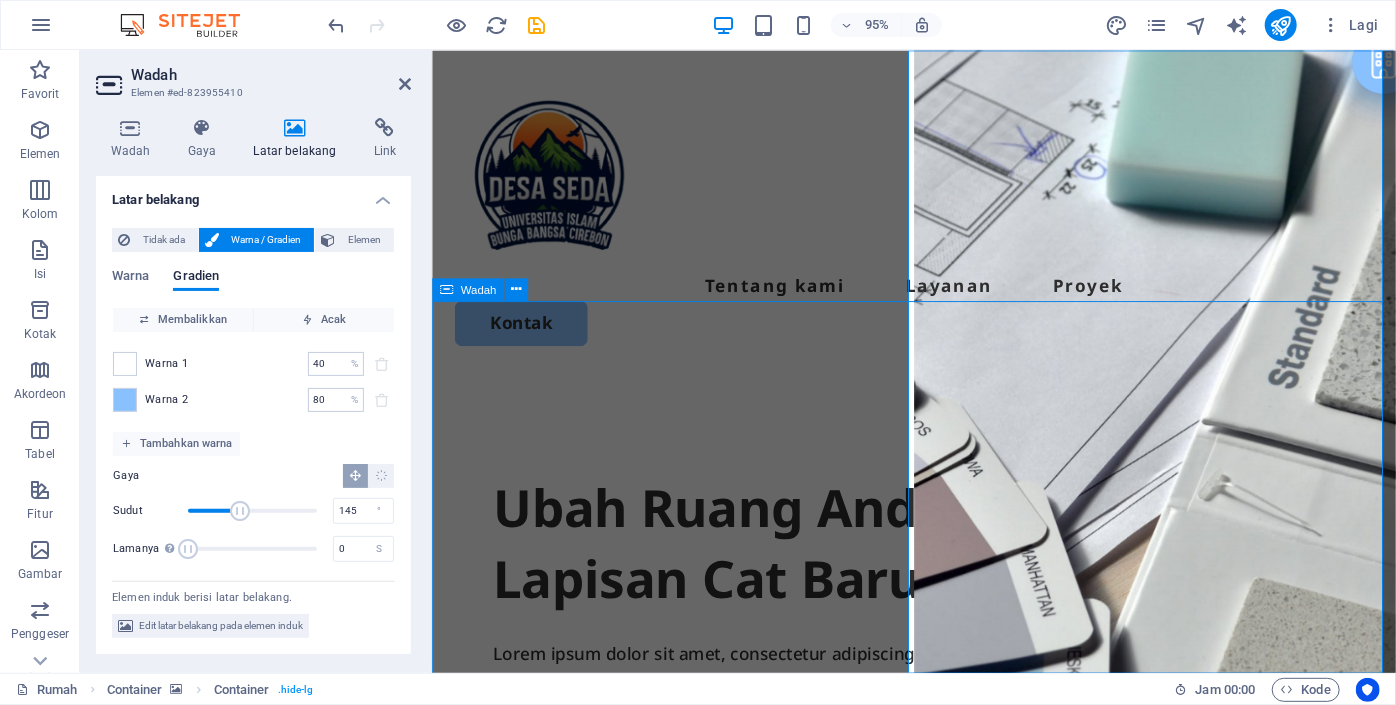 click on "Ubah Ruang Anda dengan Lapisan Cat Baru Lorem ipsum dolor sit amet, consectetur adipiscing elite, sed do eiusmod tempor incididunt ut labore dan dolore magna aliqua. Itu enim ad minim racun. Memulai" at bounding box center (938, 778) 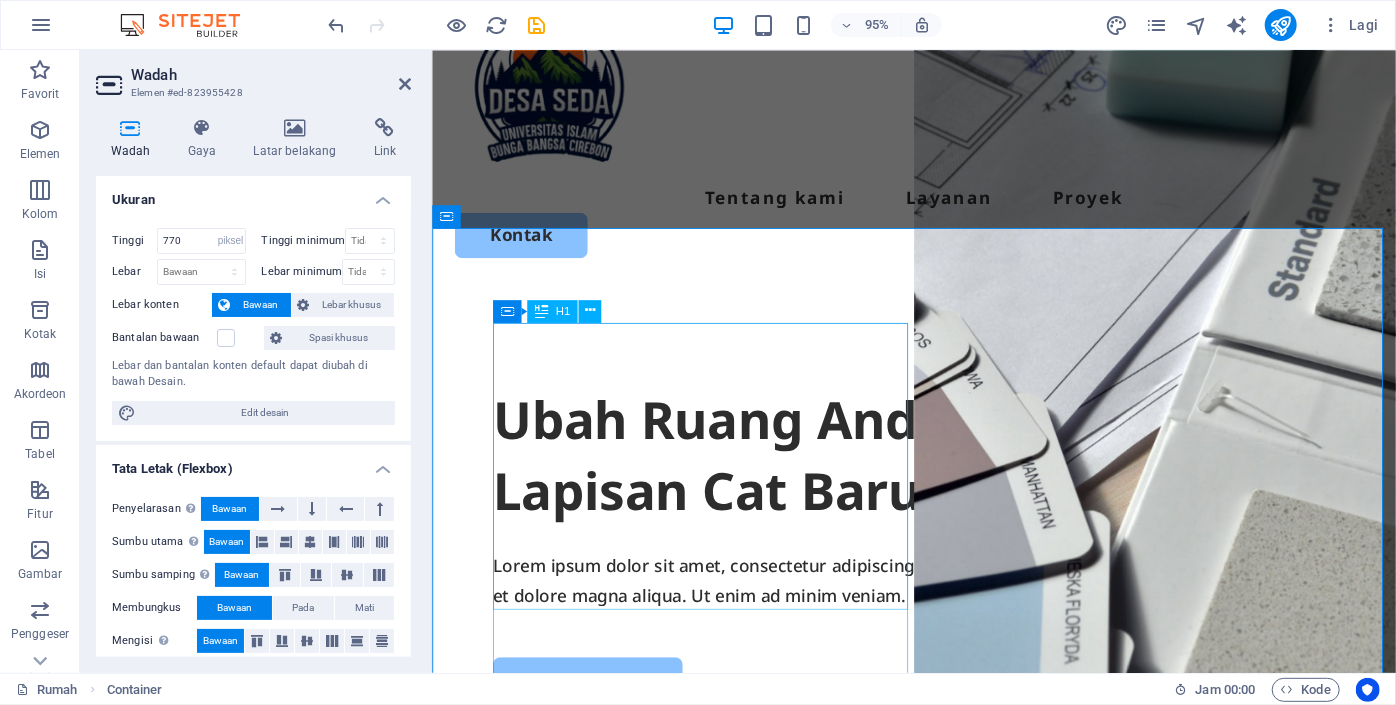 scroll, scrollTop: 57, scrollLeft: 0, axis: vertical 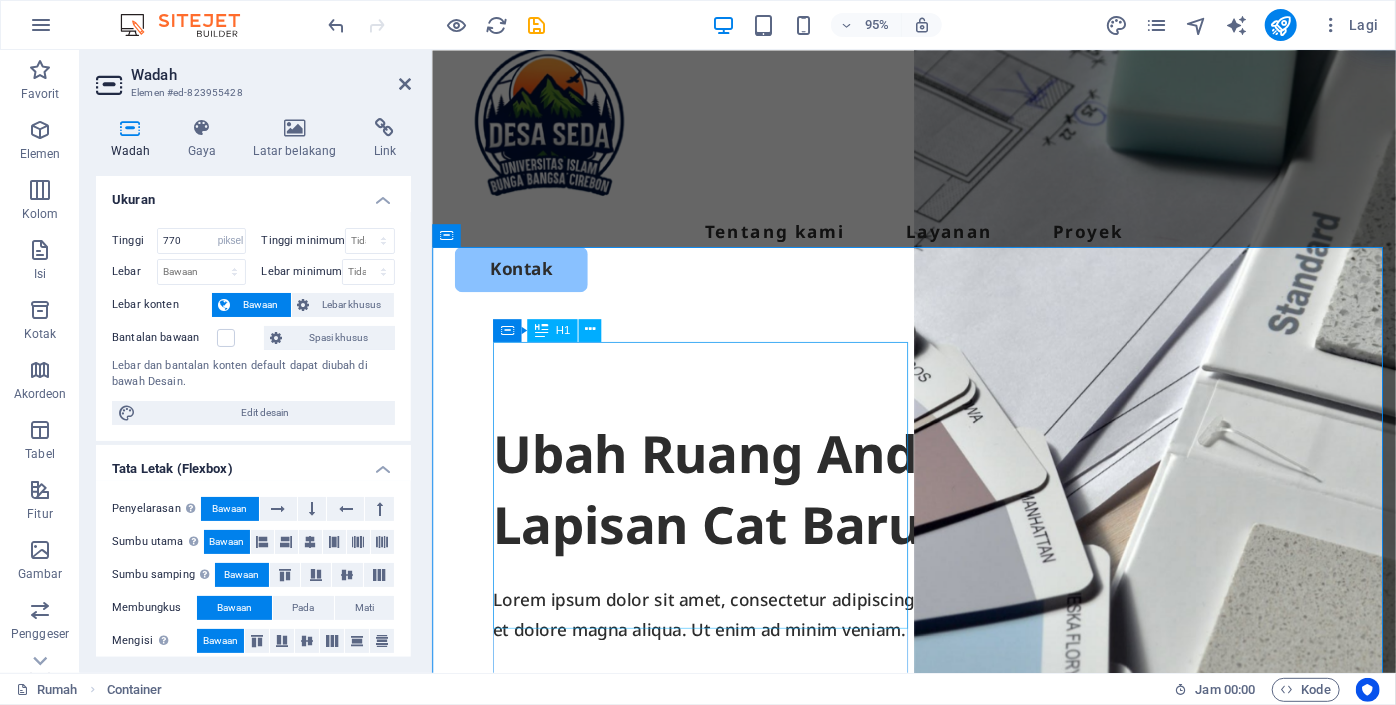 click on "Ubah Ruang Anda dengan Lapisan Cat Baru" at bounding box center (938, 511) 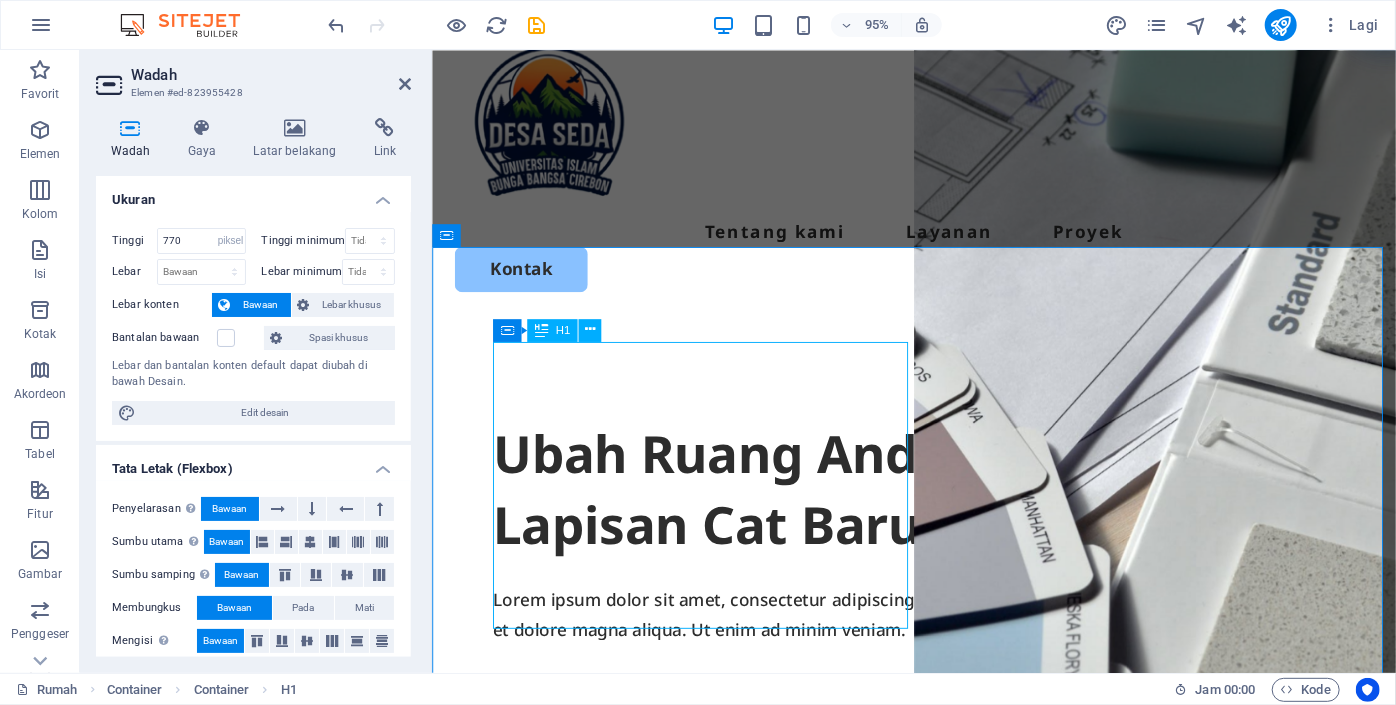 click on "Ubah Ruang Anda dengan Lapisan Cat Baru" at bounding box center [938, 511] 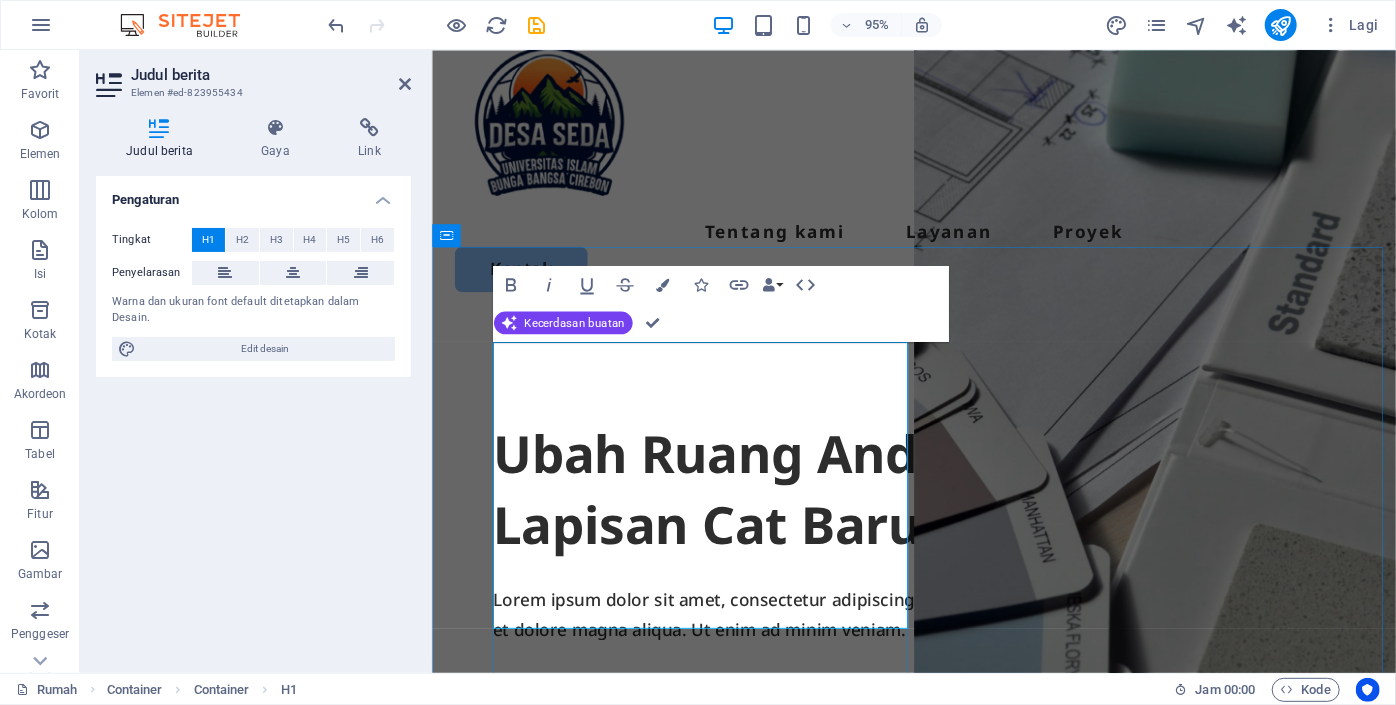 click on "Ubah Ruang Anda dengan Lapisan Cat Baru" at bounding box center (938, 511) 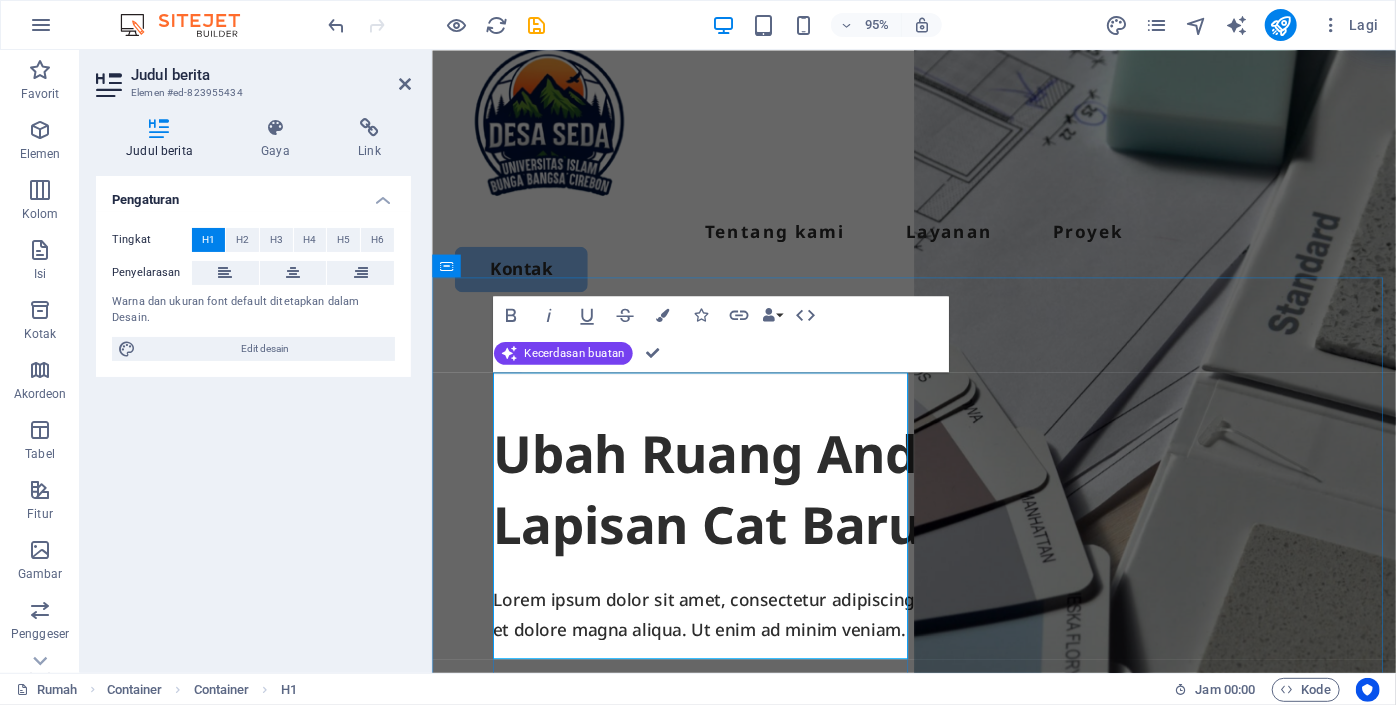scroll, scrollTop: 24, scrollLeft: 0, axis: vertical 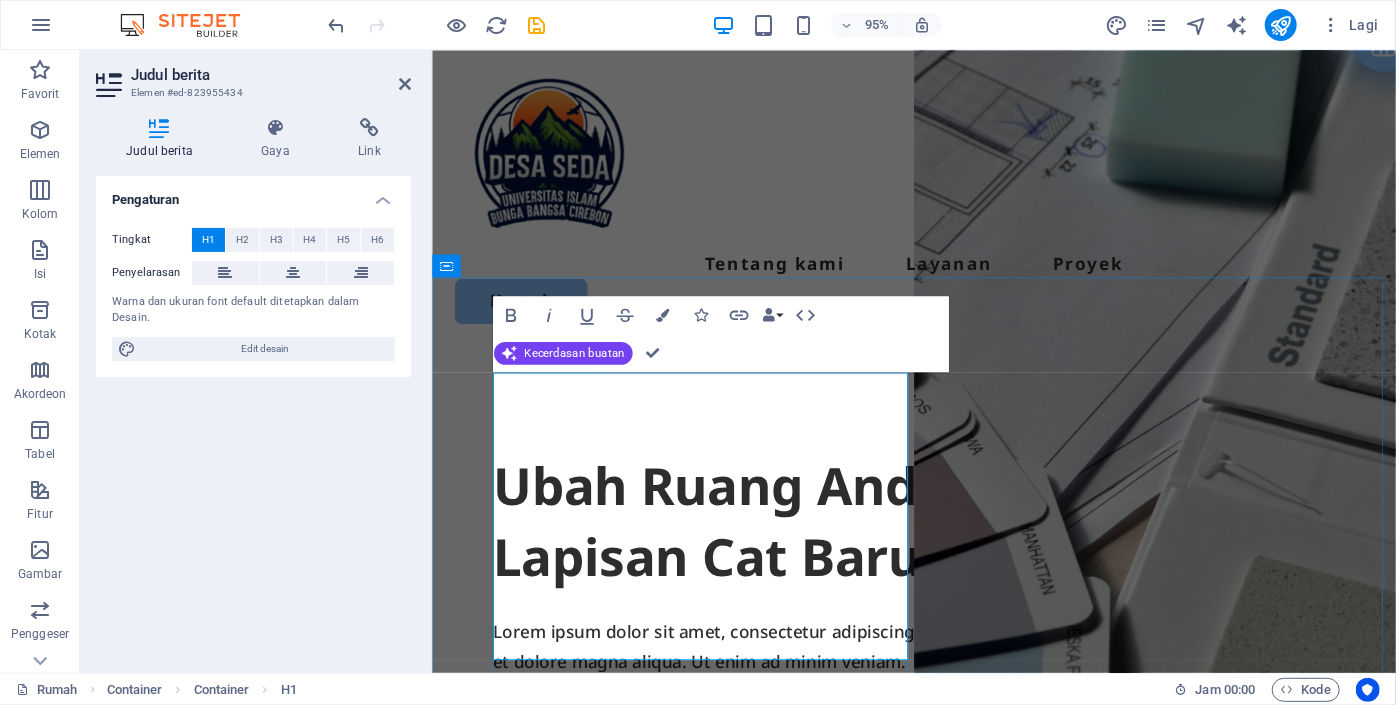 click on "Ubah Ruang Anda dengan Lapisan Cat Baru" at bounding box center (842, 544) 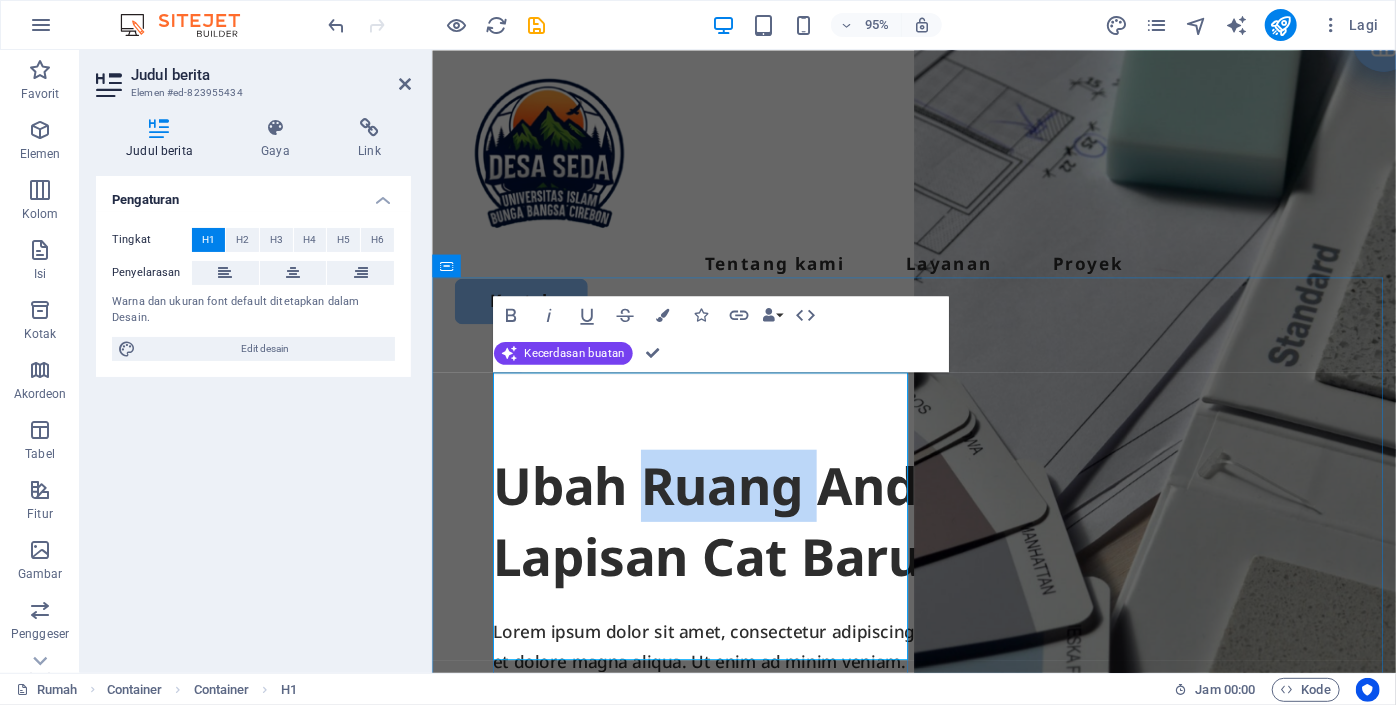 click on "Ubah Ruang Anda dengan Lapisan Cat Baru" at bounding box center (842, 544) 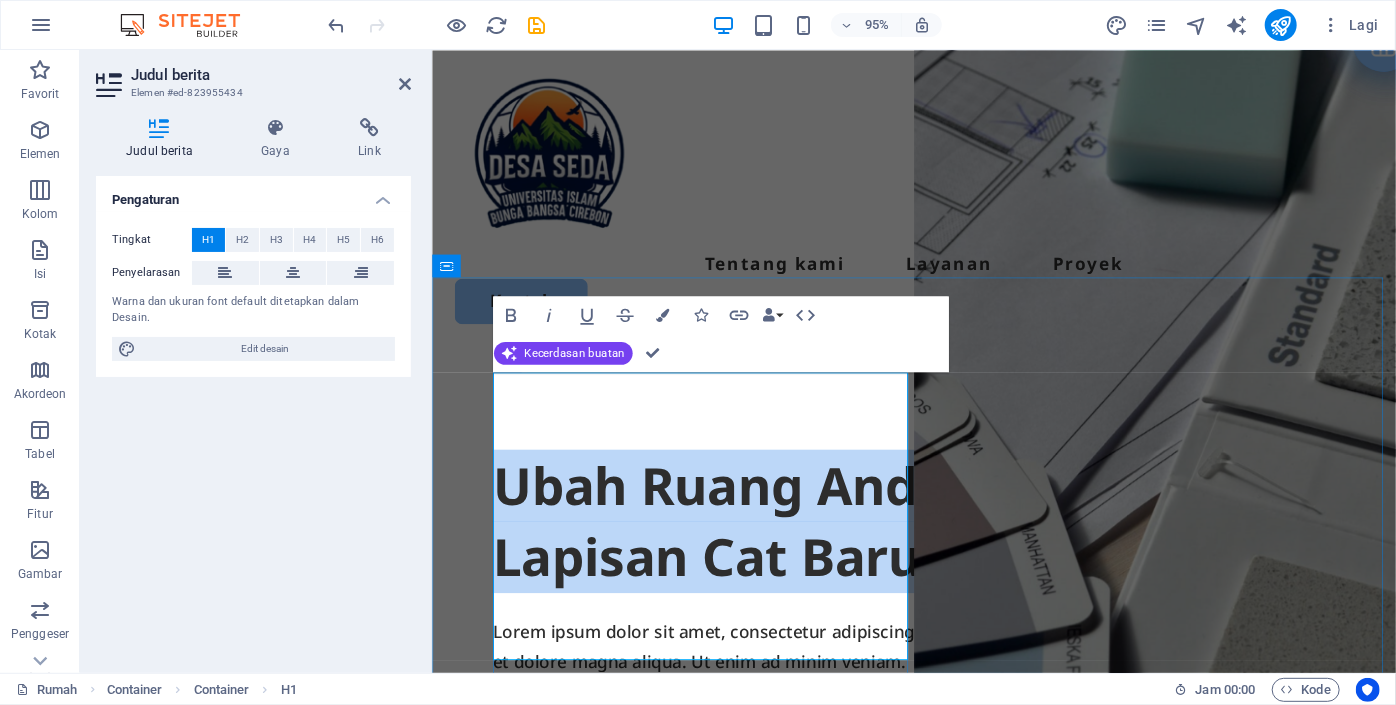 type 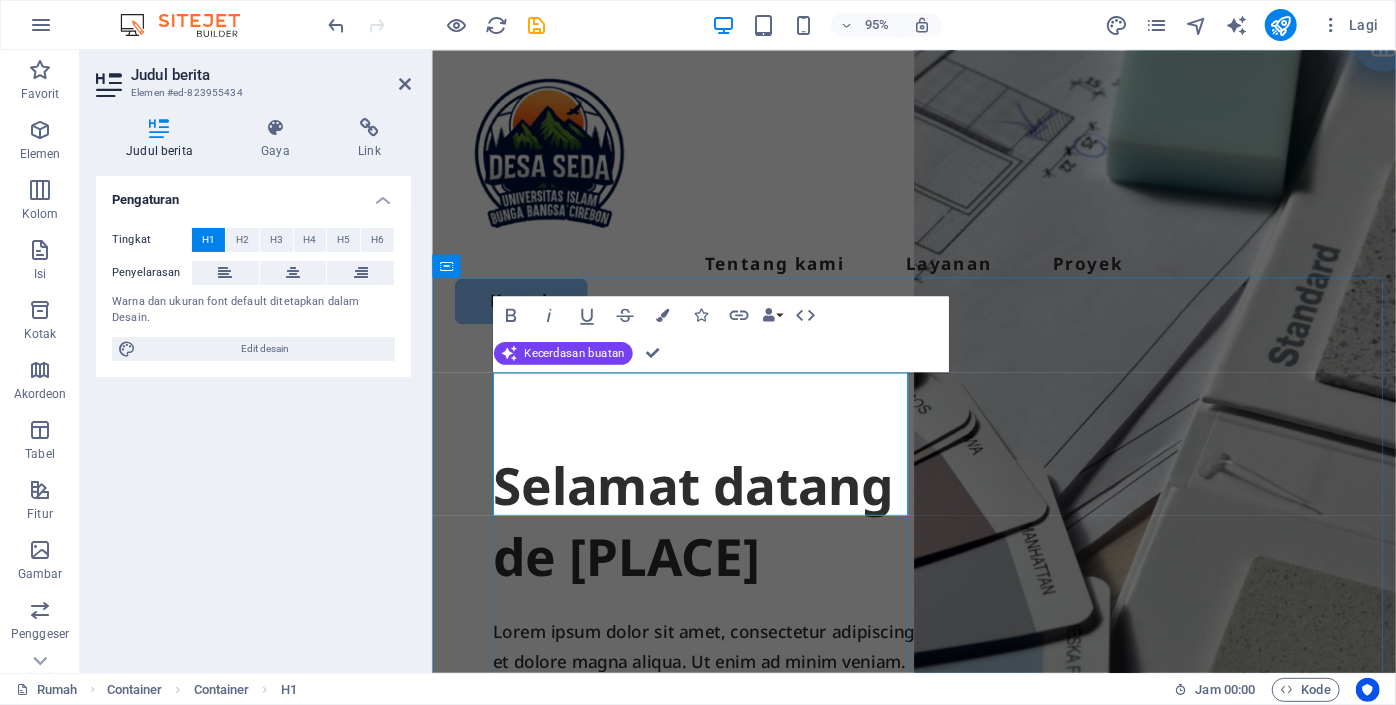 click on "Selamat datang ‌de Desa Seda" at bounding box center (706, 544) 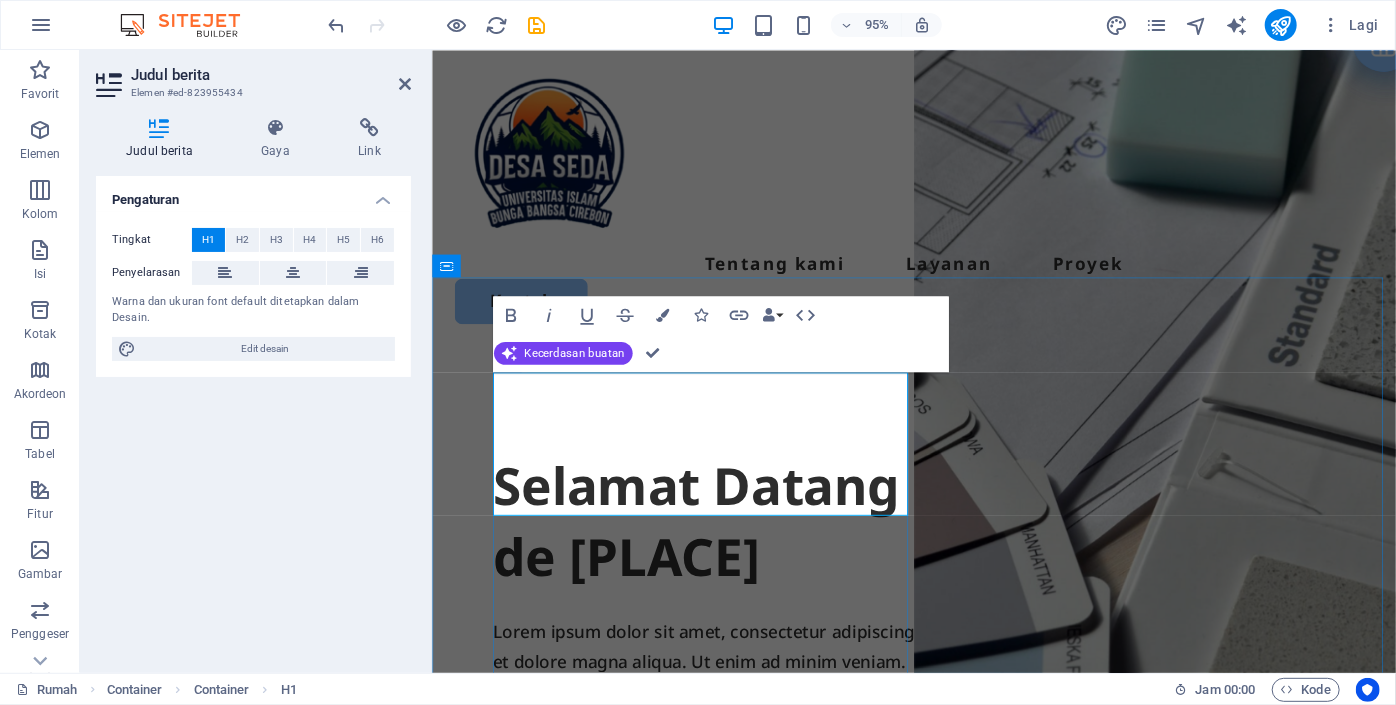 click on "Selamat Datang ‌de Desa Seda" at bounding box center [709, 544] 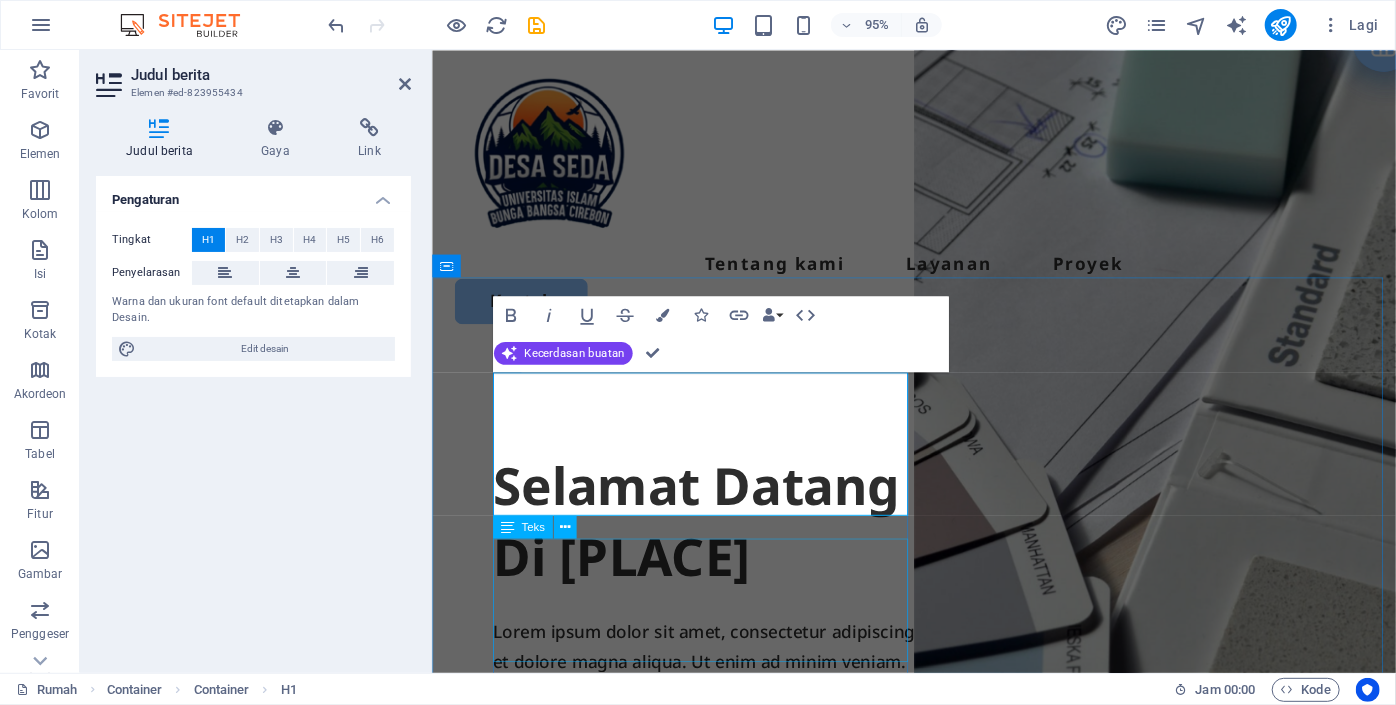 click on "Lorem ipsum dolor sit amet, consectetur adipiscing elite, sed do eiusmod tempor incididunt ut labore dan dolore magna aliqua. Itu enim ad minim racun." at bounding box center [938, 676] 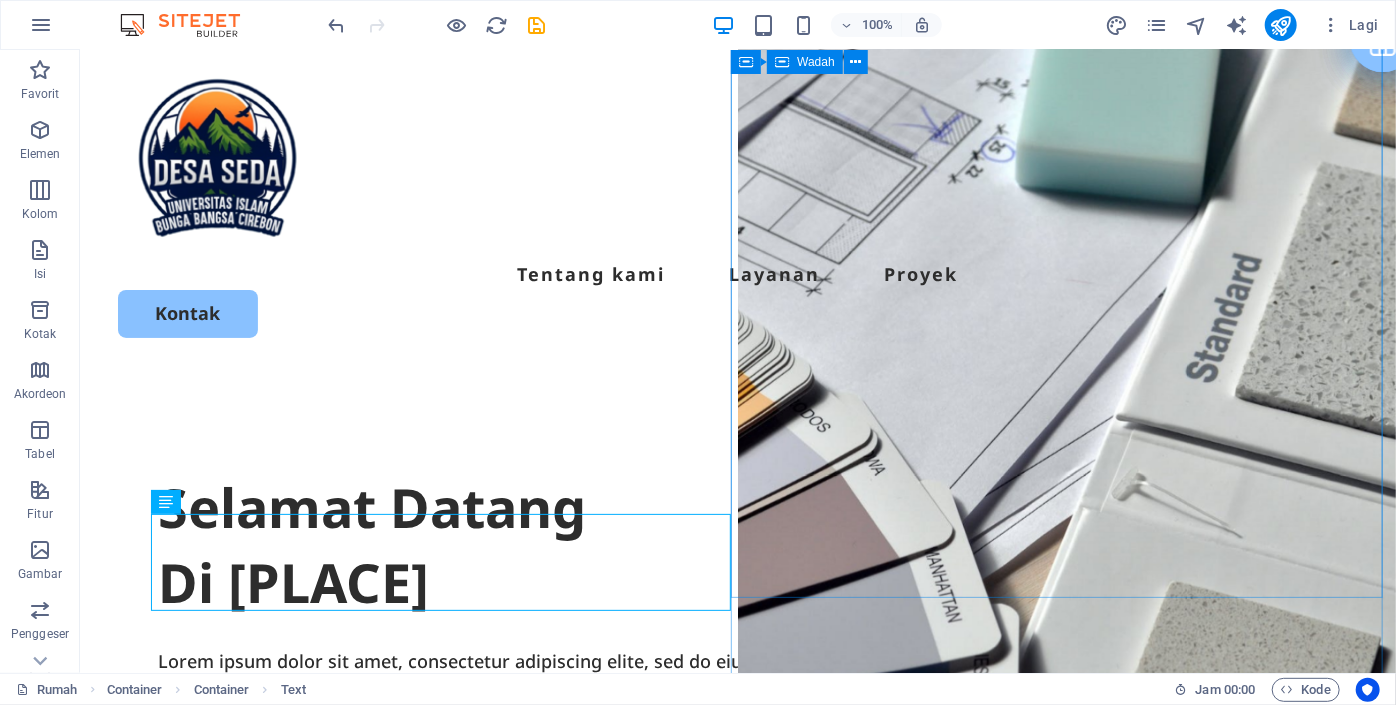 scroll, scrollTop: 85, scrollLeft: 0, axis: vertical 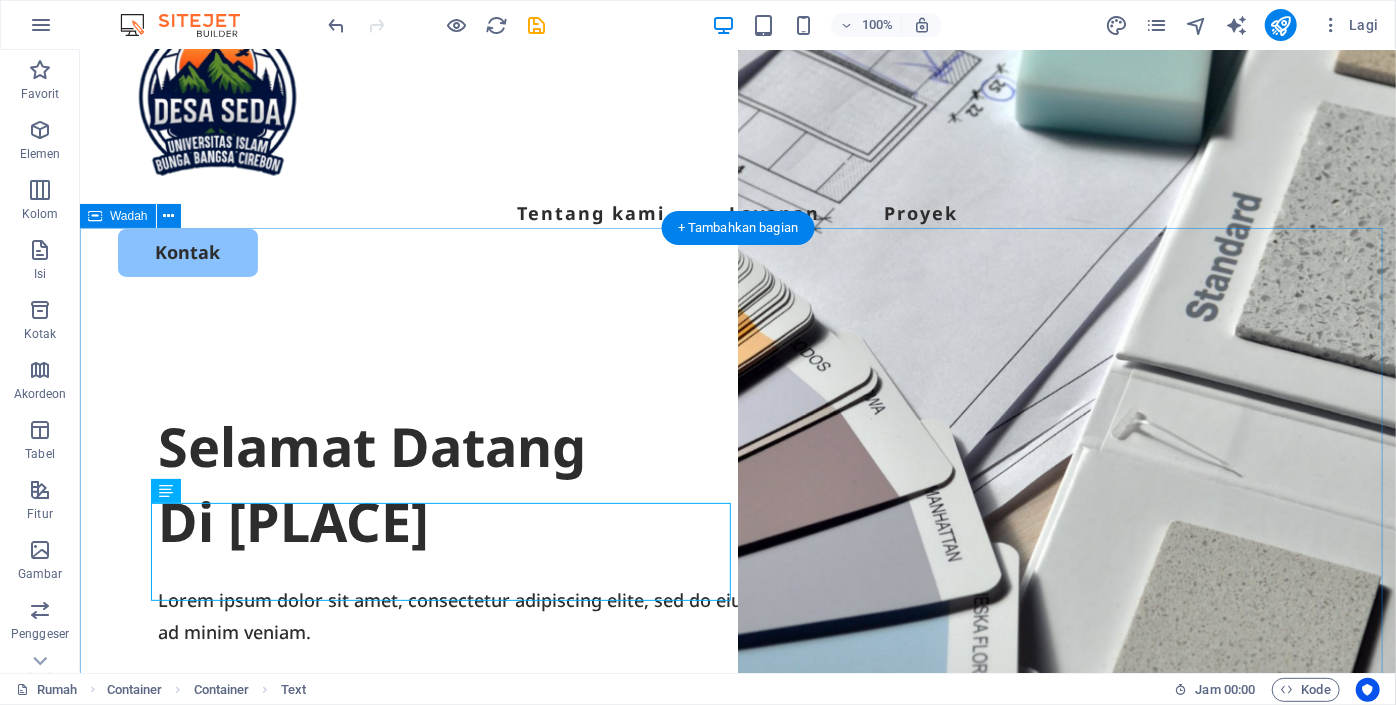 click on "Selamat Datang  Di Desa Seda Lorem ipsum dolor sit amet, consectetur adipiscing elite, sed do eiusmod tempor incididunt ut labore dan dolore magna aliqua. Itu enim ad minim racun. Memulai" at bounding box center (737, 693) 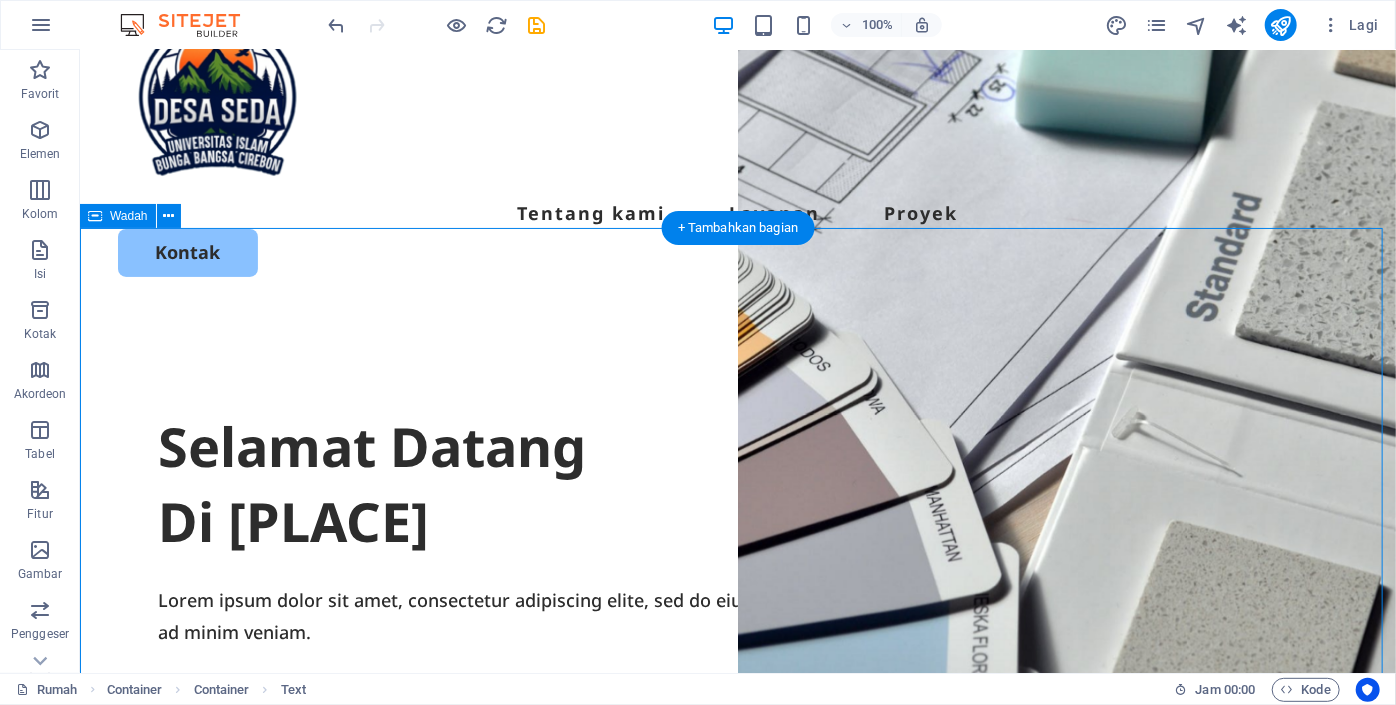 click on "Selamat Datang  Di Desa Seda Lorem ipsum dolor sit amet, consectetur adipiscing elite, sed do eiusmod tempor incididunt ut labore dan dolore magna aliqua. Itu enim ad minim racun. Memulai" at bounding box center (737, 693) 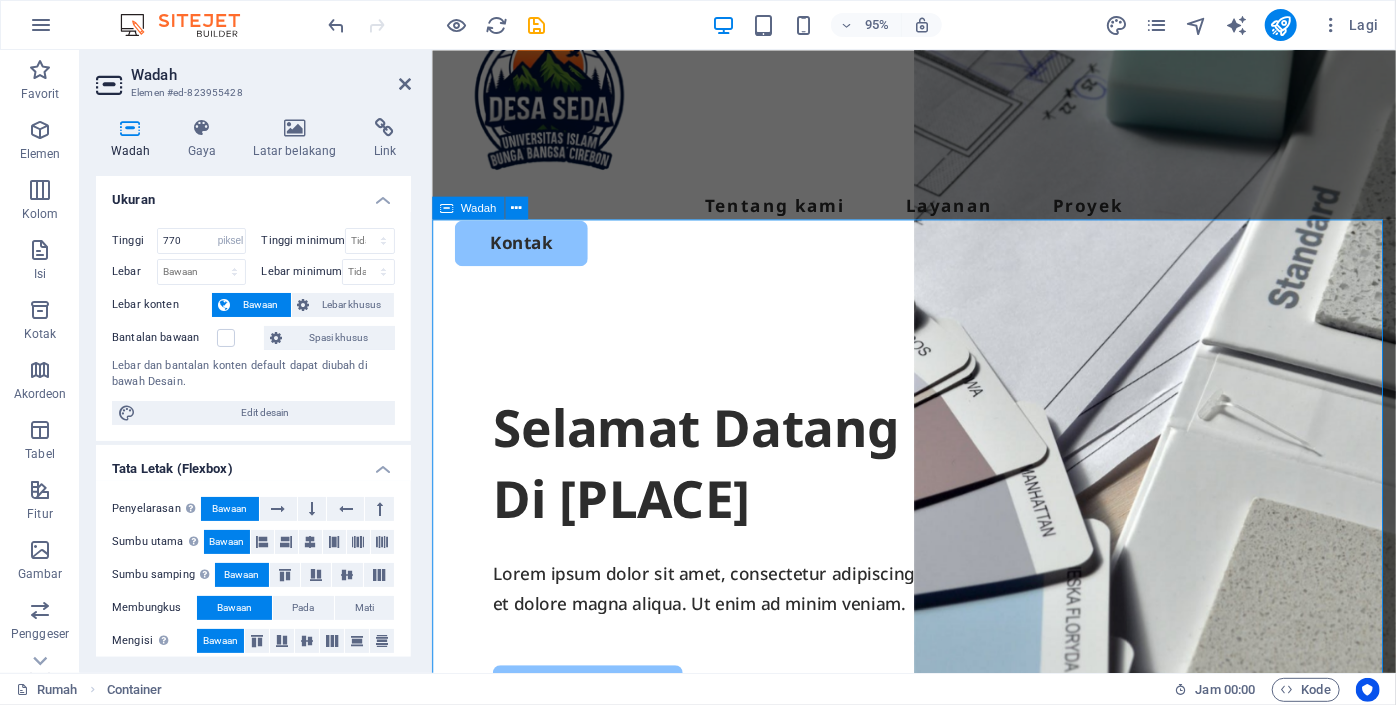 click on "Selamat Datang  Di Desa Seda Lorem ipsum dolor sit amet, consectetur adipiscing elite, sed do eiusmod tempor incididunt ut labore dan dolore magna aliqua. Itu enim ad minim racun. Memulai" at bounding box center (938, 693) 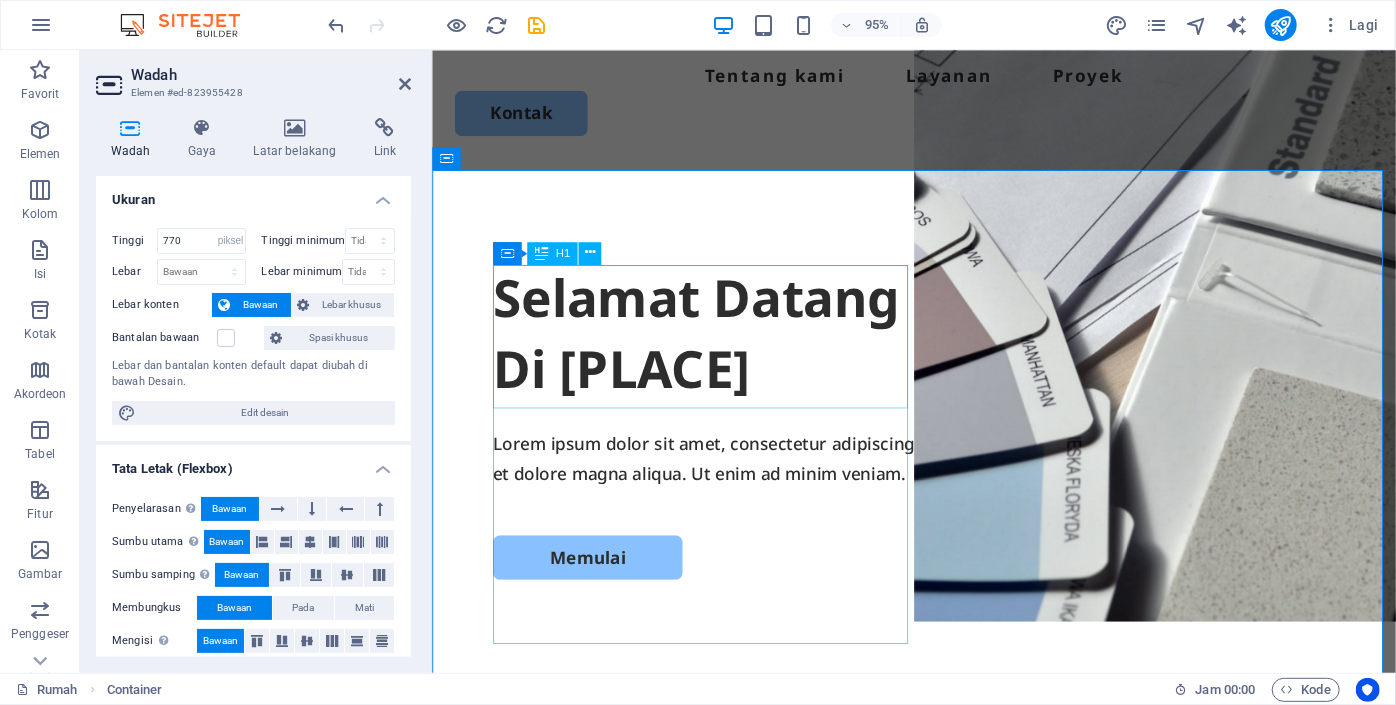 scroll, scrollTop: 137, scrollLeft: 0, axis: vertical 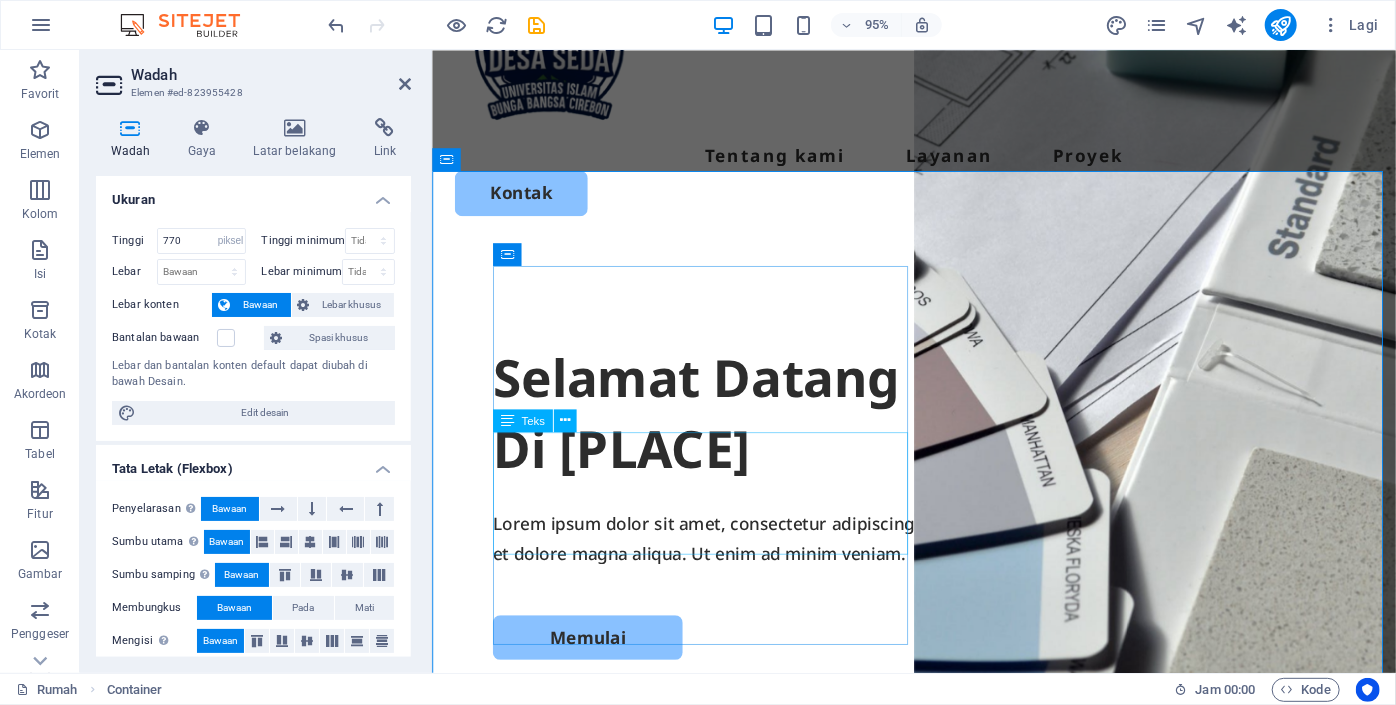 click on "Lorem ipsum dolor sit amet, consectetur adipiscing elite, sed do eiusmod tempor incididunt ut labore dan dolore magna aliqua. Itu enim ad minim racun." at bounding box center (938, 563) 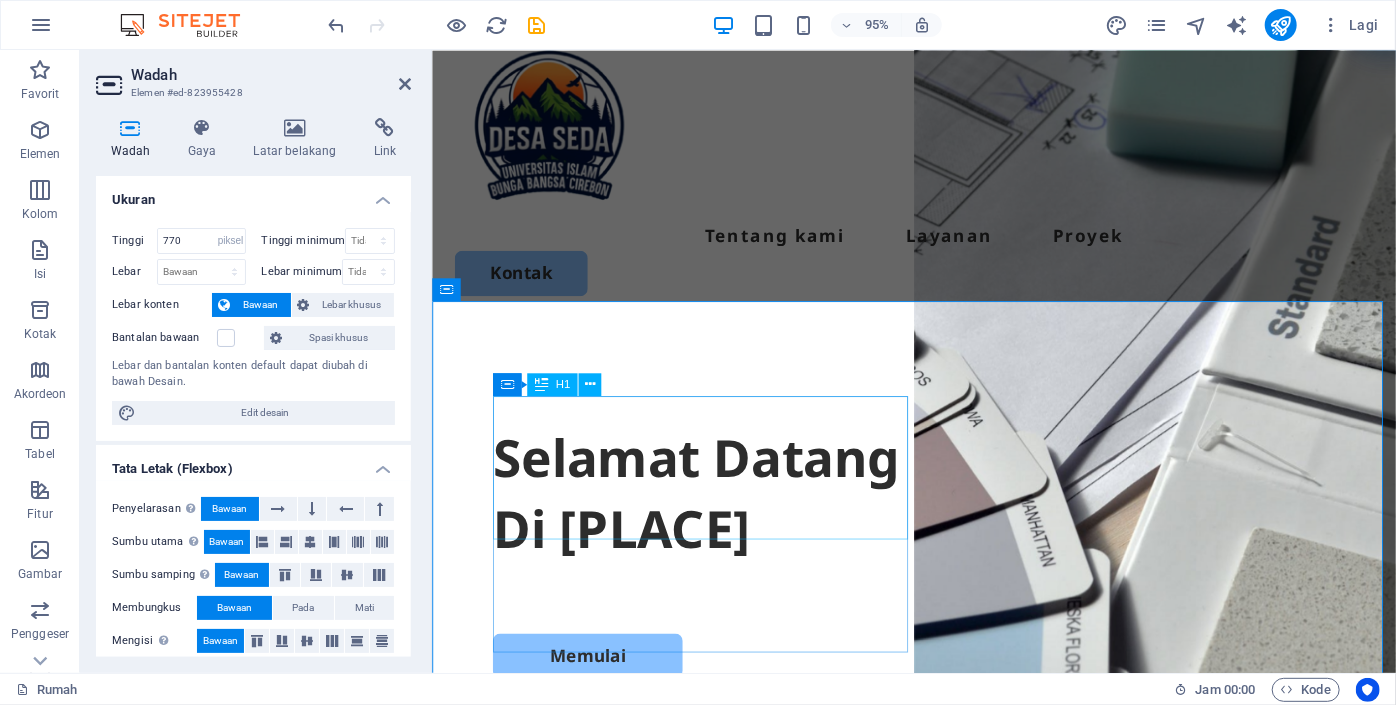 scroll, scrollTop: 0, scrollLeft: 0, axis: both 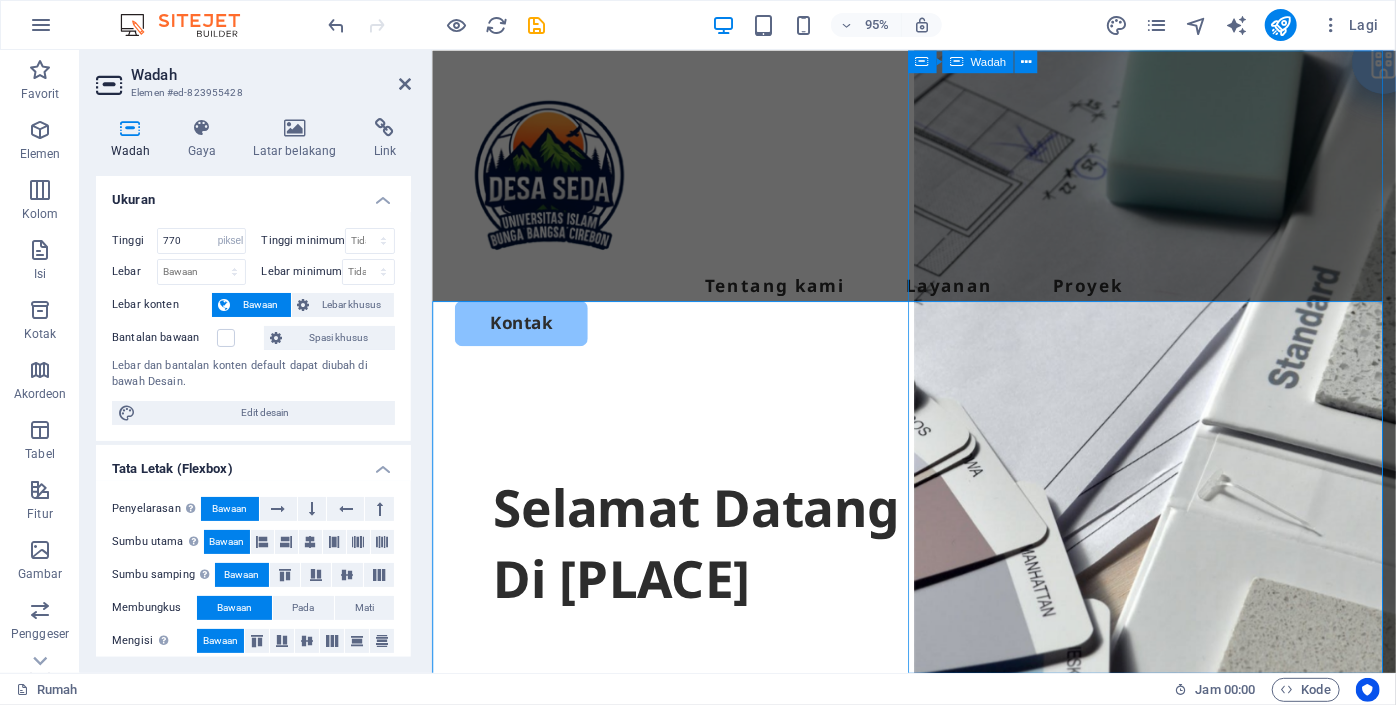 click on "Jatuhkan konten di sini atau  Tambahkan elemen  Tempel papan klip" at bounding box center (1193, 1200) 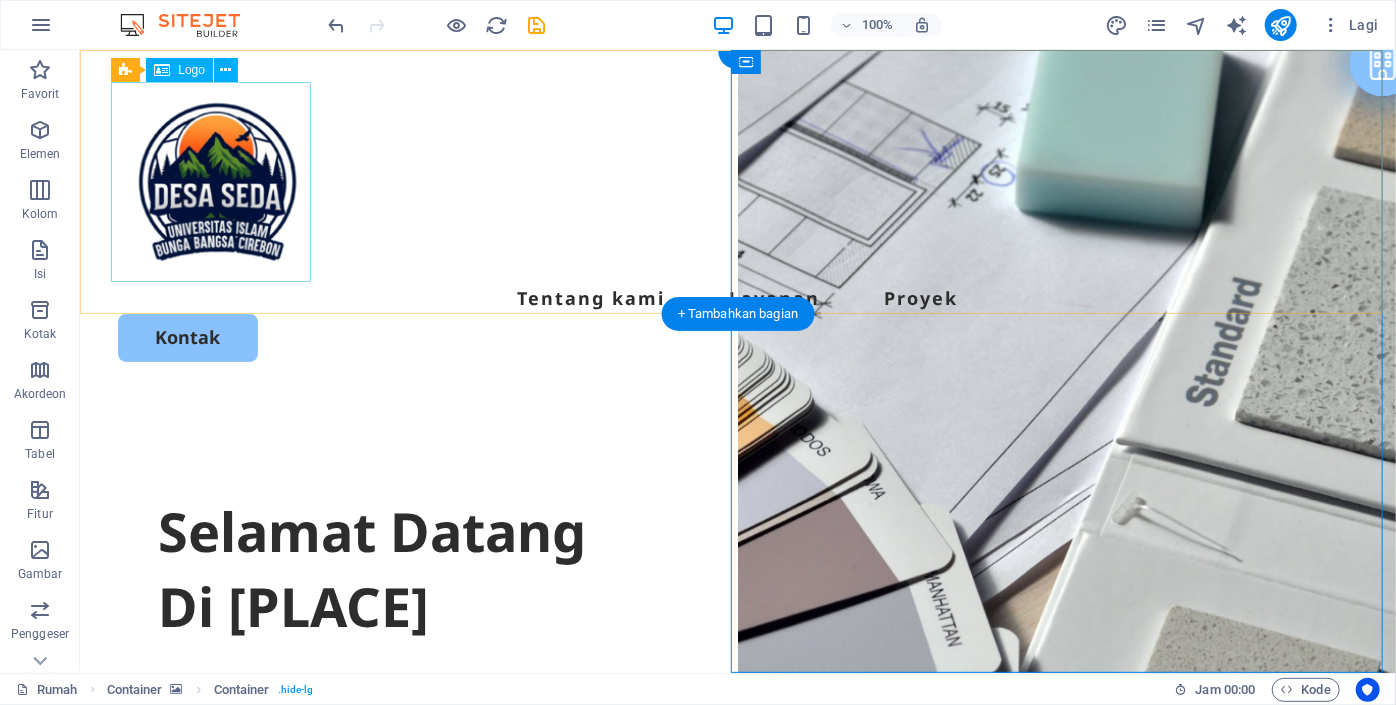 click at bounding box center [737, 181] 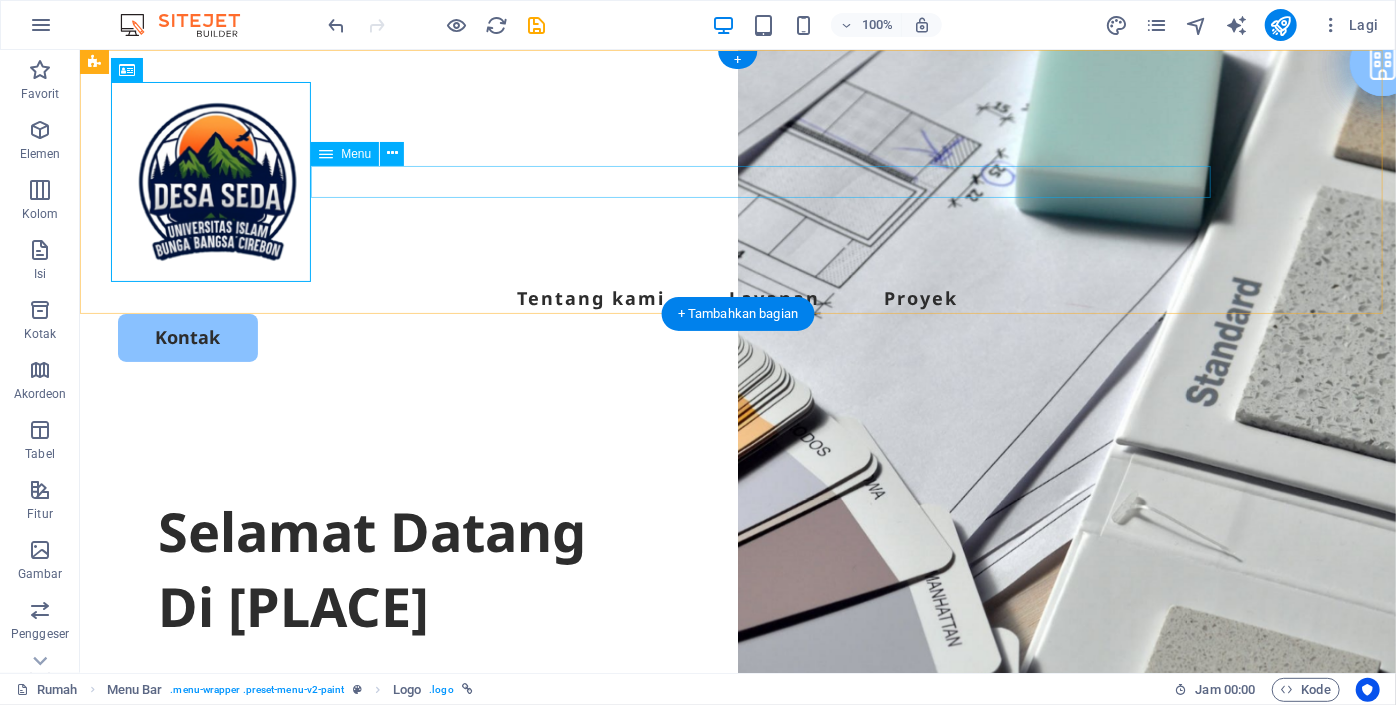 click on "Tentang kami Layanan Proyek" at bounding box center (737, 297) 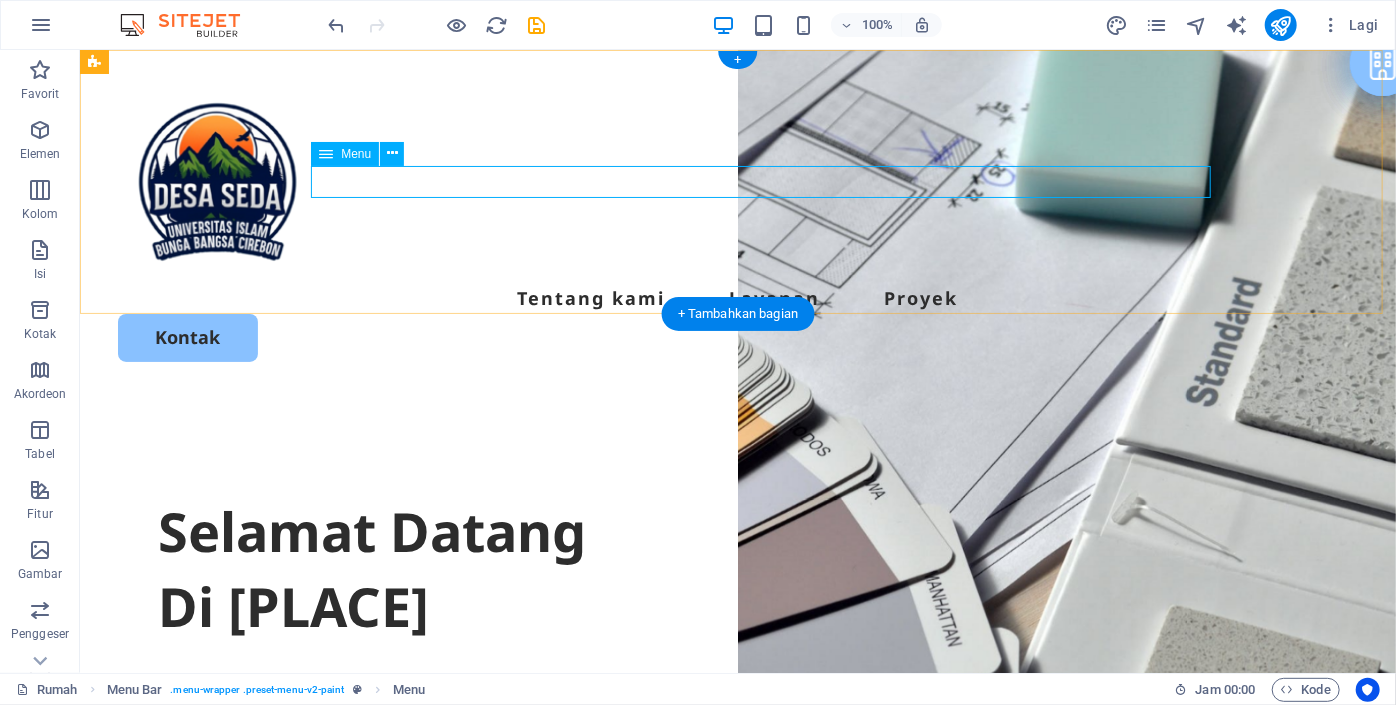 click on "Tentang kami Layanan Proyek" at bounding box center (737, 297) 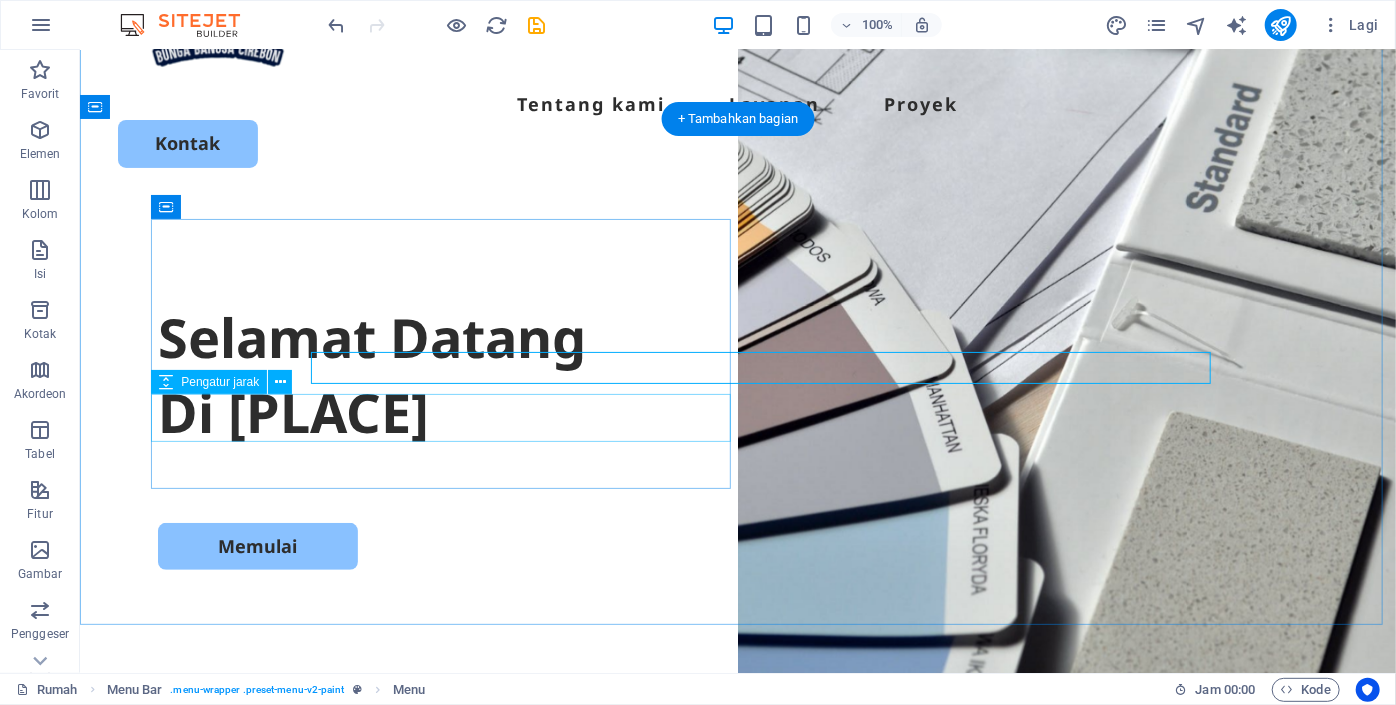 scroll, scrollTop: 192, scrollLeft: 0, axis: vertical 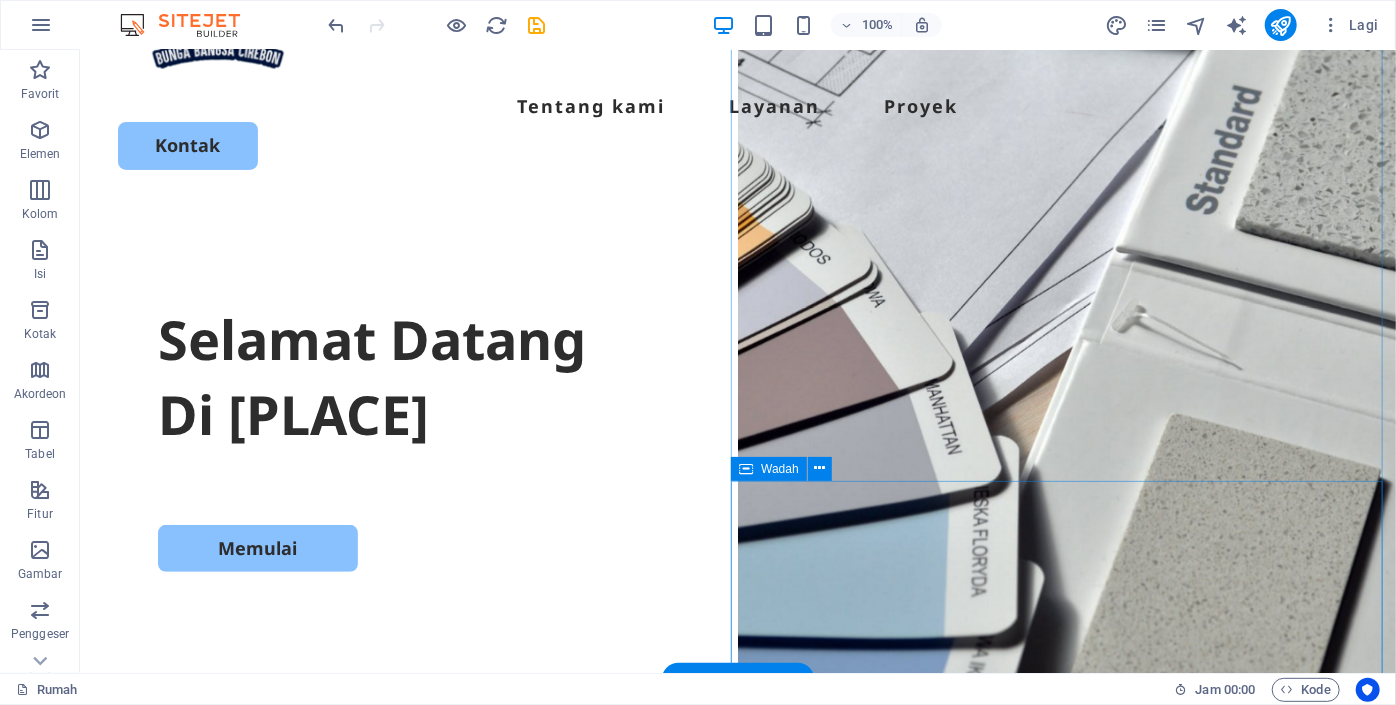 click on "Jatuhkan konten di sini atau  Tambahkan elemen  Tempel papan klip" at bounding box center (1066, 1374) 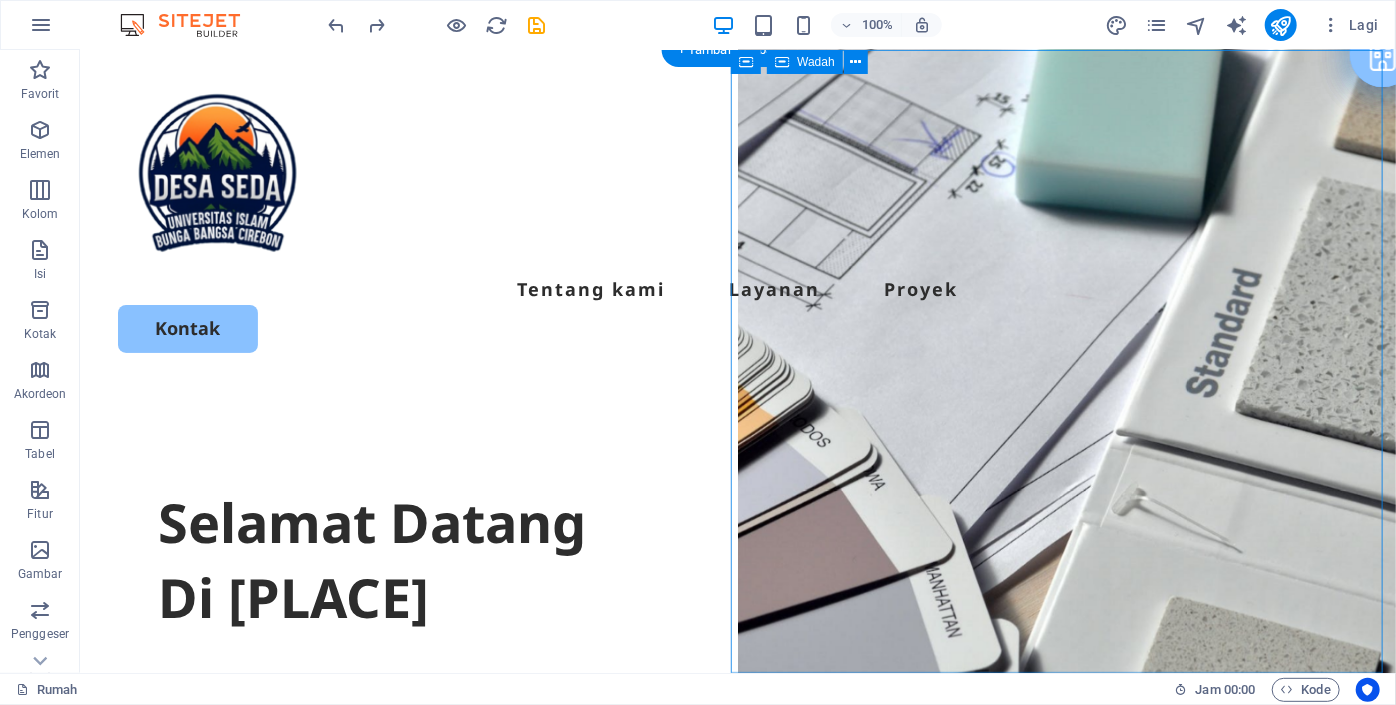scroll, scrollTop: 0, scrollLeft: 0, axis: both 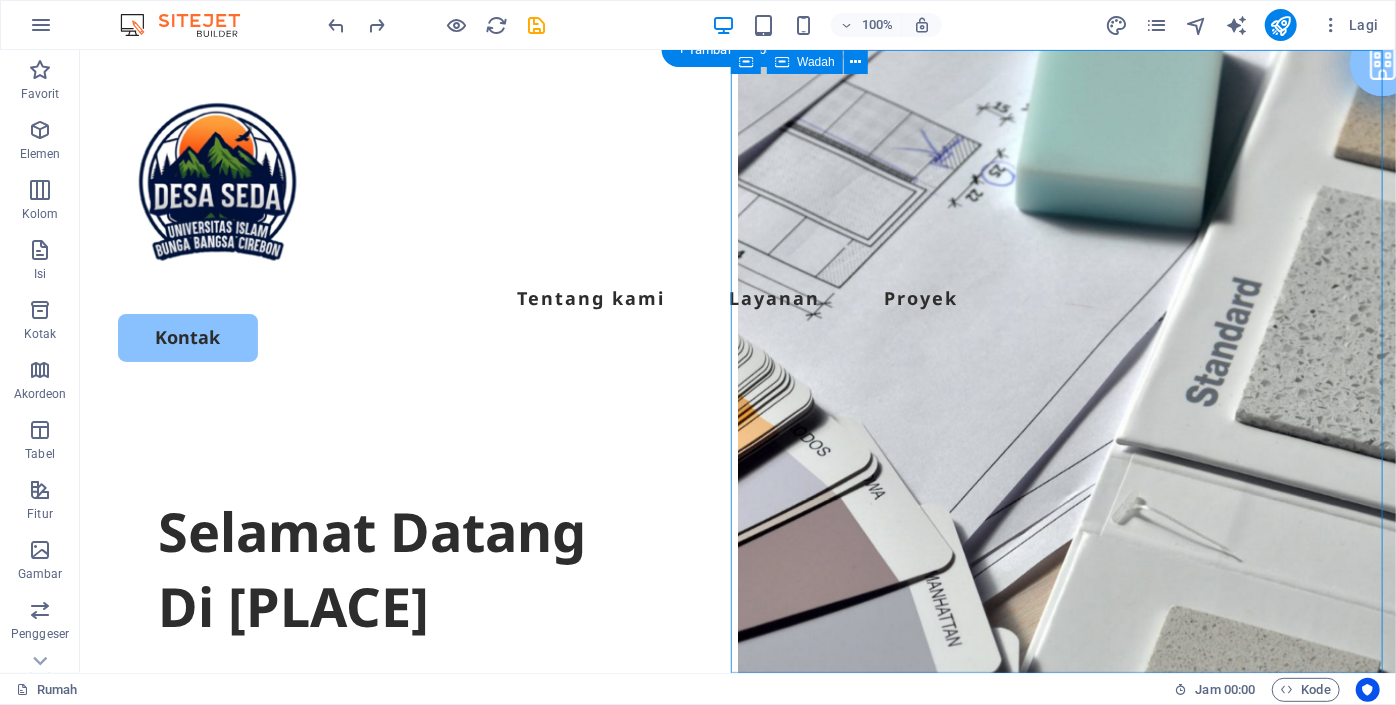 click on "Jatuhkan konten di sini atau  Tambahkan elemen  Tempel papan klip" at bounding box center [1066, 1183] 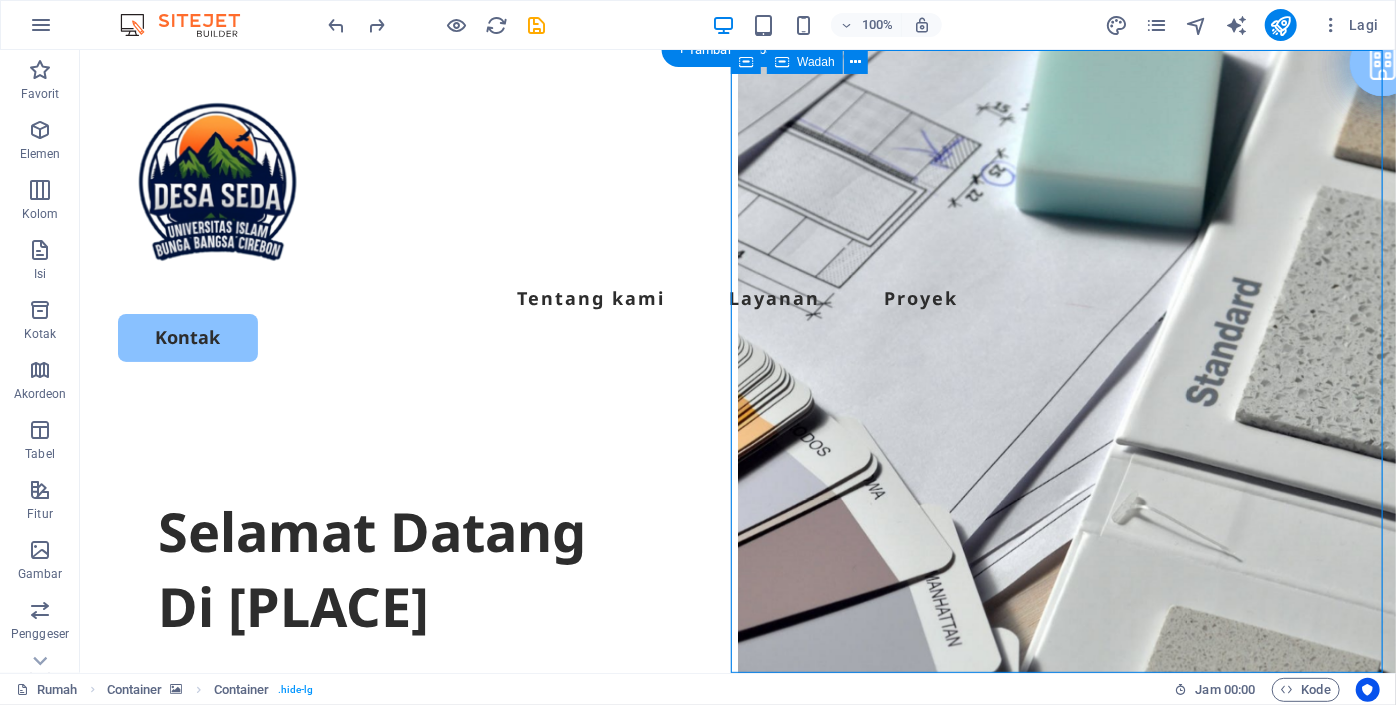 click on "Jatuhkan konten di sini atau  Tambahkan elemen  Tempel papan klip" at bounding box center [1066, 1183] 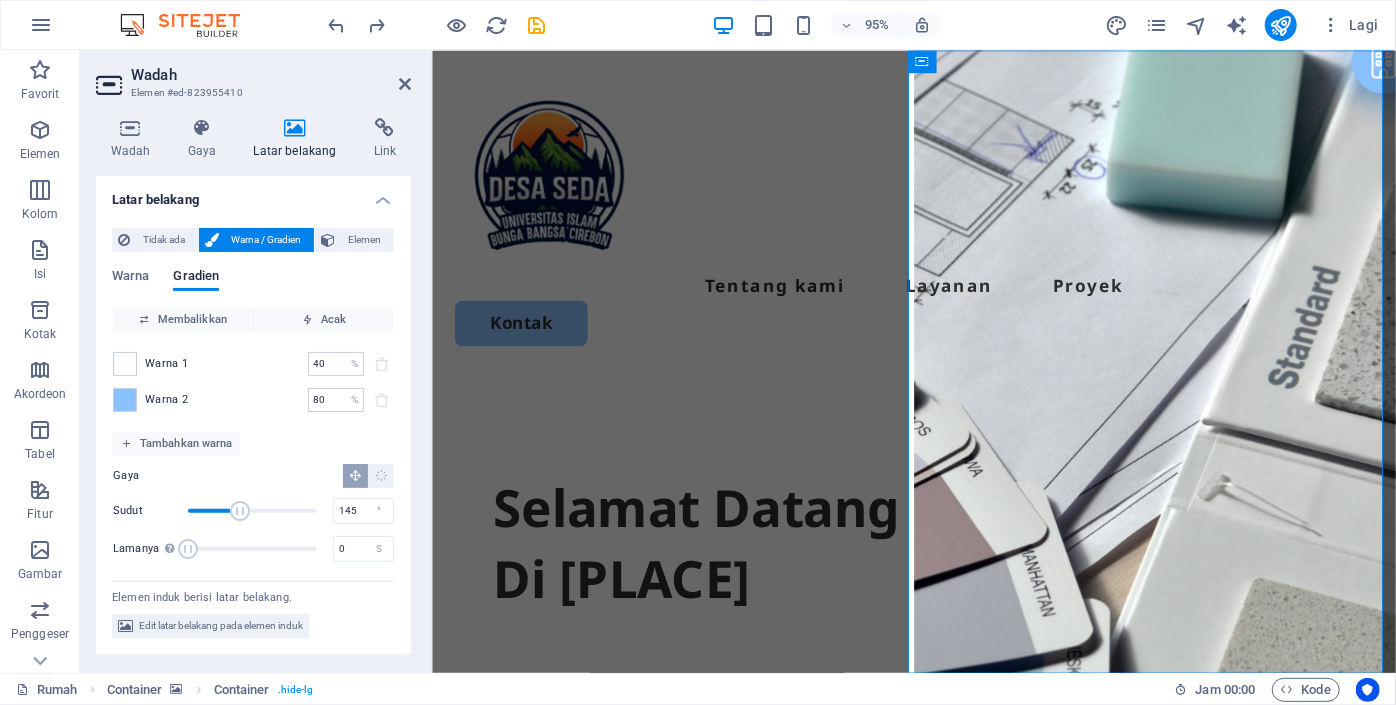 click on "Warna / Gradien" at bounding box center (267, 240) 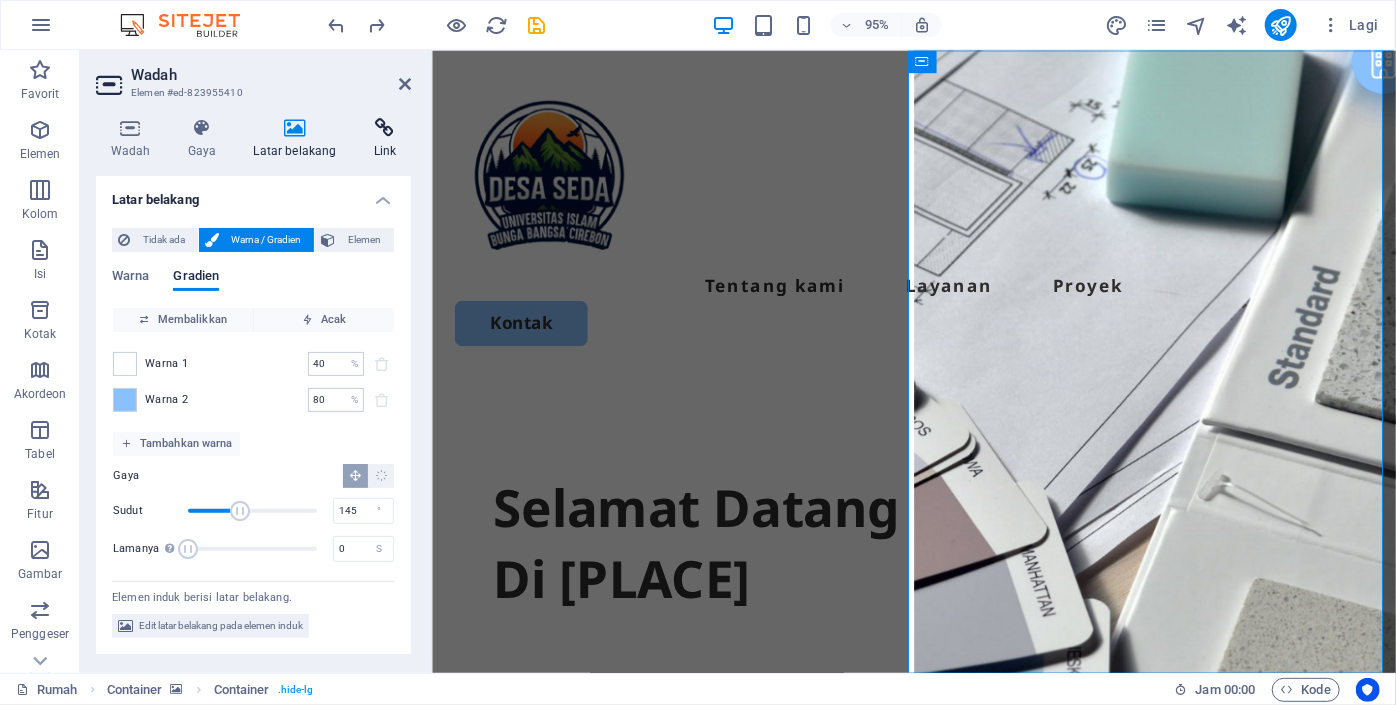 click at bounding box center [385, 128] 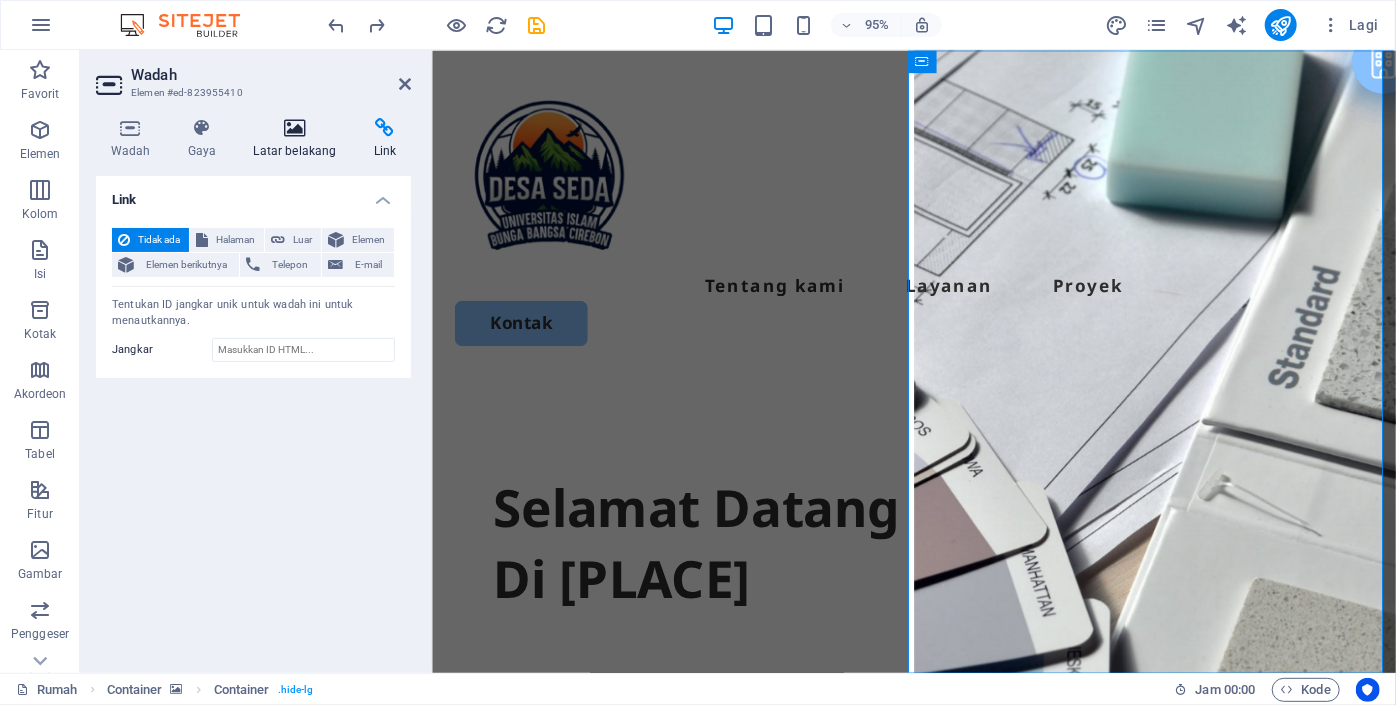 click on "Latar belakang" at bounding box center (295, 151) 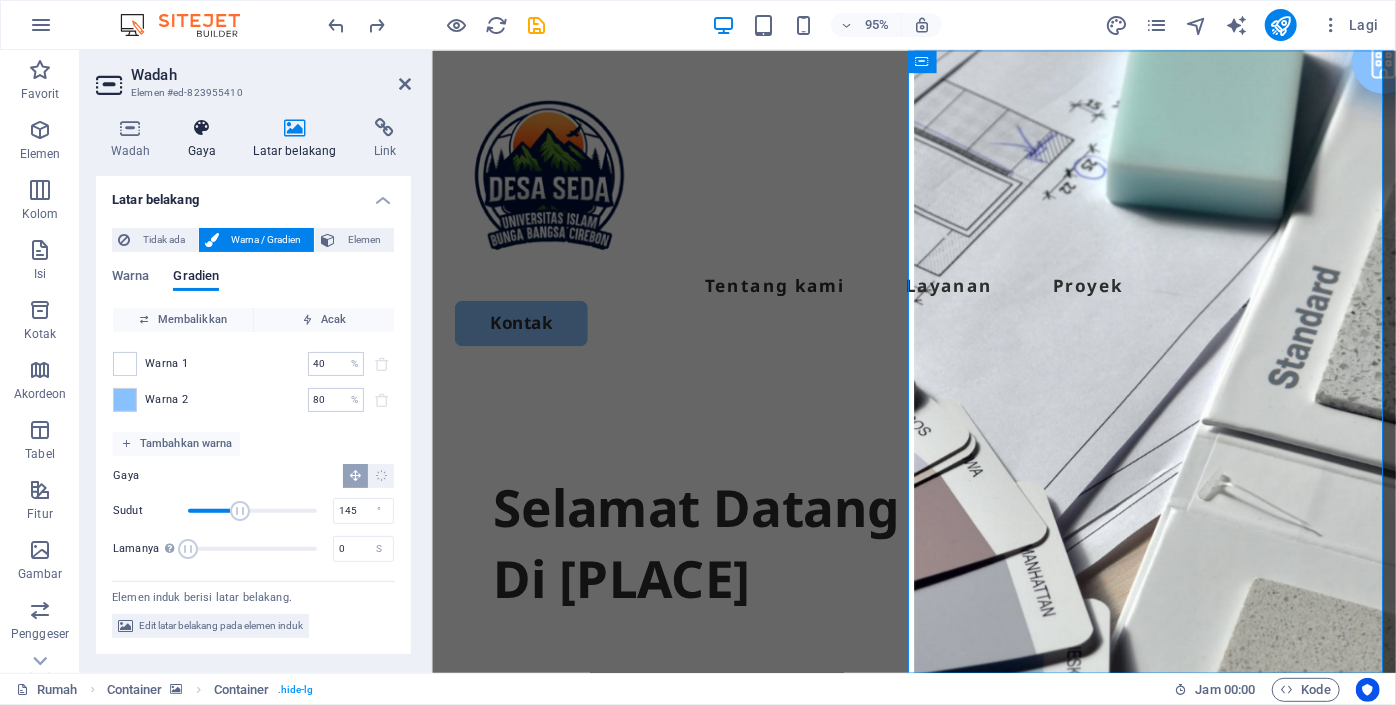 click at bounding box center [202, 128] 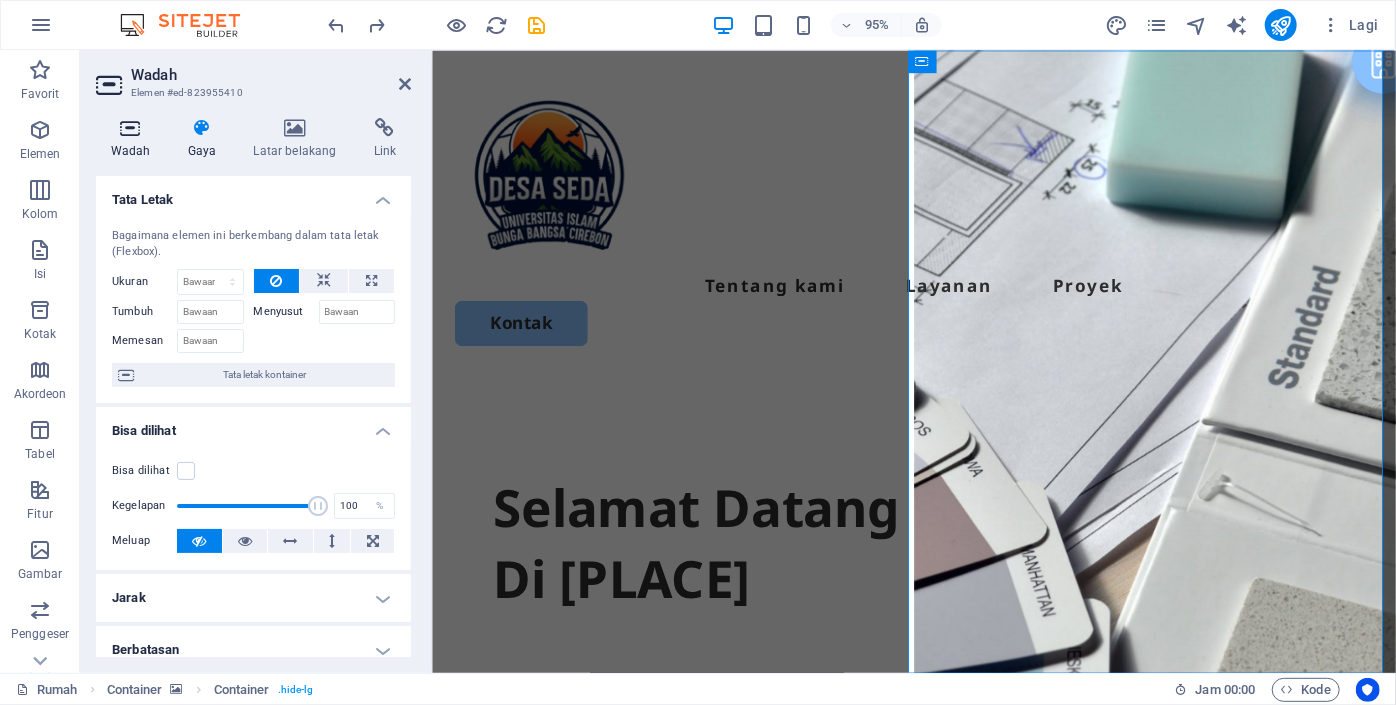 click on "Wadah" at bounding box center (131, 151) 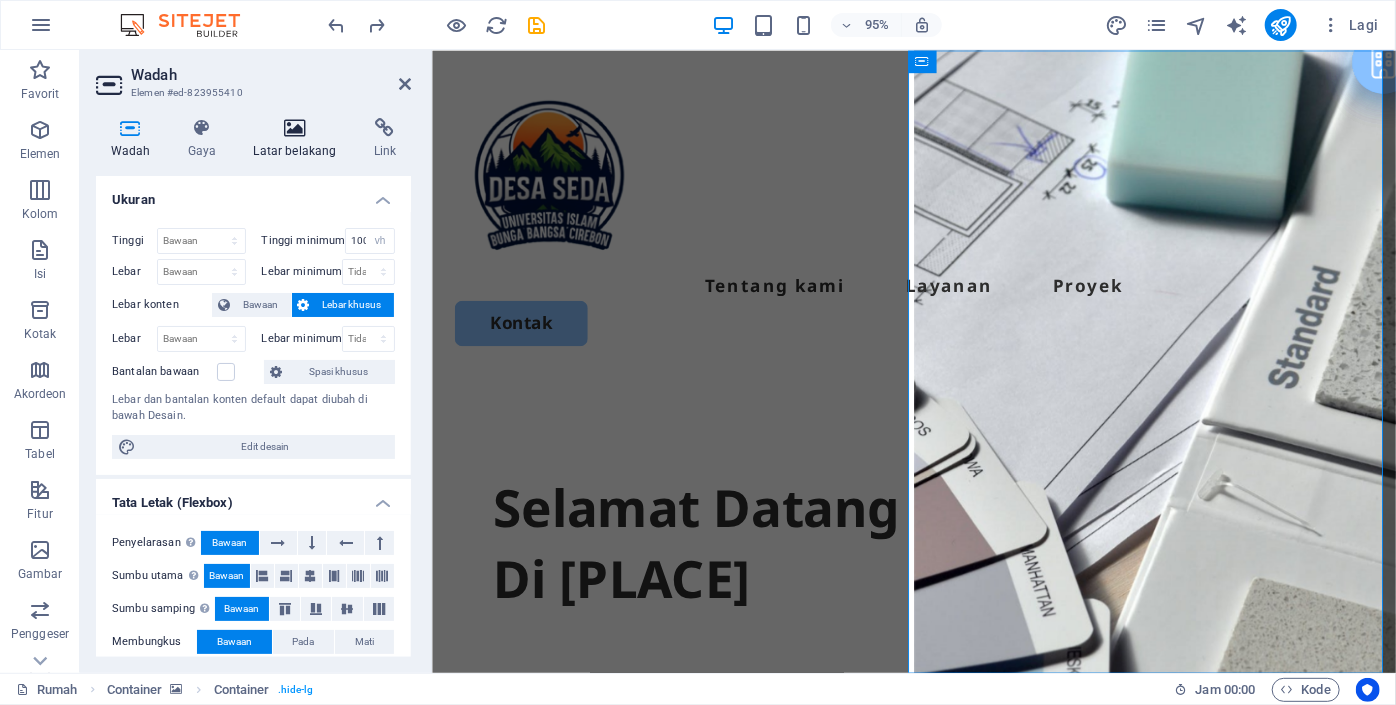 click on "Latar belakang" at bounding box center [299, 139] 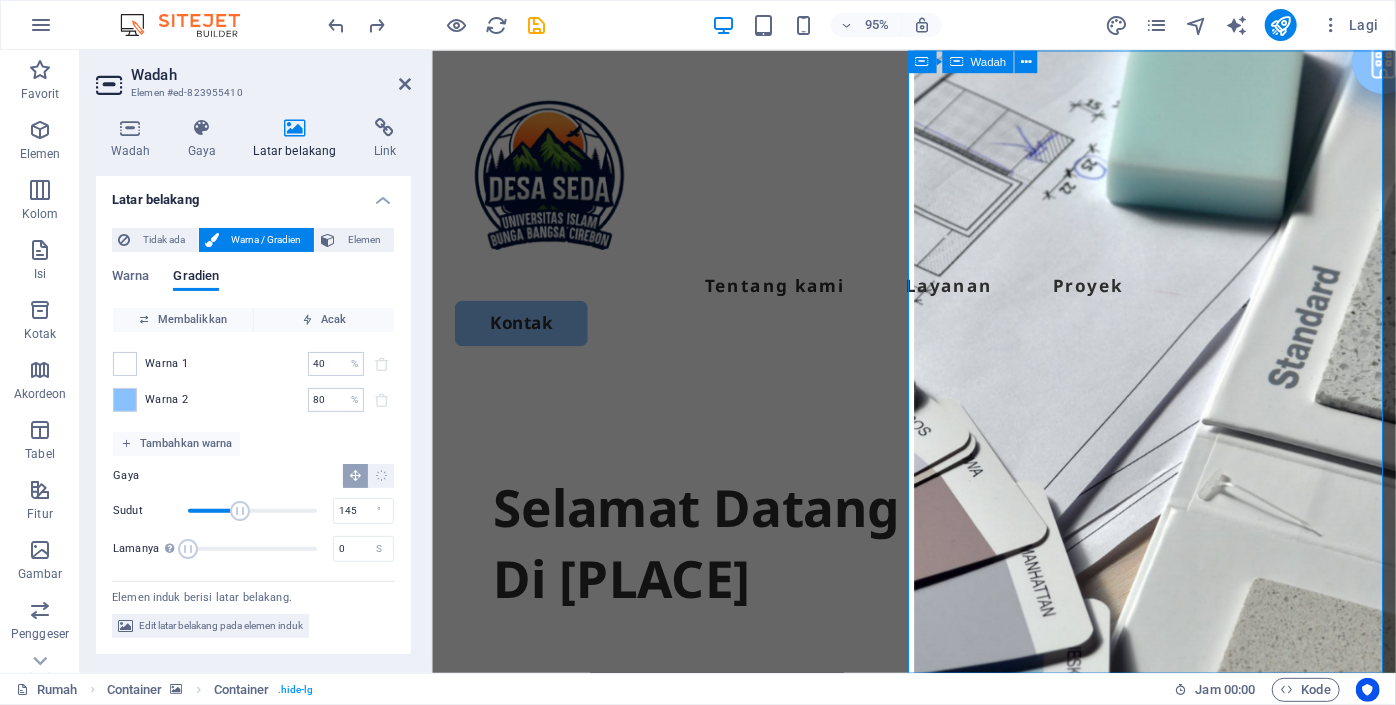 click on "Jatuhkan konten di sini atau  Tambahkan elemen  Tempel papan klip" at bounding box center [1193, 1200] 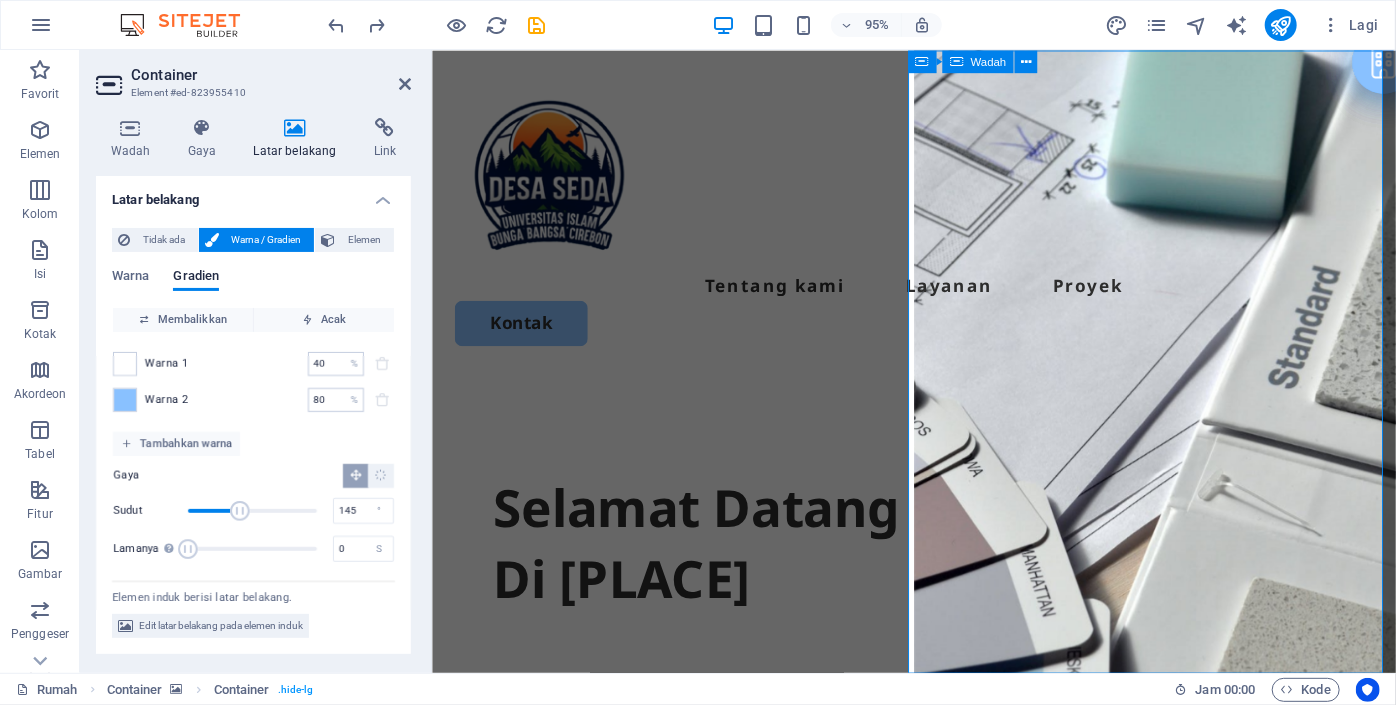 click on "Jatuhkan konten di sini atau  Tambahkan elemen  Tempel papan klip" at bounding box center (1193, 1200) 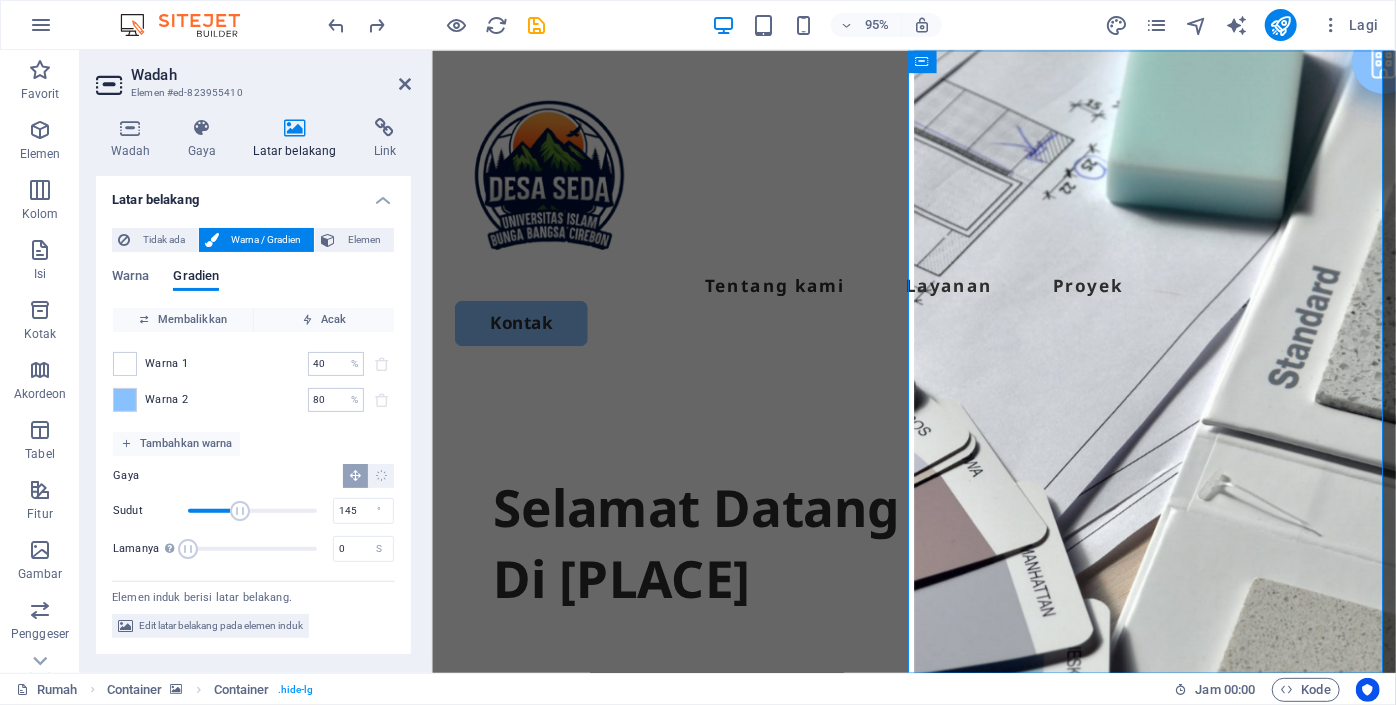 click on "Latar belakang" at bounding box center [295, 151] 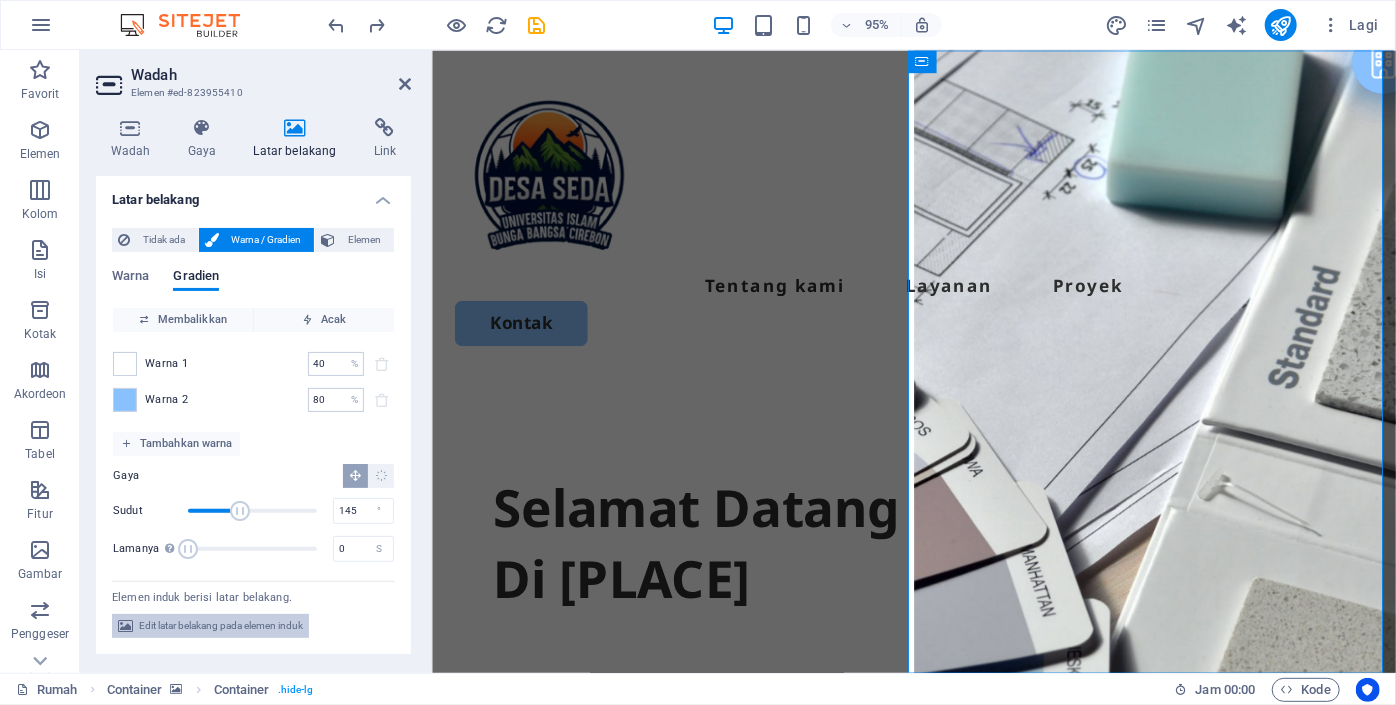 click on "Edit latar belakang pada elemen induk" at bounding box center (221, 625) 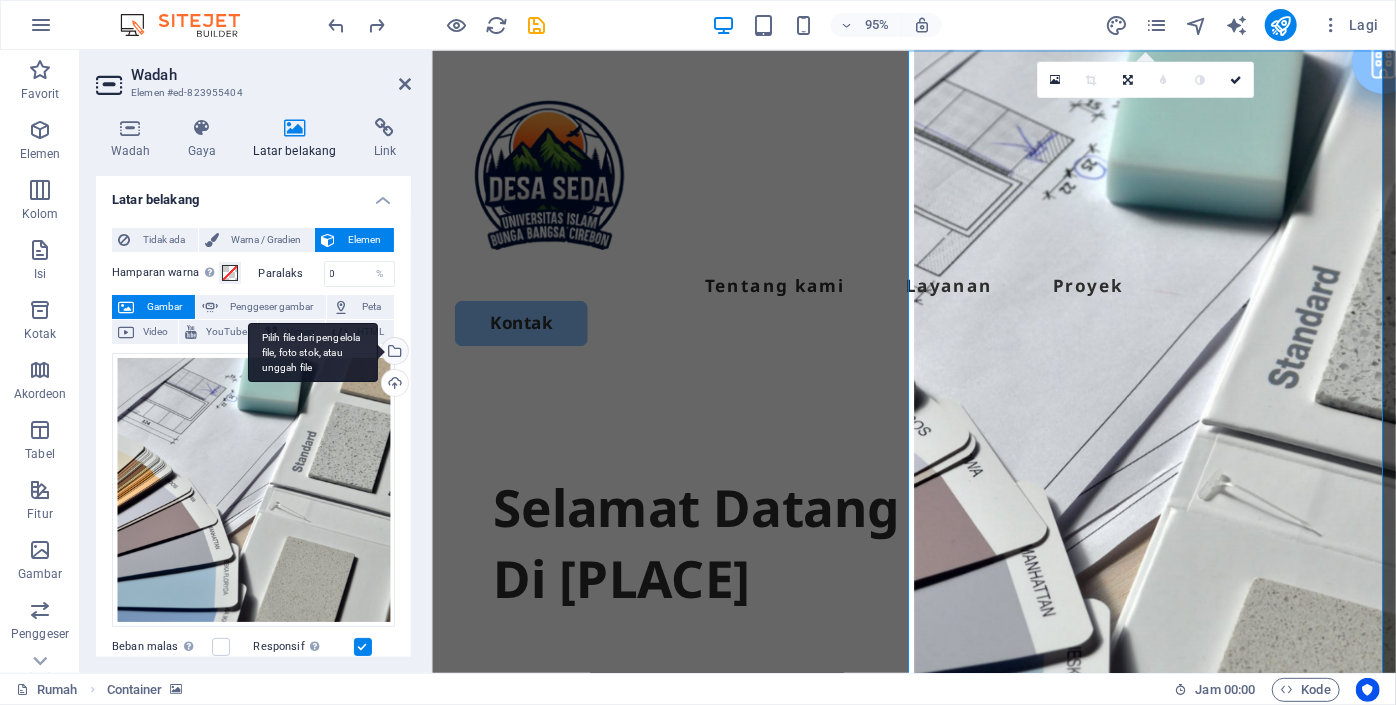 click on "Pilih file dari pengelola file, foto stok, atau unggah file" at bounding box center [393, 353] 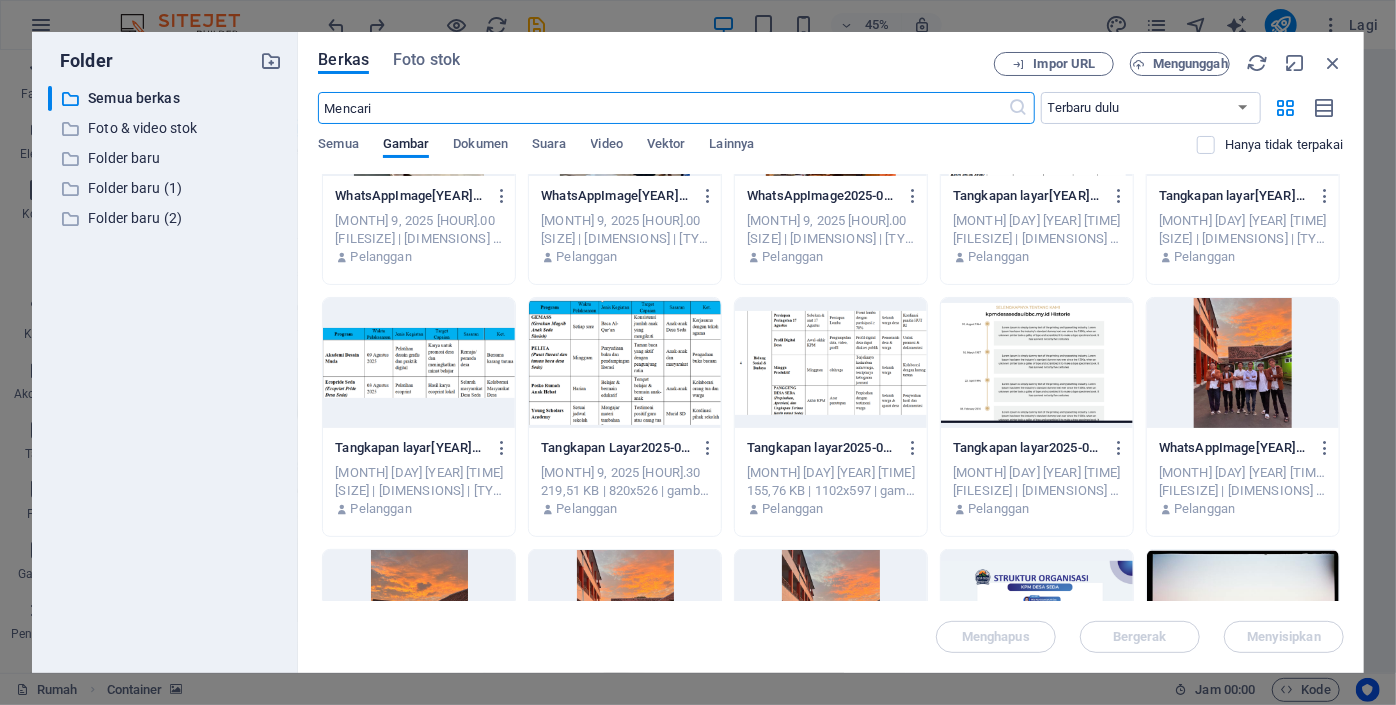 scroll, scrollTop: 332, scrollLeft: 0, axis: vertical 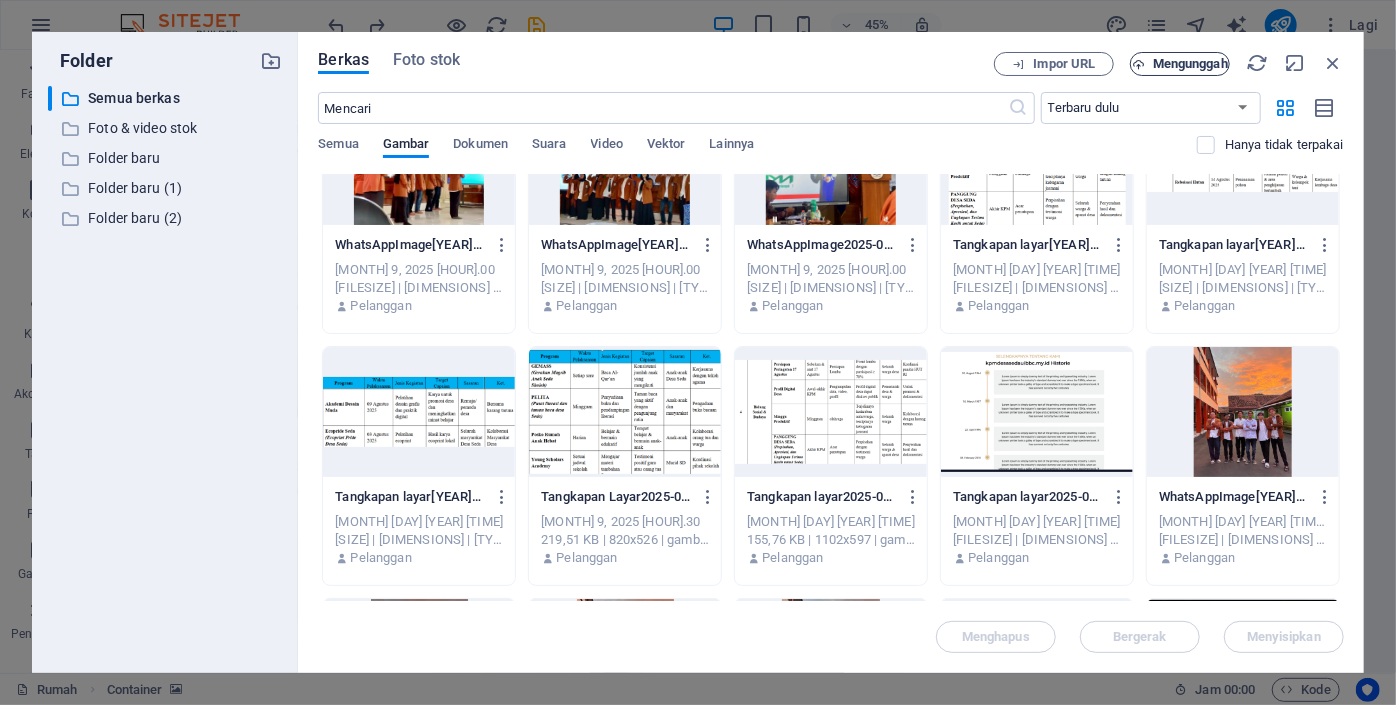 click on "Mengunggah" at bounding box center (1190, 63) 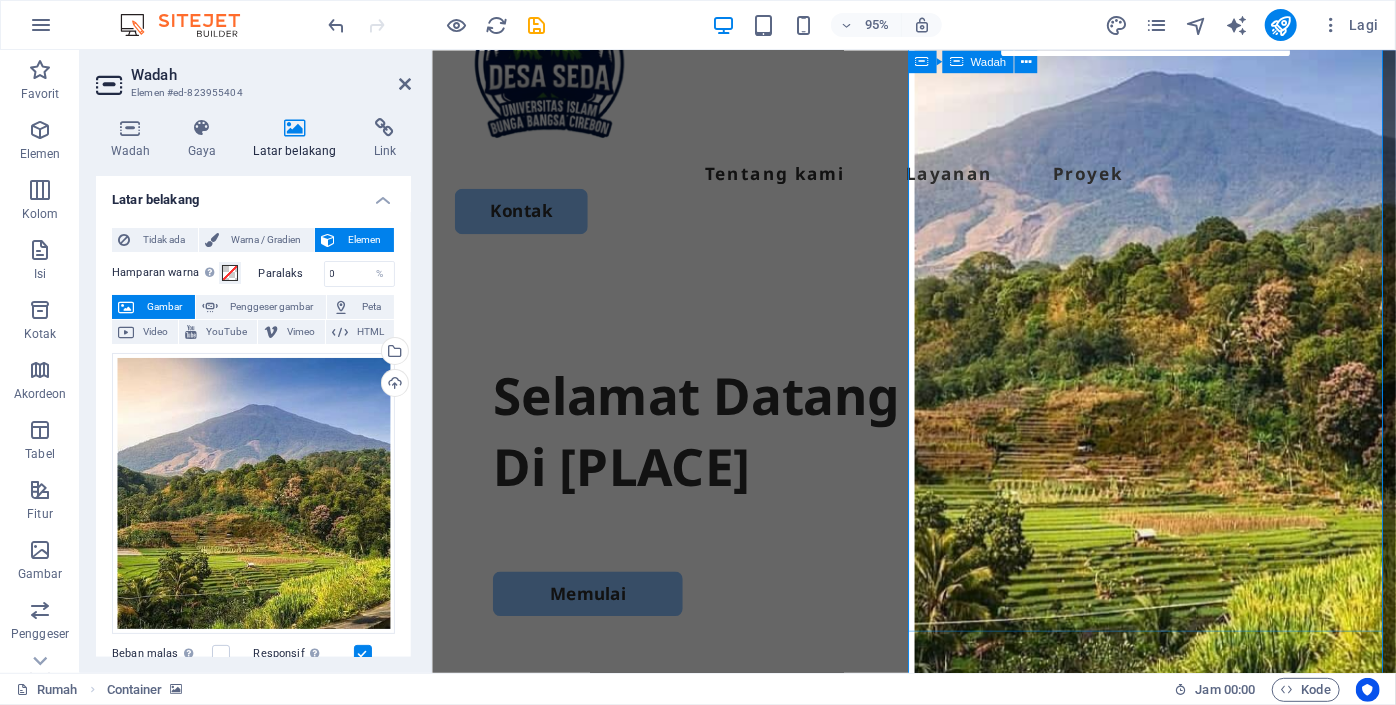 scroll, scrollTop: 44, scrollLeft: 0, axis: vertical 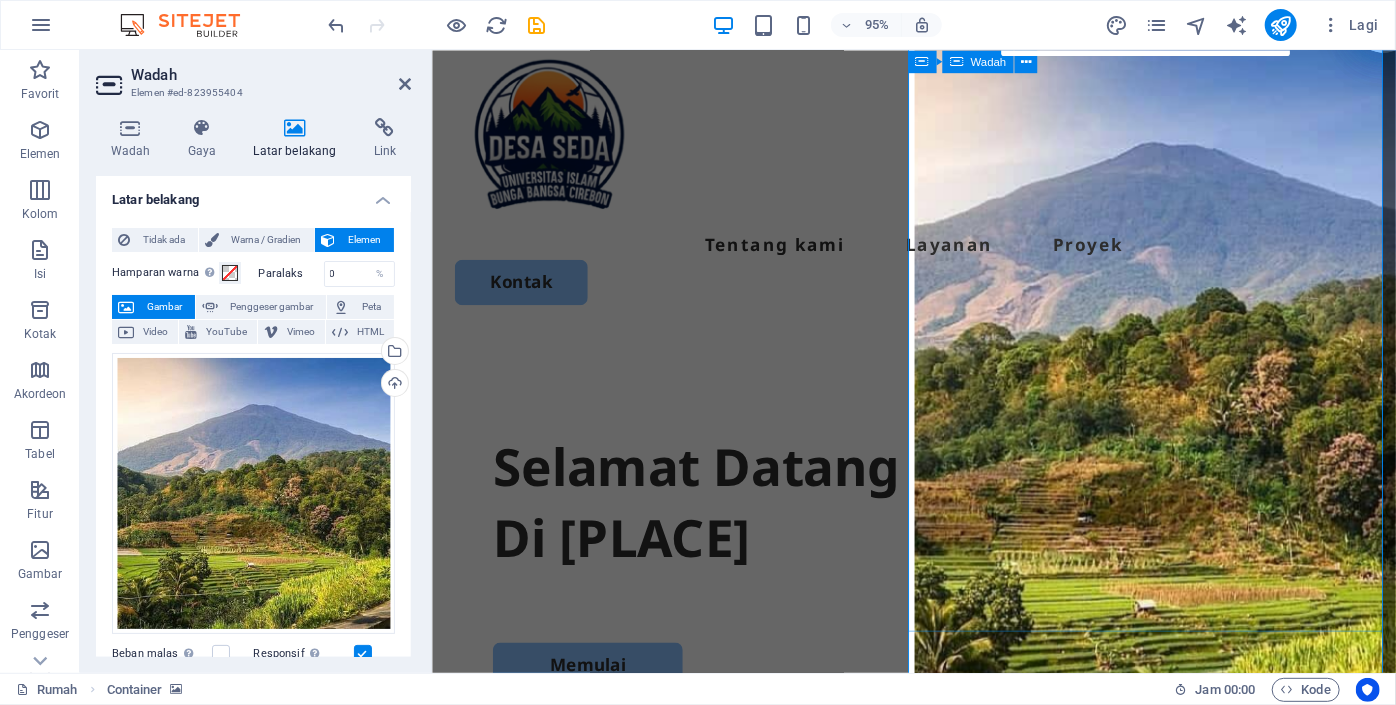 click on "Jatuhkan konten di sini atau  Tambahkan elemen  Tempel papan klip" at bounding box center [1193, 1156] 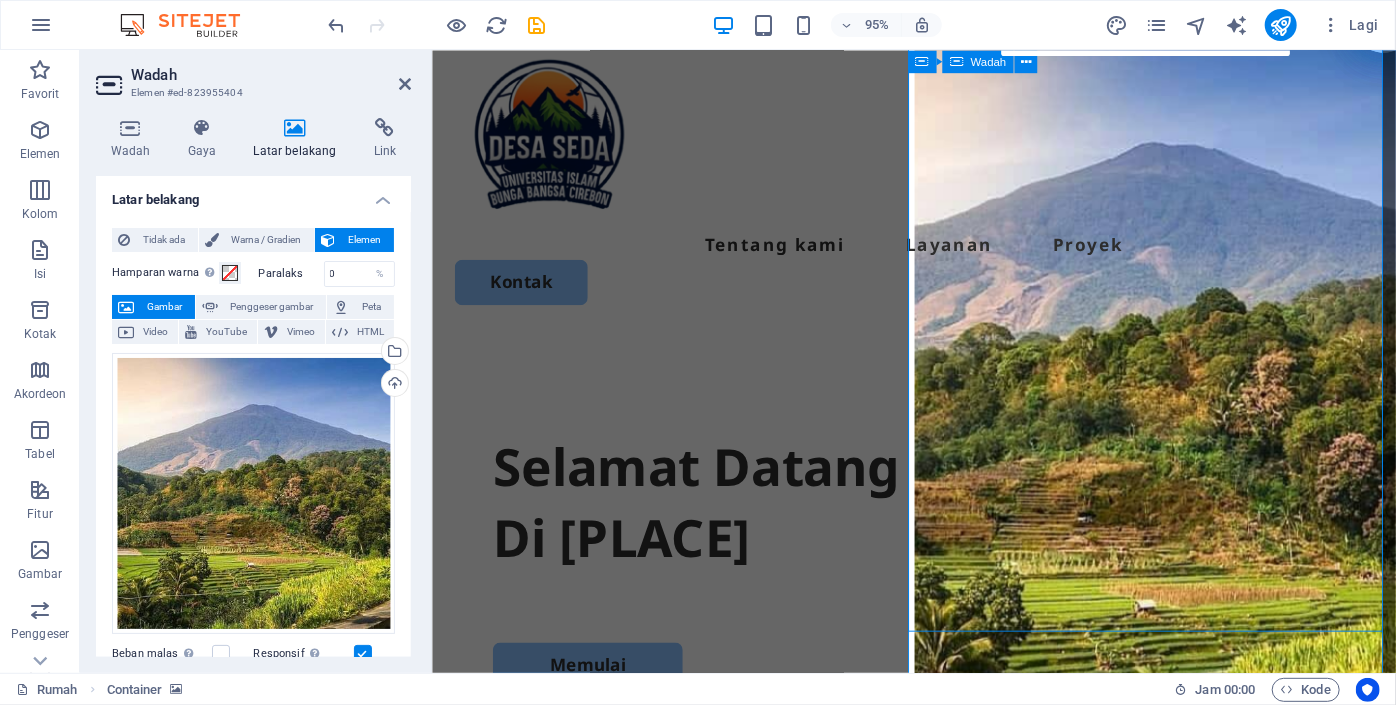 click on "Jatuhkan konten di sini atau  Tambahkan elemen  Tempel papan klip" at bounding box center [1193, 1156] 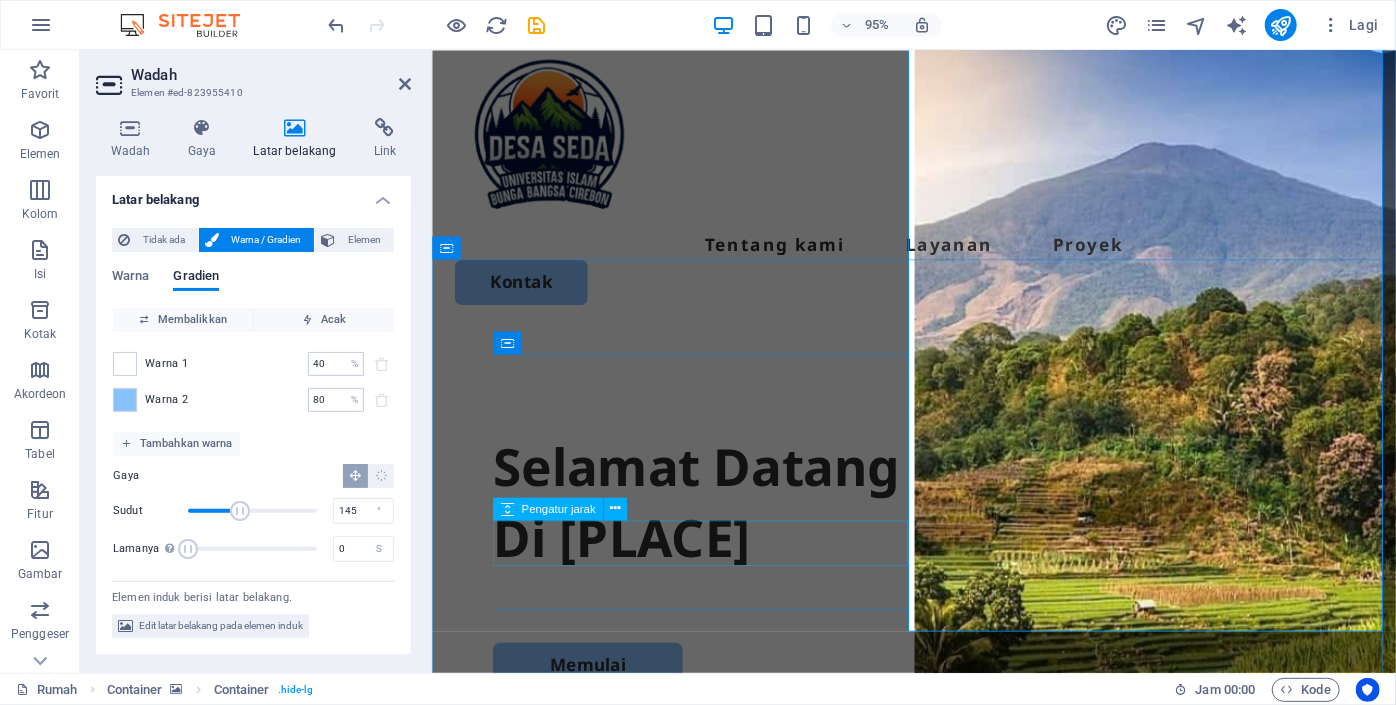 click at bounding box center (938, 648) 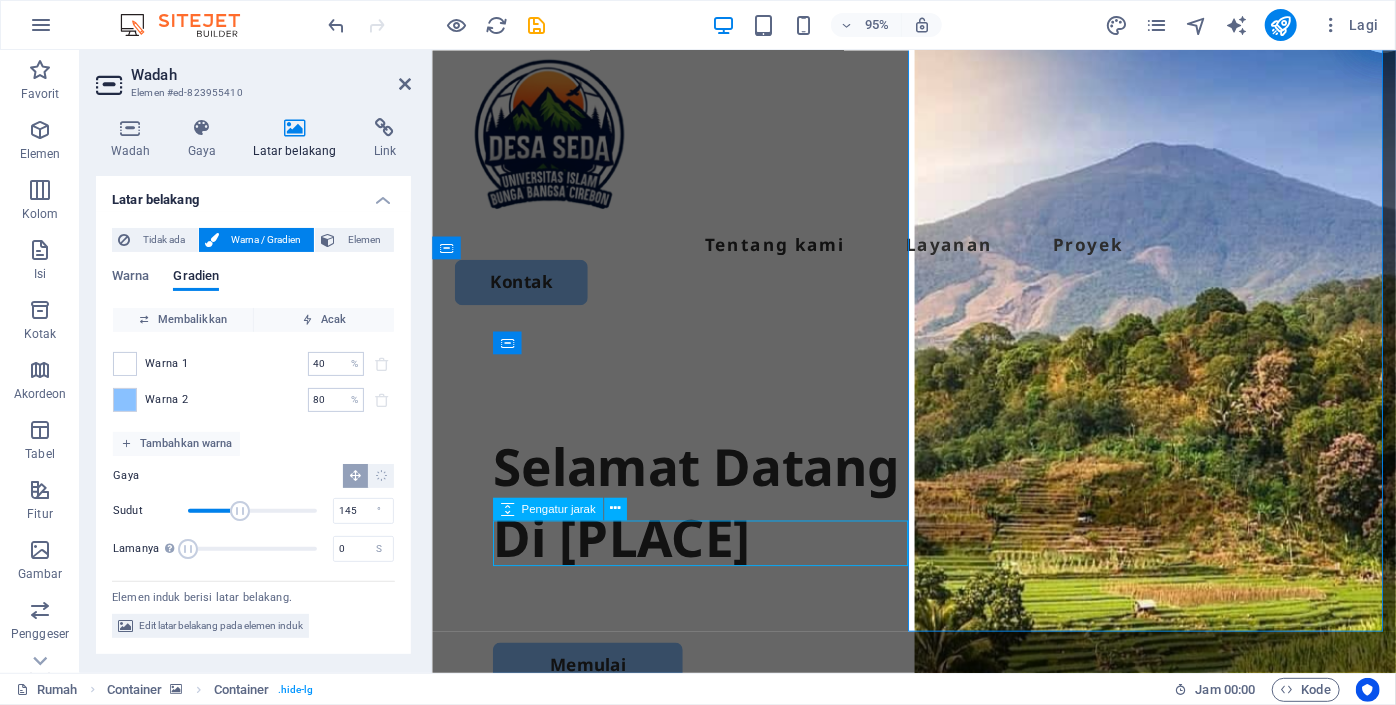 click at bounding box center [938, 648] 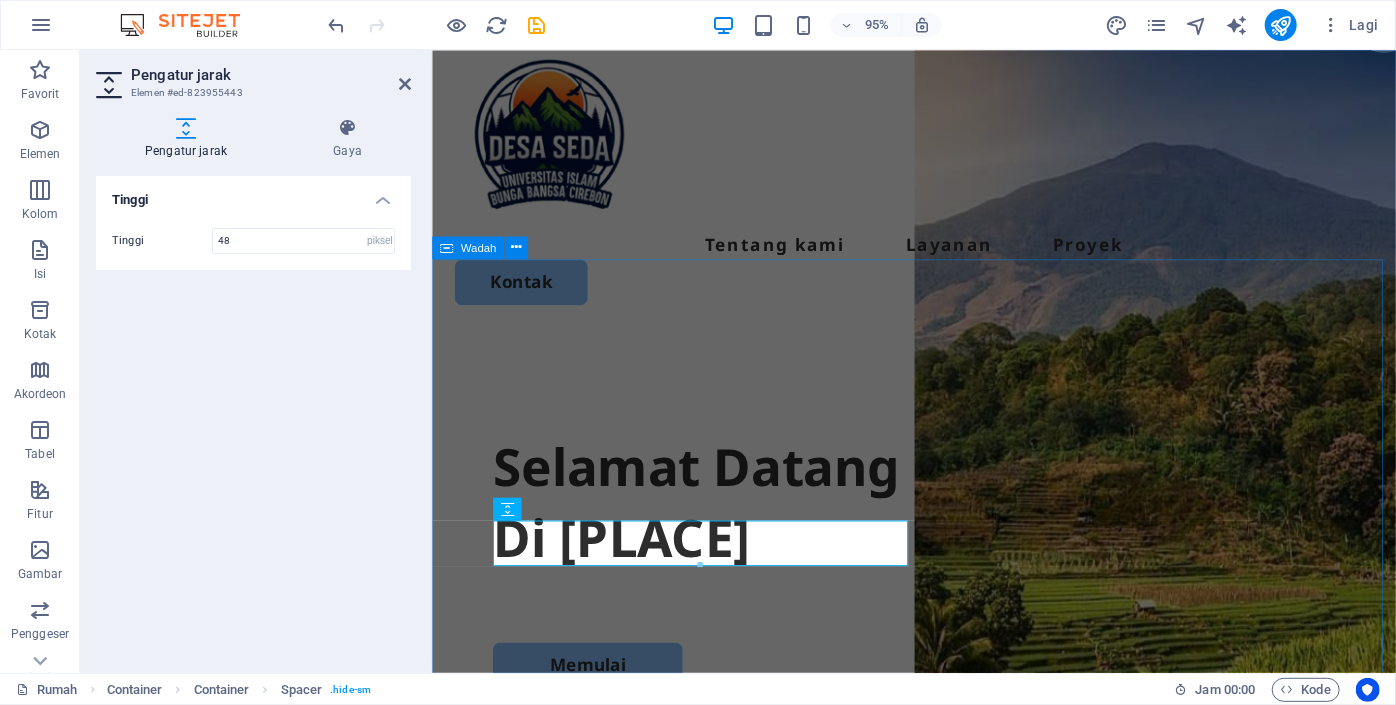 click on "Selamat Datang  Di Desa Seda Memulai" at bounding box center (938, 734) 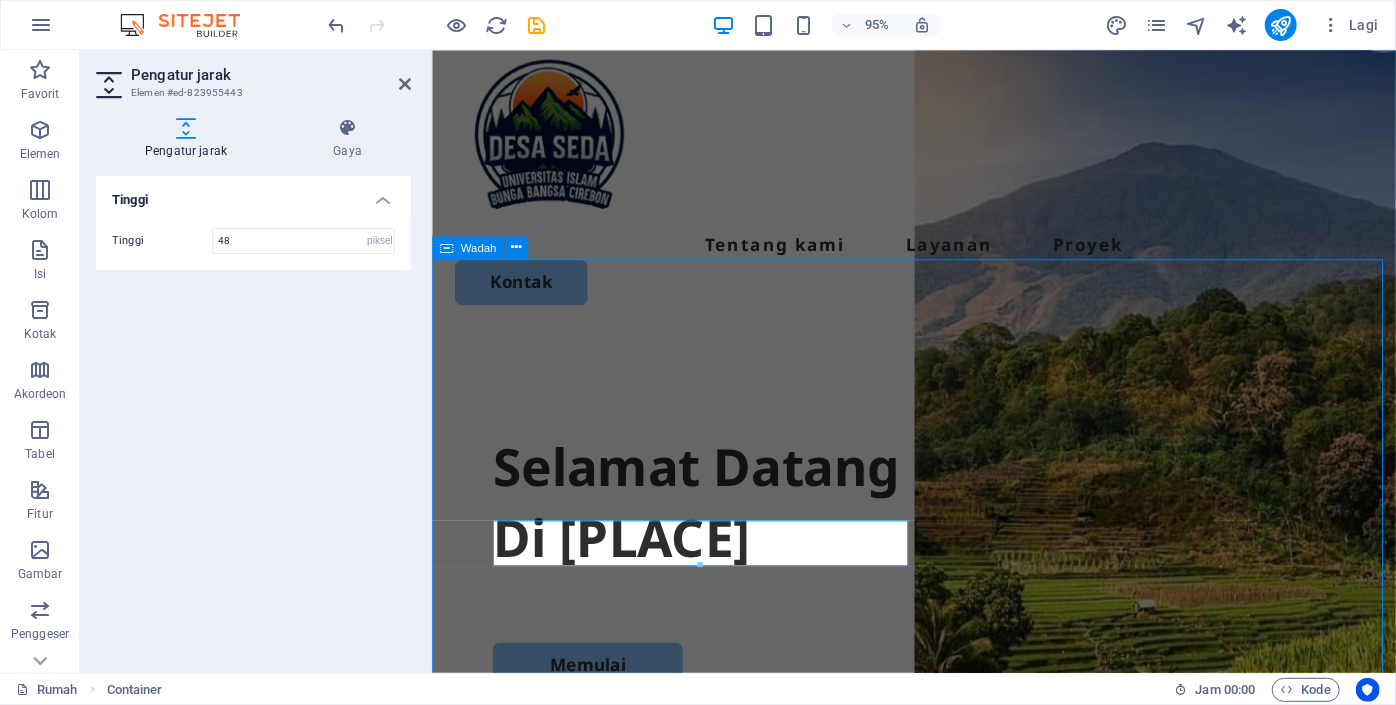 click on "Selamat Datang  Di Desa Seda Memulai" at bounding box center (938, 734) 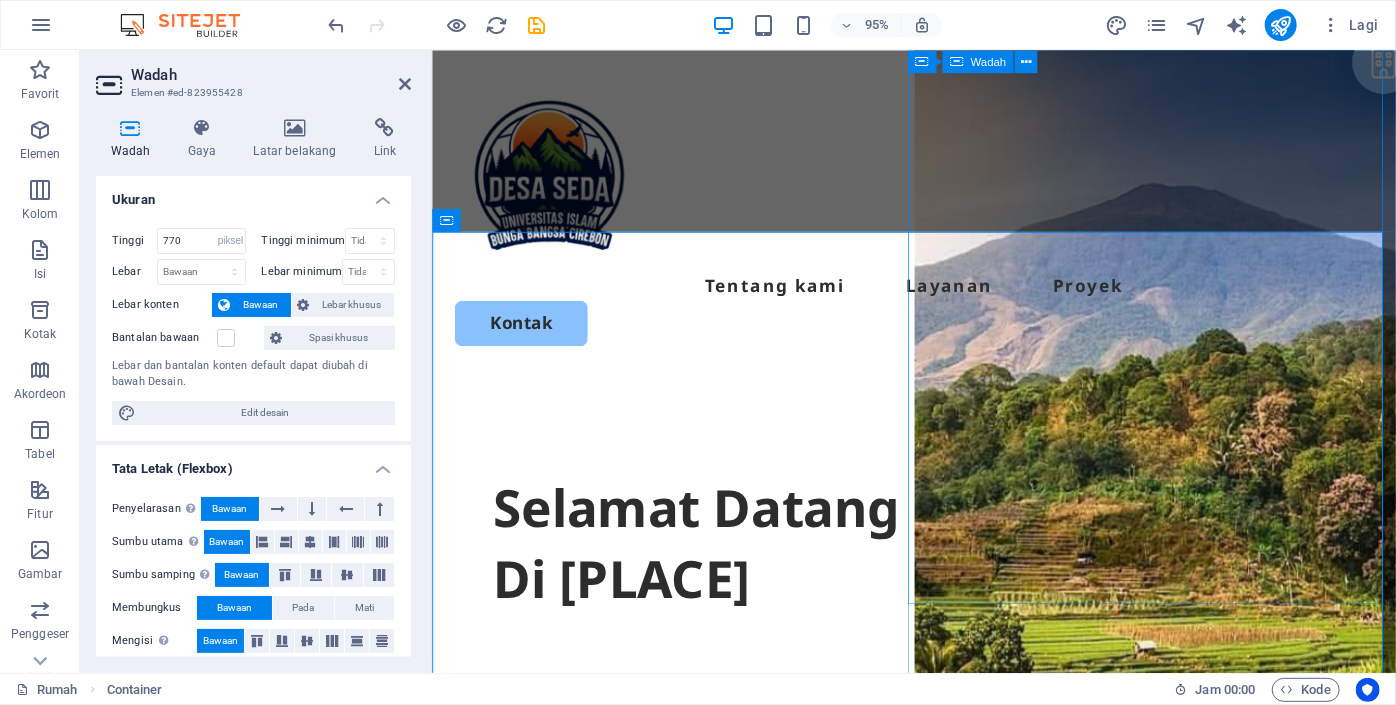 scroll, scrollTop: 72, scrollLeft: 0, axis: vertical 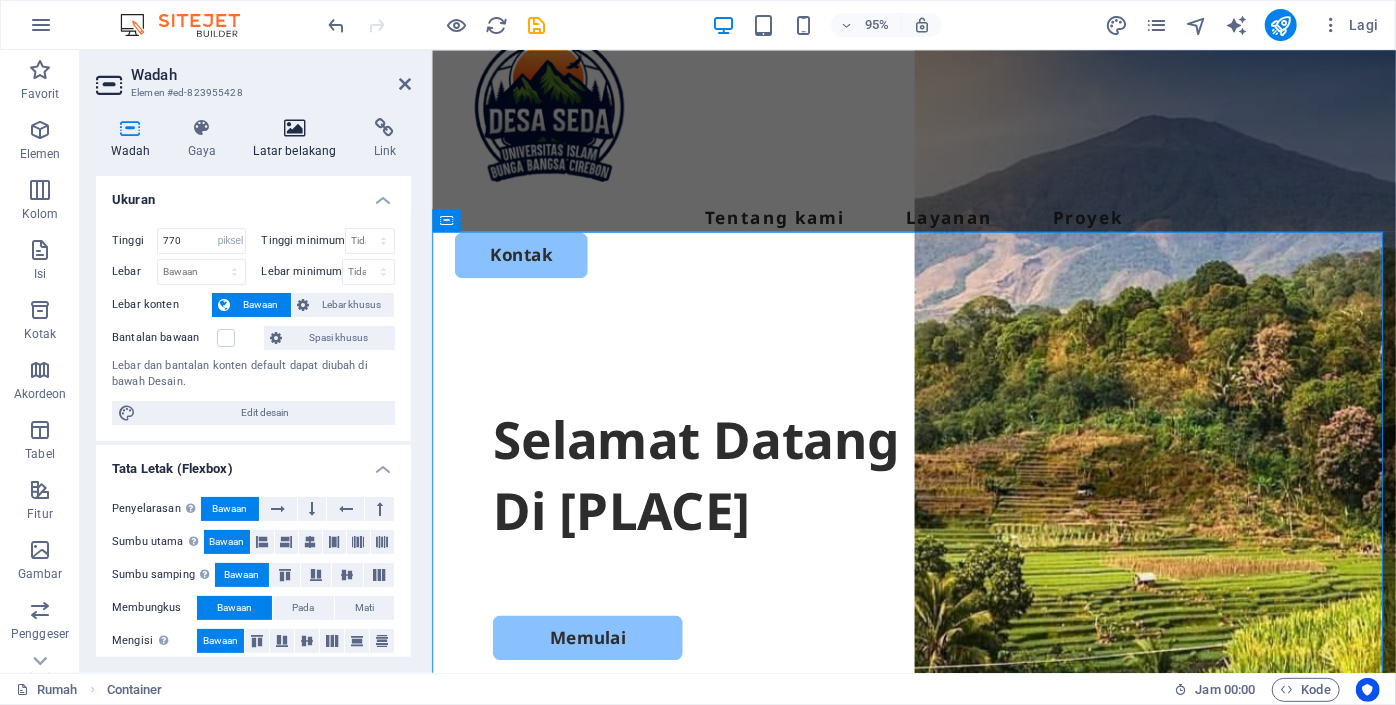 click on "Latar belakang" at bounding box center (299, 139) 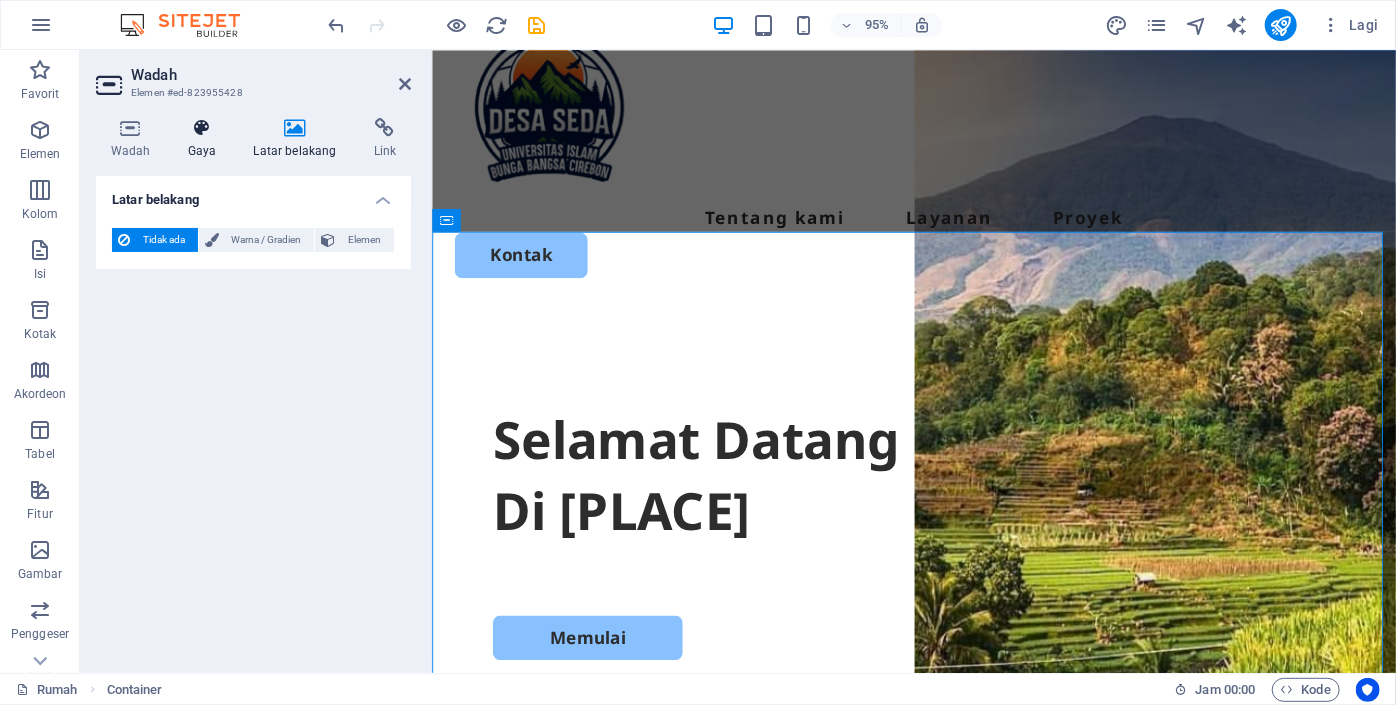 click at bounding box center [202, 128] 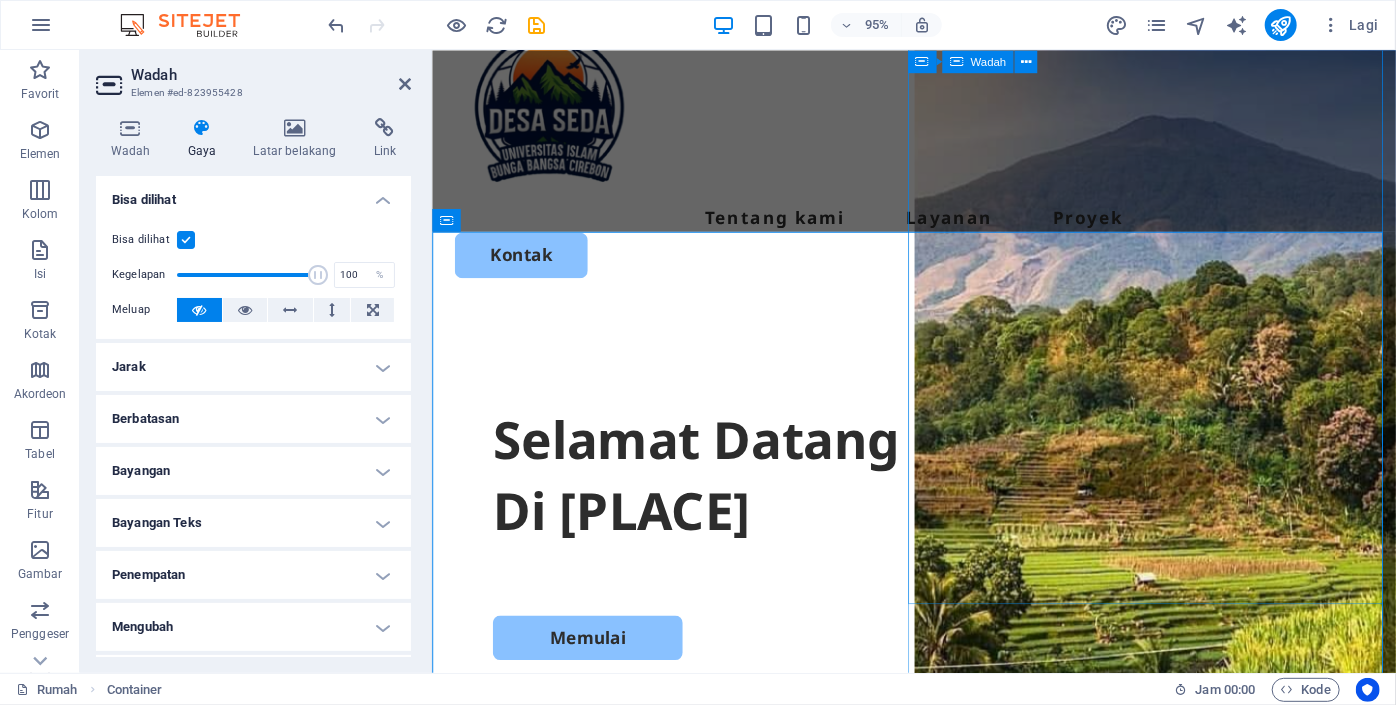 click on "Jatuhkan konten di sini atau  Tambahkan elemen  Tempel papan klip" at bounding box center [1193, 1128] 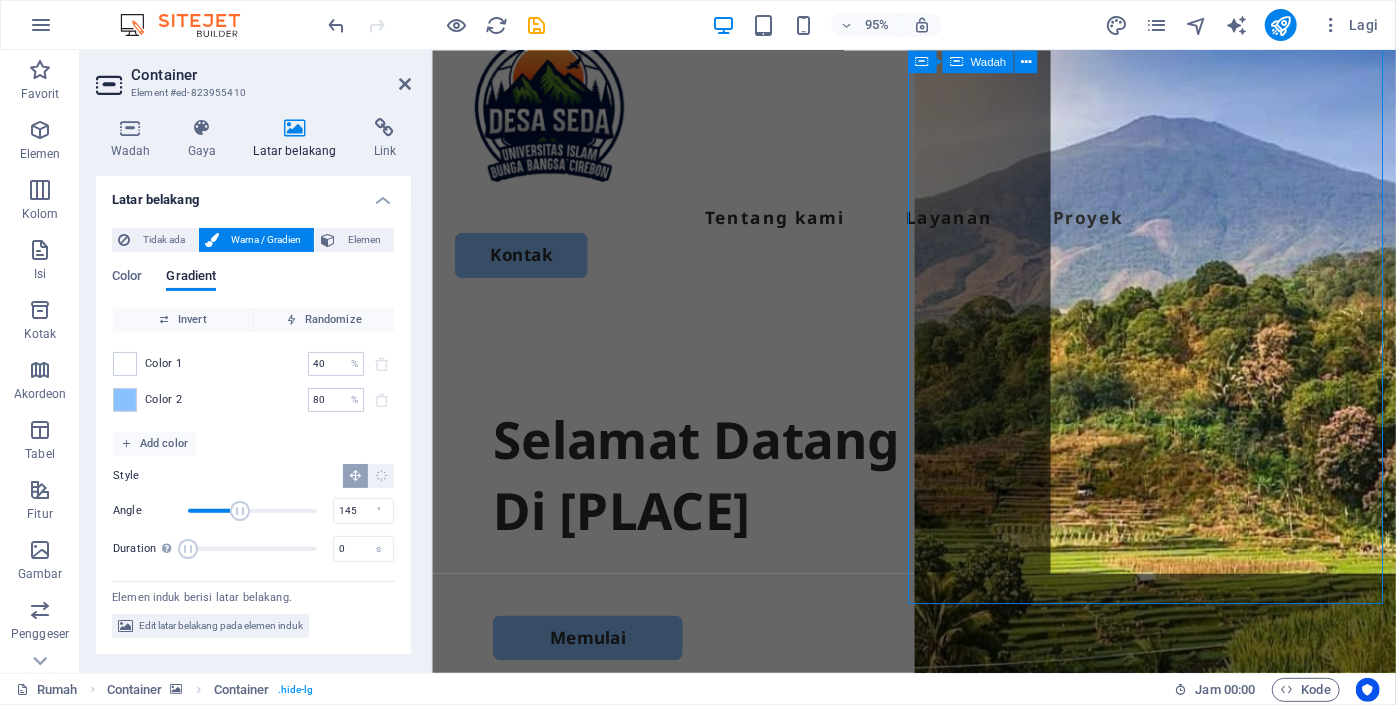 click on "Jatuhkan konten di sini atau  Tambahkan elemen  Tempel papan klip" at bounding box center (1193, 1128) 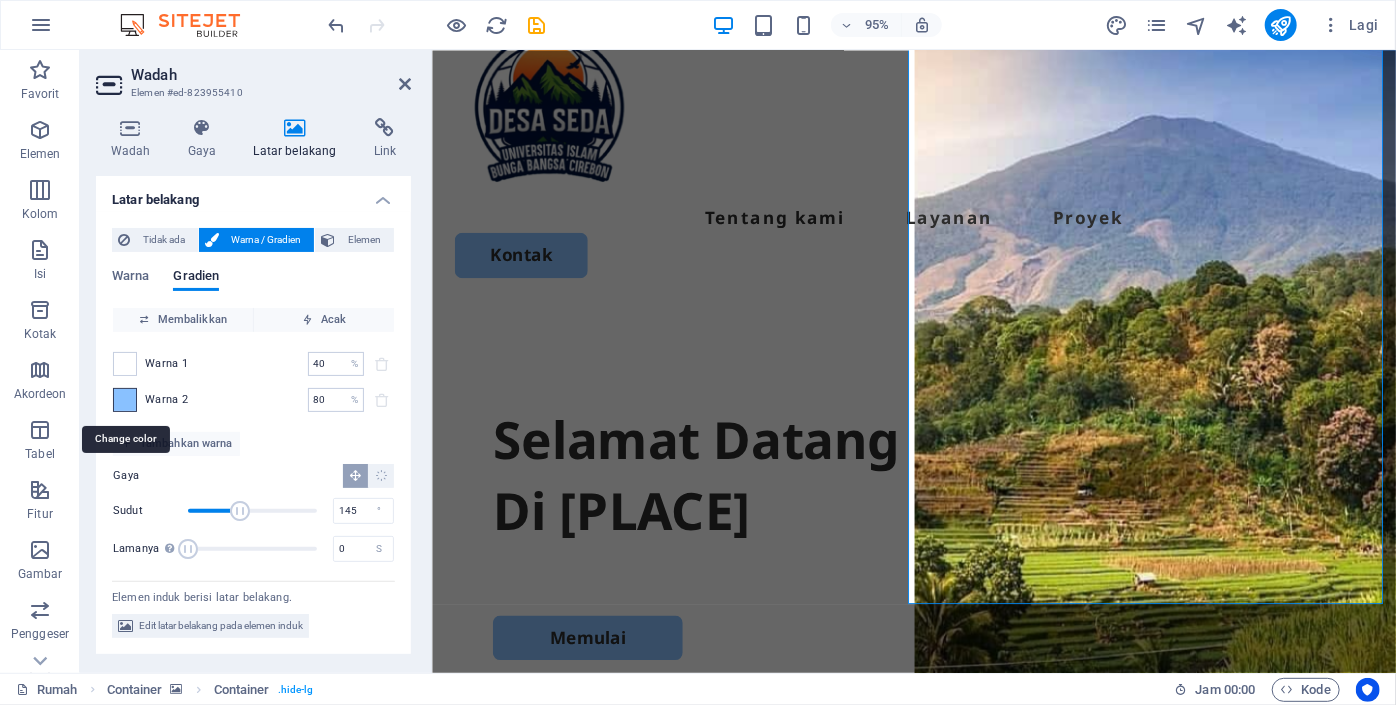 click at bounding box center (125, 400) 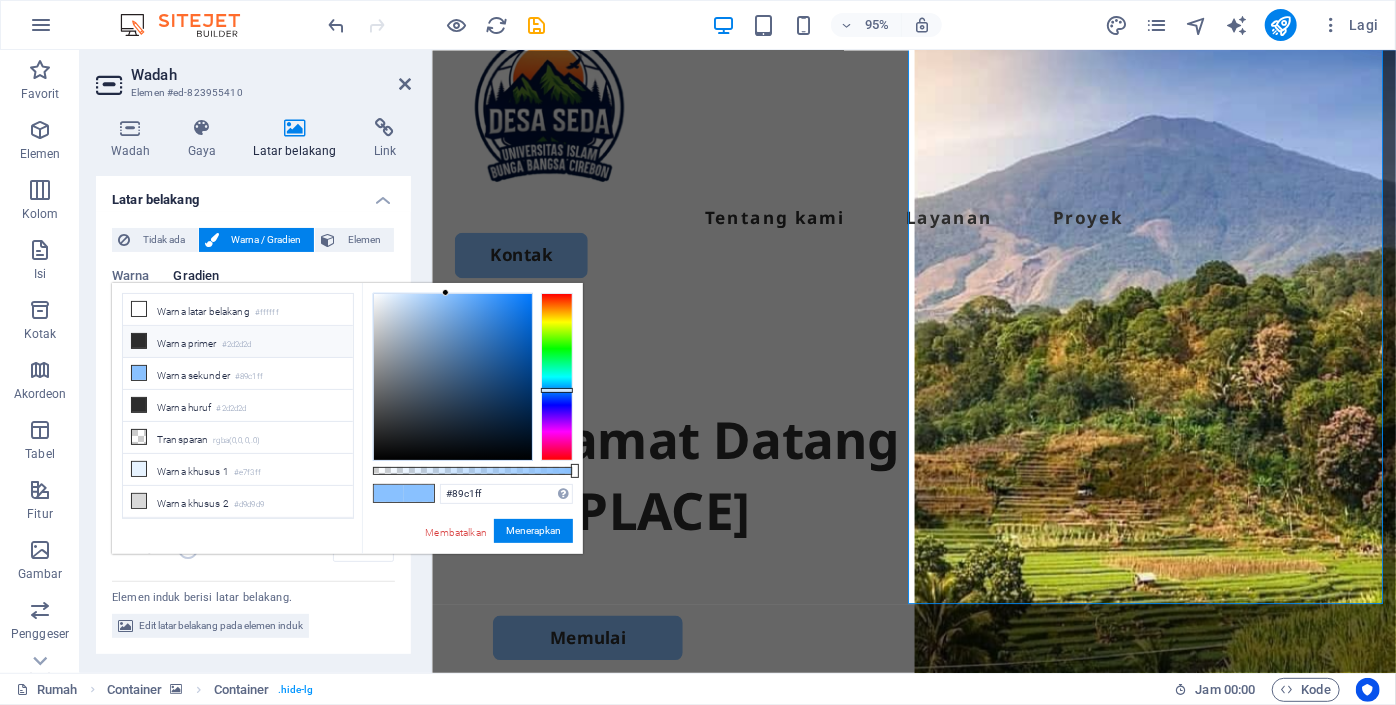 click on "Warna primer
#2d2d2d" at bounding box center (238, 342) 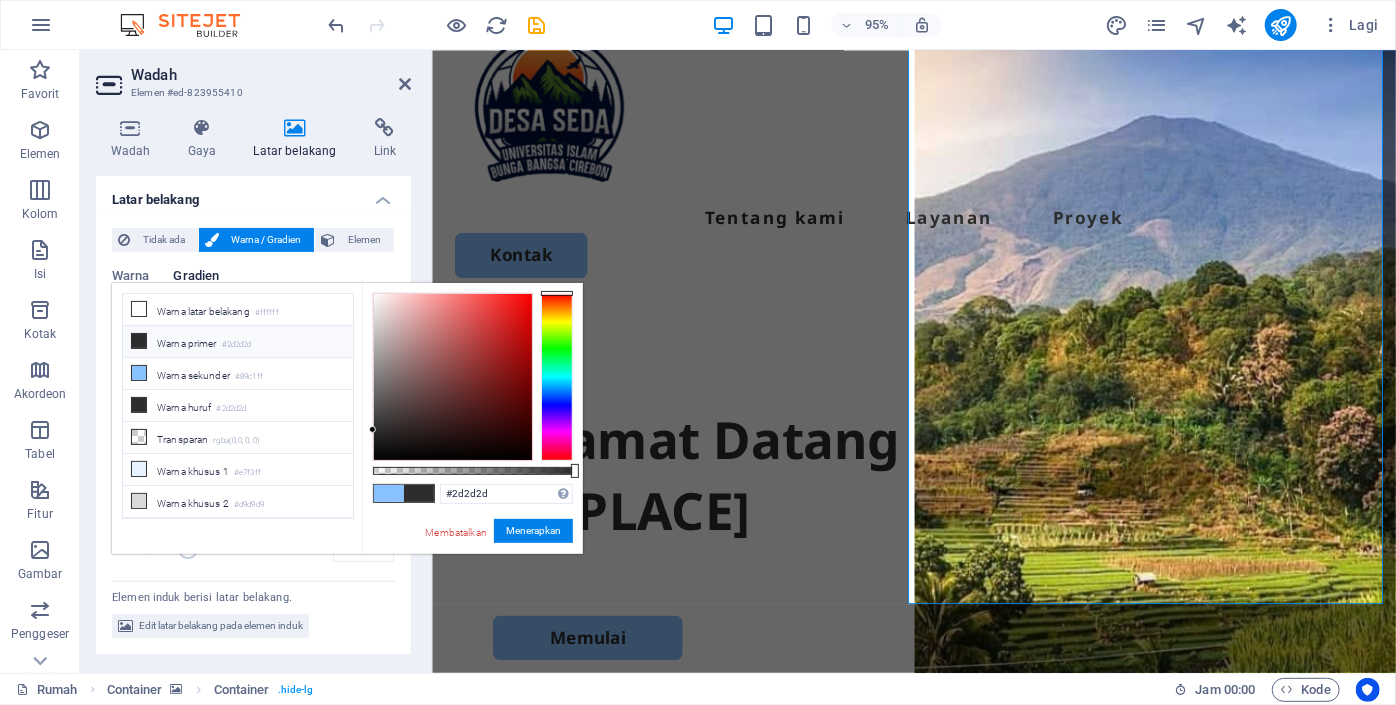 click on "Warna primer" at bounding box center (187, 343) 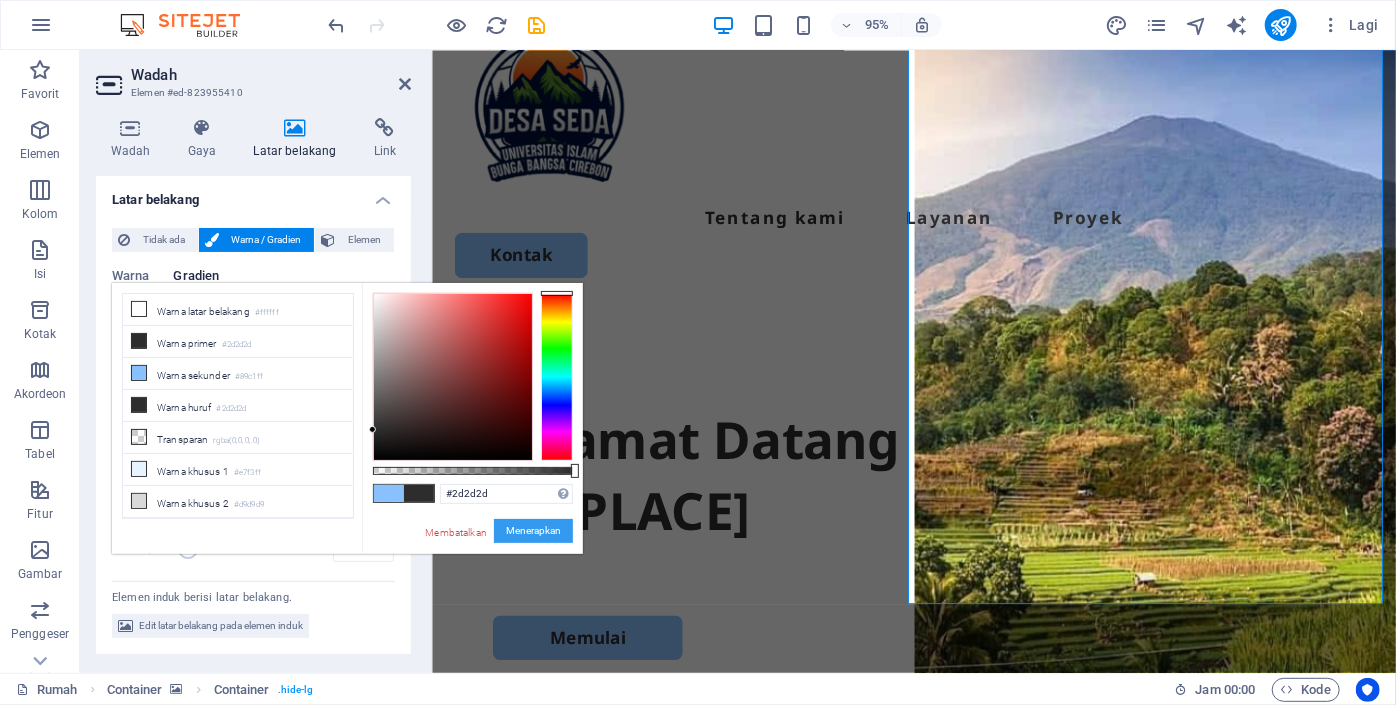 click on "Menerapkan" at bounding box center [533, 530] 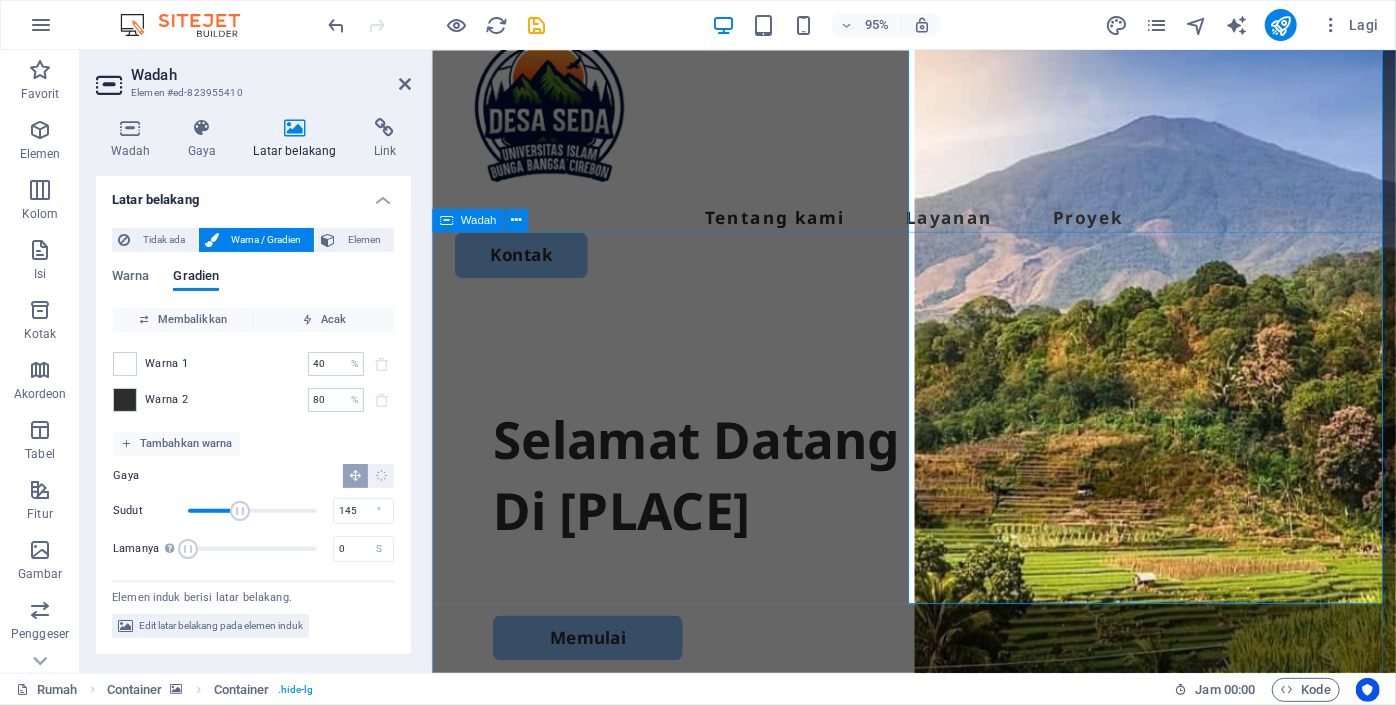 click on "Selamat Datang  Di Desa Seda Memulai" at bounding box center [938, 706] 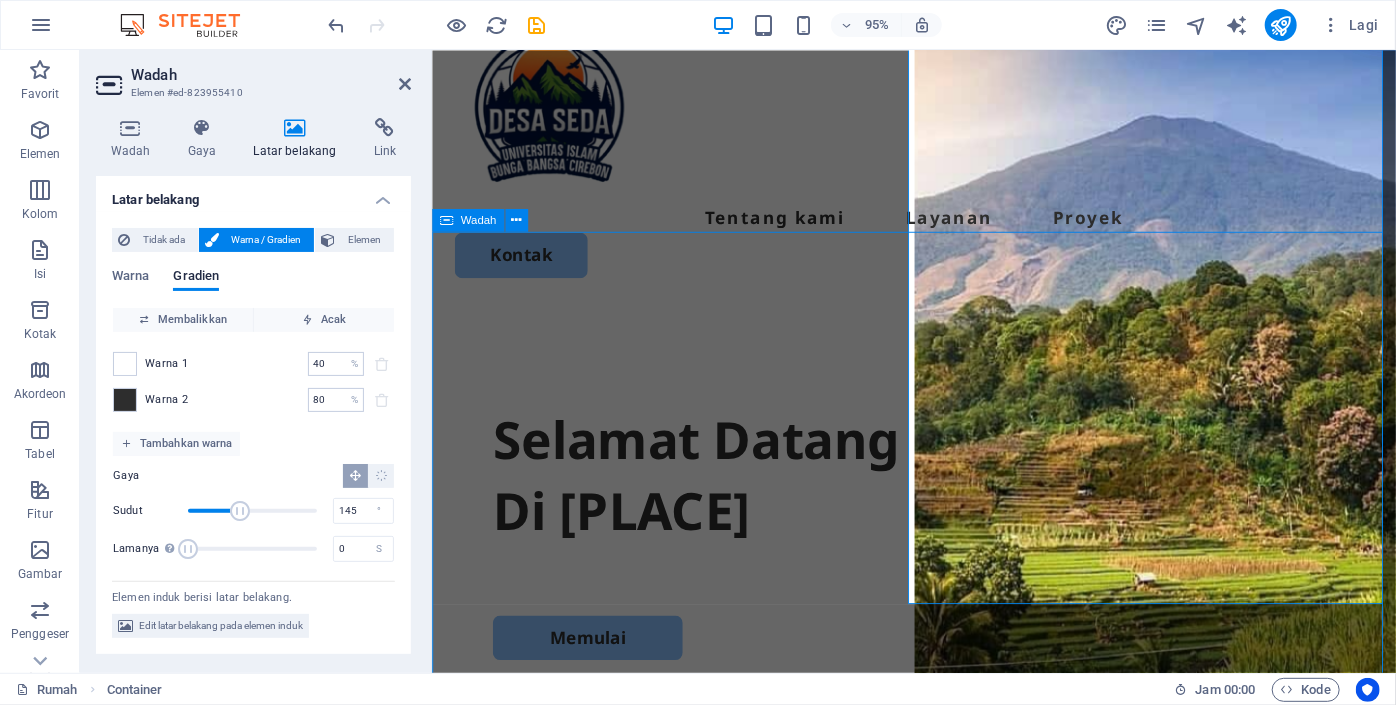 click on "Selamat Datang  Di Desa Seda Memulai" at bounding box center (938, 706) 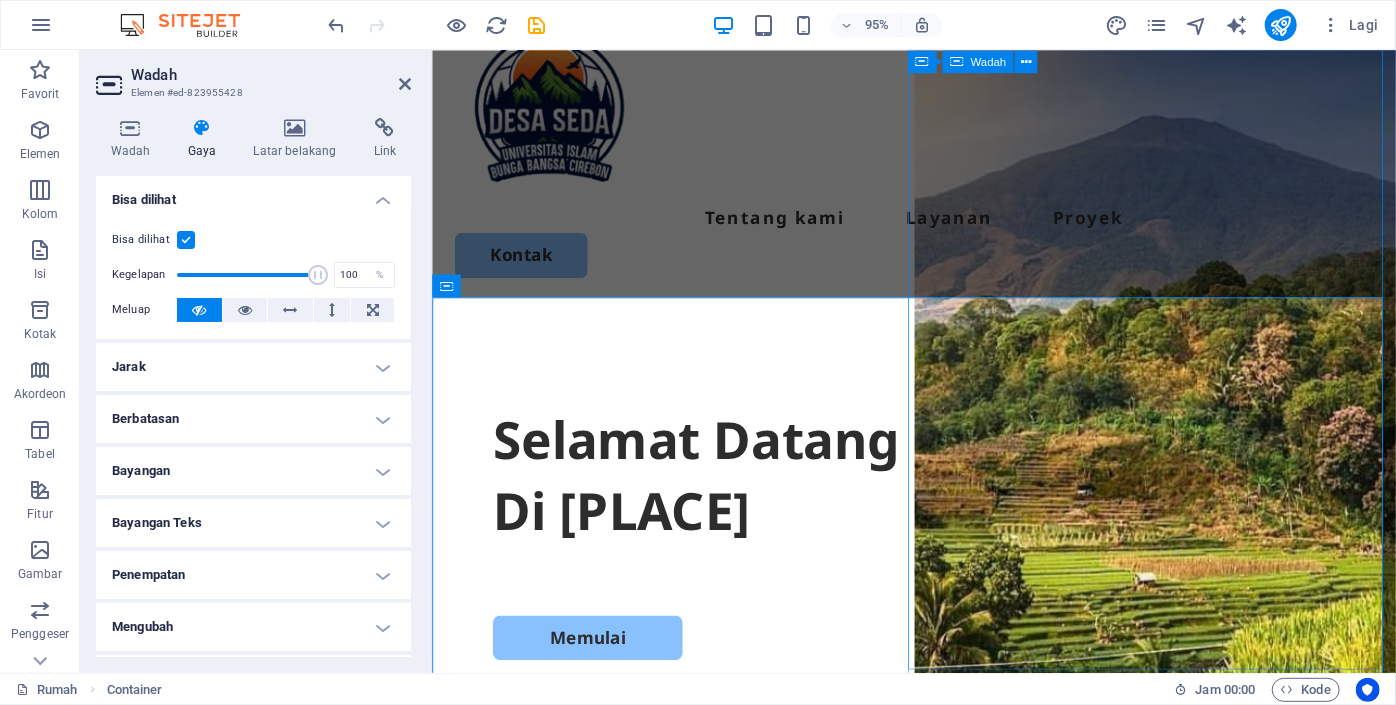 scroll, scrollTop: 0, scrollLeft: 0, axis: both 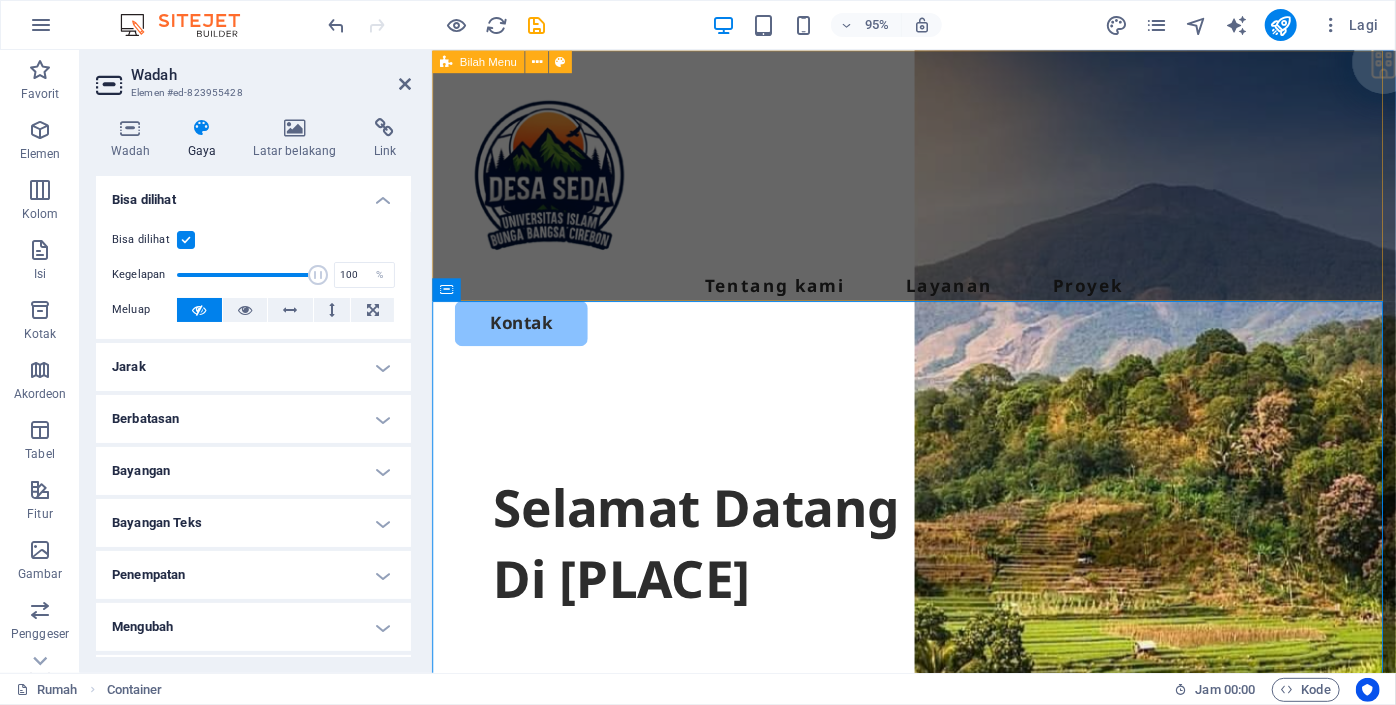 click on "Tentang kami Layanan Proyek Kontak" at bounding box center [938, 221] 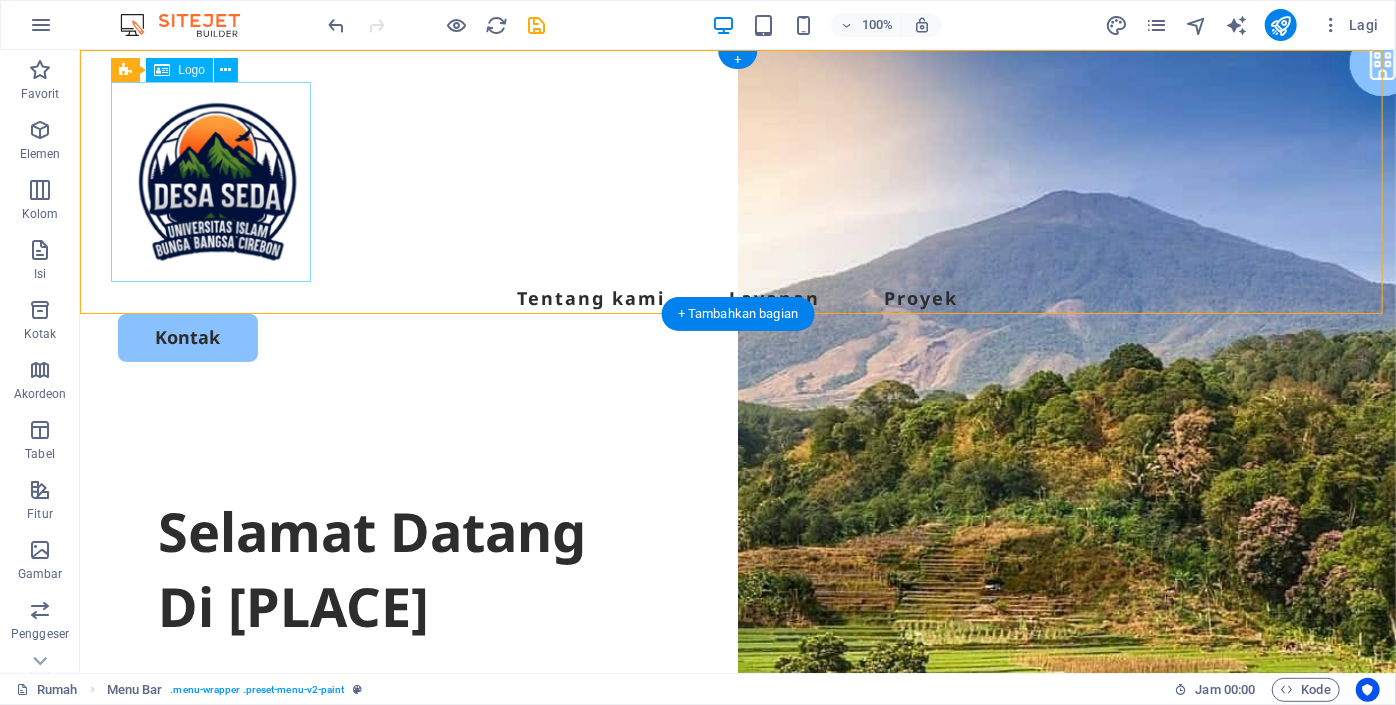 click at bounding box center [737, 181] 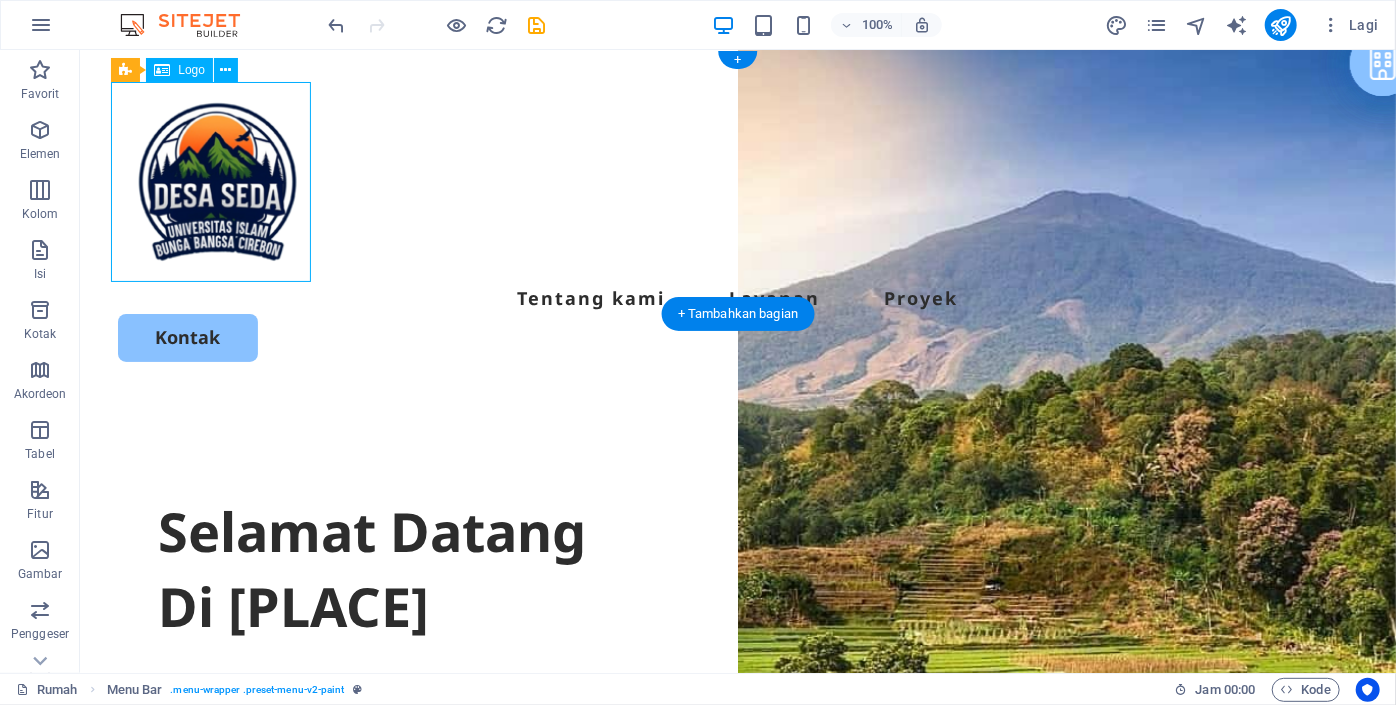 click at bounding box center (737, 181) 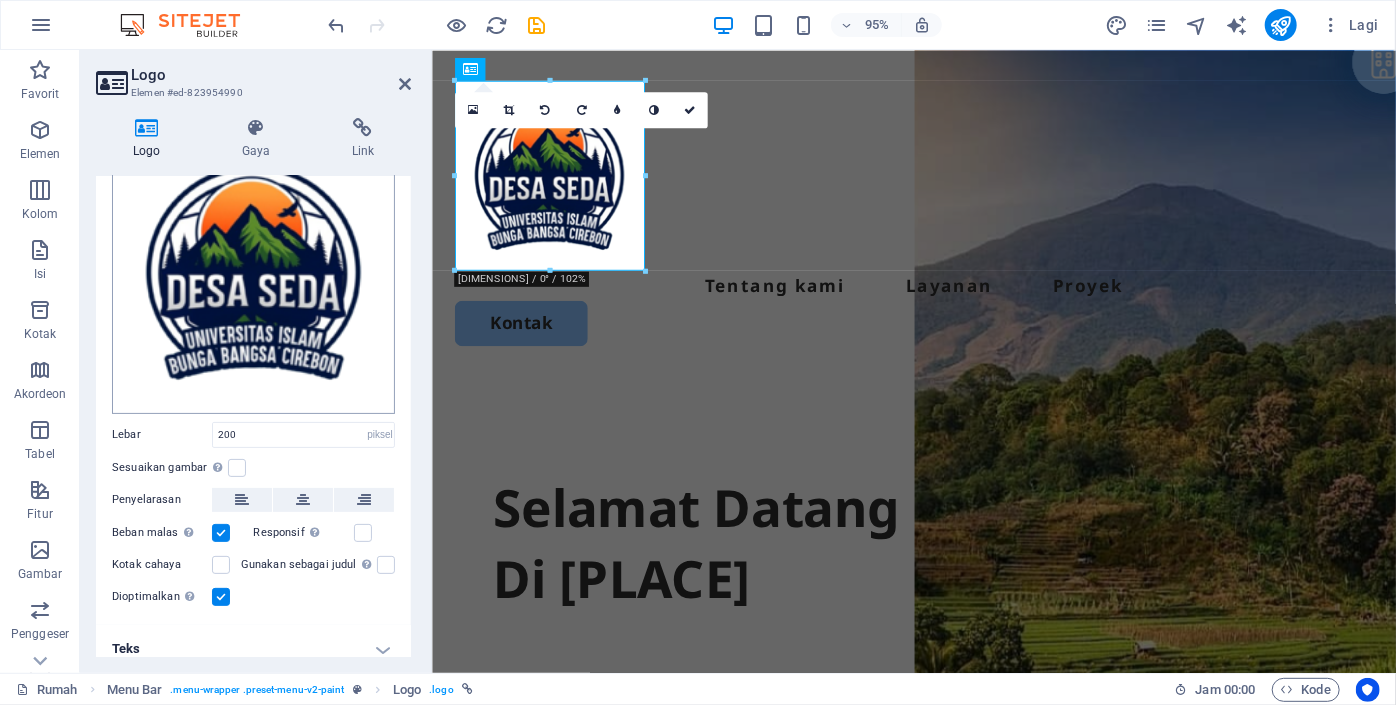 scroll, scrollTop: 130, scrollLeft: 0, axis: vertical 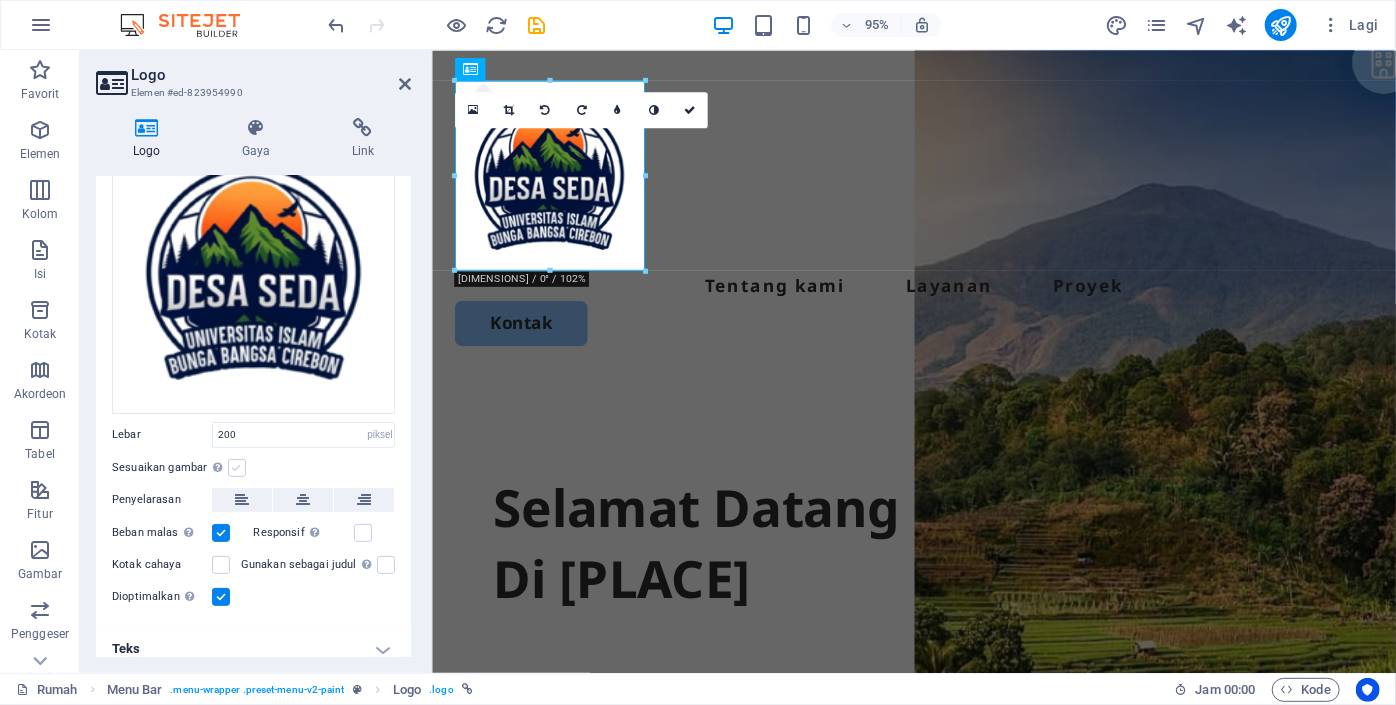 click at bounding box center (237, 468) 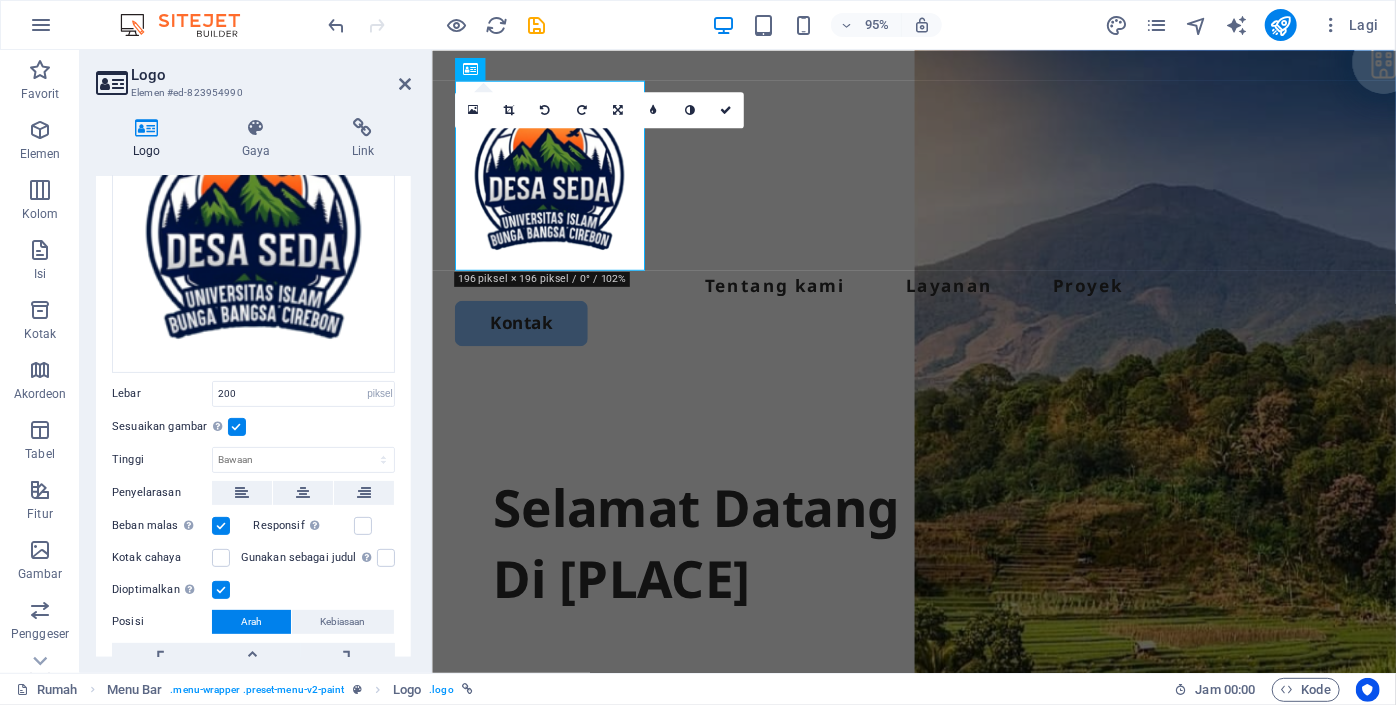 scroll, scrollTop: 167, scrollLeft: 0, axis: vertical 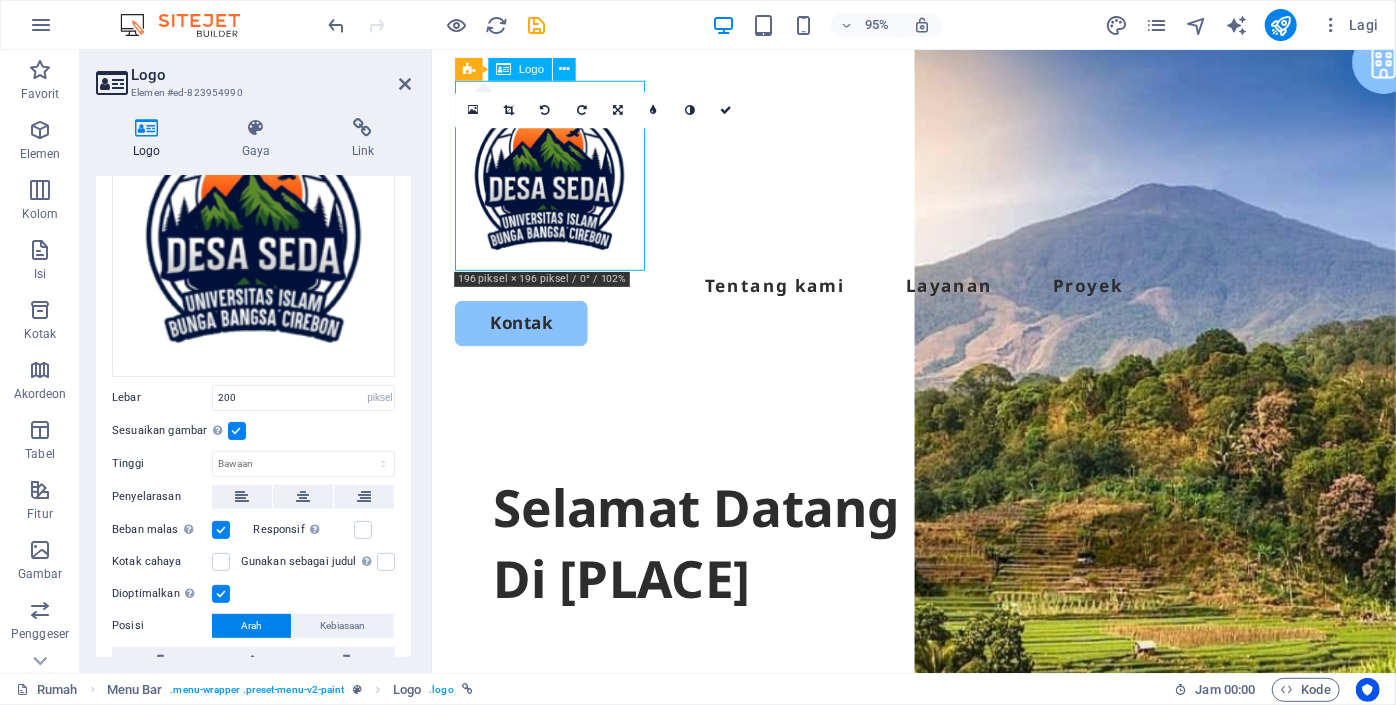 drag, startPoint x: 649, startPoint y: 275, endPoint x: 623, endPoint y: 237, distance: 46.043457 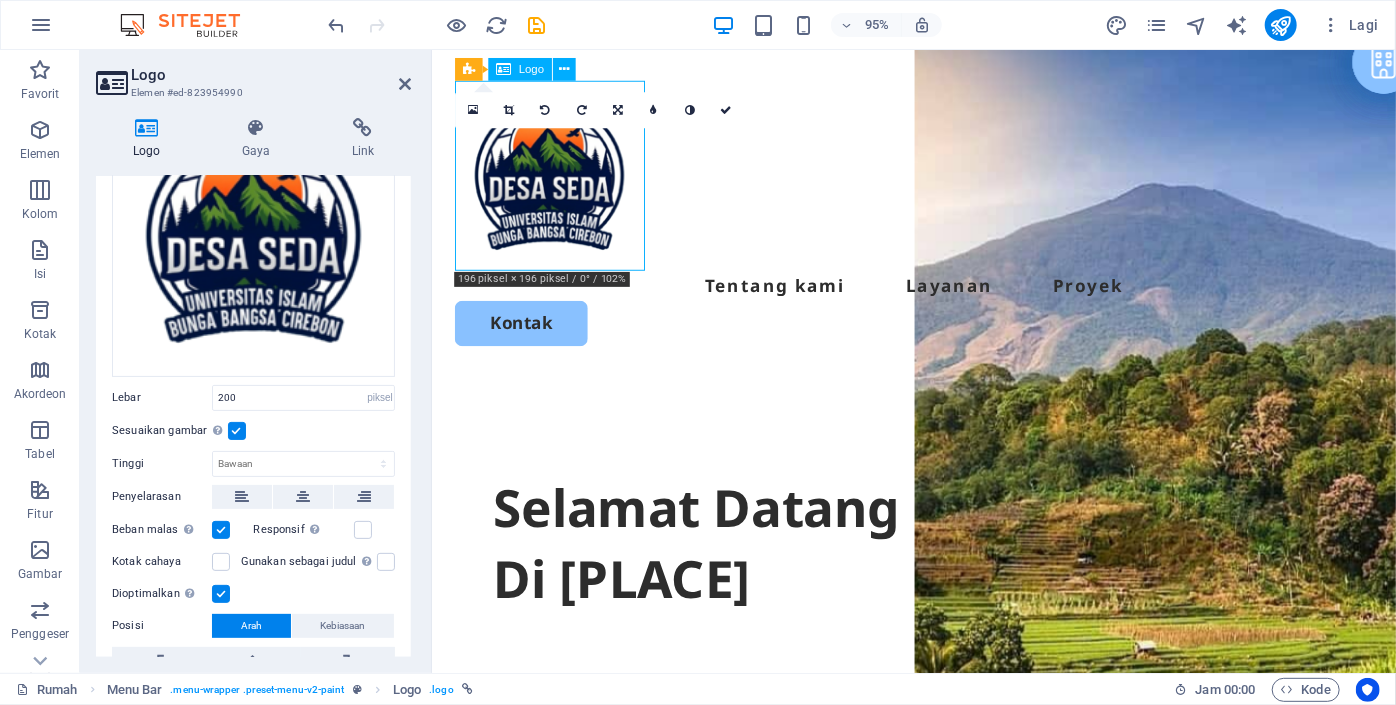 click at bounding box center [938, 181] 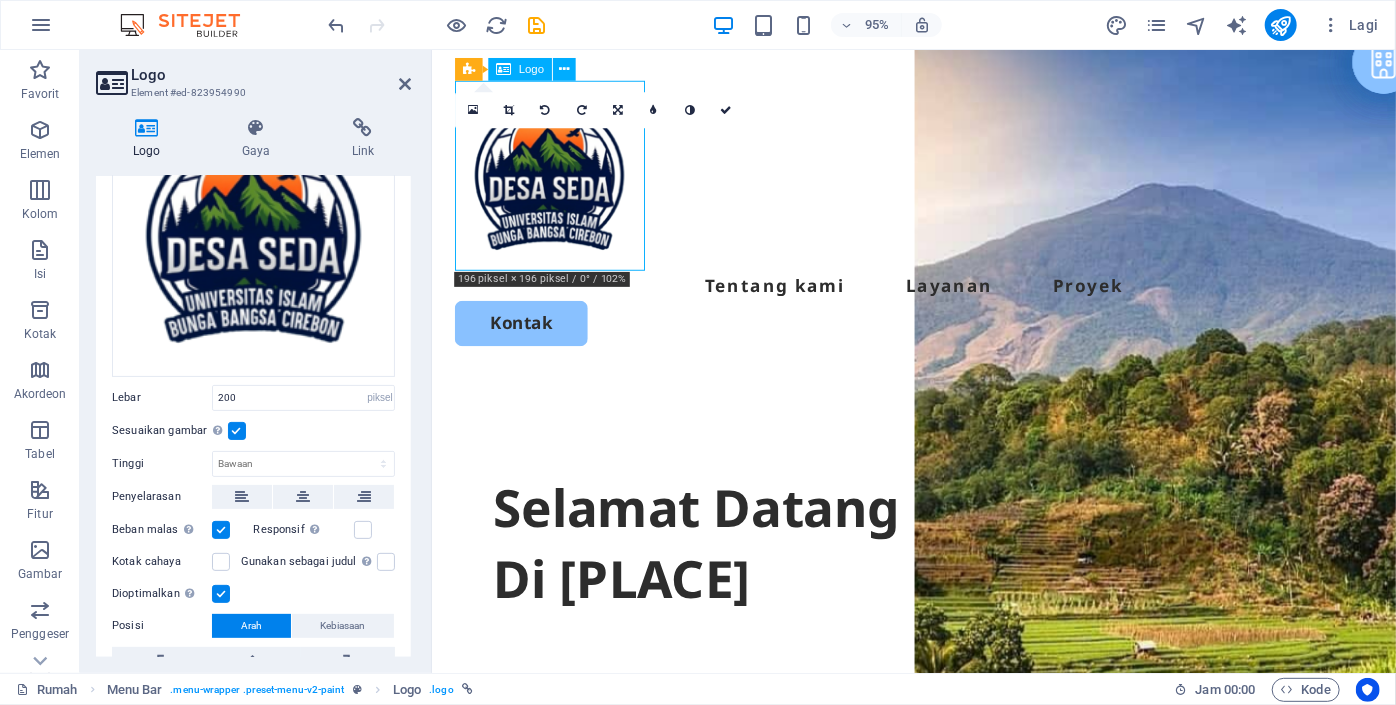 click at bounding box center (938, 181) 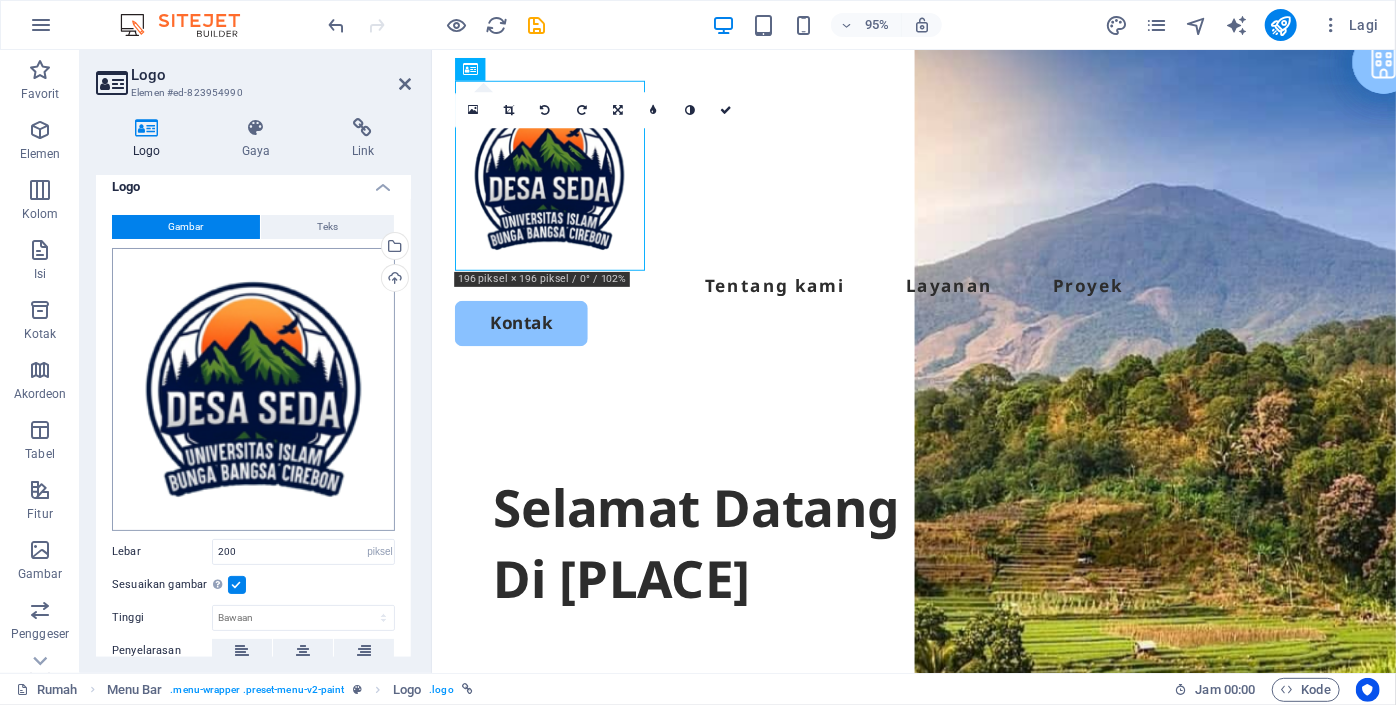 scroll, scrollTop: 0, scrollLeft: 0, axis: both 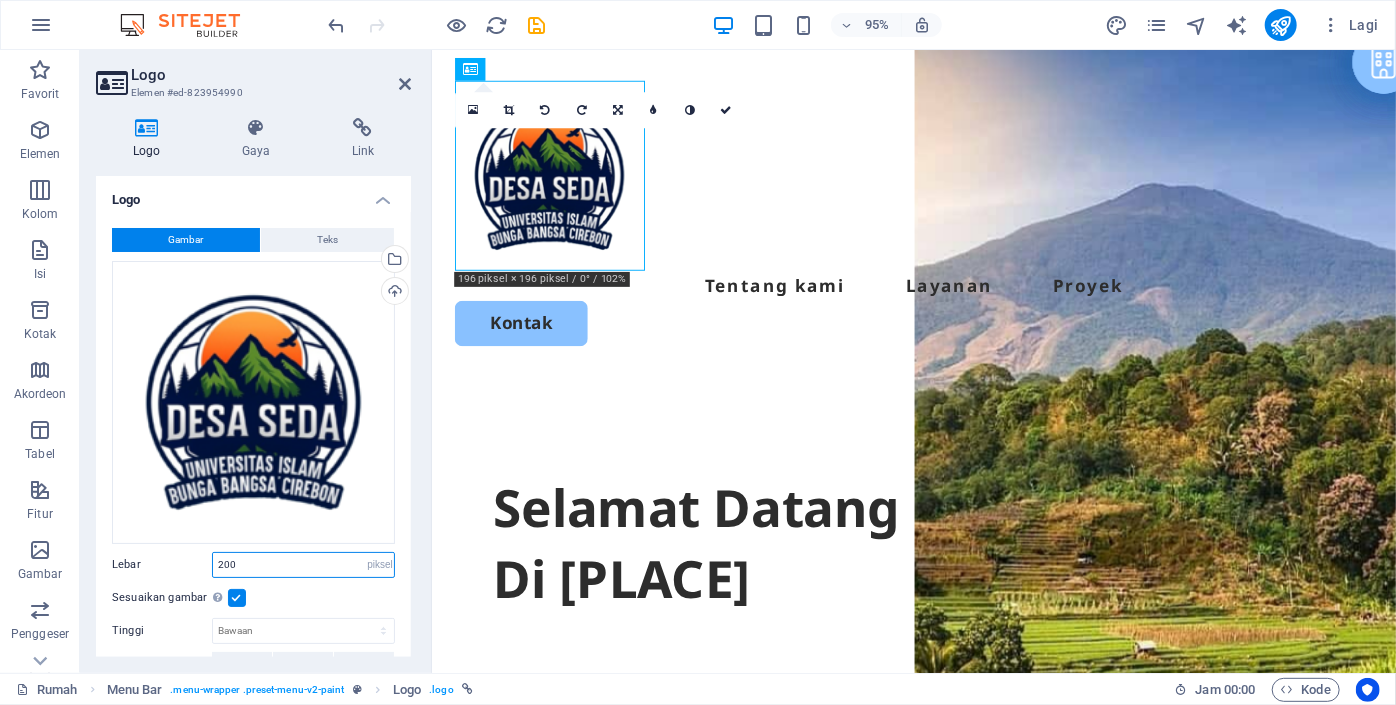 click on "200" at bounding box center (303, 565) 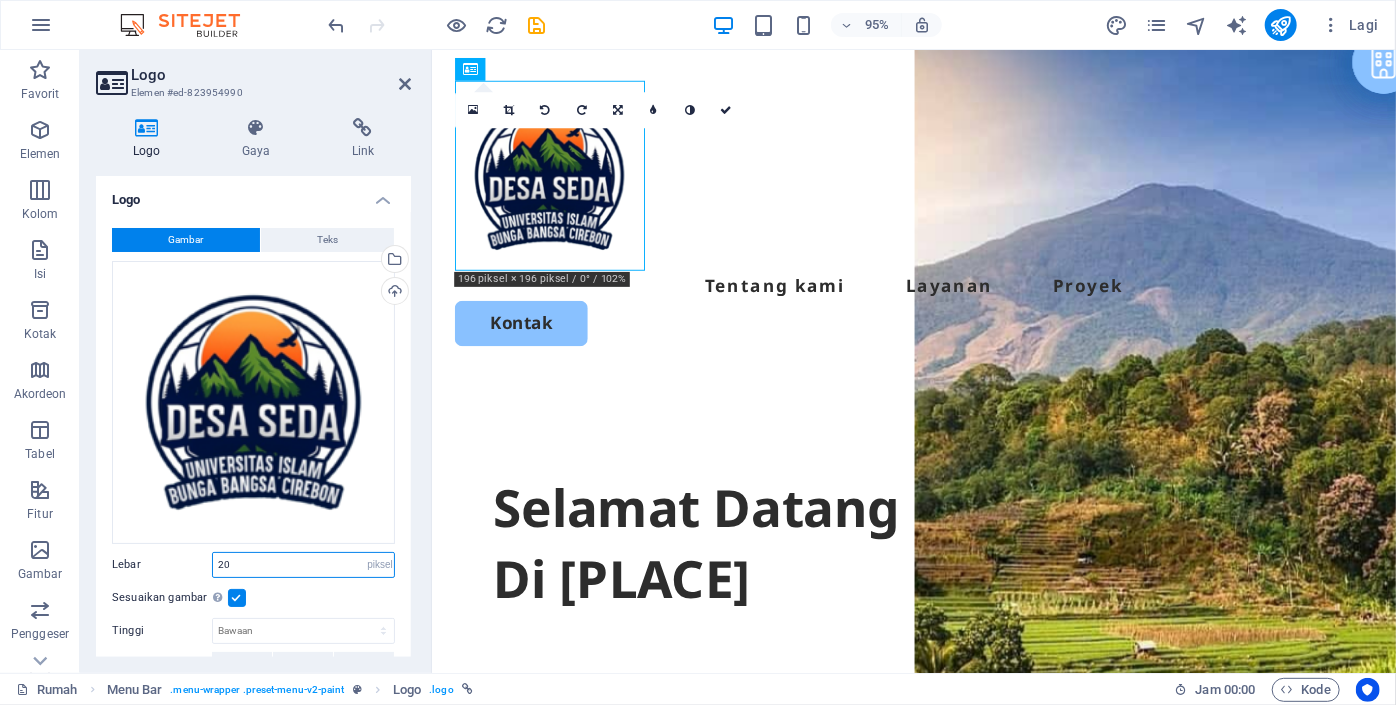 type on "2" 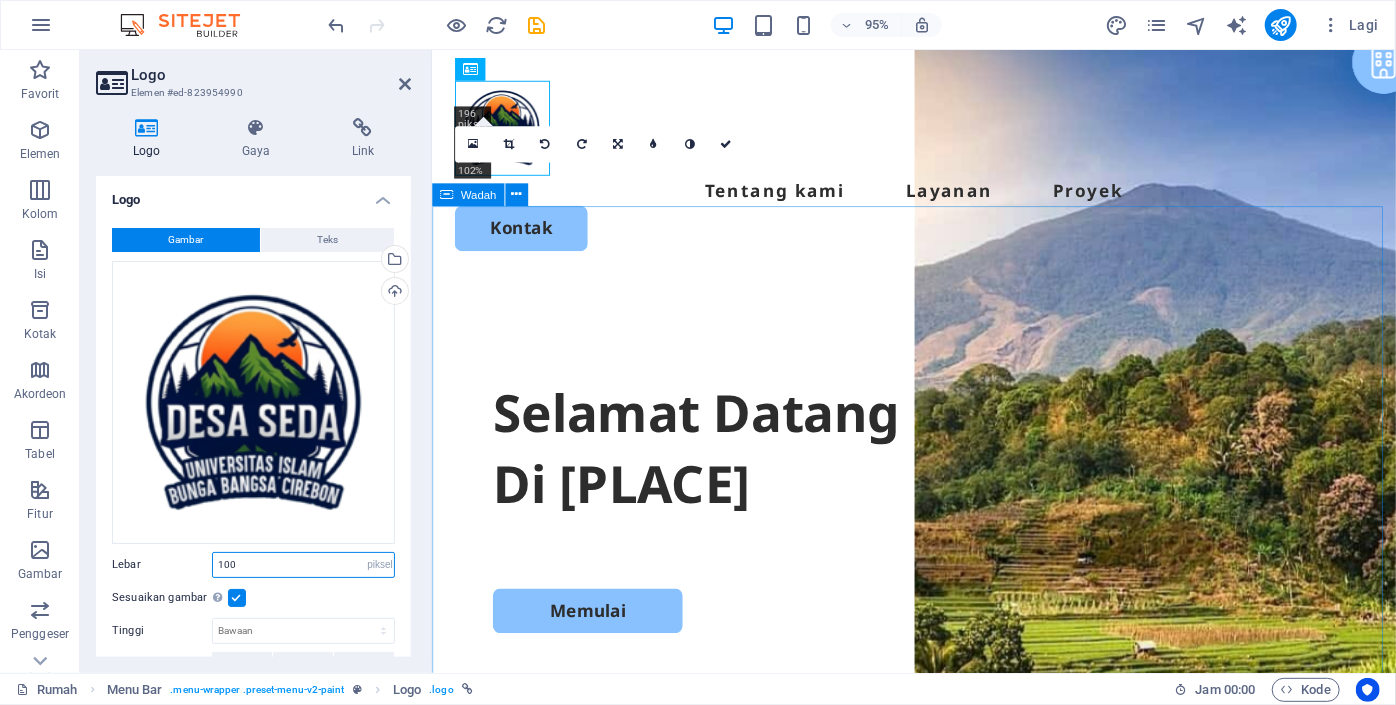type on "100" 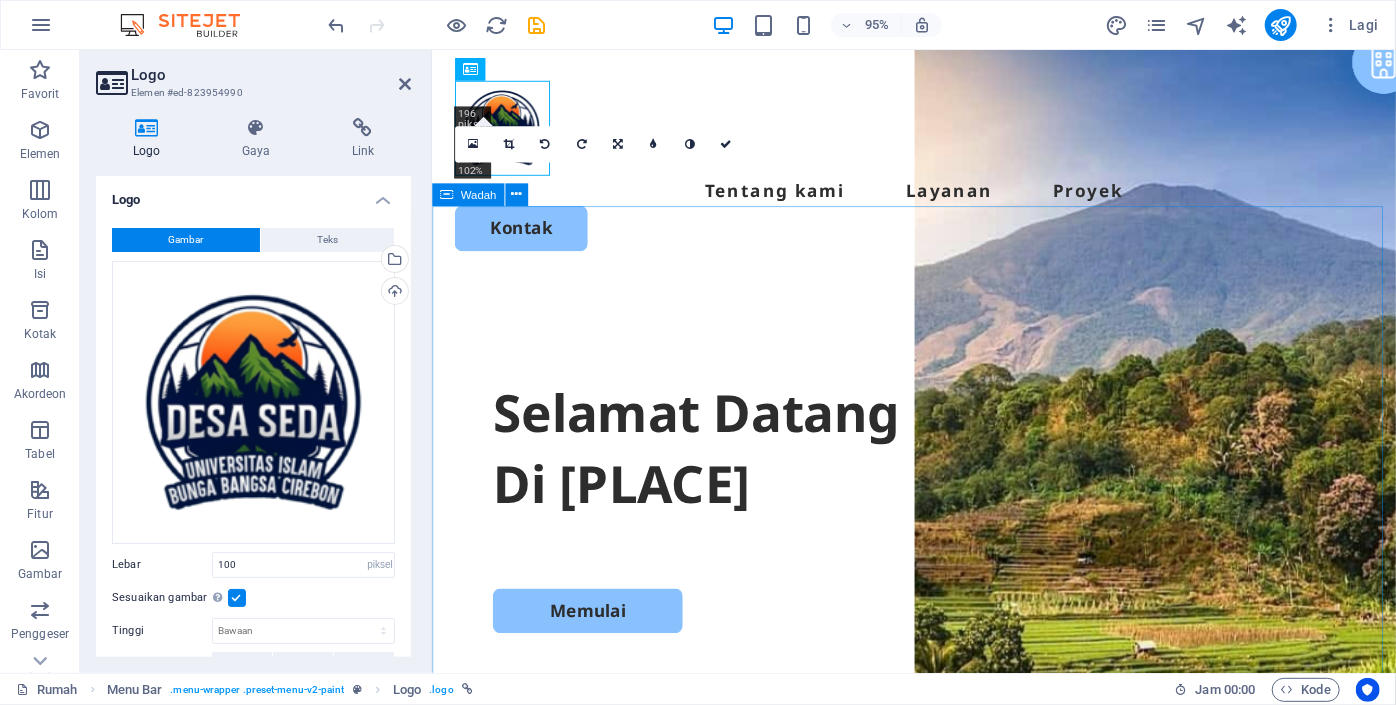 click on "Selamat Datang  Di Desa Seda Memulai" at bounding box center [938, 678] 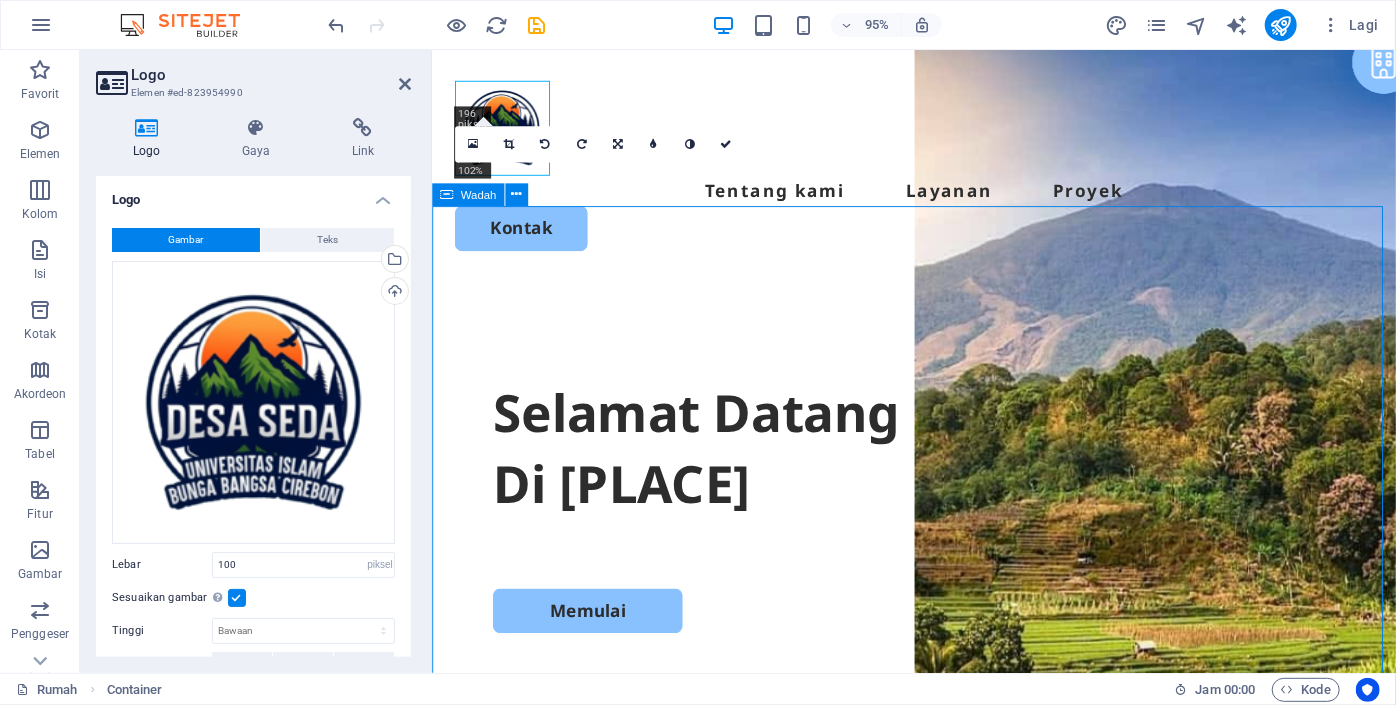 click on "Selamat Datang  Di Desa Seda Memulai" at bounding box center [938, 678] 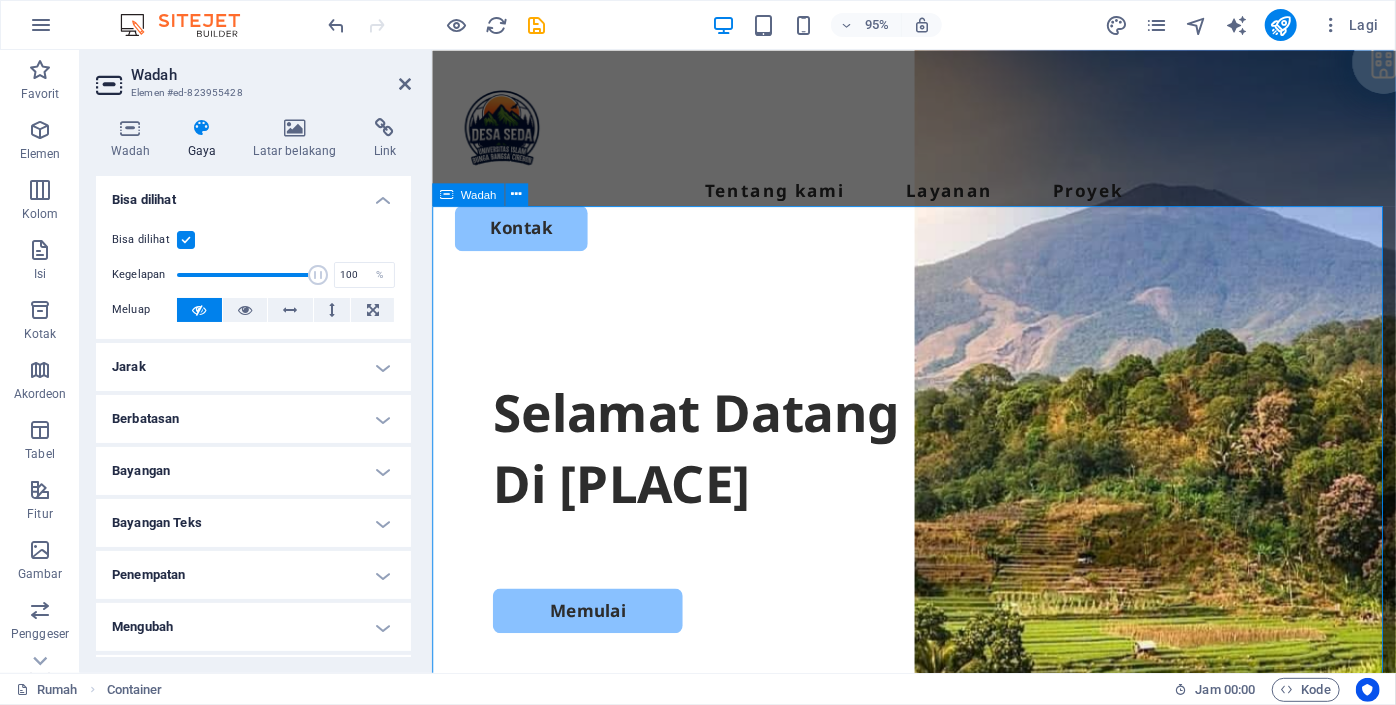click on "Selamat Datang  Di Desa Seda Memulai" at bounding box center (938, 678) 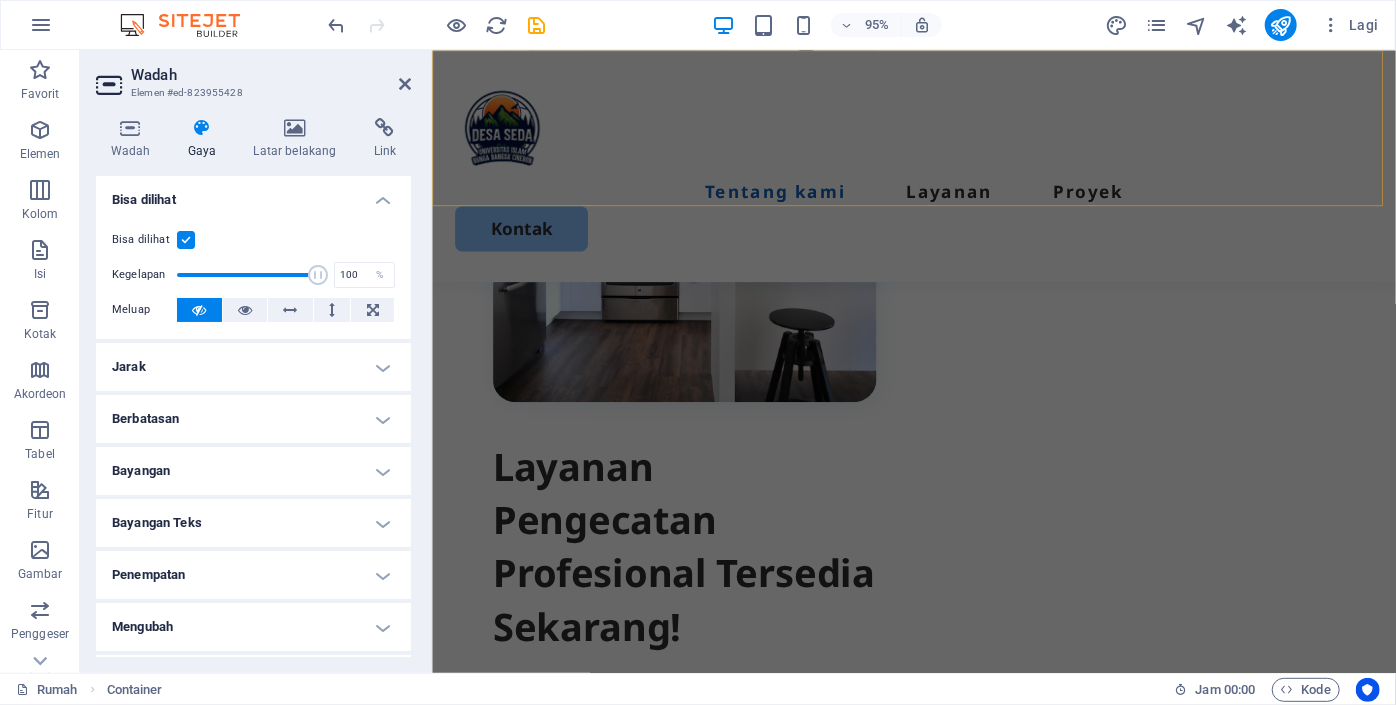 scroll, scrollTop: 821, scrollLeft: 0, axis: vertical 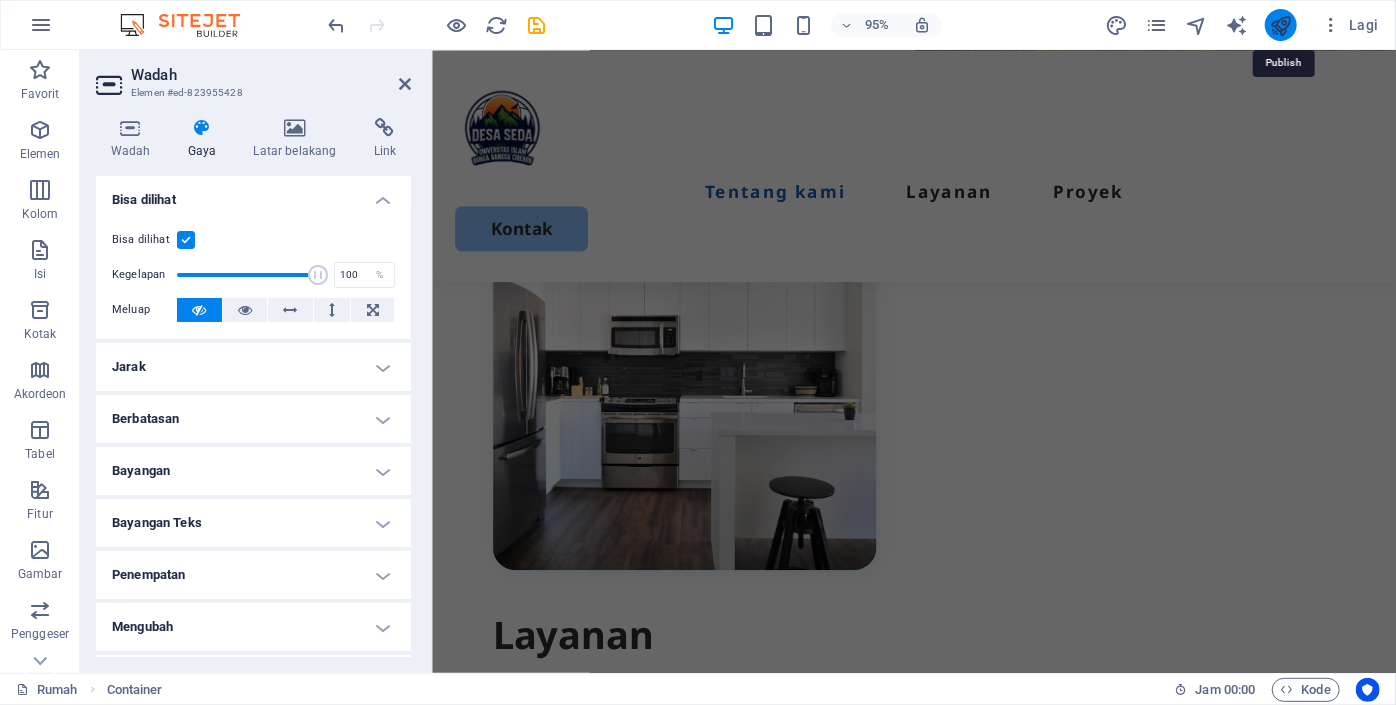 click at bounding box center (1280, 25) 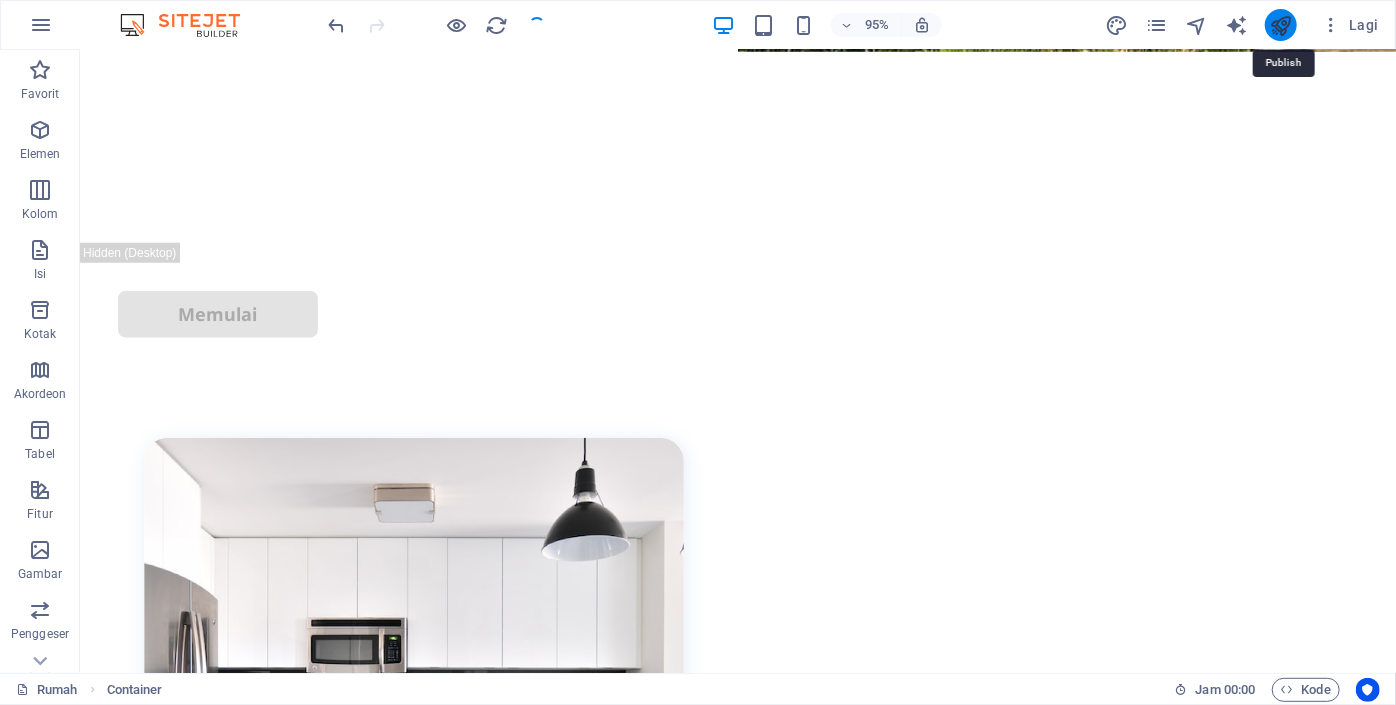 scroll, scrollTop: 155, scrollLeft: 0, axis: vertical 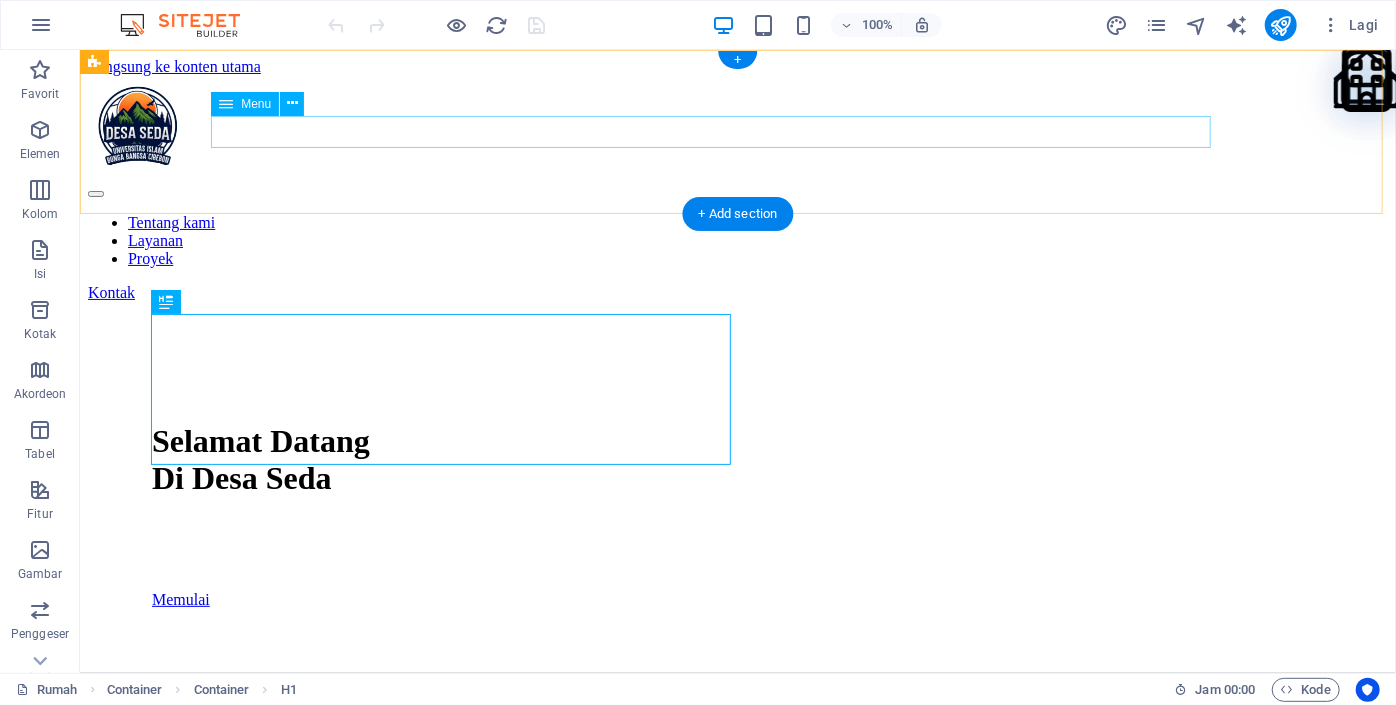 click on "Tentang kami Layanan Proyek" at bounding box center [737, 240] 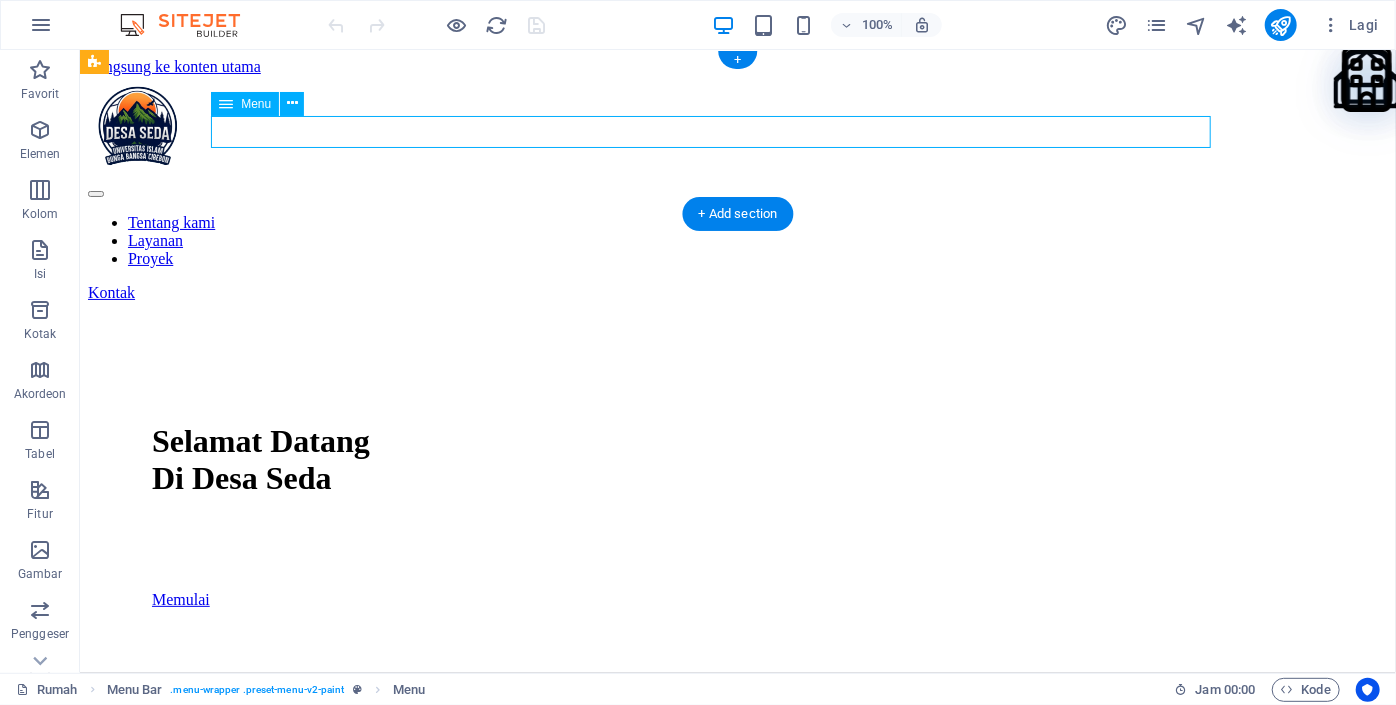click on "Tentang kami Layanan Proyek" at bounding box center [737, 240] 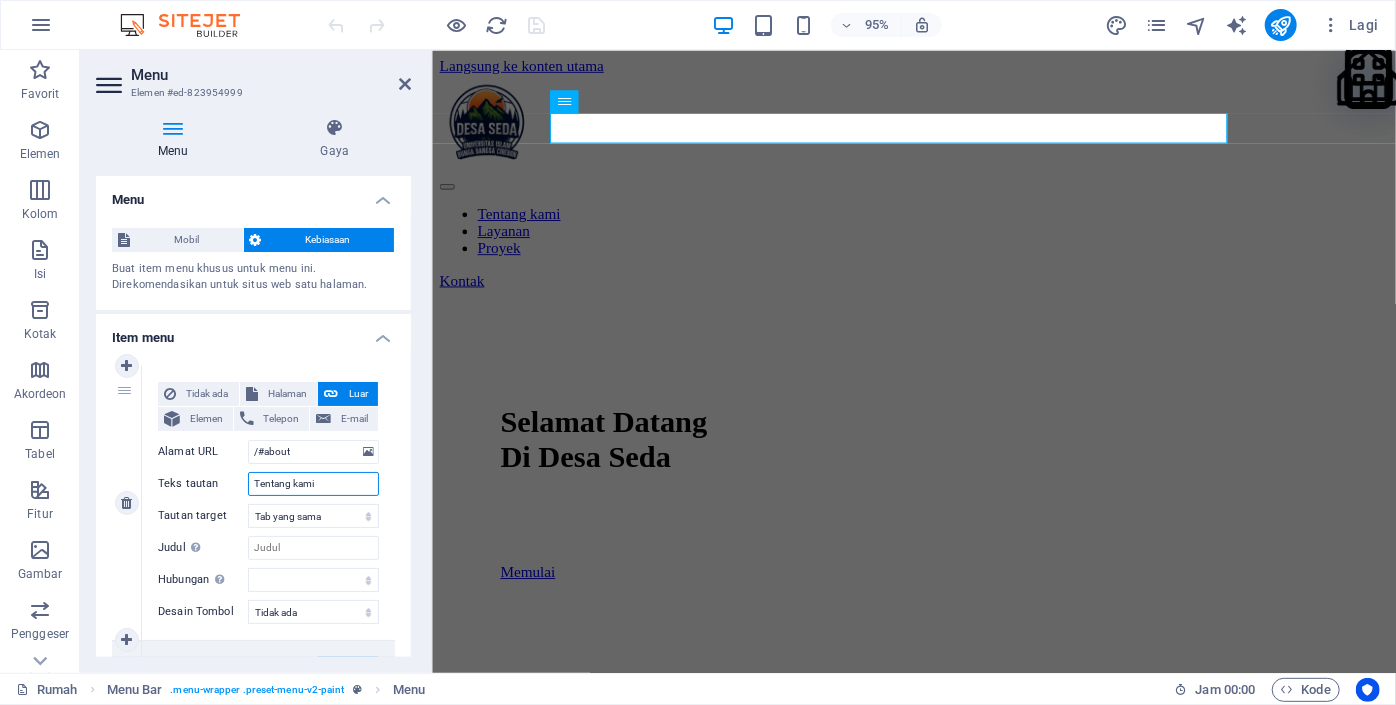 click on "Tentang kami" at bounding box center (313, 484) 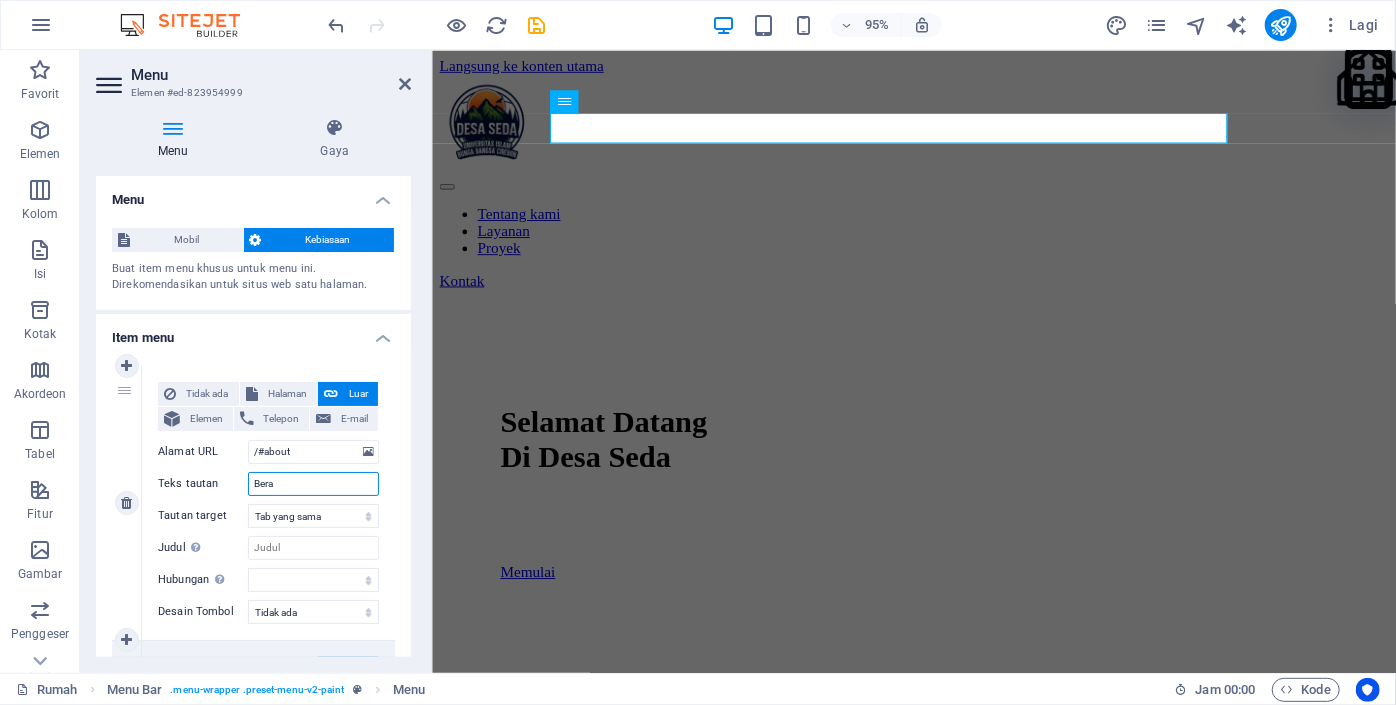 type on "Beran" 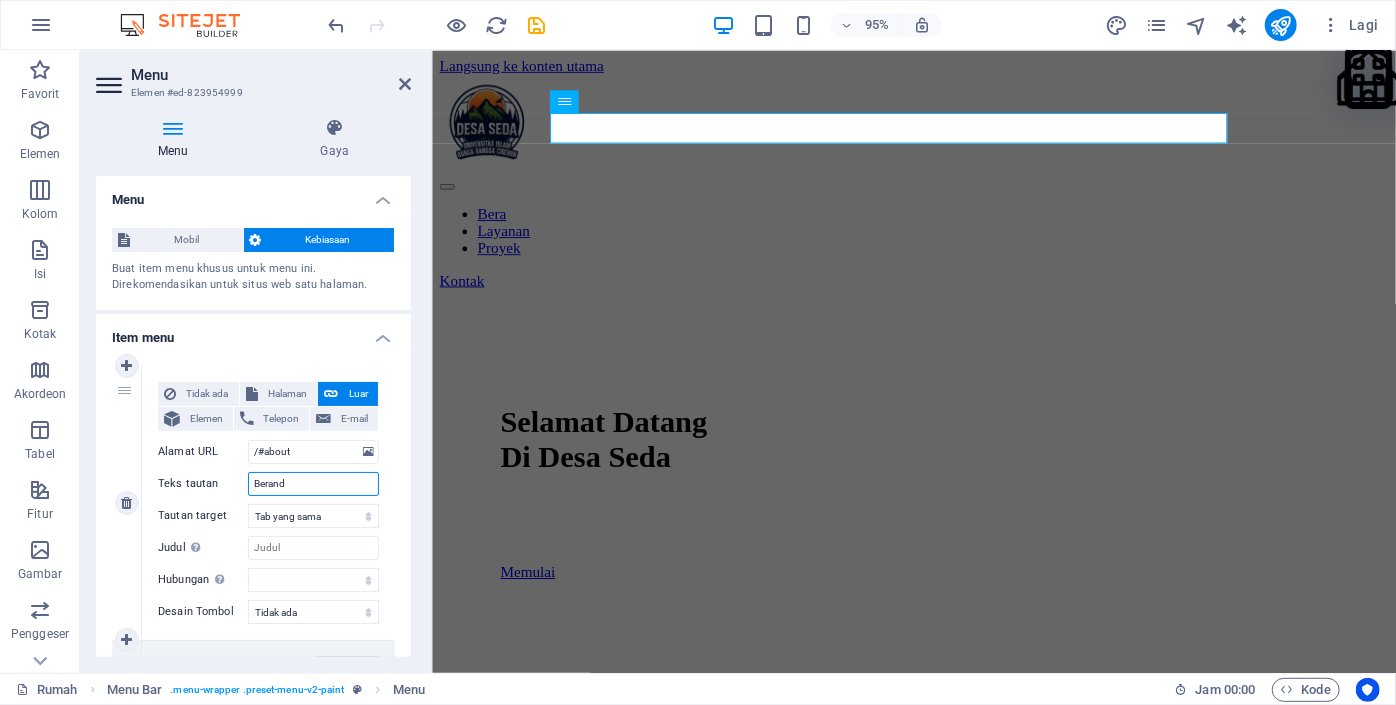 type on "Beranda" 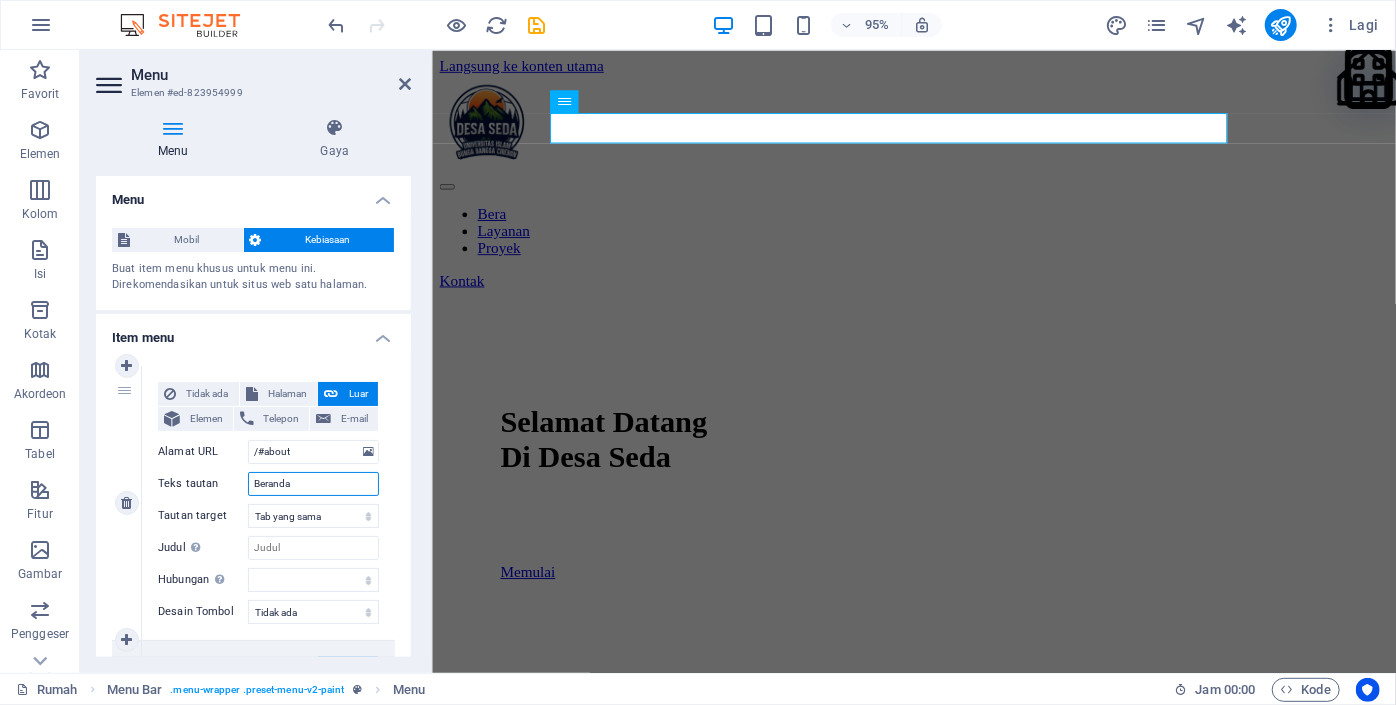select 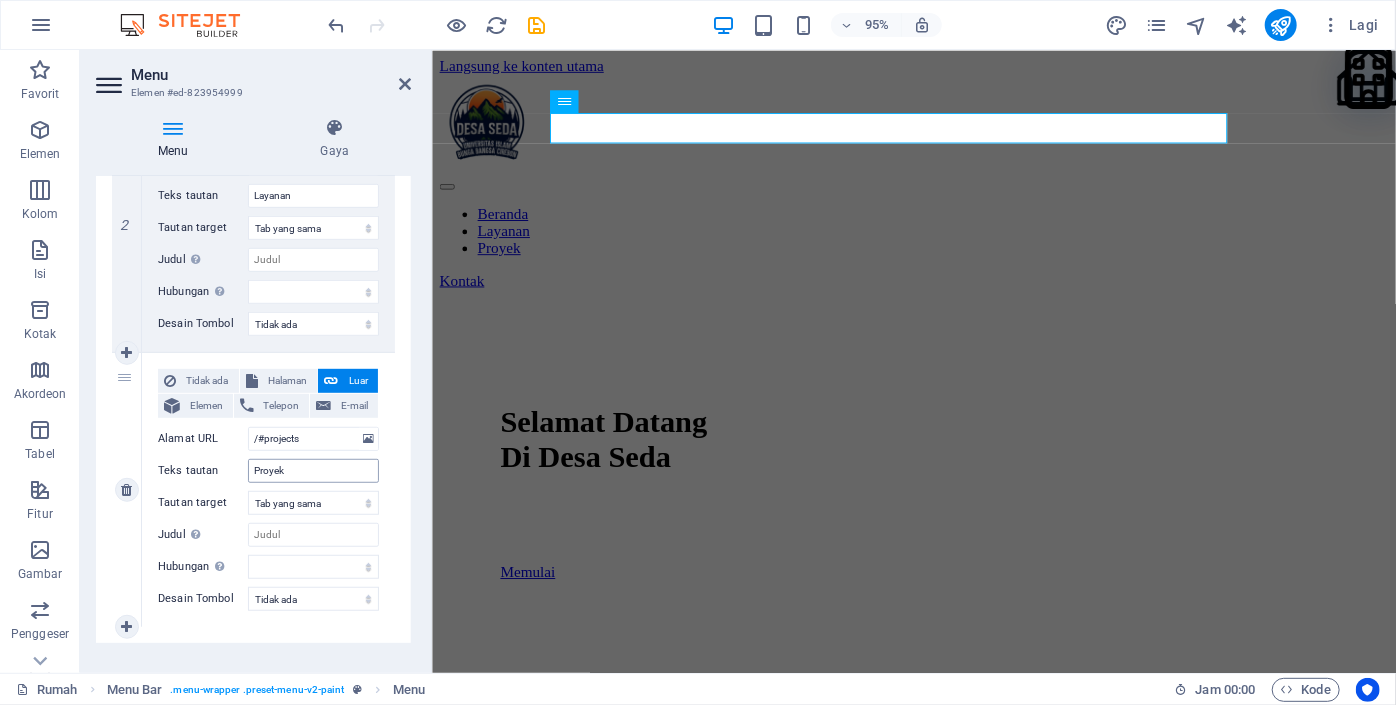 scroll, scrollTop: 602, scrollLeft: 0, axis: vertical 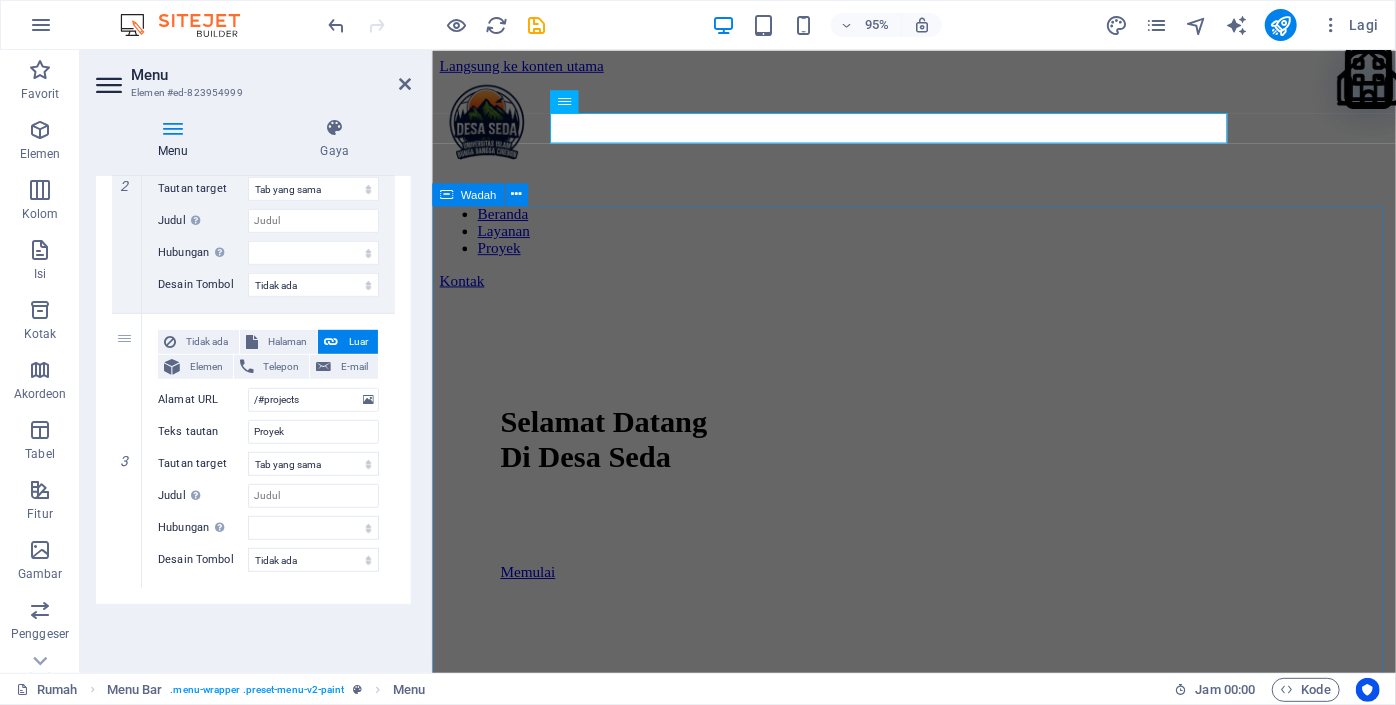 type on "Beranda" 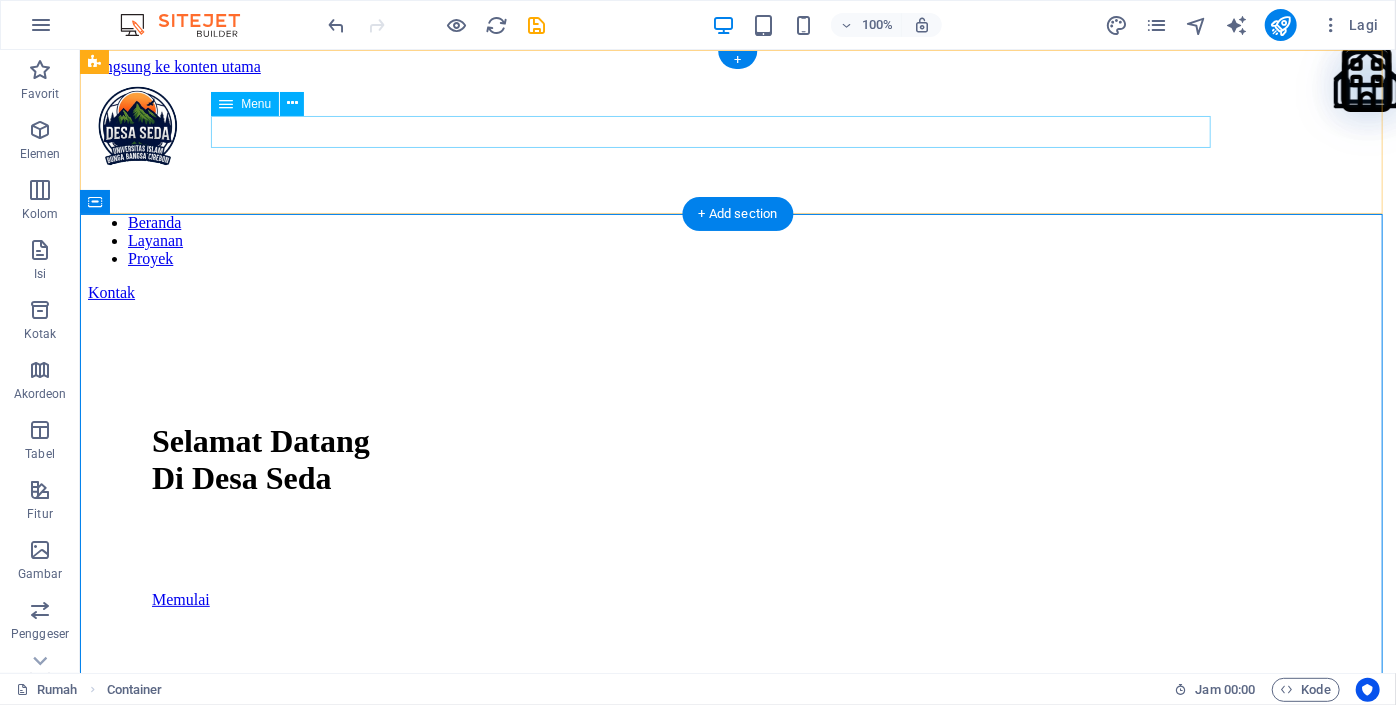 click on "Beranda Layanan Proyek" at bounding box center (737, 240) 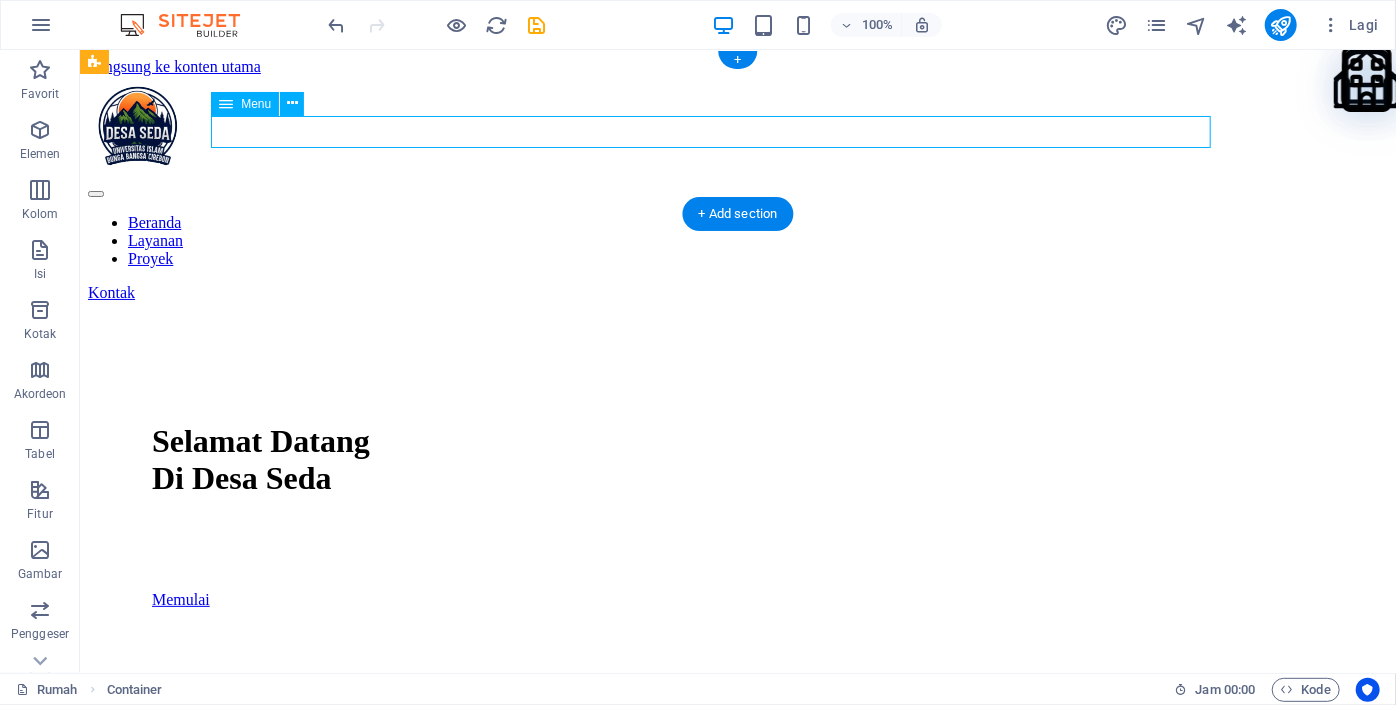 click on "Beranda Layanan Proyek" at bounding box center [737, 240] 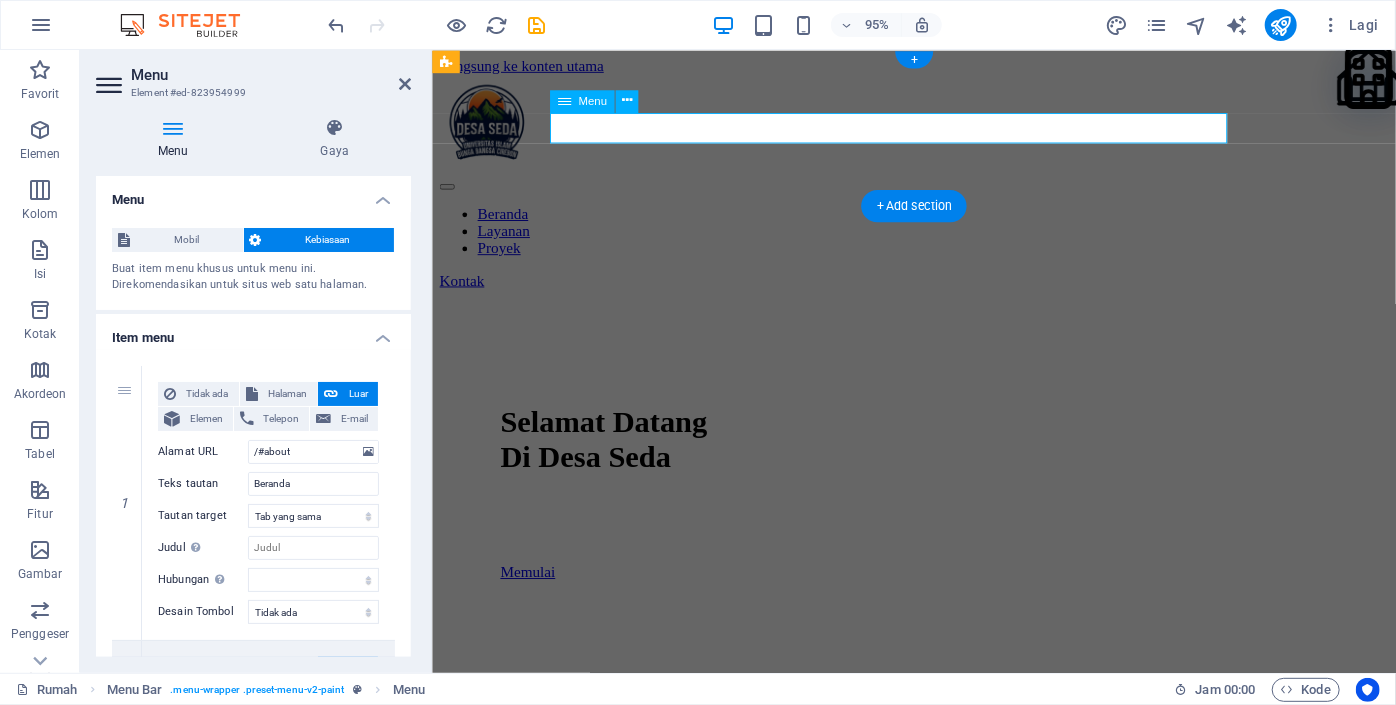 click on "Beranda Layanan Proyek" at bounding box center [938, 240] 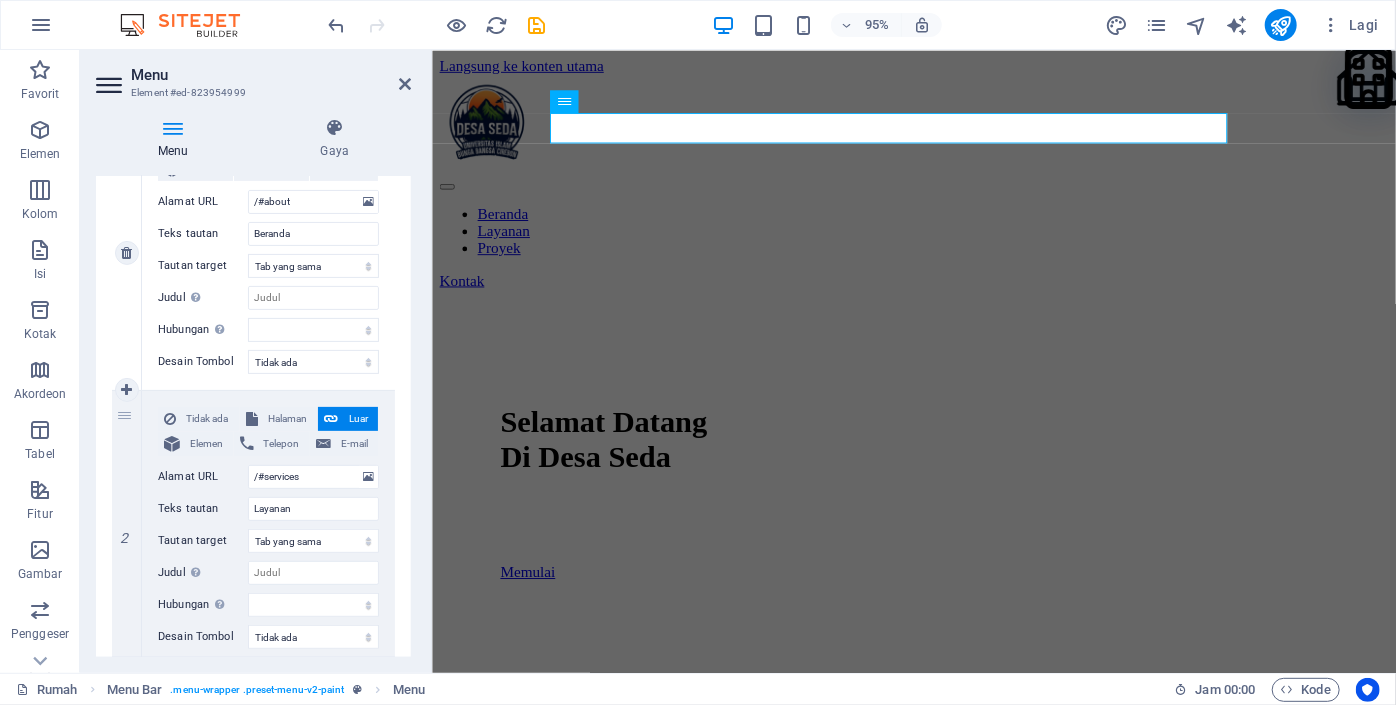 scroll, scrollTop: 254, scrollLeft: 0, axis: vertical 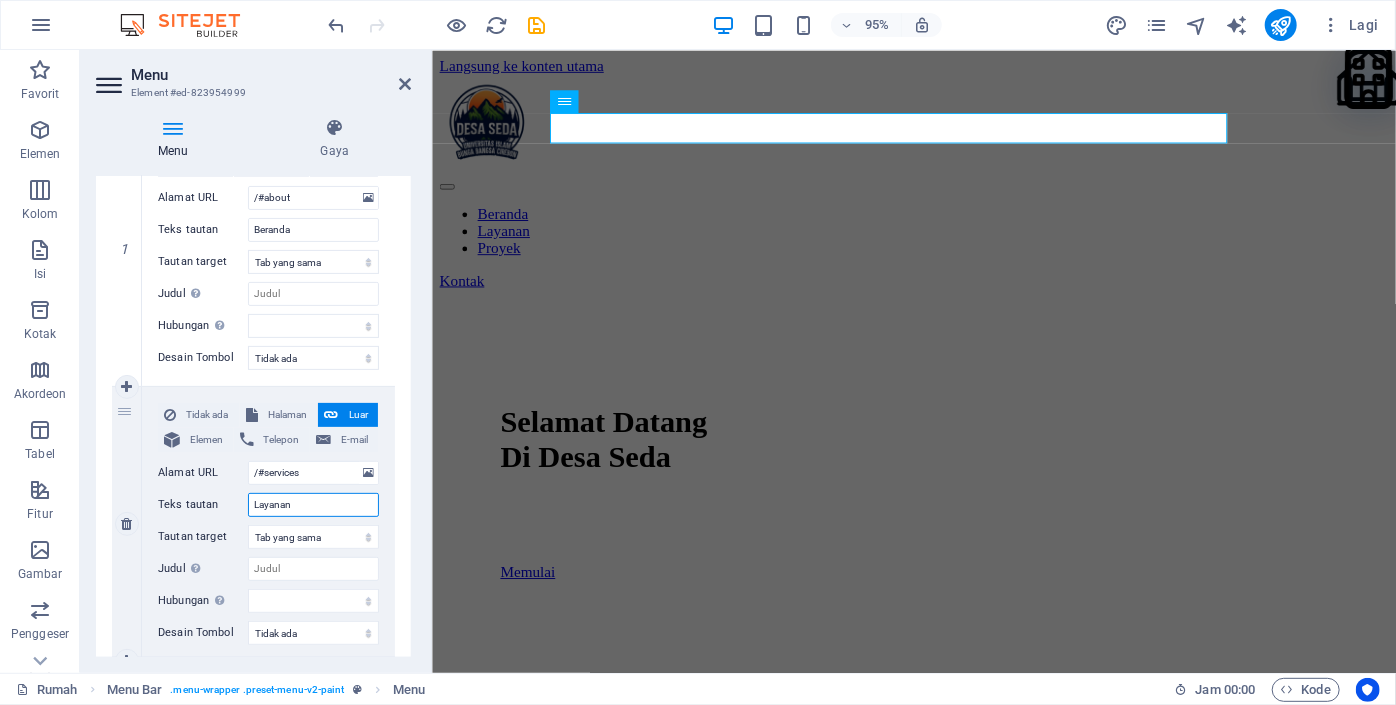 click on "Layanan" at bounding box center [313, 505] 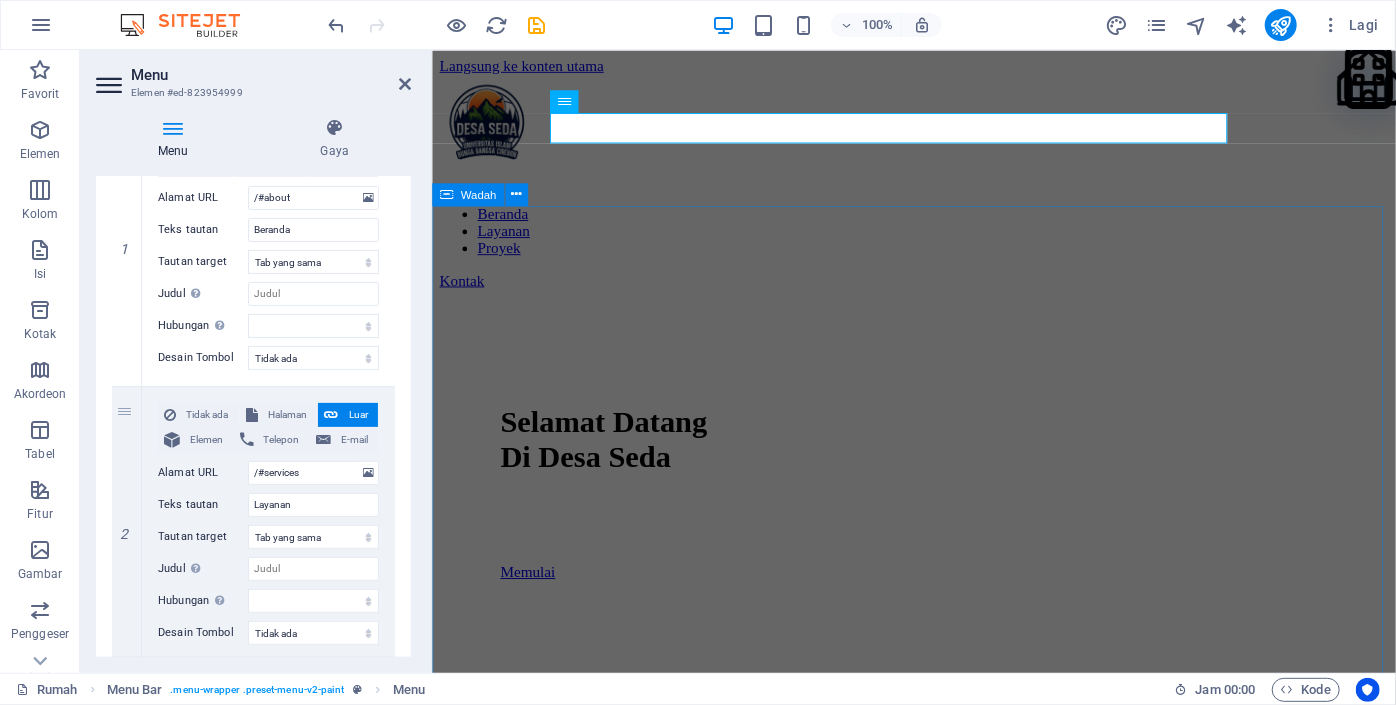 click on "Selamat Datang  Di Desa Seda Memulai" at bounding box center (938, 686) 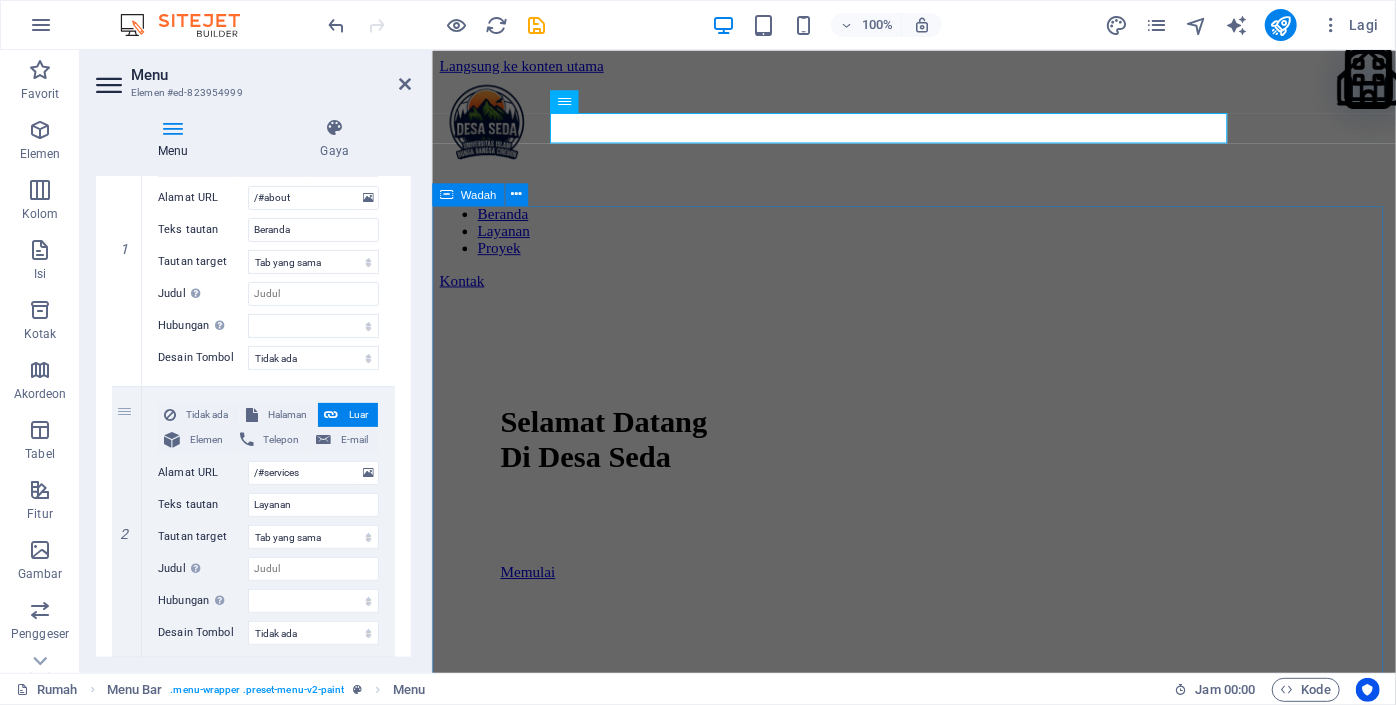 click on "Selamat Datang  Di Desa Seda Memulai" at bounding box center (938, 686) 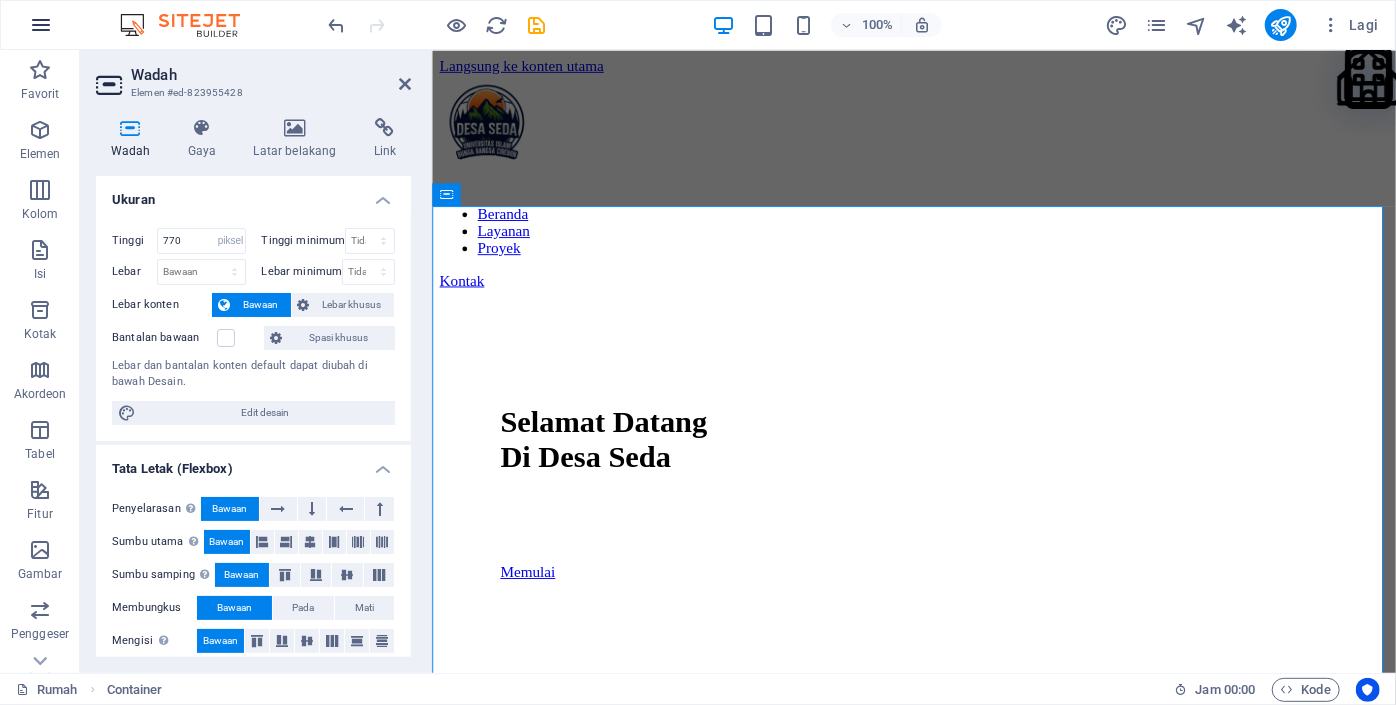 click at bounding box center [41, 25] 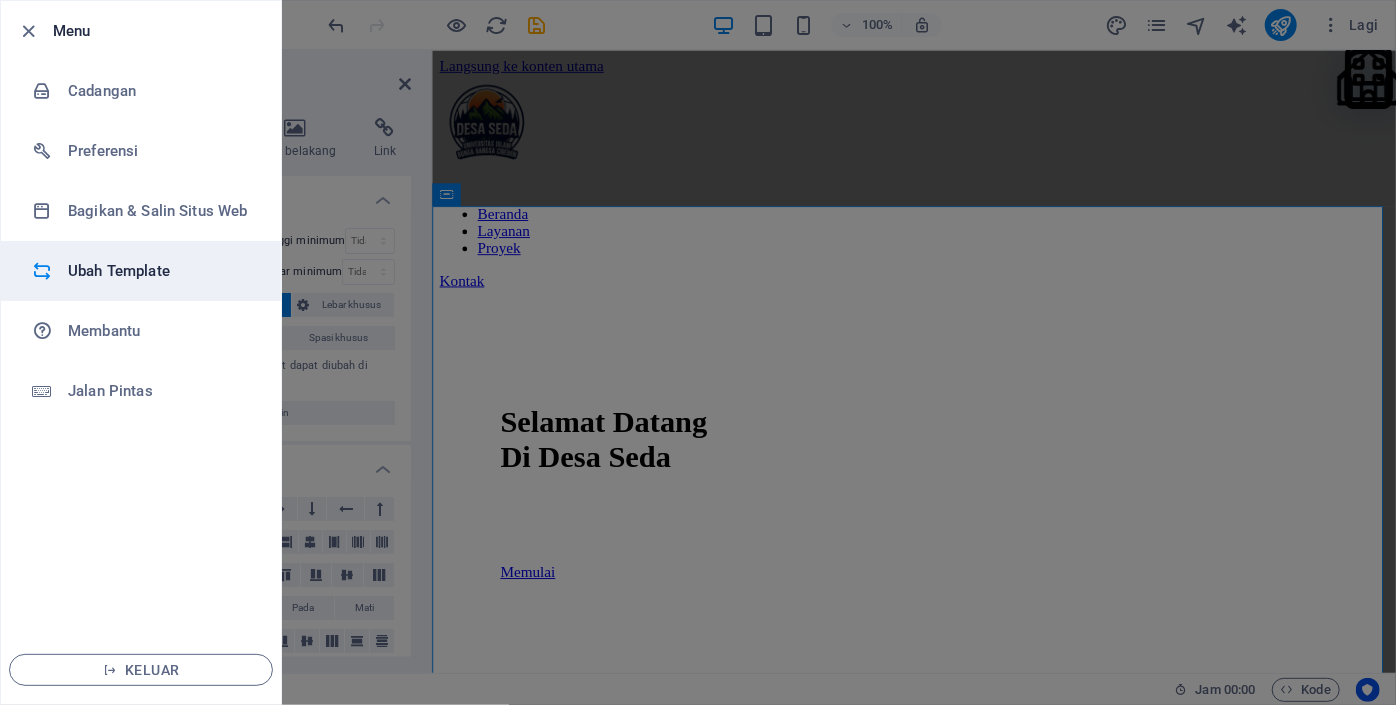 click on "Ubah Template" at bounding box center [119, 271] 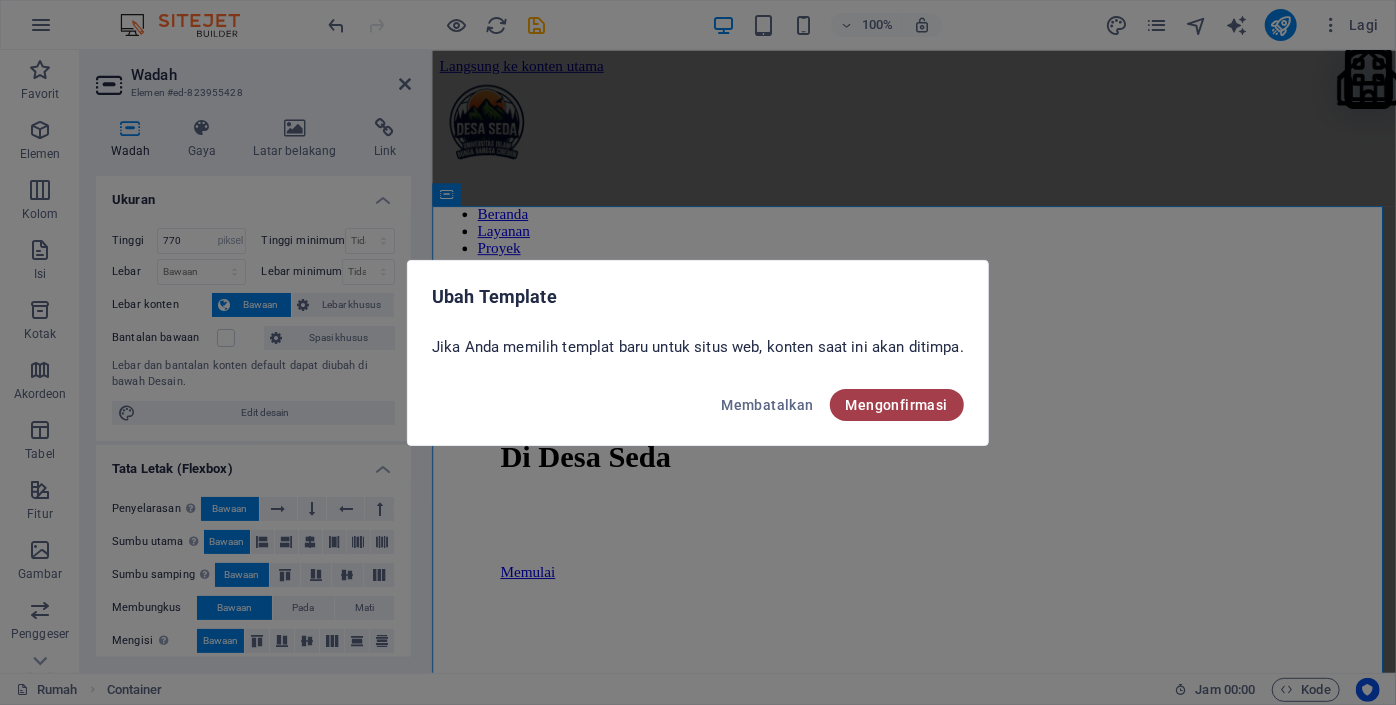 click on "Mengonfirmasi" at bounding box center [897, 405] 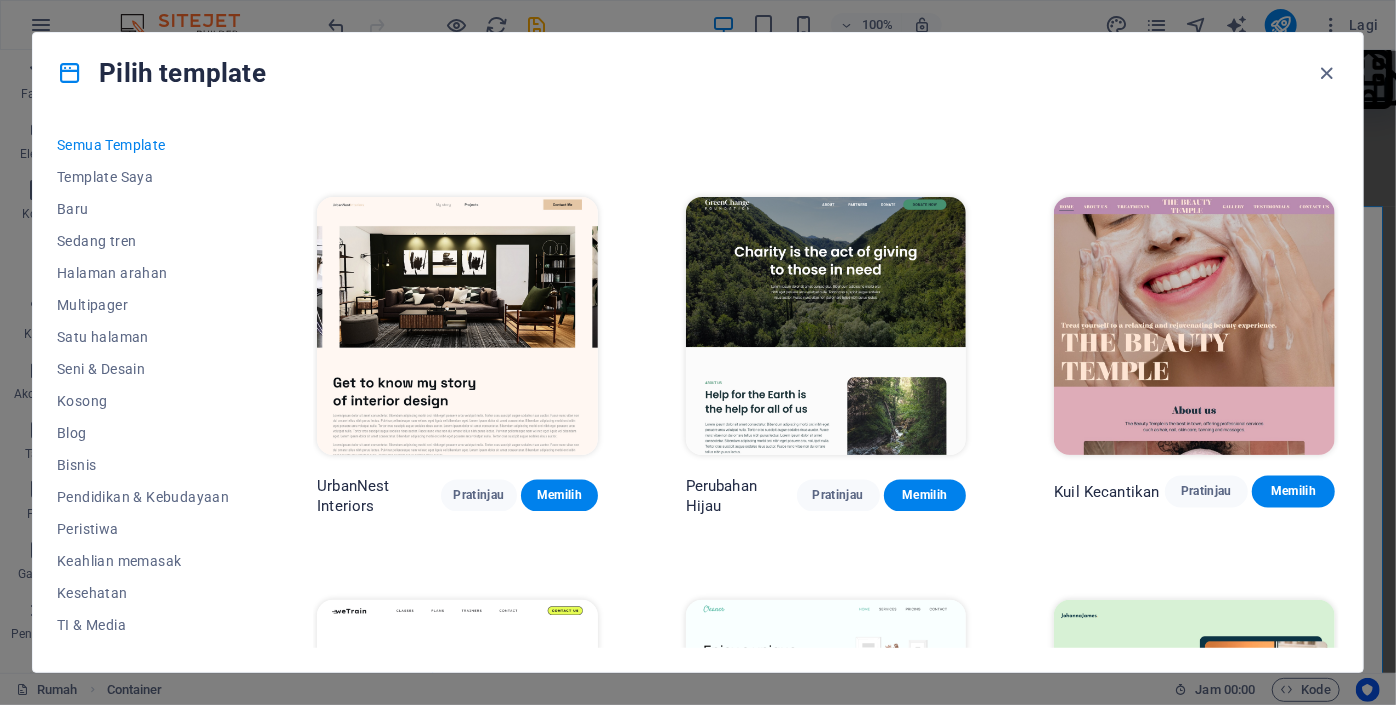 scroll, scrollTop: 1965, scrollLeft: 0, axis: vertical 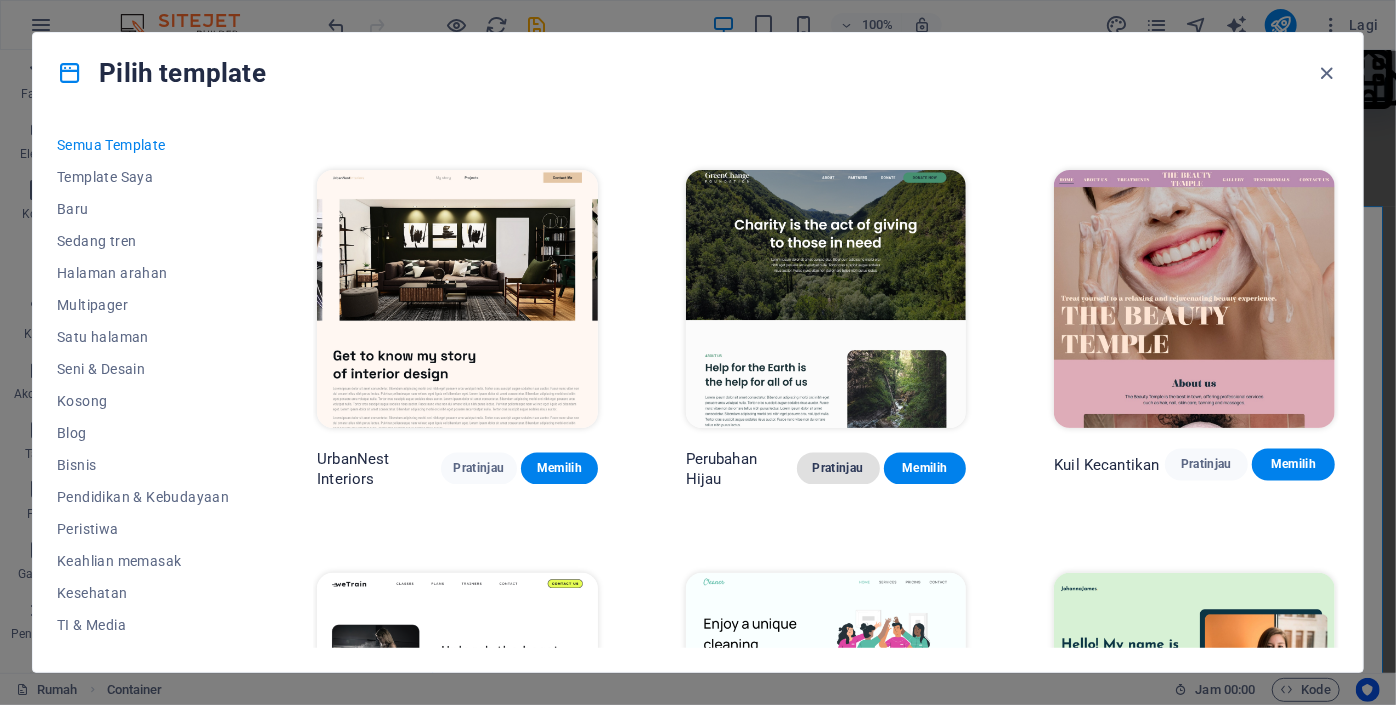 click on "Pratinjau" at bounding box center [838, 469] 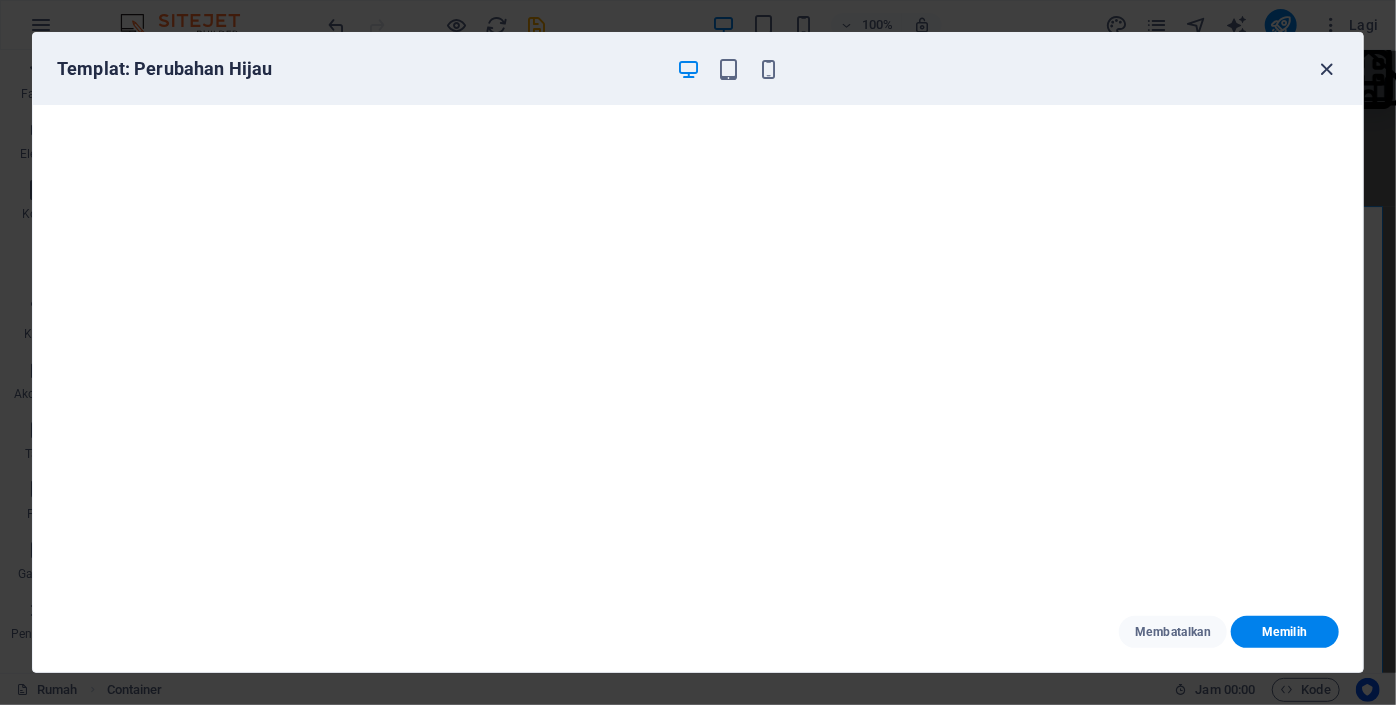 click at bounding box center [1327, 69] 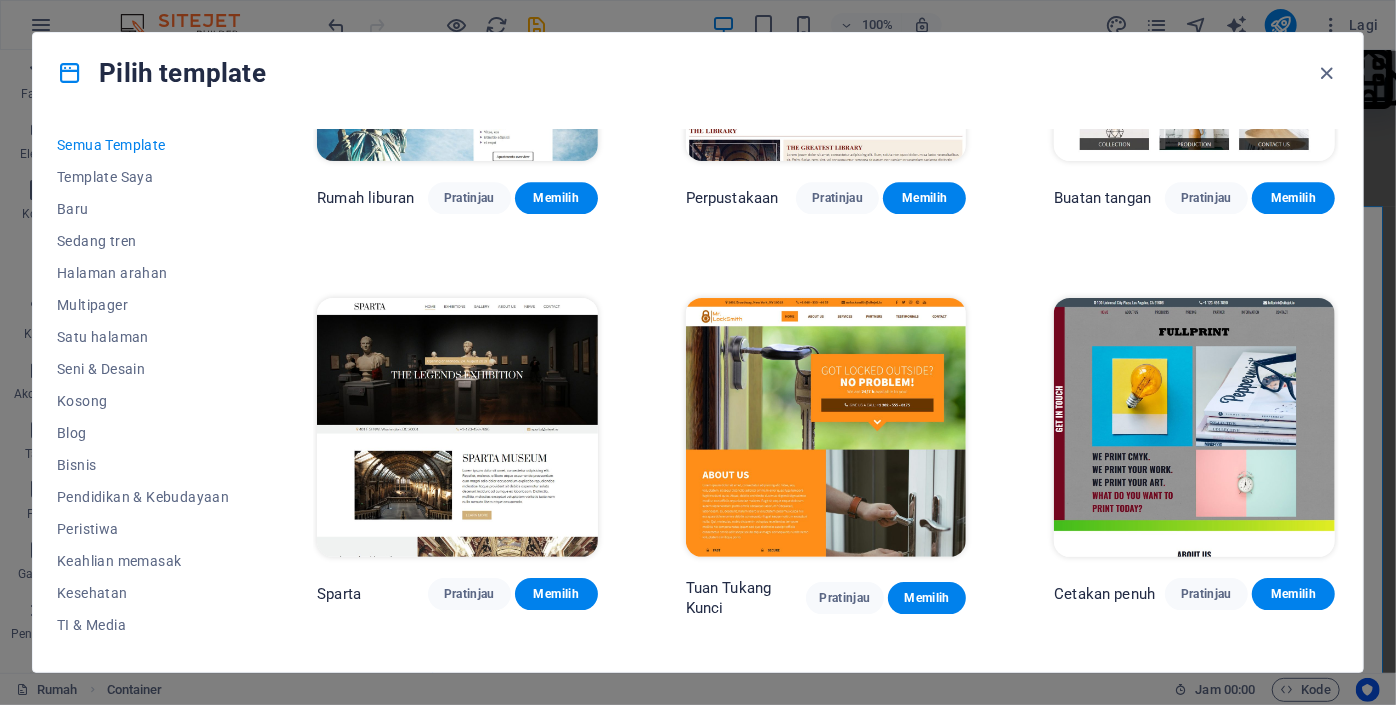 scroll, scrollTop: 10645, scrollLeft: 0, axis: vertical 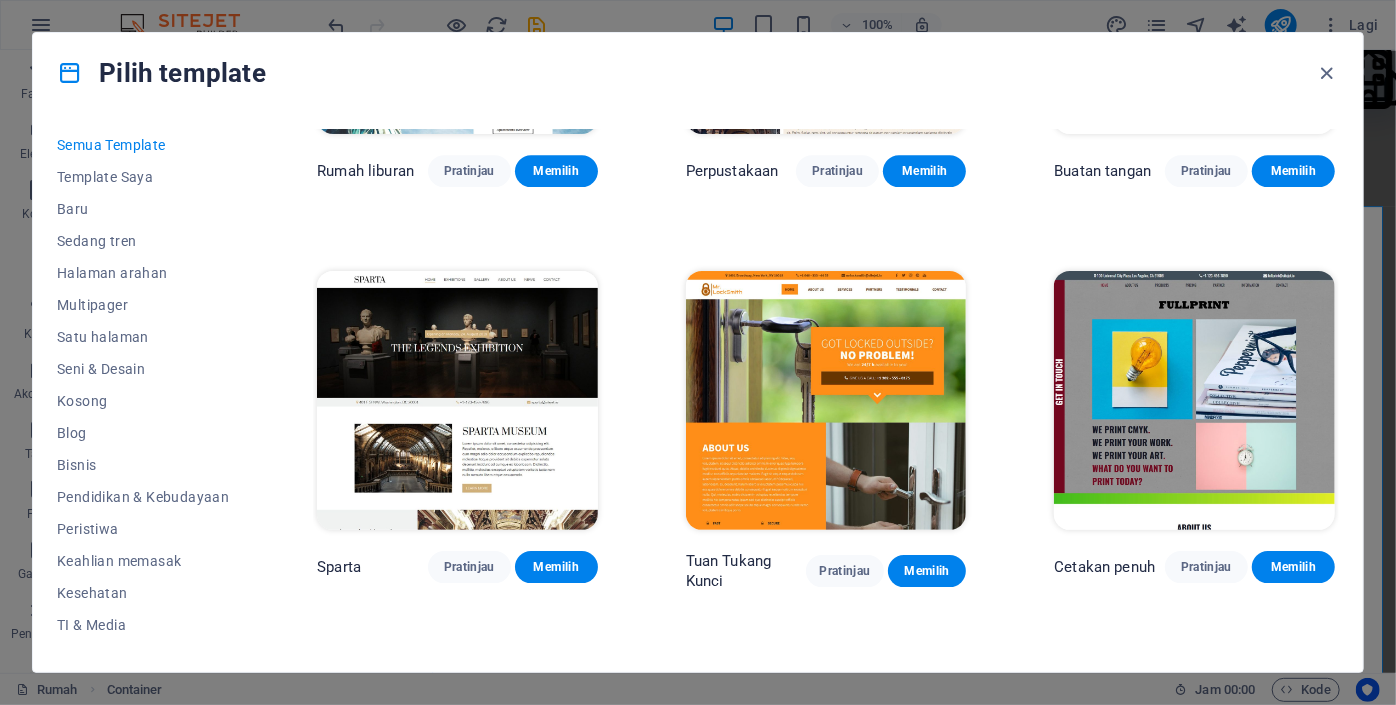 click at bounding box center (457, 400) 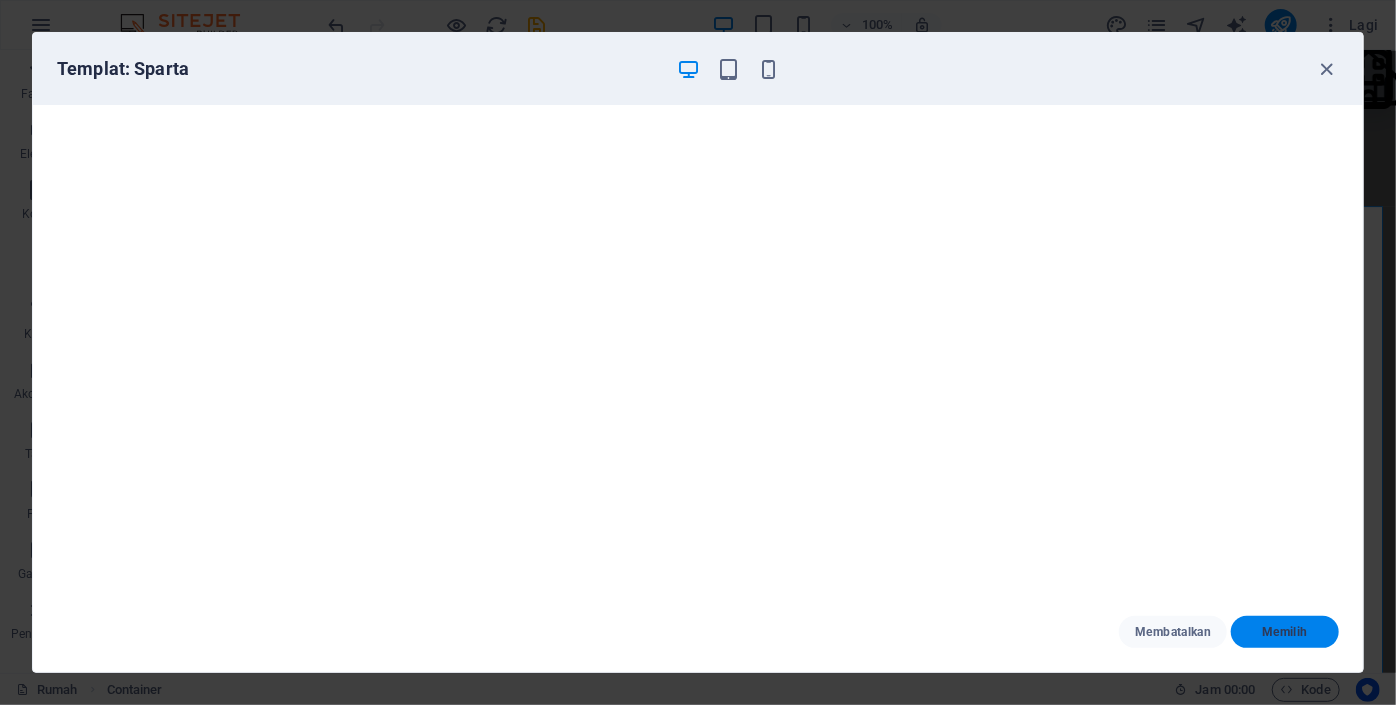 click on "Memilih" at bounding box center [1285, 632] 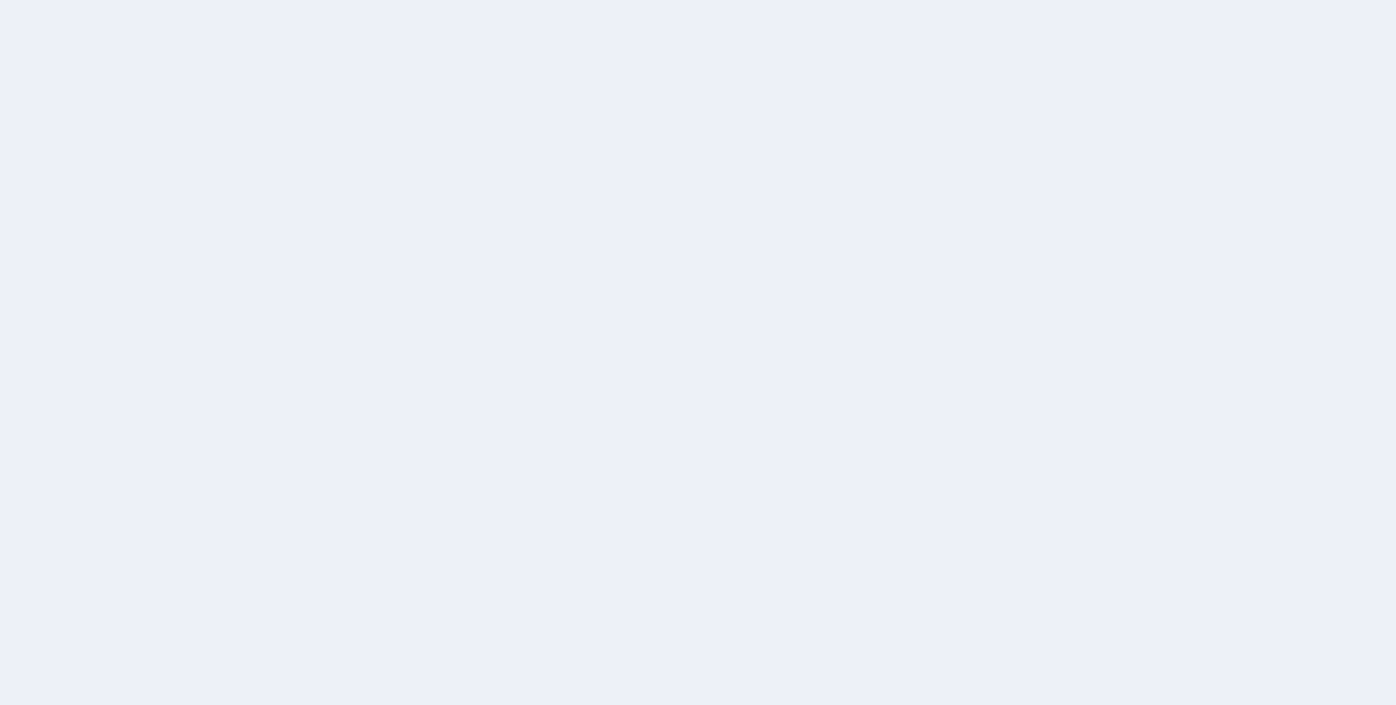 scroll, scrollTop: 0, scrollLeft: 0, axis: both 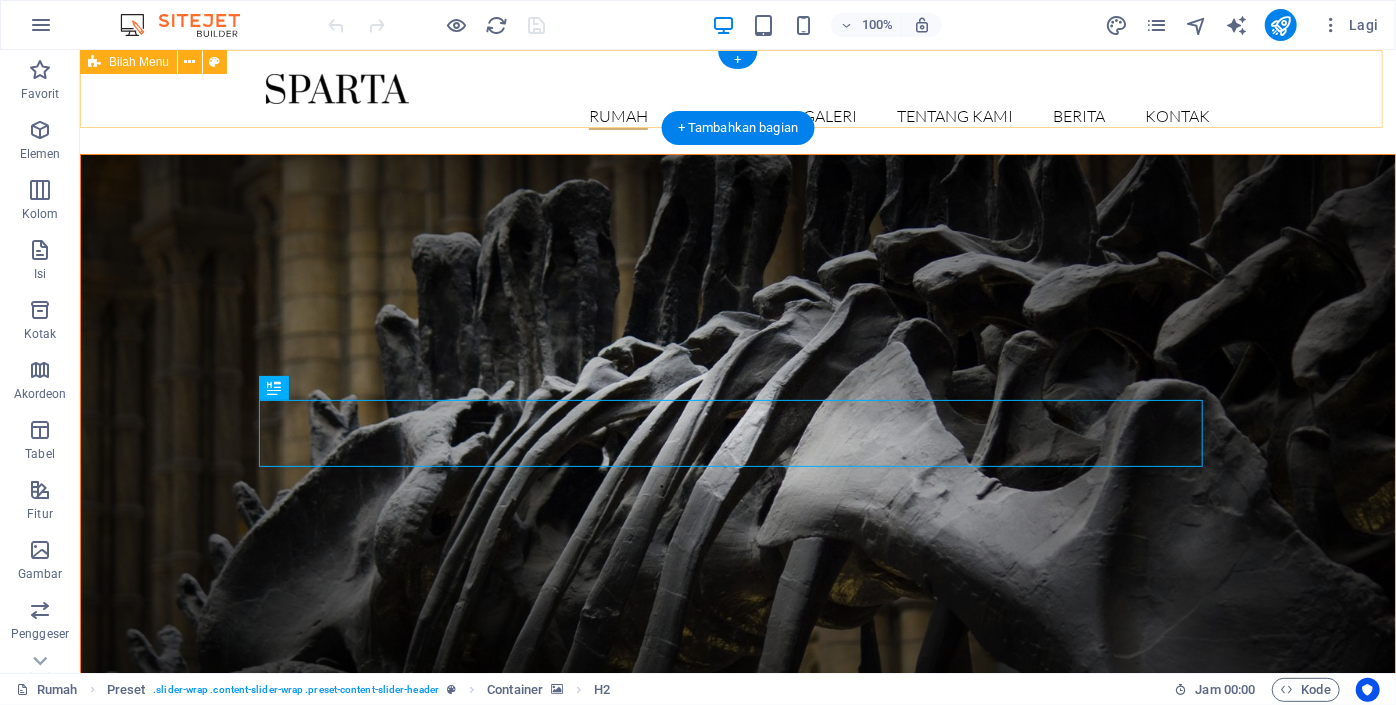 click on "Rumah Pameran Tampilan detail Galeri Tentang kami Berita Kontak" at bounding box center (737, 101) 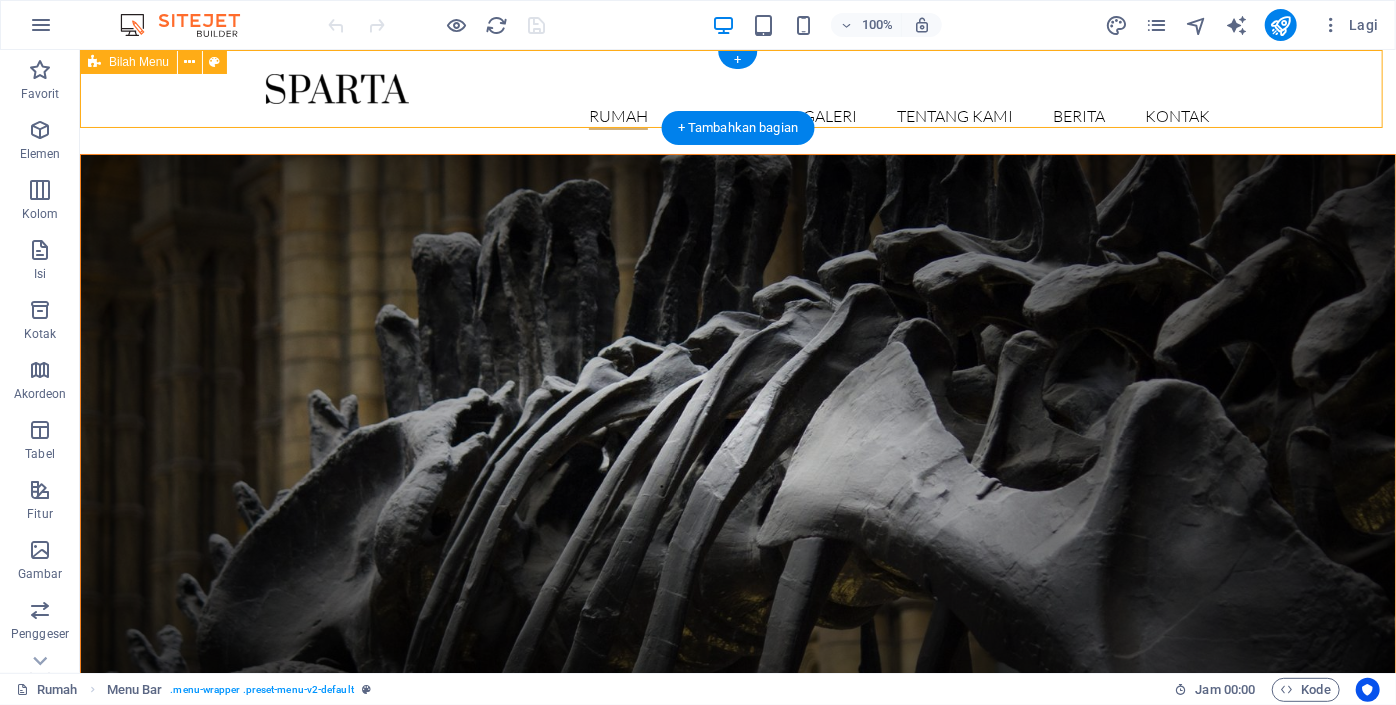 click on "Rumah Pameran Tampilan detail Galeri Tentang kami Berita Kontak" at bounding box center [737, 101] 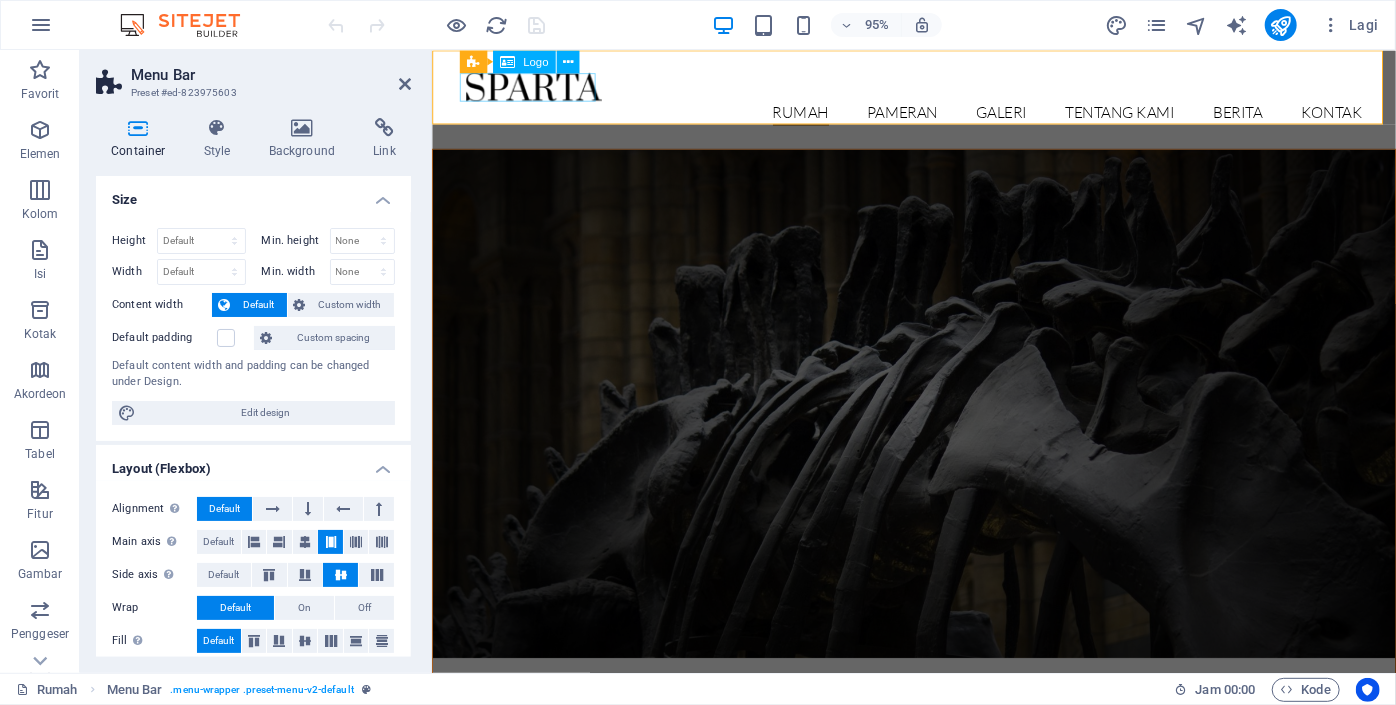click at bounding box center (939, 88) 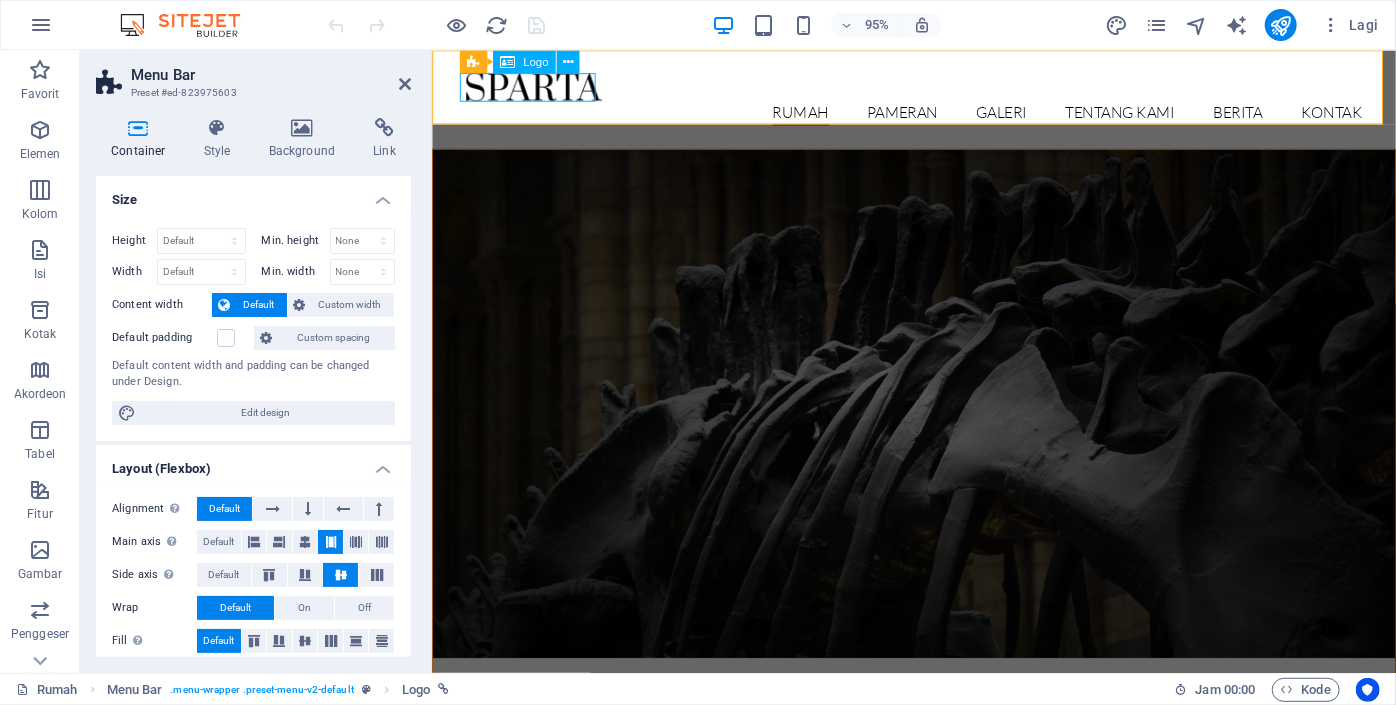 click at bounding box center [939, 88] 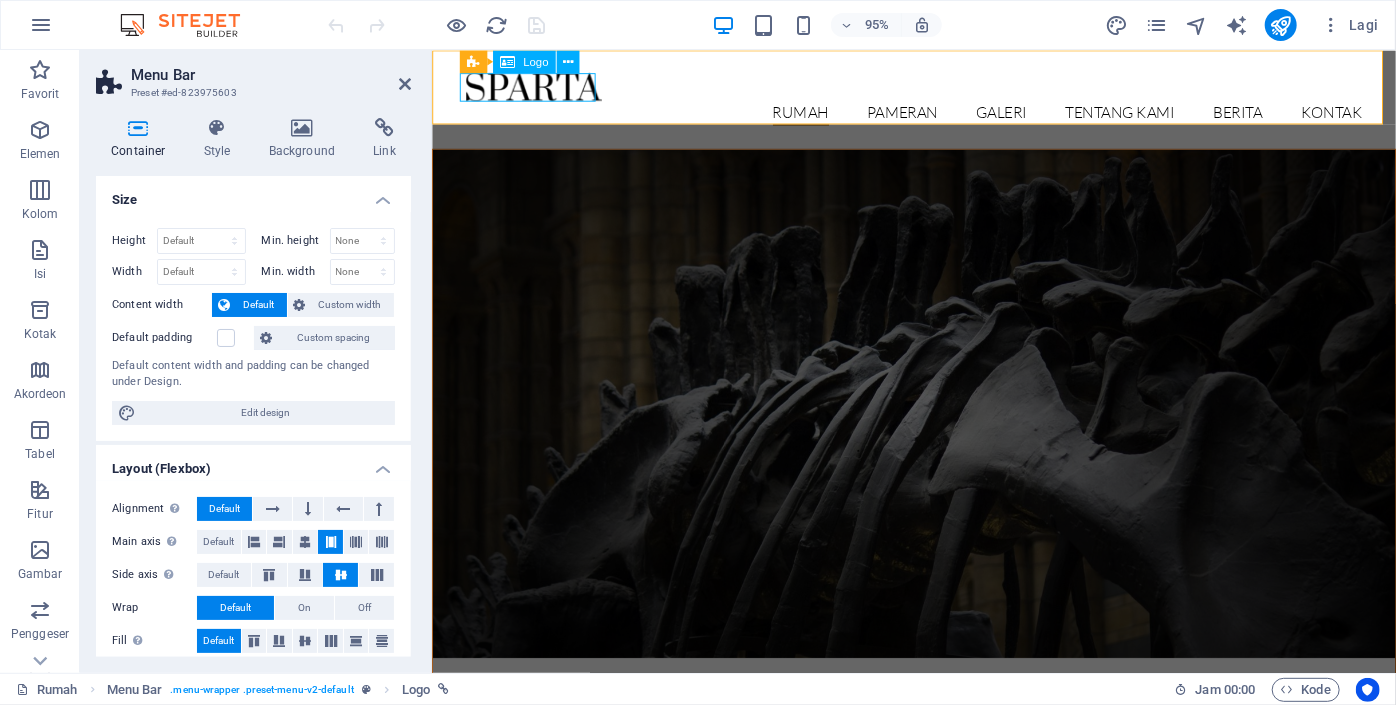 select on "px" 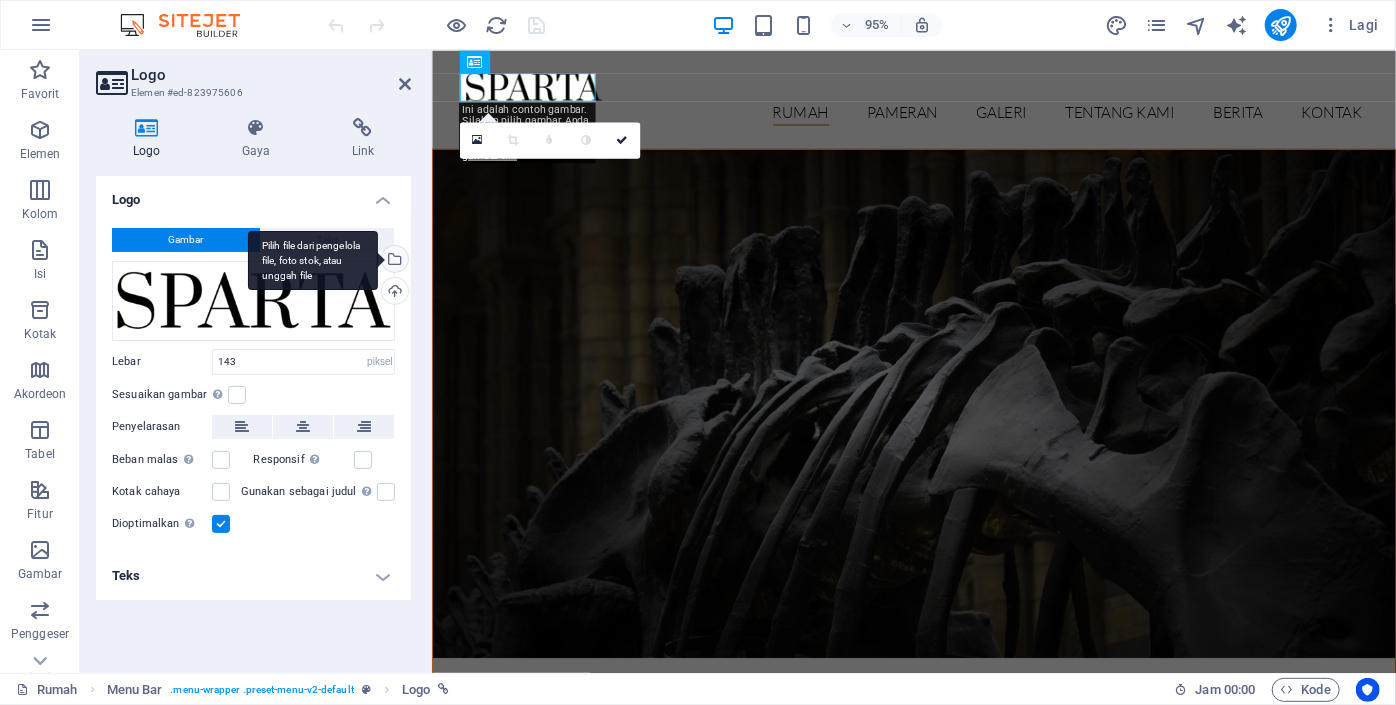 click on "Pilih file dari pengelola file, foto stok, atau unggah file" at bounding box center [393, 261] 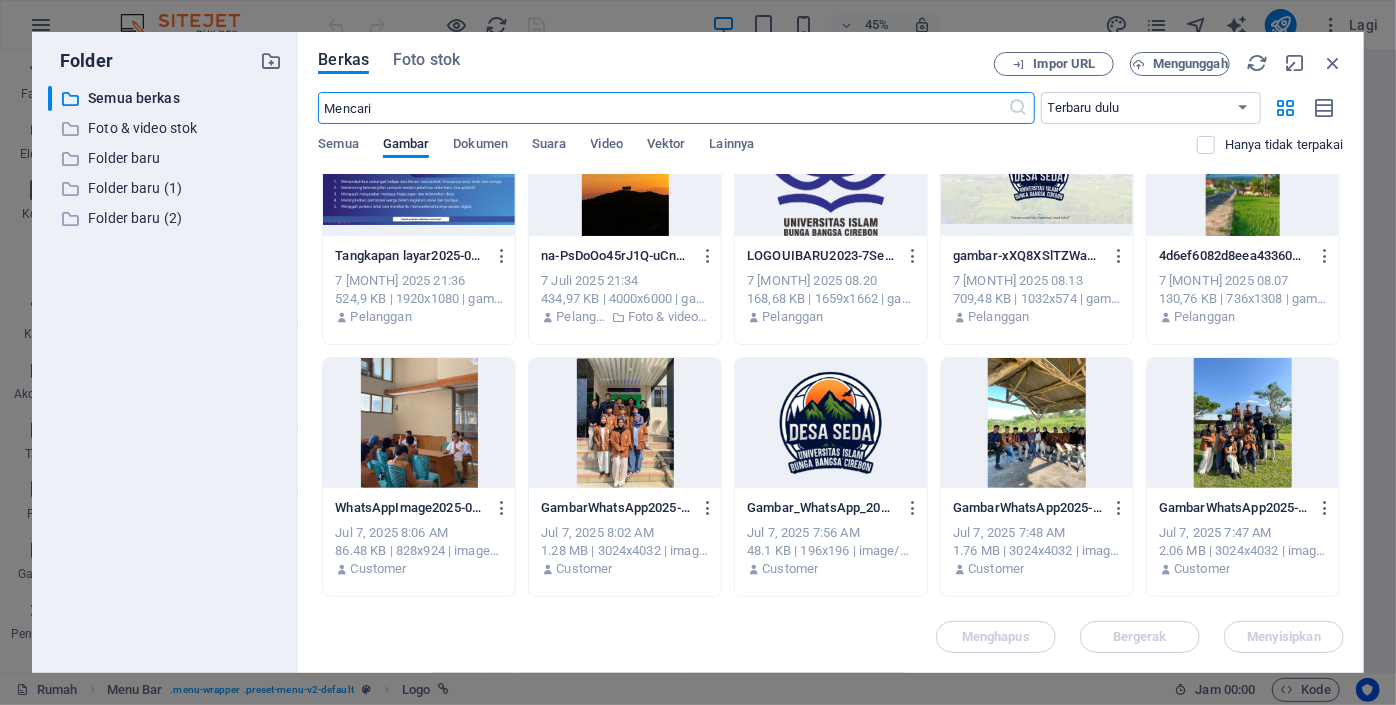 scroll, scrollTop: 1340, scrollLeft: 0, axis: vertical 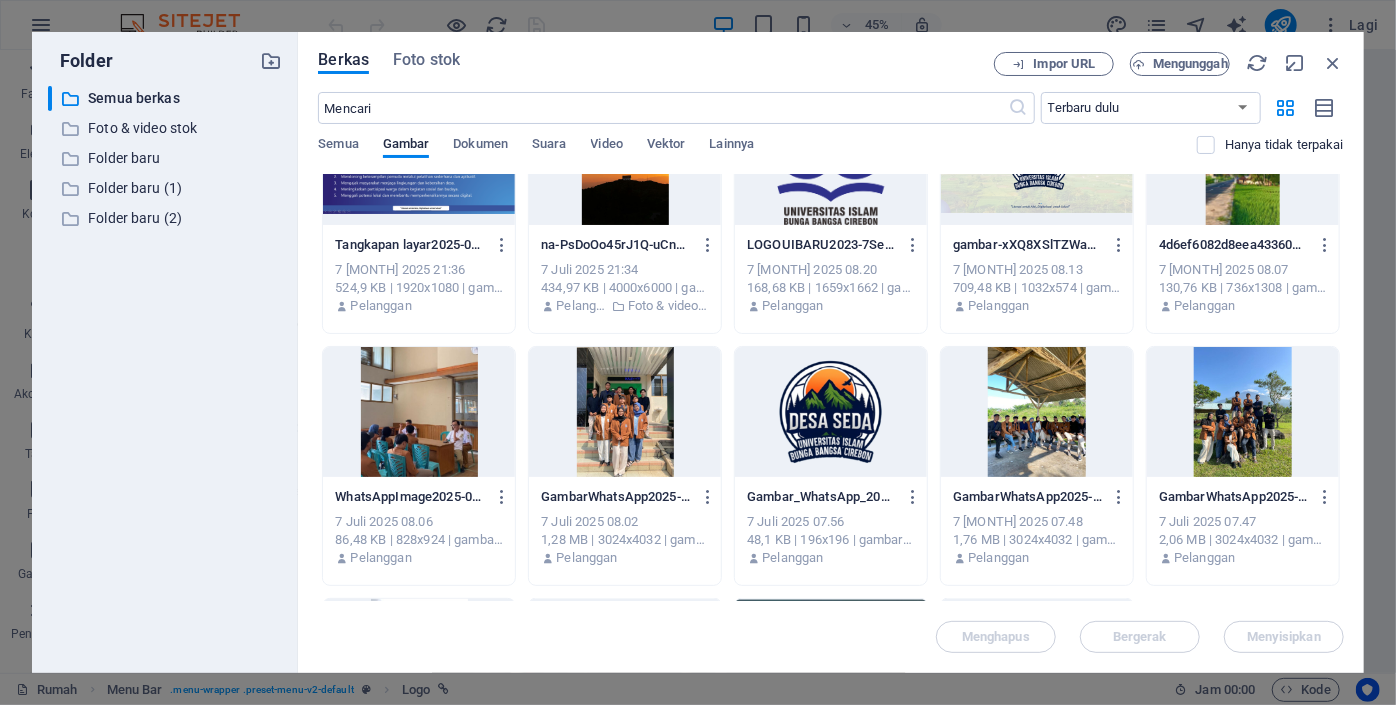 click at bounding box center [831, 412] 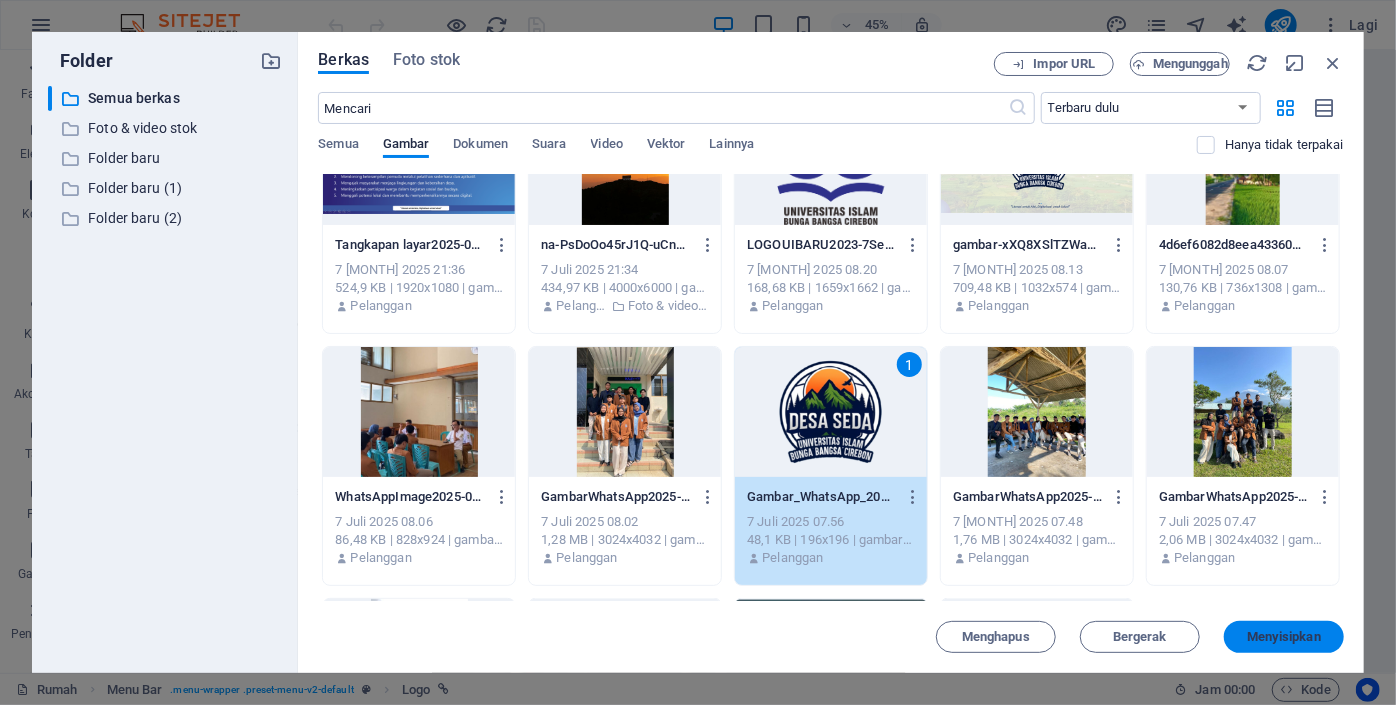 click on "Menyisipkan" at bounding box center [1284, 636] 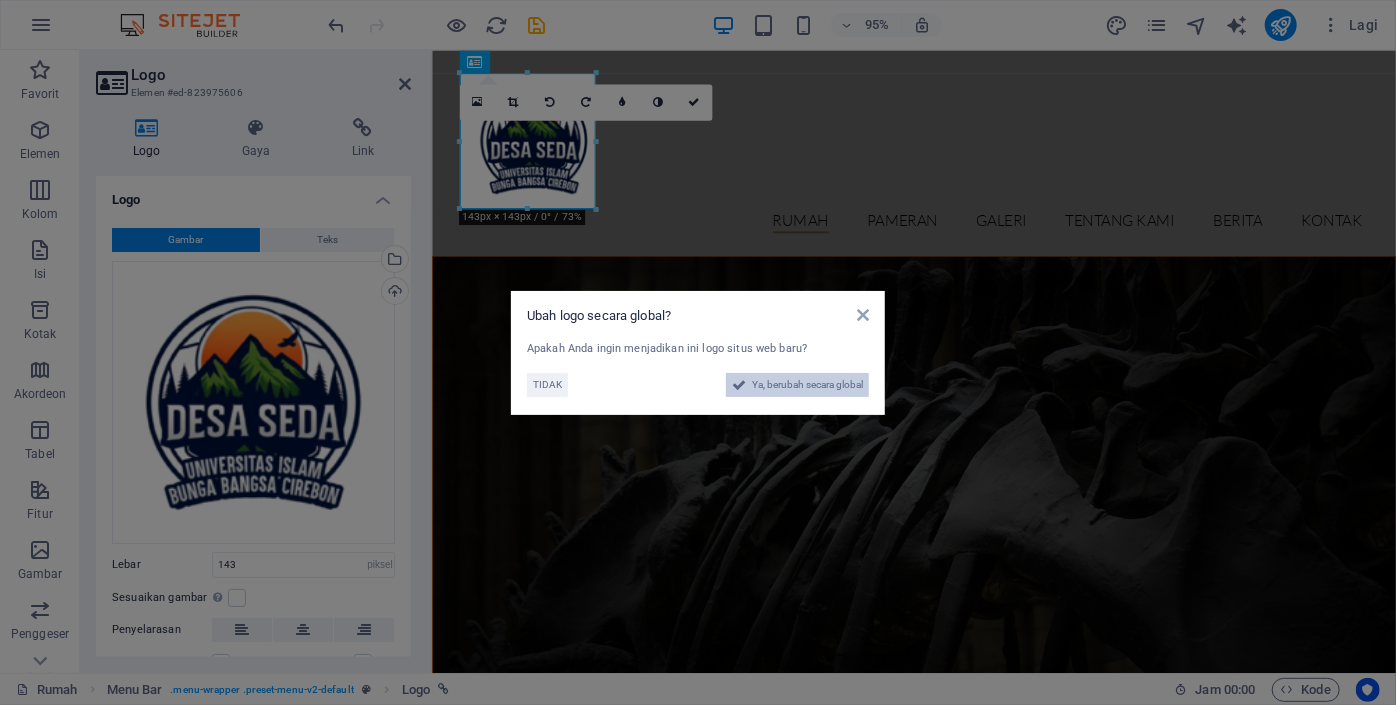 click on "Ya, berubah secara global" at bounding box center (807, 384) 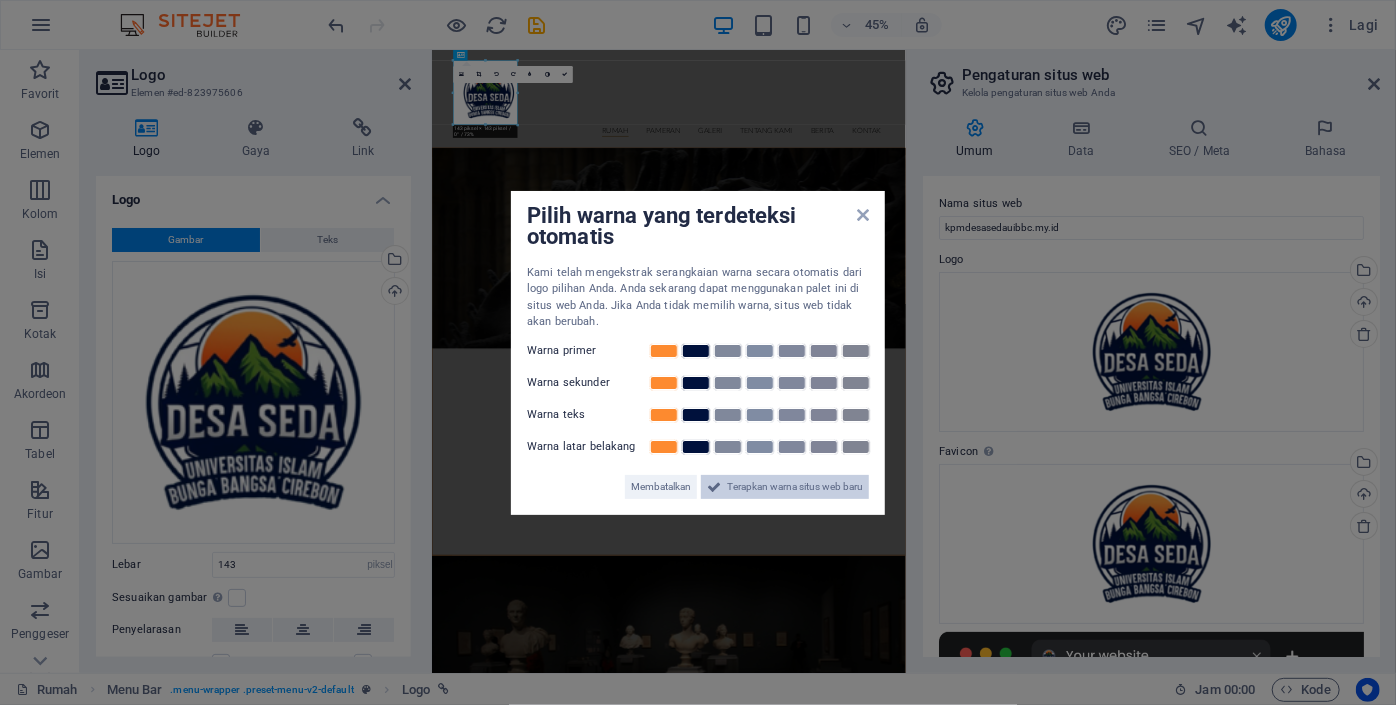 click on "Terapkan warna situs web baru" at bounding box center (795, 486) 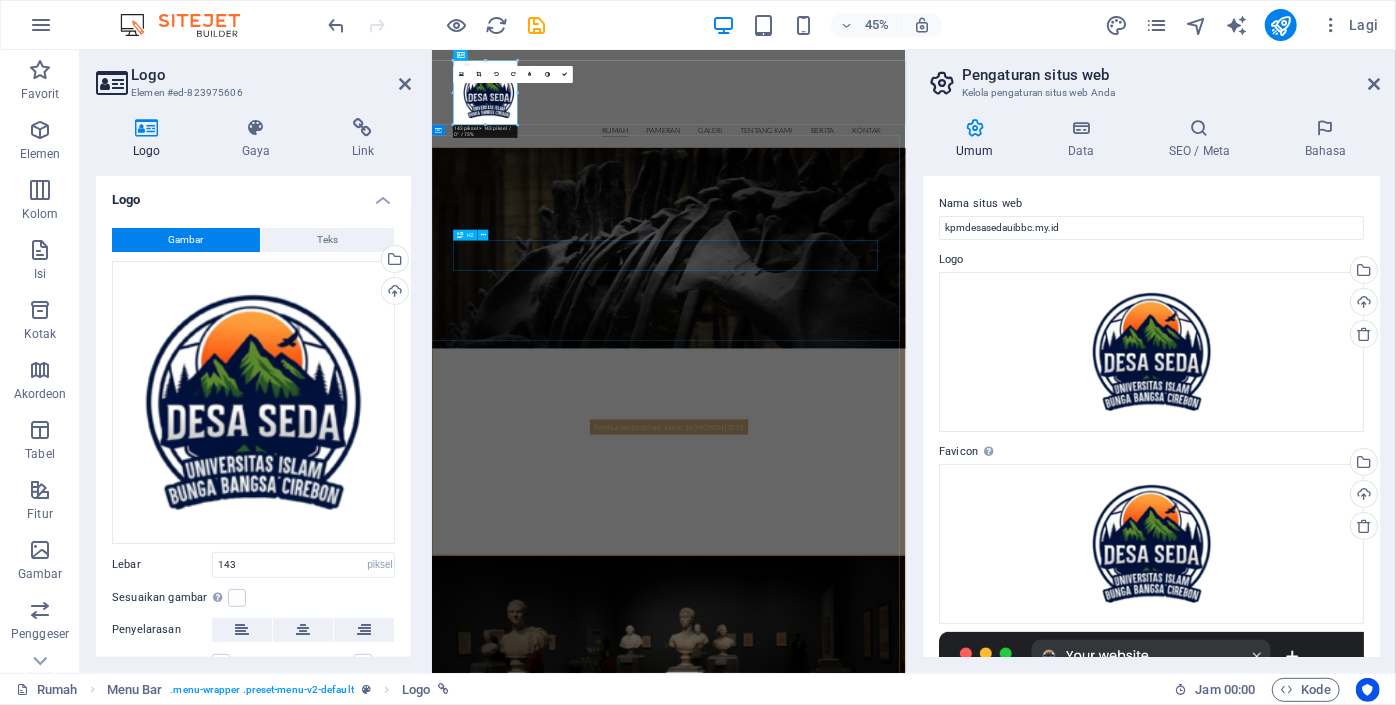 click on "pameran dinosaurus" at bounding box center [958, 979] 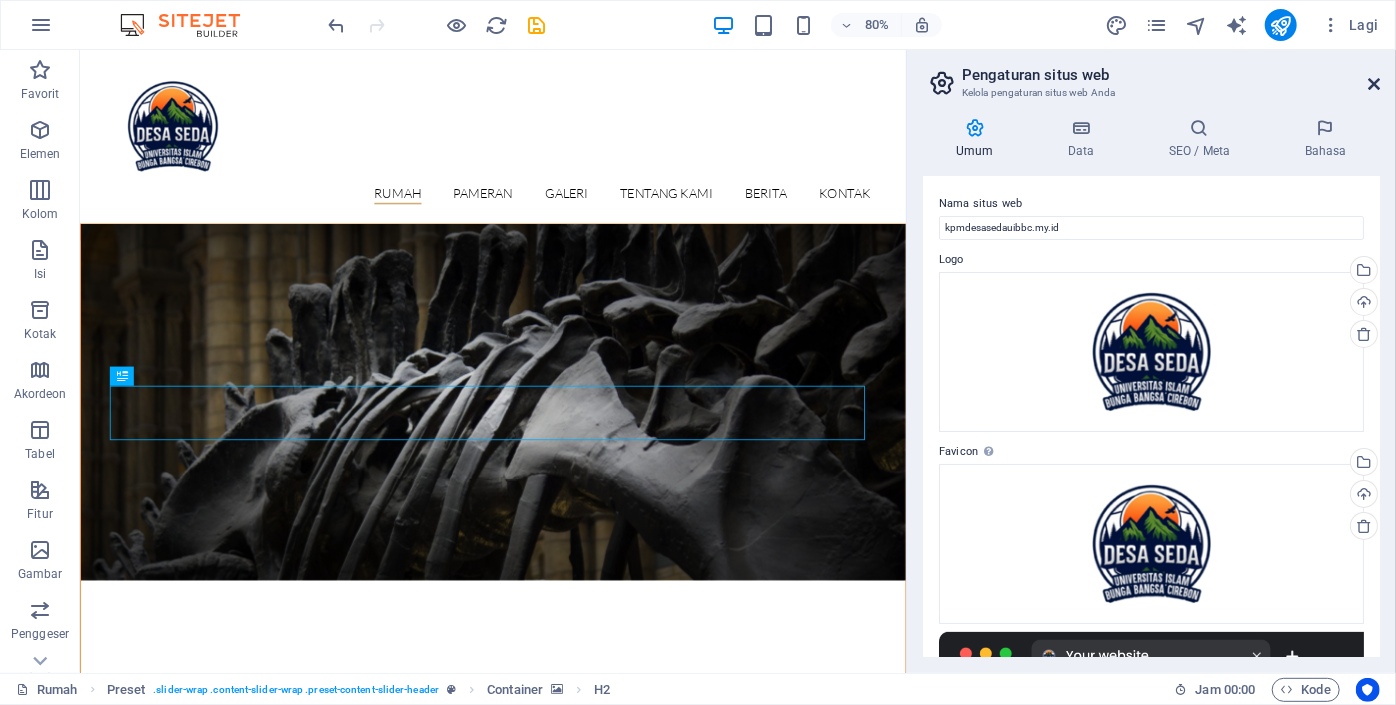 click at bounding box center (1374, 84) 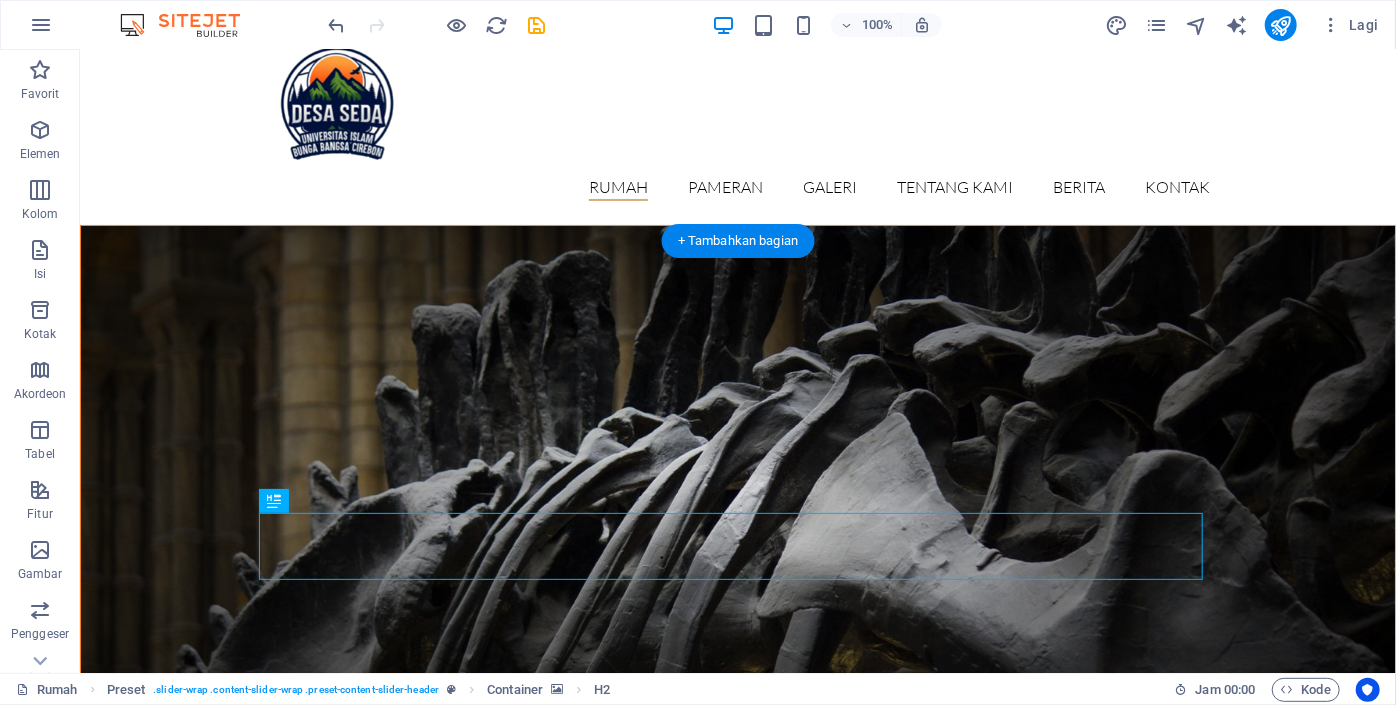 scroll, scrollTop: 0, scrollLeft: 0, axis: both 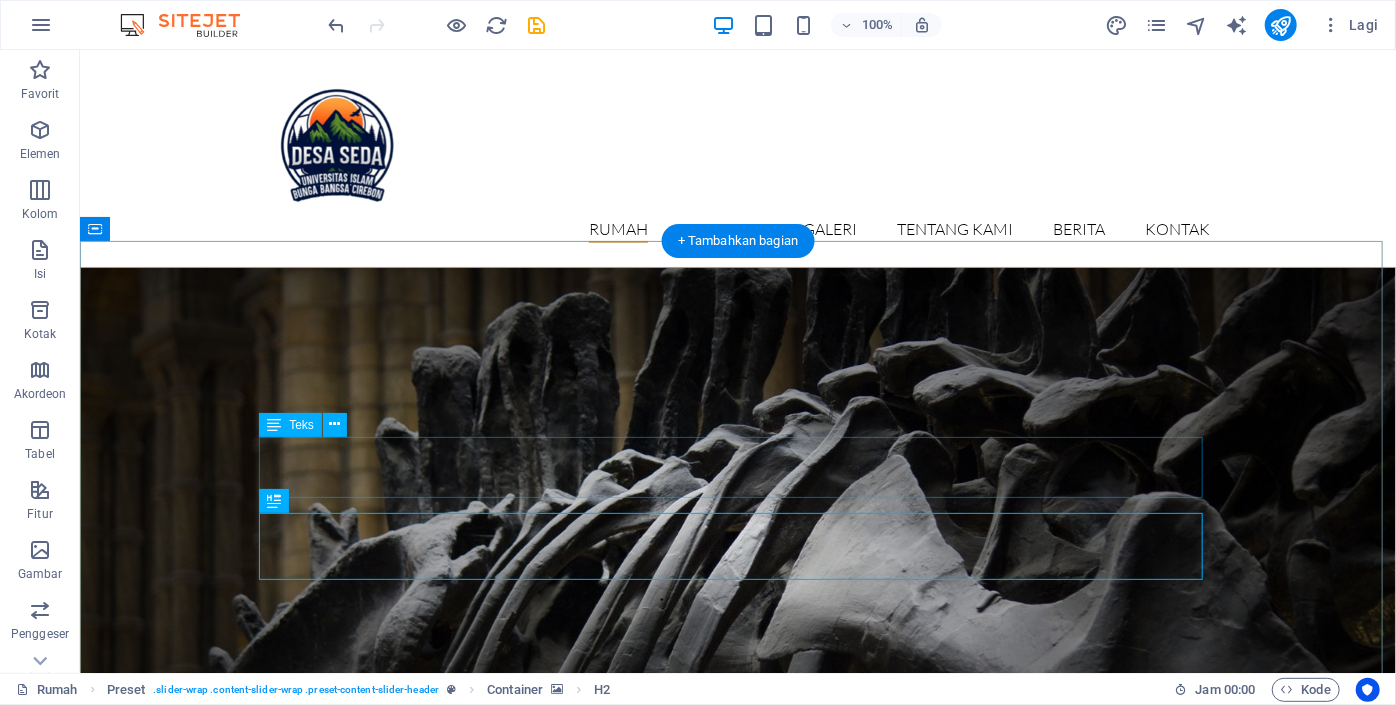 click on "Pembukaan pada hari Jumat, 16 Juli 2019" at bounding box center (737, 1029) 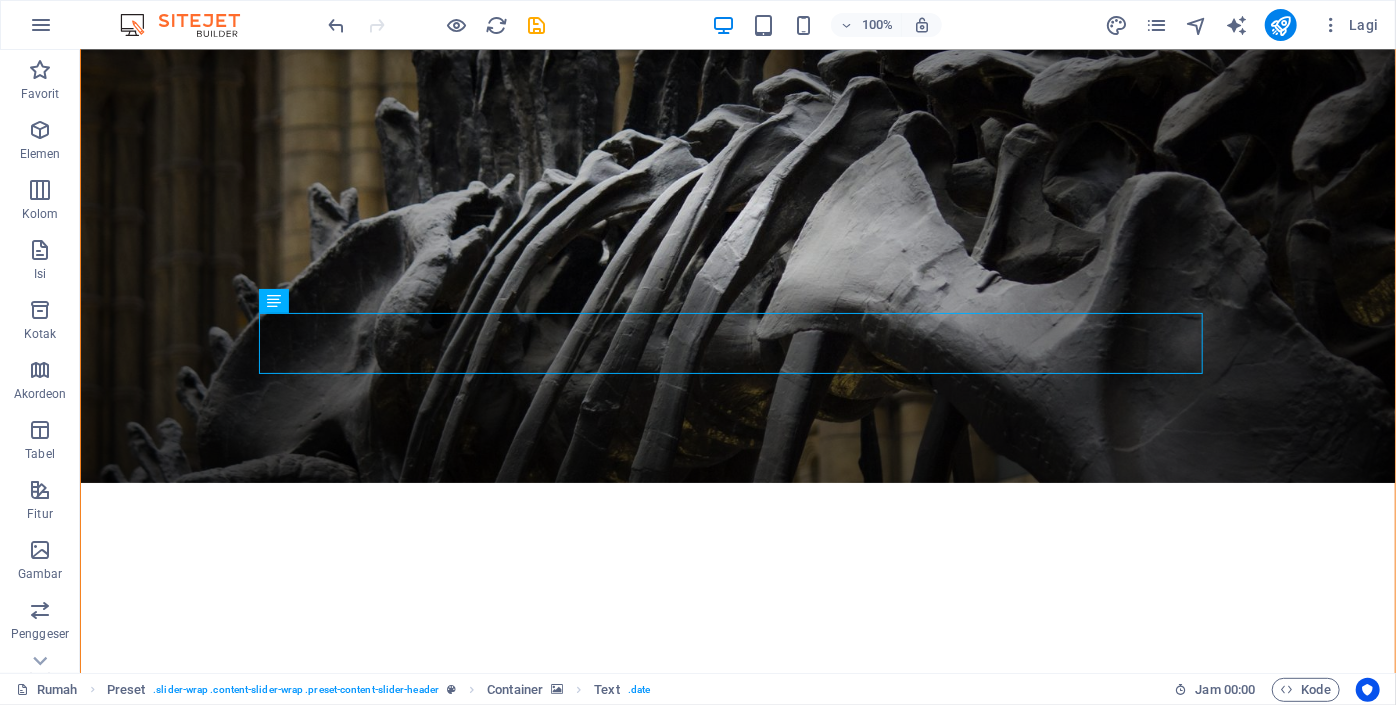 scroll, scrollTop: 0, scrollLeft: 0, axis: both 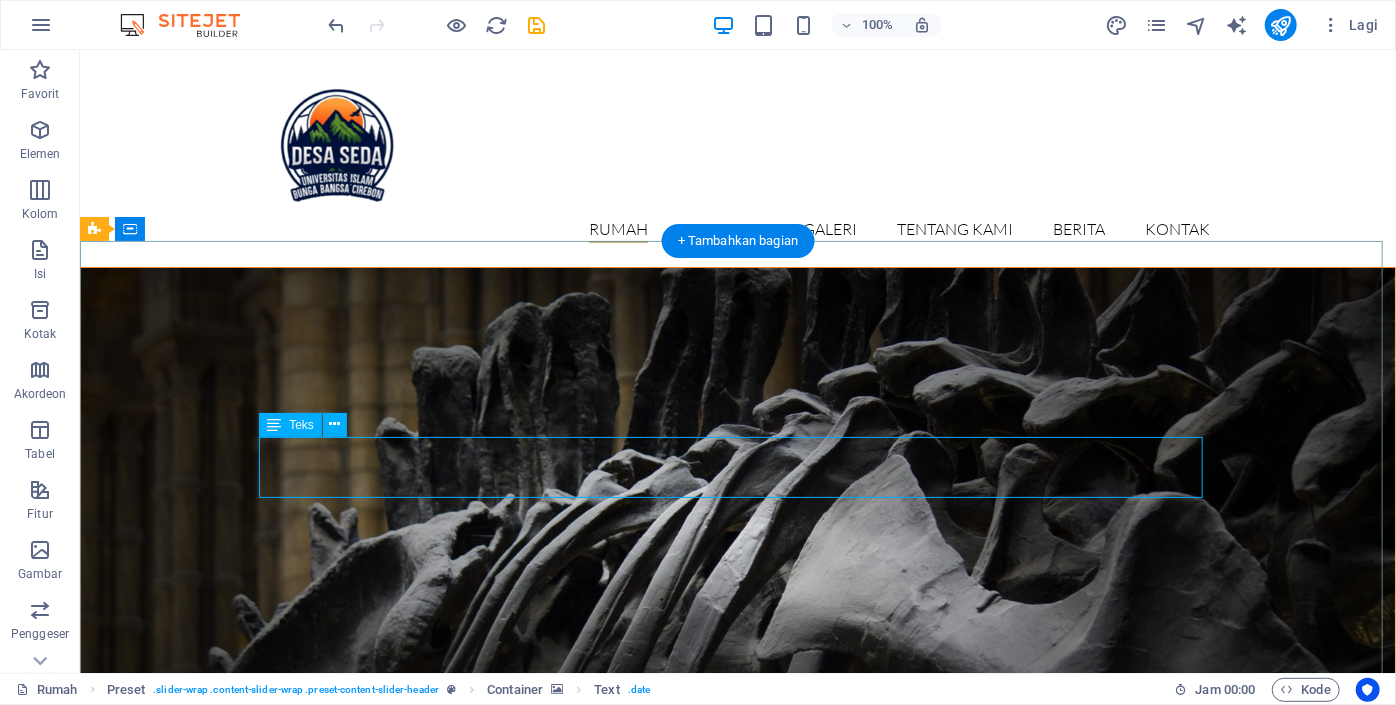 click on "Pembukaan pada hari Jumat, 16 Juli 2019" at bounding box center [737, 1029] 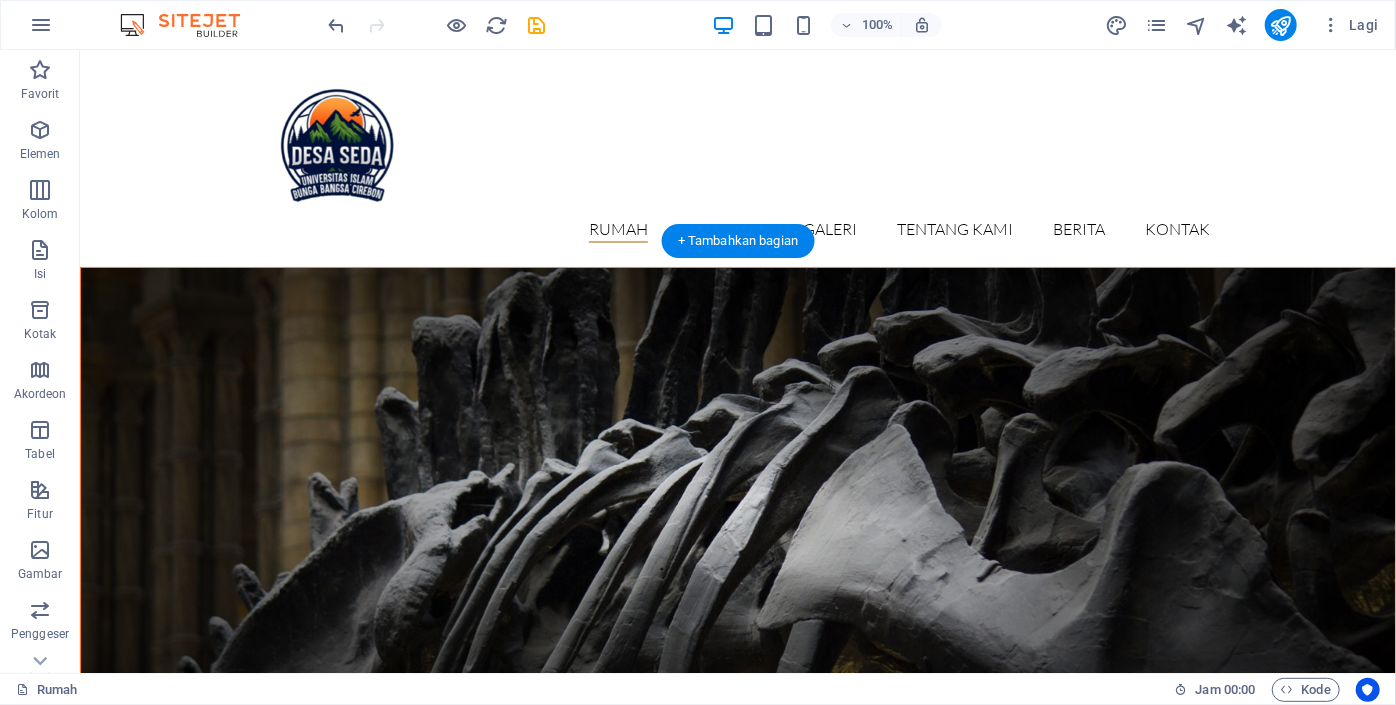 click at bounding box center [737, 504] 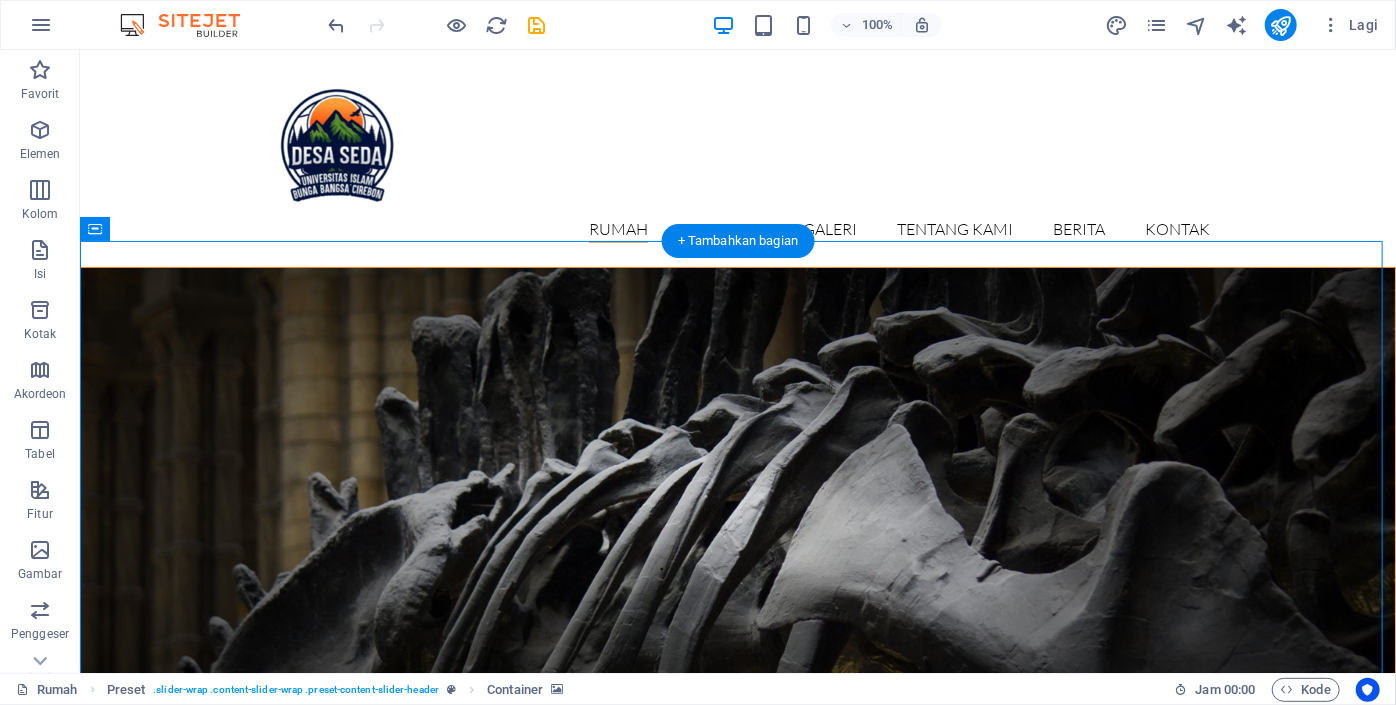 click at bounding box center (737, 504) 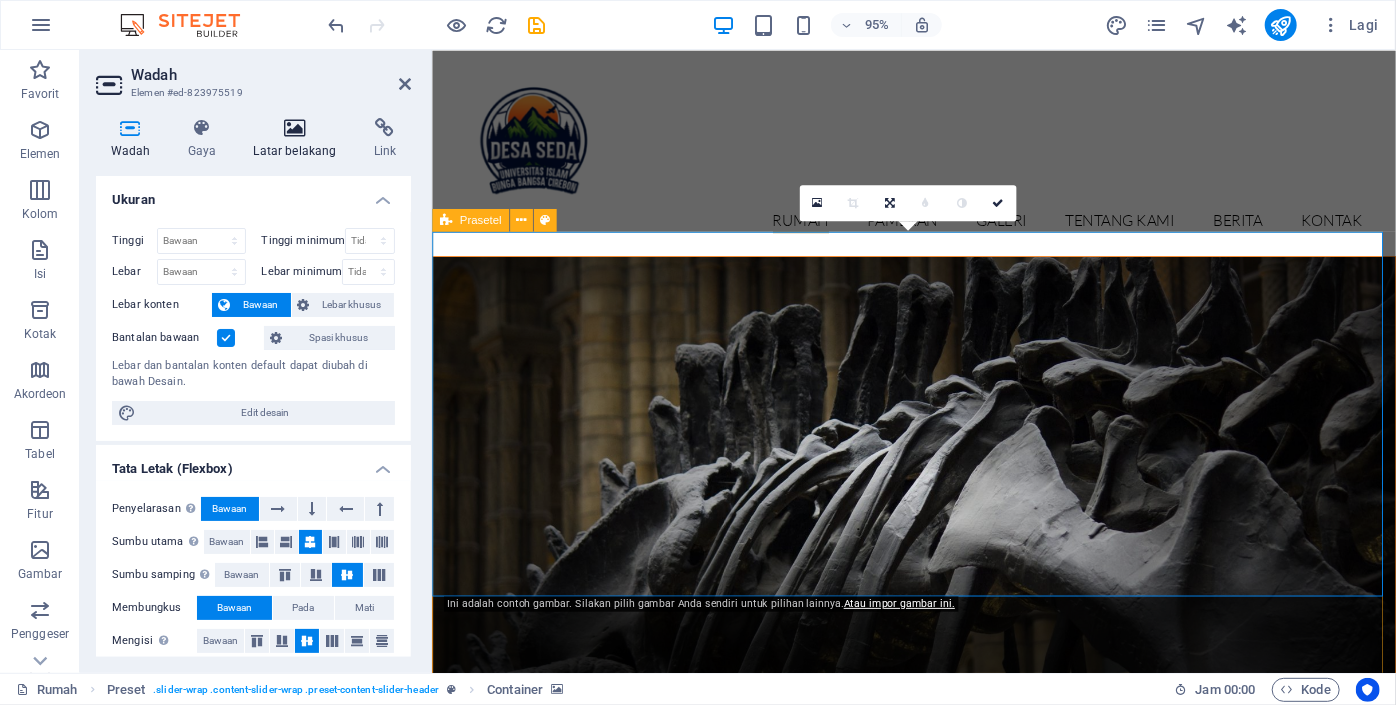 click on "Latar belakang" at bounding box center [295, 151] 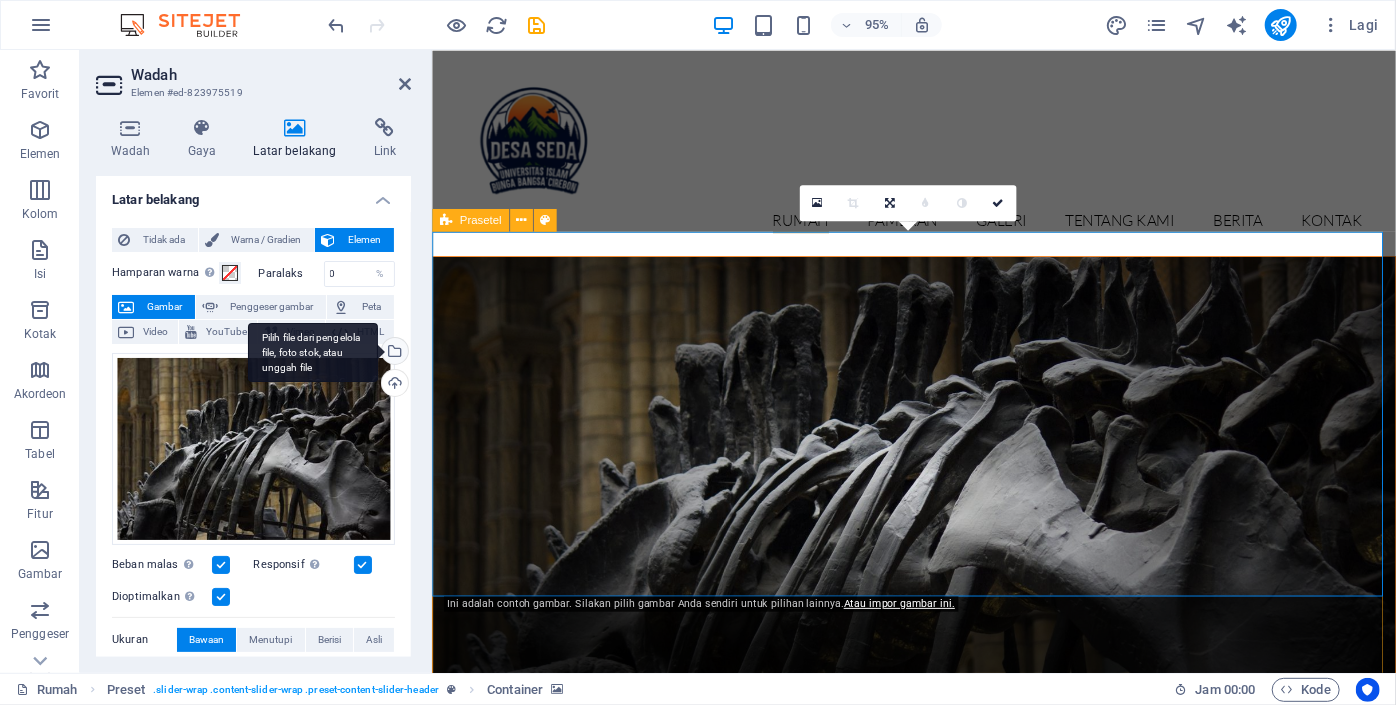 click on "Pilih file dari pengelola file, foto stok, atau unggah file" at bounding box center [393, 353] 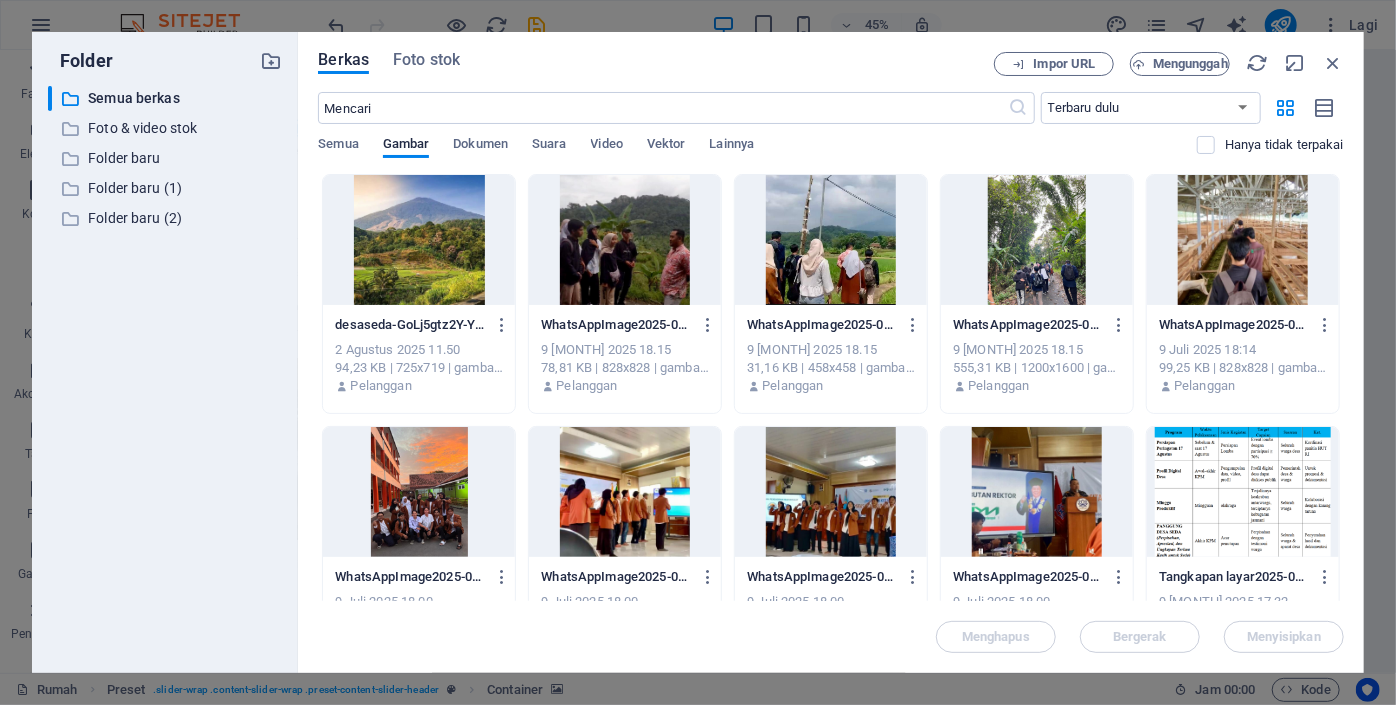 click at bounding box center [419, 240] 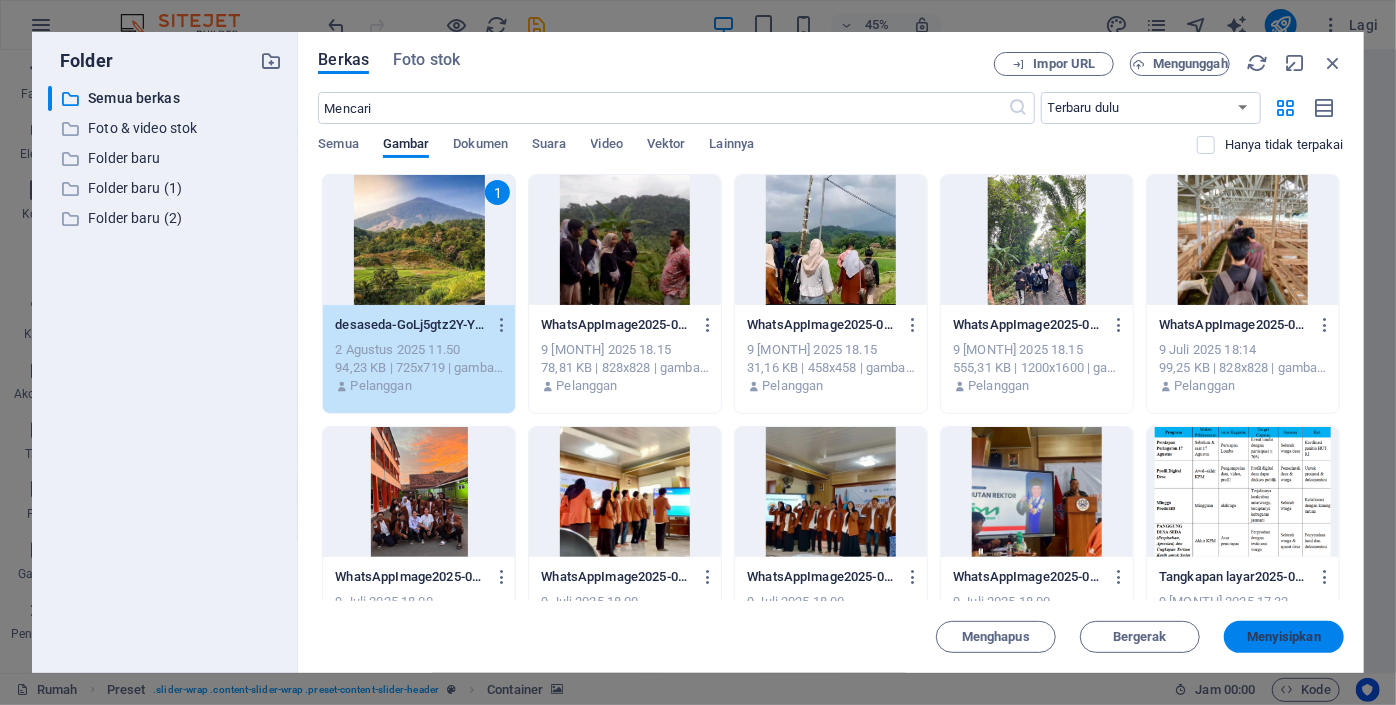 click on "Menyisipkan" at bounding box center [1284, 636] 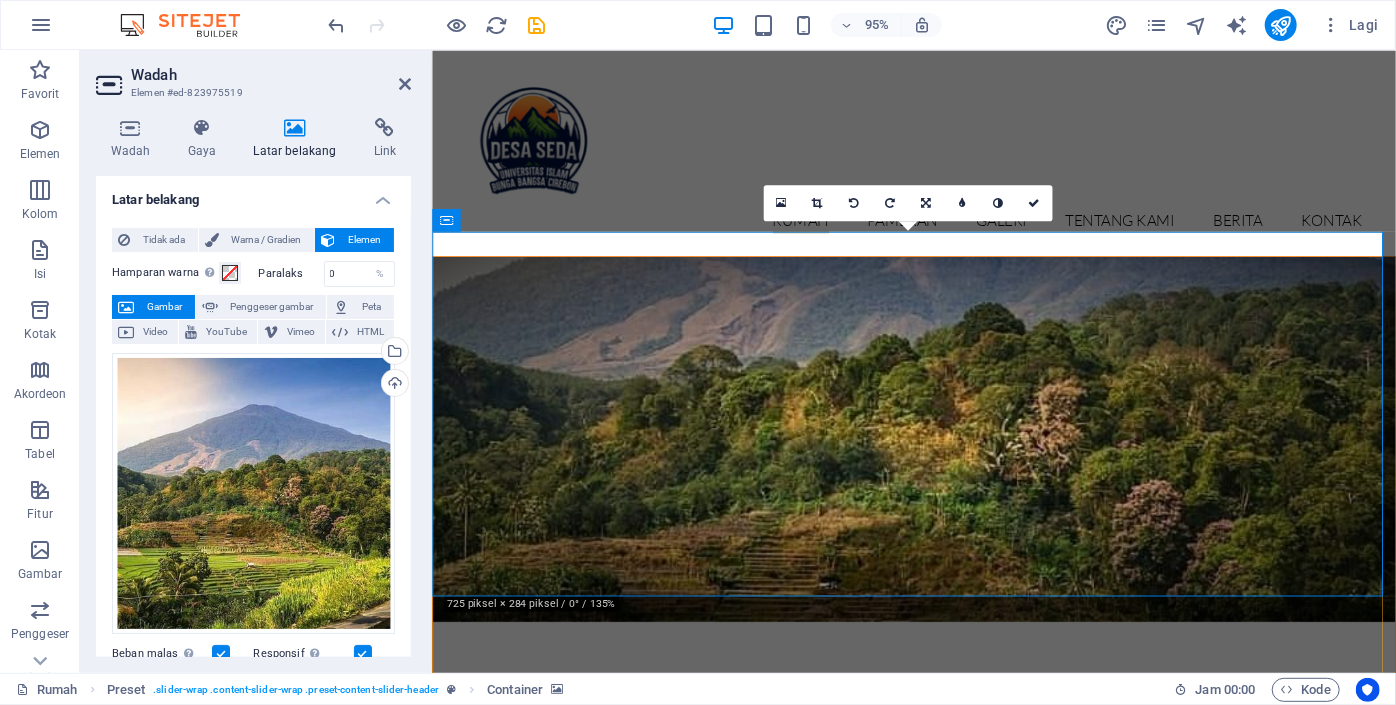drag, startPoint x: 694, startPoint y: 474, endPoint x: 694, endPoint y: 520, distance: 46 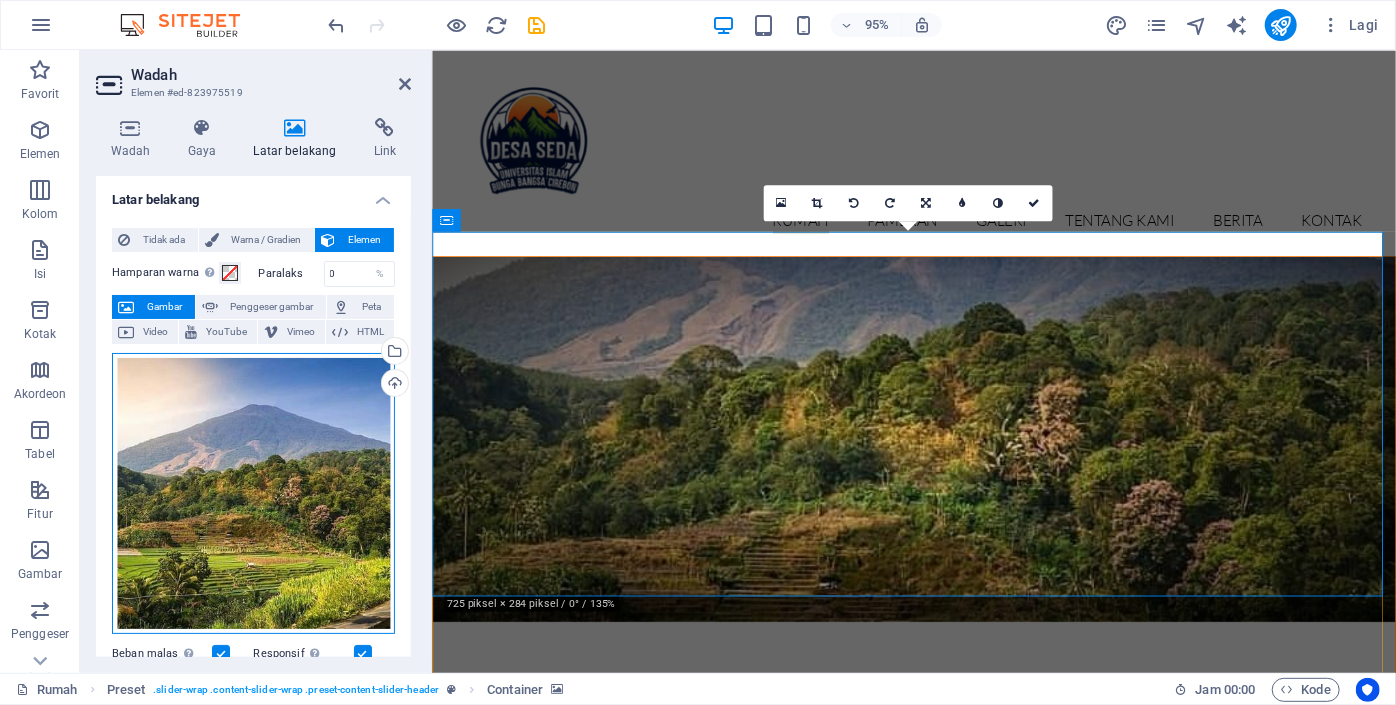 drag, startPoint x: 187, startPoint y: 472, endPoint x: 187, endPoint y: 523, distance: 51 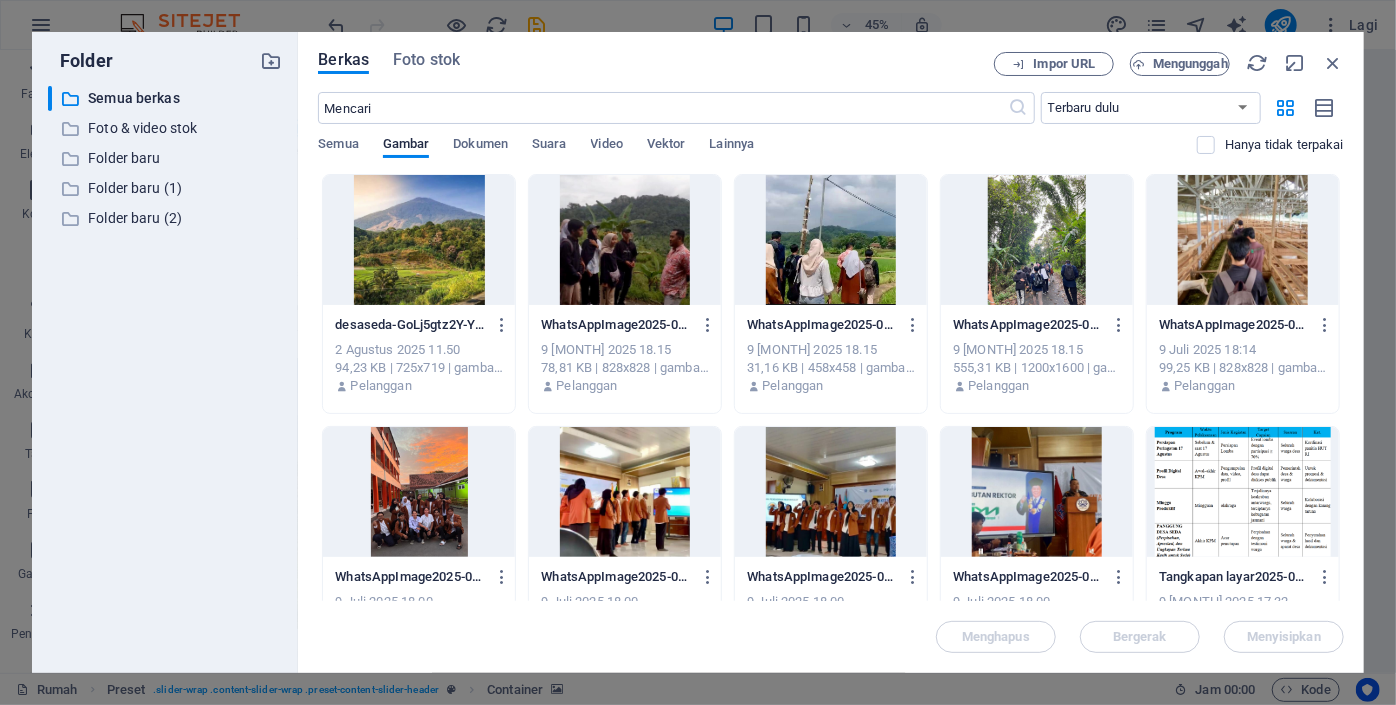 click at bounding box center (419, 240) 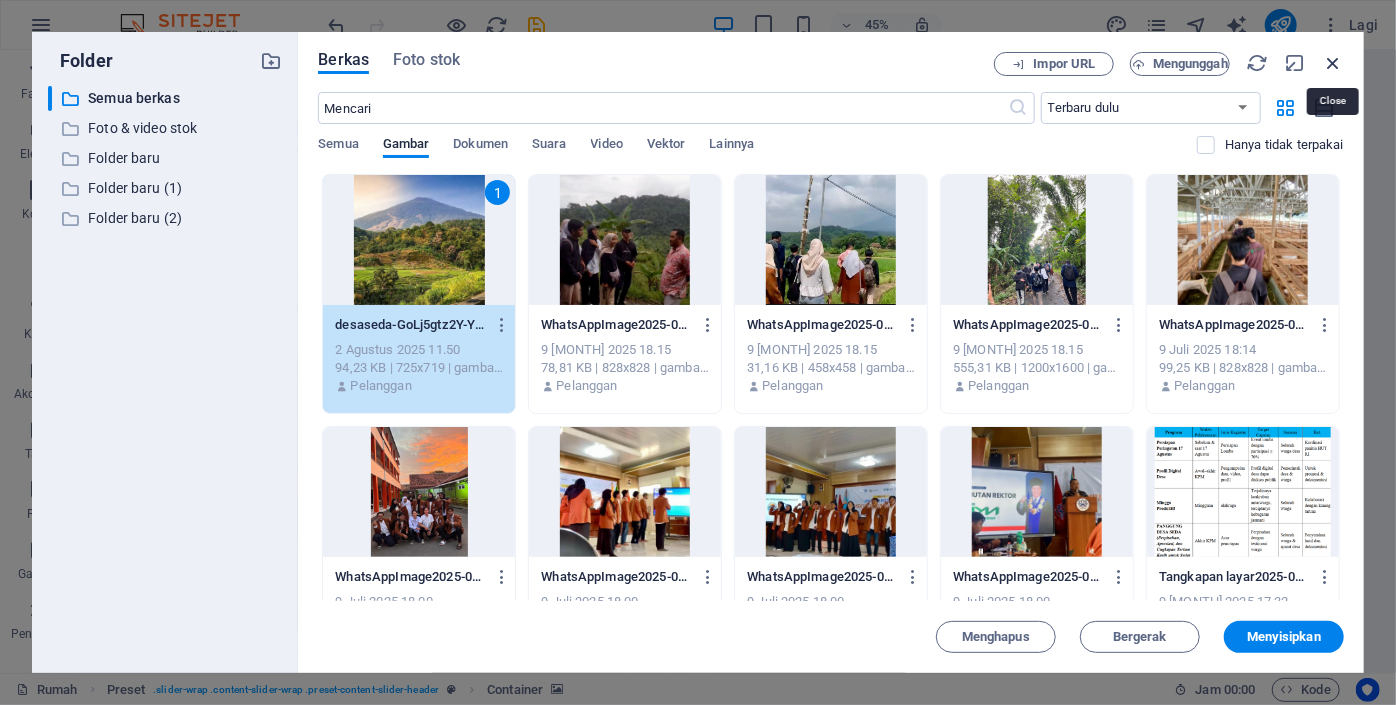 click at bounding box center (1333, 63) 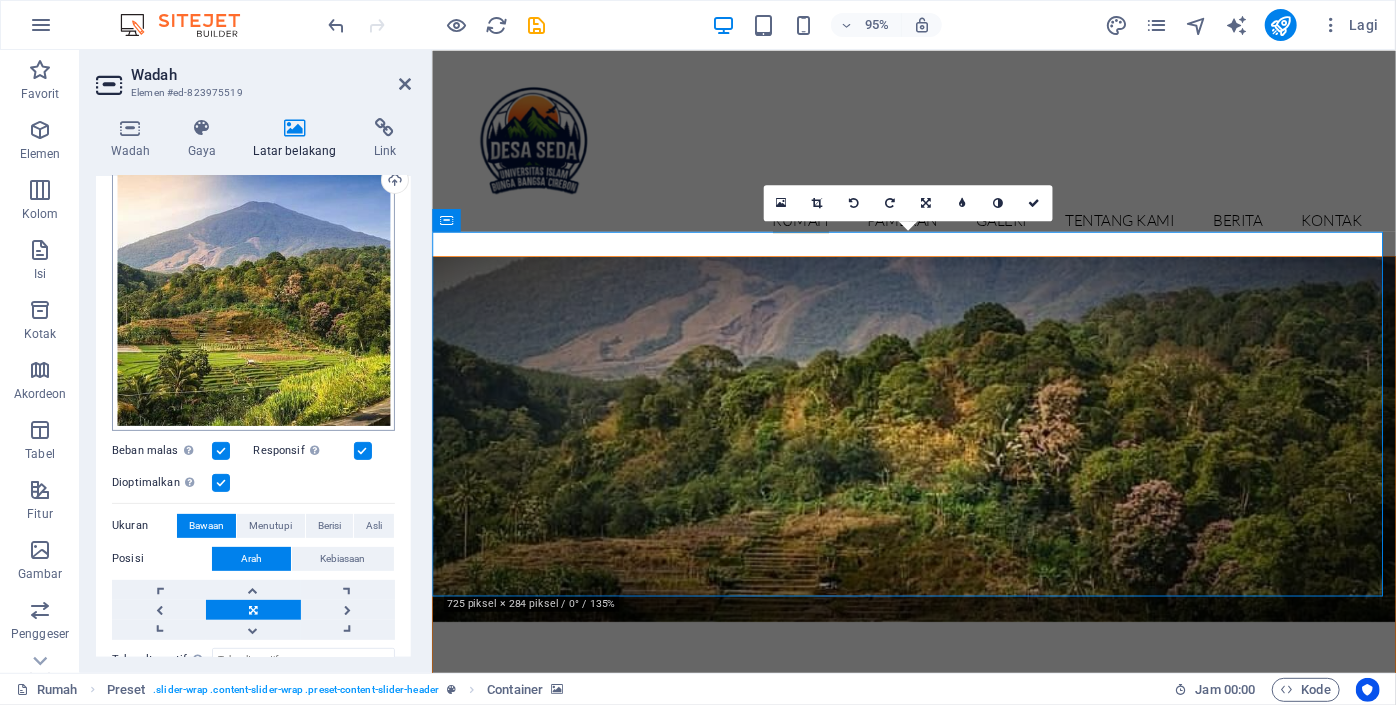 scroll, scrollTop: 205, scrollLeft: 0, axis: vertical 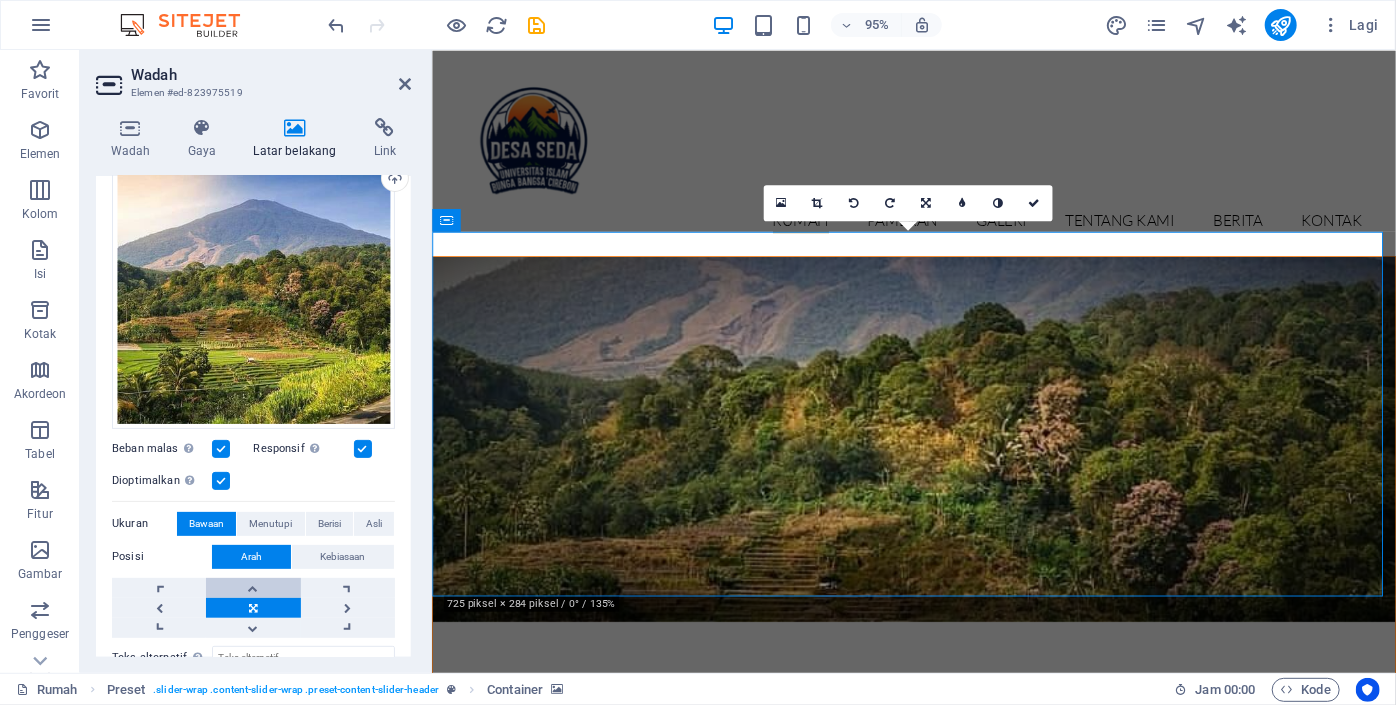 click at bounding box center [253, 588] 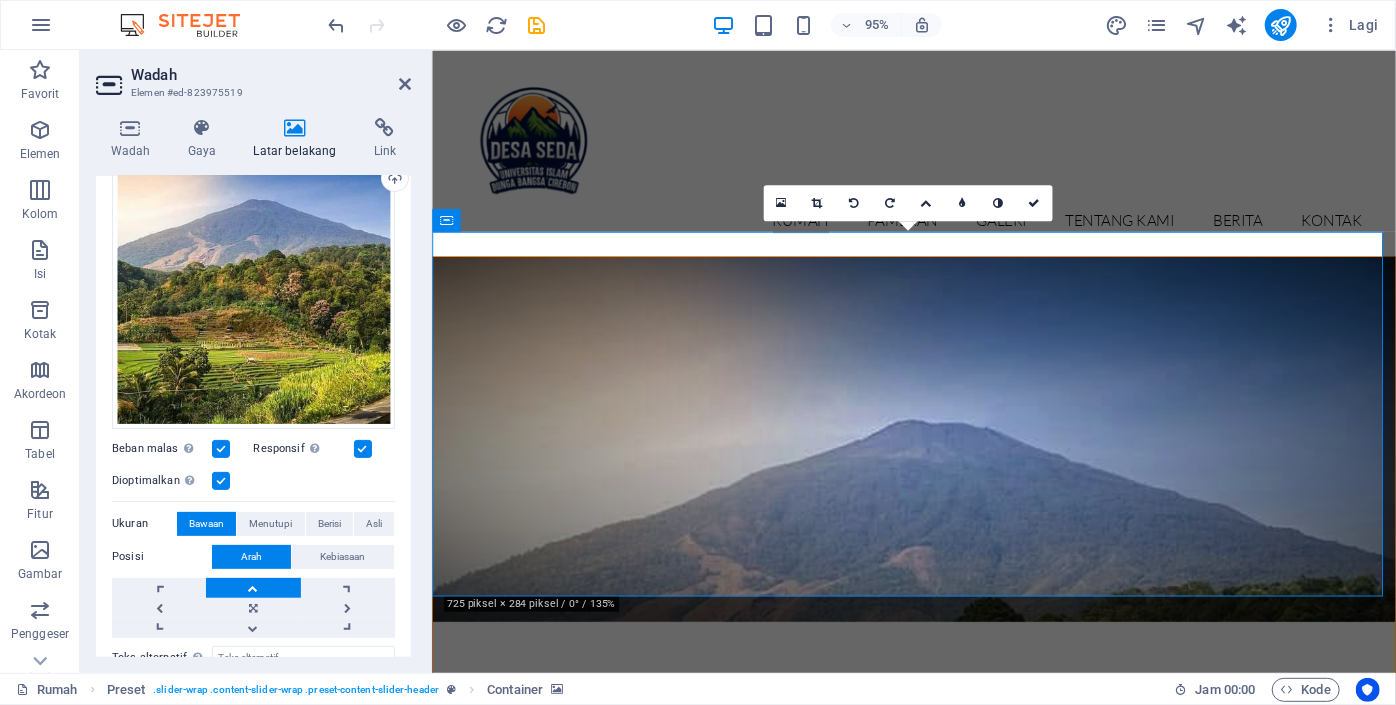 click on "Wadah Elemen #ed-823975519
Wadah Gaya Latar belakang Link Ukuran Tinggi Bawaan piksel rem % vh mobil vw Tinggi minimum Tidak ada piksel rem % vh mobil vw Lebar Bawaan piksel rem % mereka vh mobil vw Lebar minimum Tidak ada piksel rem % vh mobil vw Lebar konten Bawaan Lebar khusus Lebar Bawaan piksel rem % mereka vh mobil vw Lebar minimum Tidak ada piksel rem % vh mobil vw Bantalan bawaan Spasi khusus Lebar dan bantalan konten default dapat diubah di bawah Desain. Edit desain Tata Letak (Flexbox) Penyelarasan Menentukan arah lentur. Bawaan Sumbu utama Tentukan bagaimana elemen harus berperilaku di sepanjang sumbu utama di dalam wadah ini (ratakan konten). Bawaan Sumbu samping Mengontrol arah vertikal elemen di dalam wadah (menyejajarkan item). Bawaan Membungkus Bawaan Pada Mati Mengisi Mengontrol jarak dan arah elemen pada sumbu y melintasi beberapa garis (menyelaraskan konten). Bawaan Aksesibilitas Peran Peran ARIA mendefinisikan tujuan suatu elemen.  Tidak ada Peringatan Artikel Spanduk Gaya" at bounding box center (256, 361) 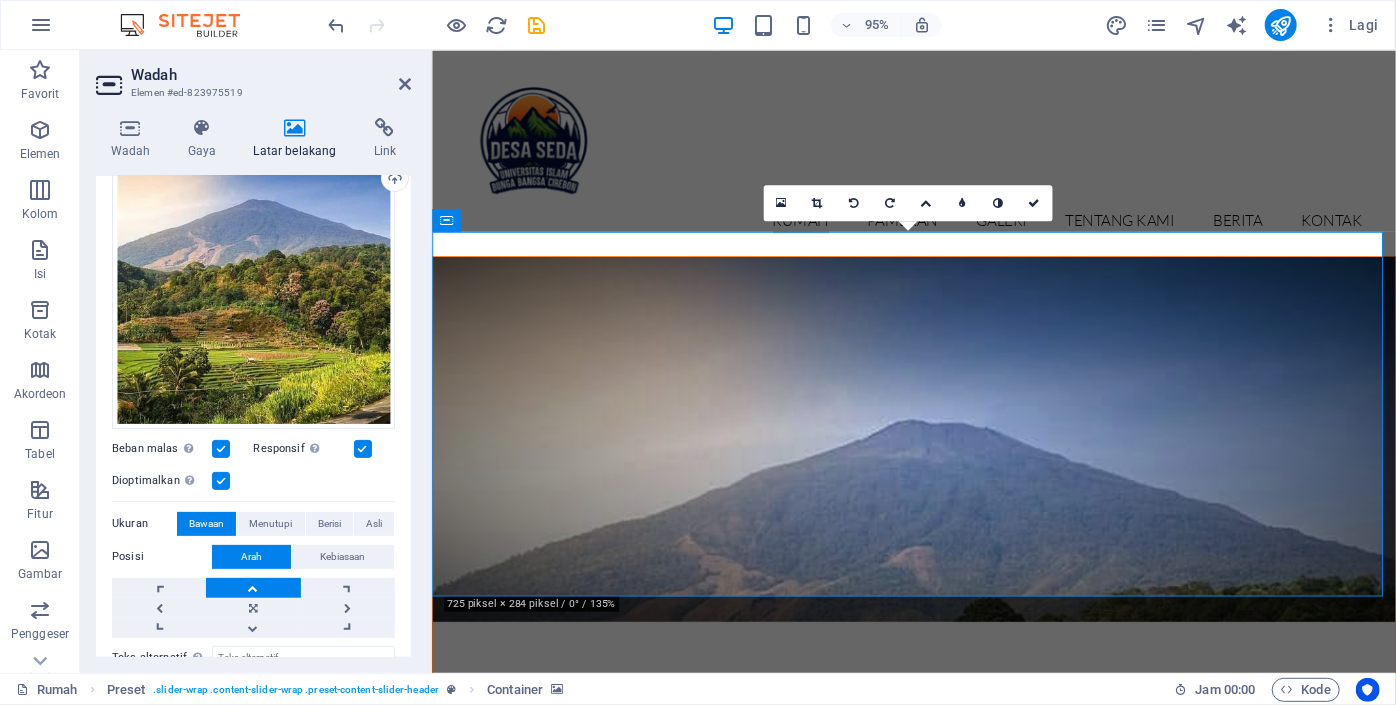 click at bounding box center (363, 449) 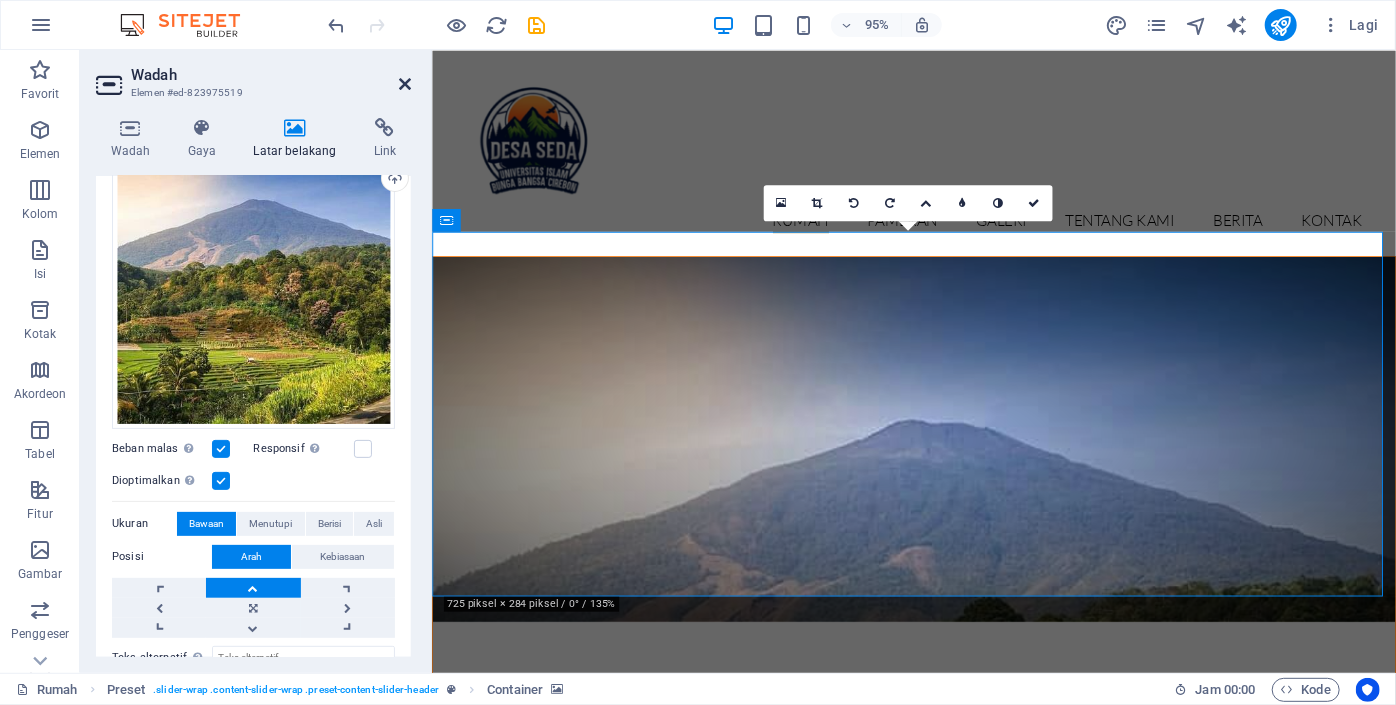 click at bounding box center [405, 84] 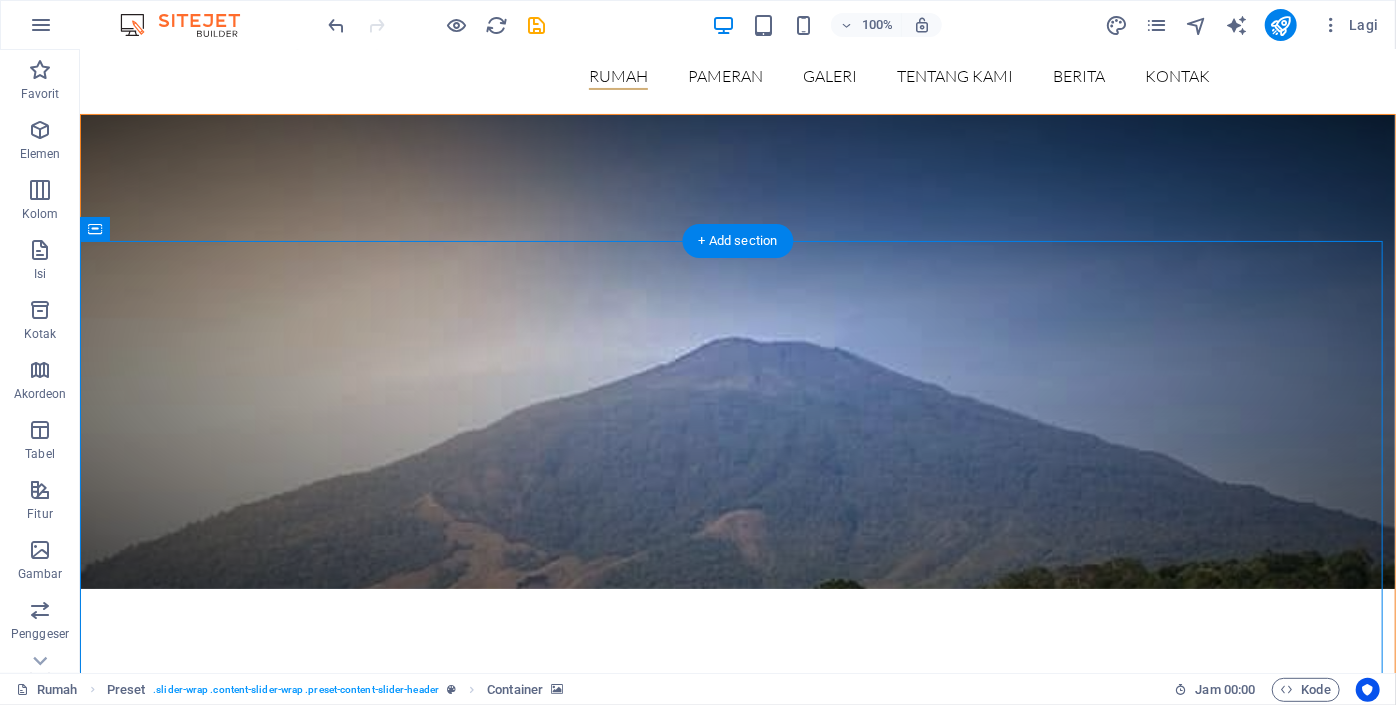 scroll, scrollTop: 0, scrollLeft: 0, axis: both 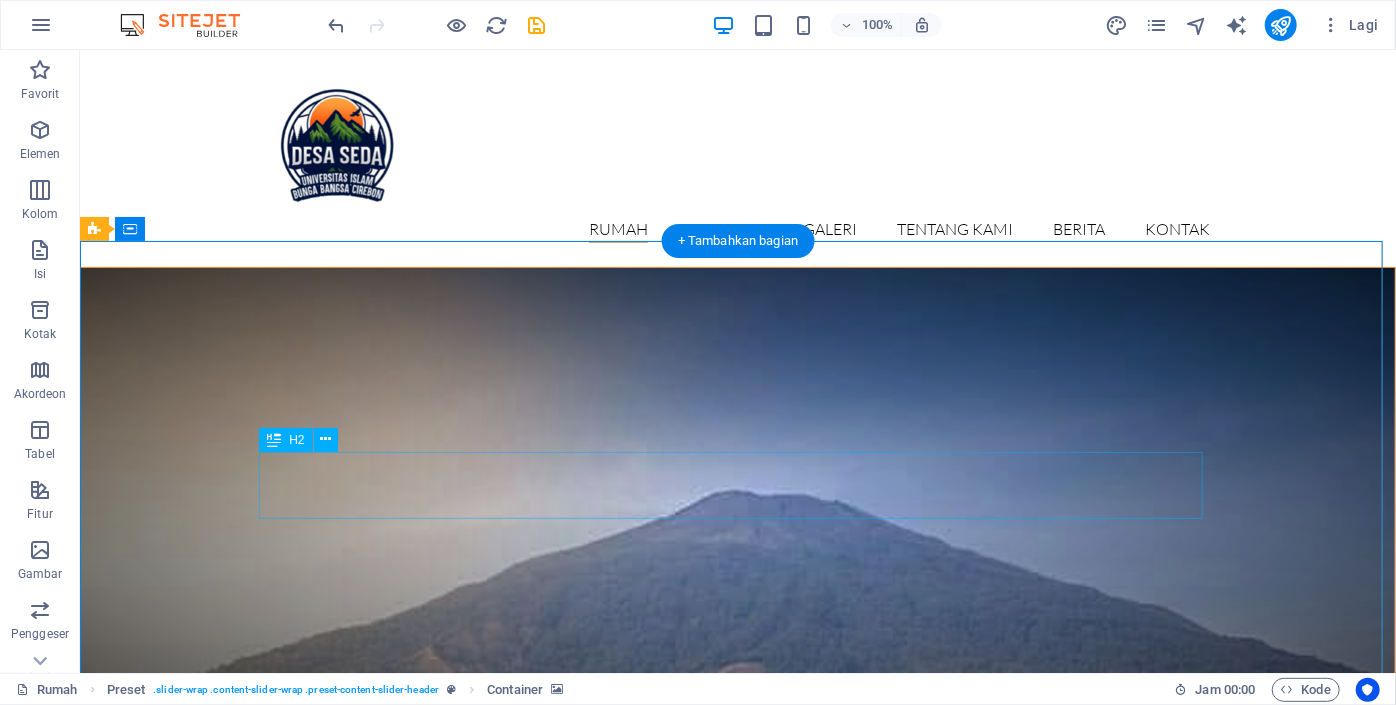 click on "pameran dinosaurus" at bounding box center (737, 986) 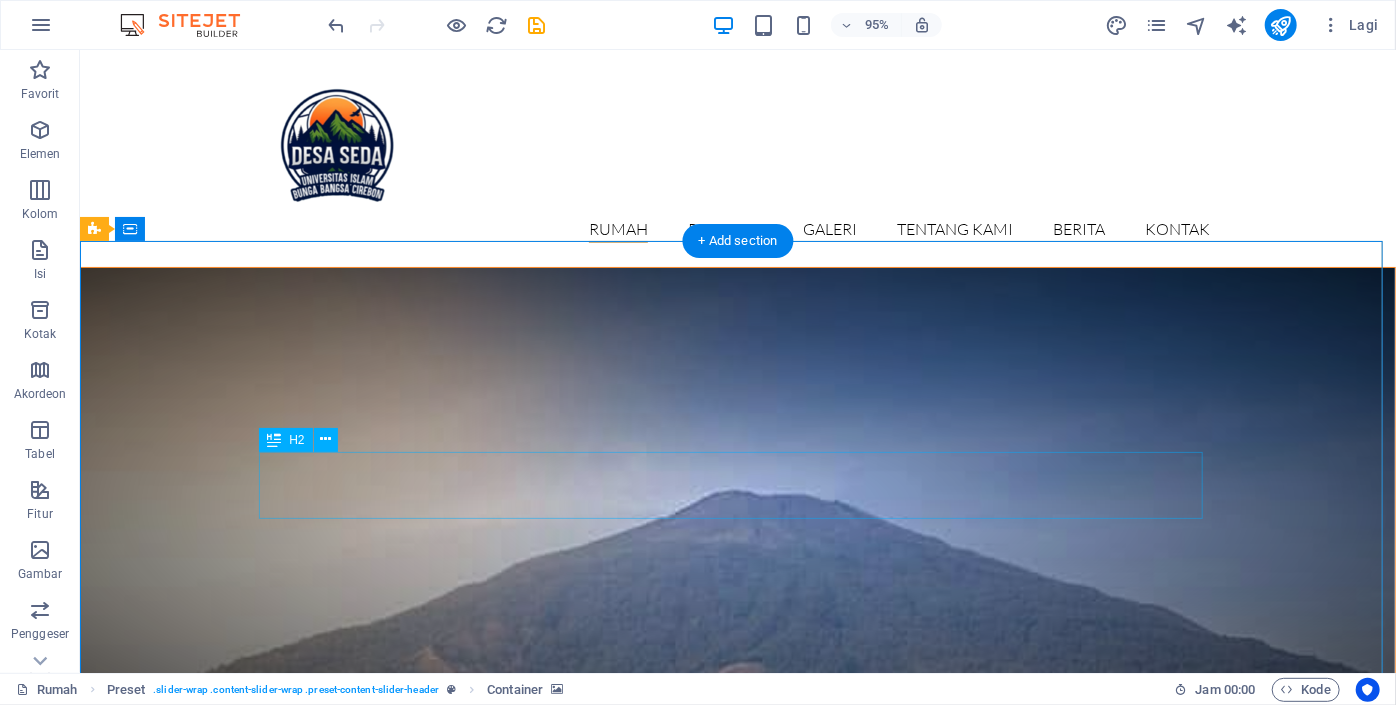 click on "pameran dinosaurus" at bounding box center (737, 986) 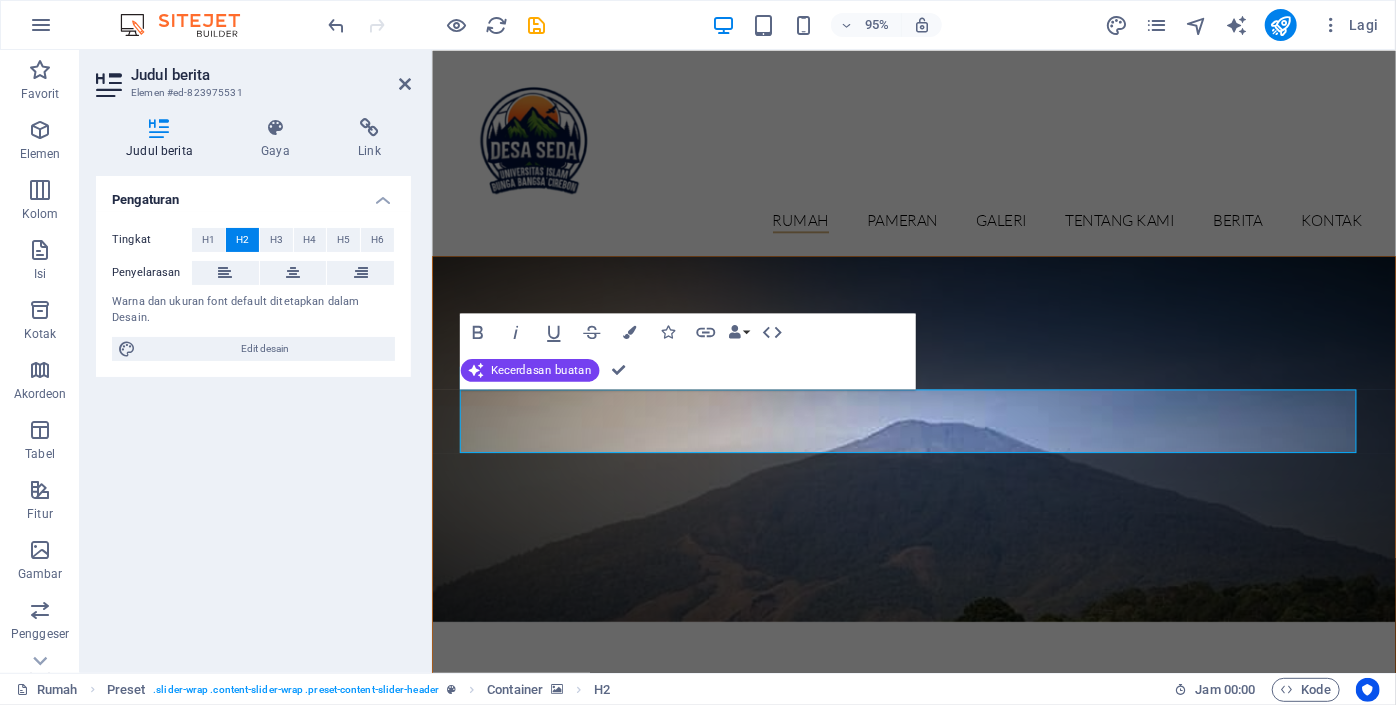 type 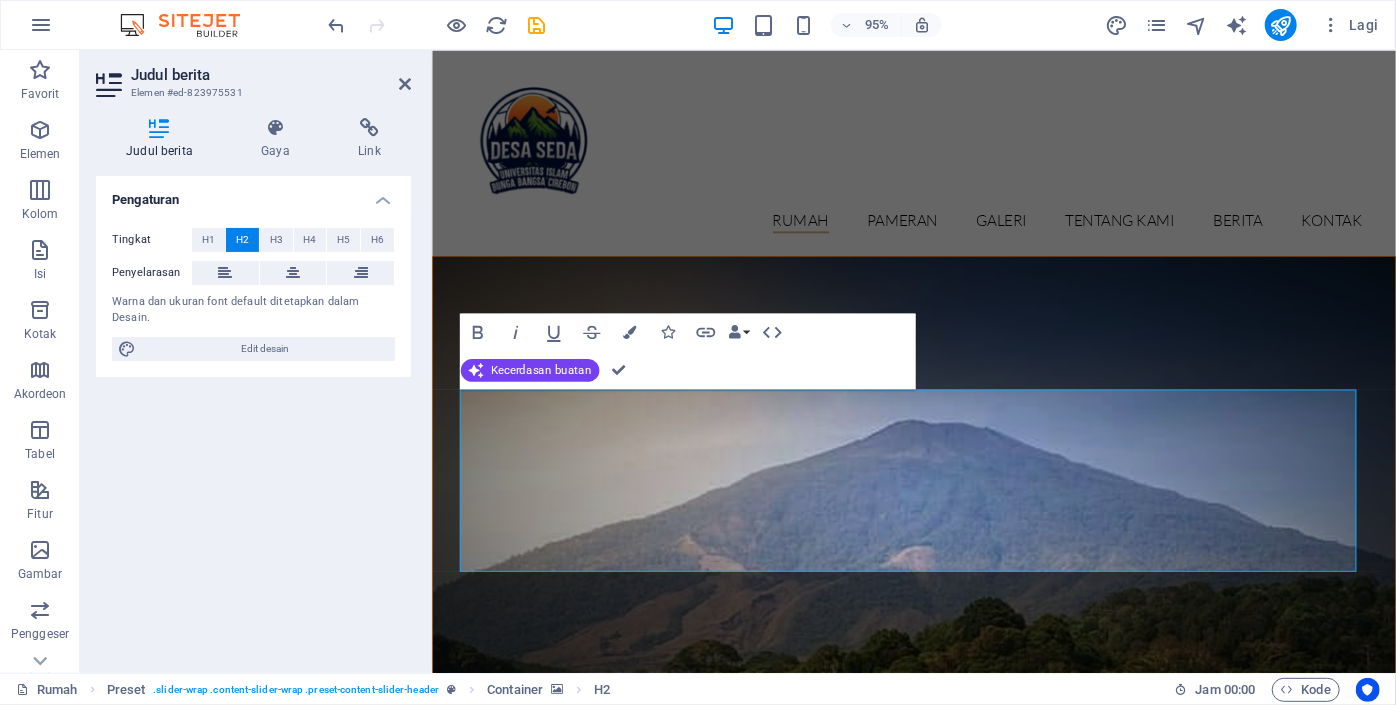 click at bounding box center [938, 521] 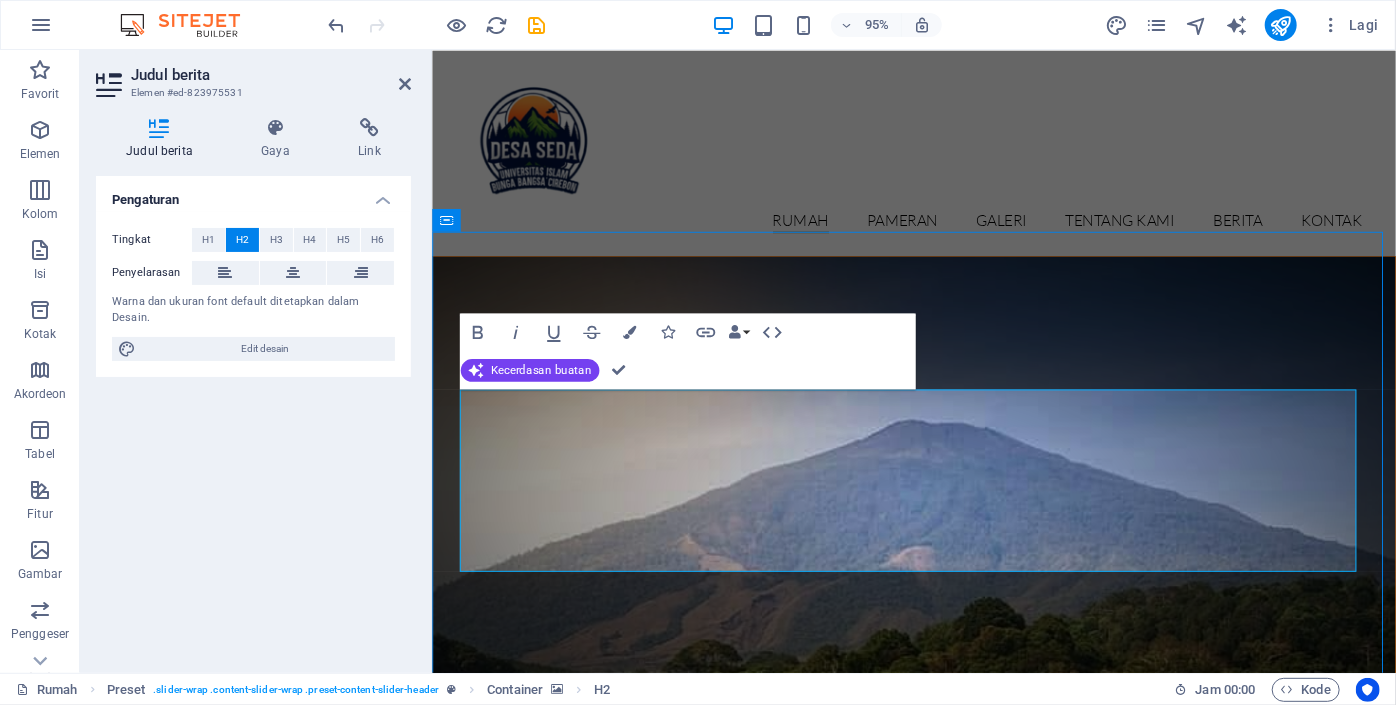 click at bounding box center (938, 521) 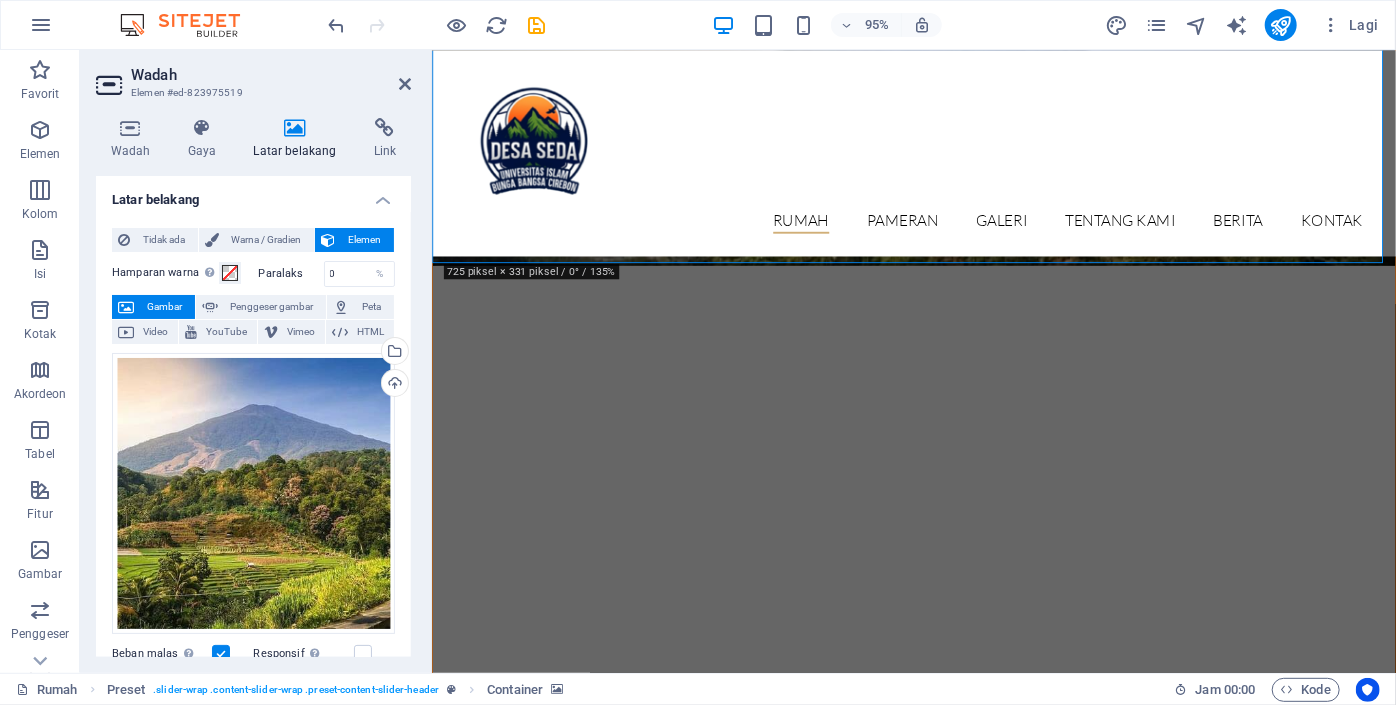 scroll, scrollTop: 413, scrollLeft: 0, axis: vertical 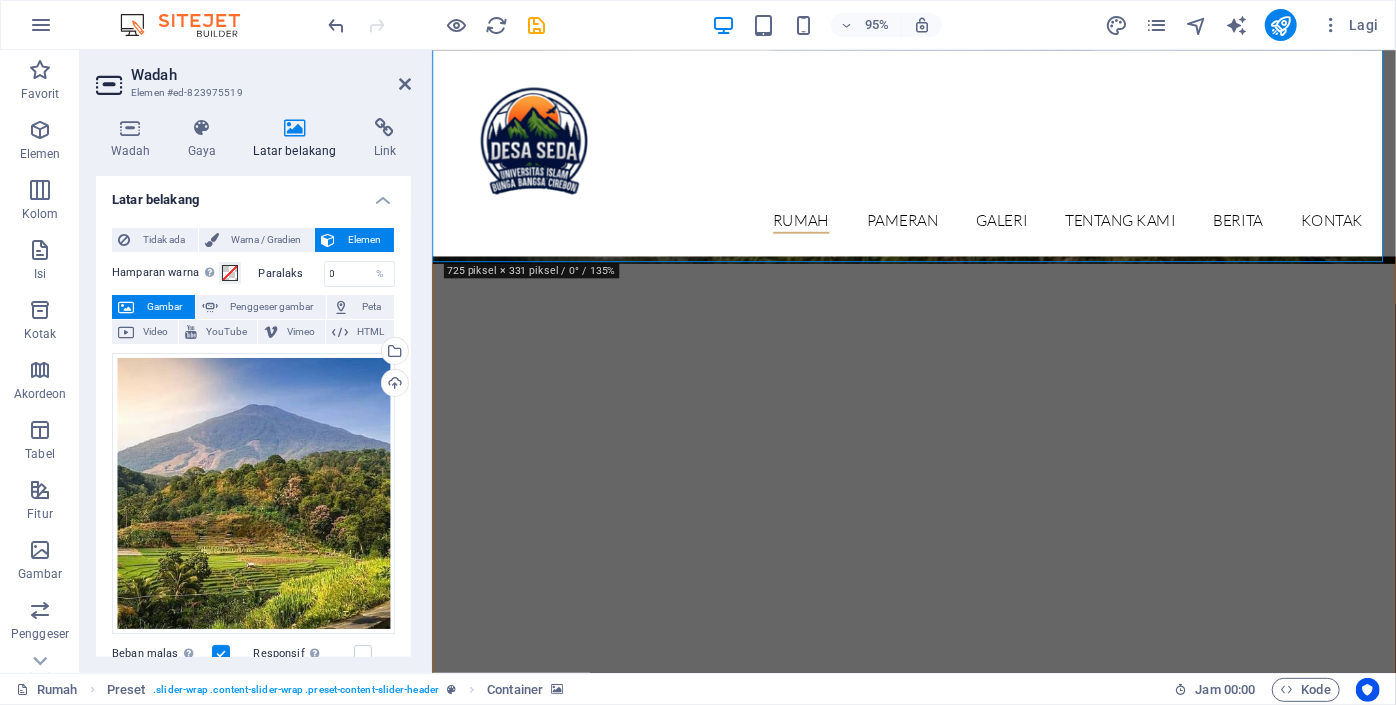 click at bounding box center (938, 947) 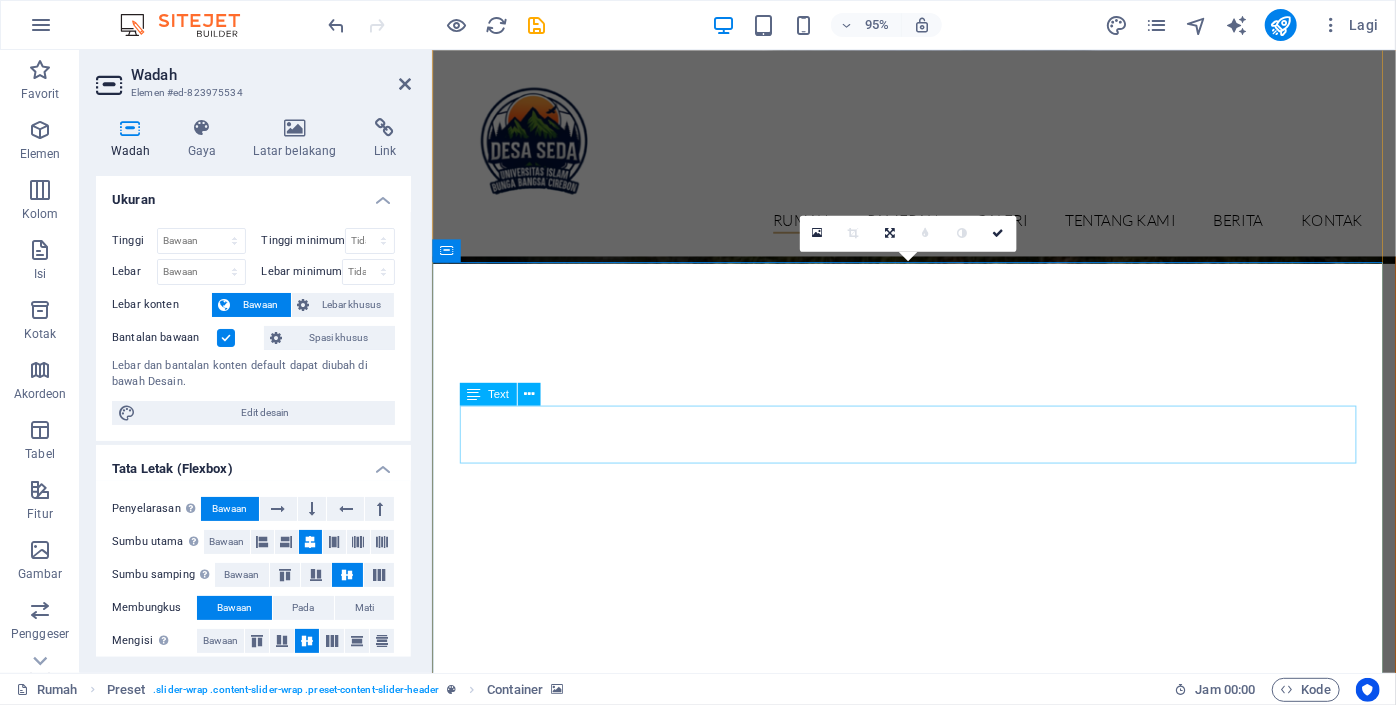 click on "Pembukaan pada hari Senin, 24 Agustus 2019" at bounding box center [939, 1352] 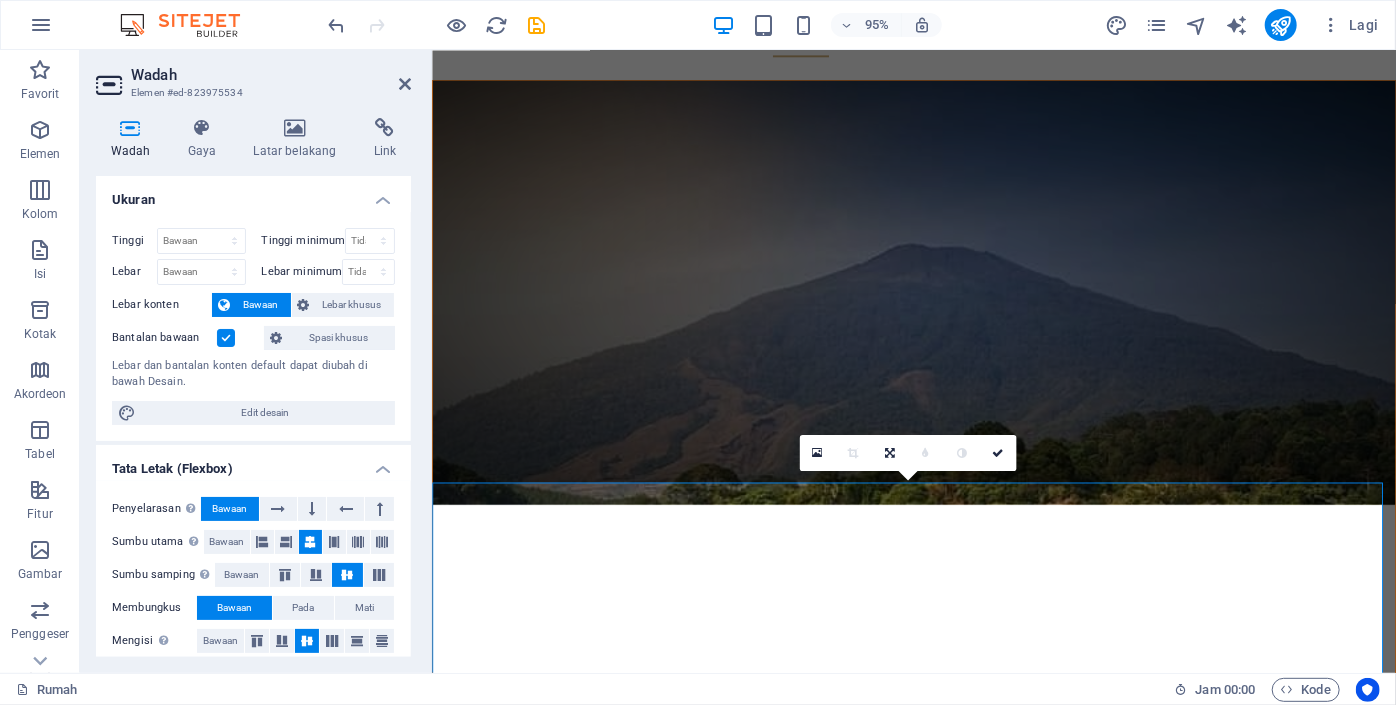 scroll, scrollTop: 182, scrollLeft: 0, axis: vertical 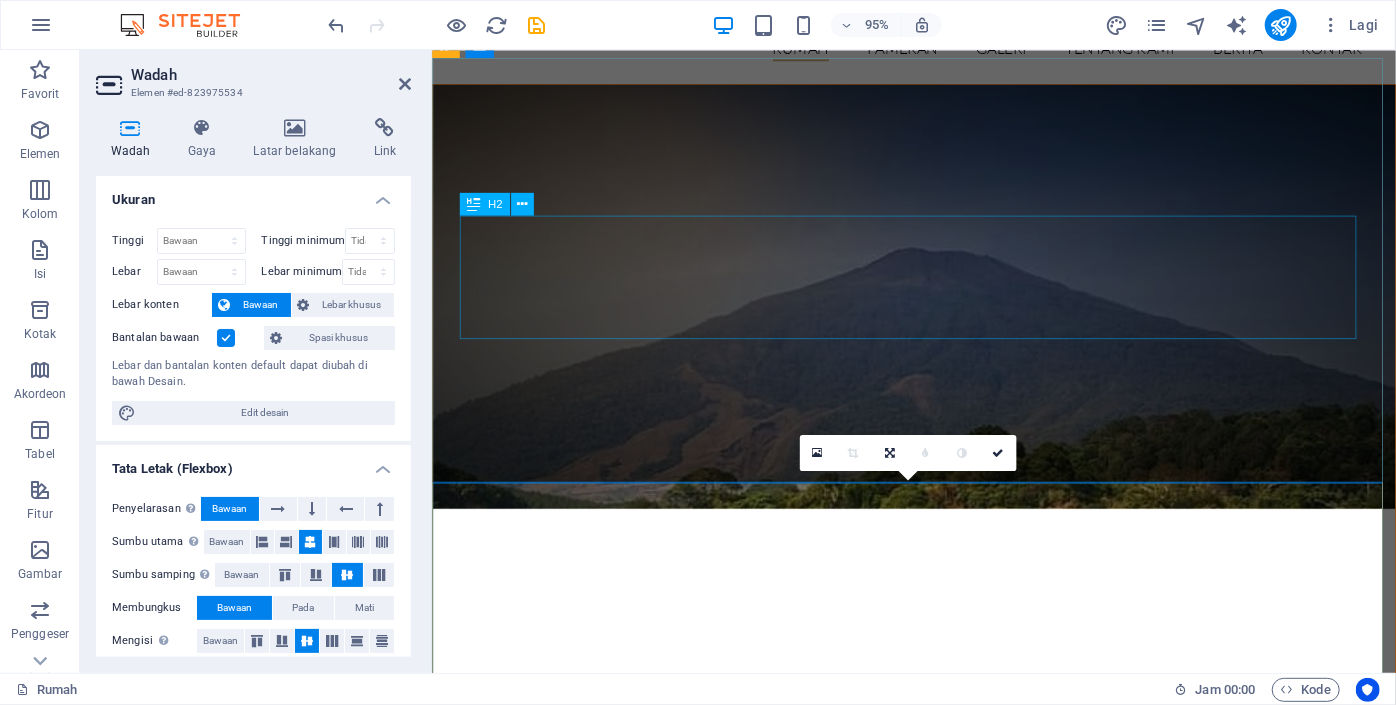 click on "Selamat datang  di desa seda" at bounding box center [939, 763] 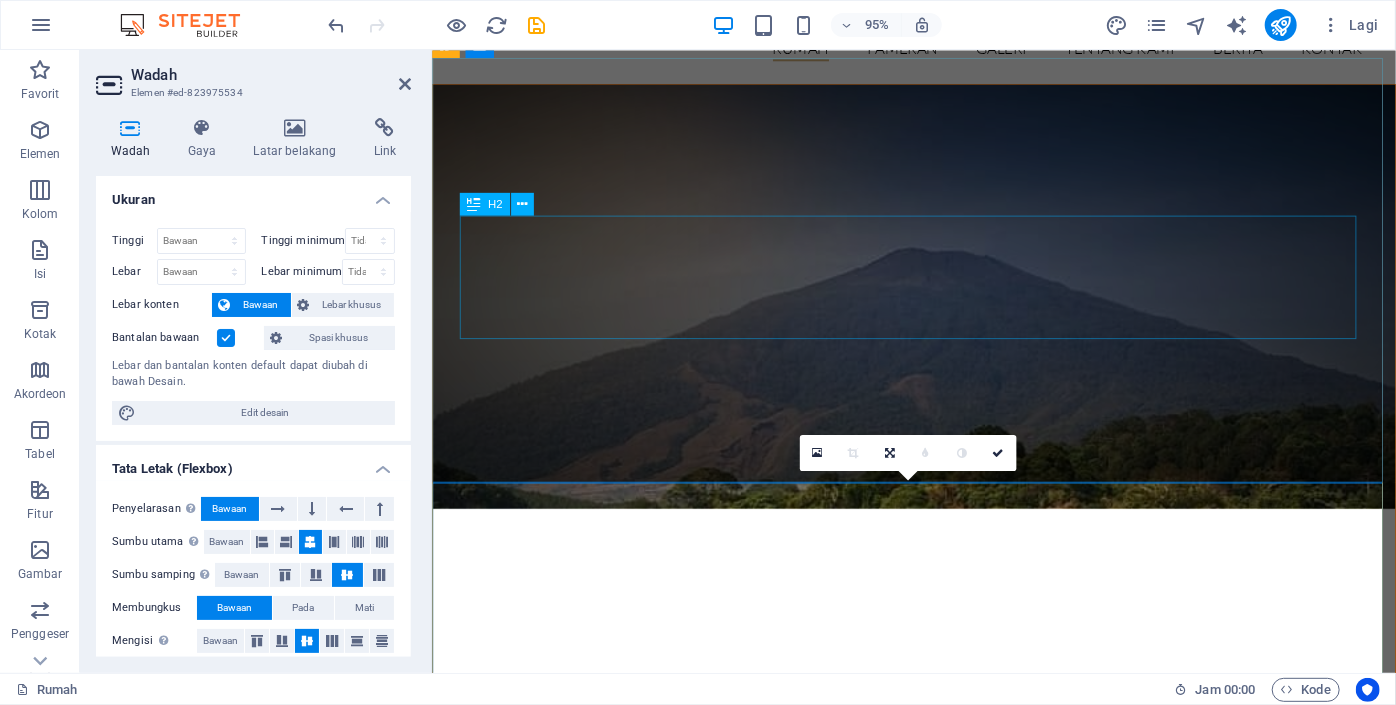 click on "Selamat datang  di desa seda" at bounding box center (939, 763) 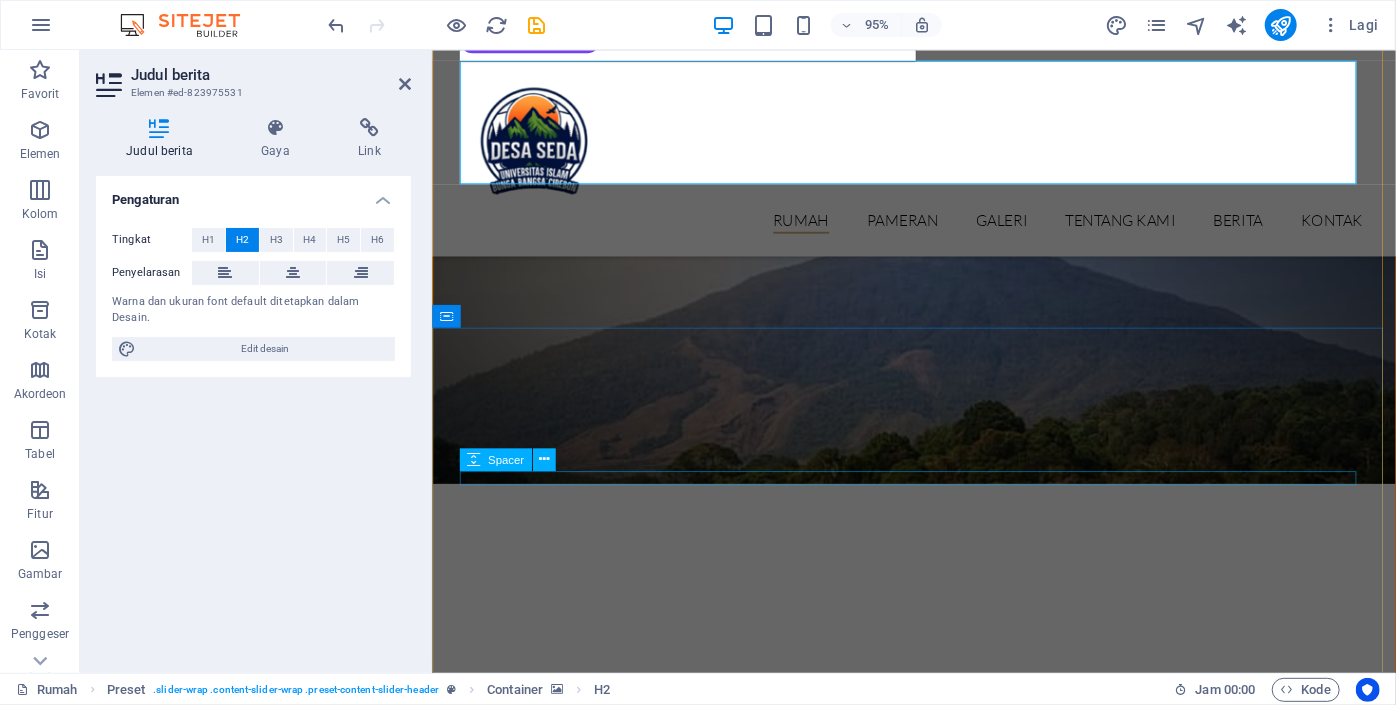 scroll, scrollTop: 349, scrollLeft: 0, axis: vertical 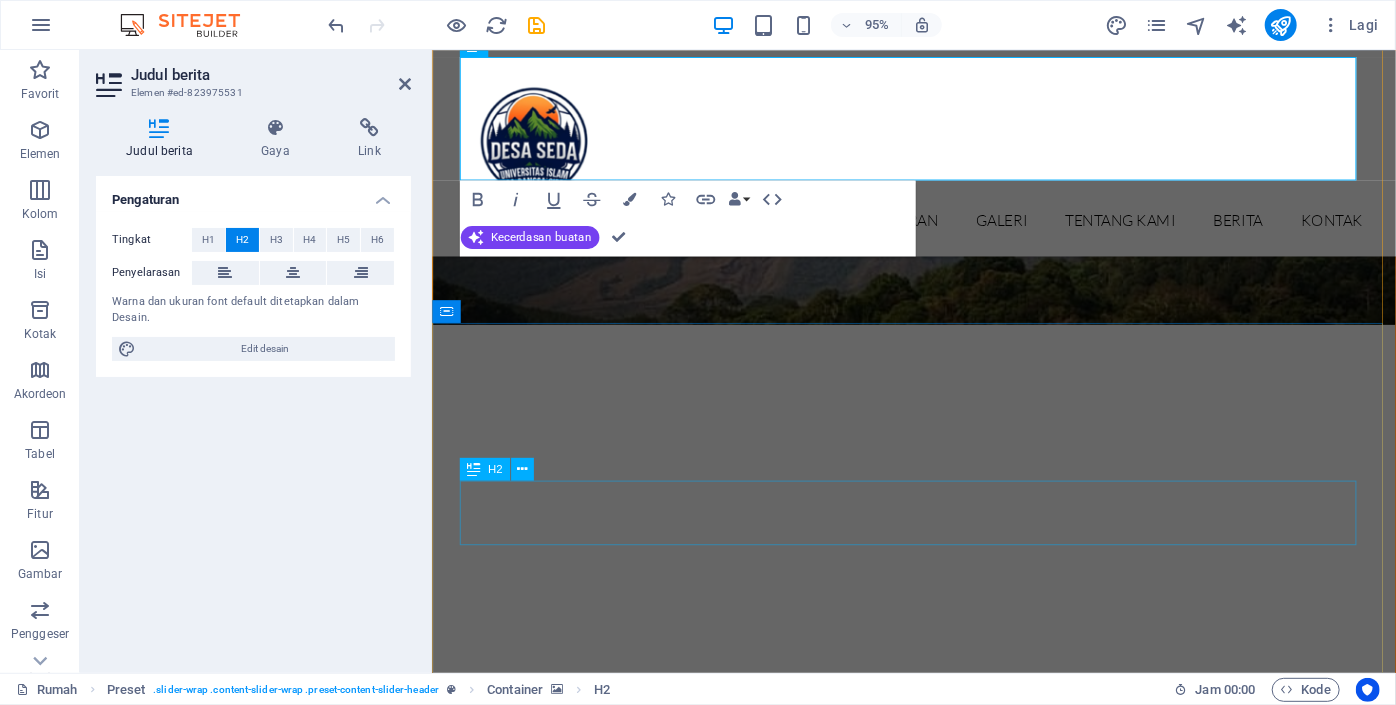 click on "Pameran Legenda" at bounding box center (939, 1373) 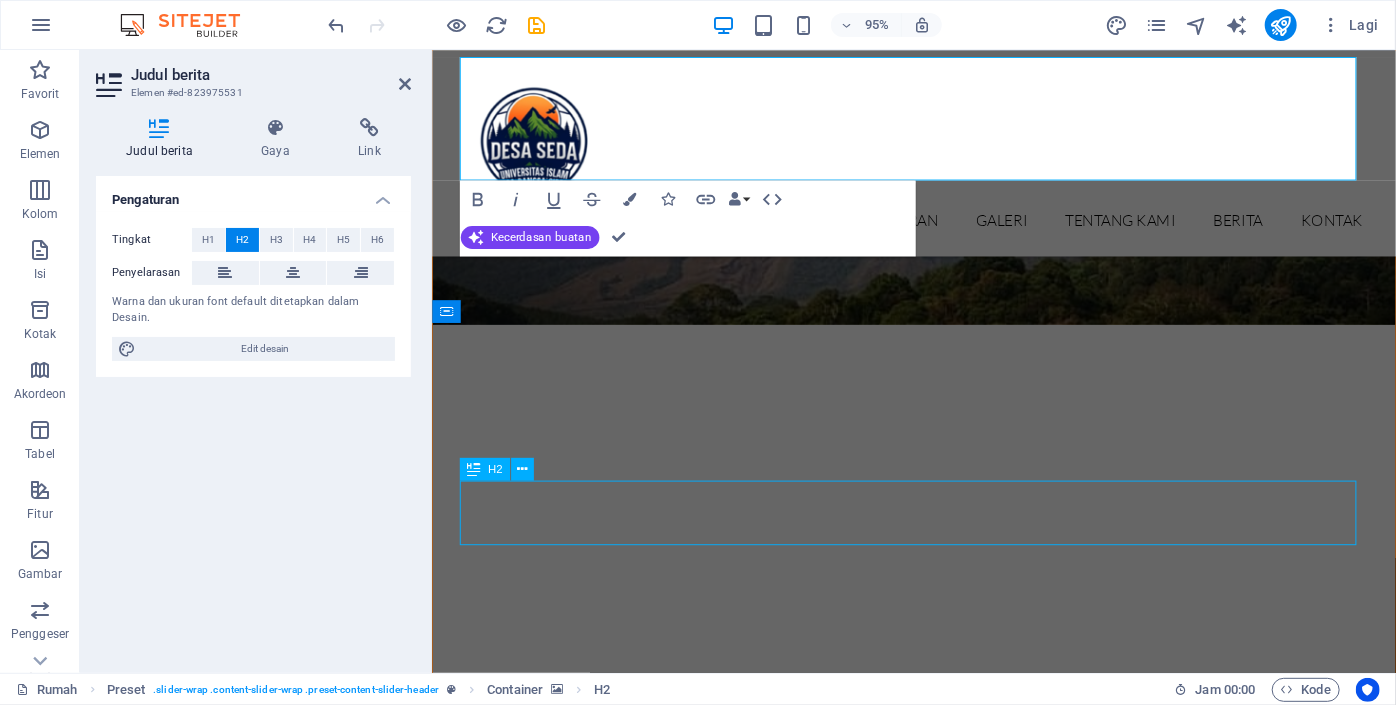click on "Pameran Legenda" at bounding box center [939, 1373] 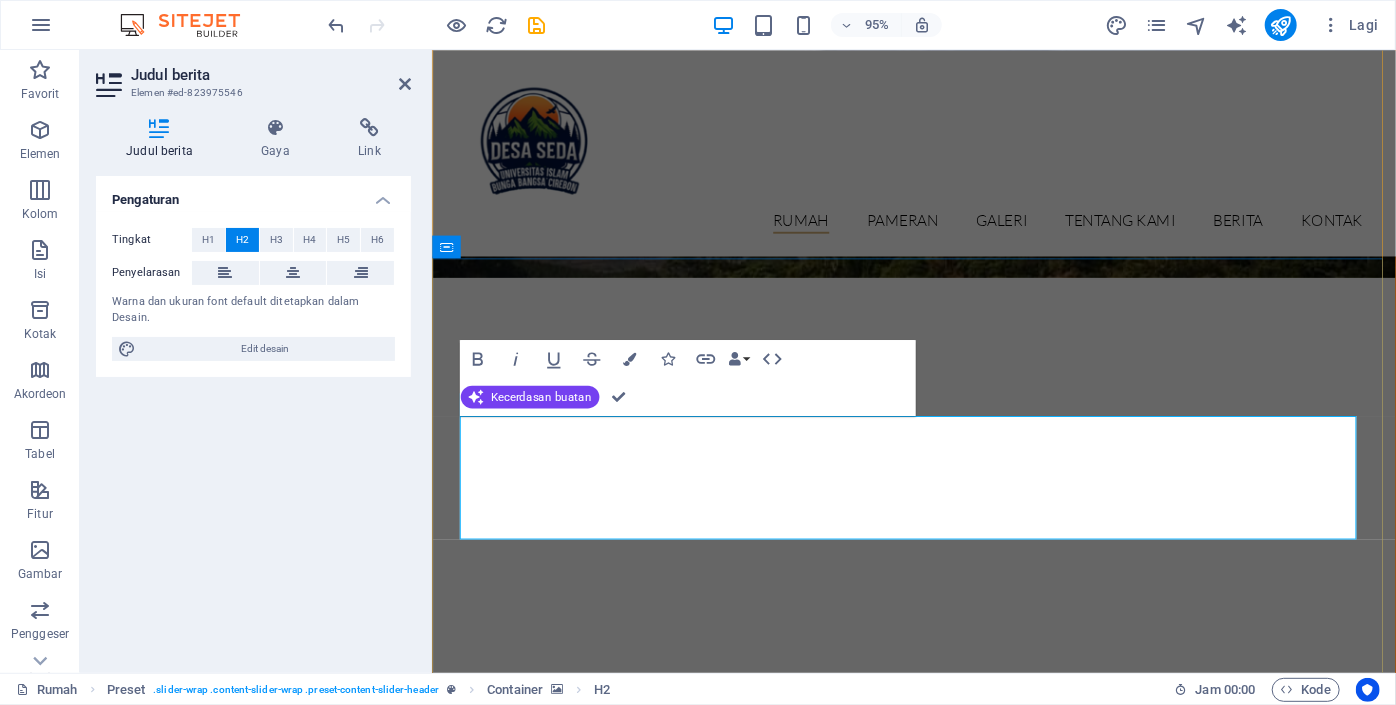 scroll, scrollTop: 418, scrollLeft: 0, axis: vertical 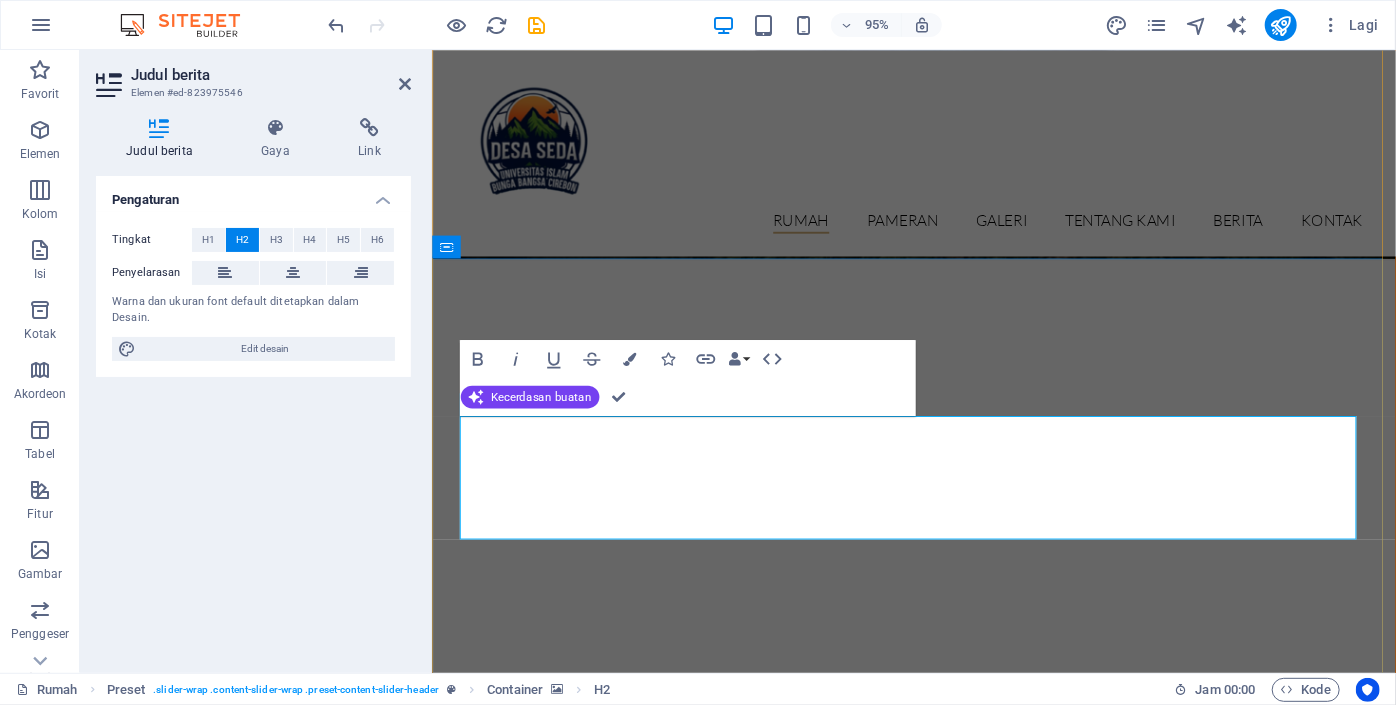 click on "Selamat datangdi desa seda" at bounding box center (1131, 1368) 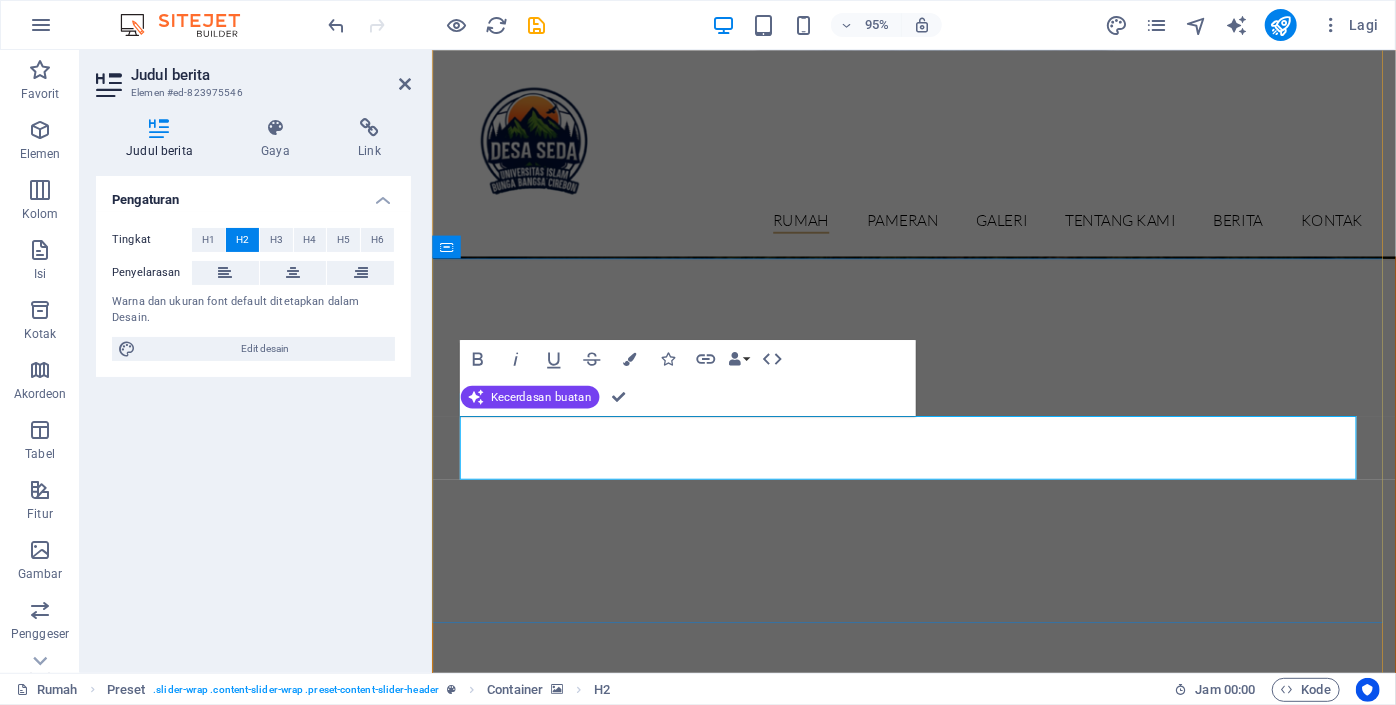 click on "Selamat datangdi desa seda" at bounding box center (938, 1306) 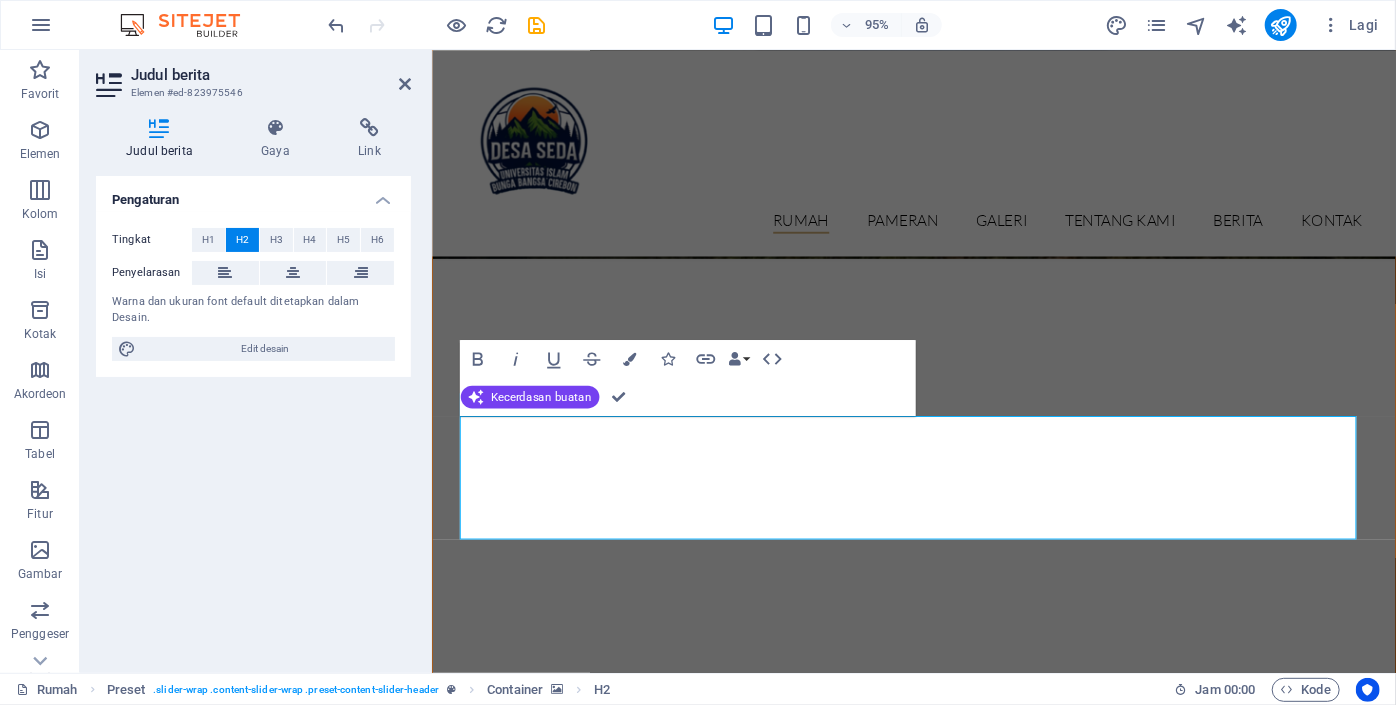 click at bounding box center (938, 943) 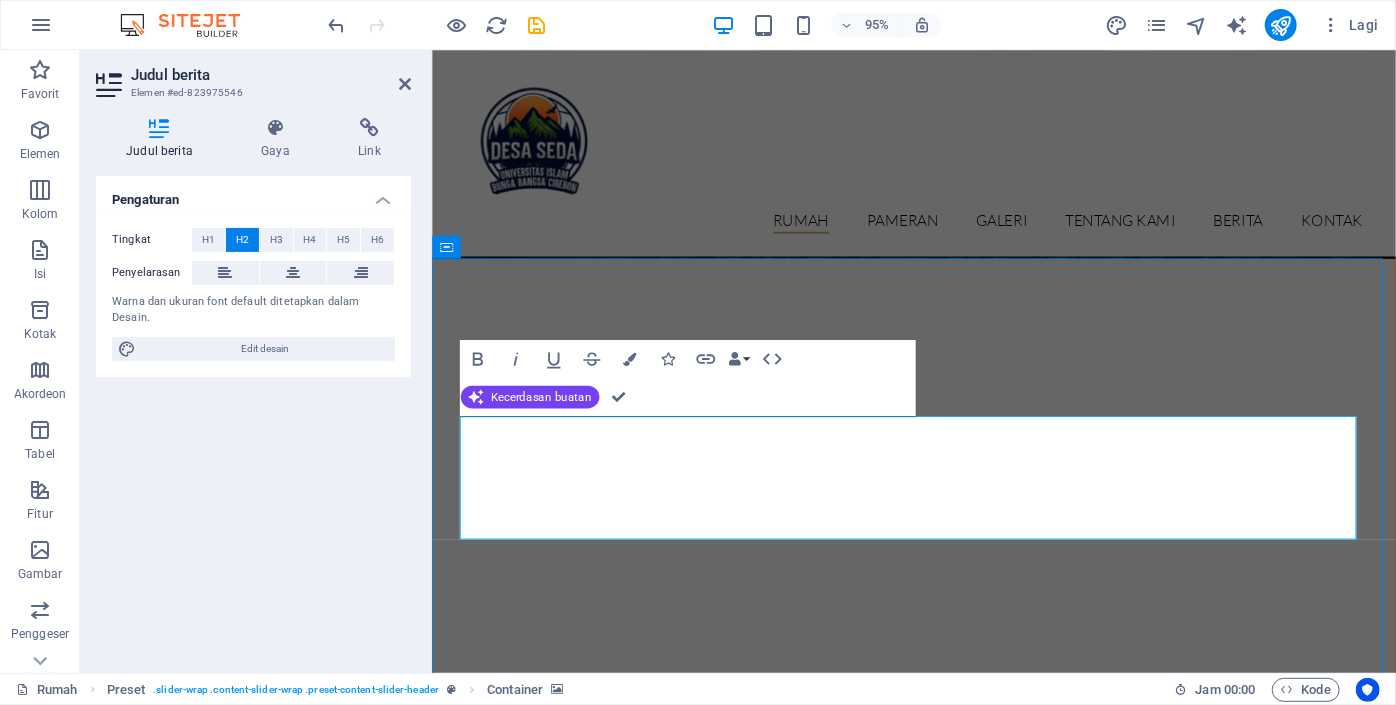 click at bounding box center [938, 943] 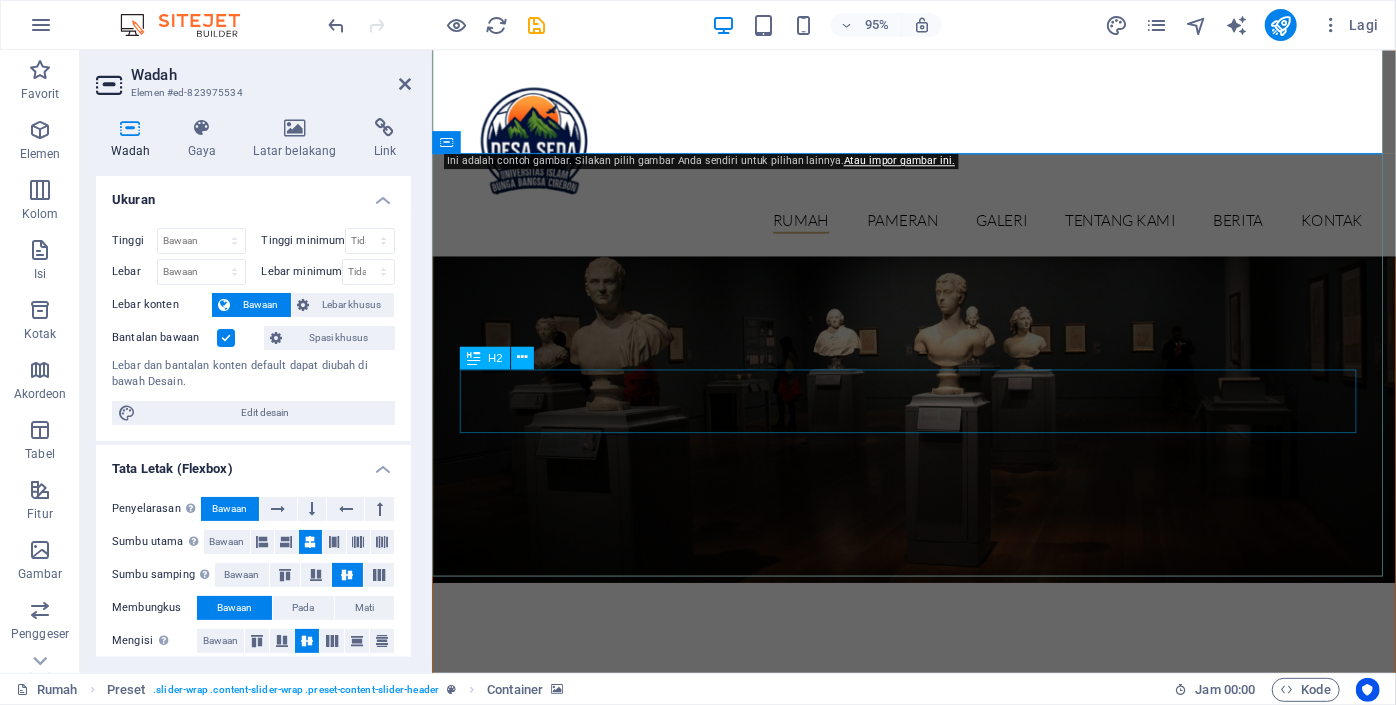 click on "Pameran Francesco Jordi" at bounding box center (939, 1766) 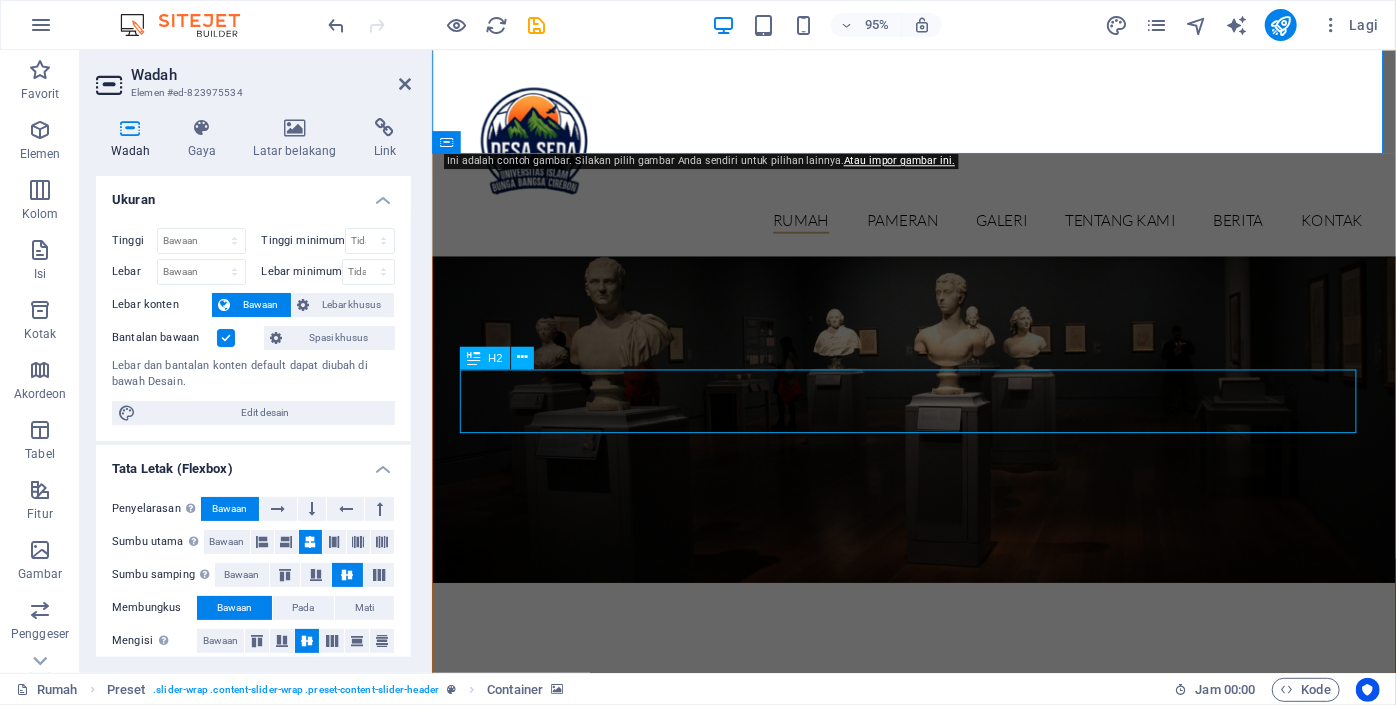 click on "Pameran Francesco Jordi" at bounding box center [939, 1766] 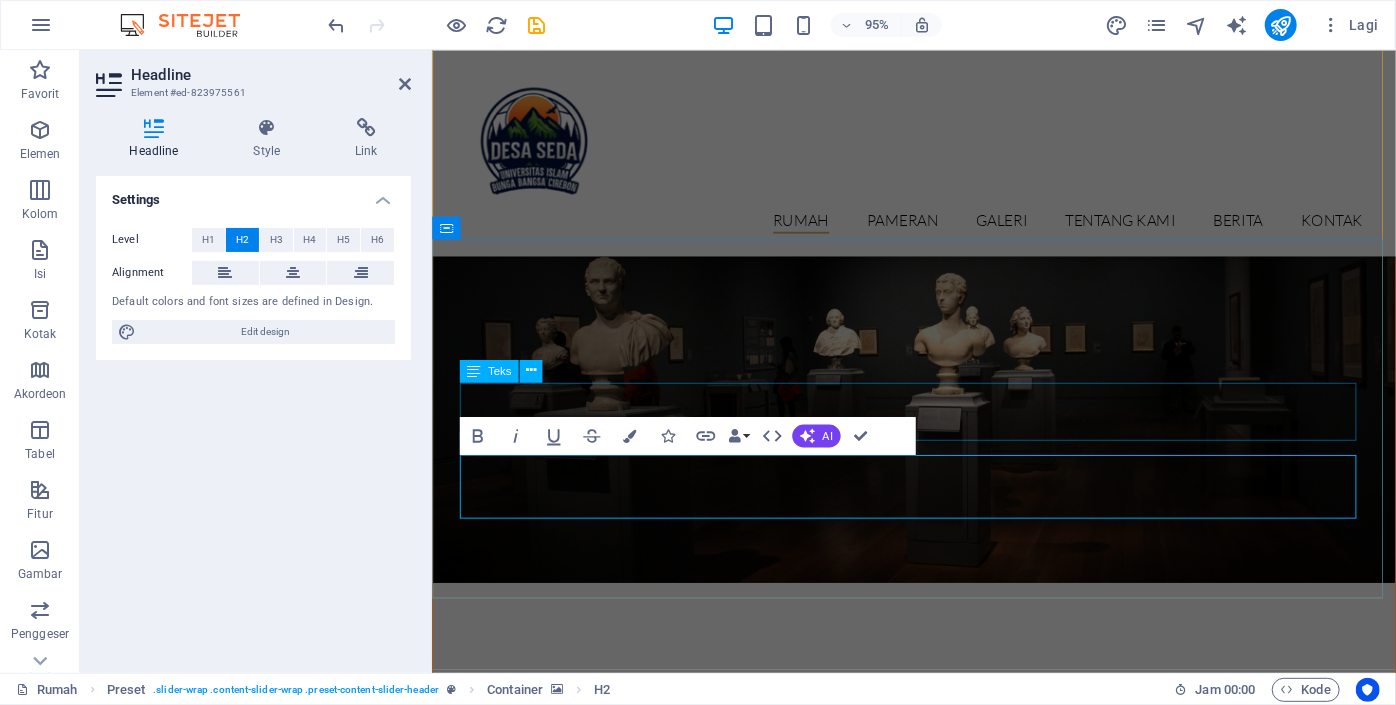 scroll, scrollTop: 884, scrollLeft: 0, axis: vertical 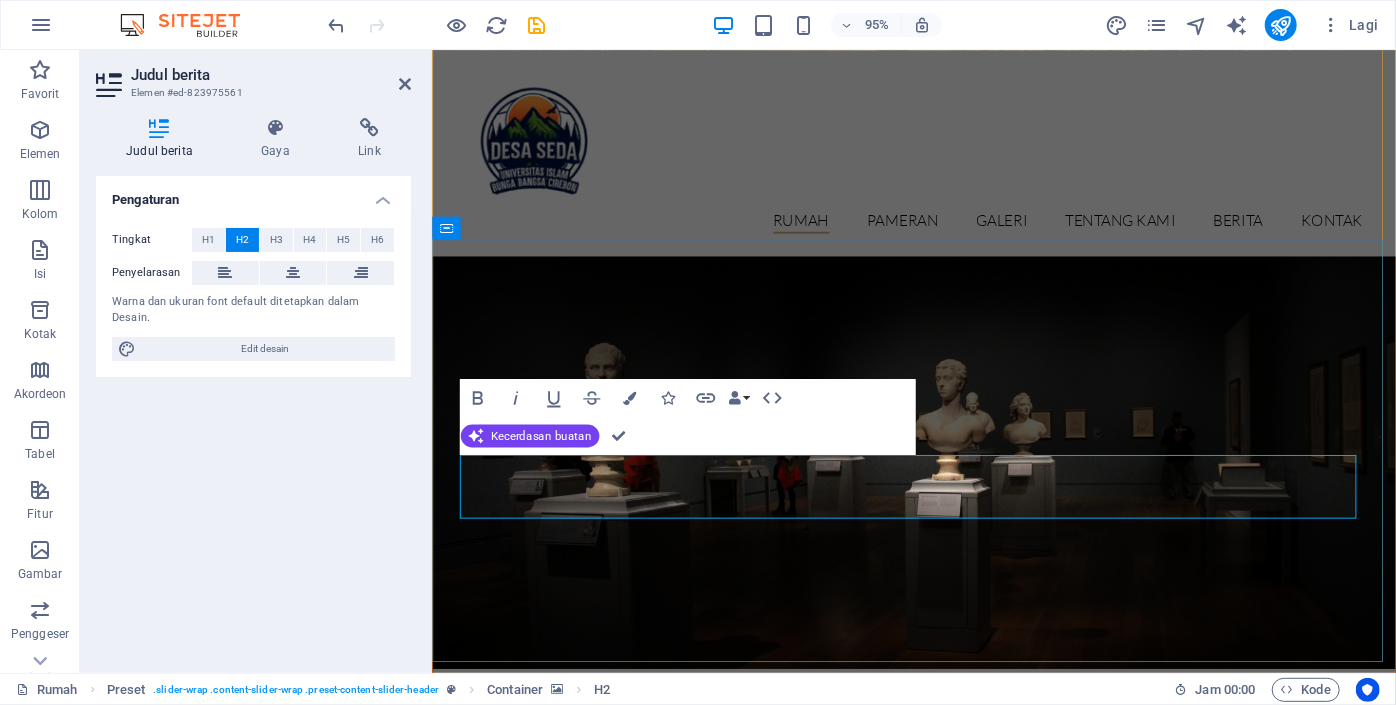 click on "Selamat datangdi desa seda" at bounding box center [938, 1858] 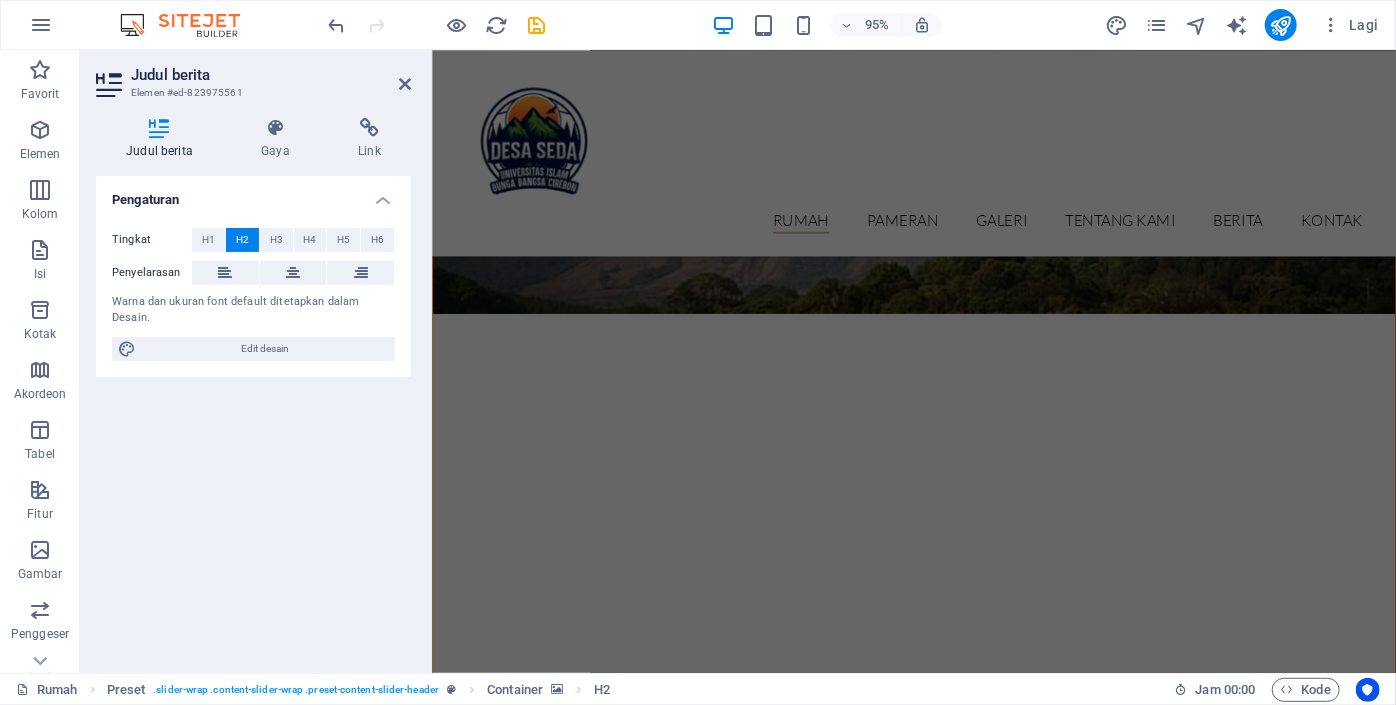 click at bounding box center (938, 104) 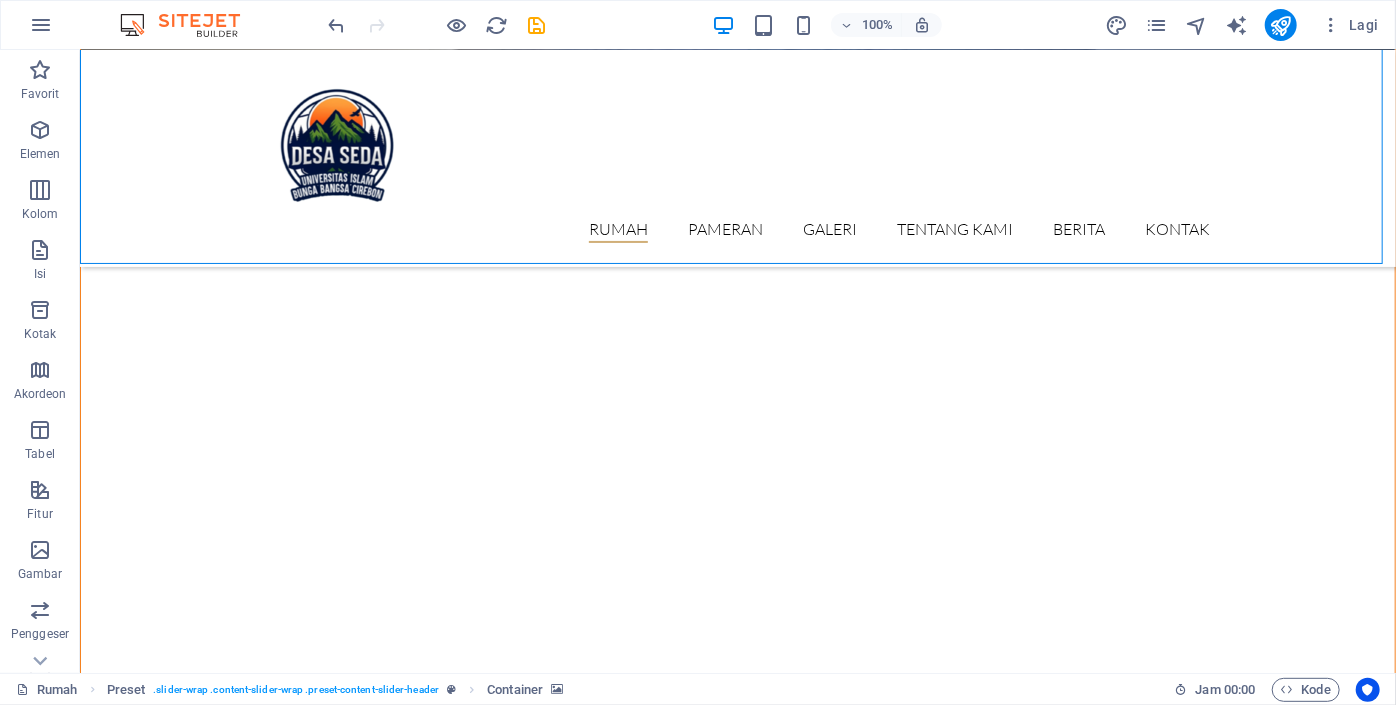 scroll, scrollTop: 557, scrollLeft: 0, axis: vertical 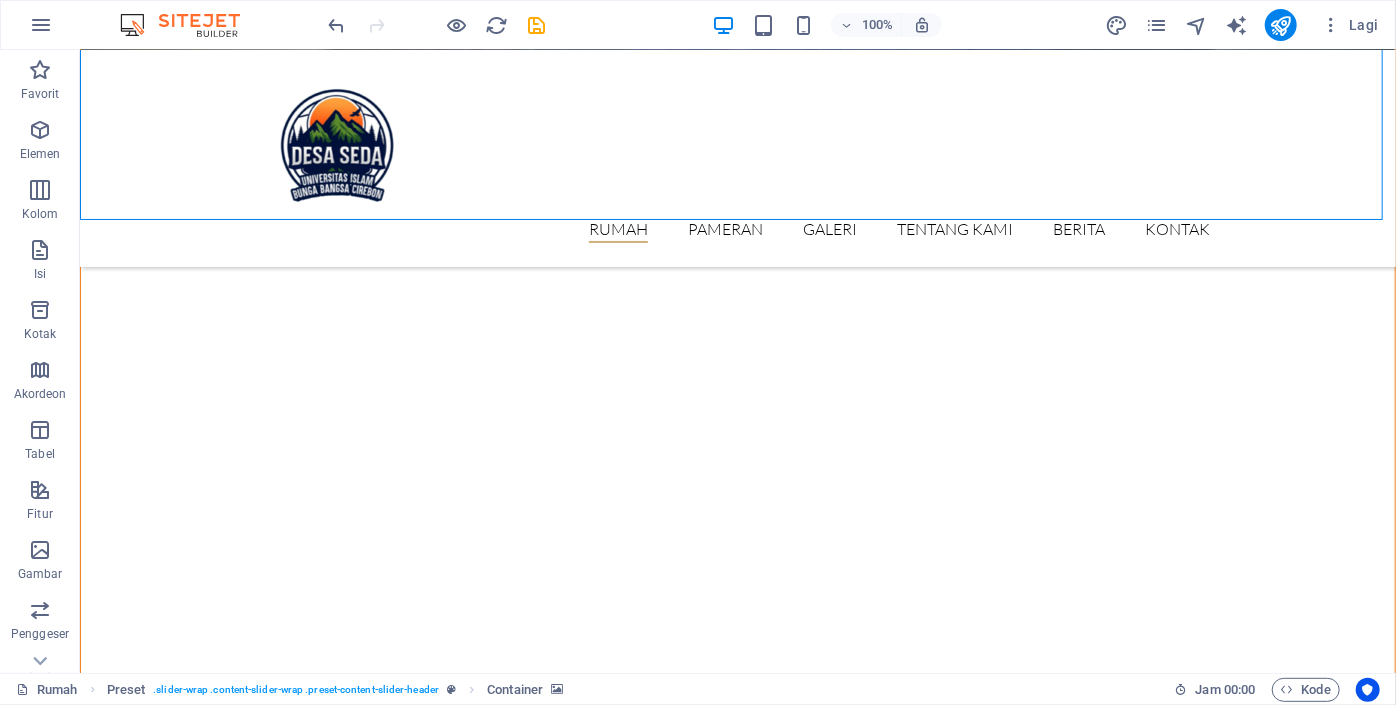 click at bounding box center (737, 1030) 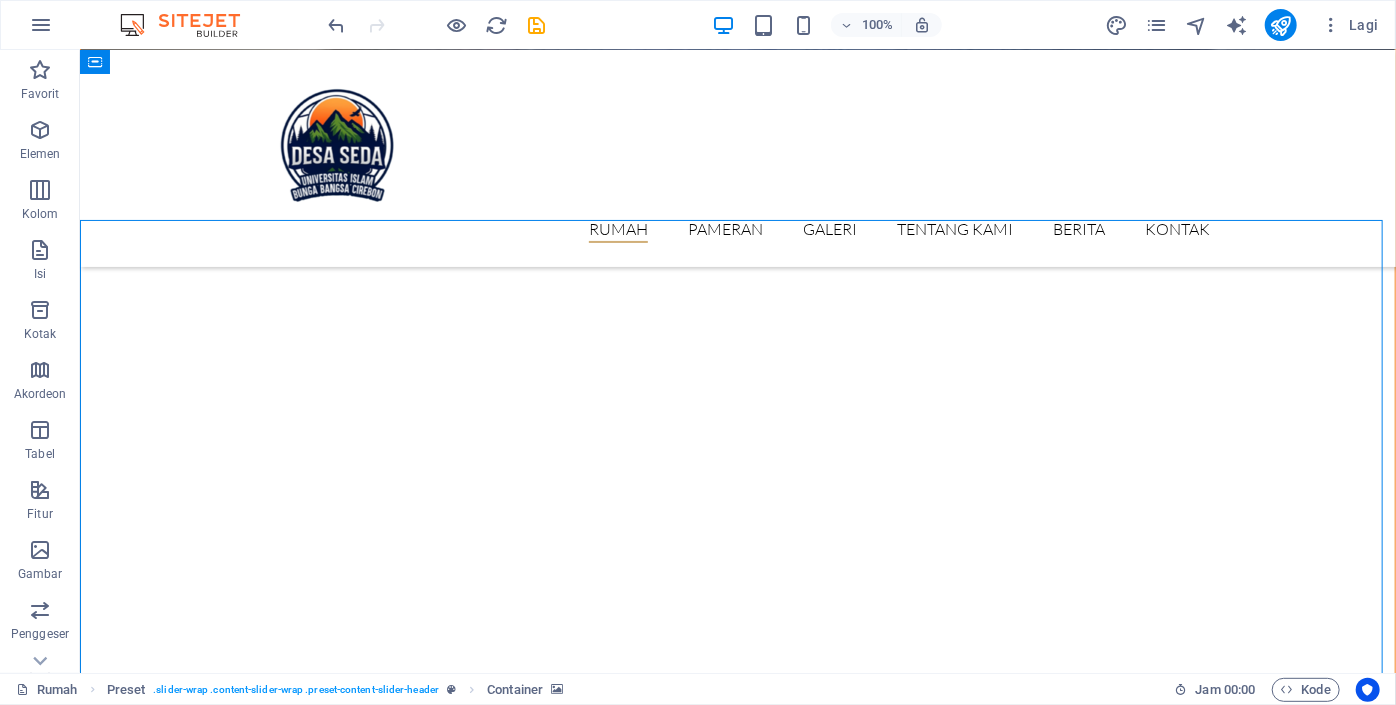 click at bounding box center (737, 1030) 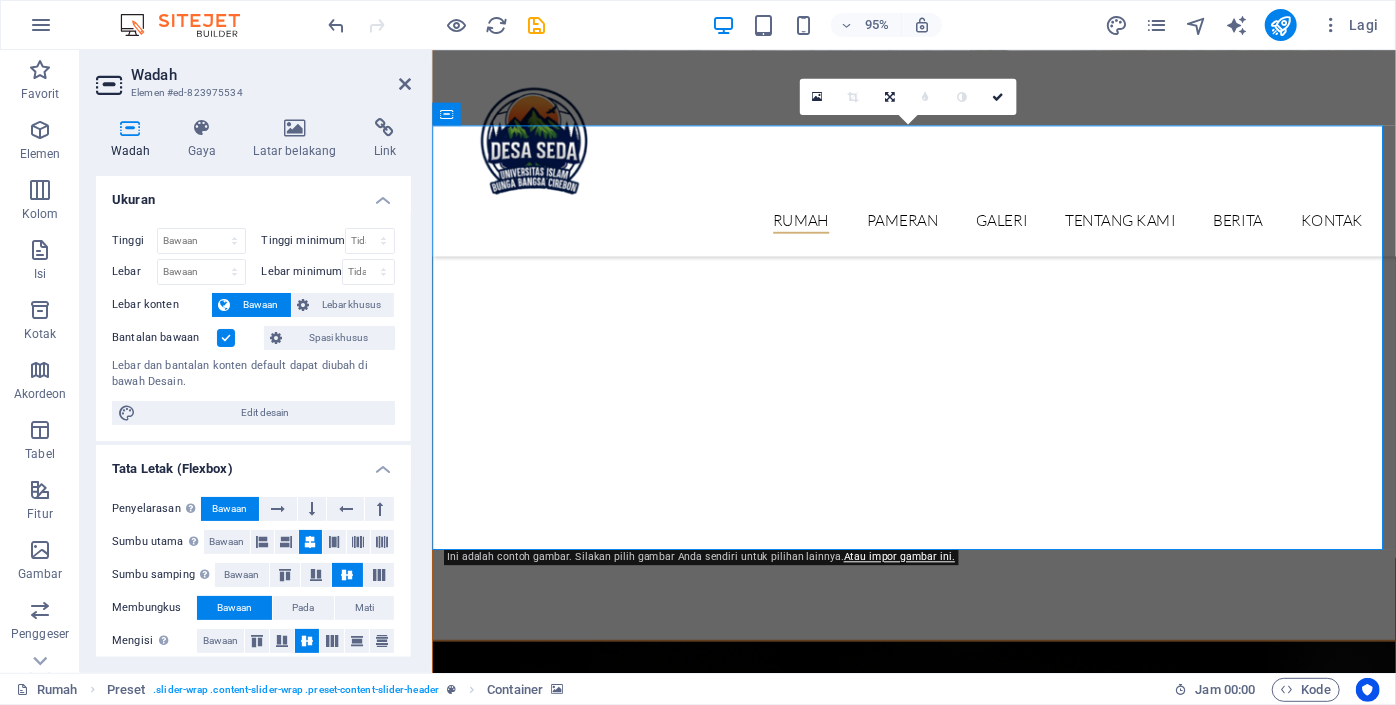 click at bounding box center (938, 940) 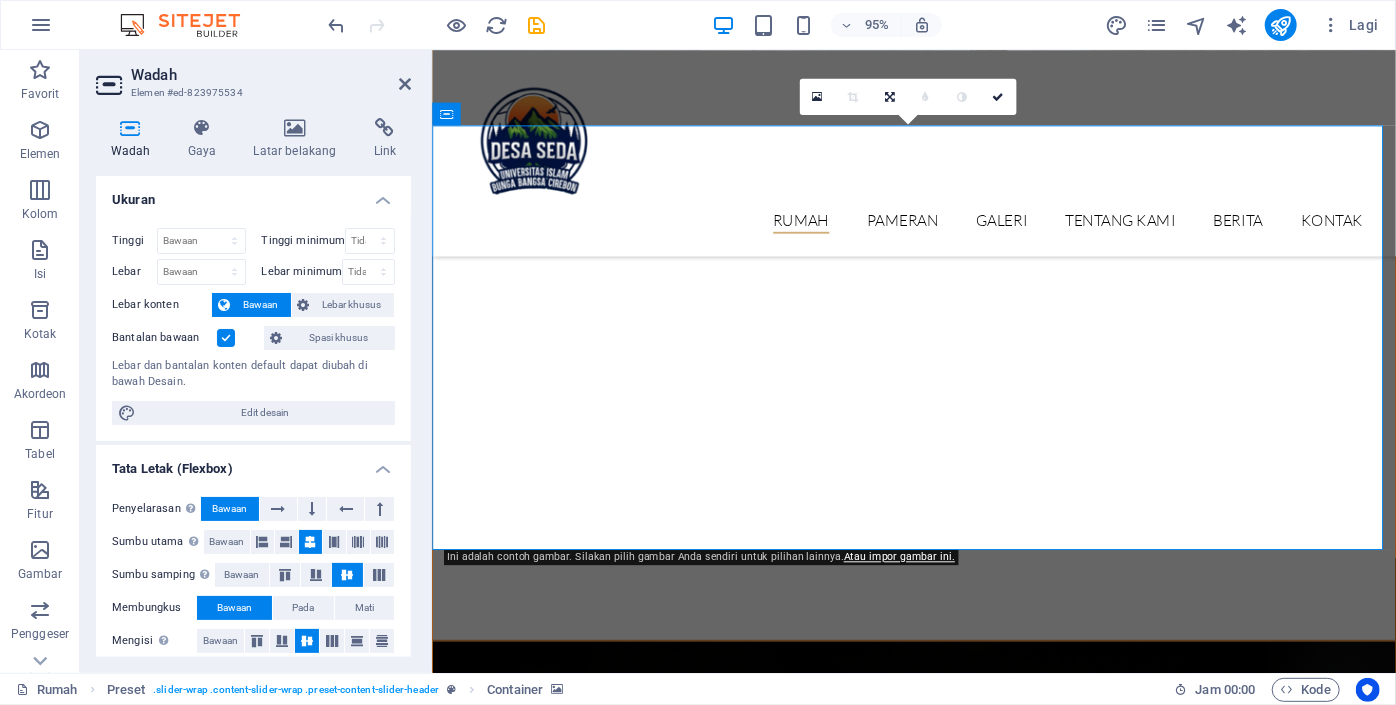 click at bounding box center (938, 940) 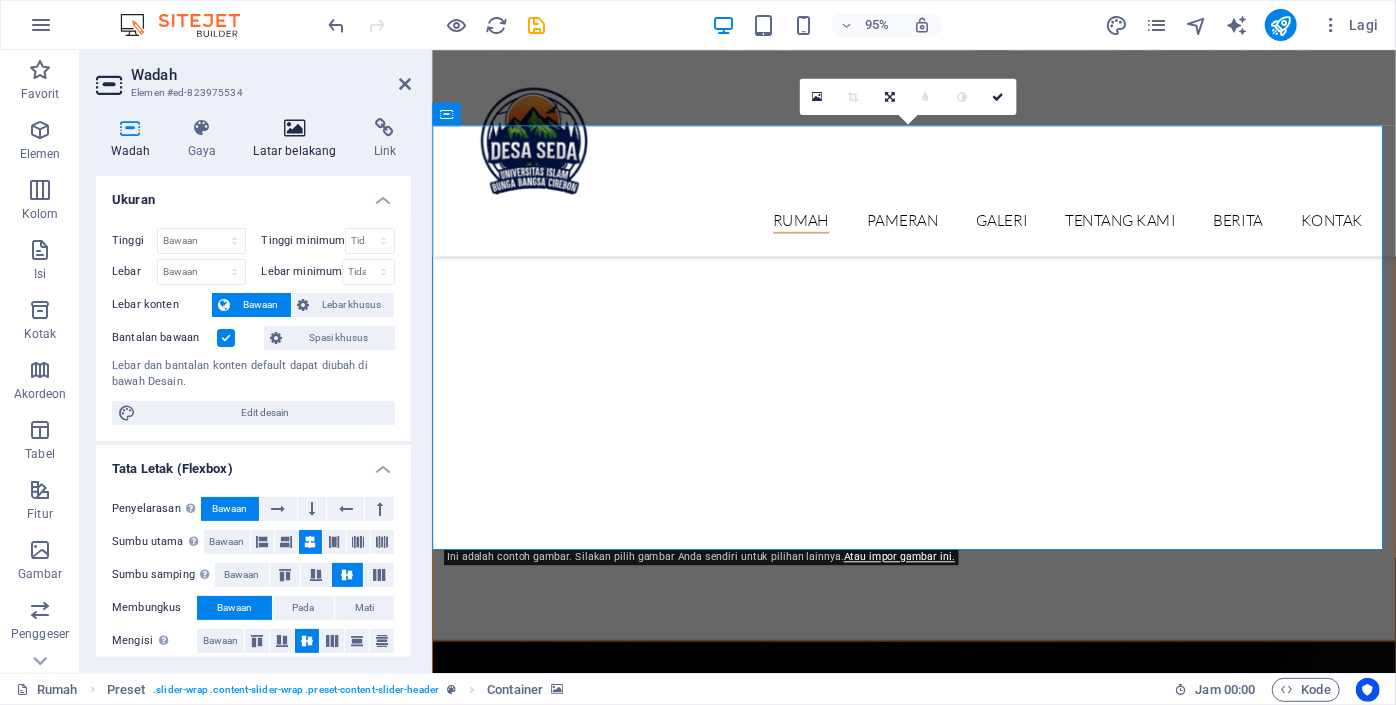 click on "Latar belakang" at bounding box center [295, 151] 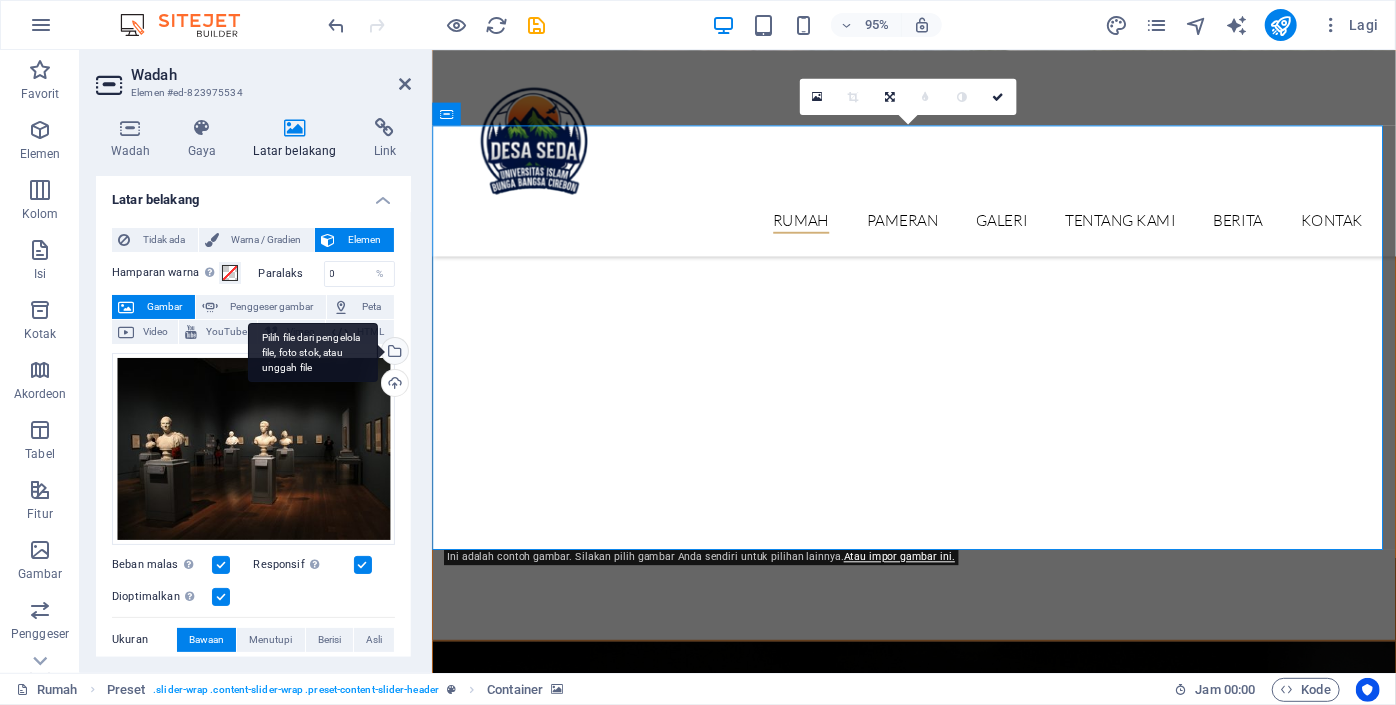click on "Pilih file dari pengelola file, foto stok, atau unggah file" at bounding box center (393, 353) 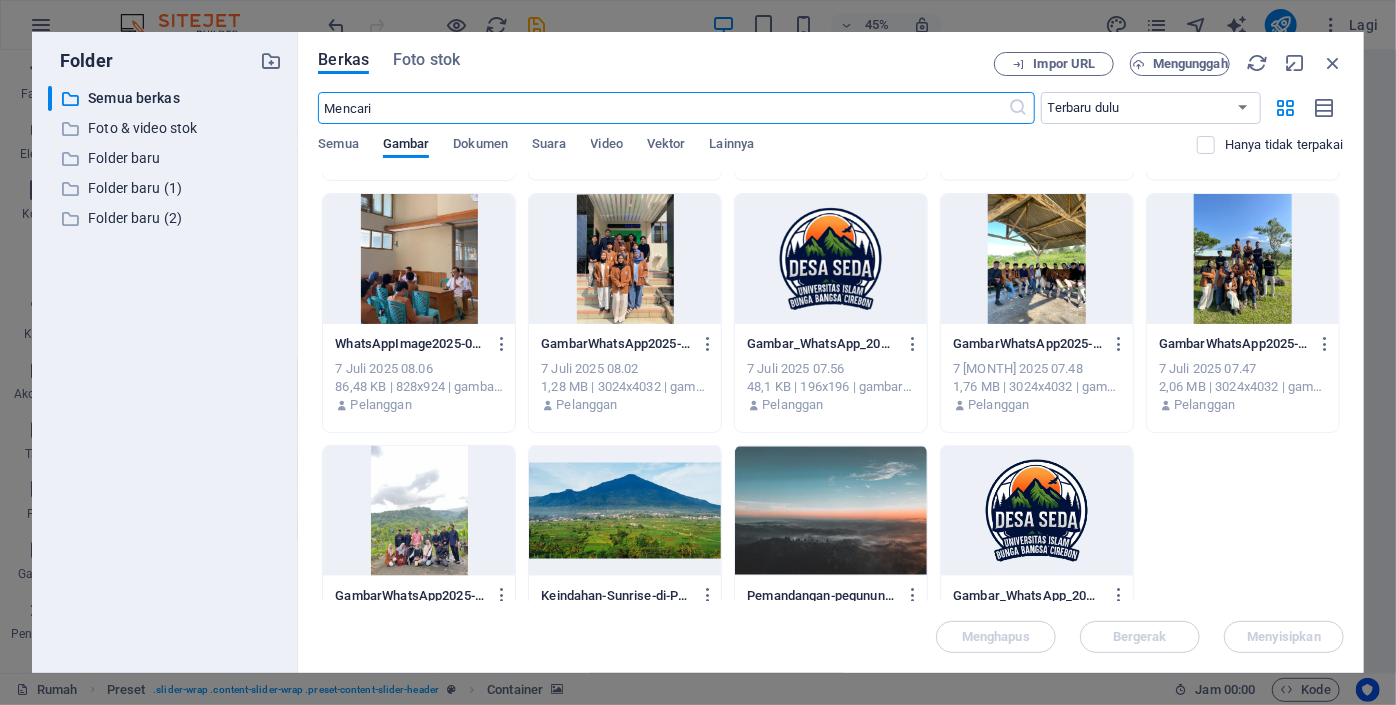 scroll, scrollTop: 1493, scrollLeft: 0, axis: vertical 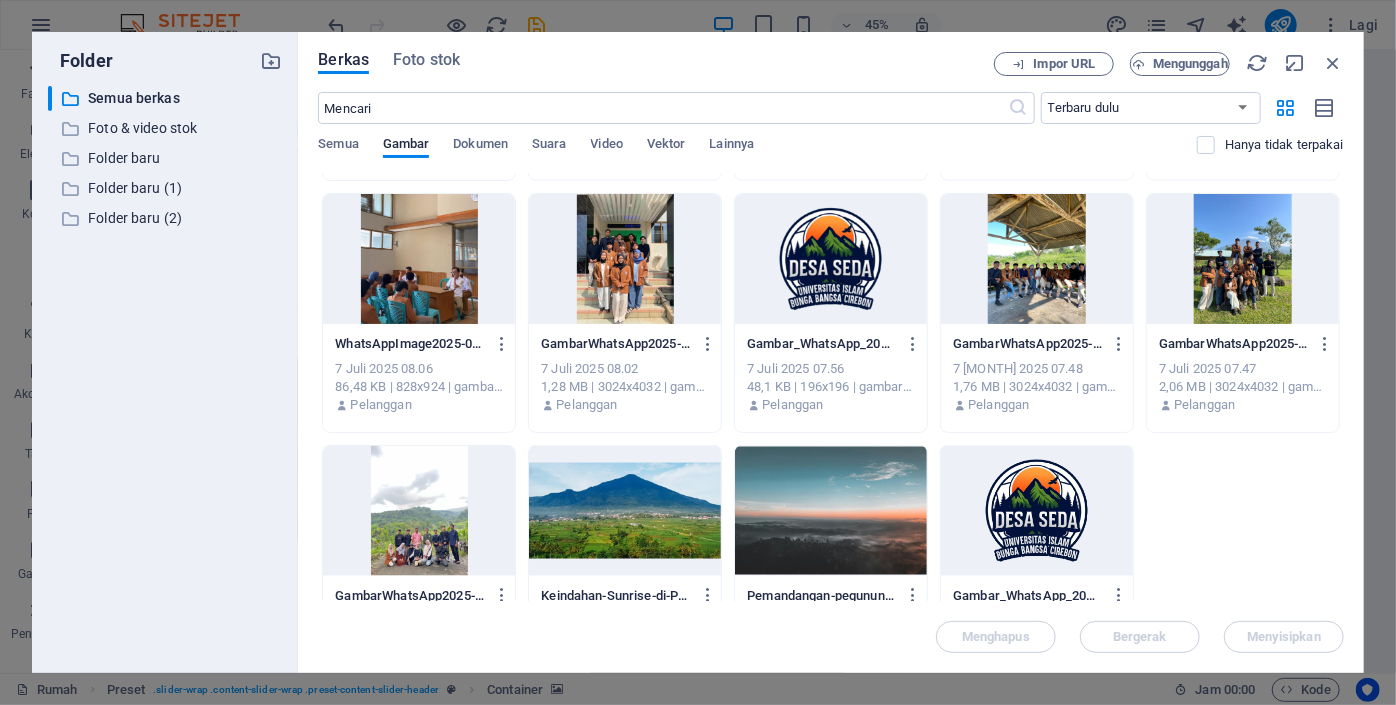 click at bounding box center [625, 511] 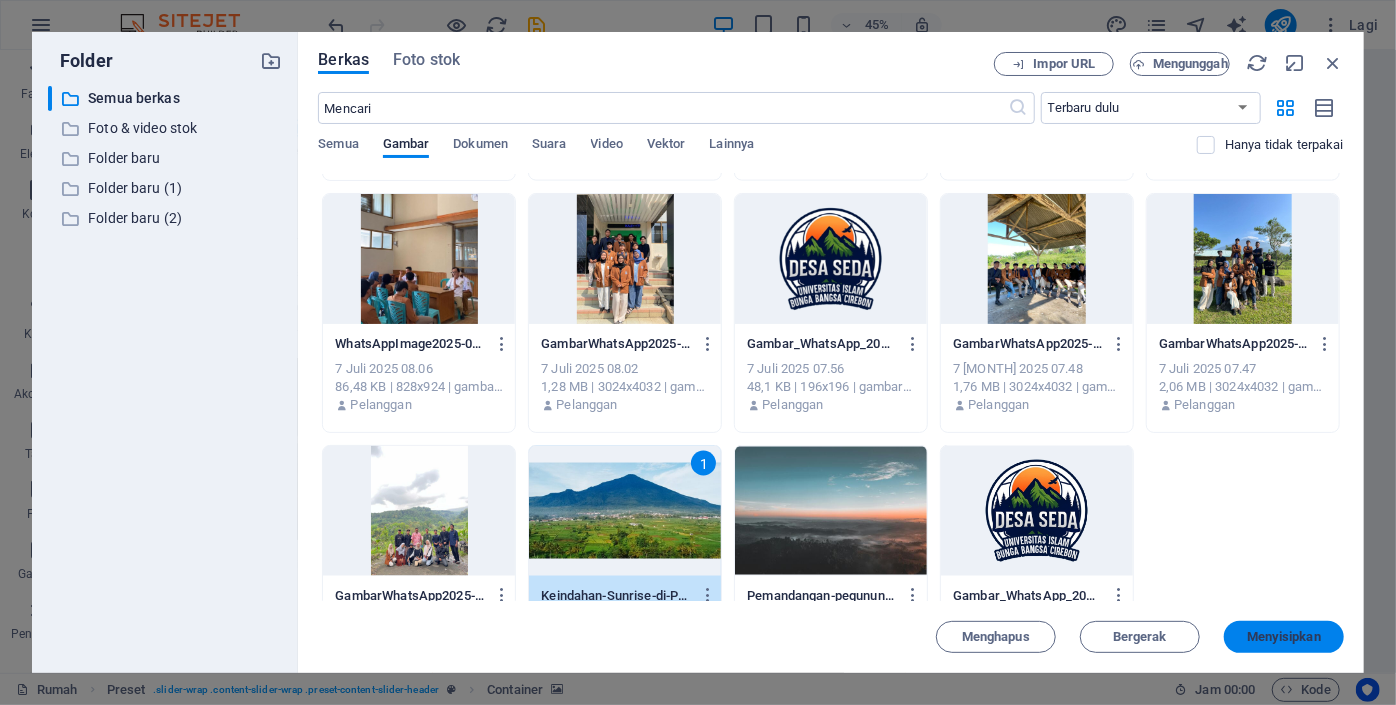 click on "Menyisipkan" at bounding box center [1284, 637] 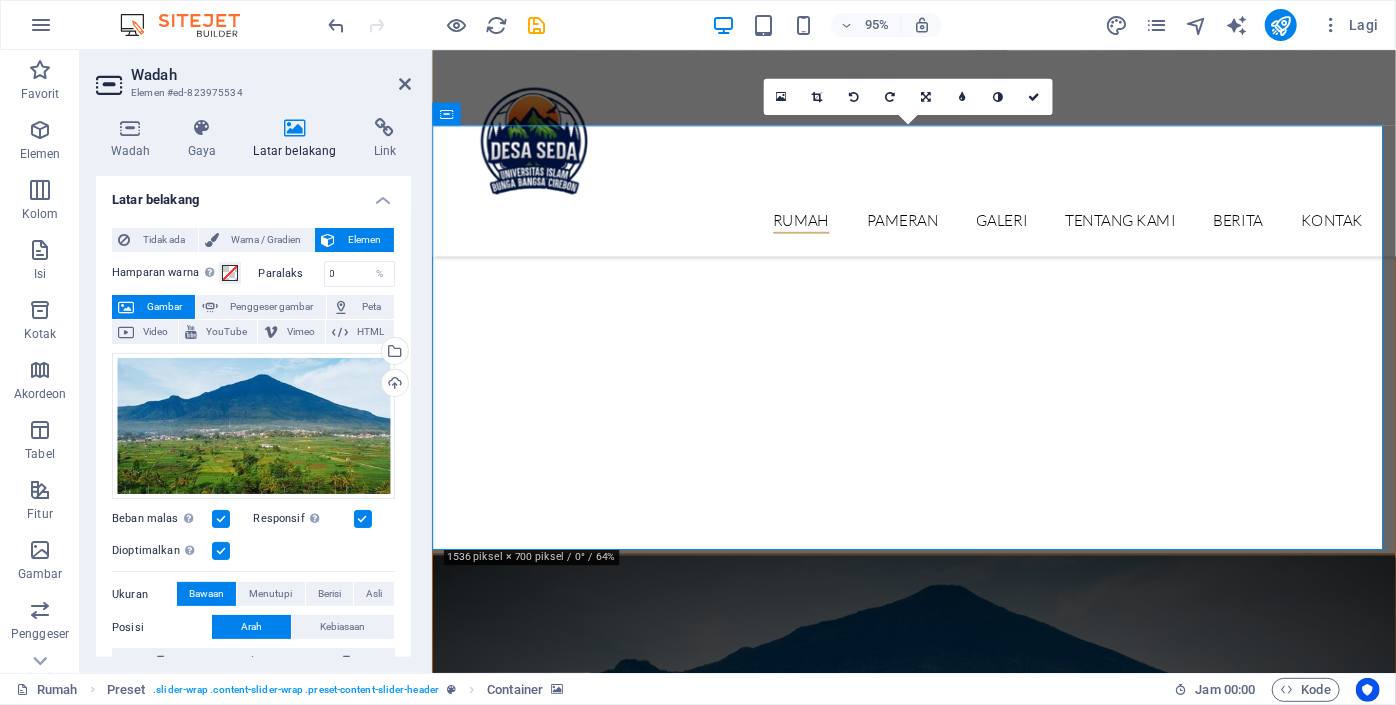click at bounding box center [363, 519] 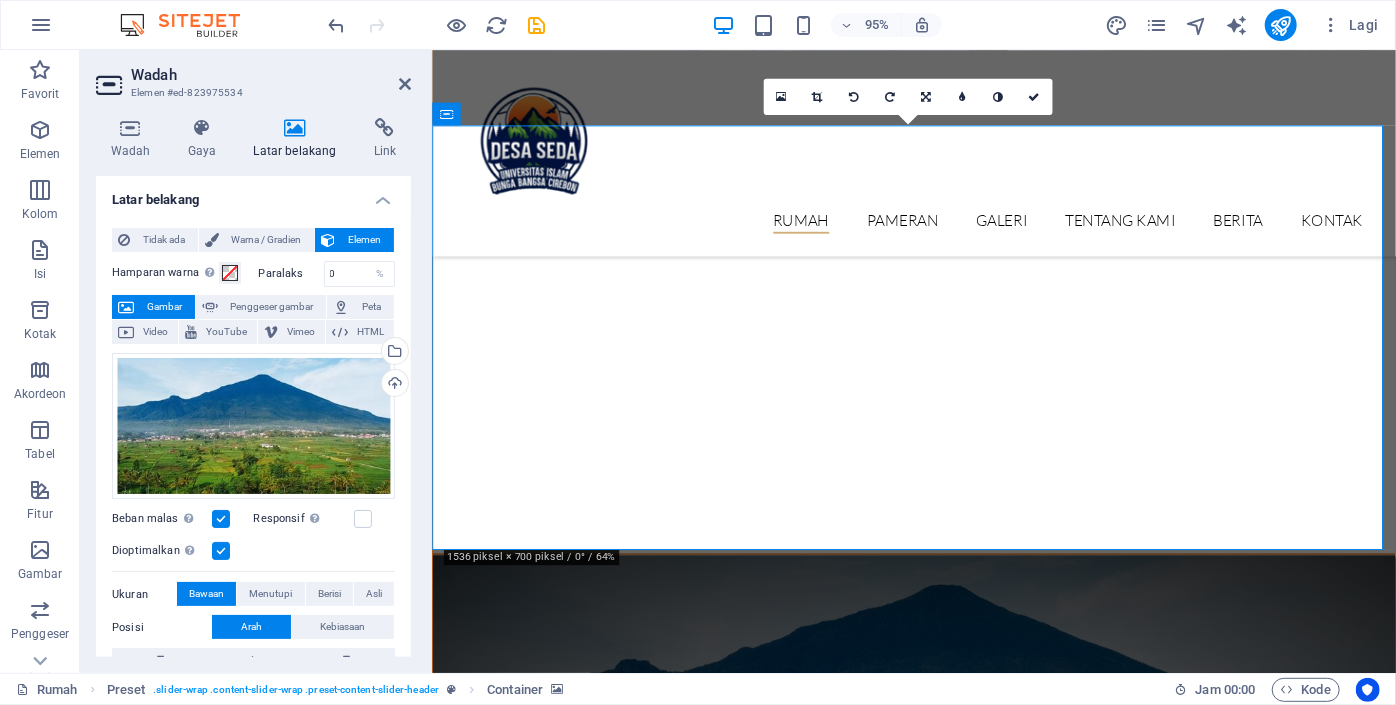 scroll, scrollTop: 100, scrollLeft: 0, axis: vertical 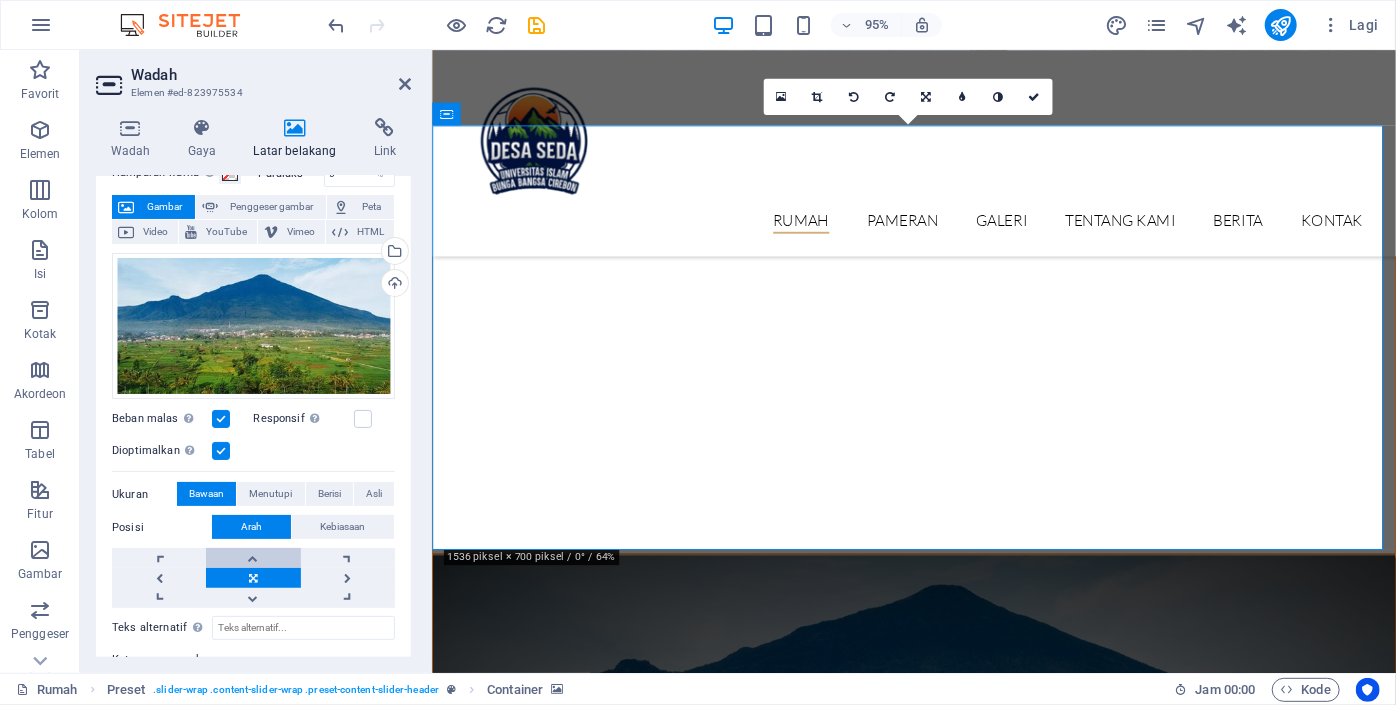 click at bounding box center [253, 558] 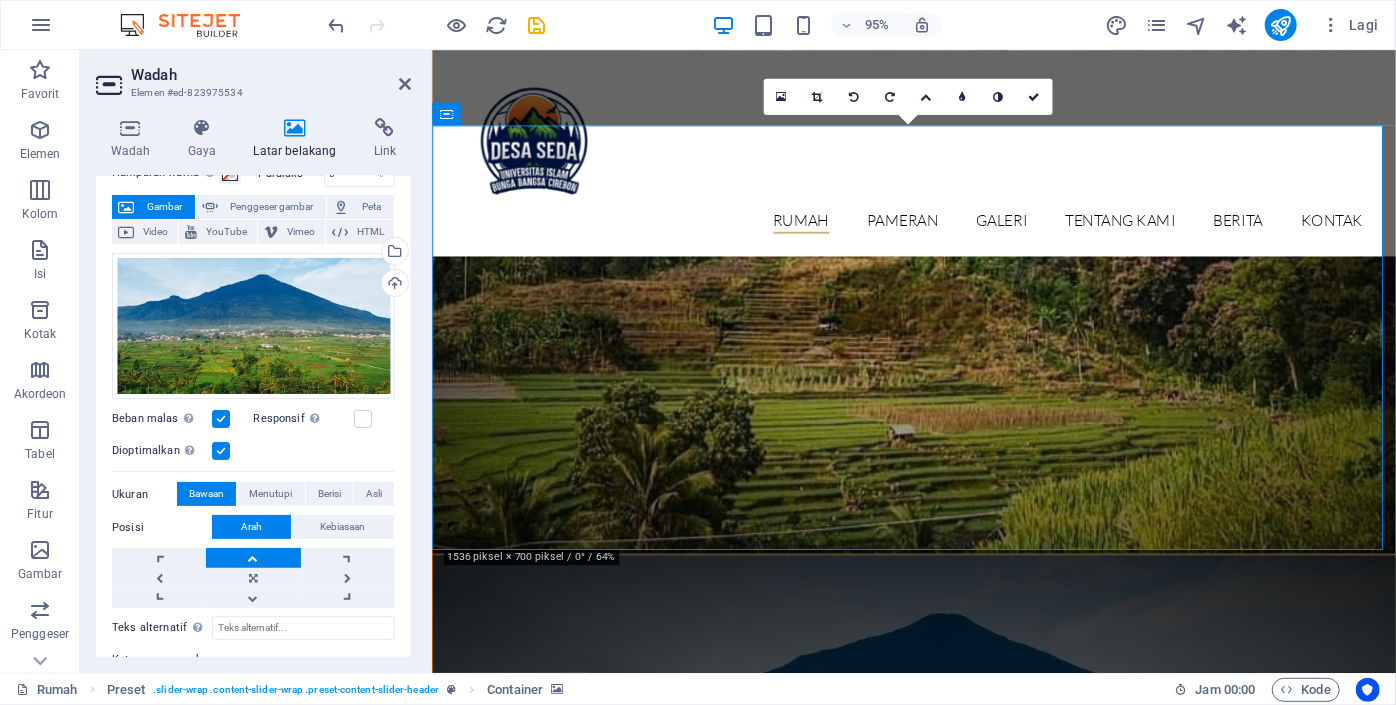 scroll, scrollTop: 906, scrollLeft: 0, axis: vertical 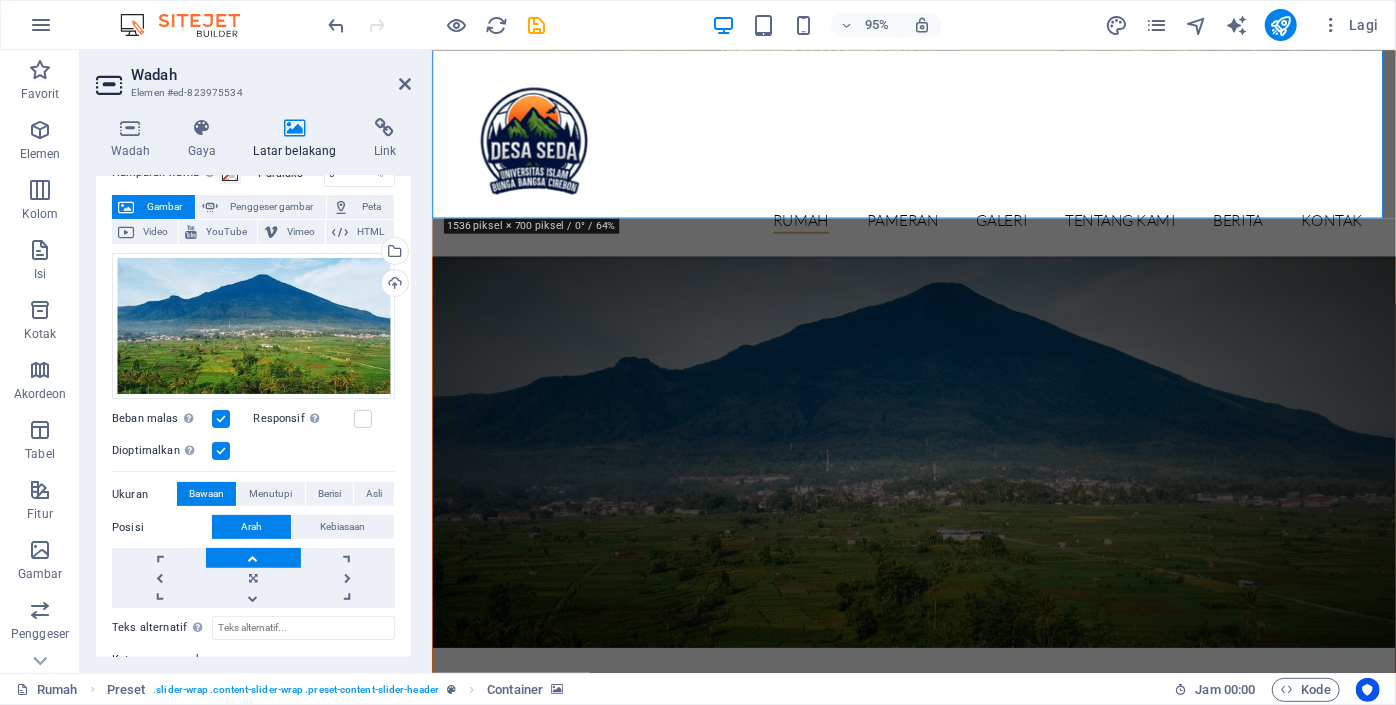 click at bounding box center [938, 1381] 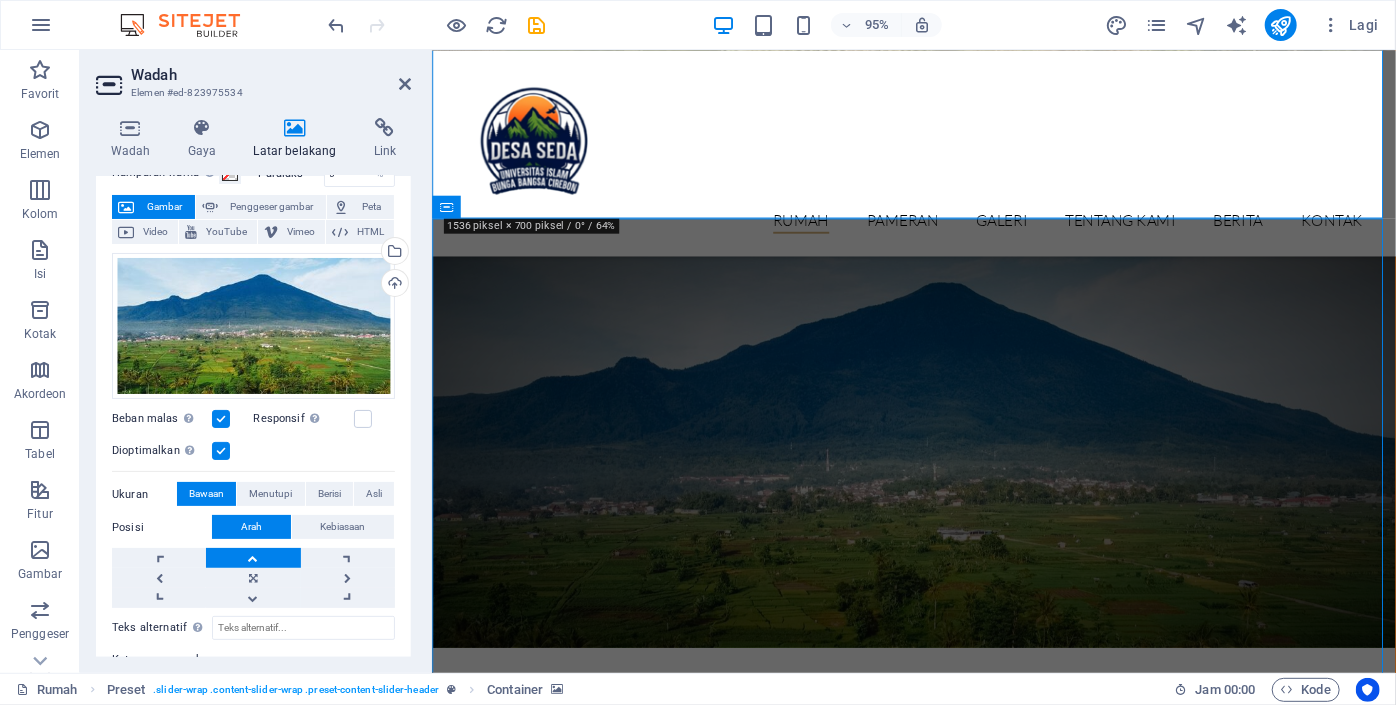 click at bounding box center [938, 1381] 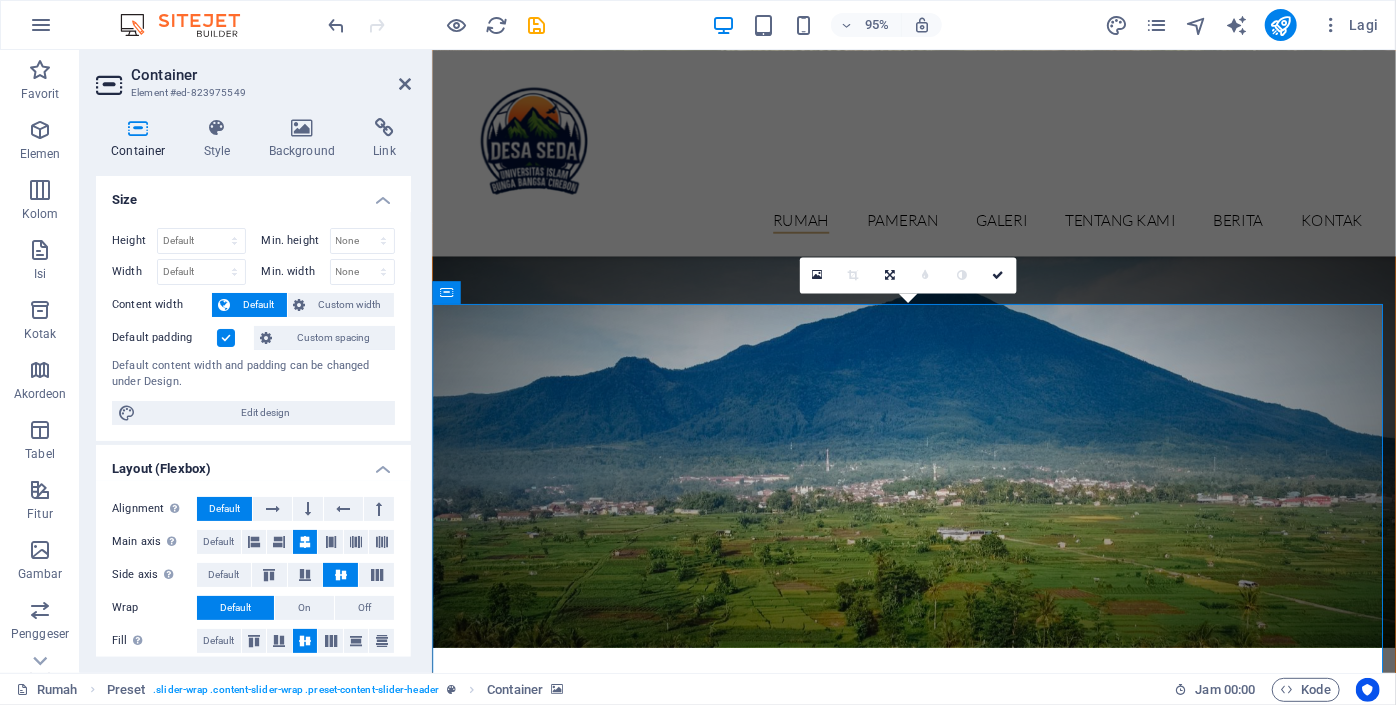 scroll, scrollTop: 816, scrollLeft: 0, axis: vertical 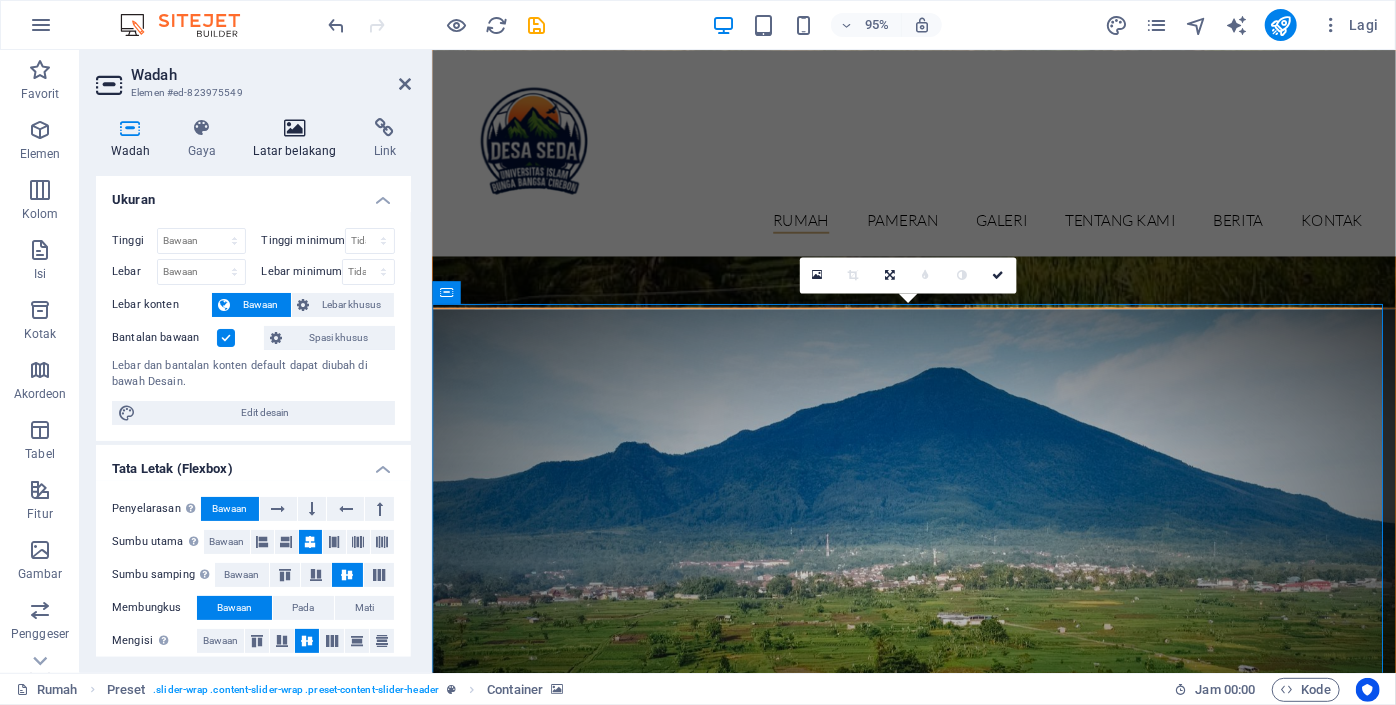click at bounding box center (295, 128) 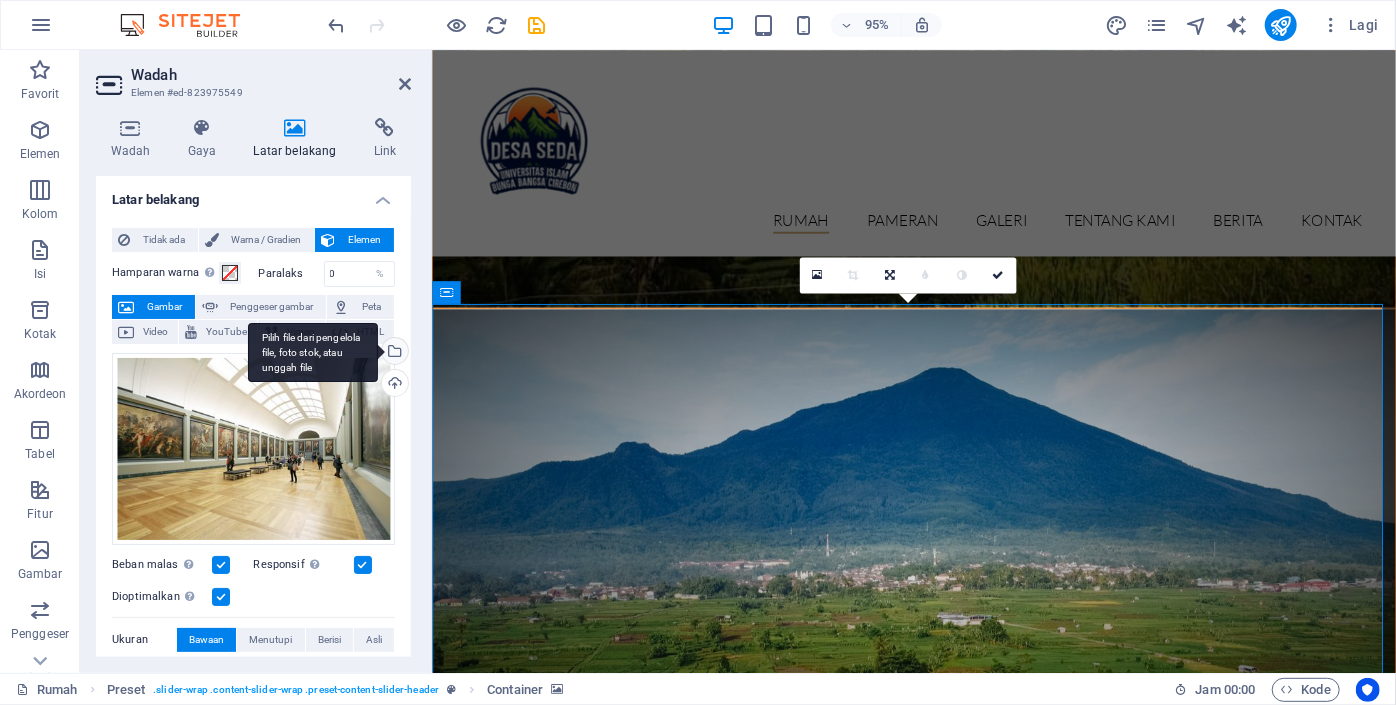 click on "Pilih file dari pengelola file, foto stok, atau unggah file" at bounding box center (313, 353) 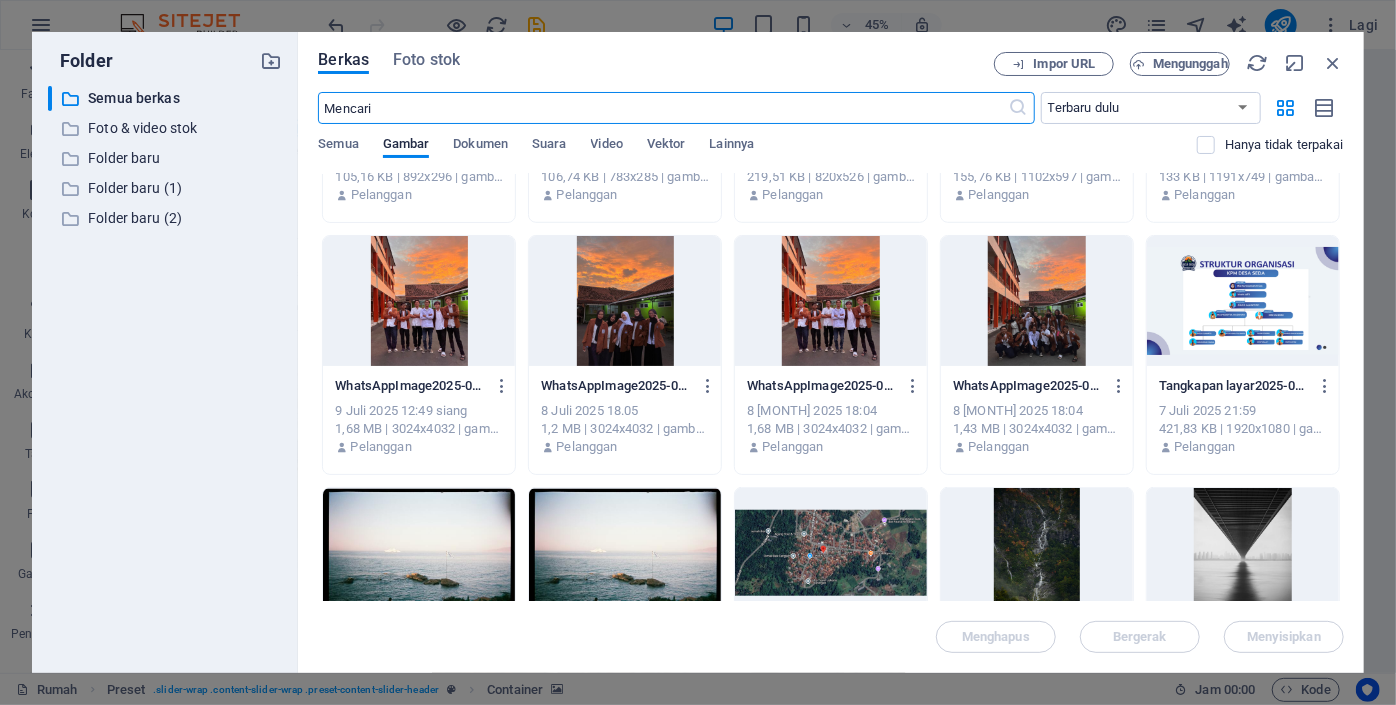 scroll, scrollTop: 875, scrollLeft: 0, axis: vertical 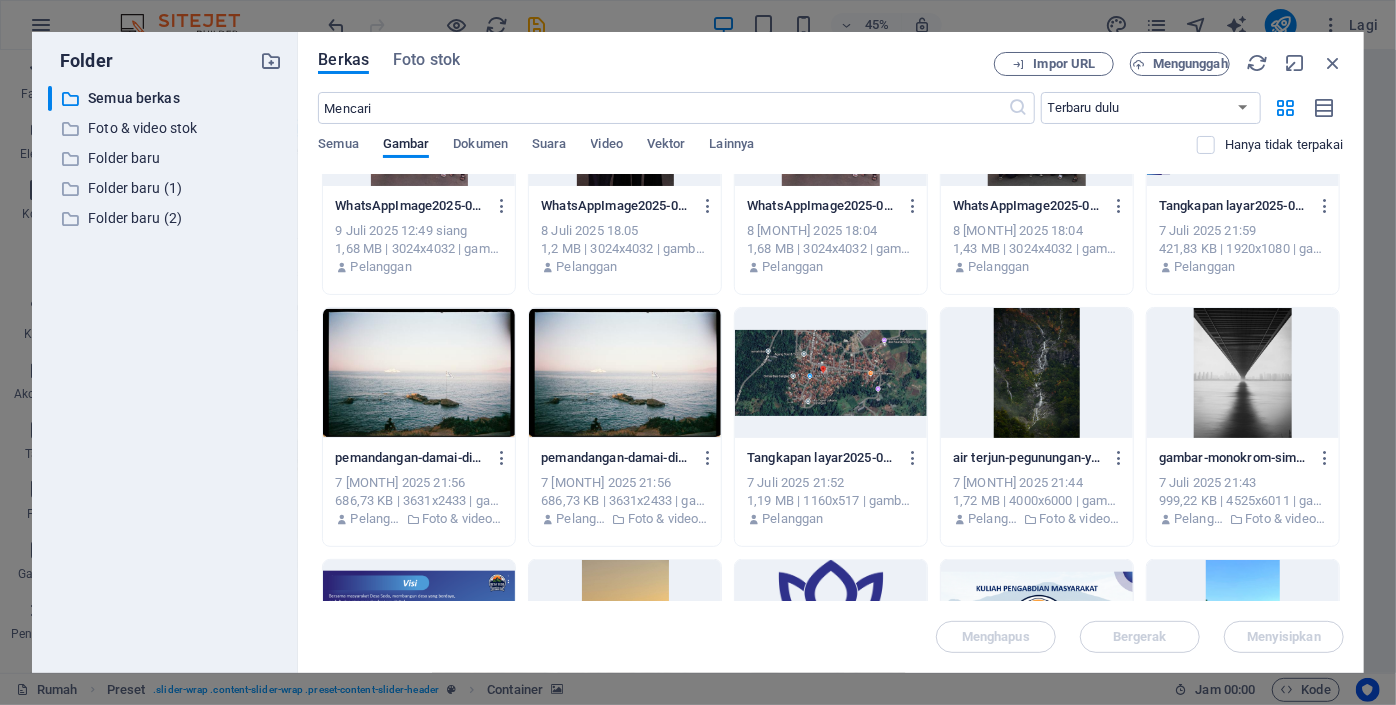 click at bounding box center [831, 373] 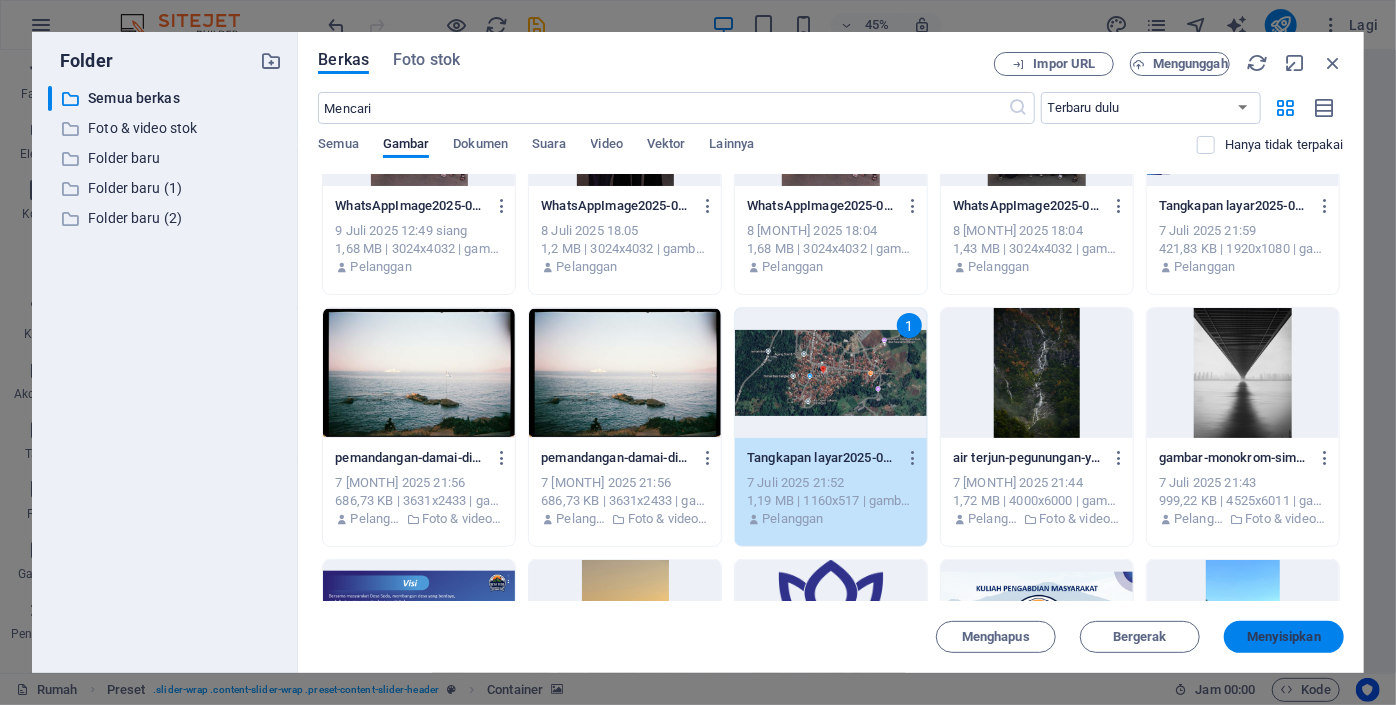click on "Menyisipkan" at bounding box center (1284, 636) 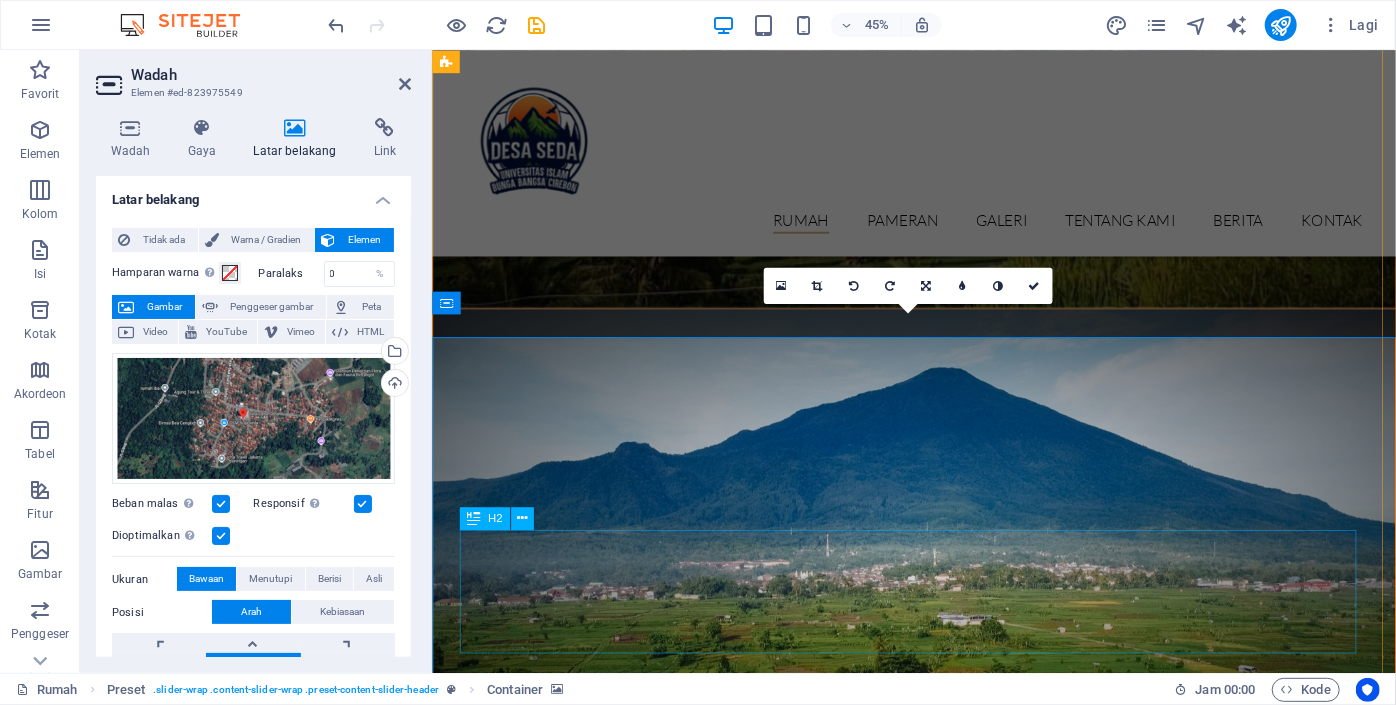 scroll, scrollTop: 805, scrollLeft: 0, axis: vertical 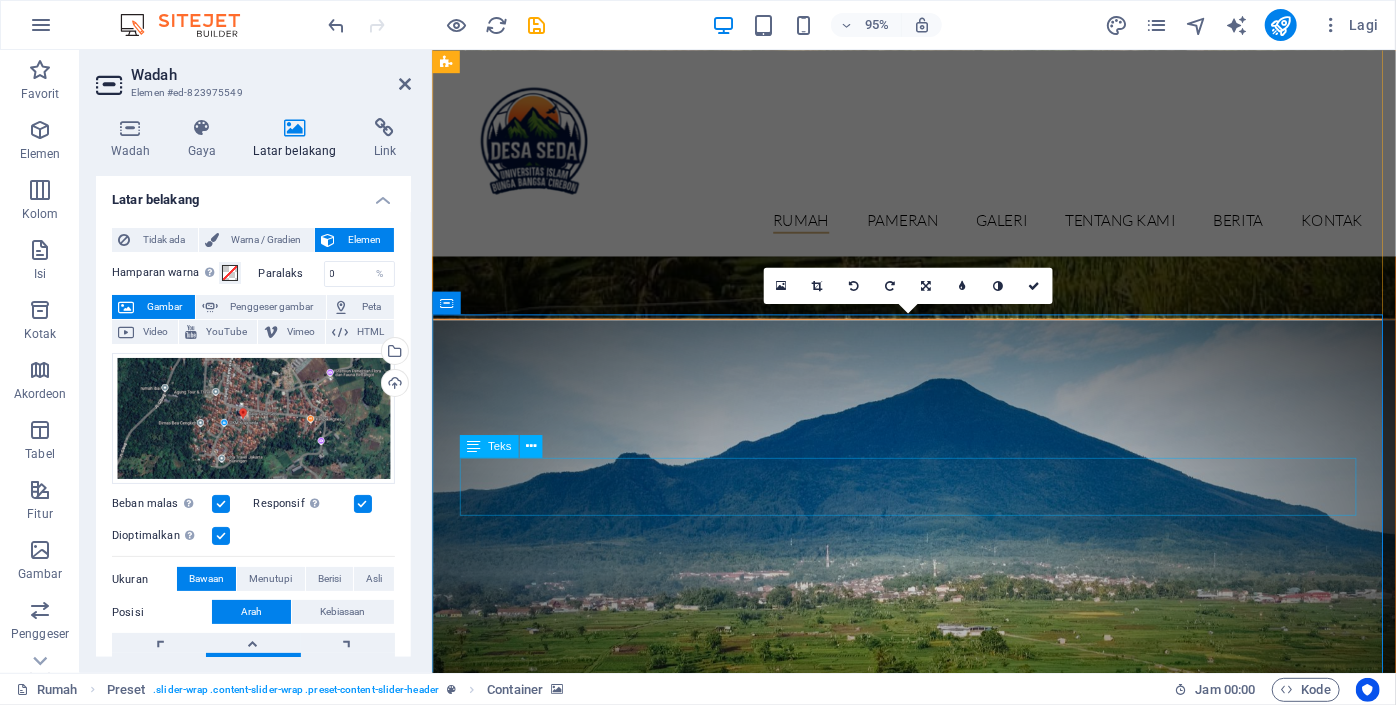 click on "Pembukaan pada hari Kamis, 12 Mei 2019" at bounding box center [939, 1918] 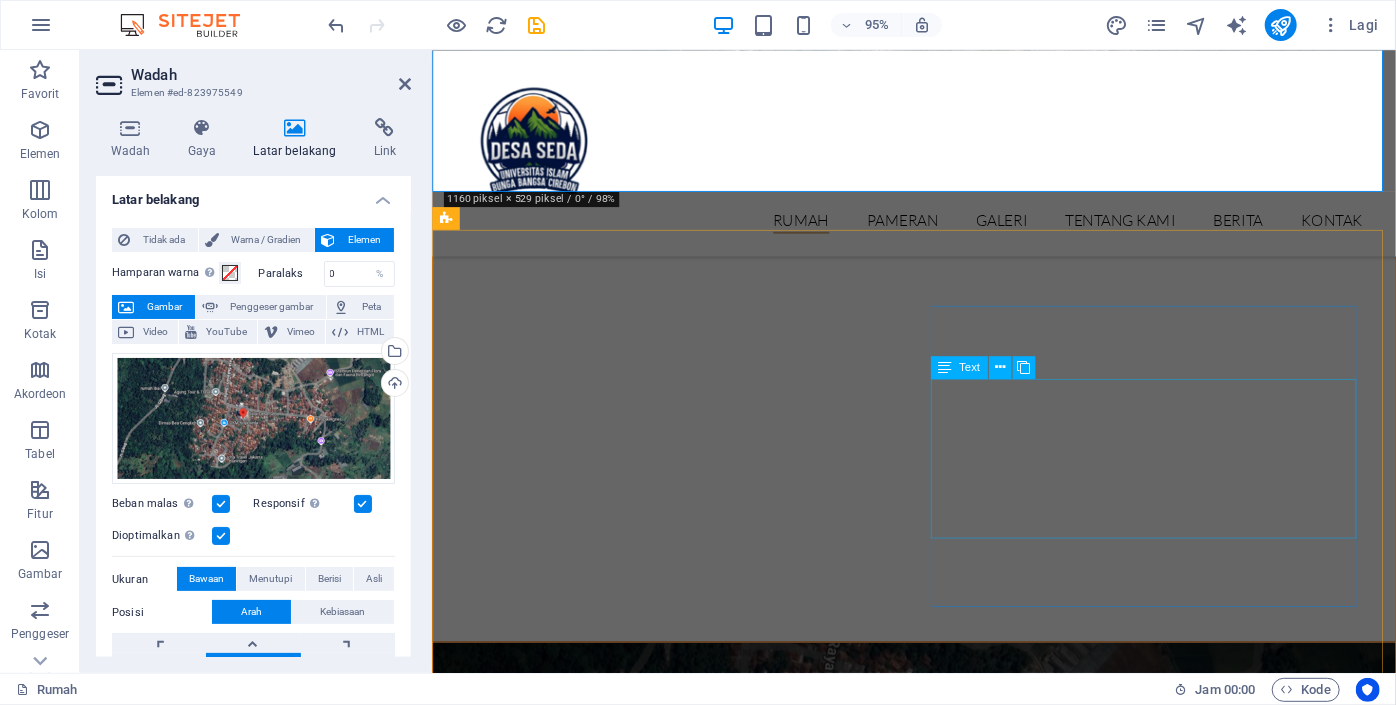 scroll, scrollTop: 1401, scrollLeft: 0, axis: vertical 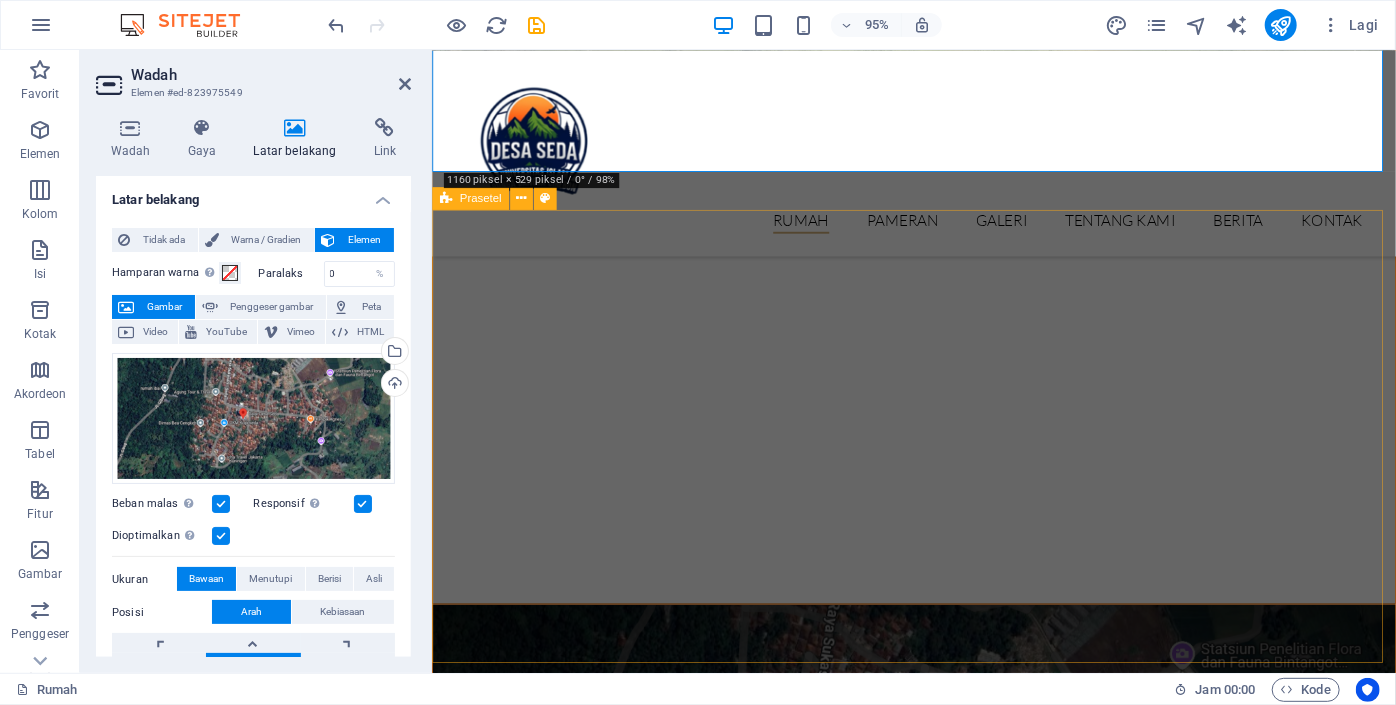 click on "Museum Sparta Lorem ipsum dolor sit amet, consectetur adipisicing elit. Menolak, terutama, dengan kebebasan menganggap praesentium cum magni odio dolor accusantium explicabo repudiandae molstiae itaque provident sit debitis aspernatur soluta deserunt incidunt ad cumque ex laboriosam. Distinctio, mollitia, molestias kecuali voluptatem veritatis iusto nam nulla menuta libero atque asumsinda. Pelajari lebih lanjut" at bounding box center [938, 1912] 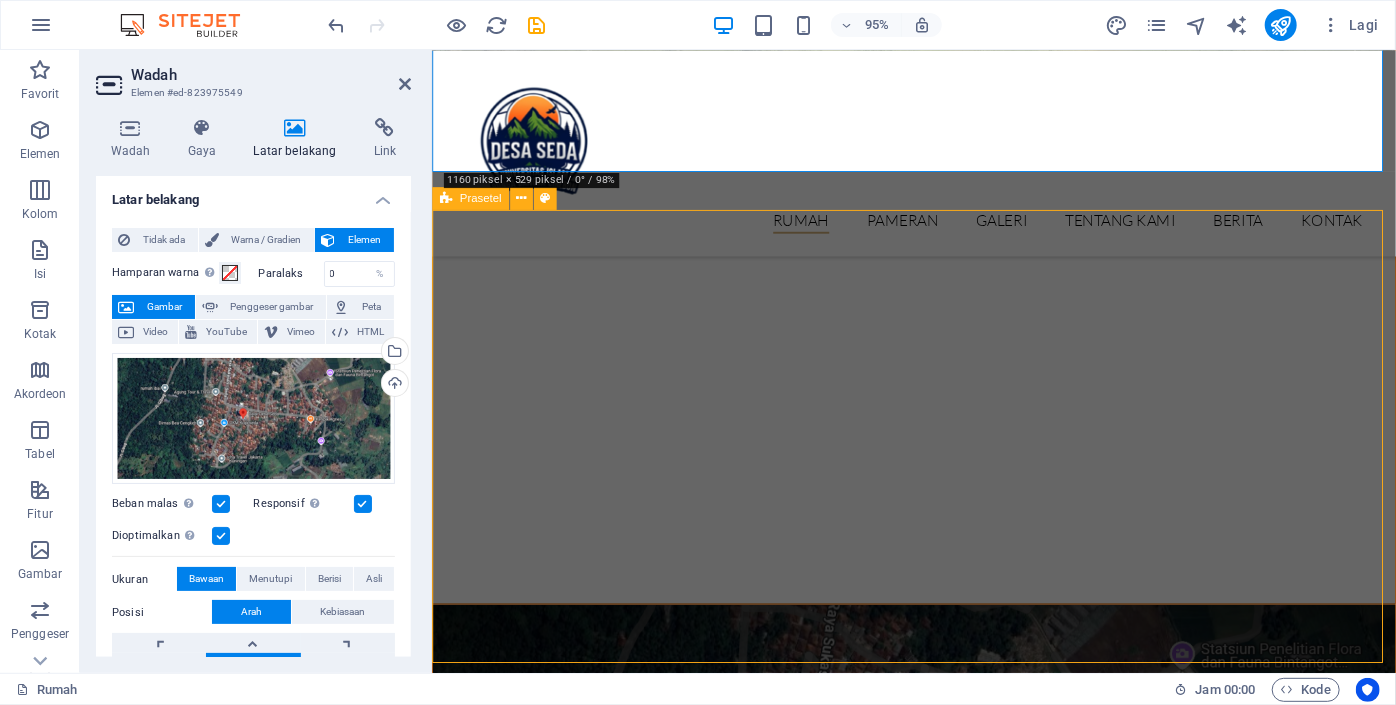 click on "Museum Sparta Lorem ipsum dolor sit amet, consectetur adipisicing elit. Menolak, terutama, dengan kebebasan menganggap praesentium cum magni odio dolor accusantium explicabo repudiandae molstiae itaque provident sit debitis aspernatur soluta deserunt incidunt ad cumque ex laboriosam. Distinctio, mollitia, molestias kecuali voluptatem veritatis iusto nam nulla menuta libero atque asumsinda. Pelajari lebih lanjut" at bounding box center [938, 1912] 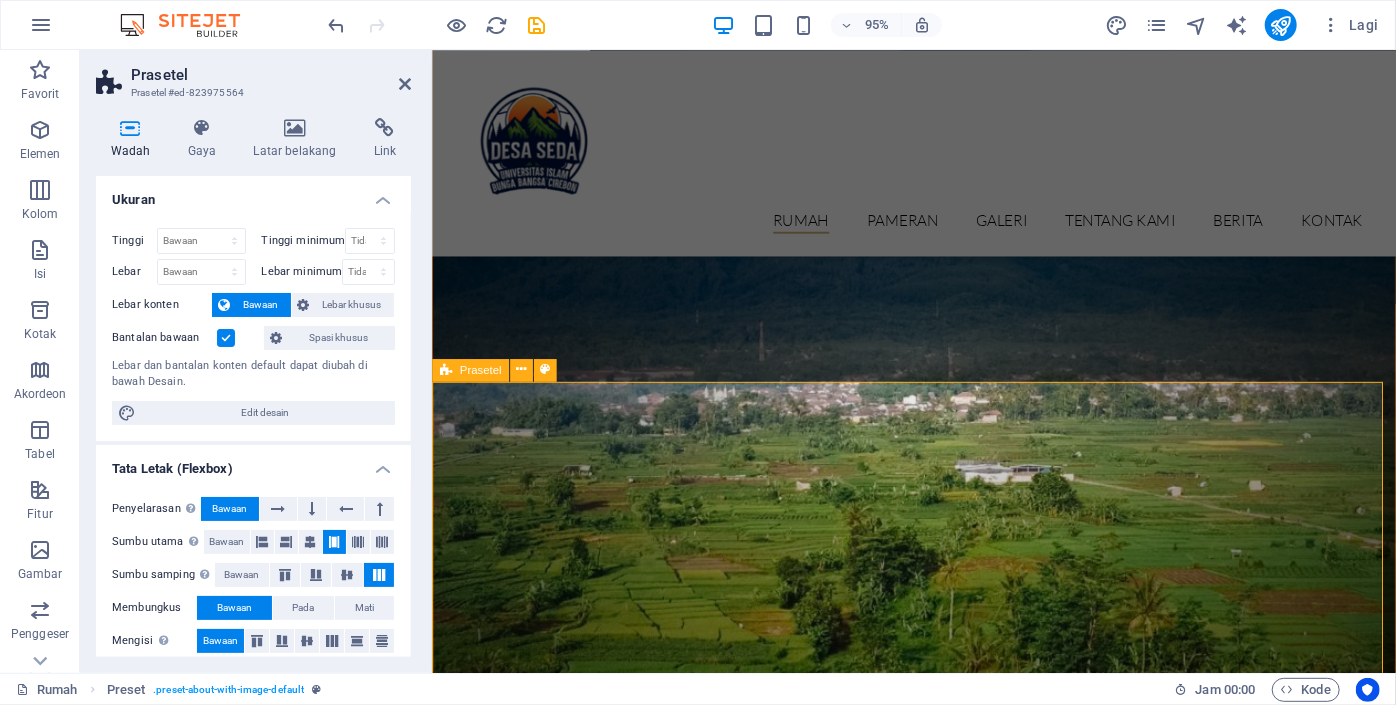 click on "Museum Sparta Lorem ipsum dolor sit amet, consectetur adipisicing elit. Menolak, terutama, dengan kebebasan menganggap praesentium cum magni odio dolor accusantium explicabo repudiandae molstiae itaque provident sit debitis aspernatur soluta deserunt incidunt ad cumque ex laboriosam. Distinctio, mollitia, molestias kecuali voluptatem veritatis iusto nam nulla menuta libero atque asumsinda. Pelajari lebih lanjut" at bounding box center (938, 2092) 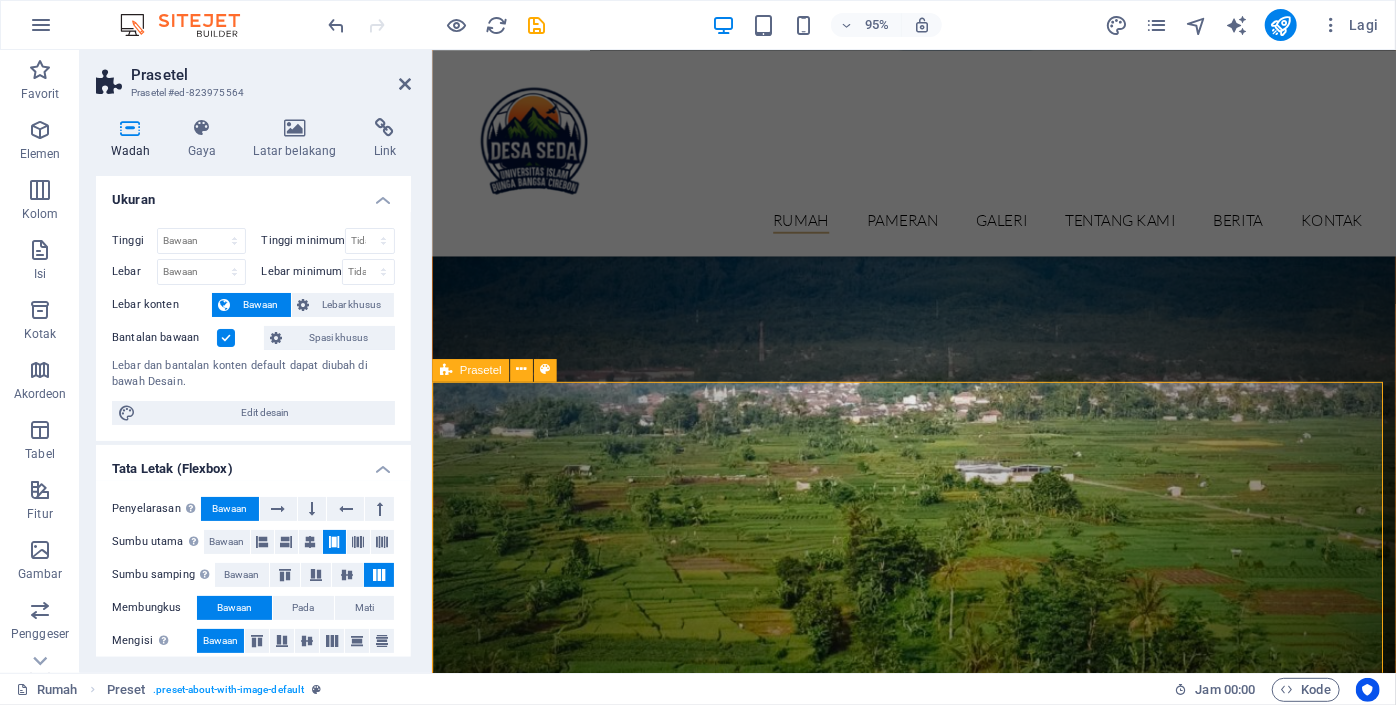 click on "Museum Sparta Lorem ipsum dolor sit amet, consectetur adipisicing elit. Menolak, terutama, dengan kebebasan menganggap praesentium cum magni odio dolor accusantium explicabo repudiandae molstiae itaque provident sit debitis aspernatur soluta deserunt incidunt ad cumque ex laboriosam. Distinctio, mollitia, molestias kecuali voluptatem veritatis iusto nam nulla menuta libero atque asumsinda. Pelajari lebih lanjut" at bounding box center [938, 2092] 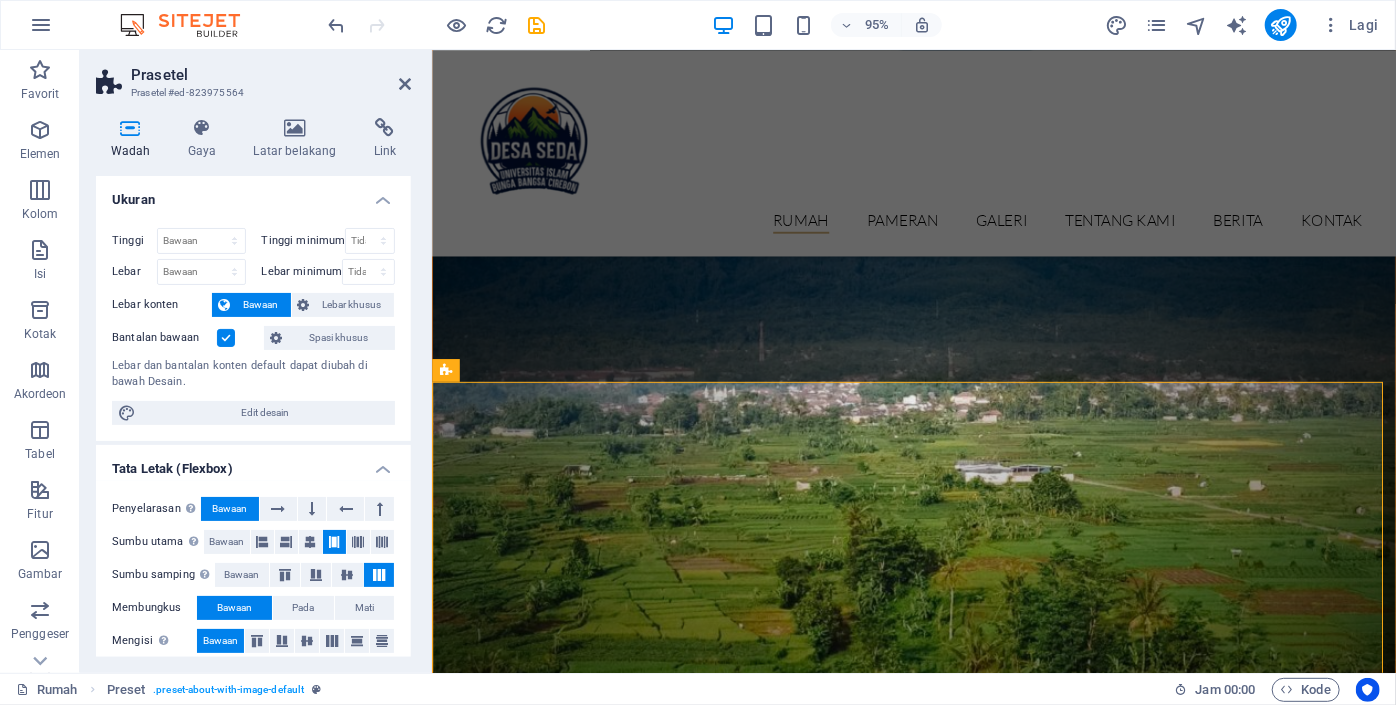 click at bounding box center [938, 1036] 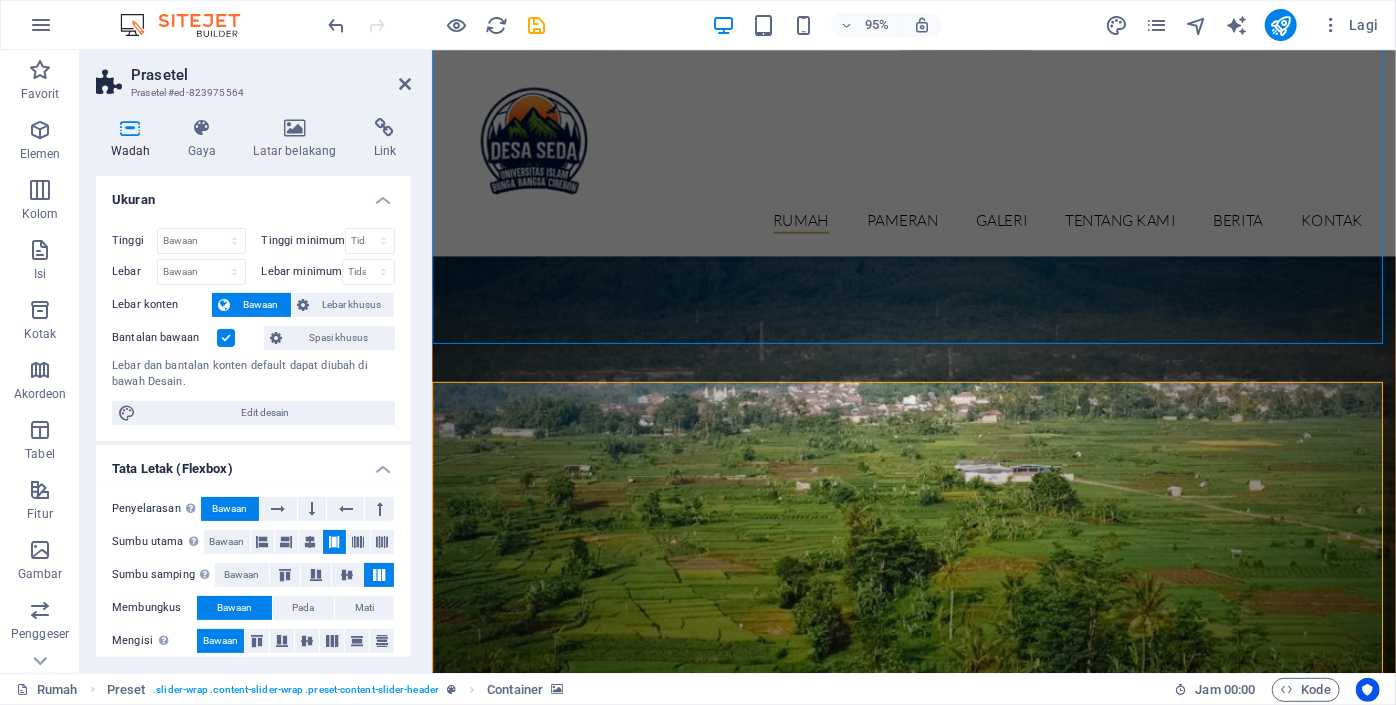 click at bounding box center [938, 1036] 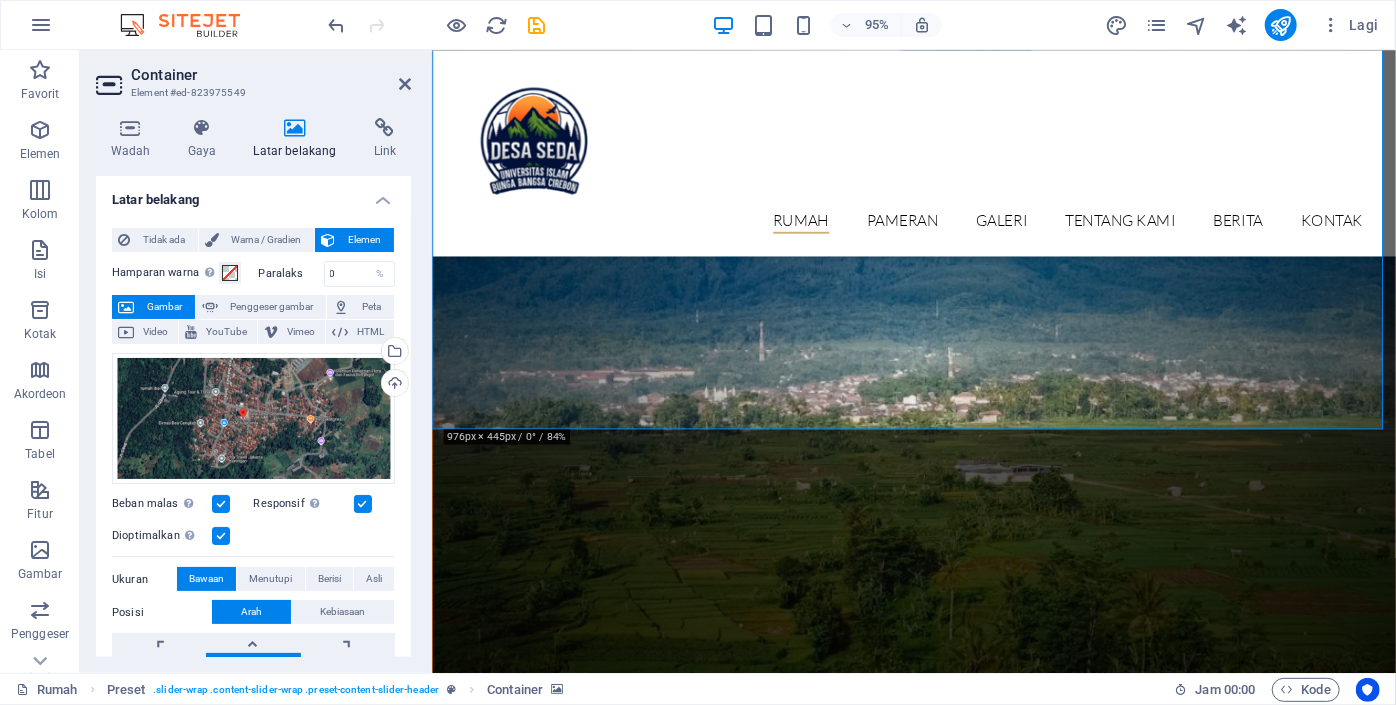 scroll, scrollTop: 1130, scrollLeft: 0, axis: vertical 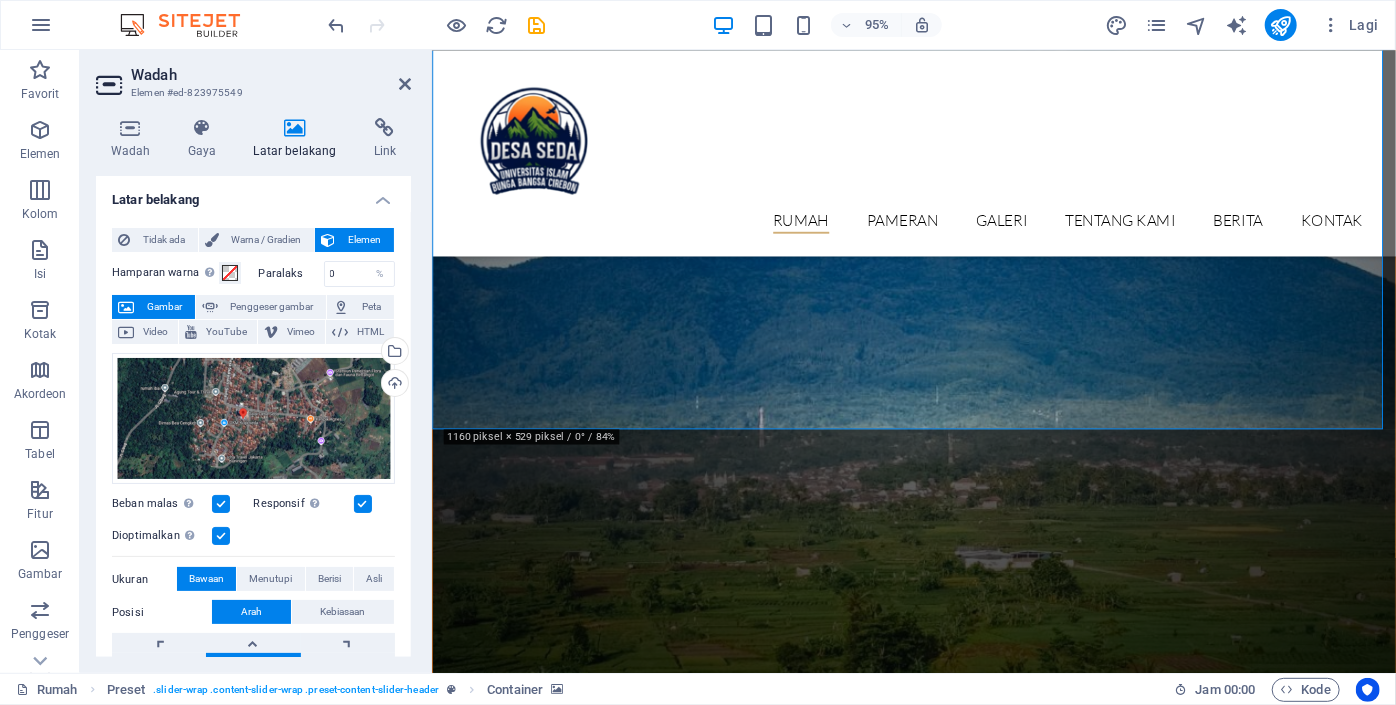 click on "Wadah Elemen #ed-823975549
Wadah Gaya Latar belakang Link Ukuran Tinggi Bawaan piksel rem % vh mobil vw Tinggi minimum Tidak ada piksel rem % vh mobil vw Lebar Bawaan piksel rem % mereka vh mobil vw Lebar minimum Tidak ada piksel rem % vh mobil vw Lebar konten Bawaan Lebar khusus Lebar Bawaan piksel rem % mereka vh mobil vw Lebar minimum Tidak ada piksel rem % vh mobil vw Bantalan bawaan Spasi khusus Lebar dan bantalan konten default dapat diubah di bawah Desain. Edit desain Tata Letak (Flexbox) Penyelarasan Menentukan arah lentur. Bawaan Sumbu utama Tentukan bagaimana elemen harus berperilaku di sepanjang sumbu utama di dalam wadah ini (ratakan konten). Bawaan Sumbu samping Mengontrol arah vertikal elemen di dalam wadah (menyejajarkan item). Bawaan Membungkus Bawaan Pada Mati Mengisi Mengontrol jarak dan arah elemen pada sumbu y melintasi beberapa garis (menyelaraskan konten). Bawaan Aksesibilitas Peran Peran ARIA mendefinisikan tujuan suatu elemen.  Tidak ada Peringatan Artikel Spanduk Gaya" at bounding box center (256, 361) 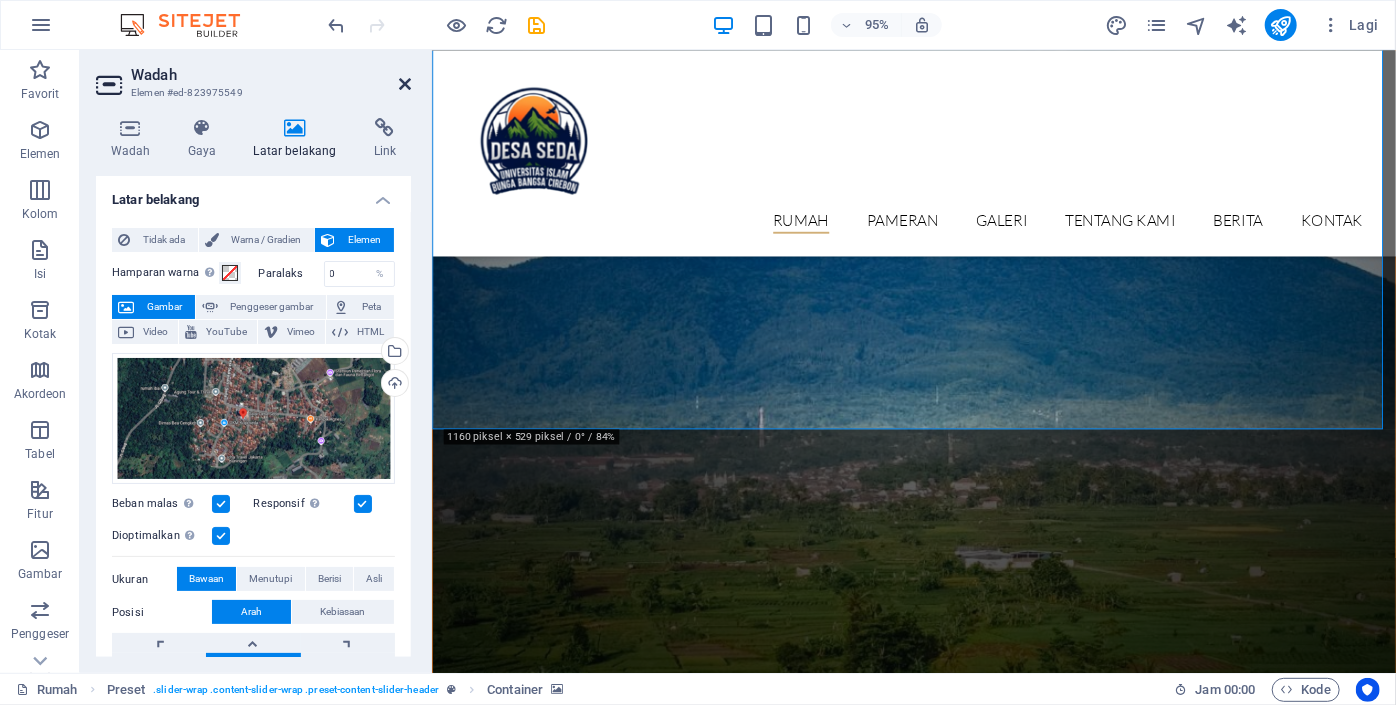 click at bounding box center (405, 84) 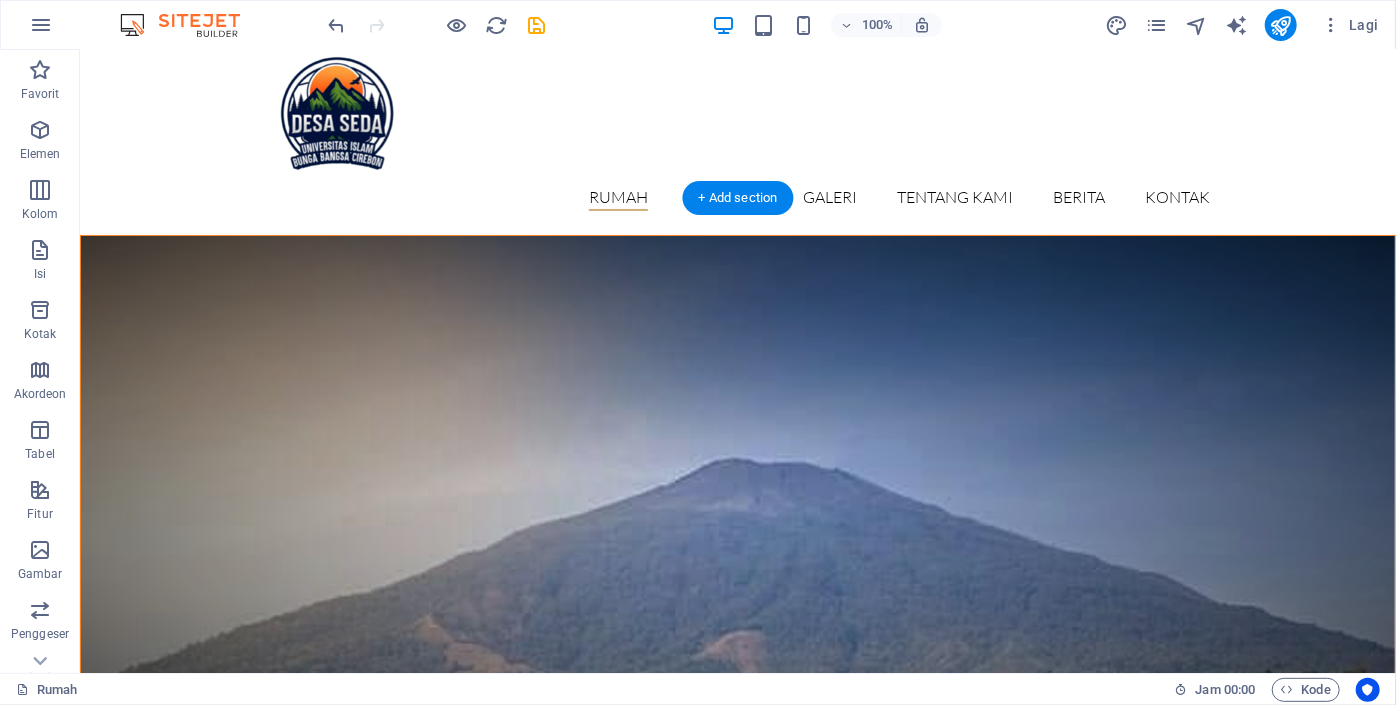 scroll, scrollTop: 42, scrollLeft: 0, axis: vertical 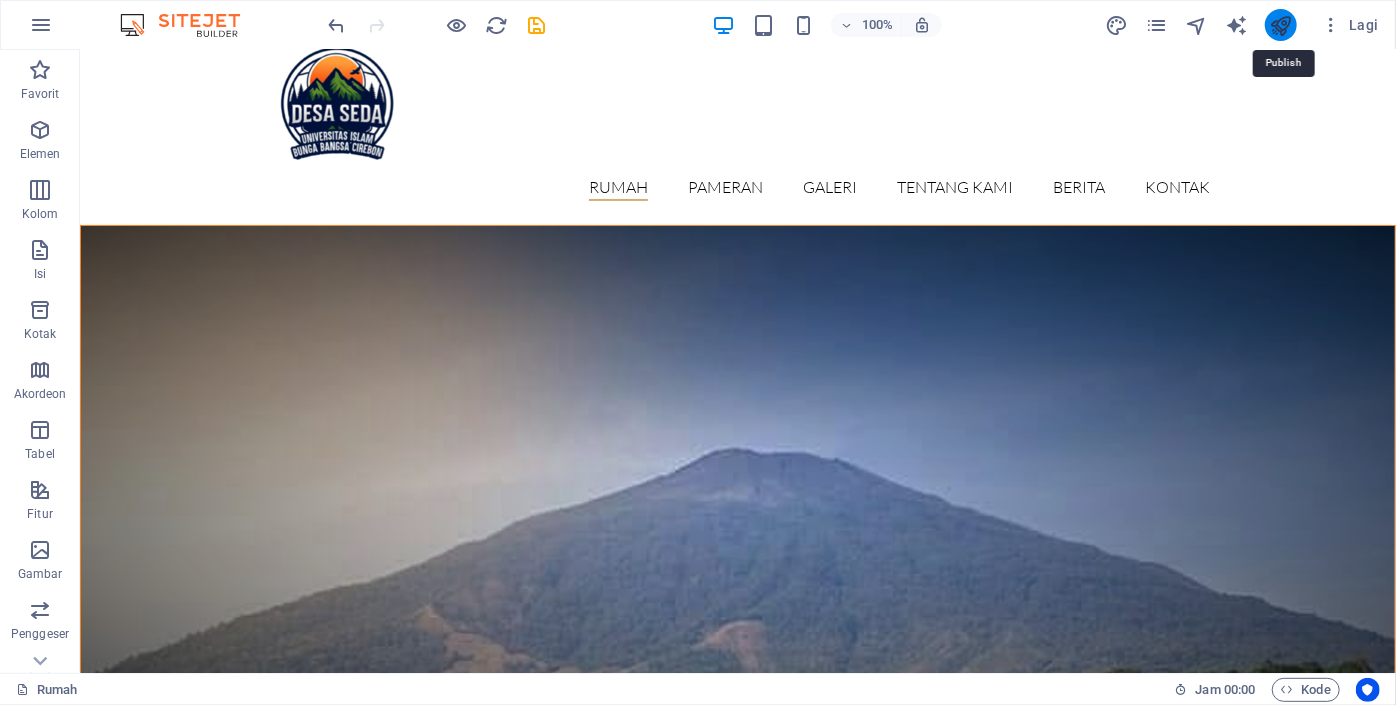 click at bounding box center (1280, 25) 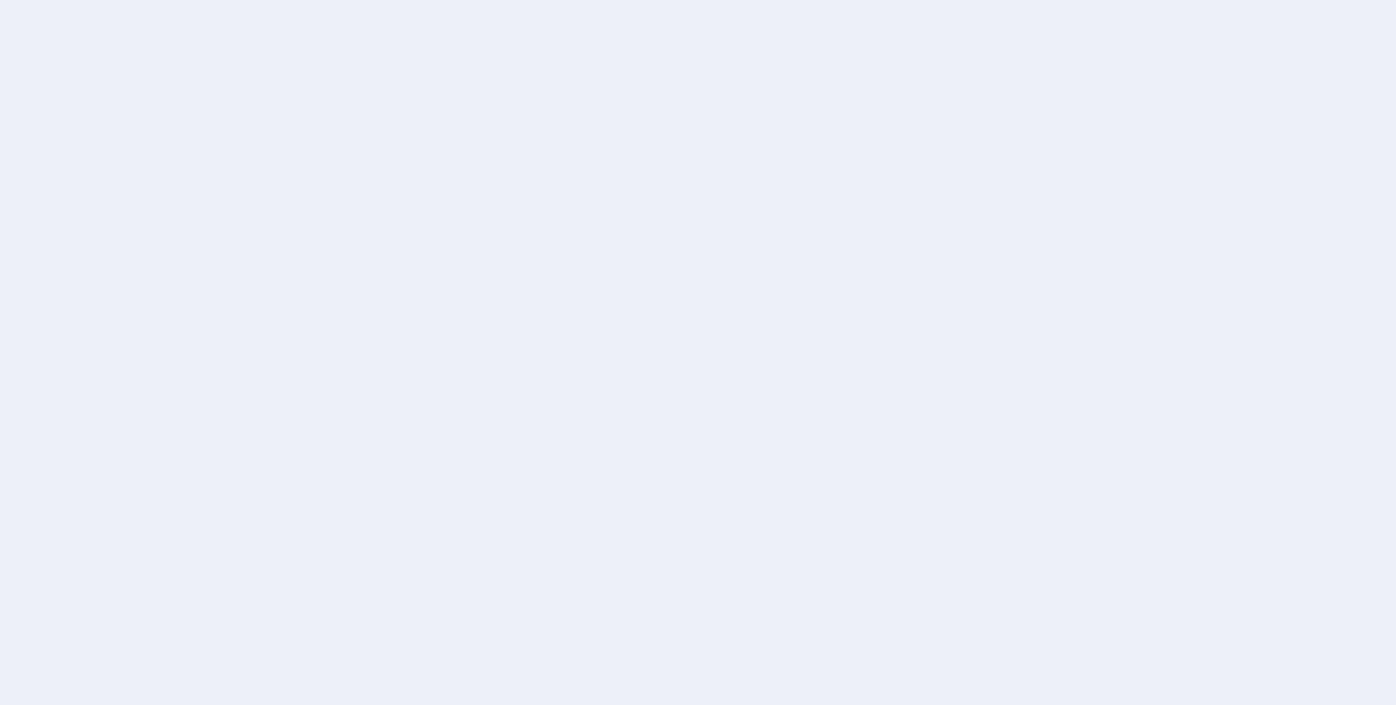 scroll, scrollTop: 0, scrollLeft: 0, axis: both 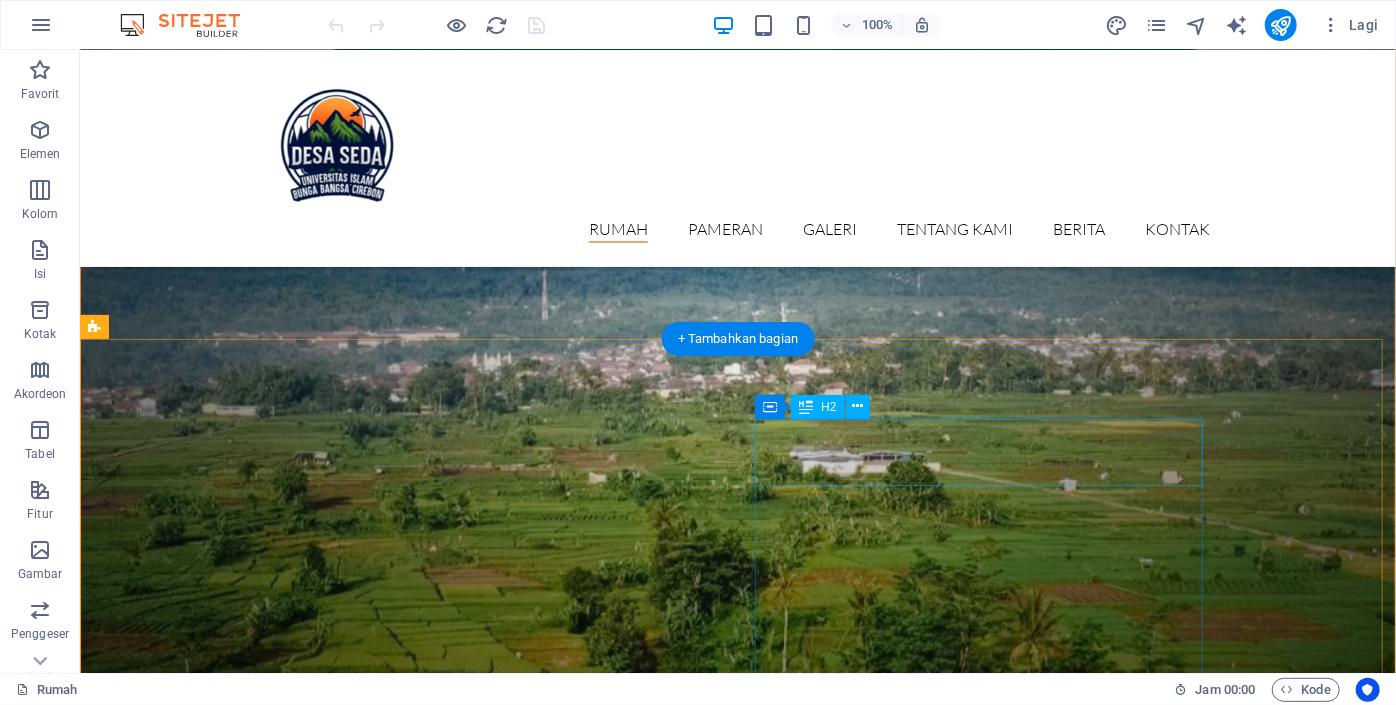 click on "Museum Sparta" at bounding box center [567, 2290] 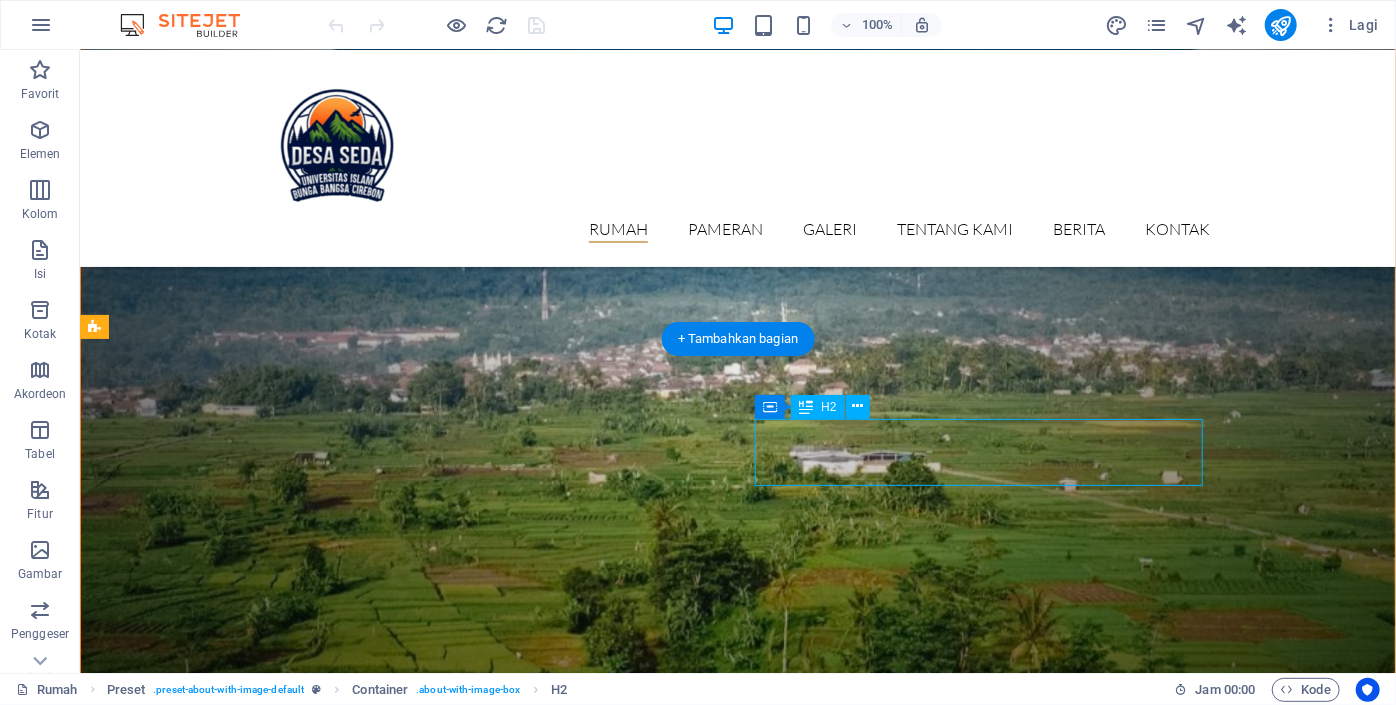 click on "Museum Sparta" at bounding box center [567, 2290] 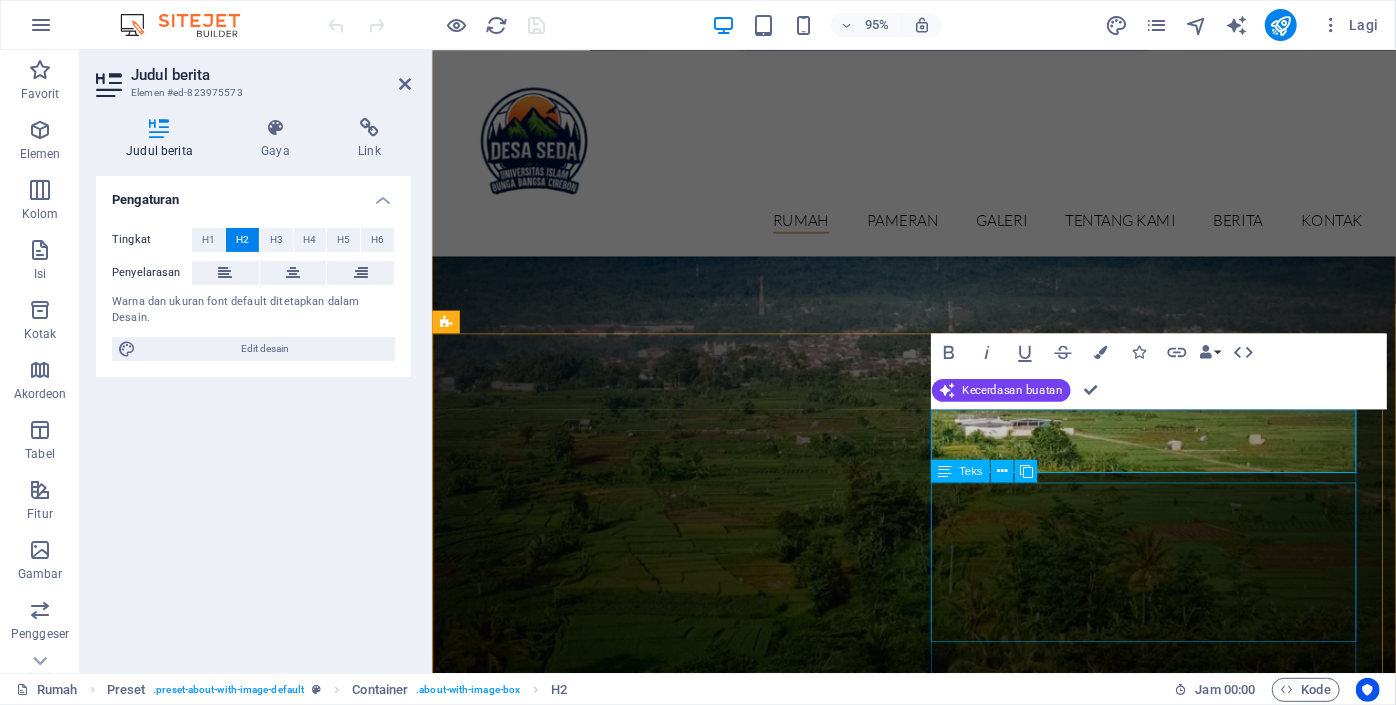 scroll, scrollTop: 1269, scrollLeft: 0, axis: vertical 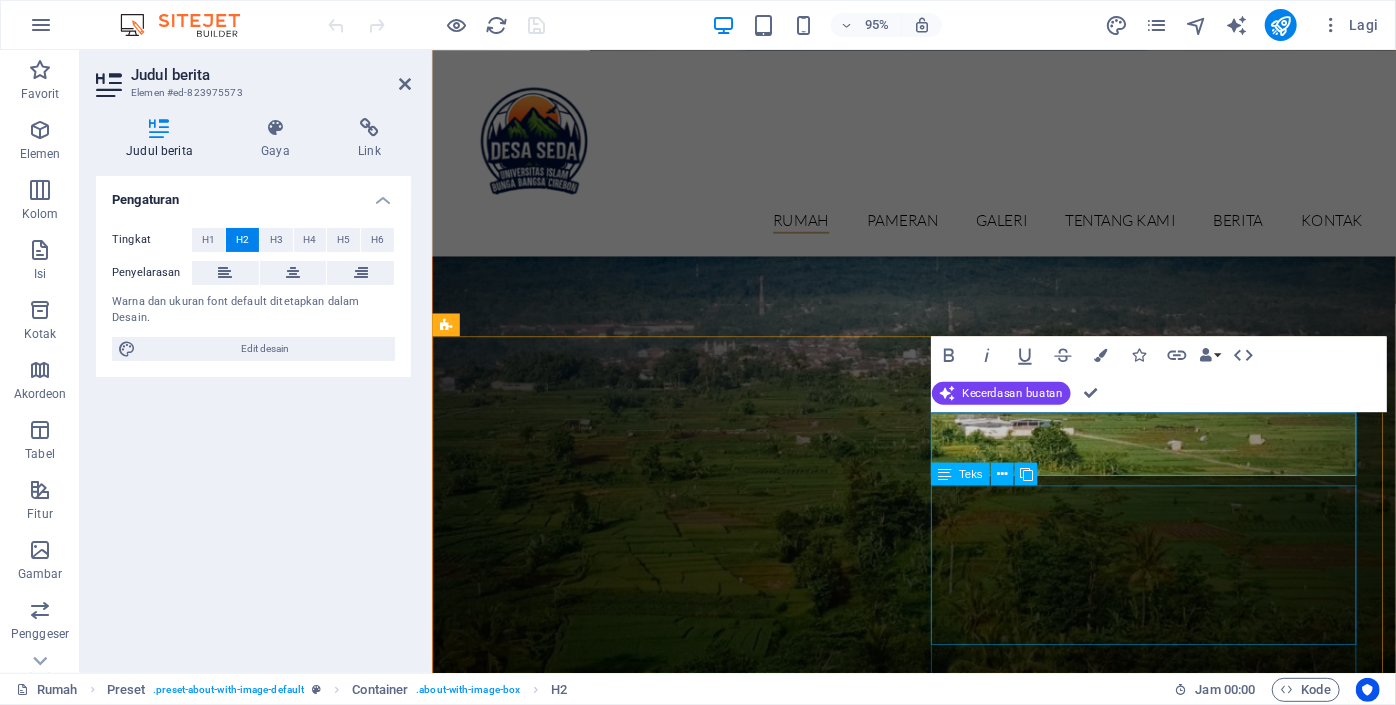 type 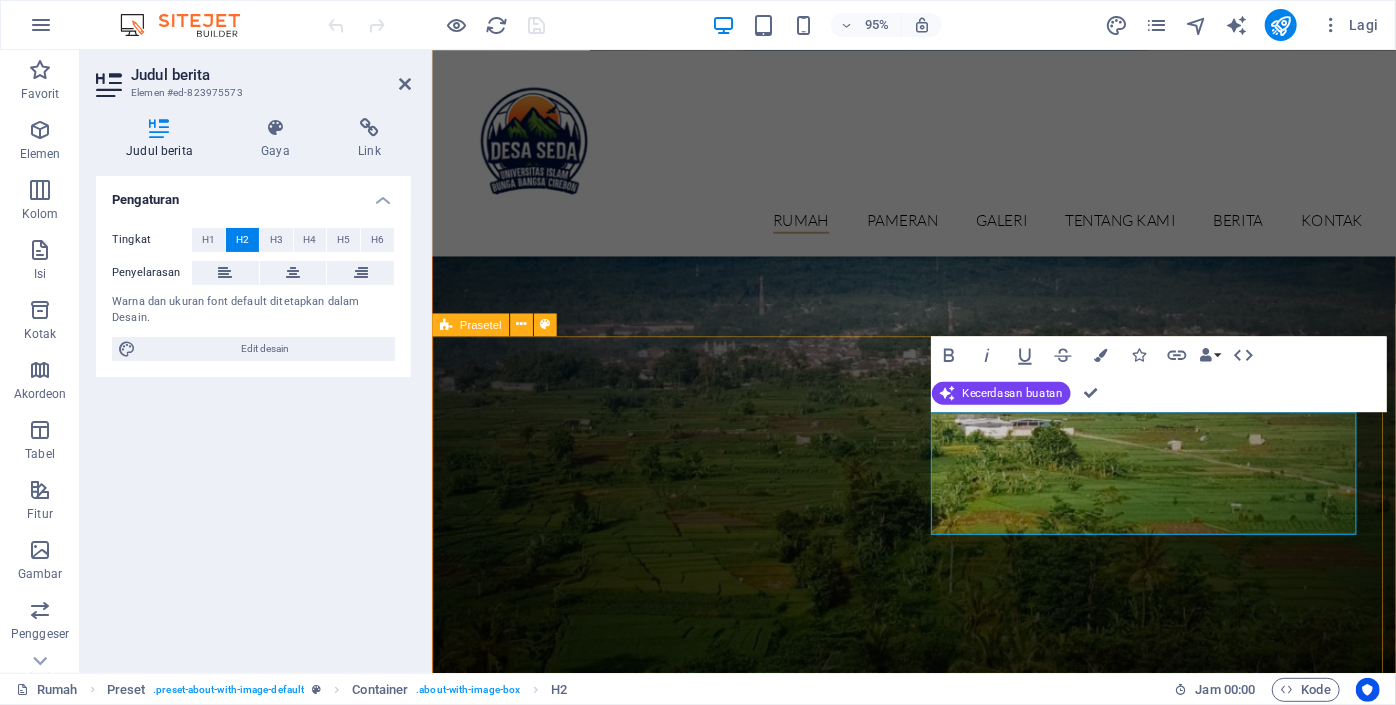 drag, startPoint x: 1106, startPoint y: 551, endPoint x: 950, endPoint y: 481, distance: 170.98538 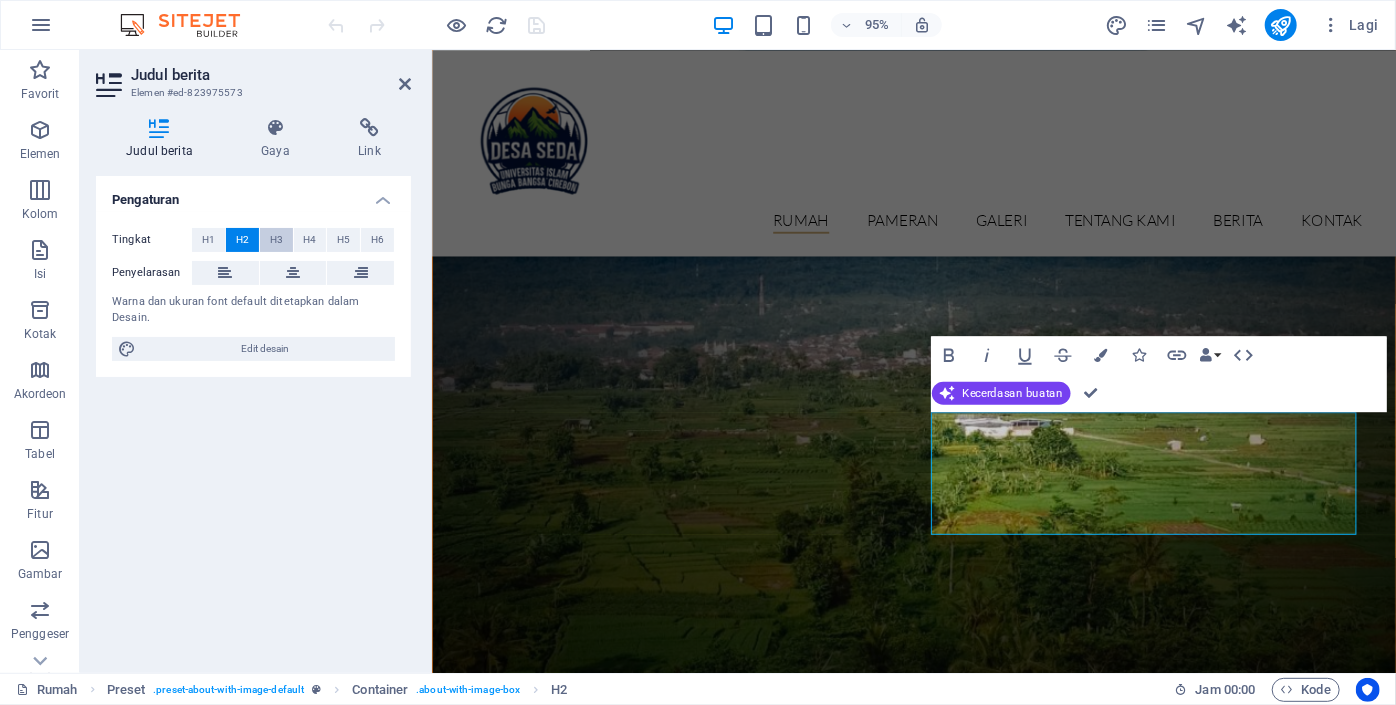 click on "H3" at bounding box center (276, 240) 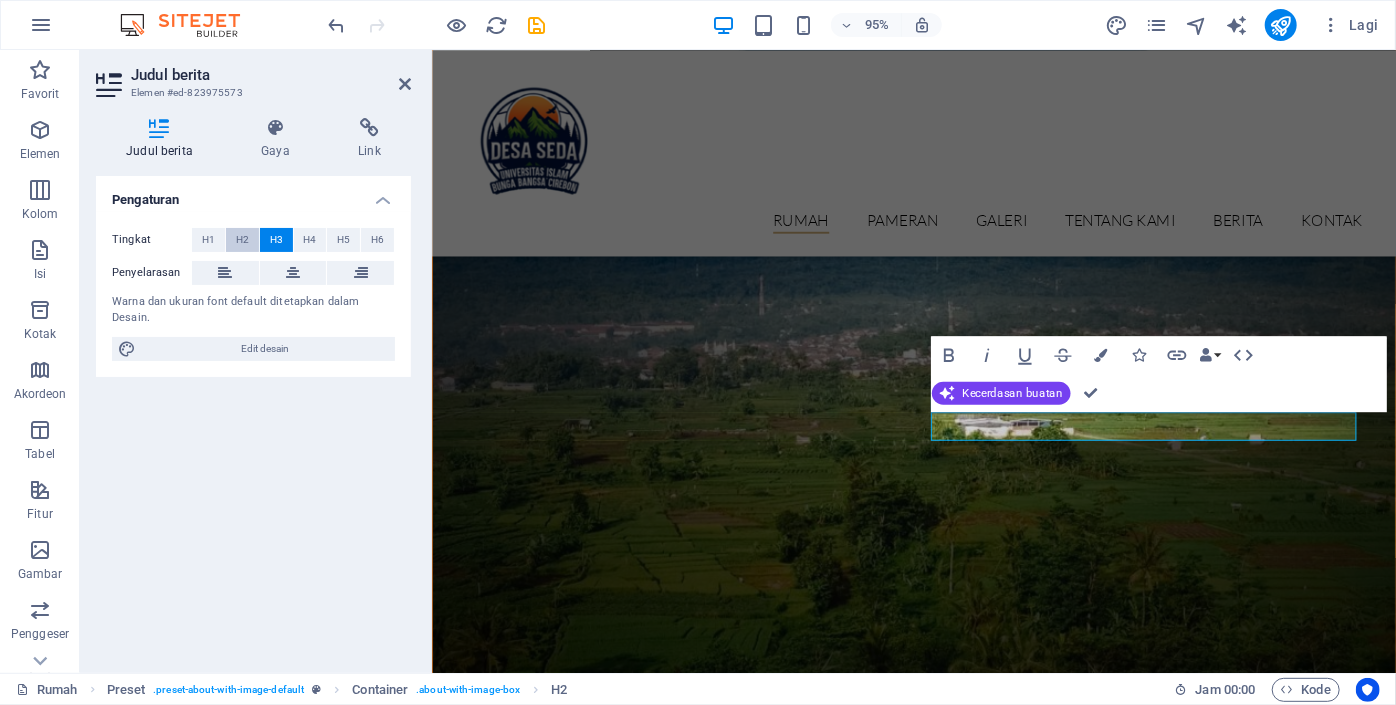 click on "H2" at bounding box center [242, 239] 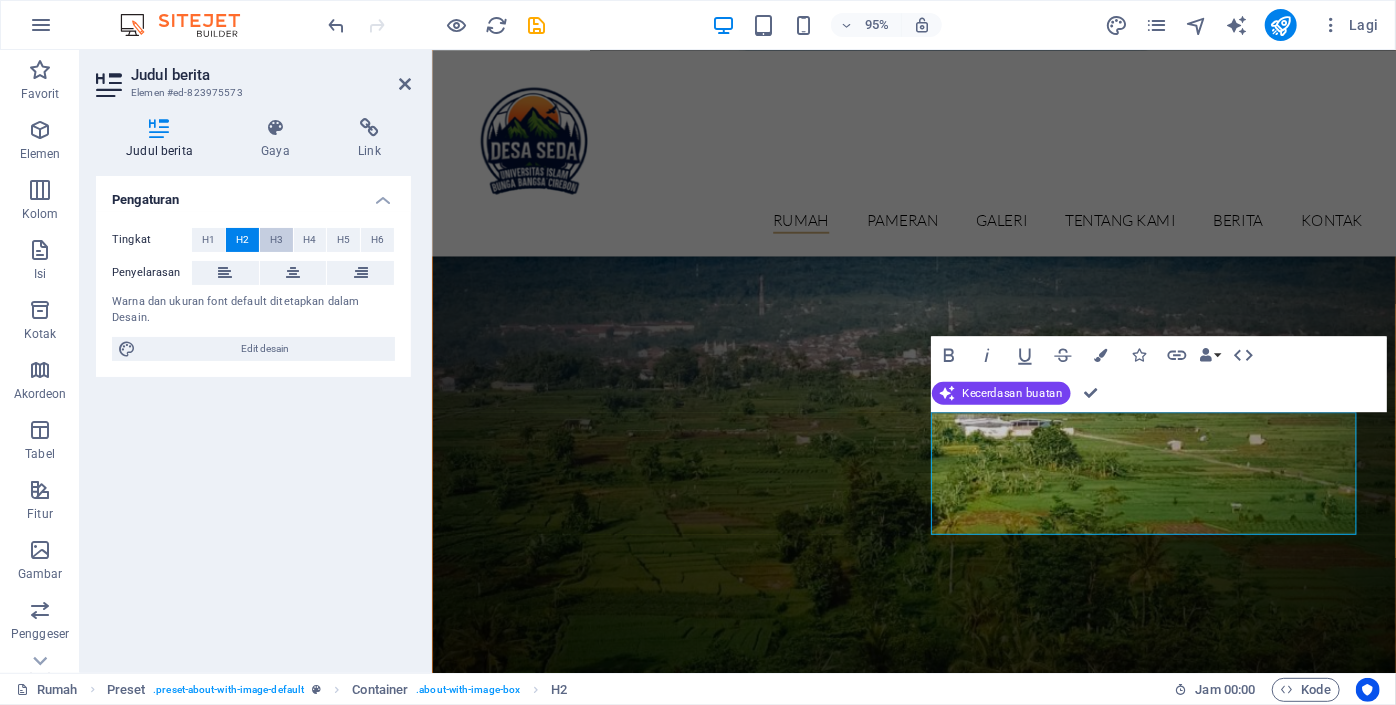click on "H3" at bounding box center (276, 239) 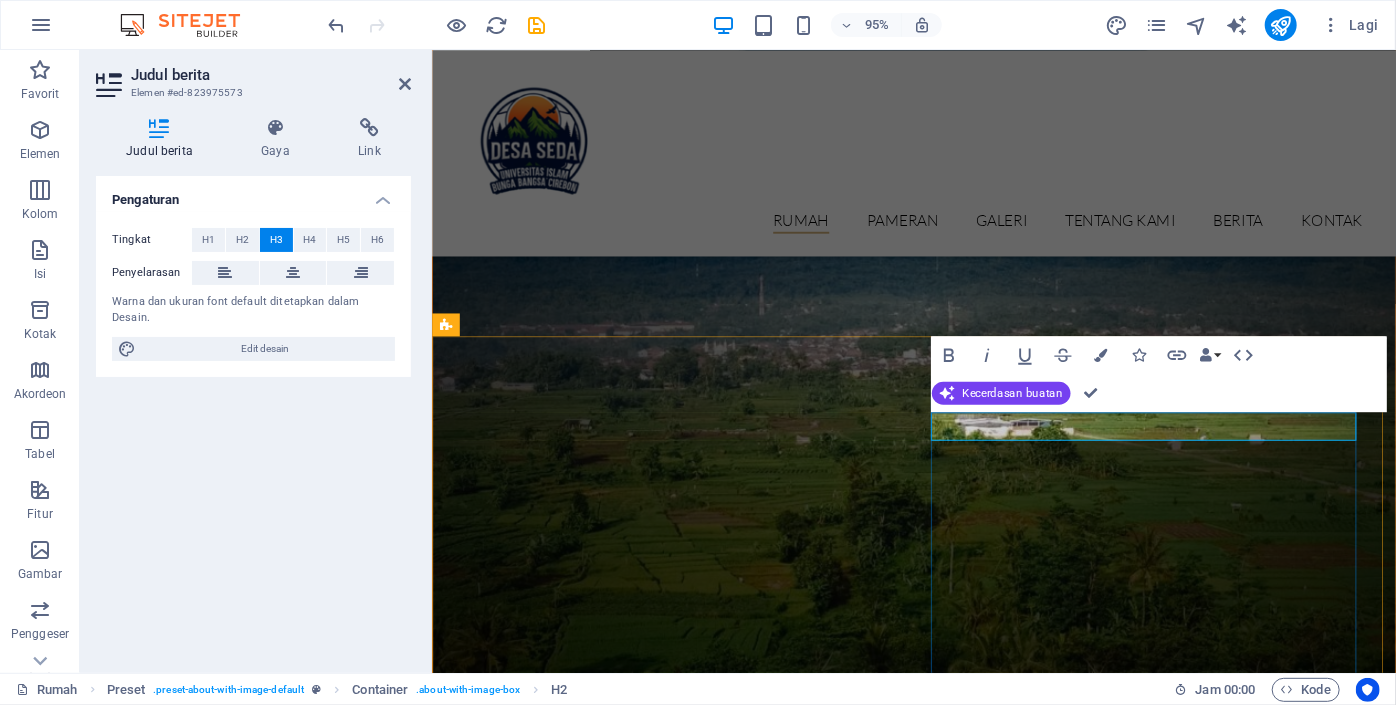 click on "Perayaan kepala desa" at bounding box center (568, 2011) 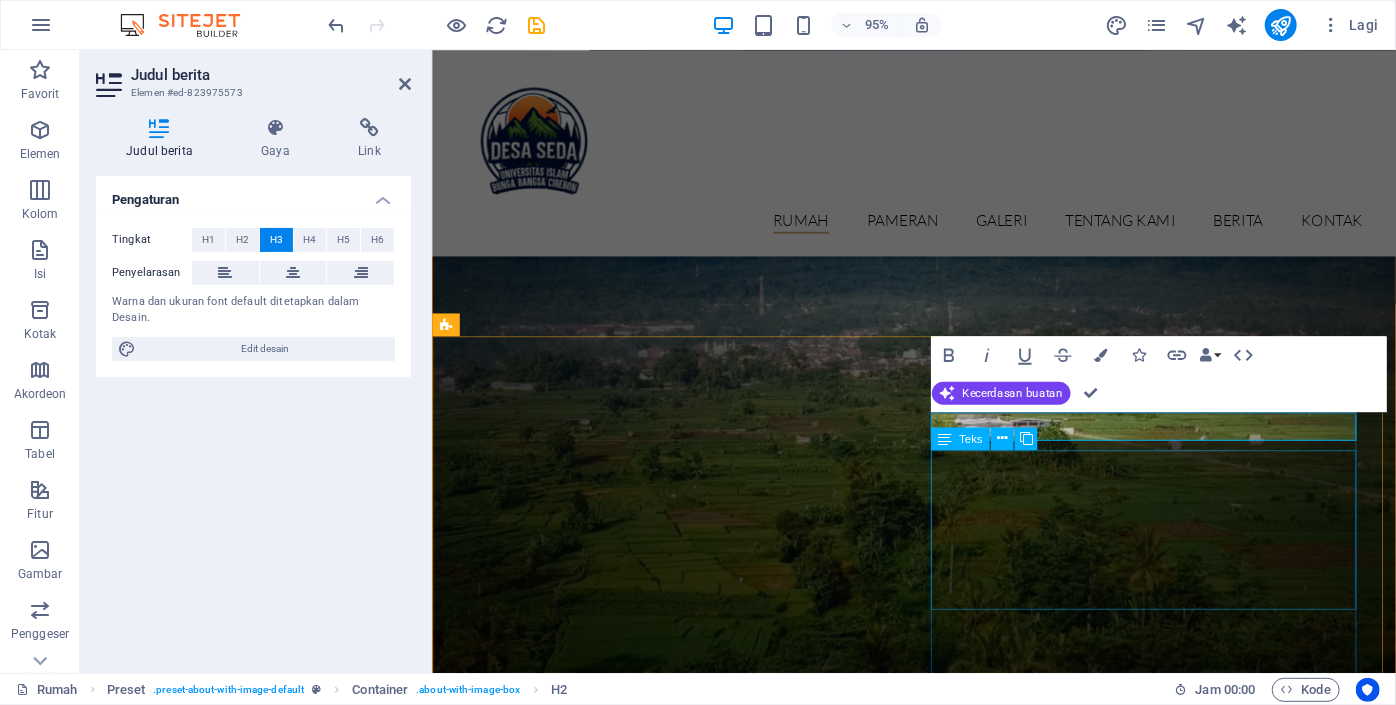 click on "Lorem ipsum dolor sit amet, consectetur adipisicing elit. Menolak, terutama, dengan kebebasan menganggap praesentium cum magni odio dolor accusantium explicabo repudiandae molstiae itaque provident sit debitis aspernatur soluta deserunt incidunt ad cumque ex laboriosam. Distinctio, mollitia, molestias kecuali voluptatem veritatis iusto nam nulla menuta libero atque asumsinda." at bounding box center [919, 2072] 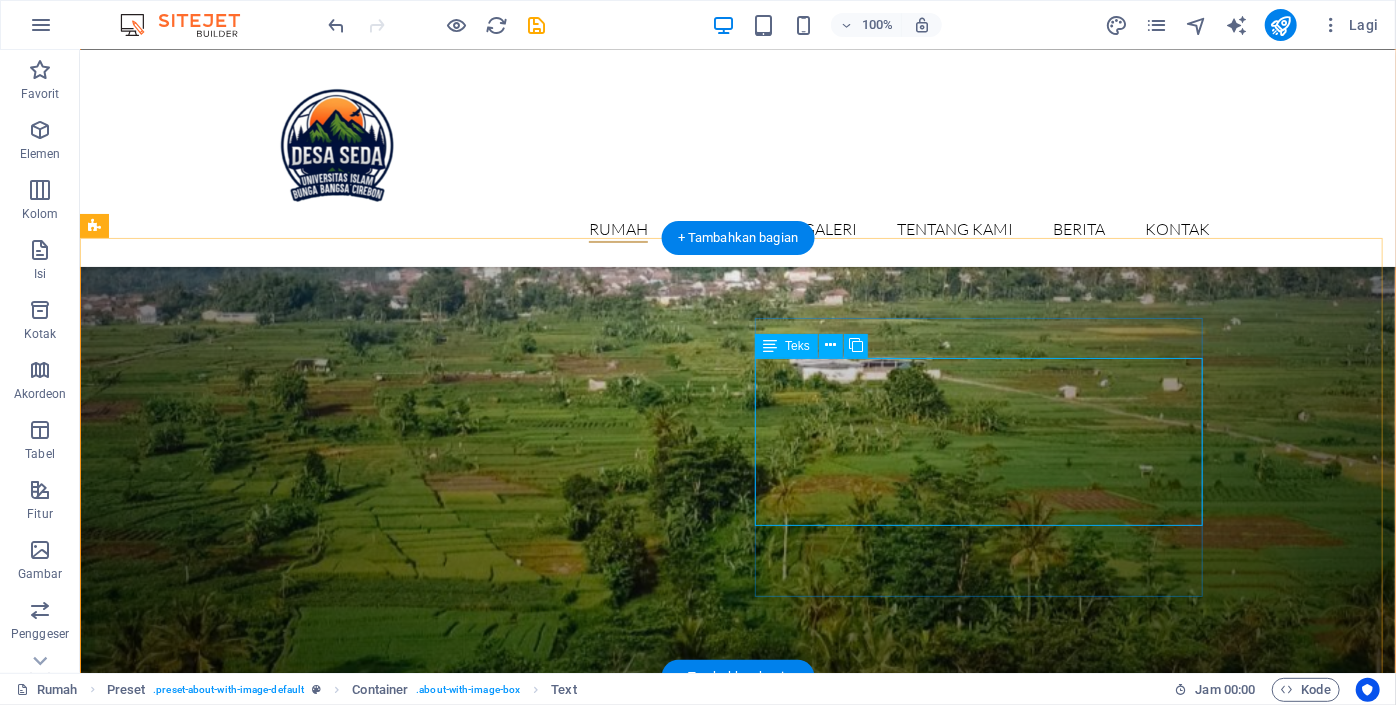 scroll, scrollTop: 1642, scrollLeft: 0, axis: vertical 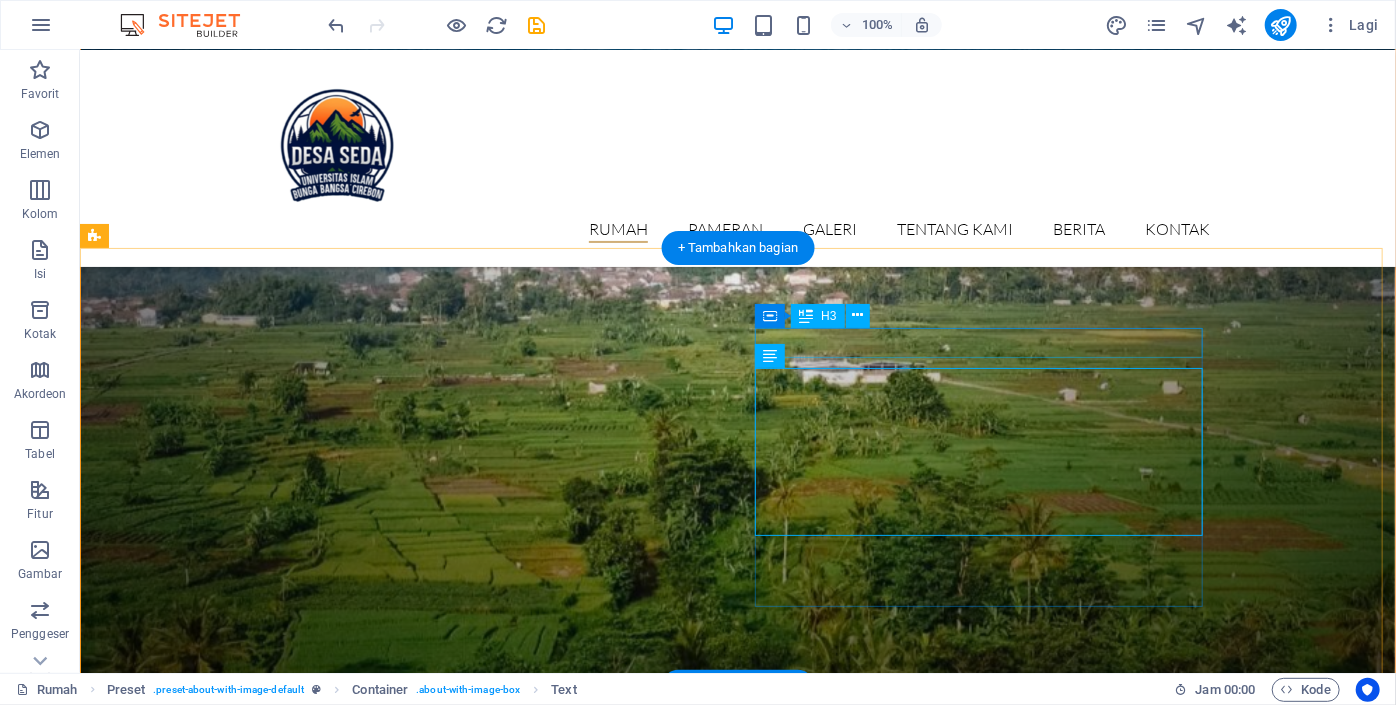 click on "Perayaan kepala desa" at bounding box center (567, 2182) 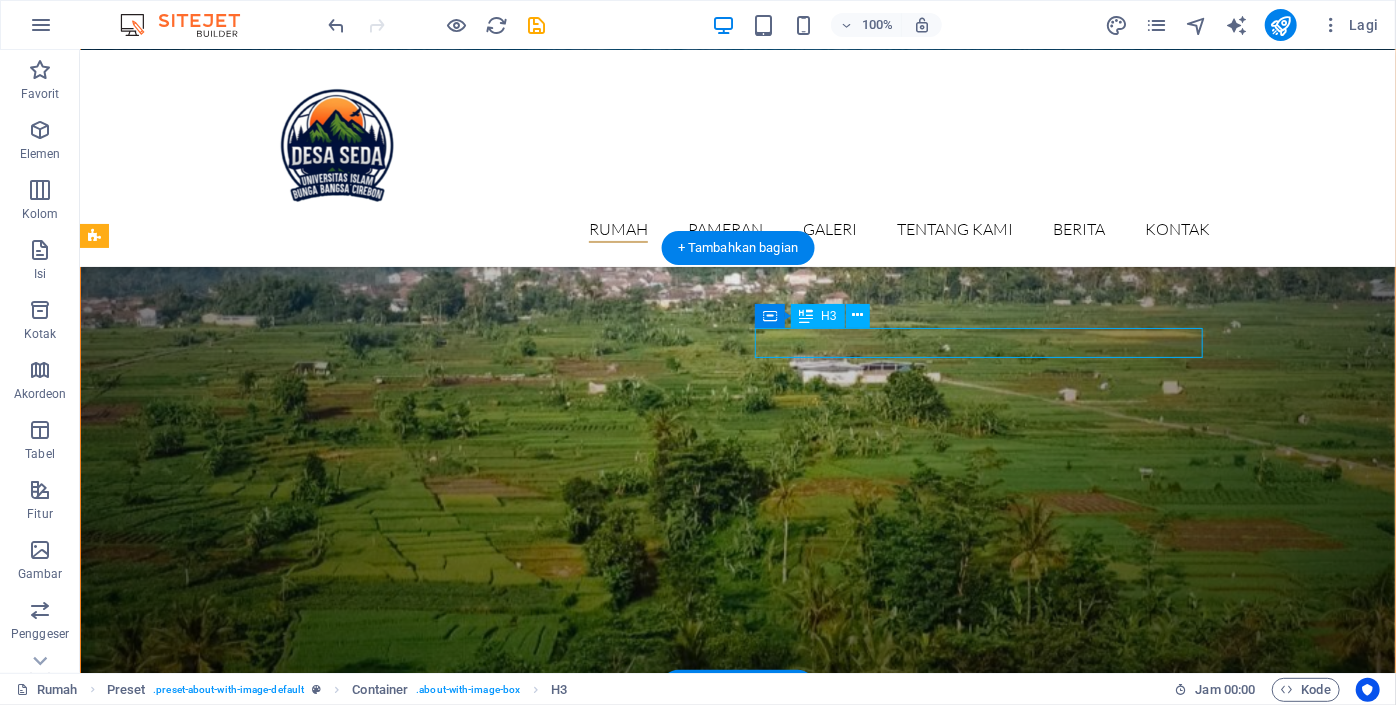 click on "Perayaan kepala desa" at bounding box center [567, 2182] 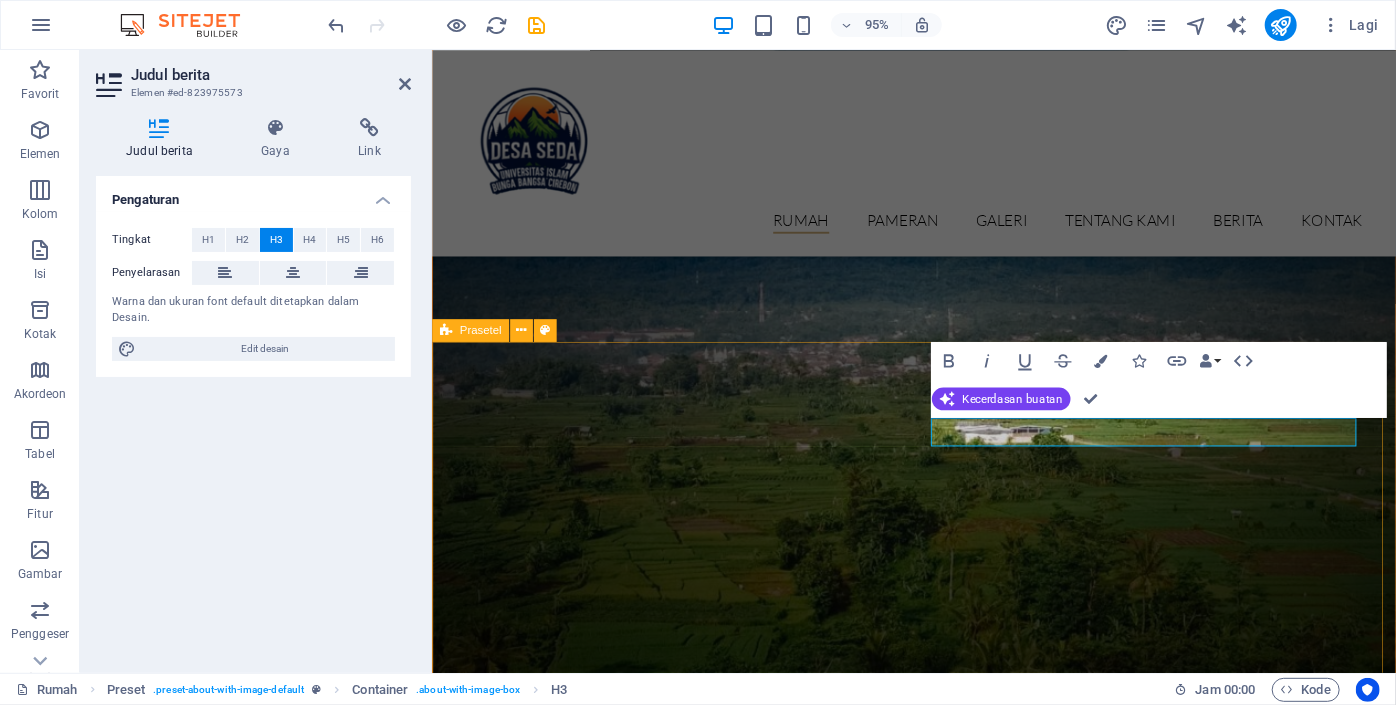 scroll, scrollTop: 1261, scrollLeft: 0, axis: vertical 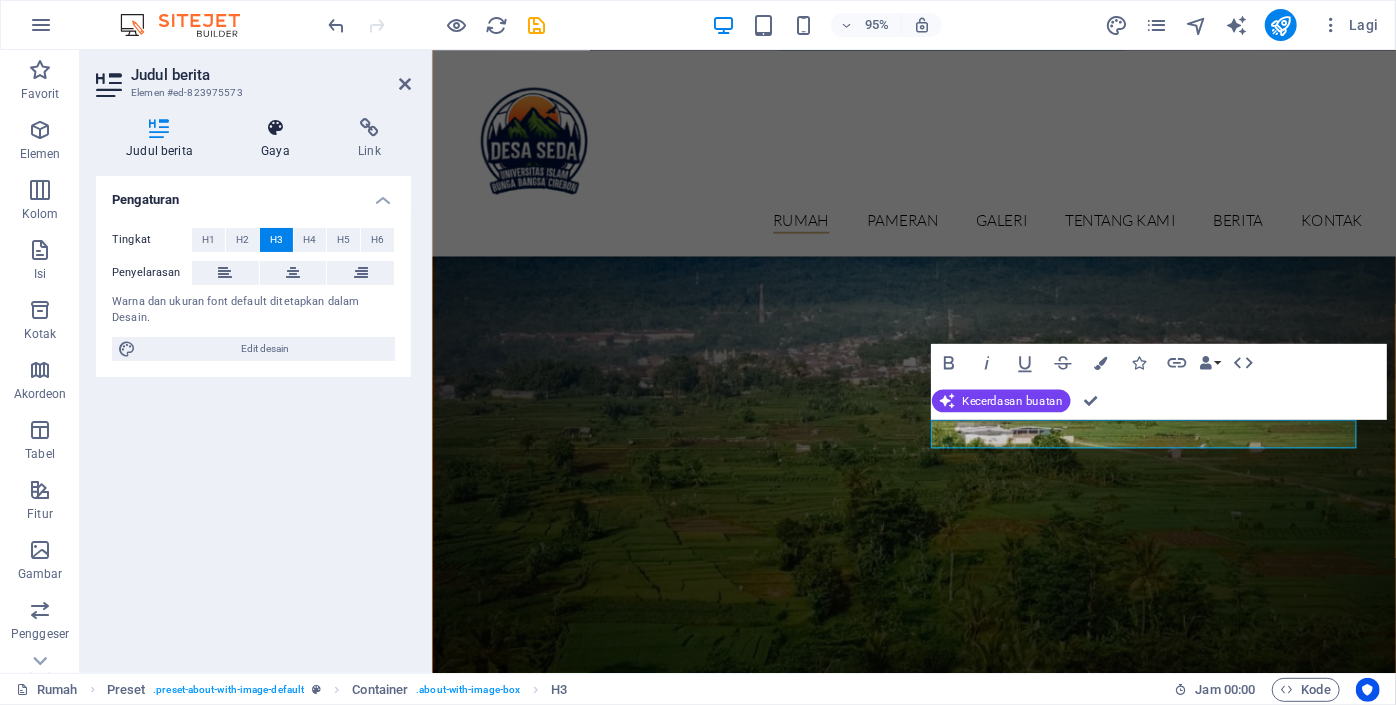 click at bounding box center [275, 128] 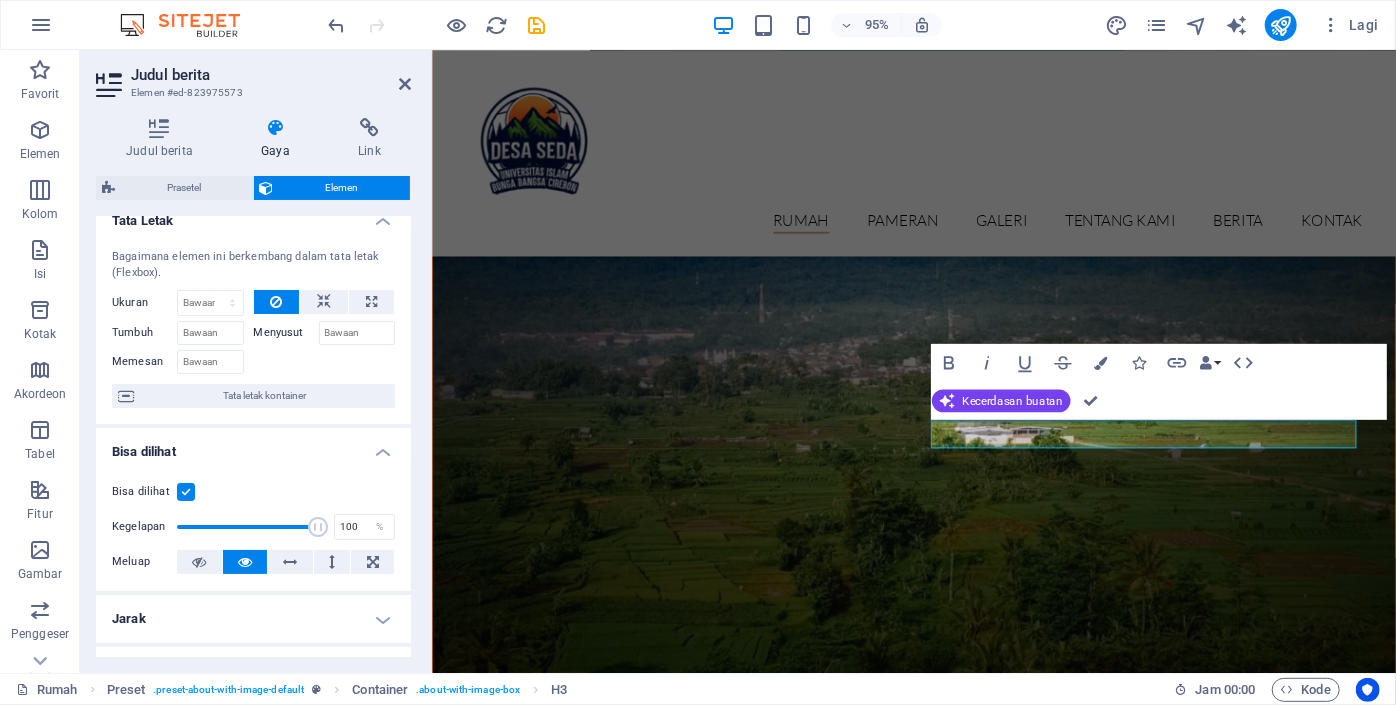 scroll, scrollTop: 0, scrollLeft: 0, axis: both 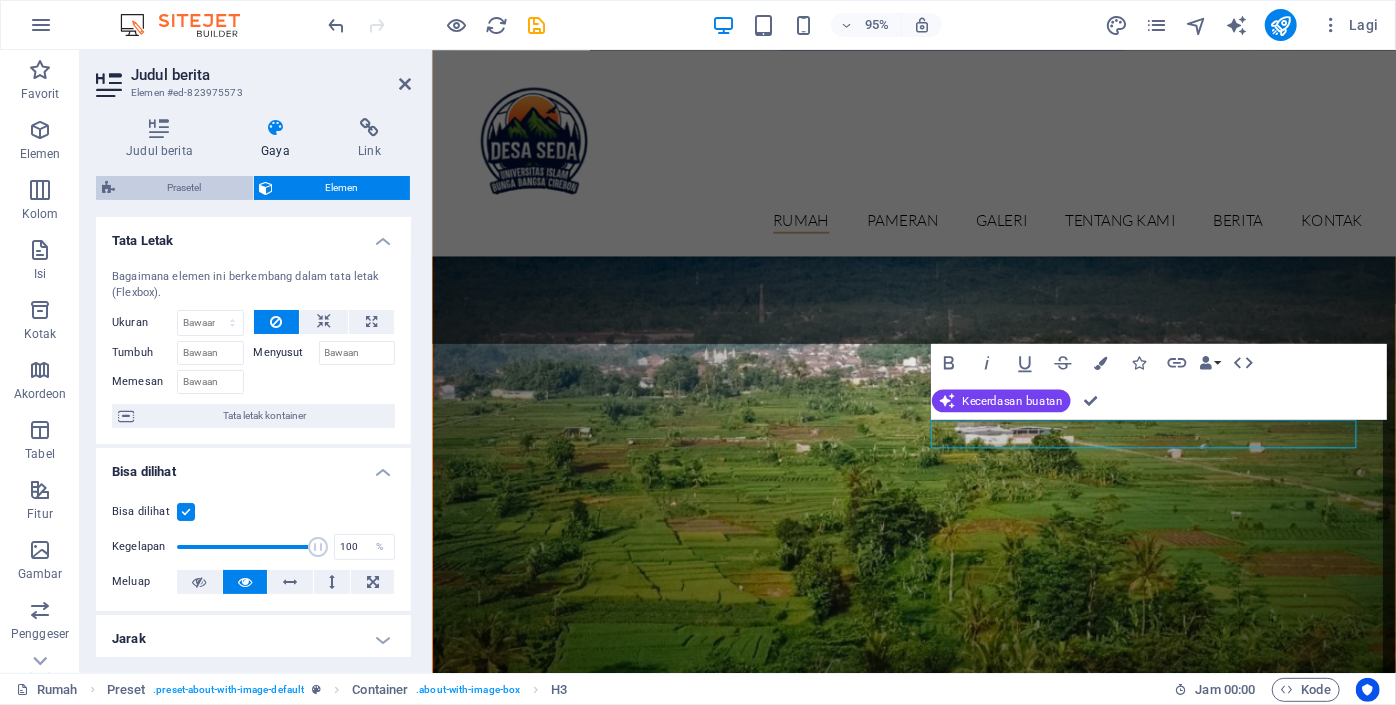 click on "Prasetel" at bounding box center (184, 187) 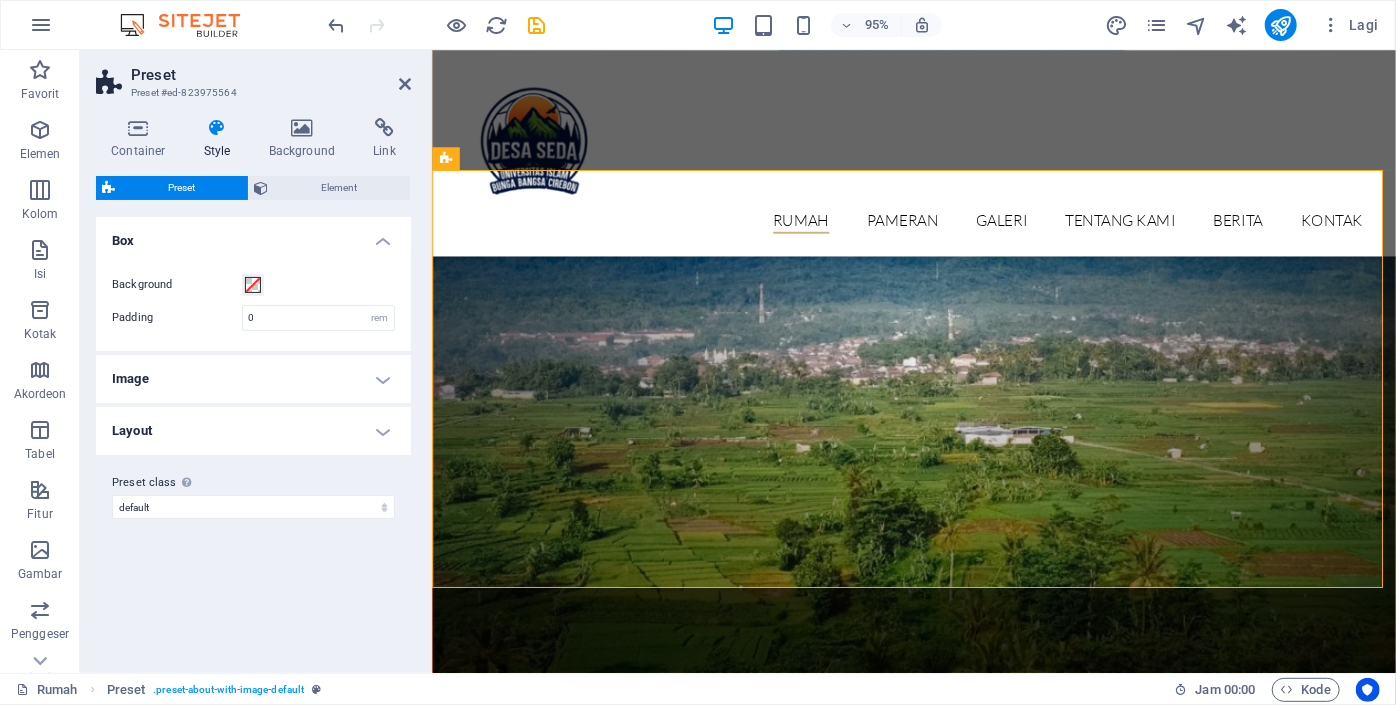 scroll, scrollTop: 1443, scrollLeft: 0, axis: vertical 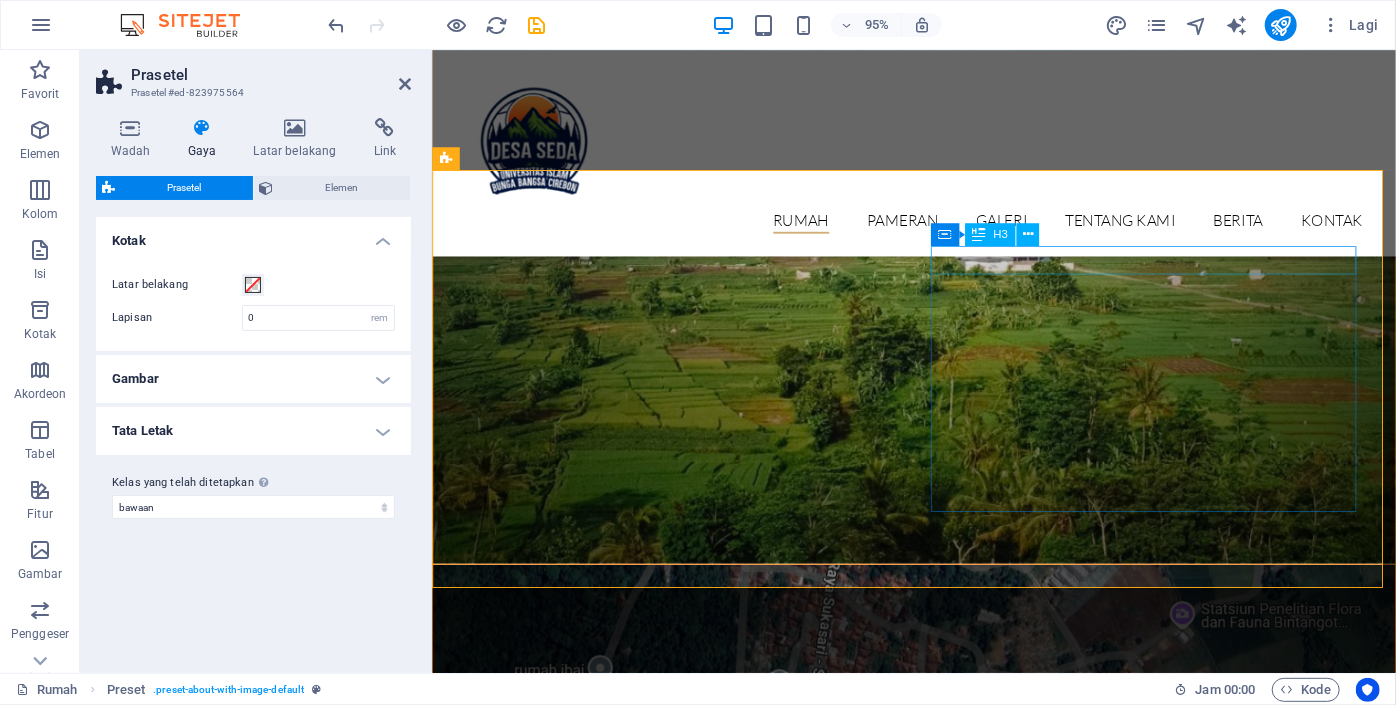 click on "Perayaan kepala desa" at bounding box center (919, 1837) 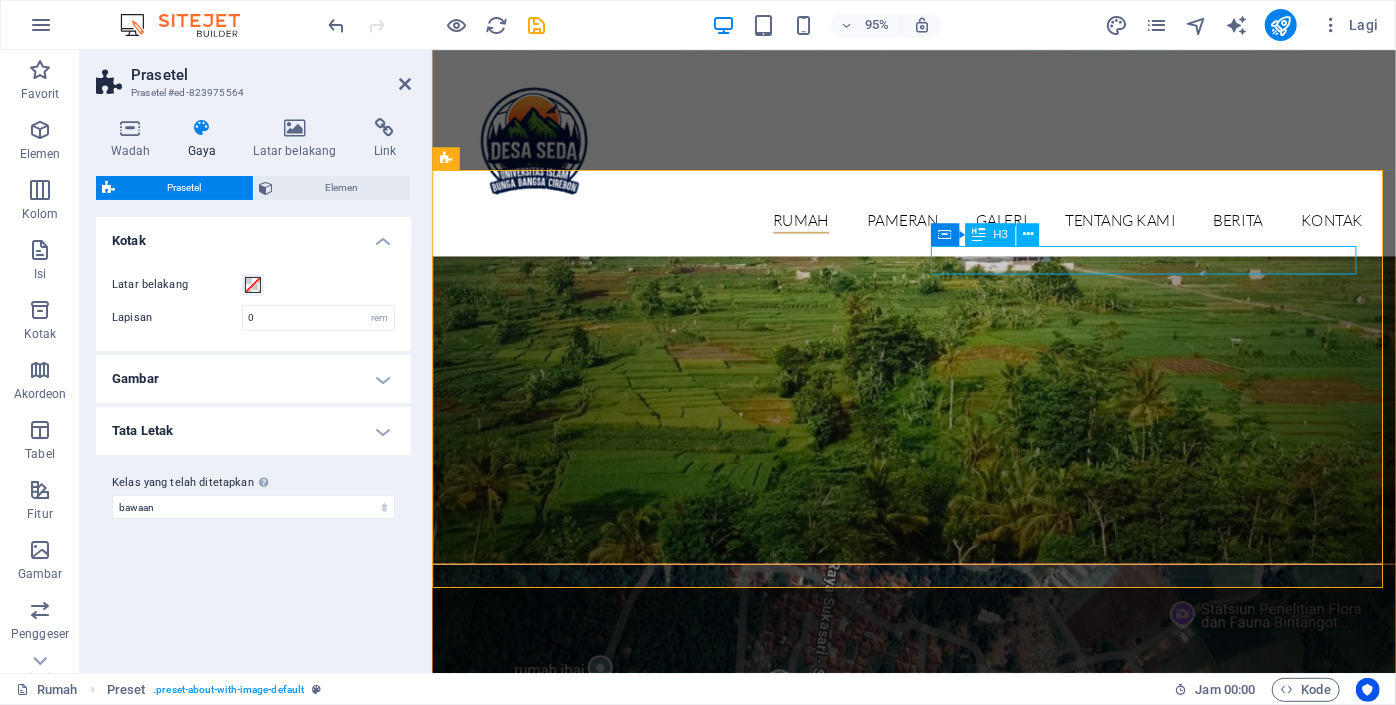 click on "Perayaan kepala desa" at bounding box center (919, 1837) 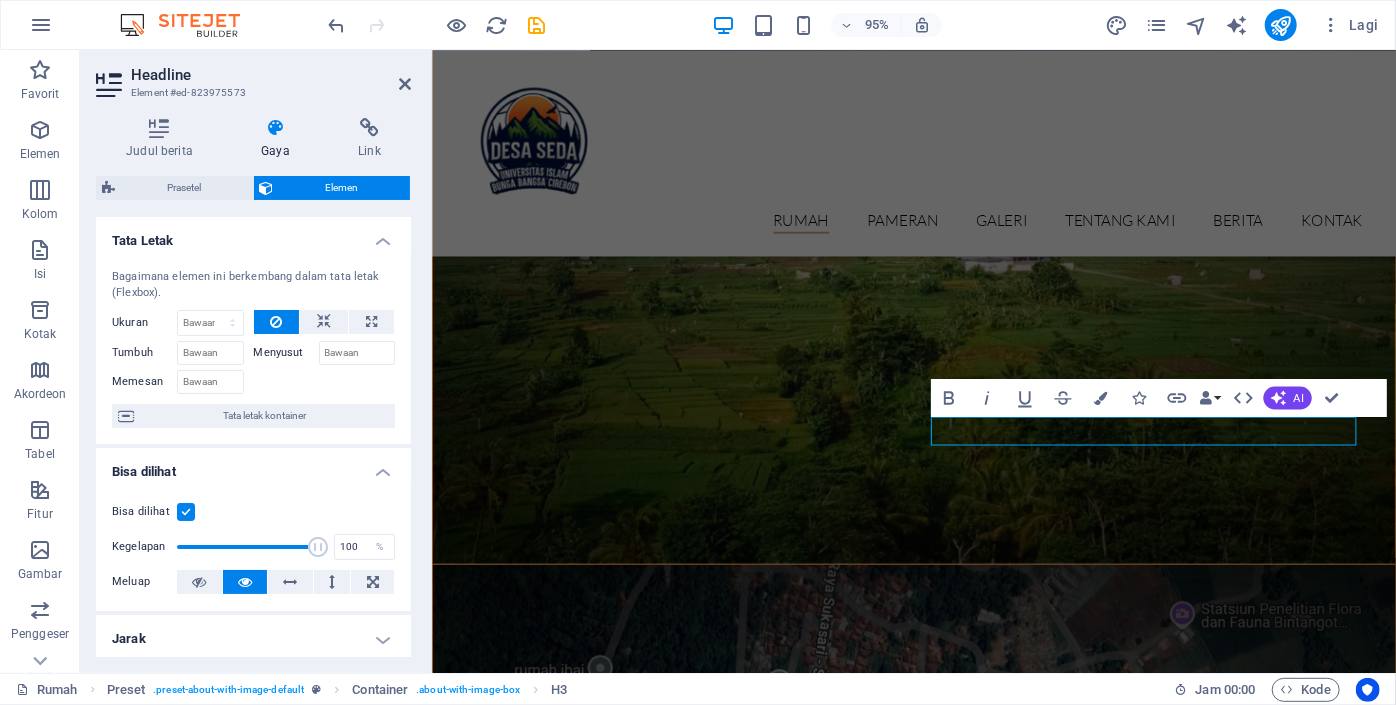 scroll, scrollTop: 1263, scrollLeft: 0, axis: vertical 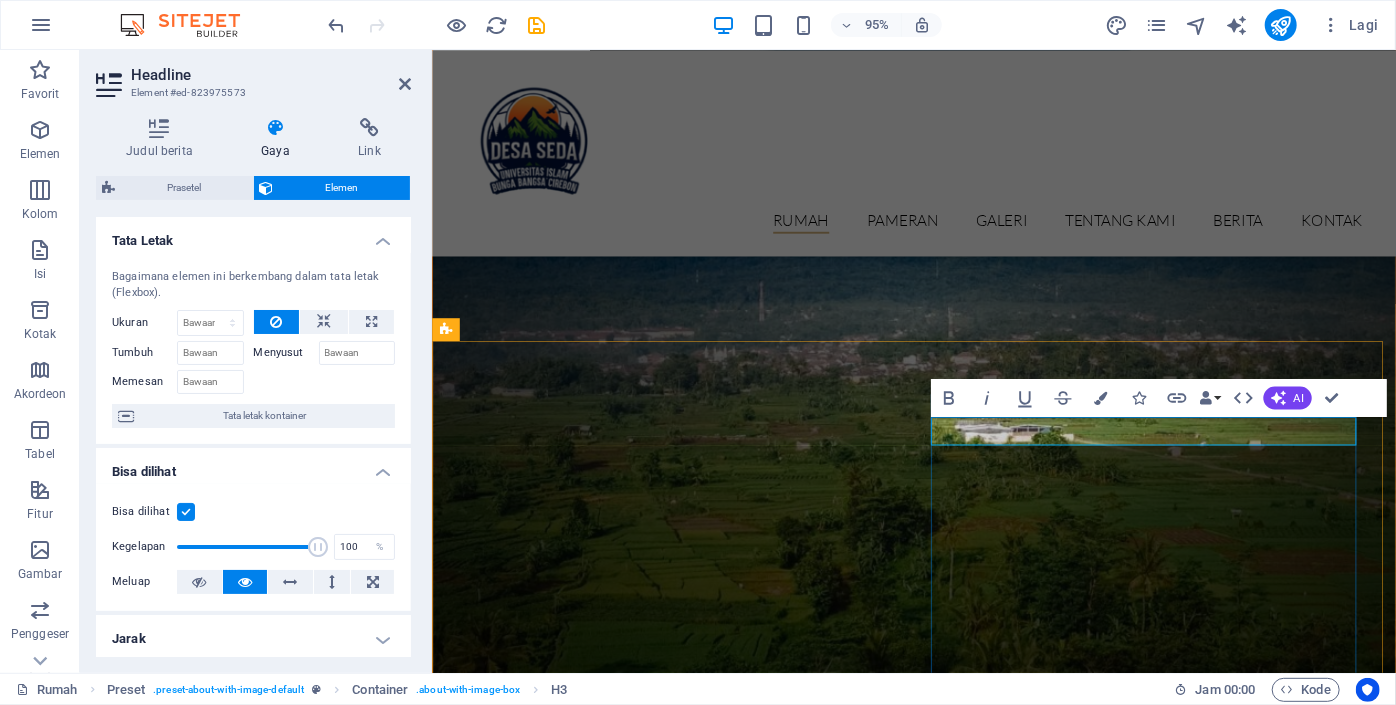 click on "Perayaan kepala desa" at bounding box center (919, 2017) 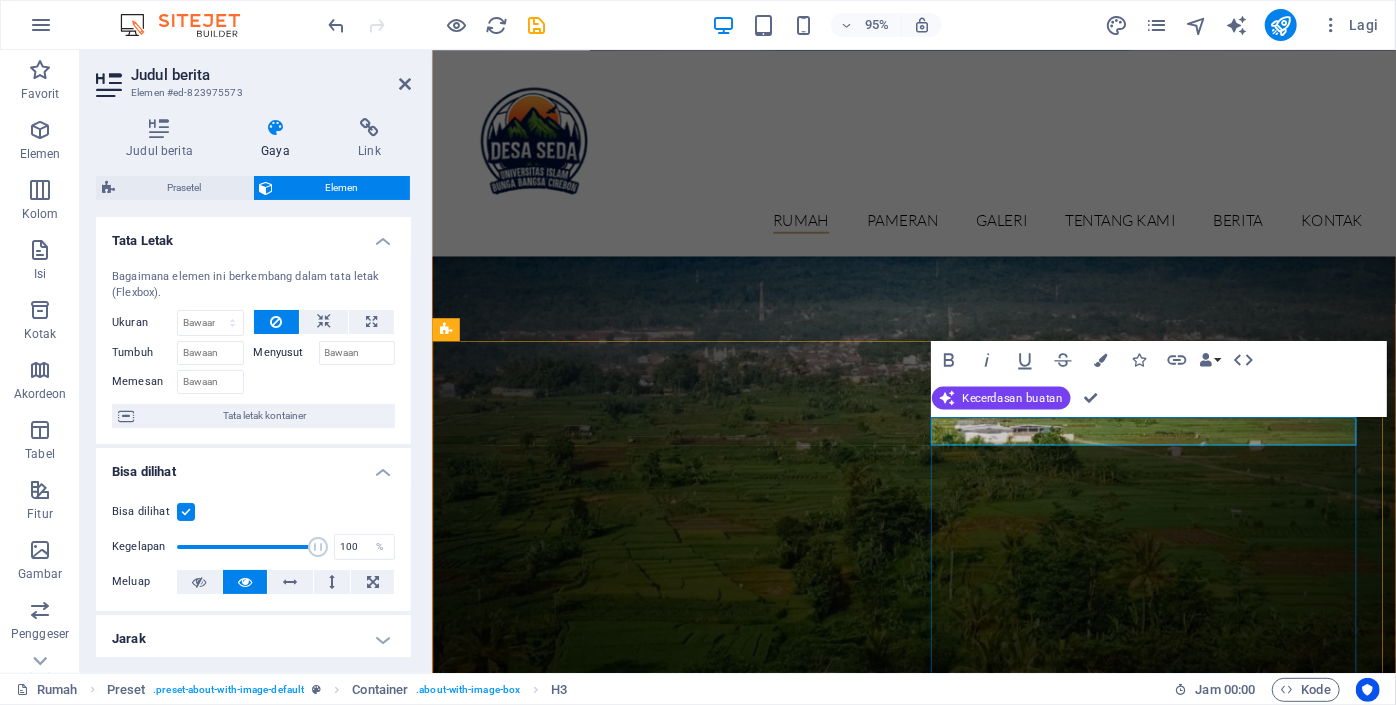 click on "Perayaan kepala desa" at bounding box center [568, 2017] 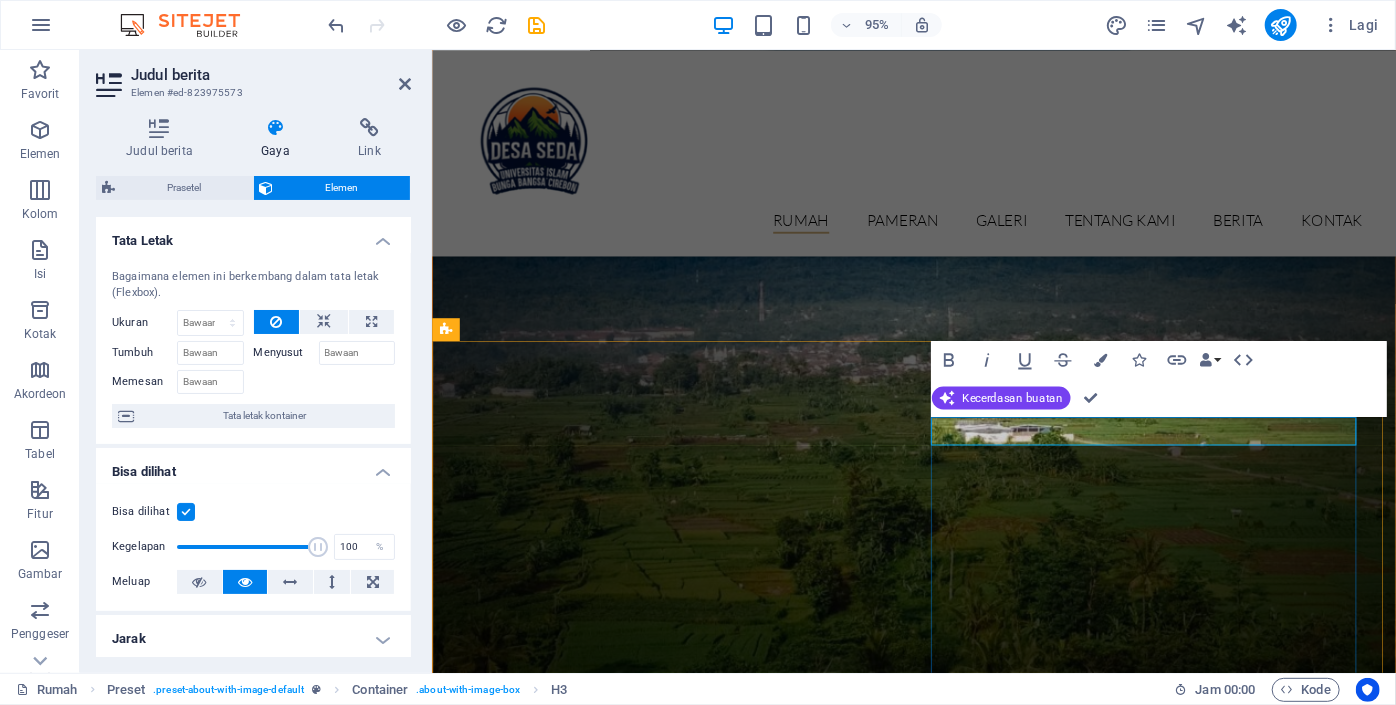 type 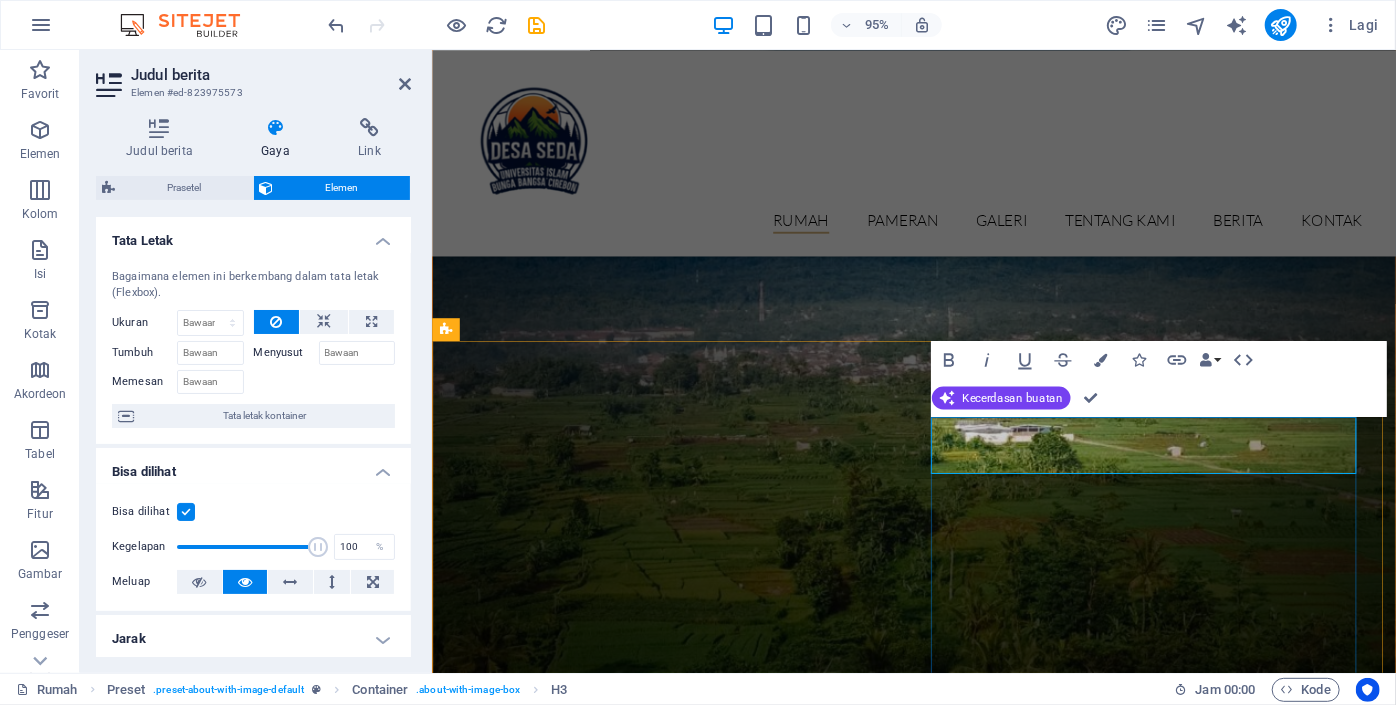 click on "sambutan  kepala desa" at bounding box center (513, 2032) 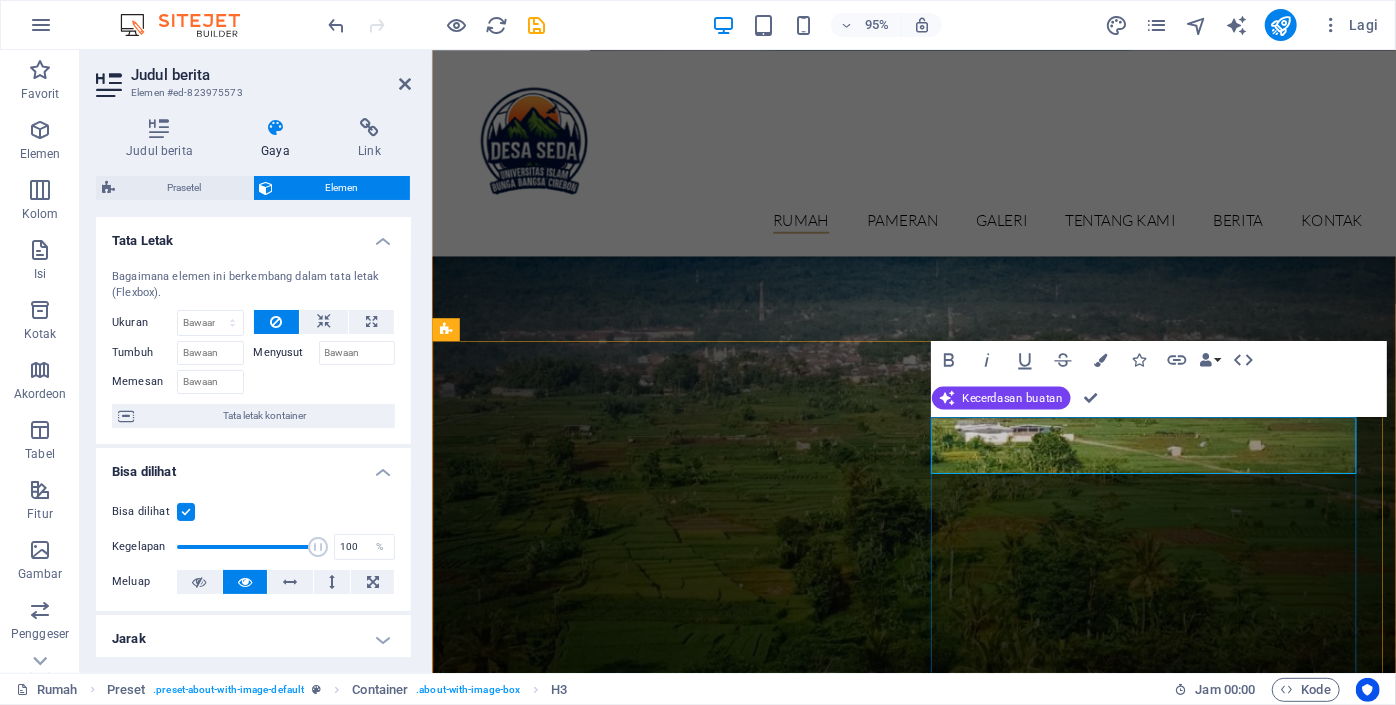 click on "sambutan  kepala desa" at bounding box center (513, 2032) 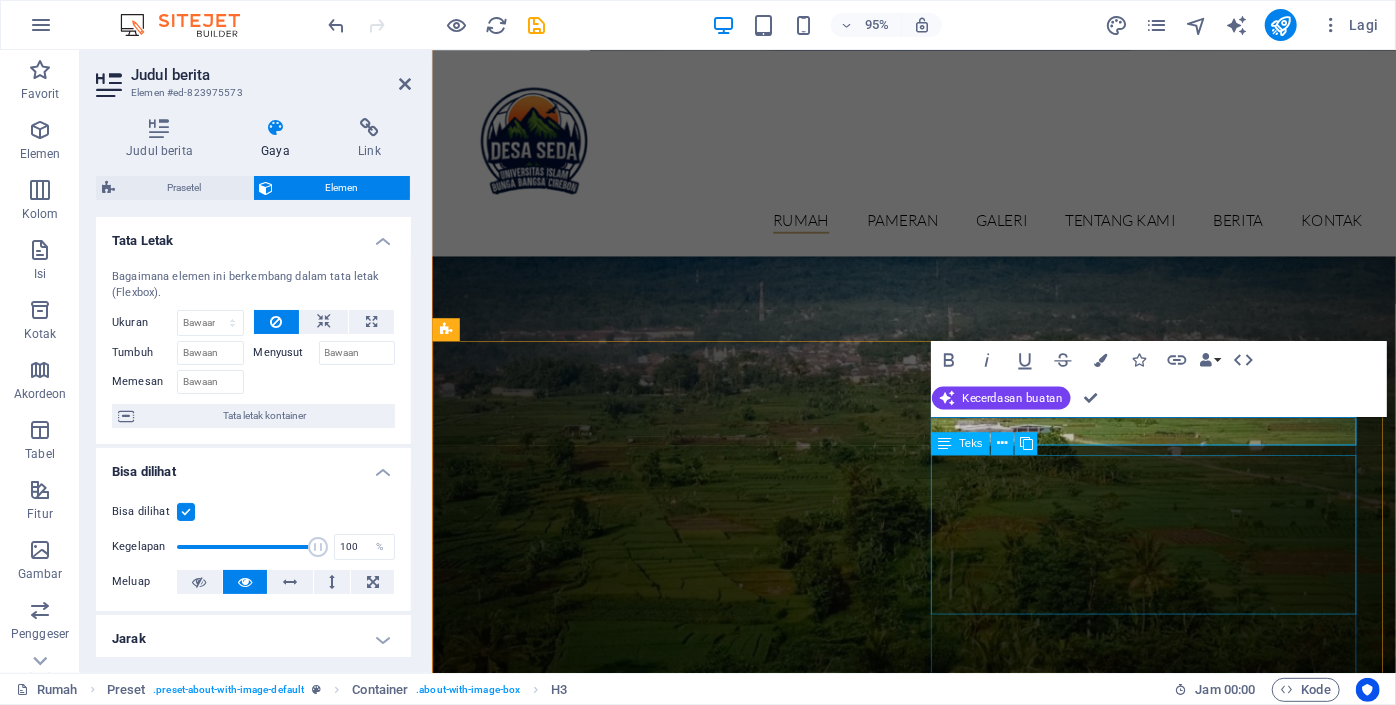 click on "Lorem ipsum dolor sit amet, consectetur adipisicing elit. Menolak, terutama, dengan kebebasan menganggap praesentium cum magni odio dolor accusantium explicabo repudiandae molstiae itaque provident sit debitis aspernatur soluta deserunt incidunt ad cumque ex laboriosam. Distinctio, mollitia, molestias kecuali voluptatem veritatis iusto nam nulla menuta libero atque asumsinda." at bounding box center (919, 2078) 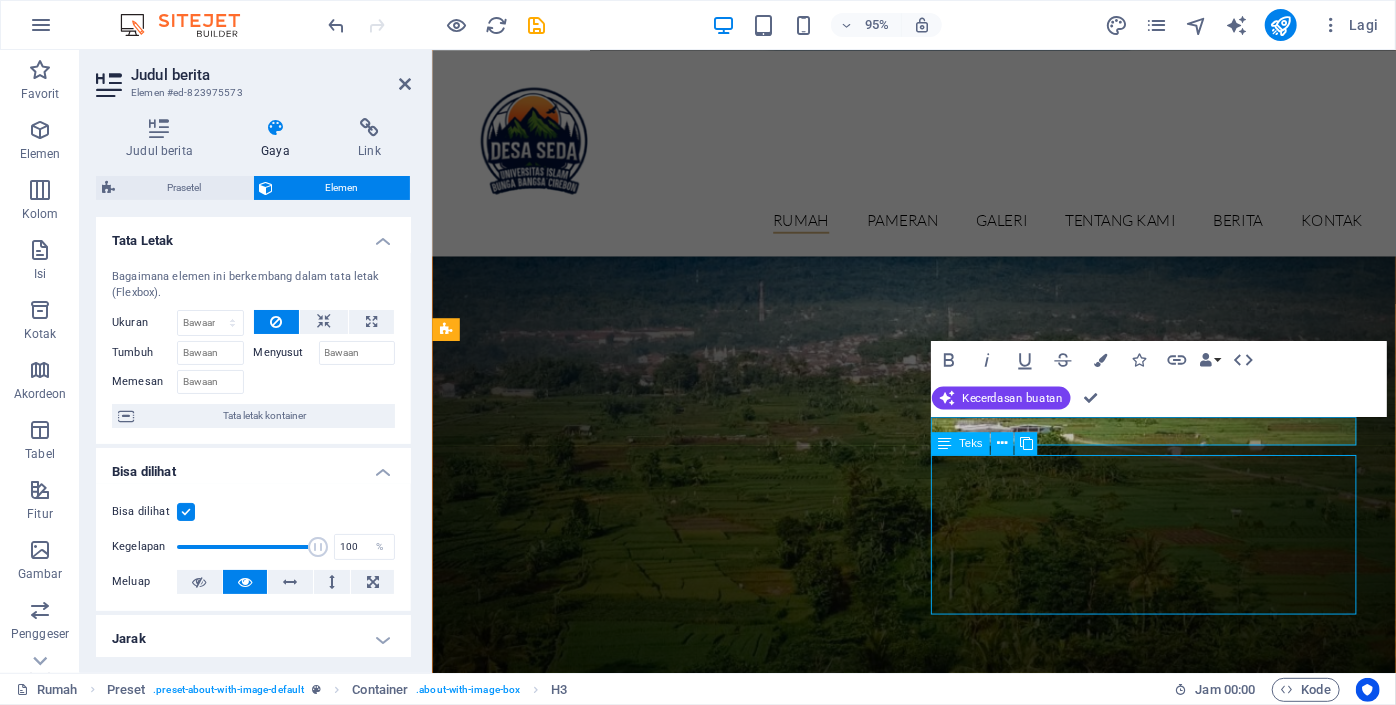 click on "Lorem ipsum dolor sit amet, consectetur adipisicing elit. Menolak, terutama, dengan kebebasan menganggap praesentium cum magni odio dolor accusantium explicabo repudiandae molstiae itaque provident sit debitis aspernatur soluta deserunt incidunt ad cumque ex laboriosam. Distinctio, mollitia, molestias kecuali voluptatem veritatis iusto nam nulla menuta libero atque asumsinda." at bounding box center (919, 2078) 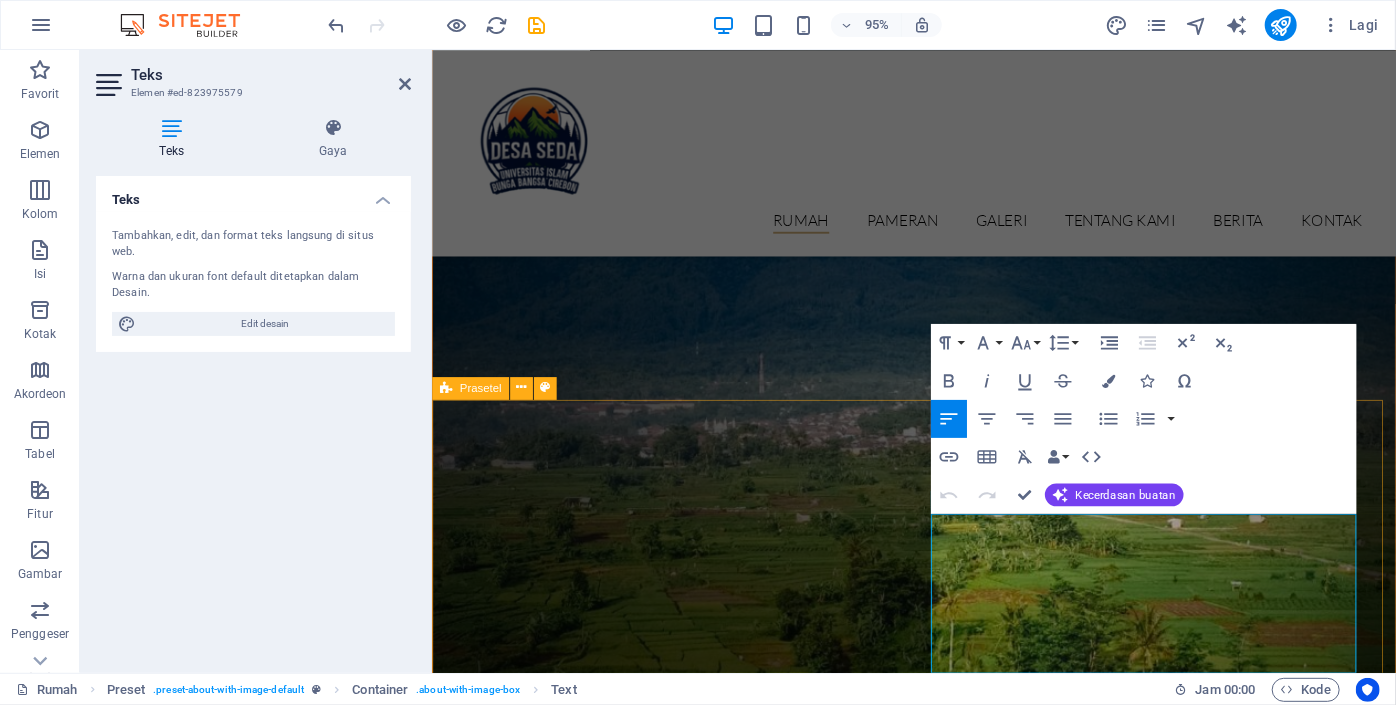 scroll, scrollTop: 1178, scrollLeft: 0, axis: vertical 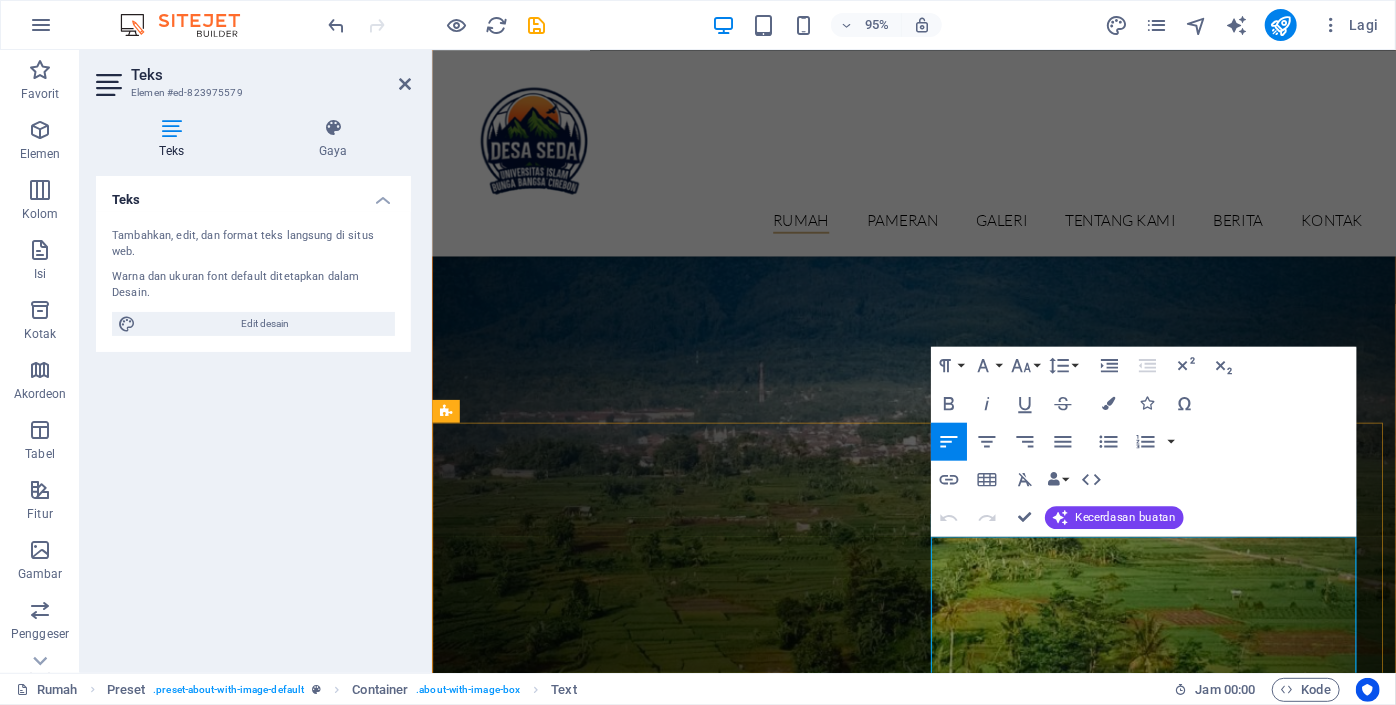 click on "Lorem ipsum dolor sit amet, consectetur adipisicing elit. Menolak, terutama, dengan kebebasan menganggap praesentium cum magni odio dolor accusantium explicabo repudiandae molstiae itaque provident sit debitis aspernatur soluta deserunt incidunt ad cumque ex laboriosam. Distinctio, mollitia, molestias kecuali voluptatem veritatis iusto nam nulla menuta libero atque asumsinda." at bounding box center (916, 2163) 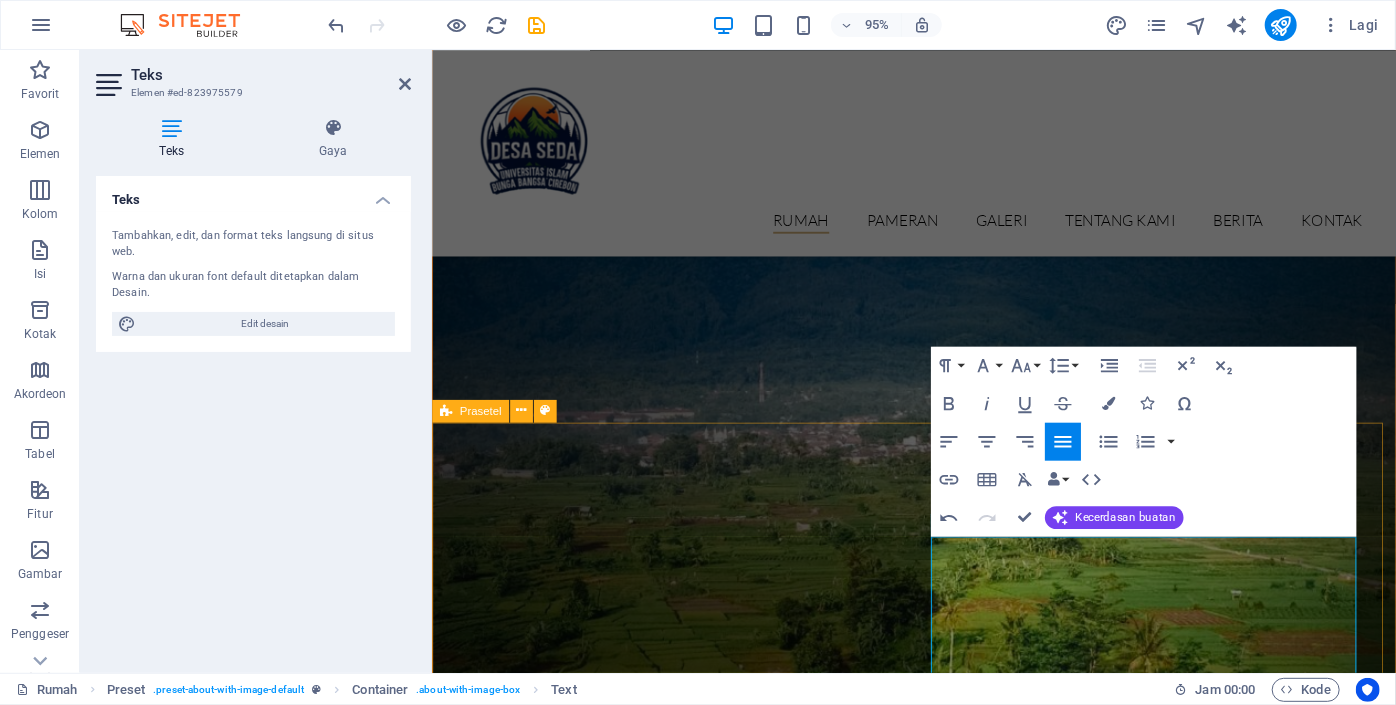 click on "Perayaan kepala desa Dalam rangka mewujudkan Pemerintahan yang baik “Good governance” dengan Pola Pemerintahan yang Partisipatif, Transparan dan Akuntable maka melalui Website ini Saya selaku Kepala Desa Nusantara berusaha menyajikan Informasi kegiatan Penyelenggaraan Pemerintahan Desa, Pembangunan Desa, Pemberdayaan Masyarakat Desa, Pembinaan Masyarakat Desa, Serta Kegiatan-kegiatan Tak terduga yang terjadi di Desa Nusantara dengan luas-luasnya, Khususnya kepada seluruh warga Desa Nusantara dan Kepada Semua orang secara umum.             Website ini juga sebagai wujud perkembangan dunia Teknologi Informasi, untuk melahirkan ide-ide kreatif dan inovatif dalam menggali Potensi Desa Guna mewujudkan Kesejahteraan Masyarakat Desa Nusantara, serta merupakan upaya Kami untuk dapat mendekatkan diri dalam memberikan pelayanan sebaik mungkin Khususnya kepada masyarakat Desa Nusantara dan untuk Masyarakat secara umum. Semoga website ini bermanfaat bagi semua. Pelajari lebih lanjut" at bounding box center (938, 2272) 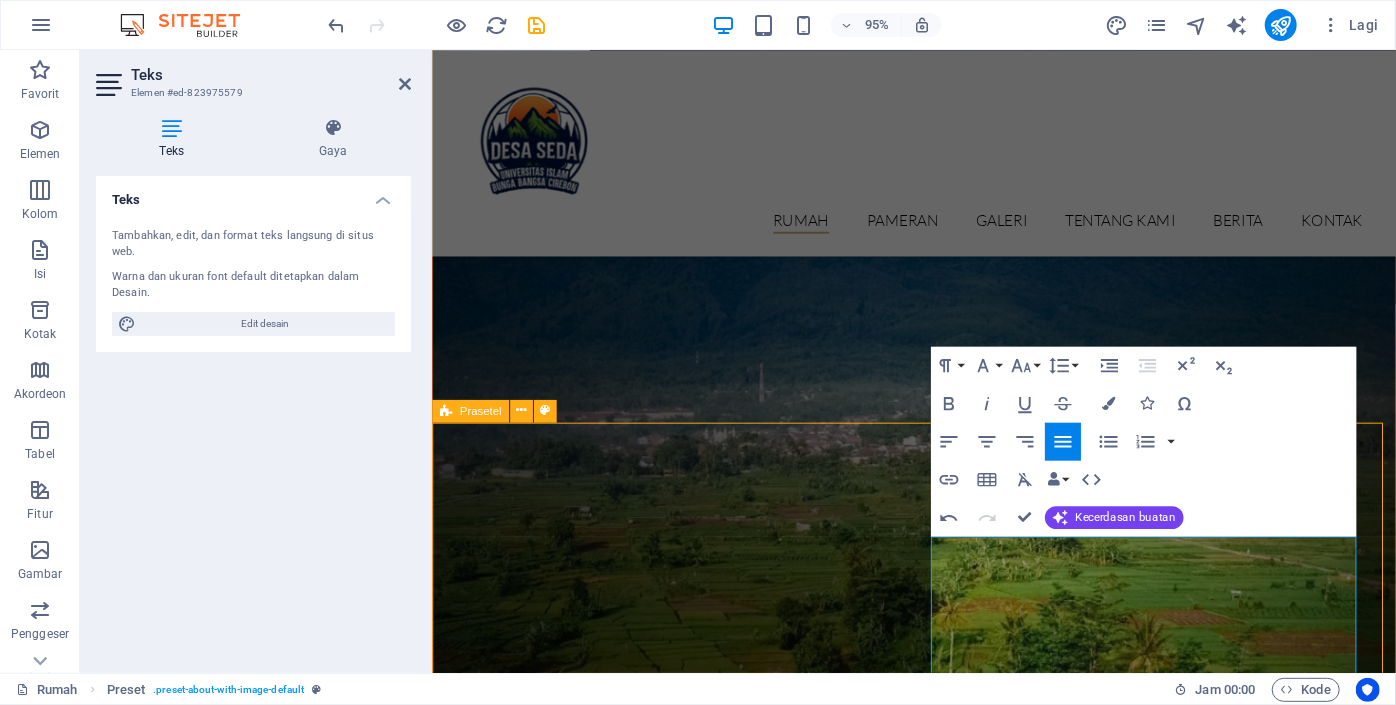 click on "Perayaan kepala desa Dalam rangka mewujudkan Pemerintahan yang baik “Good governance” dengan Pola Pemerintahan yang Partisipatif, Transparan dan Akuntable maka melalui Website ini Saya selaku Kepala Desa Nusantara berusaha menyajikan Informasi kegiatan Penyelenggaraan Pemerintahan Desa, Pembangunan Desa, Pemberdayaan Masyarakat Desa, Pembinaan Masyarakat Desa, Serta Kegiatan-kegiatan Tak terduga yang terjadi di Desa Nusantara dengan luas-luasnya, Khususnya kepada seluruh warga Desa Nusantara dan Kepada Semua orang secara umum.             Website ini juga sebagai wujud perkembangan dunia Teknologi Informasi, untuk melahirkan ide-ide kreatif dan inovatif dalam menggali Potensi Desa Guna mewujudkan Kesejahteraan Masyarakat Desa Nusantara, serta merupakan upaya Kami untuk dapat mendekatkan diri dalam memberikan pelayanan sebaik mungkin Khususnya kepada masyarakat Desa Nusantara dan untuk Masyarakat secara umum. Semoga website ini bermanfaat bagi semua. Pelajari lebih lanjut" at bounding box center [938, 2272] 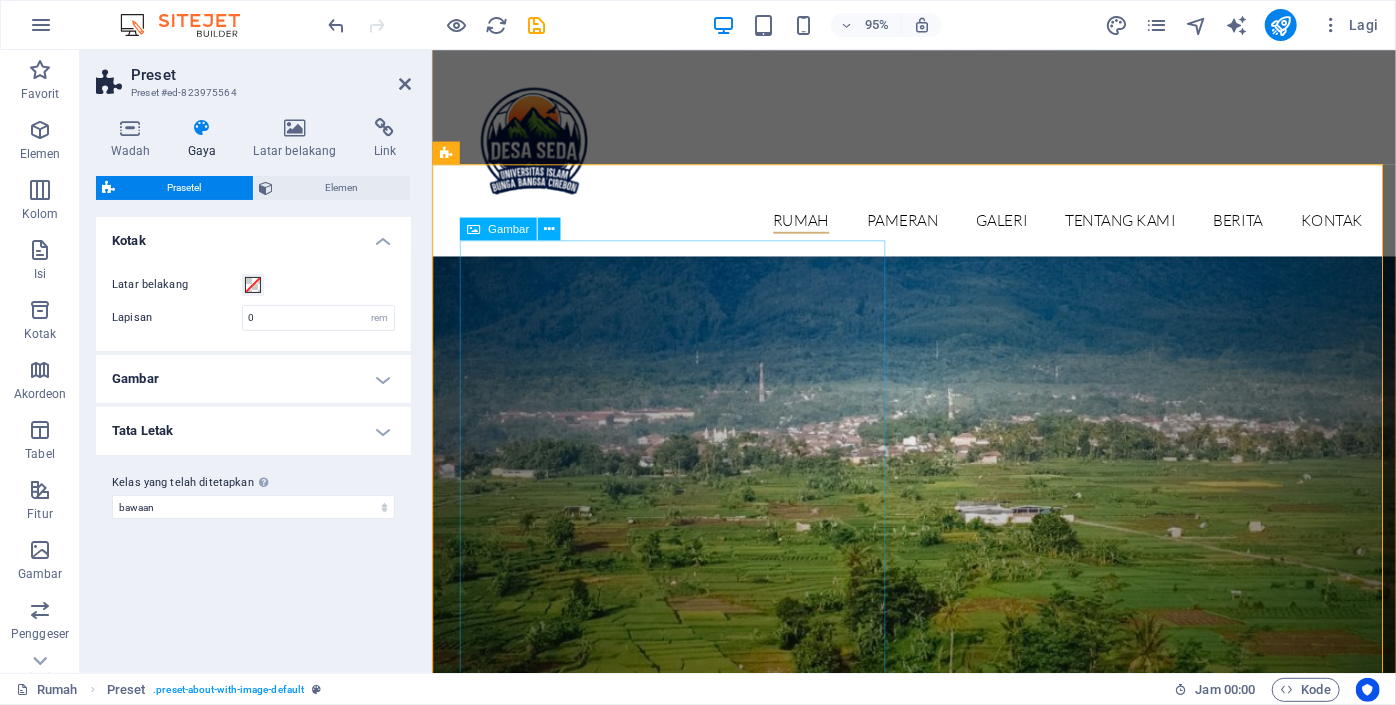 scroll, scrollTop: 1449, scrollLeft: 0, axis: vertical 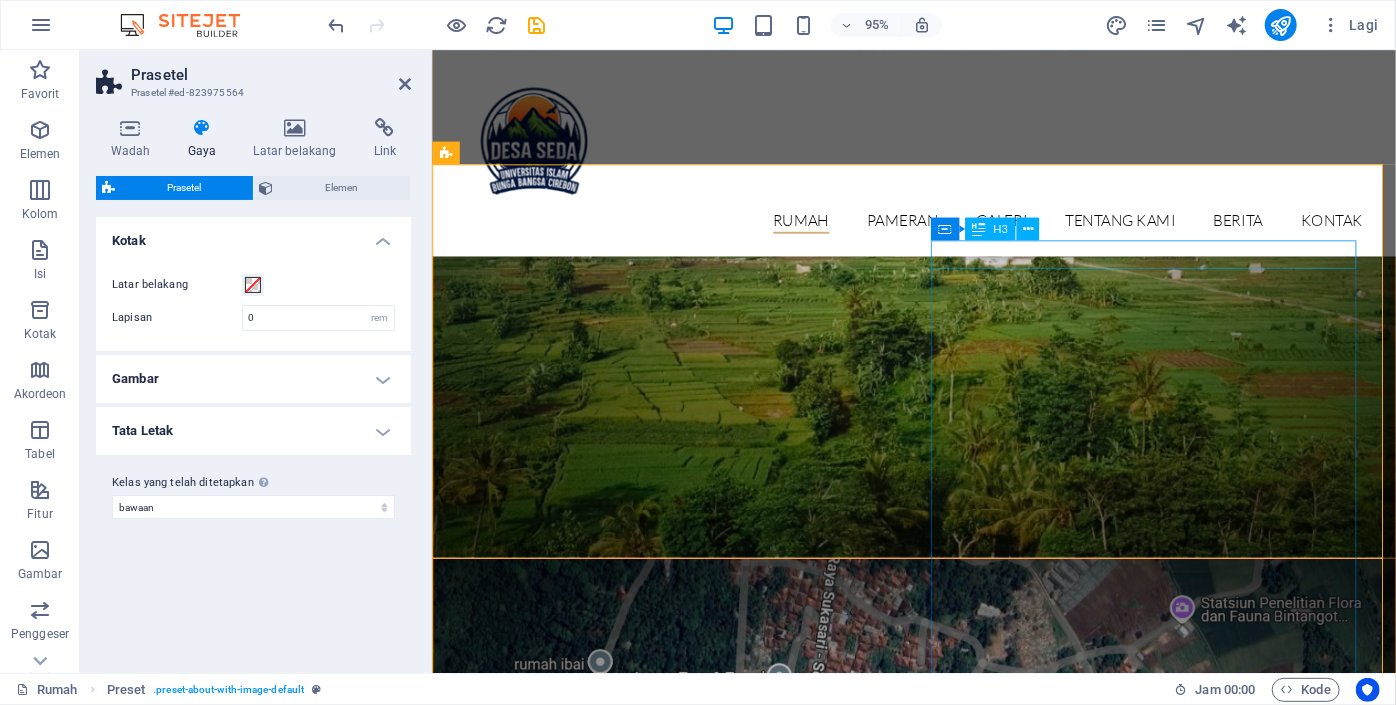 click on "Perayaan kepala desa" at bounding box center (919, 1831) 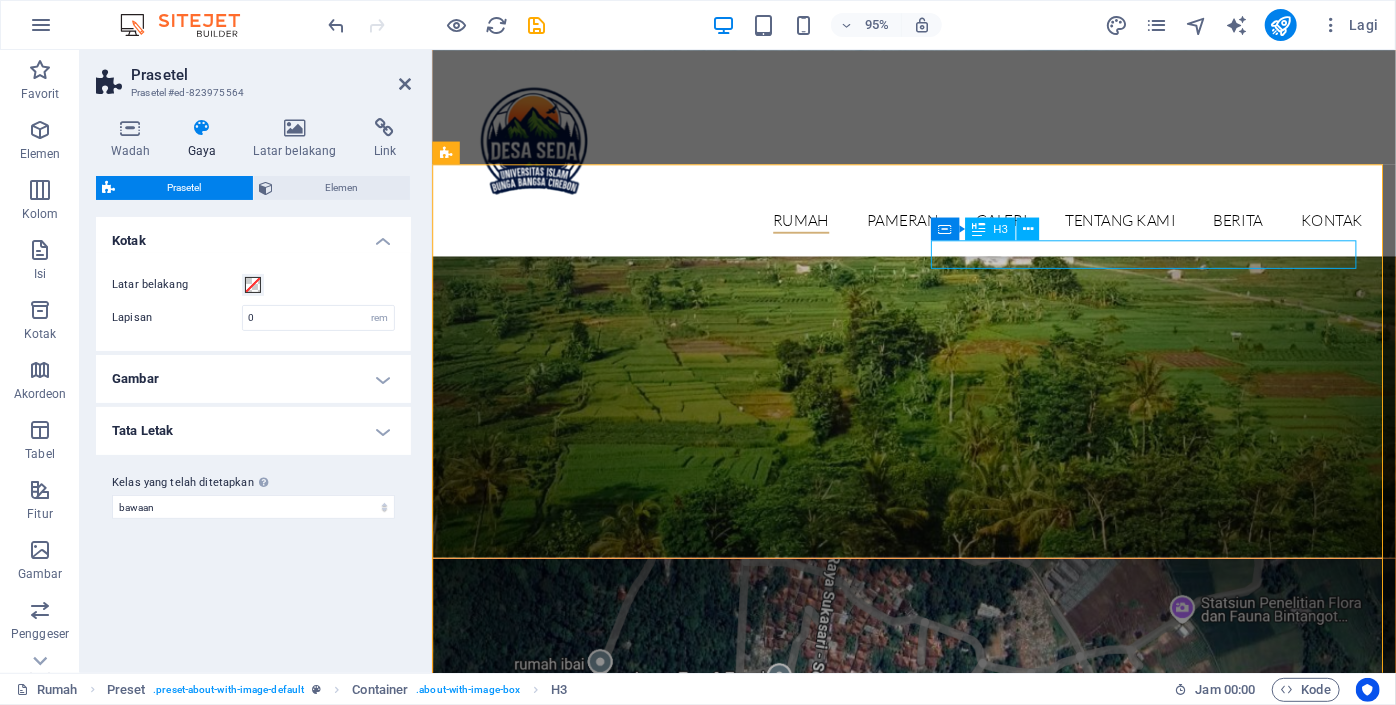 click on "Perayaan kepala desa" at bounding box center (919, 1831) 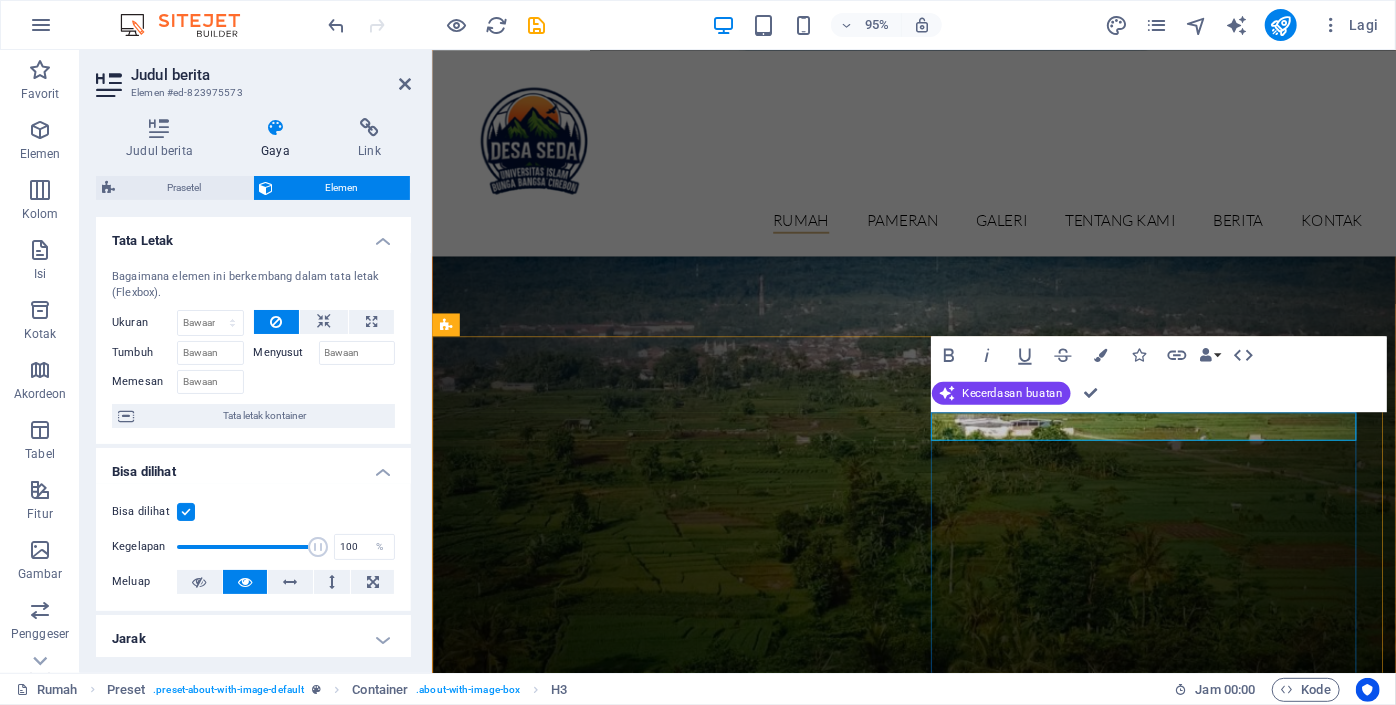 click on "Perayaan kepala desa" at bounding box center (568, 2011) 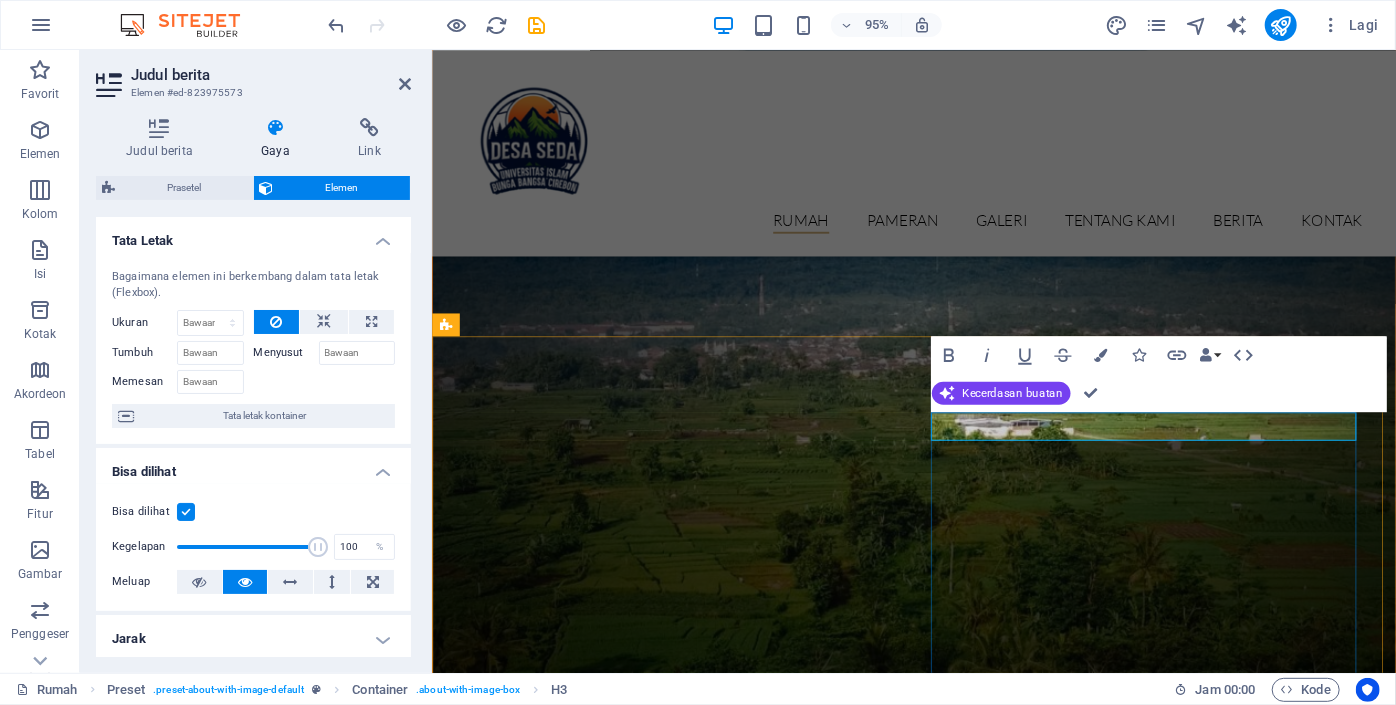 click on "Perayaan kepala desa" at bounding box center [568, 2011] 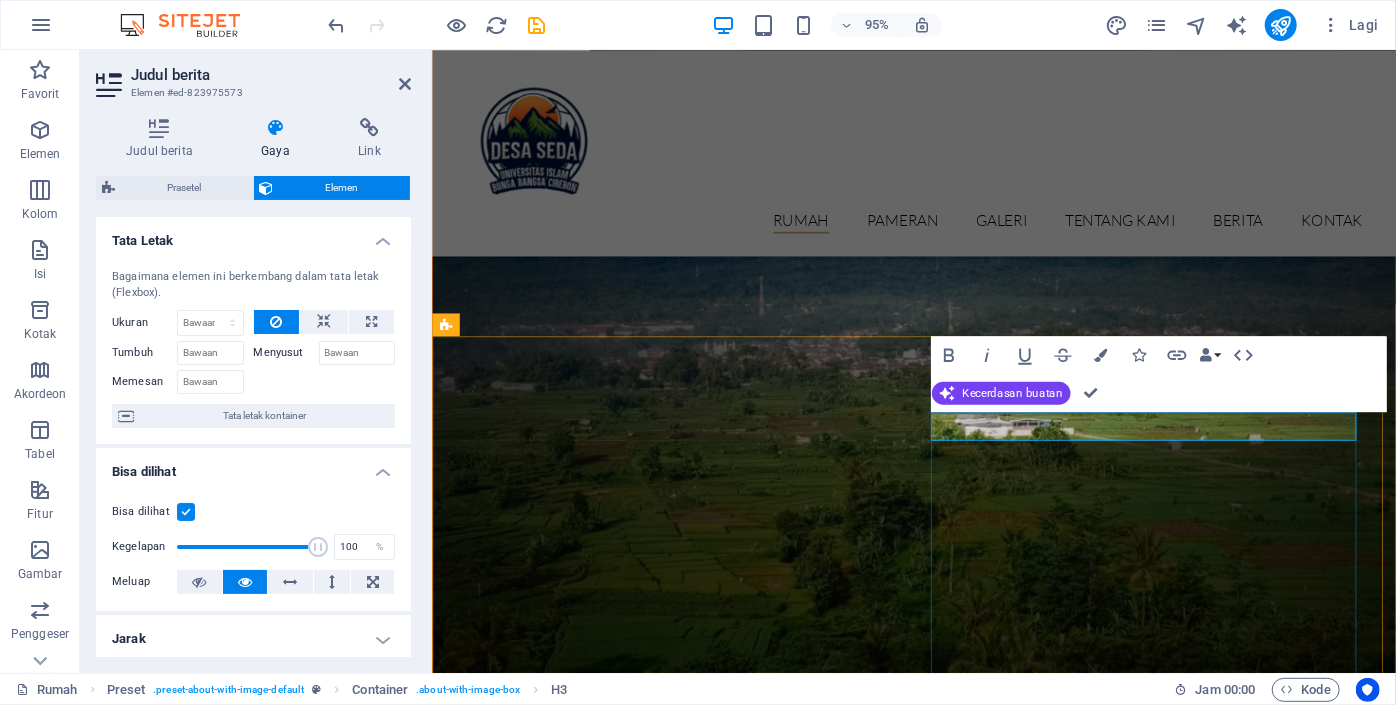 type 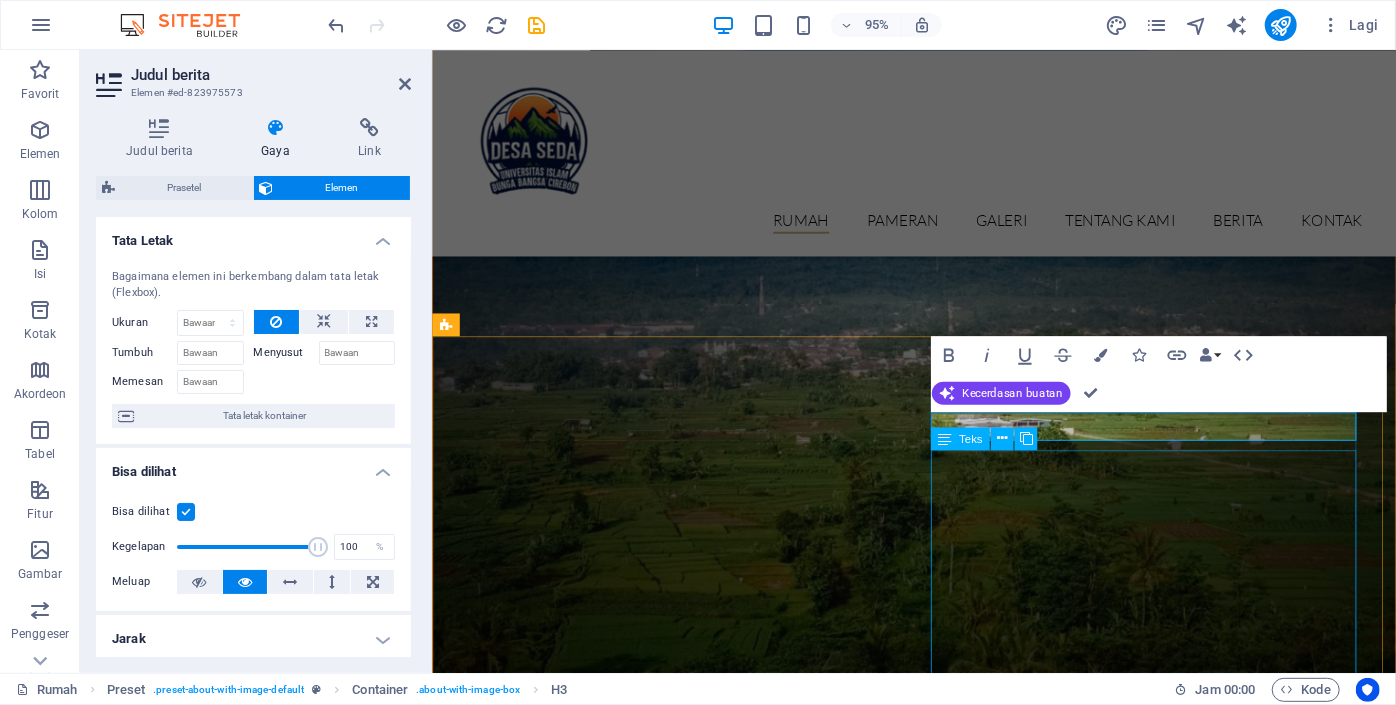 click on "Dalam rangka mewujudkan Pemerintahan yang baik “Good governance” dengan Pola Pemerintahan yang Partisipatif, Transparan dan Akuntable maka melalui Website ini Saya sebagai Kepala Desa Nusantara berusaha menyajikan Informasi kegiatan Penyelenggaraan Pemerintahan Desa, Pembangunan Desa, Pemberdayaan Masyarakat Desa, Pembinaan Masyarakat Desa, Serta Kegiatan-kegiatan Tak terduga yang terjadi di Desa Nusantara dengan luas-luasnya, Khususnya kepada seluruh warga Desa Nusantara dan Kepada Semua orang secara umum.             Website ini juga sebagai wujud perkembangan dunia Teknologi Informasi, untuk melahirkan ide-ide kreatif dan inovatif dalam menggali Potensi Desa Guna mewujudkan Kesejahteraan Masyarakat Desa Nusantara, serta merupakan upaya Kami untuk dapat mendekatkan diri dalam memberikan pelayanan sebaik mungkin Khususnya kepada masyarakat Desa Nusantara dan untuk Masyarakat secara umum. Semoga website ini bermanfaat bagi semua." at bounding box center (919, 2227) 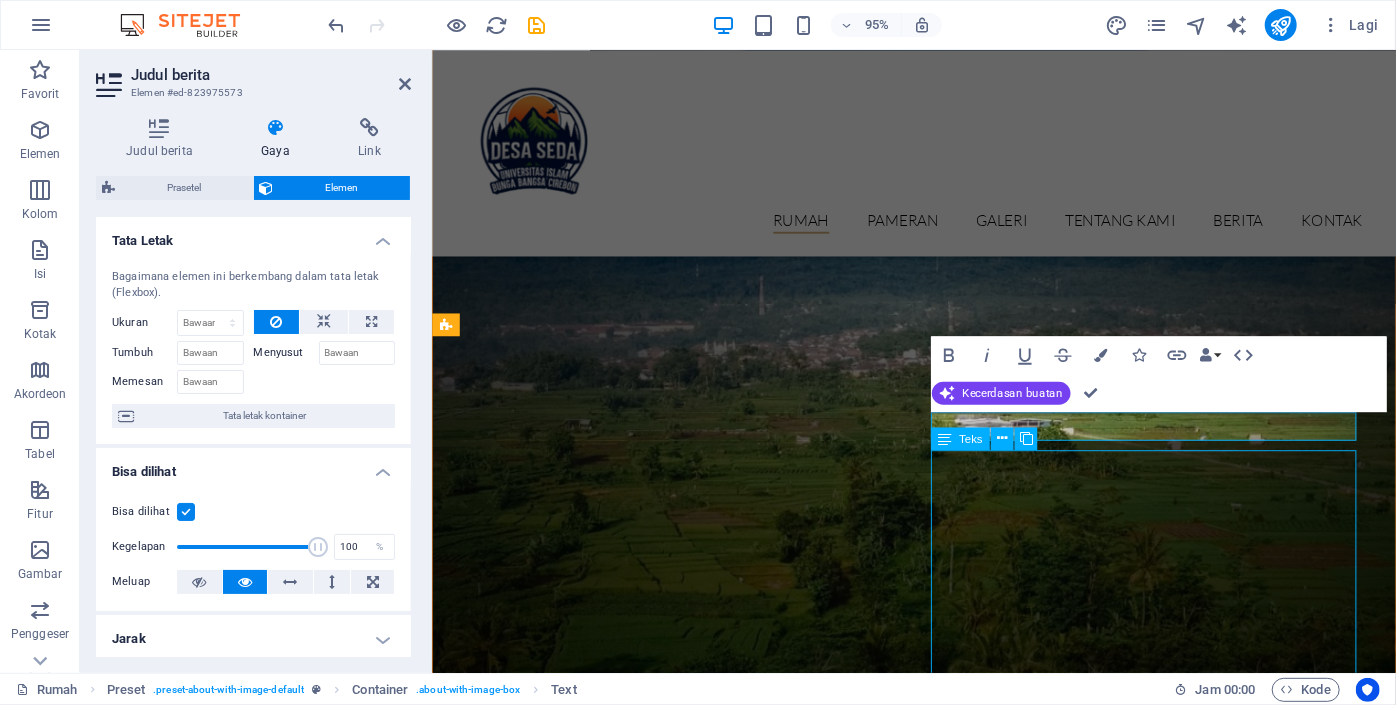 click on "Dalam rangka mewujudkan Pemerintahan yang baik “Good governance” dengan Pola Pemerintahan yang Partisipatif, Transparan dan Akuntable maka melalui Website ini Saya sebagai Kepala Desa Nusantara berusaha menyajikan Informasi kegiatan Penyelenggaraan Pemerintahan Desa, Pembangunan Desa, Pemberdayaan Masyarakat Desa, Pembinaan Masyarakat Desa, Serta Kegiatan-kegiatan Tak terduga yang terjadi di Desa Nusantara dengan luas-luasnya, Khususnya kepada seluruh warga Desa Nusantara dan Kepada Semua orang secara umum.             Website ini juga sebagai wujud perkembangan dunia Teknologi Informasi, untuk melahirkan ide-ide kreatif dan inovatif dalam menggali Potensi Desa Guna mewujudkan Kesejahteraan Masyarakat Desa Nusantara, serta merupakan upaya Kami untuk dapat mendekatkan diri dalam memberikan pelayanan sebaik mungkin Khususnya kepada masyarakat Desa Nusantara dan untuk Masyarakat secara umum. Semoga website ini bermanfaat bagi semua." at bounding box center [919, 2227] 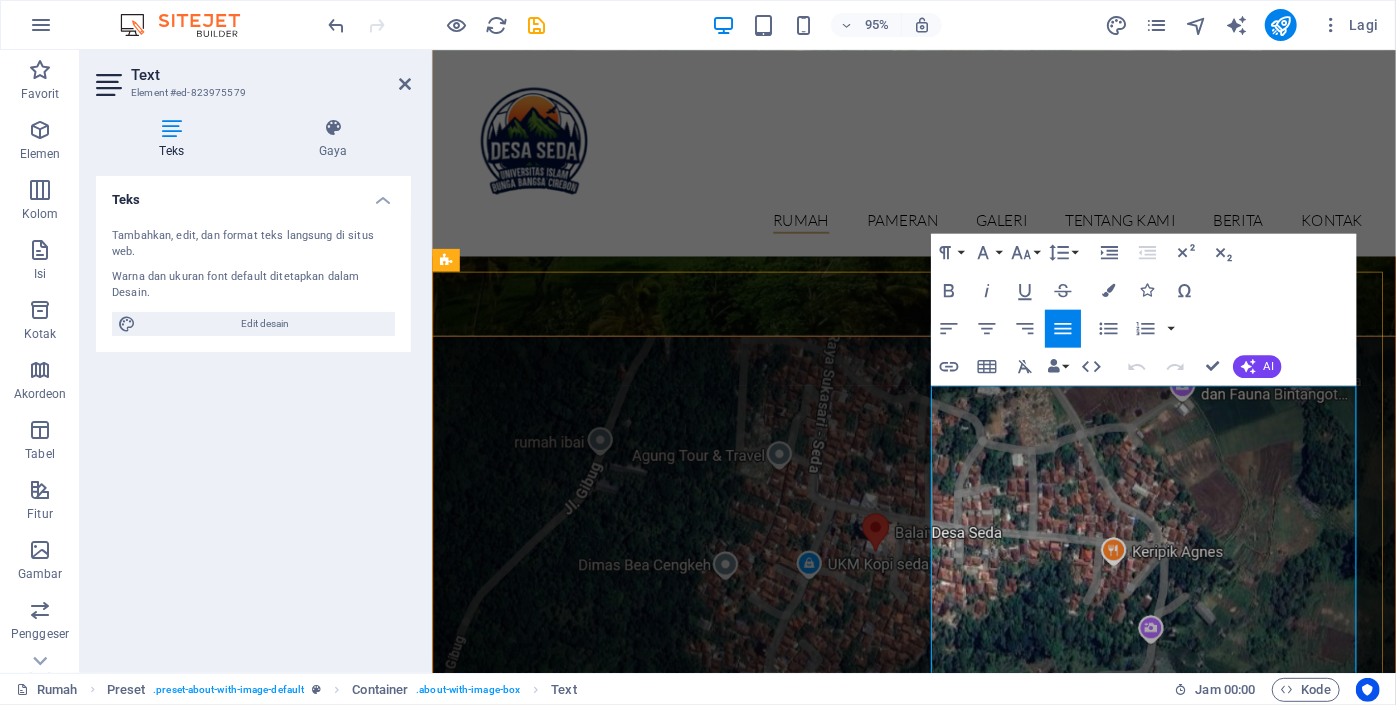 scroll, scrollTop: 1336, scrollLeft: 0, axis: vertical 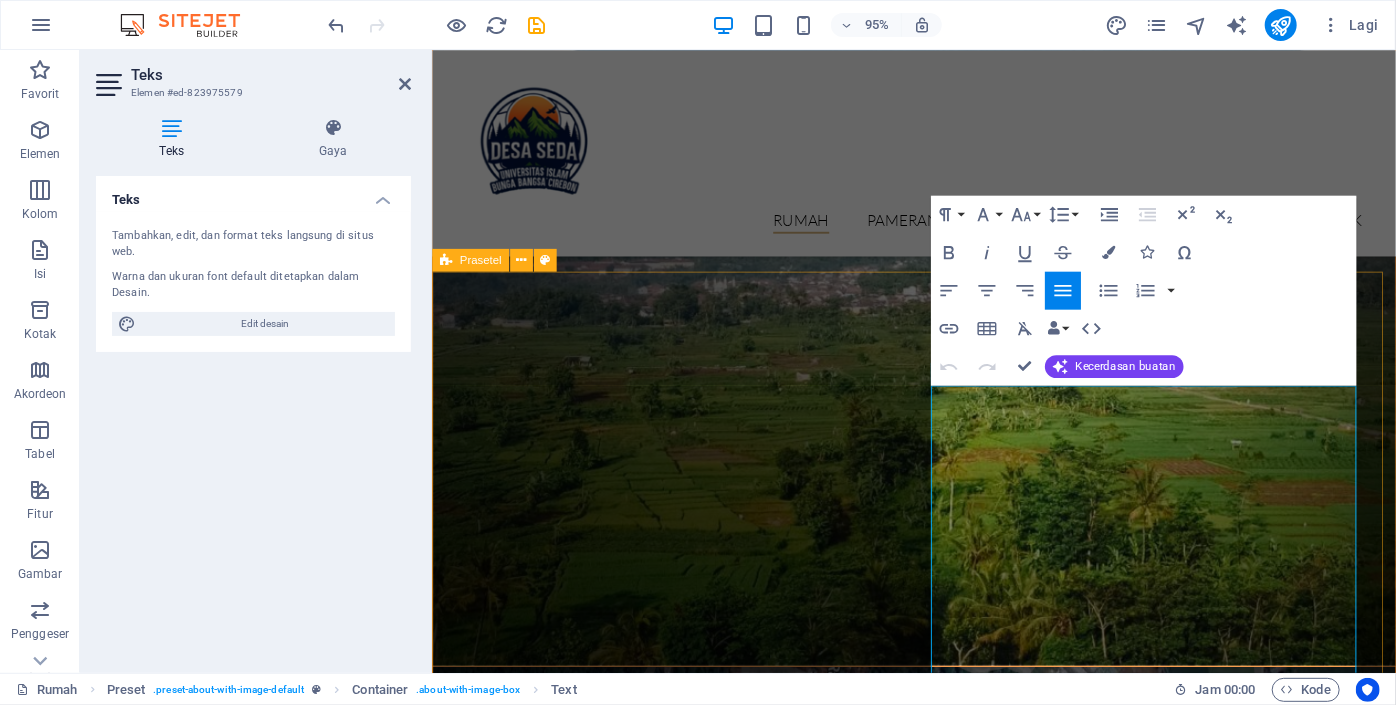click on "Perayaan kepala desa Dalam rangka mewujudkan Pemerintahan yang baik “Good governance” dengan Pola Pemerintahan yang Partisipatif, Transparan dan Akuntable maka melalui Website ini Saya sebagai Kepala Desa Nusantara berusaha menyajikan Informasi kegiatan Penyelenggaraan Pemerintahan Desa, Pembangunan Desa, Pemberdayaan Masyarakat Desa, Pembinaan Masyarakat Desa, Serta Kegiatan-kegiatan Tak terduga yang terjadi di Desa Nusantara dengan luas-luasnya, Khususnya kepada seluruh warga Desa Nusantara dan Kepada Semua orang secara umum.             Website ini juga sebagai wujud perkembangan dunia Teknologi Informasi, untuk melahirkan ide-ide kreatif dan inovatif dalam menggali Potensi Desa Guna mewujudkan Kesejahteraan Masyarakat Desa Nusantara, serta merupakan upaya Kami untuk dapat mendekatkan diri dalam memberikan pelayanan sebaik mungkin Khususnya kepada masyarakat Desa Nusantara dan untuk Masyarakat secara umum. Semoga website ini bermanfaat bagi semua. Pelajari lebih lanjut" at bounding box center [938, 2114] 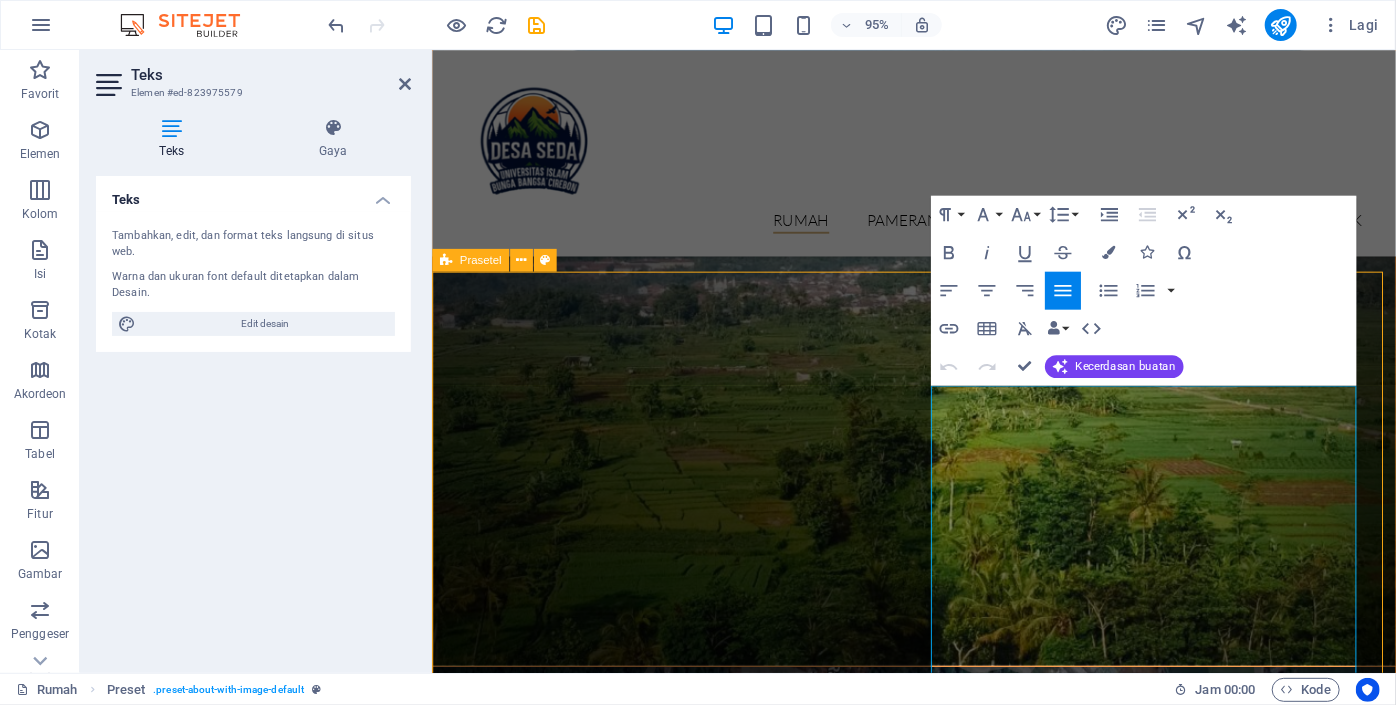 scroll, scrollTop: 1608, scrollLeft: 0, axis: vertical 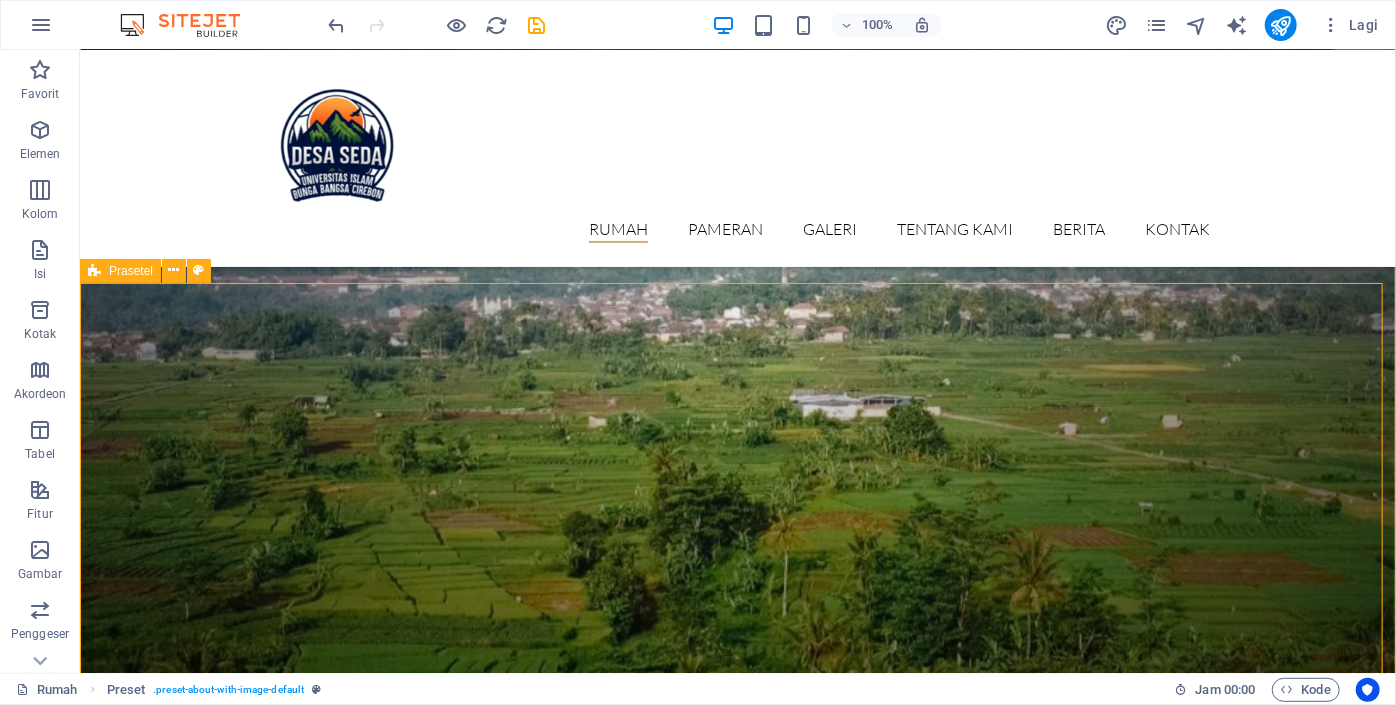 click on "Perayaan kepala desa Dalam rangka mewujudkan Pemerintahan yang baik “Good governance” dengan Pola Pemerintahan yang Partisipatif, Transparan dan Akuntable maka melalui Website ini Saya sebagai Kepala Desa Nusantara berusaha menyajikan Informasi kegiatan Penyelenggaraan Pemerintahan Desa, Pembangunan Desa, Pemberdayaan Masyarakat Desa, Pembinaan Masyarakat Desa, Serta Kegiatan-kegiatan Tak terduga yang terjadi di Desa Nusantara dengan luas-luasnya, Khususnya kepada seluruh warga Desa Nusantara dan Kepada Semua orang secara umum.             Website ini juga sebagai wujud perkembangan dunia Teknologi Informasi, untuk melahirkan ide-ide kreatif dan inovatif dalam menggali Potensi Desa Guna mewujudkan Kesejahteraan Masyarakat Desa Nusantara, serta merupakan upaya Kami untuk dapat mendekatkan diri dalam memberikan pelayanan sebaik mungkin Khususnya kepada masyarakat Desa Nusantara dan untuk Masyarakat secara umum. Semoga website ini bermanfaat bagi semua. Pelajari lebih lanjut" at bounding box center (737, 2386) 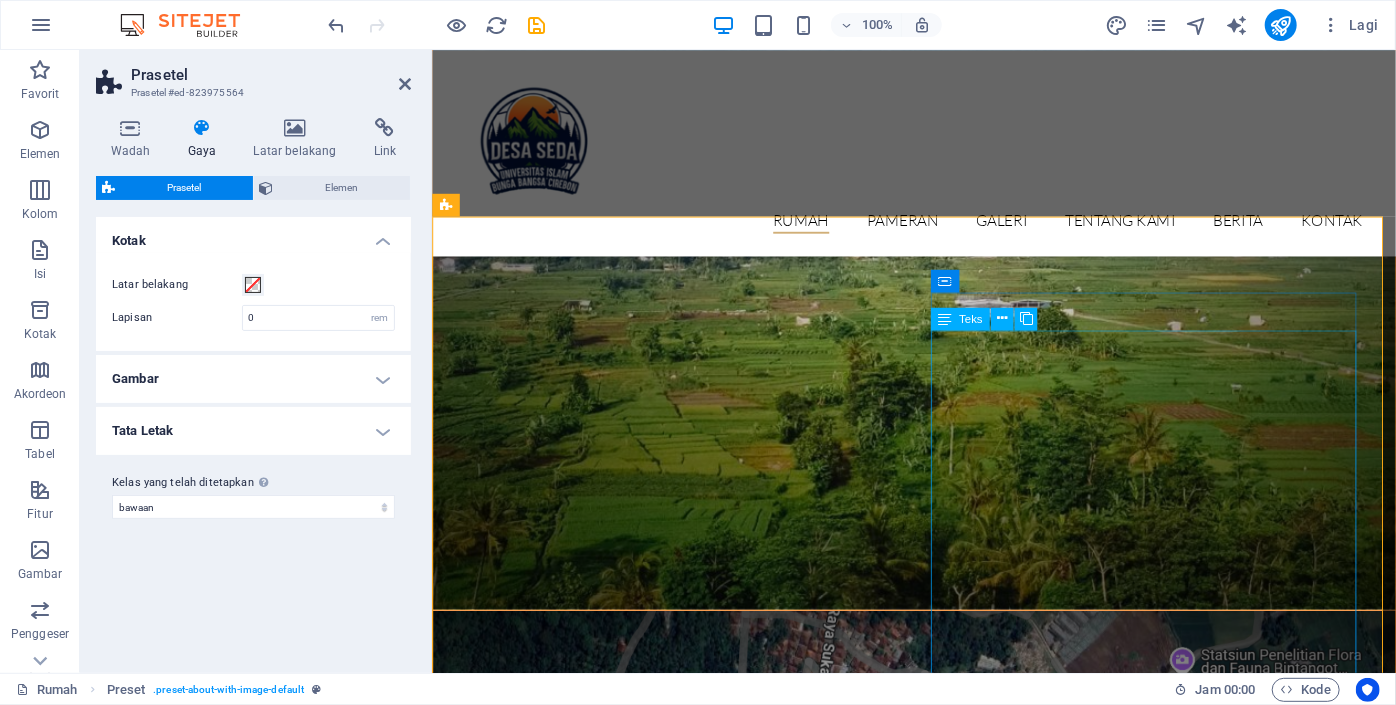 scroll, scrollTop: 1393, scrollLeft: 0, axis: vertical 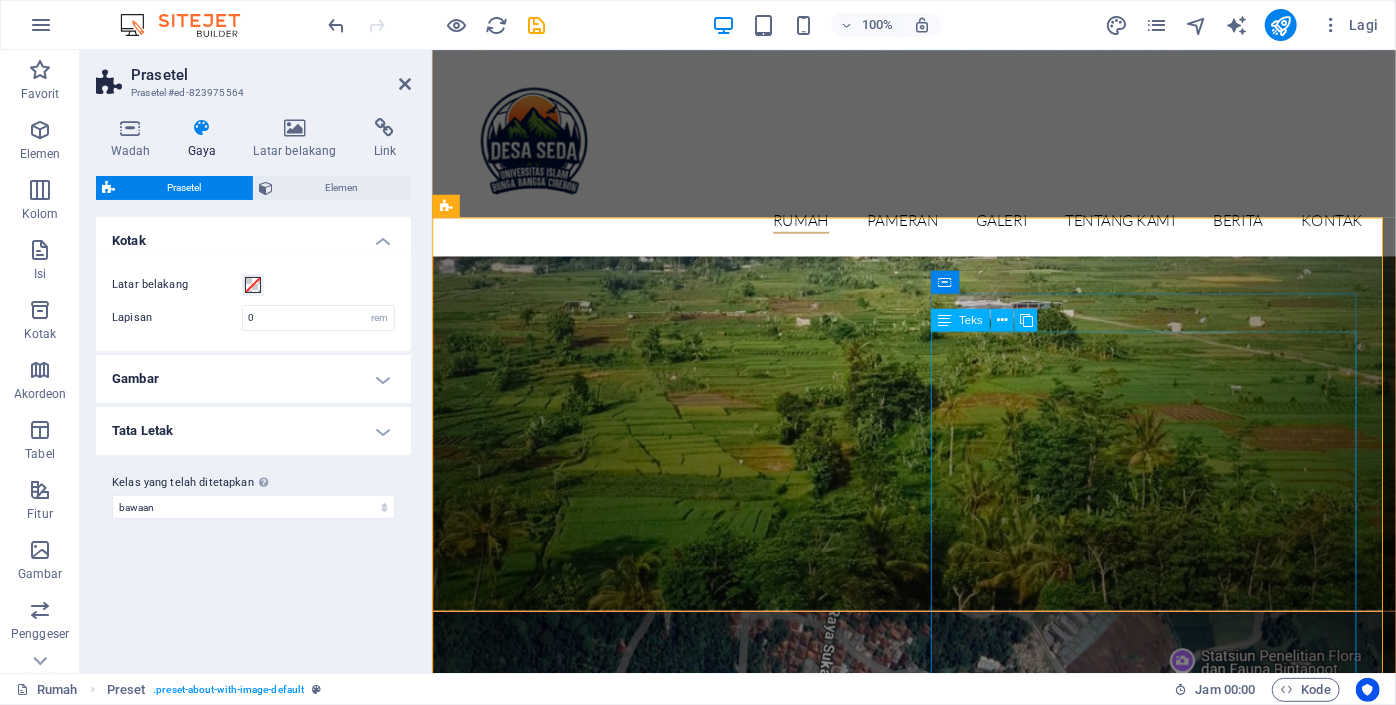 click on "Dalam rangka mewujudkan Pemerintahan yang baik “Good governance” dengan Pola Pemerintahan yang Partisipatif, Transparan dan Akuntable maka melalui Website ini Saya sebagai Kepala Desa Nusantara berusaha menyajikan Informasi kegiatan Penyelenggaraan Pemerintahan Desa, Pembangunan Desa, Pemberdayaan Masyarakat Desa, Pembinaan Masyarakat Desa, Serta Kegiatan-kegiatan Tak terduga yang terjadi di Desa Nusantara dengan luas-luasnya, Khususnya kepada seluruh warga Desa Nusantara dan Kepada Semua orang secara umum.             Website ini juga sebagai wujud perkembangan dunia Teknologi Informasi, untuk melahirkan ide-ide kreatif dan inovatif dalam menggali Potensi Desa Guna mewujudkan Kesejahteraan Masyarakat Desa Nusantara, serta merupakan upaya Kami untuk dapat mendekatkan diri dalam memberikan pelayanan sebaik mungkin Khususnya kepada masyarakat Desa Nusantara dan untuk Masyarakat secara umum. Semoga website ini bermanfaat bagi semua." at bounding box center (919, 2103) 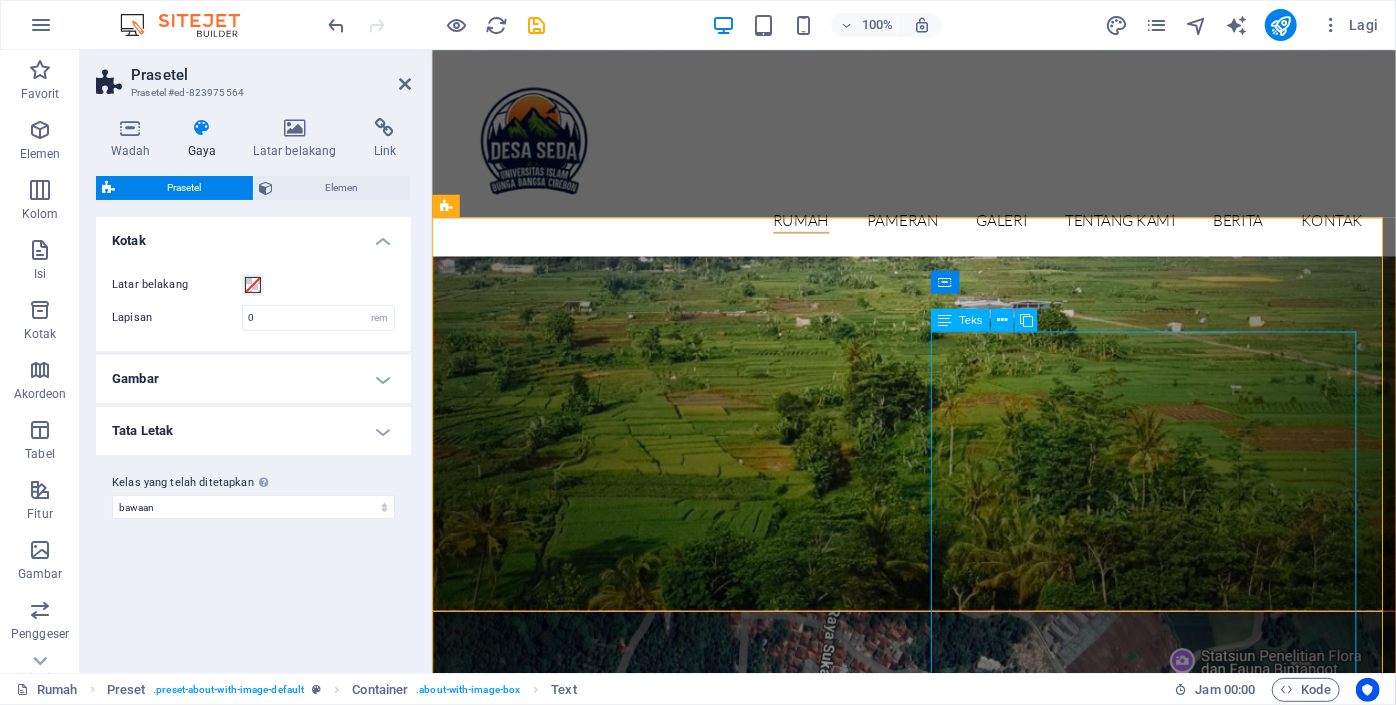 click on "Dalam rangka mewujudkan Pemerintahan yang baik “Good governance” dengan Pola Pemerintahan yang Partisipatif, Transparan dan Akuntable maka melalui Website ini Saya sebagai Kepala Desa Nusantara berusaha menyajikan Informasi kegiatan Penyelenggaraan Pemerintahan Desa, Pembangunan Desa, Pemberdayaan Masyarakat Desa, Pembinaan Masyarakat Desa, Serta Kegiatan-kegiatan Tak terduga yang terjadi di Desa Nusantara dengan luas-luasnya, Khususnya kepada seluruh warga Desa Nusantara dan Kepada Semua orang secara umum.             Website ini juga sebagai wujud perkembangan dunia Teknologi Informasi, untuk melahirkan ide-ide kreatif dan inovatif dalam menggali Potensi Desa Guna mewujudkan Kesejahteraan Masyarakat Desa Nusantara, serta merupakan upaya Kami untuk dapat mendekatkan diri dalam memberikan pelayanan sebaik mungkin Khususnya kepada masyarakat Desa Nusantara dan untuk Masyarakat secara umum. Semoga website ini bermanfaat bagi semua." at bounding box center [919, 2103] 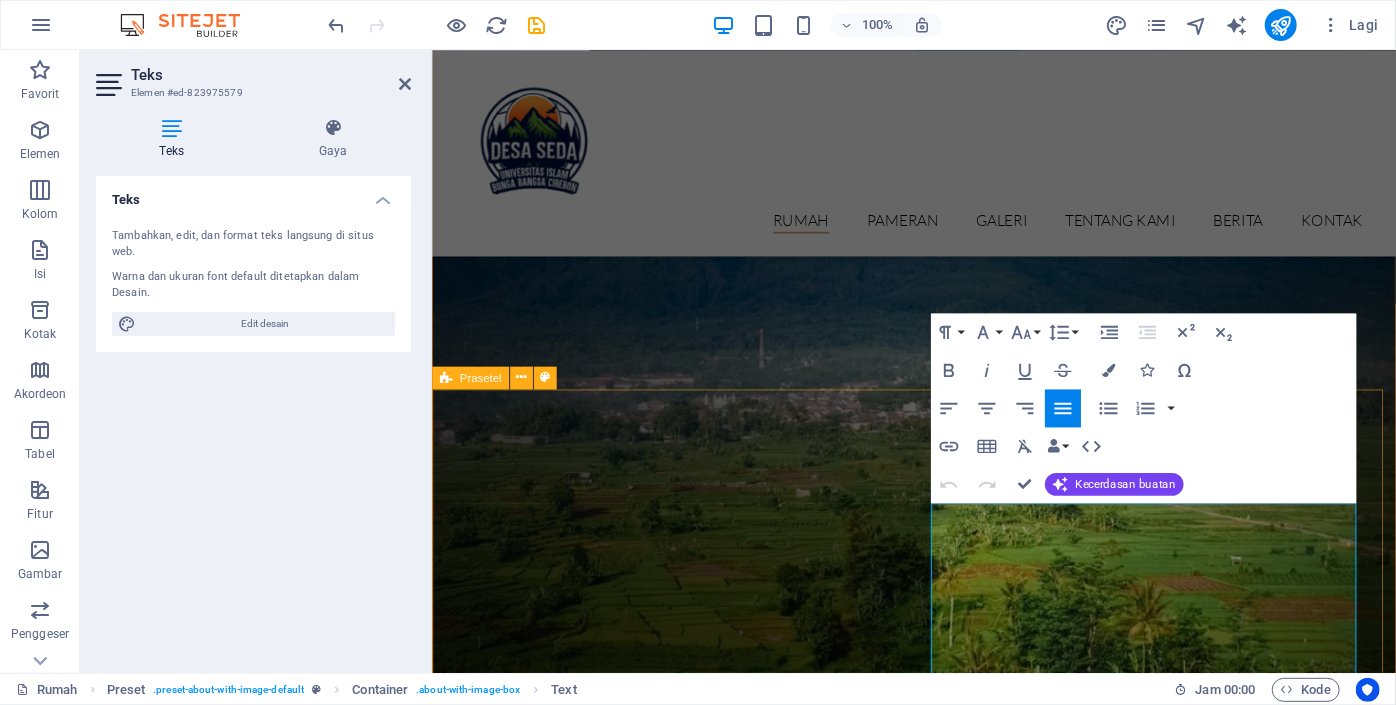 click on "Perayaan kepala desa Dalam rangka mewujudkan Pemerintahan yang baik “Good governance” dengan Pola Pemerintahan yang Partisipatif, Transparan dan Akuntable maka melalui Website ini Saya sebagai Kepala Desa Nusantara berusaha menyajikan Informasi kegiatan Penyelenggaraan Pemerintahan Desa, Pembangunan Desa, Pemberdayaan Masyarakat Desa, Pembinaan Masyarakat Desa, Serta Kegiatan-kegiatan Tak terduga yang terjadi di Desa Nusantara dengan luas-luasnya, Khususnya kepada seluruh warga Desa Nusantara dan Kepada Semua orang secara umum.             Website ini juga sebagai wujud perkembangan dunia Teknologi Informasi, untuk melahirkan ide-ide kreatif dan inovatif dalam menggali Potensi Desa Guna mewujudkan Kesejahteraan Masyarakat Desa Nusantara, serta merupakan upaya Kami untuk dapat mendekatkan diri dalam memberikan pelayanan sebaik mungkin Khususnya kepada masyarakat Desa Nusantara dan untuk Masyarakat secara umum. Semoga website ini bermanfaat bagi semua. Pelajari lebih lanjut" at bounding box center (938, 2237) 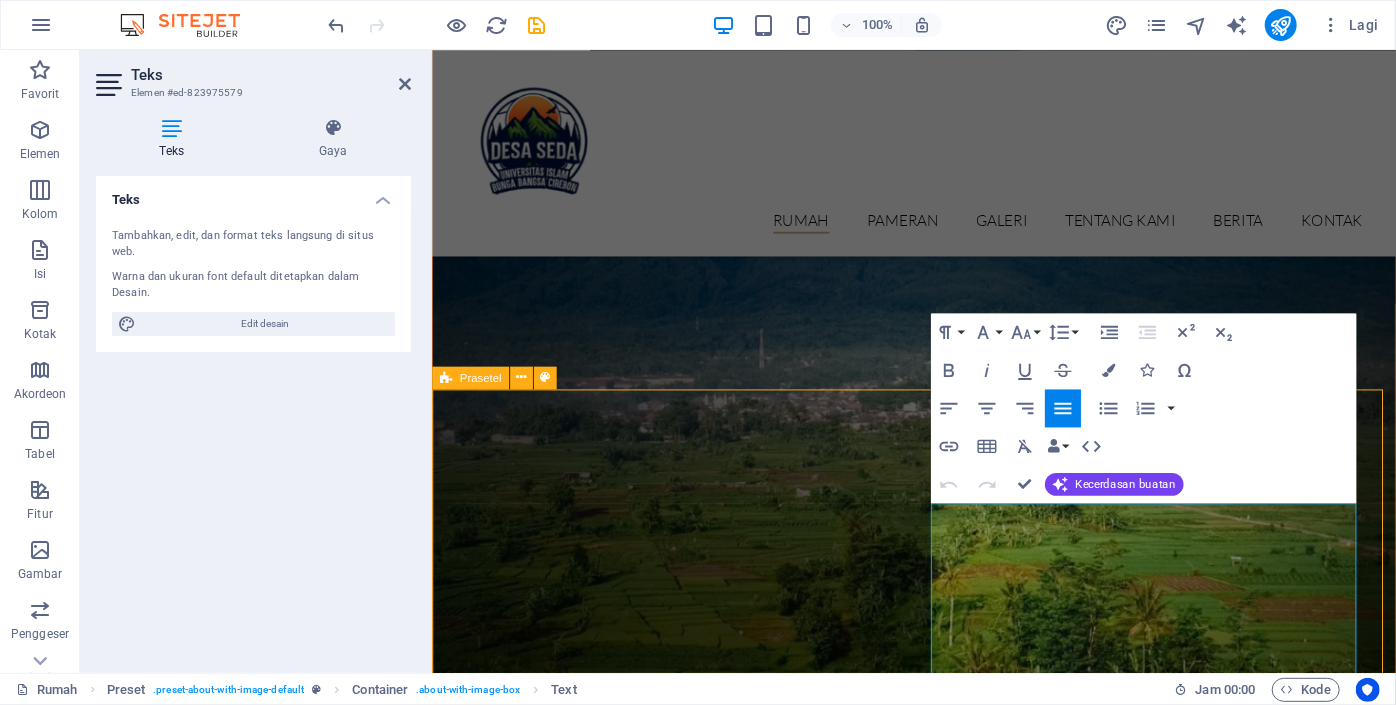 click on "Perayaan kepala desa Dalam rangka mewujudkan Pemerintahan yang baik “Good governance” dengan Pola Pemerintahan yang Partisipatif, Transparan dan Akuntable maka melalui Website ini Saya sebagai Kepala Desa Nusantara berusaha menyajikan Informasi kegiatan Penyelenggaraan Pemerintahan Desa, Pembangunan Desa, Pemberdayaan Masyarakat Desa, Pembinaan Masyarakat Desa, Serta Kegiatan-kegiatan Tak terduga yang terjadi di Desa Nusantara dengan luas-luasnya, Khususnya kepada seluruh warga Desa Nusantara dan Kepada Semua orang secara umum.             Website ini juga sebagai wujud perkembangan dunia Teknologi Informasi, untuk melahirkan ide-ide kreatif dan inovatif dalam menggali Potensi Desa Guna mewujudkan Kesejahteraan Masyarakat Desa Nusantara, serta merupakan upaya Kami untuk dapat mendekatkan diri dalam memberikan pelayanan sebaik mungkin Khususnya kepada masyarakat Desa Nusantara dan untuk Masyarakat secara umum. Semoga website ini bermanfaat bagi semua. Pelajari lebih lanjut" at bounding box center (938, 2237) 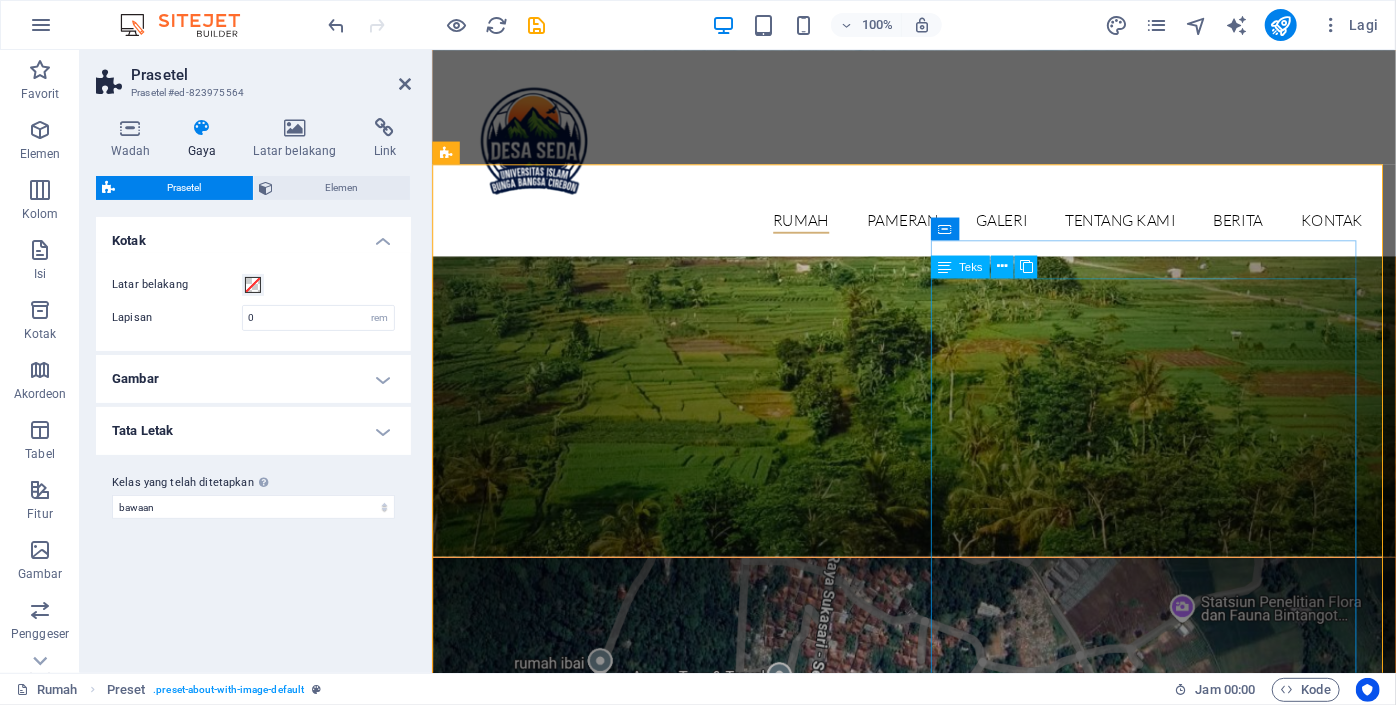 scroll, scrollTop: 1370, scrollLeft: 0, axis: vertical 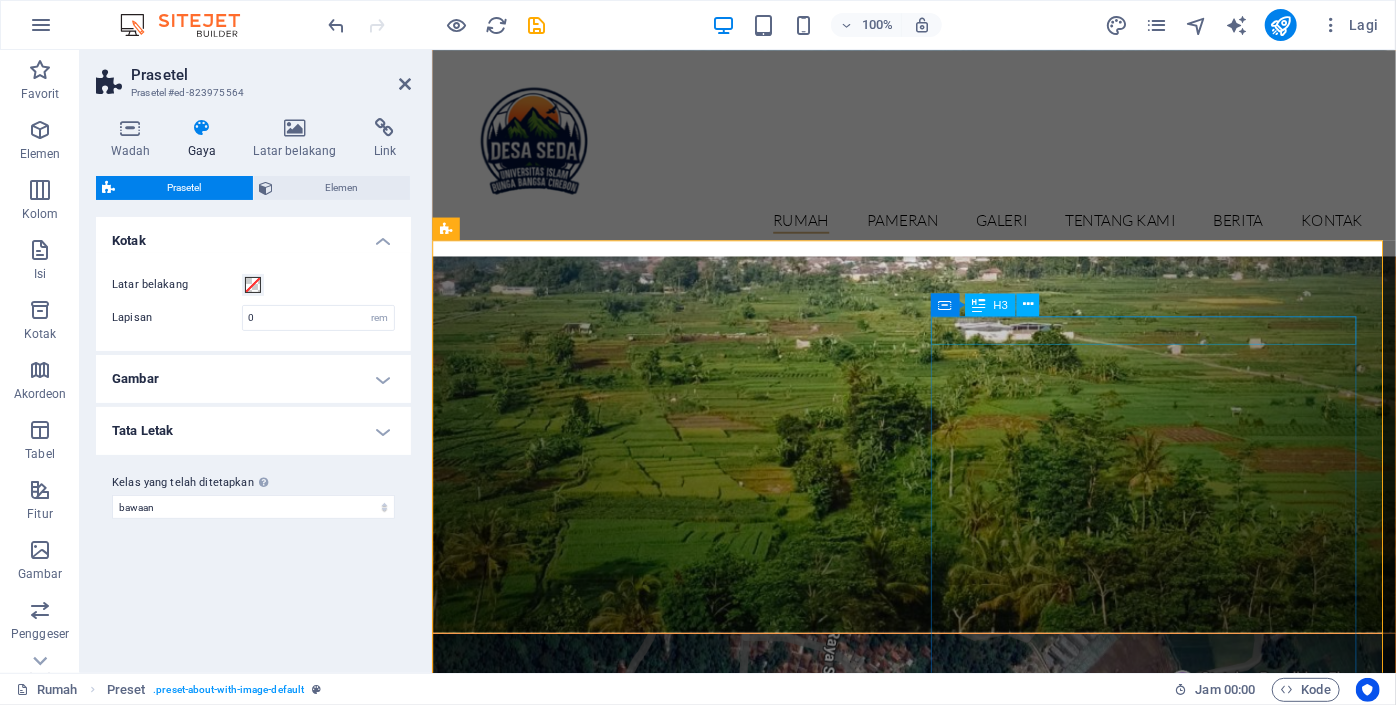 click on "Perayaan kepala desa" at bounding box center [919, 1910] 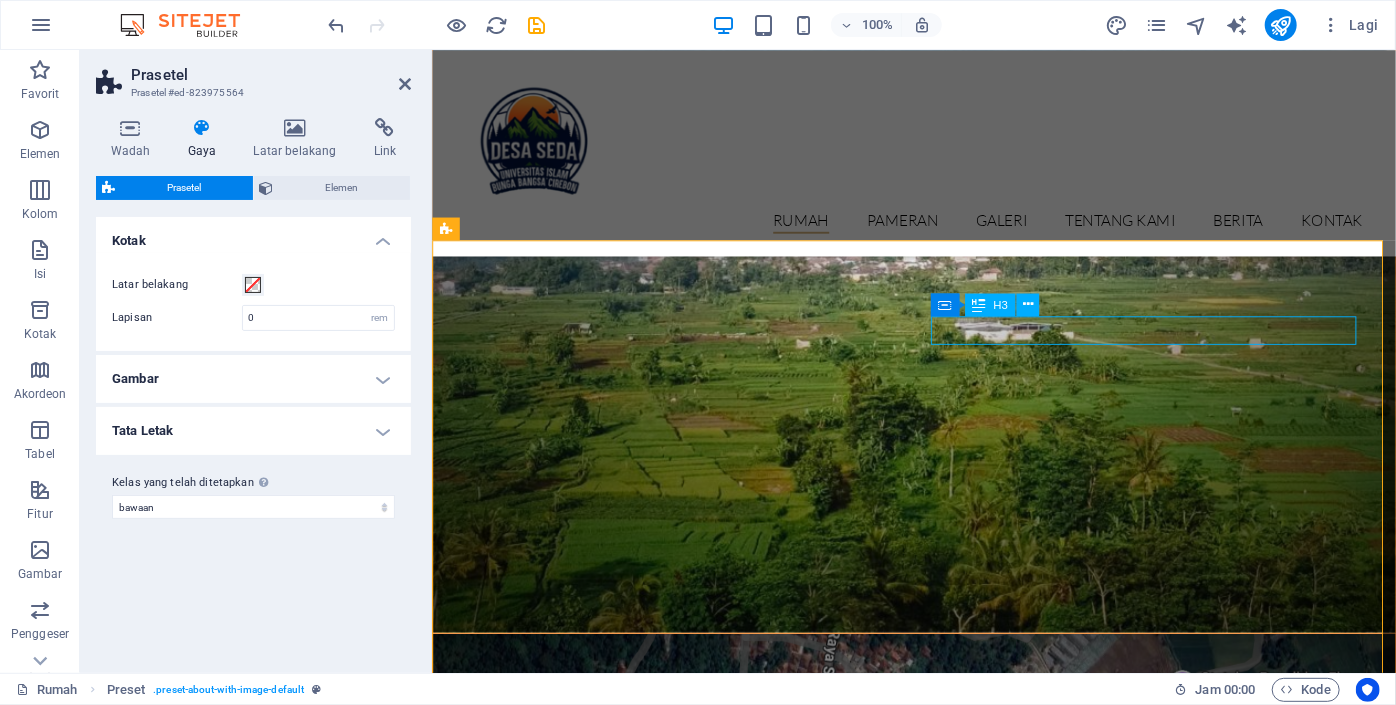 click on "Perayaan kepala desa" at bounding box center (919, 1910) 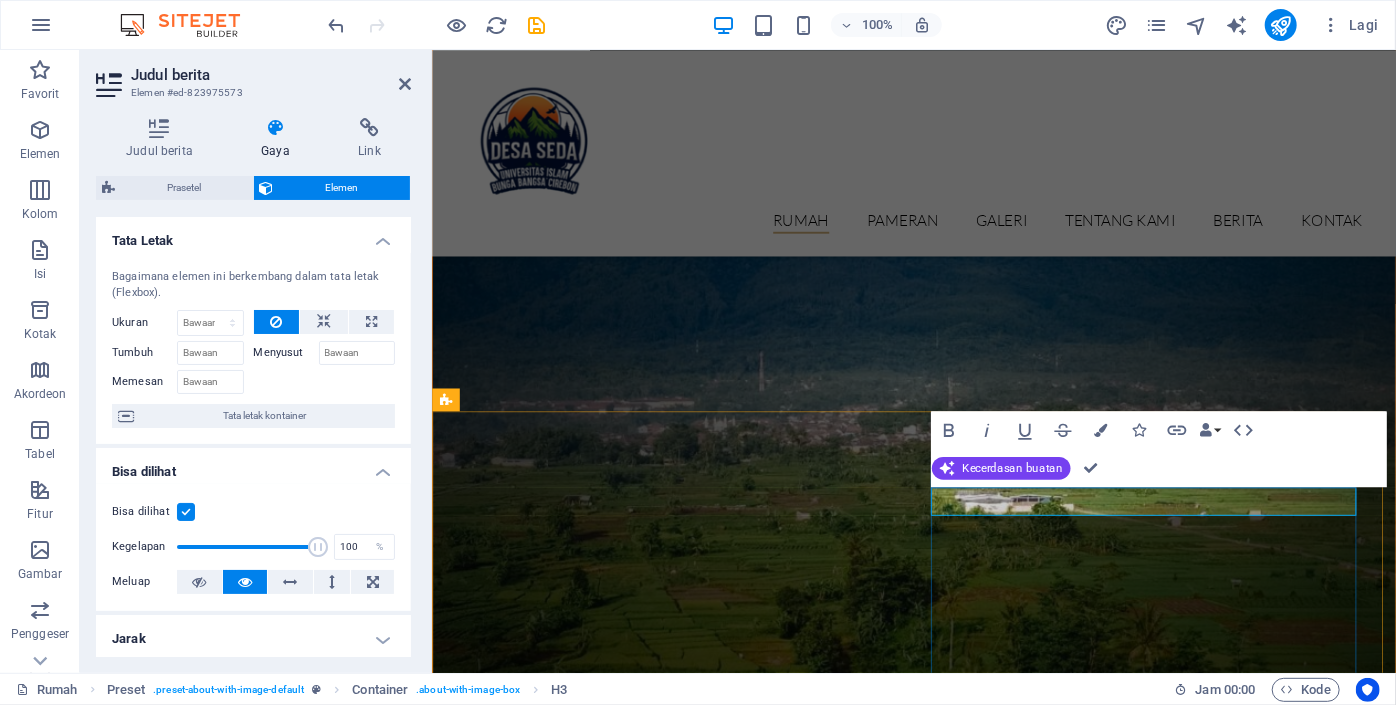 click on "Perayaan kepala desa" at bounding box center [568, 2091] 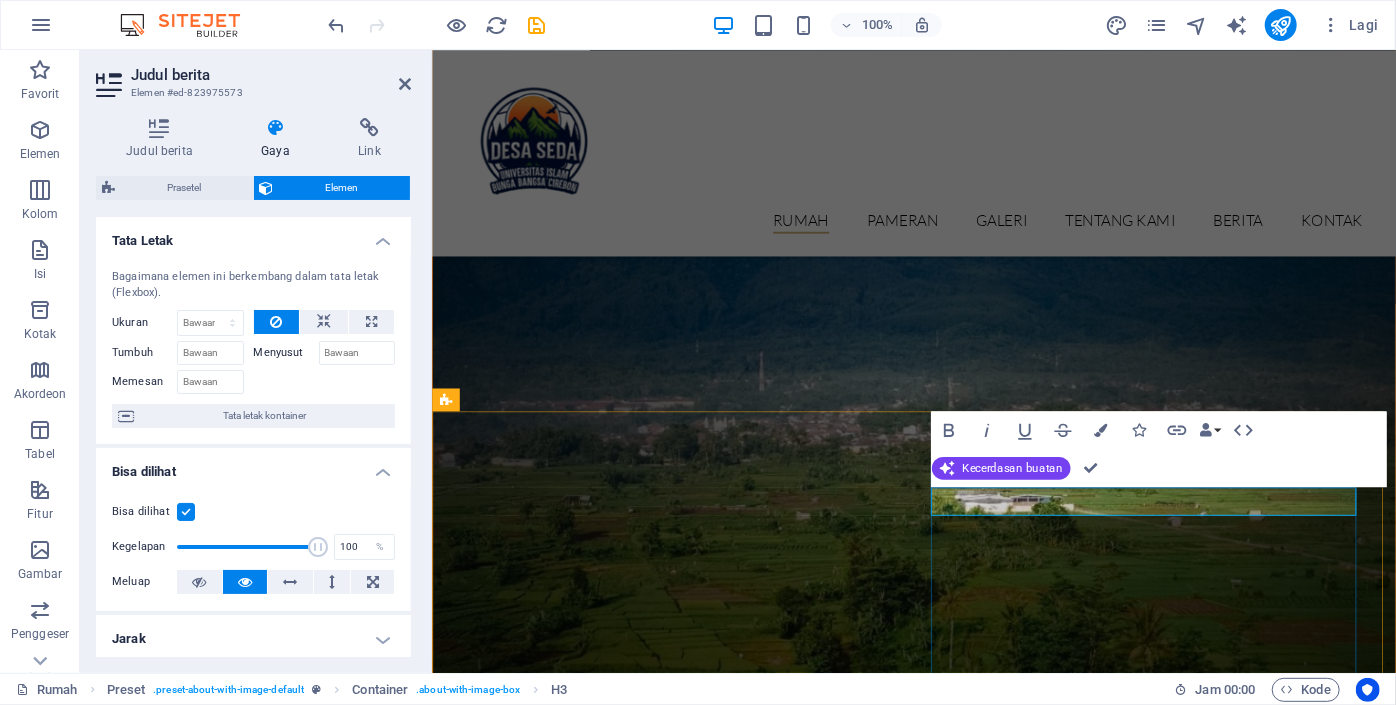 click on "Perayaan kepala desa" at bounding box center (568, 2091) 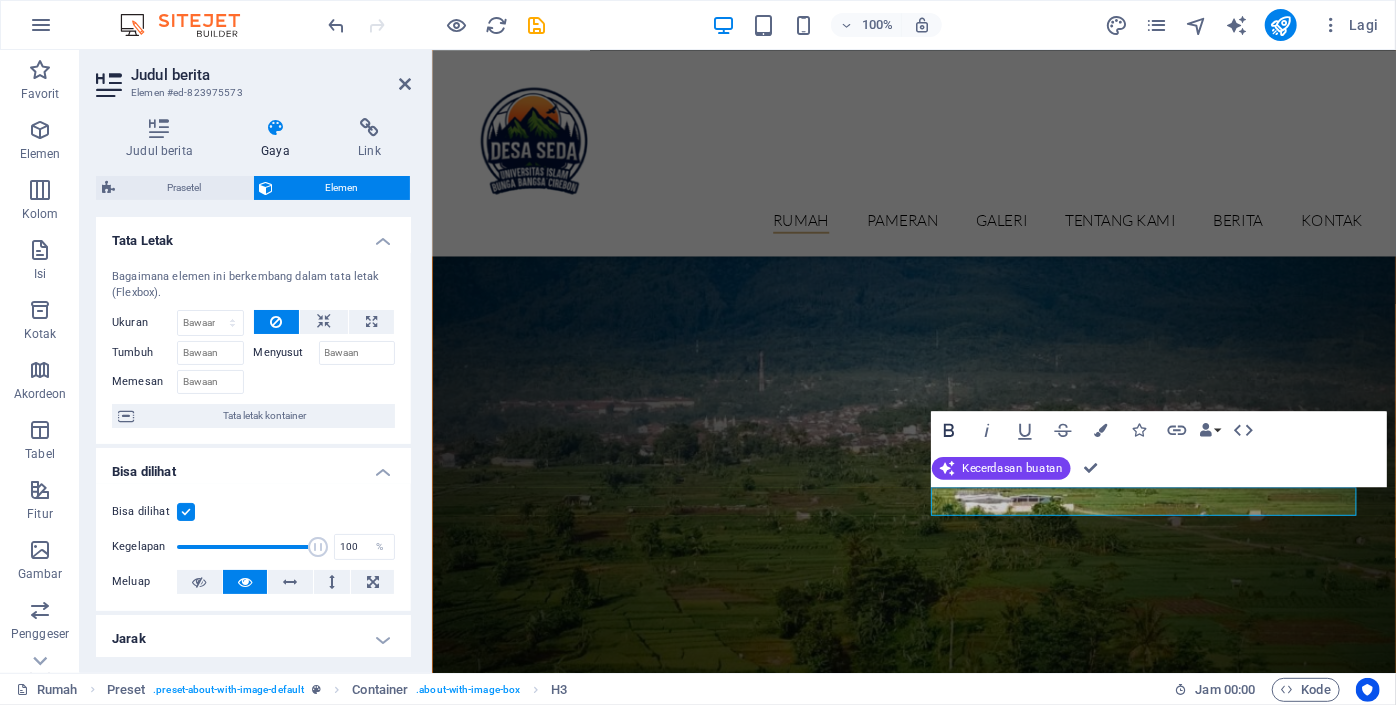 click 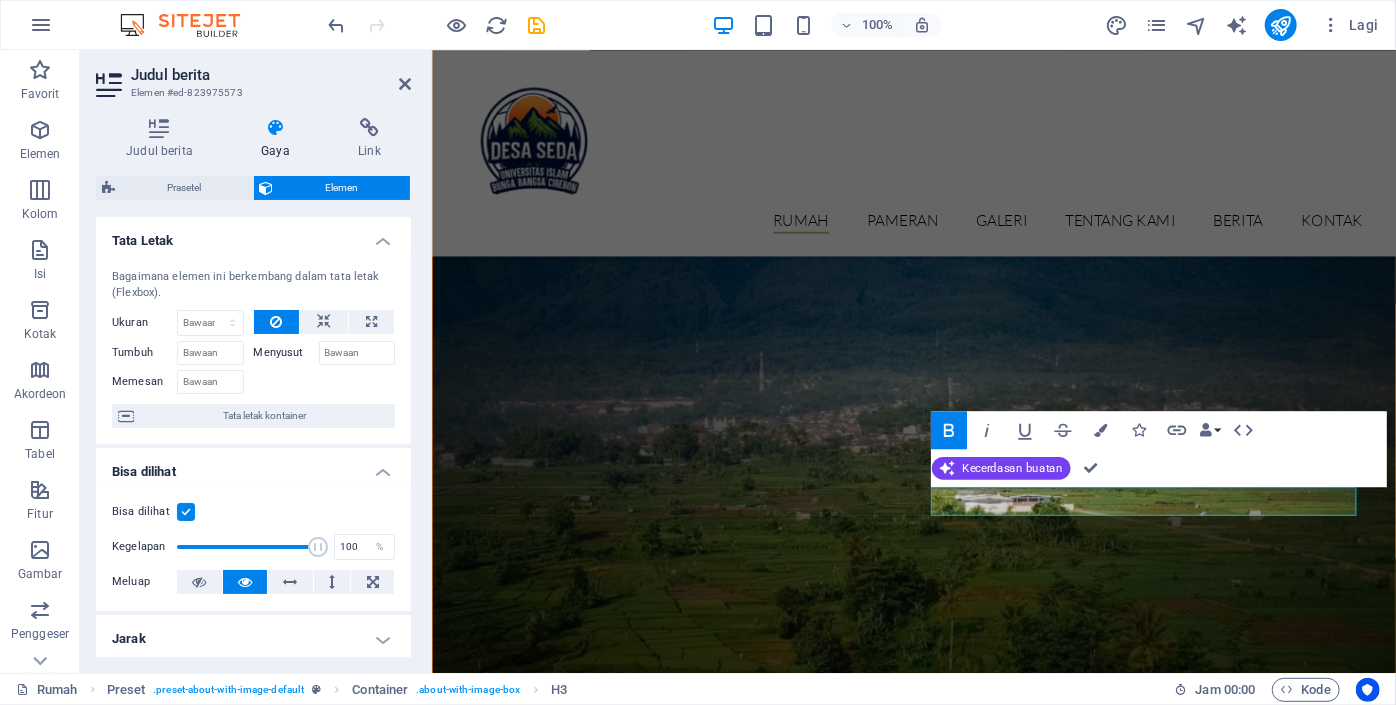 click 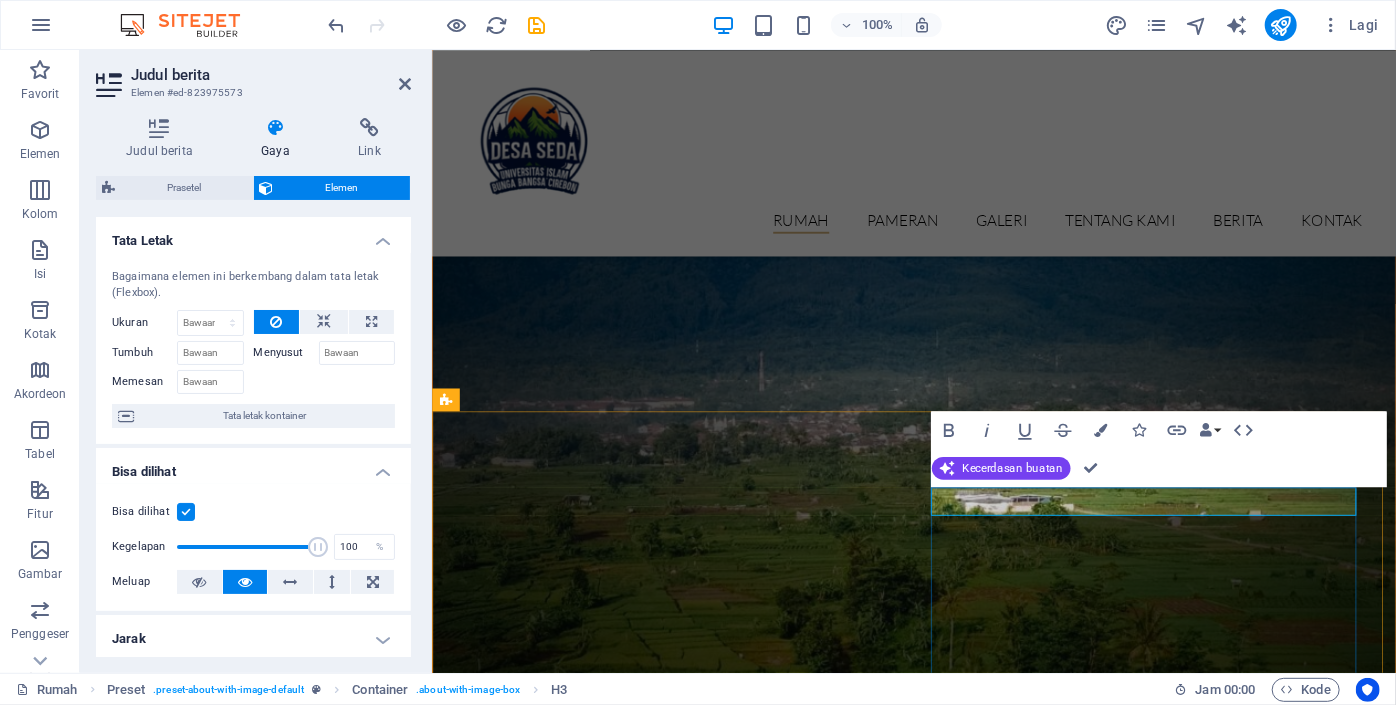 drag, startPoint x: 1227, startPoint y: 524, endPoint x: 959, endPoint y: 514, distance: 268.1865 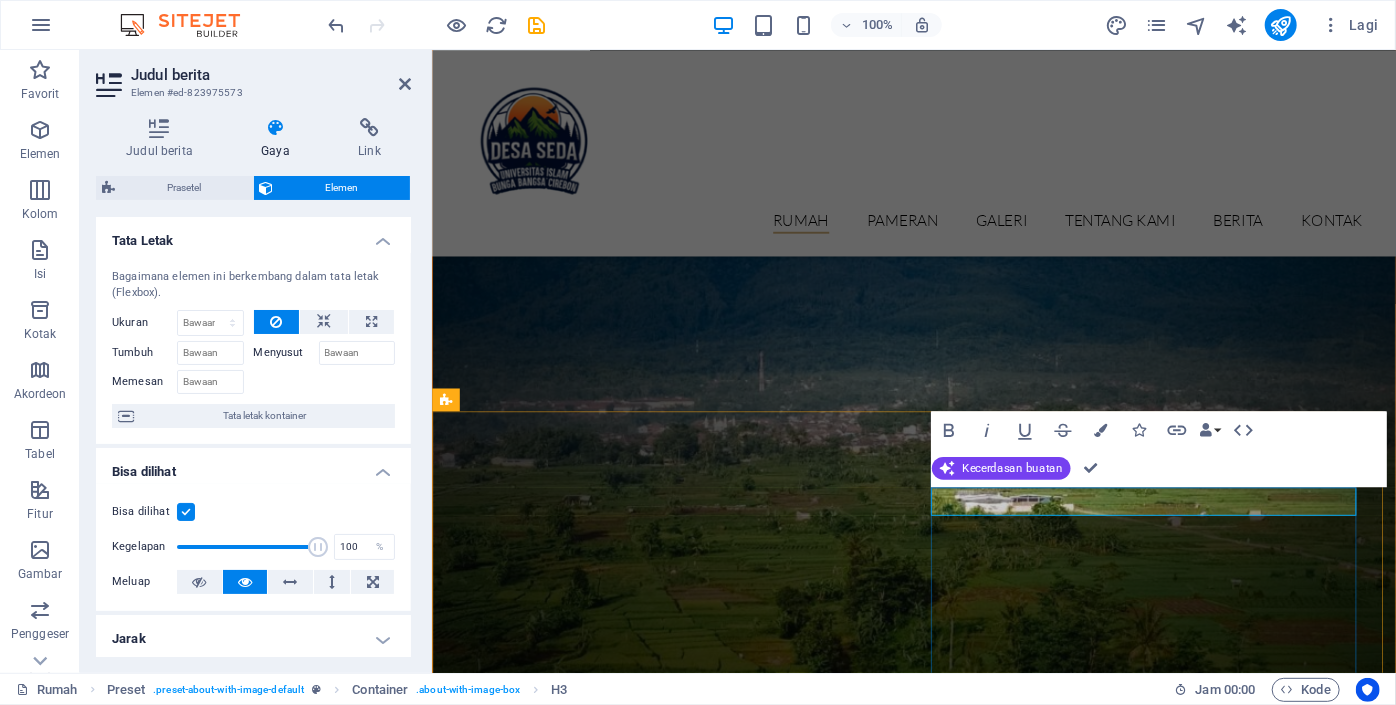 click on "sambutan ​kepala desa" at bounding box center (919, 2091) 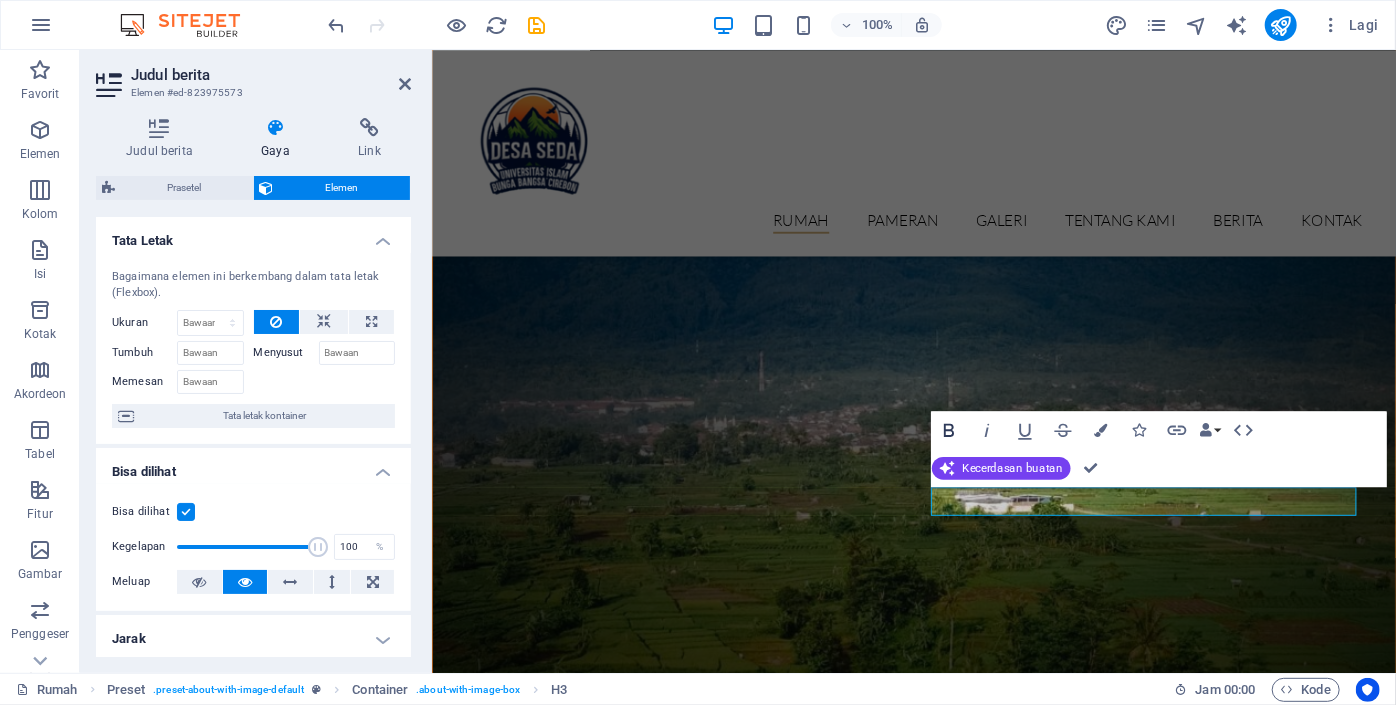 click 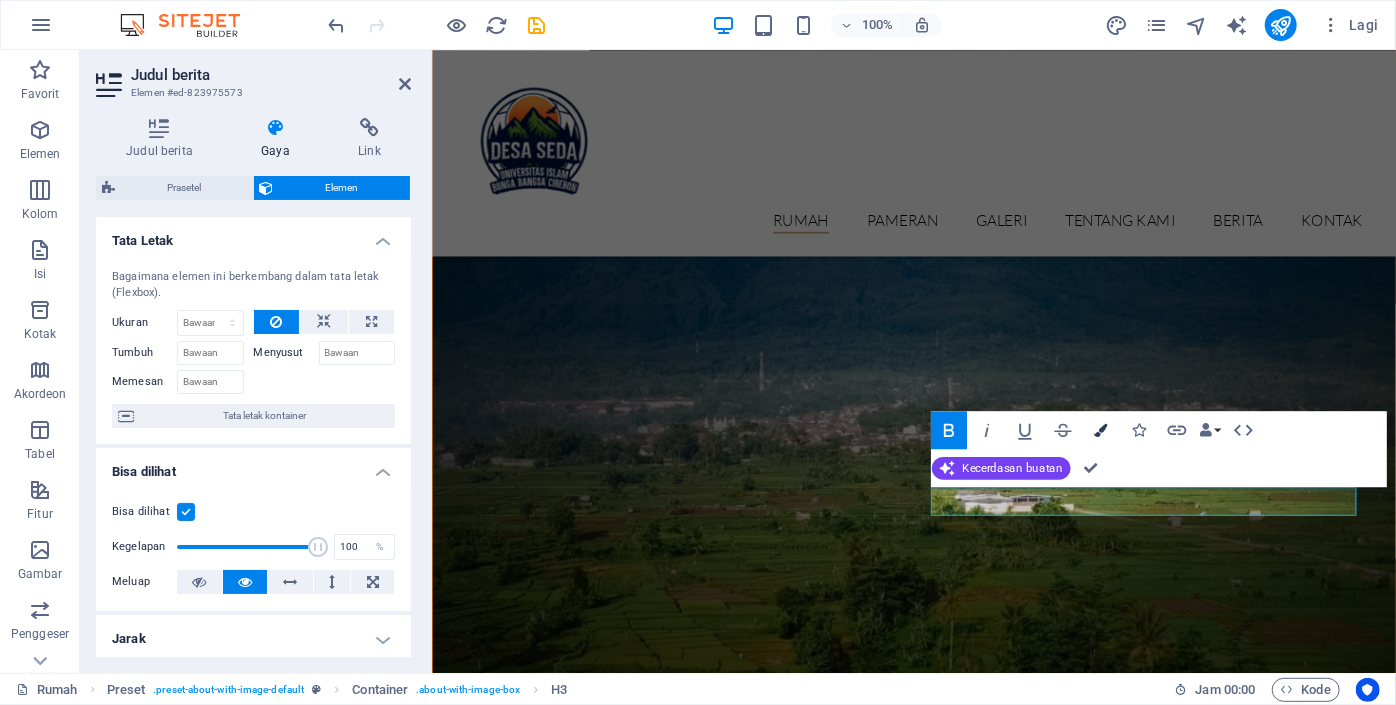 click on "Warna" at bounding box center (1100, 430) 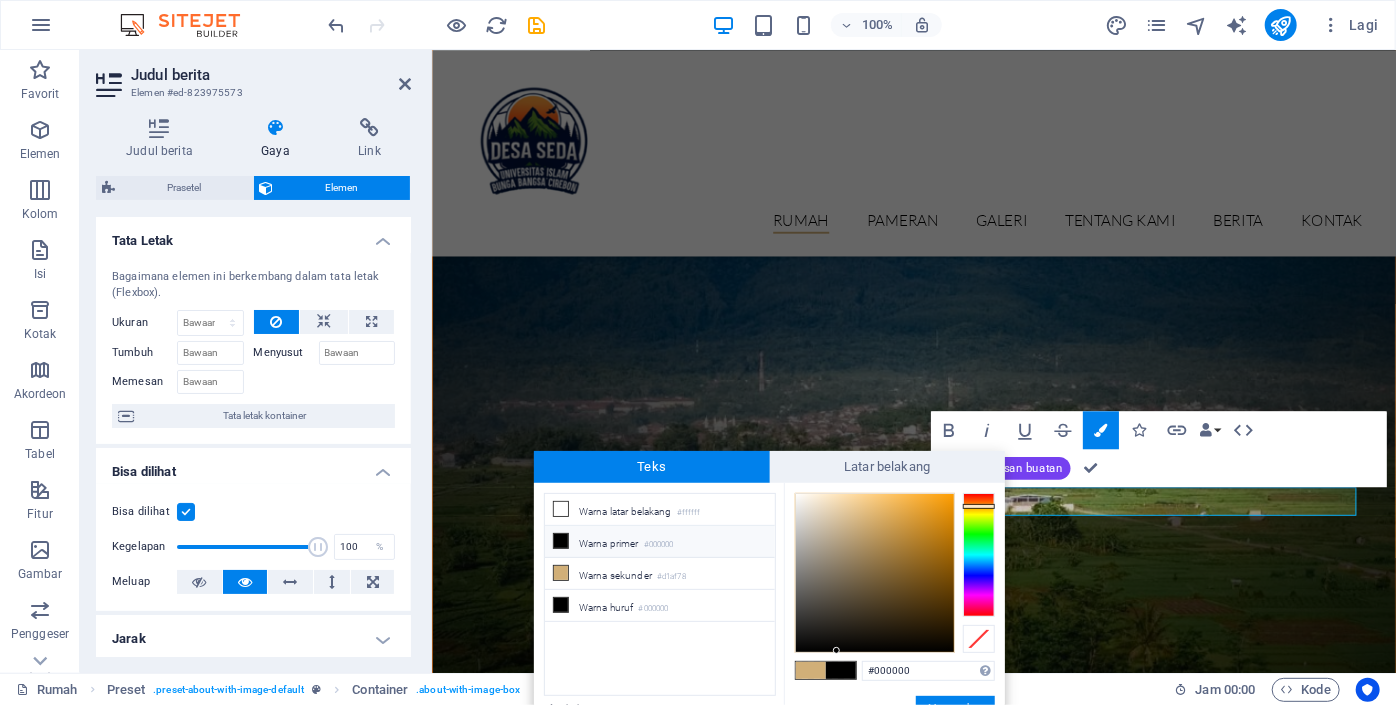 drag, startPoint x: 861, startPoint y: 515, endPoint x: 837, endPoint y: 654, distance: 141.05673 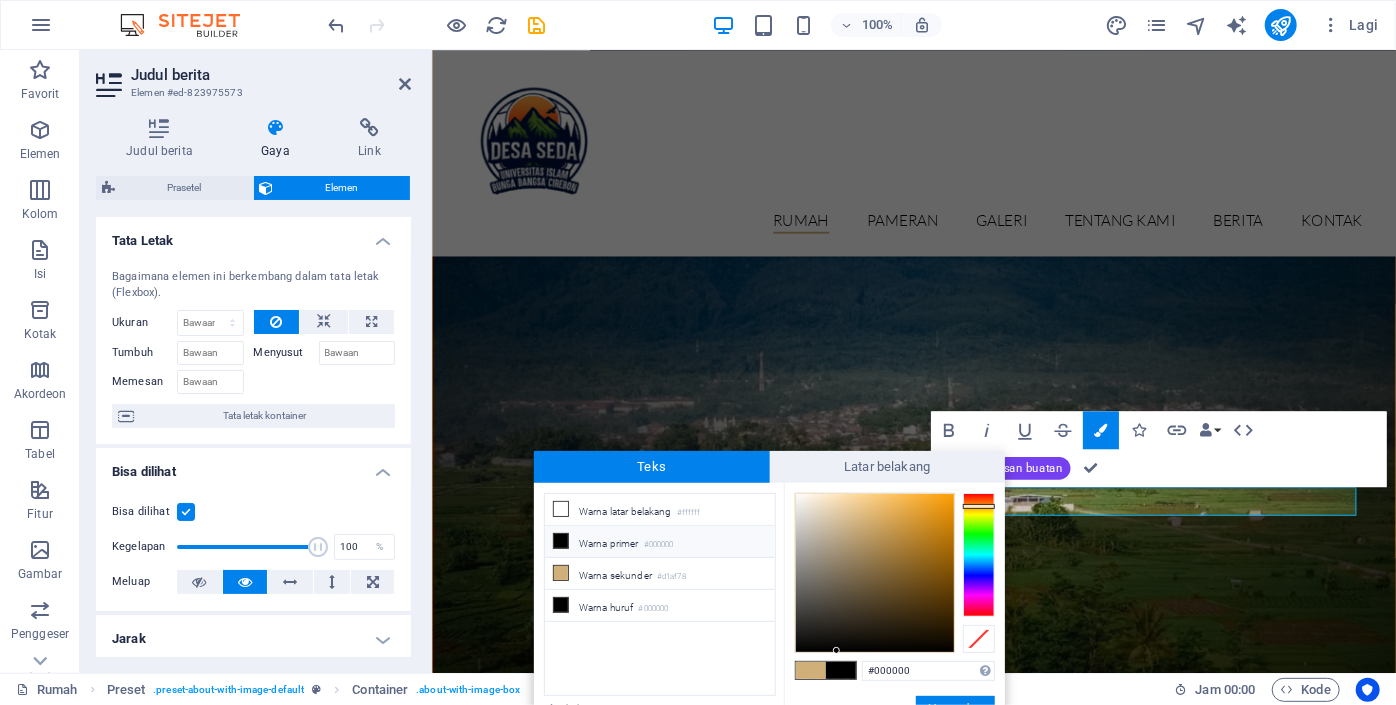 click on "#000000 Format yang didukung  #0852ed  rgb(8, 82, 237)  rgba(8, 82, 237, 90%)  hsv(221,97,93)  hsl(221, 93%, 48%) Membatalkan Menerapkan" at bounding box center [894, 752] 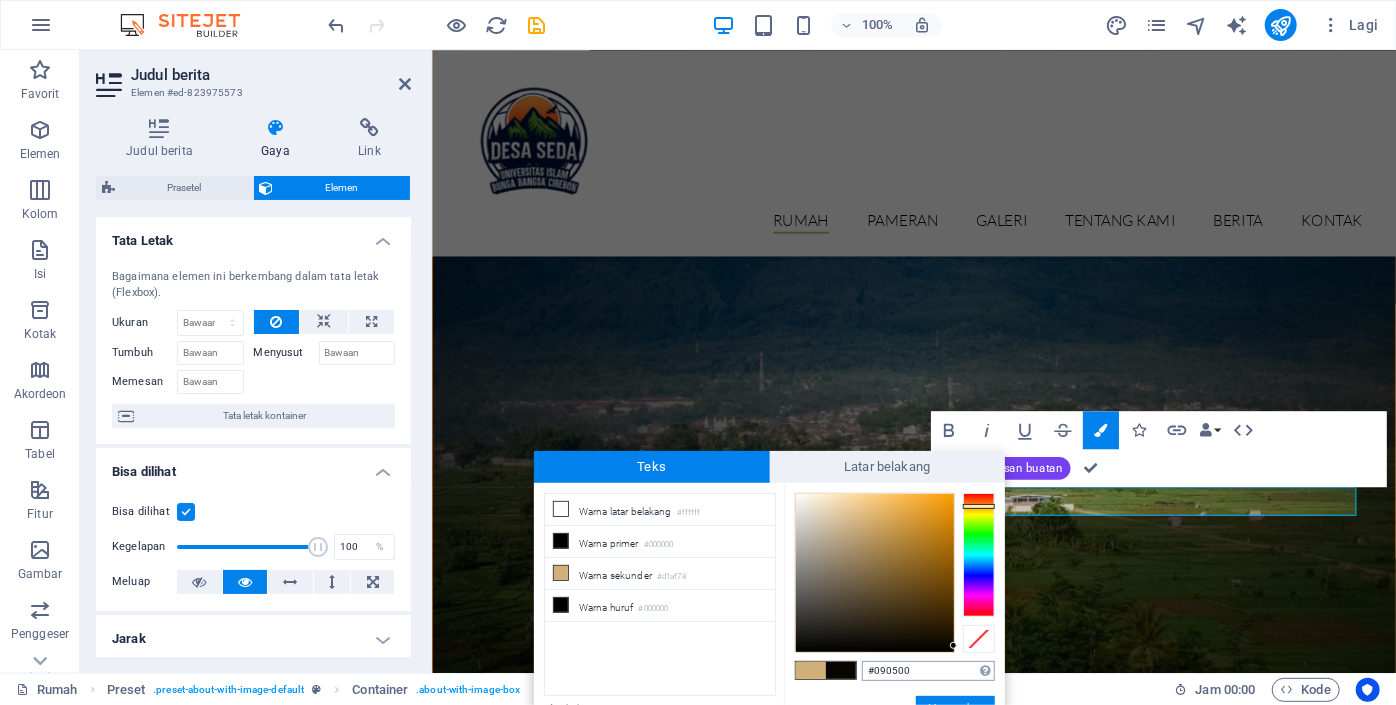type on "#000000" 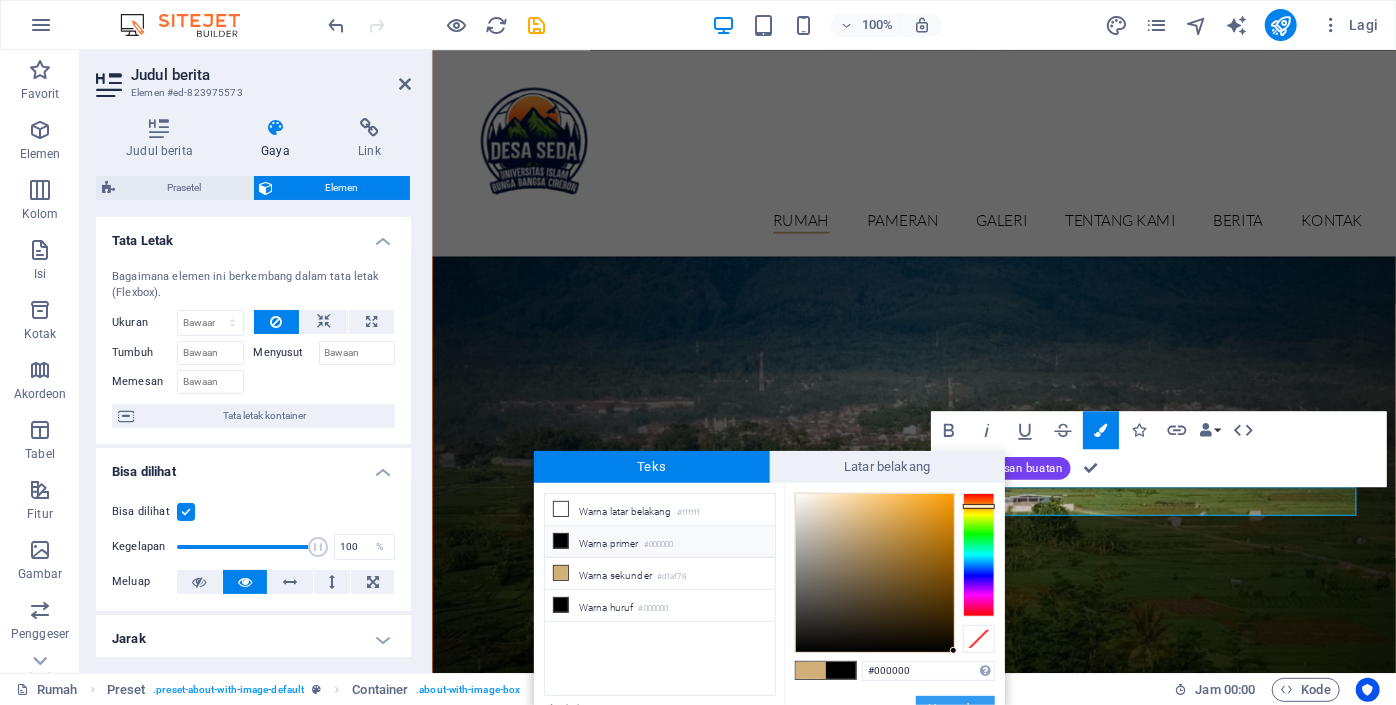click on "Menerapkan" at bounding box center [955, 708] 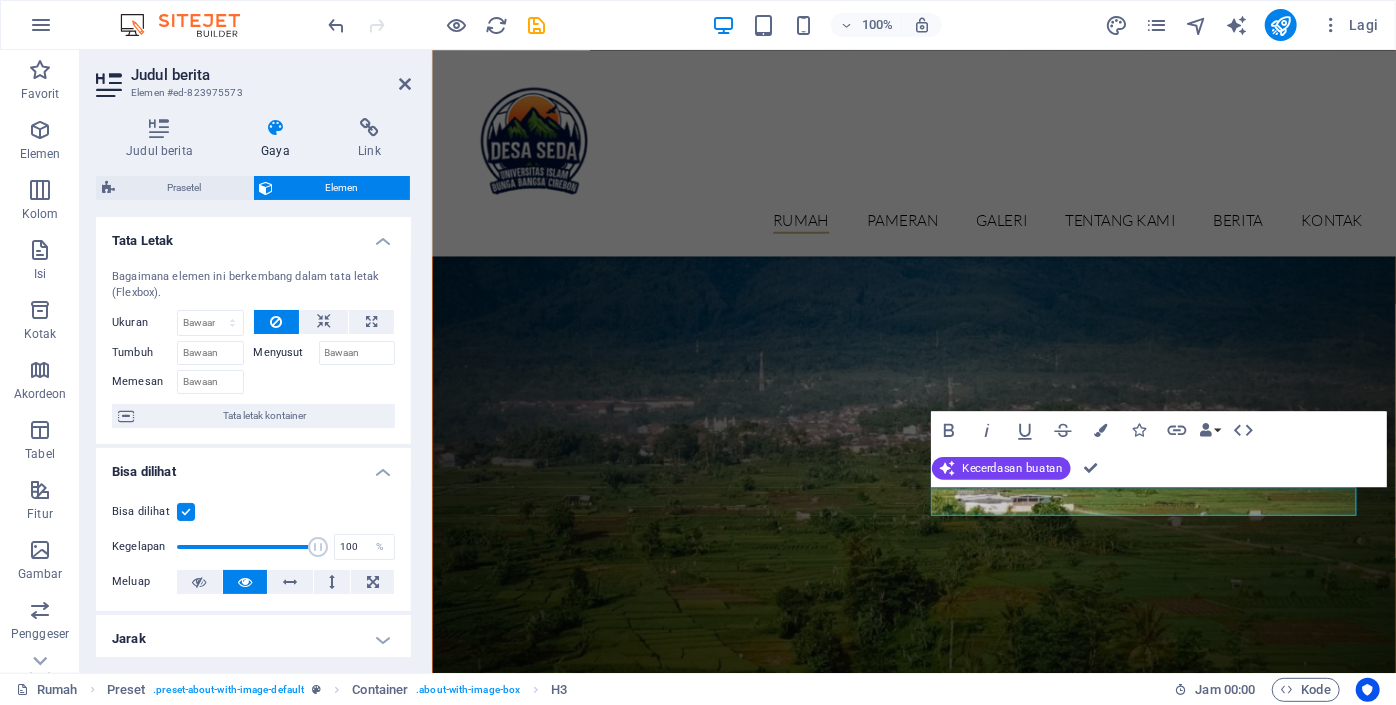 click on "H2   Prasetel   Prasetel   Wadah   H2   Wadah   H2   Container   Prasetel   Wadah   H3   Wadah   Teks   Container   Pengatur jarak   Tombol   Gambar   Pengatur jarak   Bilah Informasi   Wadah   Prasetel   Tempat penampung   Wadah   Teks   Wadah   Menu Bar Berani Miring Menggarisbawahi Coret Warna Ikon Link Pengikatan Data Perusahaan Nama depan Nama belakang Jalan Kode pos Kota E-mail Telepon Seluler Fax Bidang khusus 1 Bidang khusus 2 Bidang khusus 3 Bidang khusus 4 Bidang khusus 5 Bidang khusus 6 HTML Kecerdasan buatan Memperbaiki Jadikan lebih pendek Membuat lebih panjang Memperbaiki ejaan & tata bahasa Translate bahasa inggris Hasilkan teks Konfirmasi (Ctrl+⏎)" at bounding box center [914, 361] 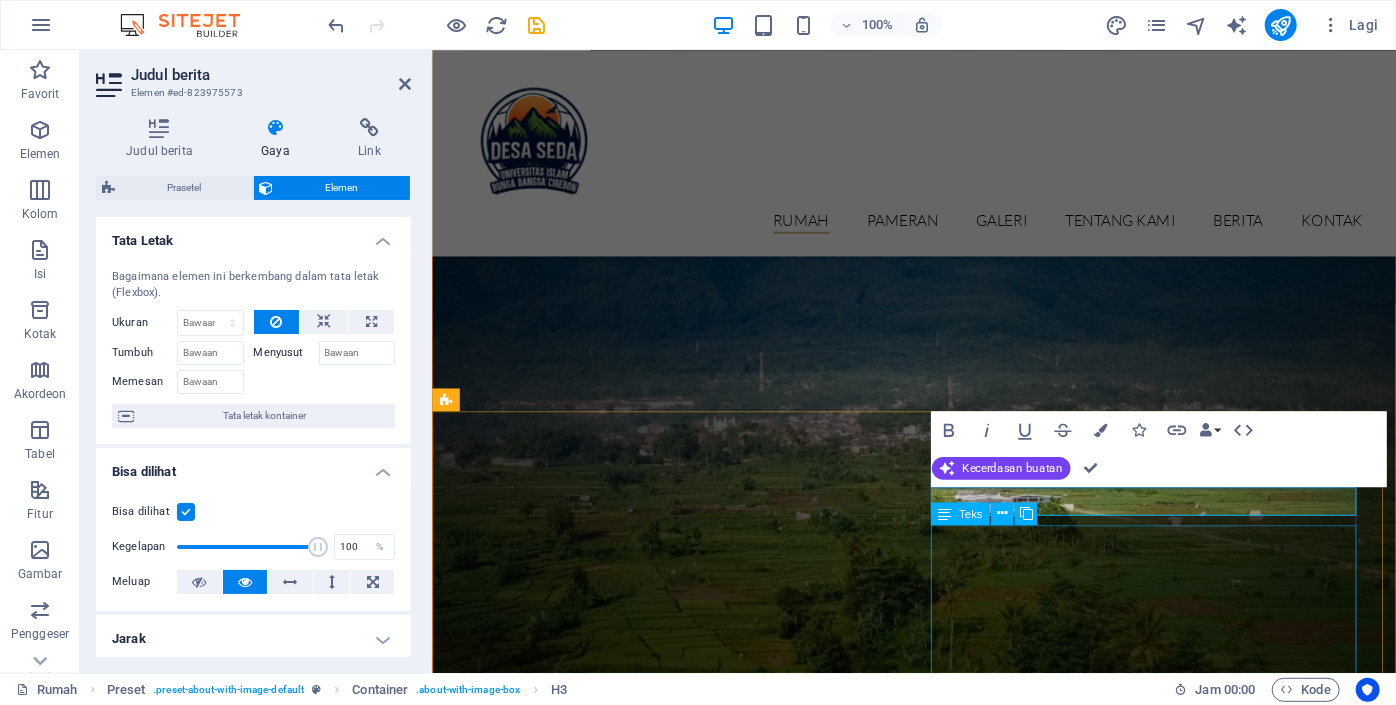 click on "Dalam rangka mewujudkan Pemerintahan yang baik “Good governance” dengan Pola Pemerintahan yang Partisipatif, Transparan dan Akuntable maka melalui Website ini Saya sebagai Kepala Desa Nusantara berusaha menyajikan Informasi kegiatan Penyelenggaraan Pemerintahan Desa, Pembangunan Desa, Pemberdayaan Masyarakat Desa, Pembinaan Masyarakat Desa, Serta Kegiatan-kegiatan Tak terduga yang terjadi di Desa Nusantara dengan luas-luasnya, Khususnya kepada seluruh warga Desa Nusantara dan Kepada Semua orang secara umum.             Website ini juga sebagai wujud perkembangan dunia Teknologi Informasi, untuk melahirkan ide-ide kreatif dan inovatif dalam menggali Potensi Desa Guna mewujudkan Kesejahteraan Masyarakat Desa Nusantara, serta merupakan upaya Kami untuk dapat mendekatkan diri dalam memberikan pelayanan sebaik mungkin Khususnya kepada masyarakat Desa Nusantara dan untuk Masyarakat secara umum. Semoga website ini bermanfaat bagi semua." at bounding box center [919, 2307] 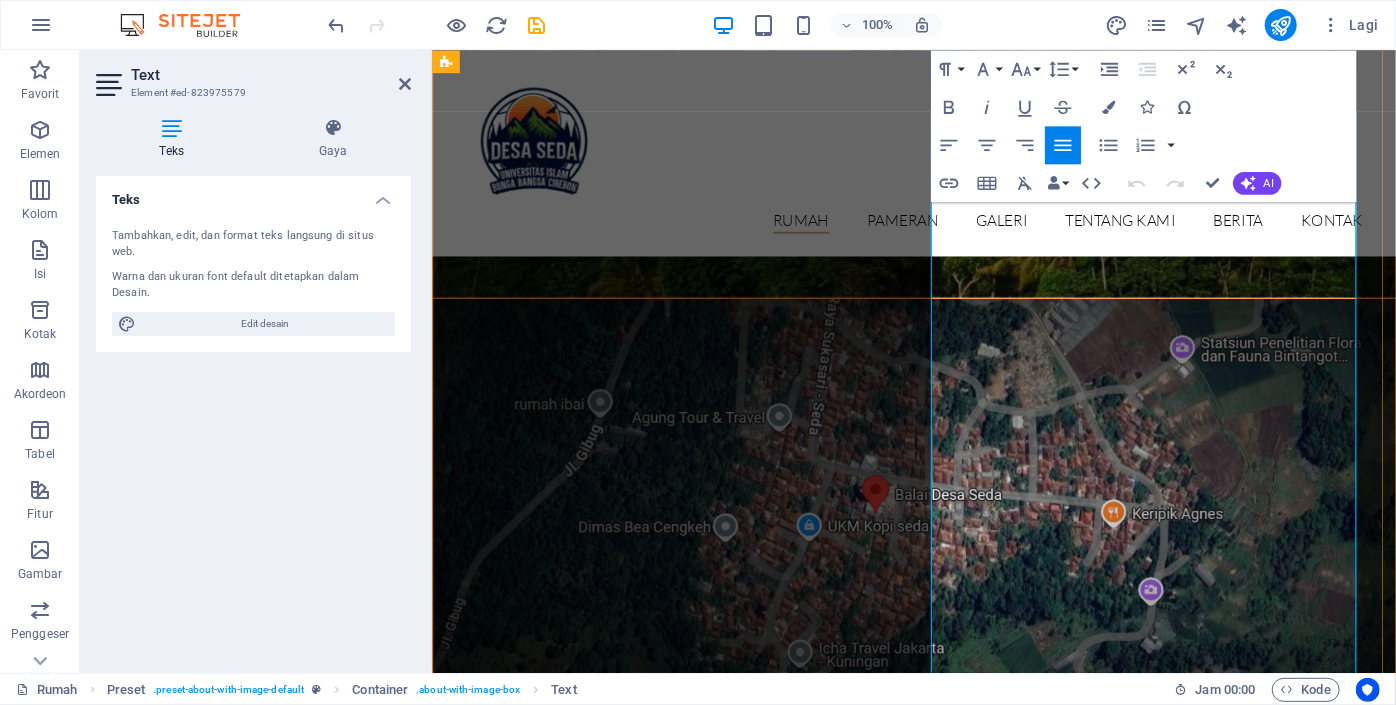 scroll, scrollTop: 1336, scrollLeft: 0, axis: vertical 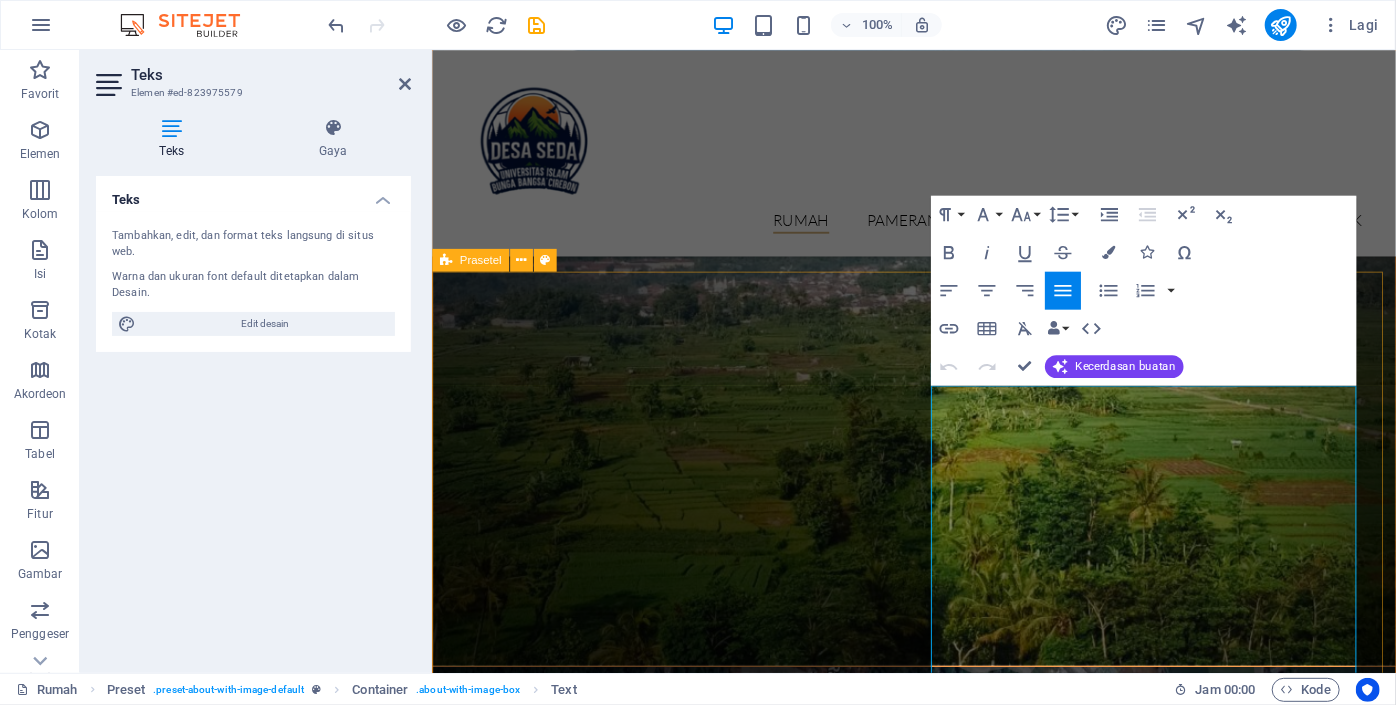 click on "Perayaan kepala desa Dalam rangka mewujudkan Pemerintahan yang baik “Good governance” dengan Pola Pemerintahan yang Partisipatif, Transparan dan Akuntable maka melalui Website ini Saya sebagai Kepala Desa Nusantara berusaha menyajikan Informasi kegiatan Penyelenggaraan Pemerintahan Desa, Pembangunan Desa, Pemberdayaan Masyarakat Desa, Pembinaan Masyarakat Desa, Serta Kegiatan-kegiatan Tak terduga yang terjadi di Desa Nusantara dengan luas-luasnya, Khususnya kepada seluruh warga Desa Nusantara dan Kepada Semua orang secara umum.             Website ini juga sebagai wujud perkembangan dunia Teknologi Informasi, untuk melahirkan ide-ide kreatif dan inovatif dalam menggali Potensi Desa Guna mewujudkan Kesejahteraan Masyarakat Desa Nusantara, serta merupakan upaya Kami untuk dapat mendekatkan diri dalam memberikan pelayanan sebaik mungkin Khususnya kepada masyarakat Desa Nusantara dan untuk Masyarakat secara umum. Semoga website ini bermanfaat bagi semua. Pelajari lebih lanjut" at bounding box center (938, 2114) 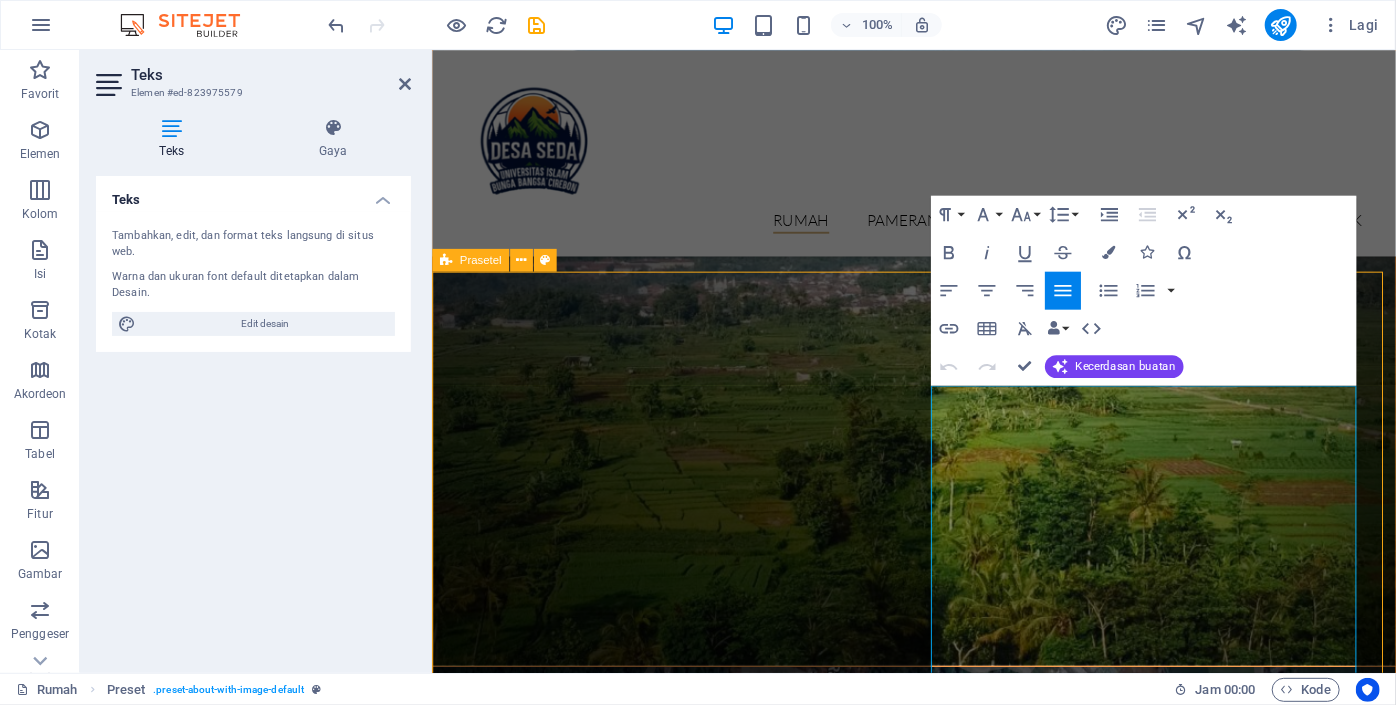 click on "Perayaan kepala desa Dalam rangka mewujudkan Pemerintahan yang baik “Good governance” dengan Pola Pemerintahan yang Partisipatif, Transparan dan Akuntable maka melalui Website ini Saya sebagai Kepala Desa Nusantara berusaha menyajikan Informasi kegiatan Penyelenggaraan Pemerintahan Desa, Pembangunan Desa, Pemberdayaan Masyarakat Desa, Pembinaan Masyarakat Desa, Serta Kegiatan-kegiatan Tak terduga yang terjadi di Desa Nusantara dengan luas-luasnya, Khususnya kepada seluruh warga Desa Nusantara dan Kepada Semua orang secara umum.             Website ini juga sebagai wujud perkembangan dunia Teknologi Informasi, untuk melahirkan ide-ide kreatif dan inovatif dalam menggali Potensi Desa Guna mewujudkan Kesejahteraan Masyarakat Desa Nusantara, serta merupakan upaya Kami untuk dapat mendekatkan diri dalam memberikan pelayanan sebaik mungkin Khususnya kepada masyarakat Desa Nusantara dan untuk Masyarakat secara umum. Semoga website ini bermanfaat bagi semua. Pelajari lebih lanjut" at bounding box center [938, 2114] 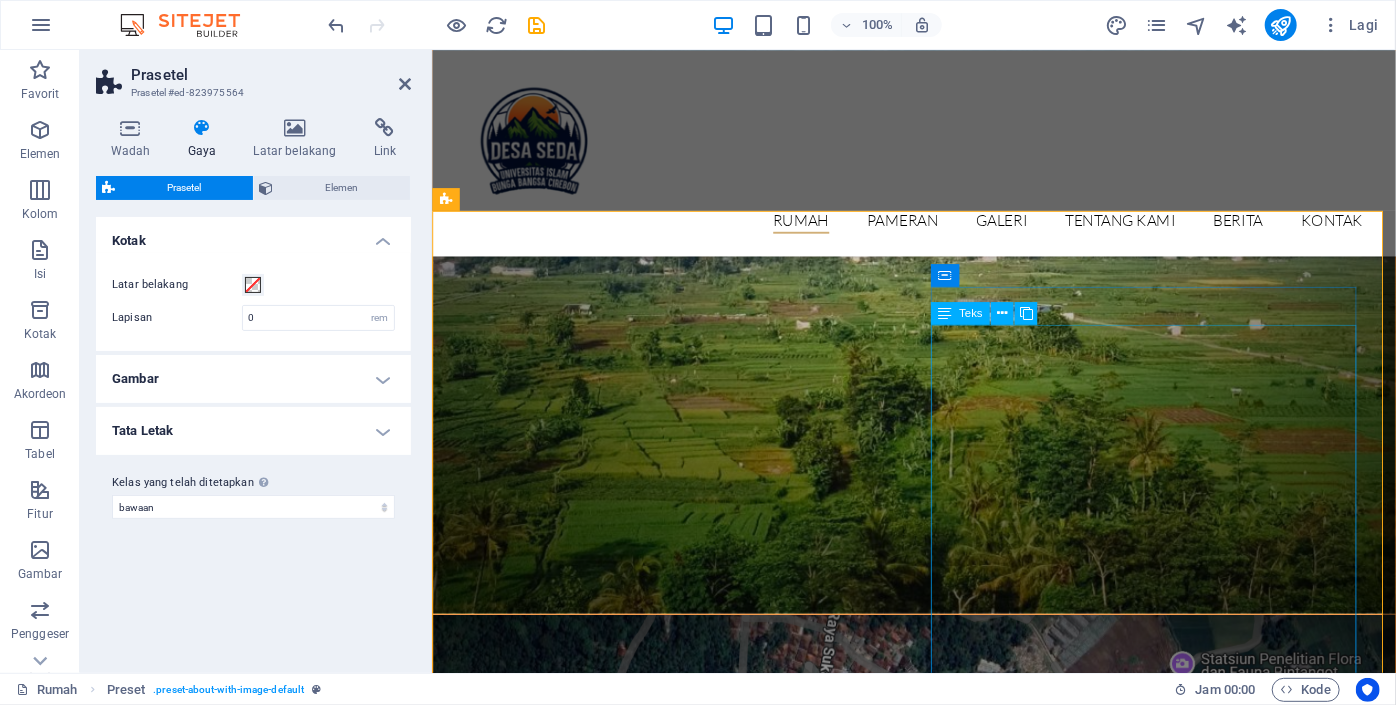 scroll, scrollTop: 1387, scrollLeft: 0, axis: vertical 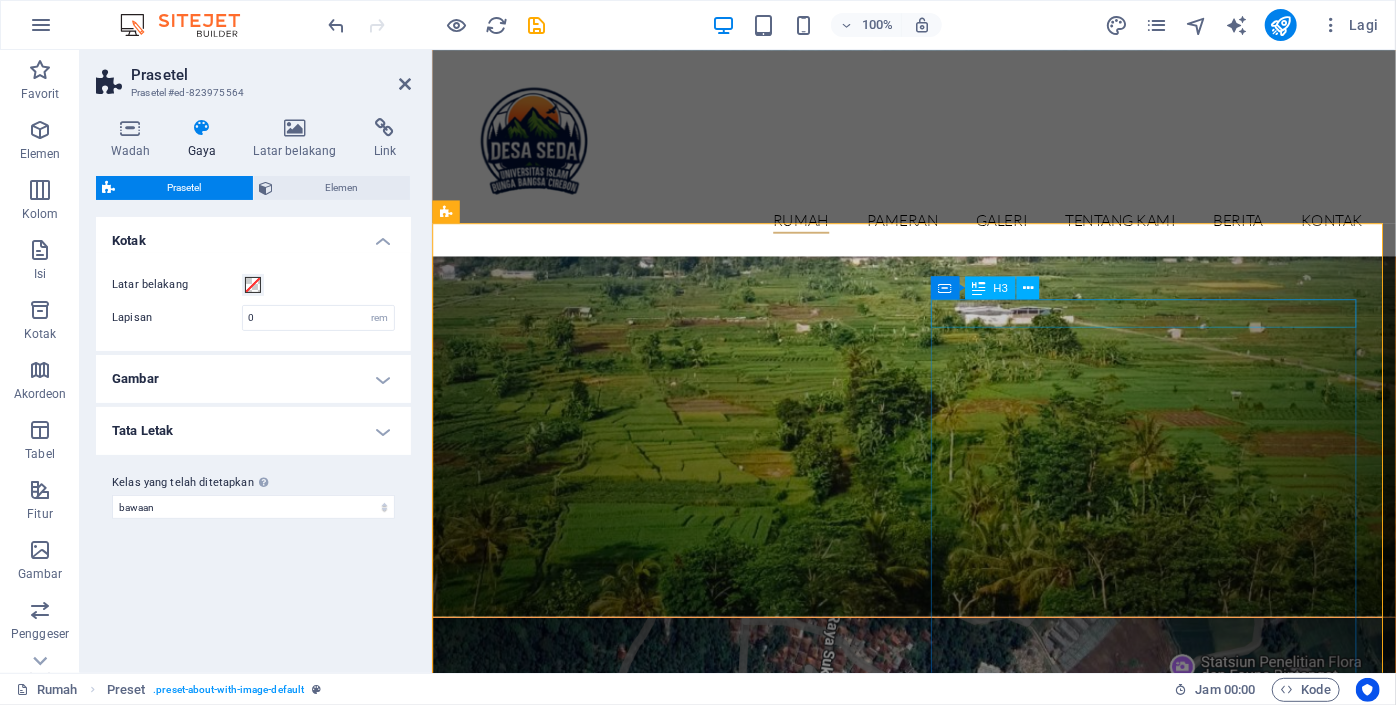 click on "Perayaan kepala desa" at bounding box center (919, 1893) 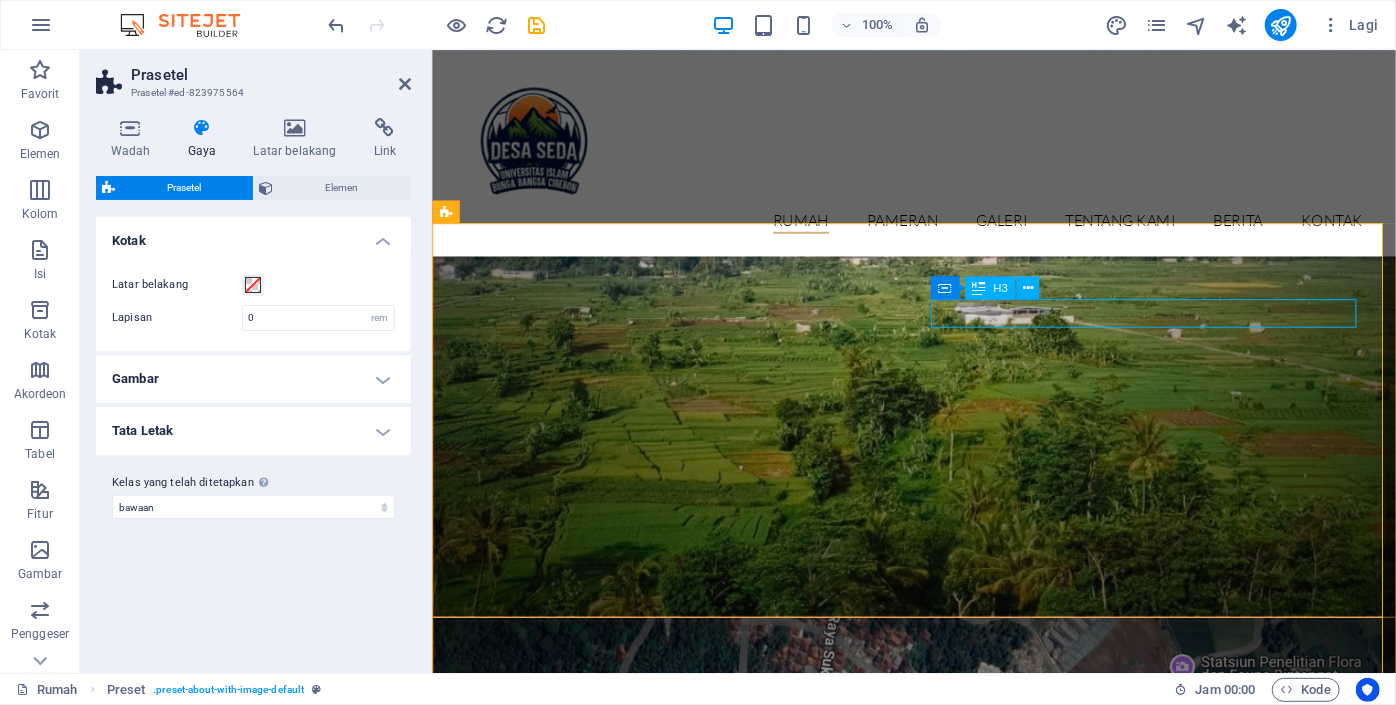 click on "Perayaan kepala desa" at bounding box center [919, 1893] 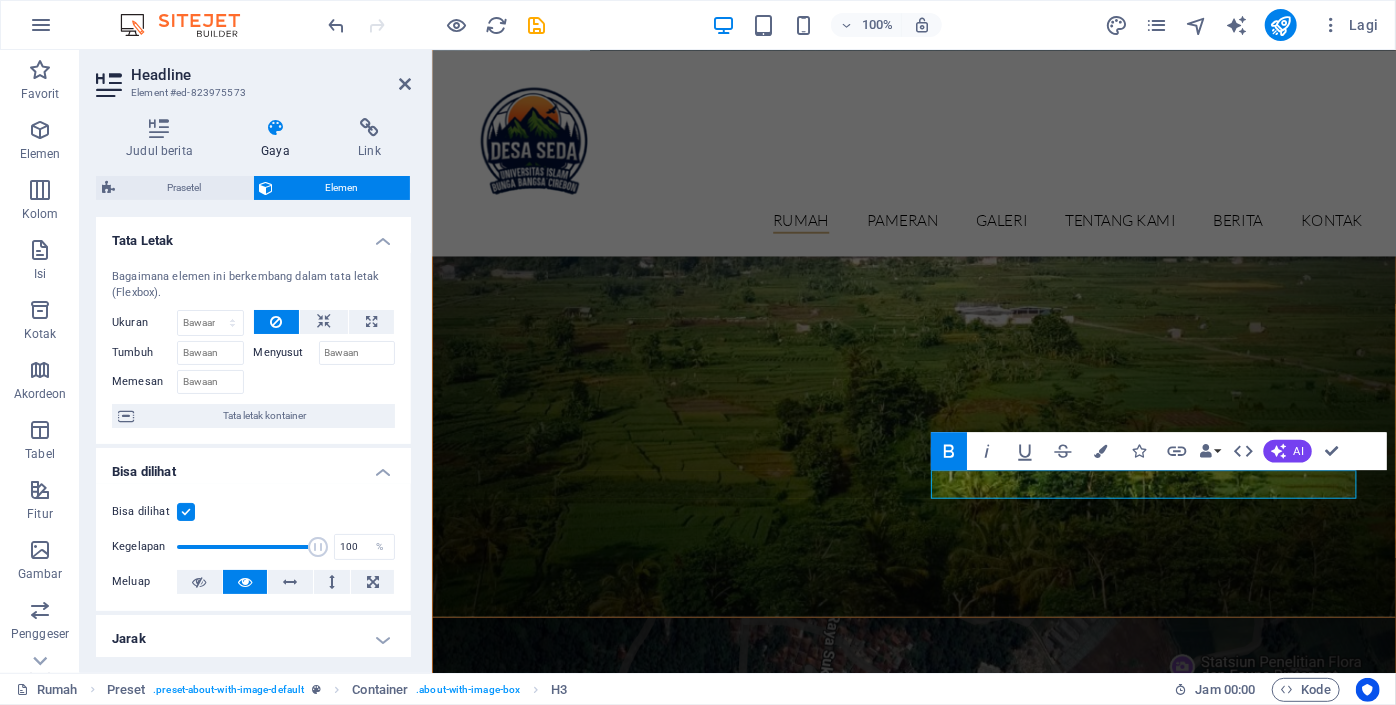 click at bounding box center (938, 870) 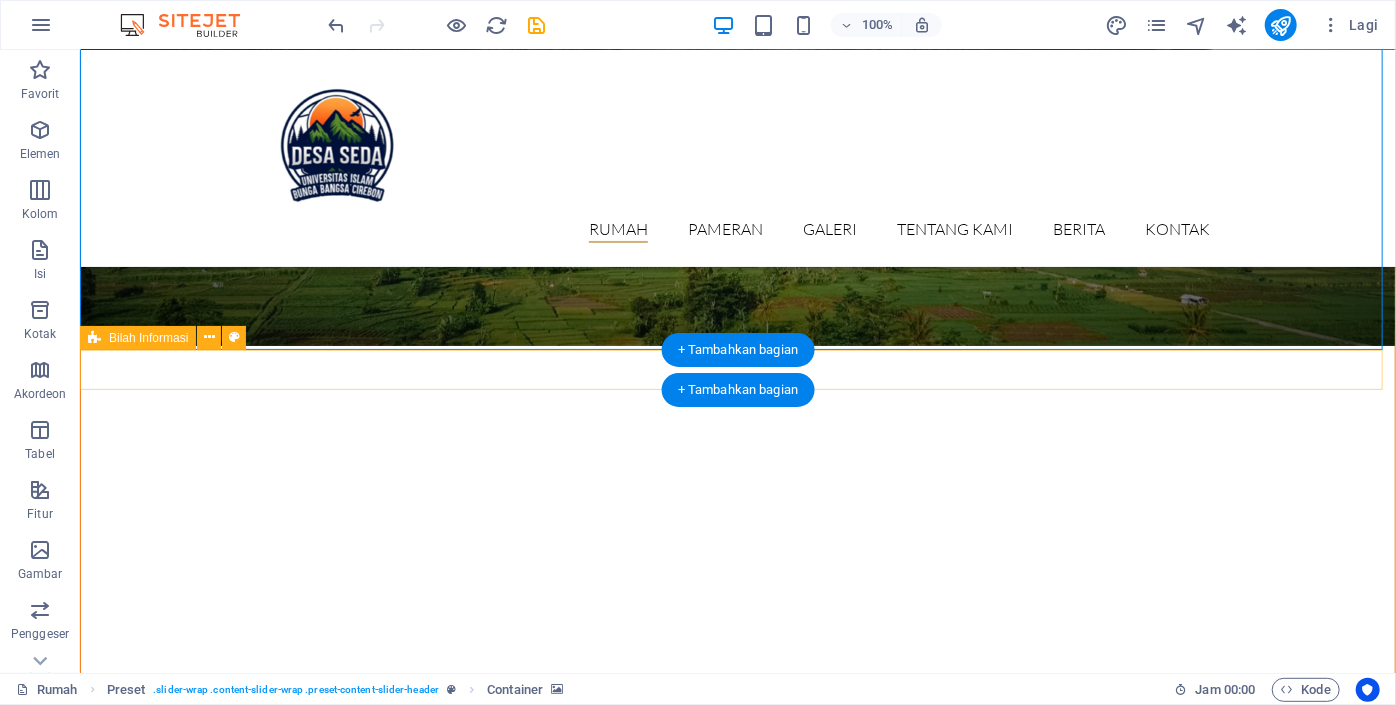 scroll, scrollTop: 1533, scrollLeft: 0, axis: vertical 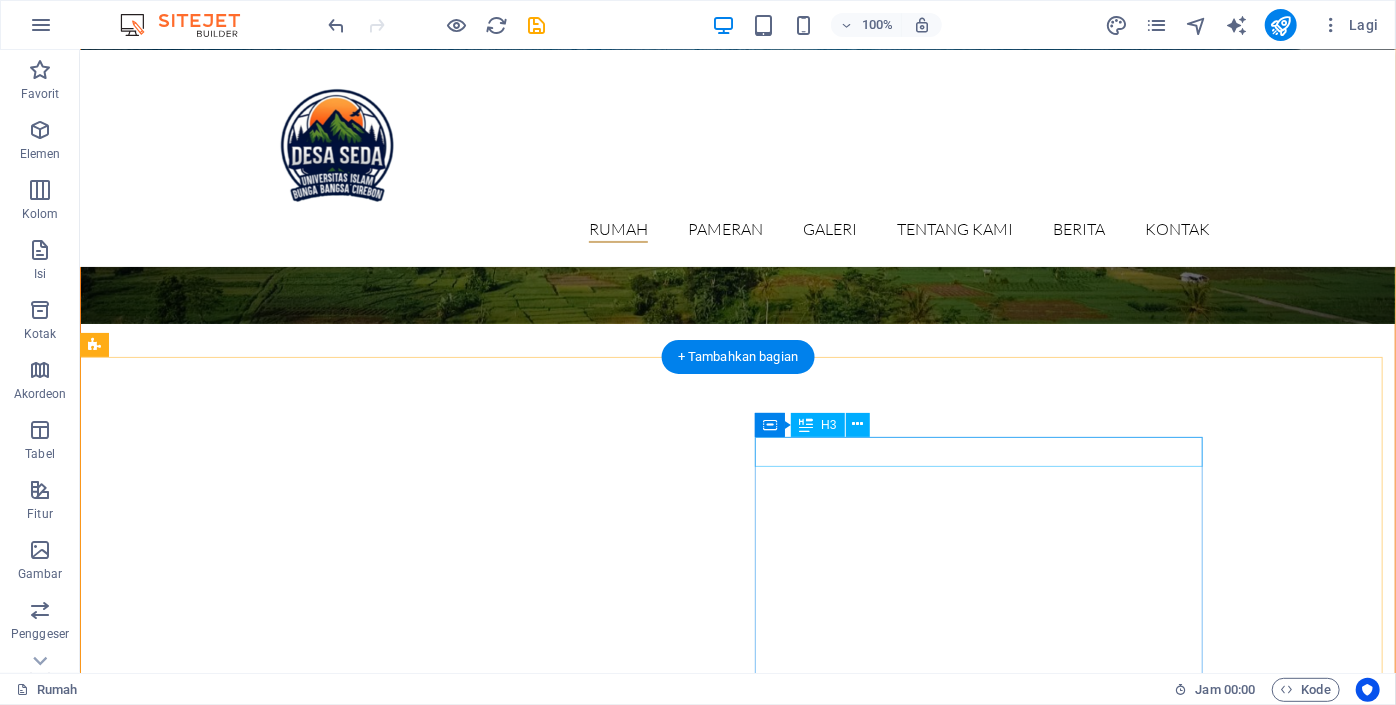 click on "Perayaan kepala desa" at bounding box center [567, 2291] 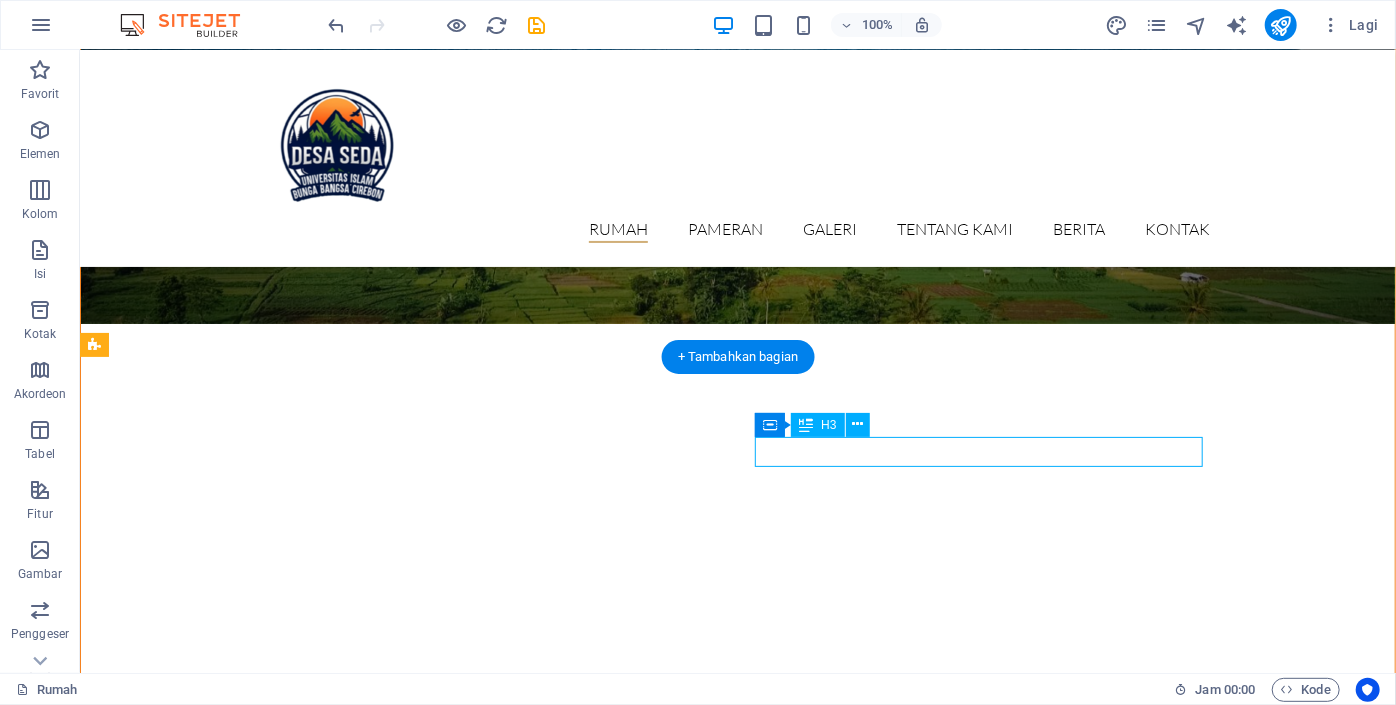 click on "Perayaan kepala desa" at bounding box center [567, 2291] 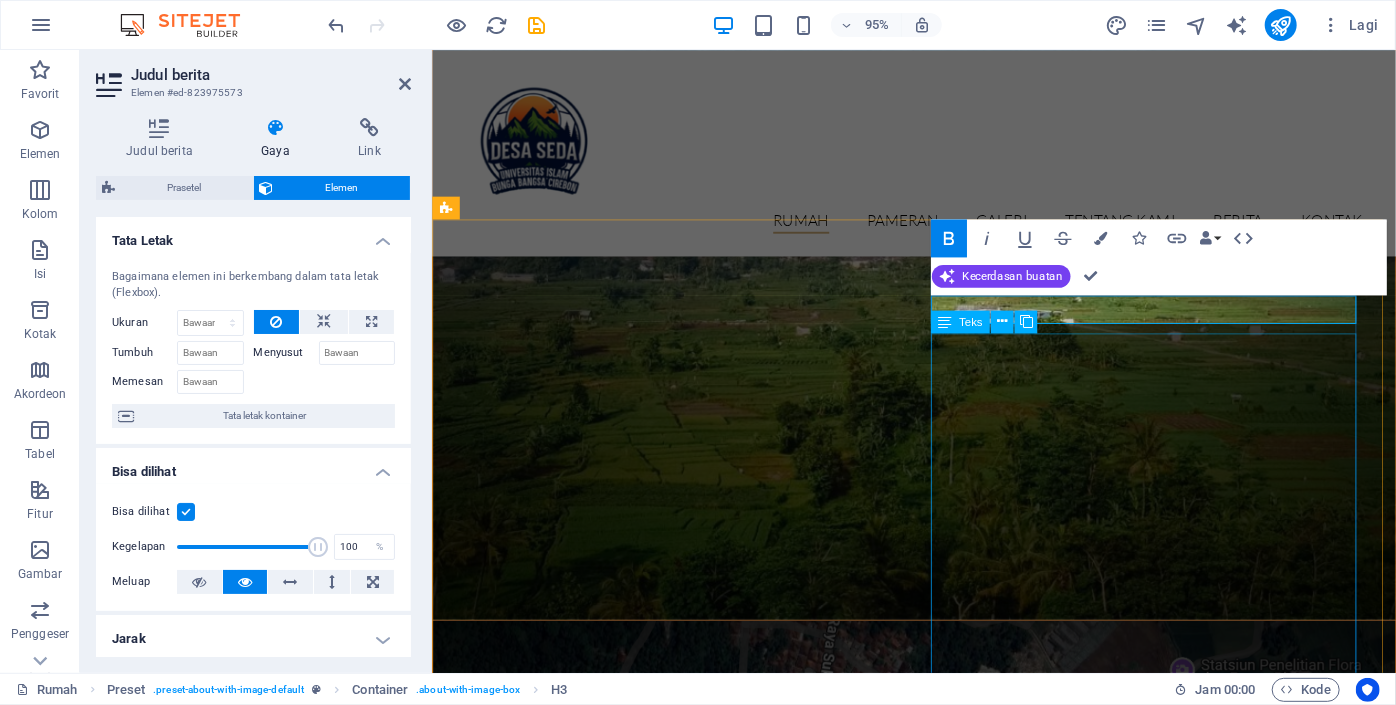 scroll, scrollTop: 1381, scrollLeft: 0, axis: vertical 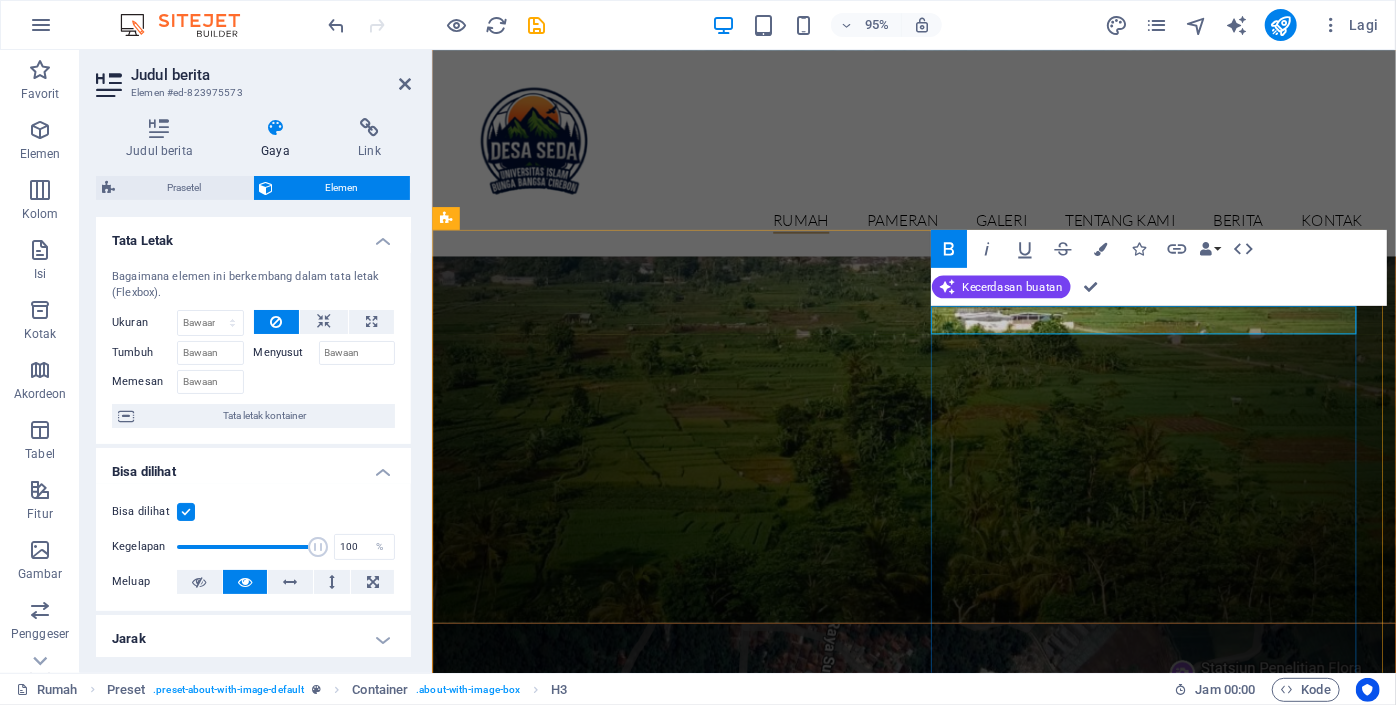 click on "Perayaan kepala desa" at bounding box center [573, 1899] 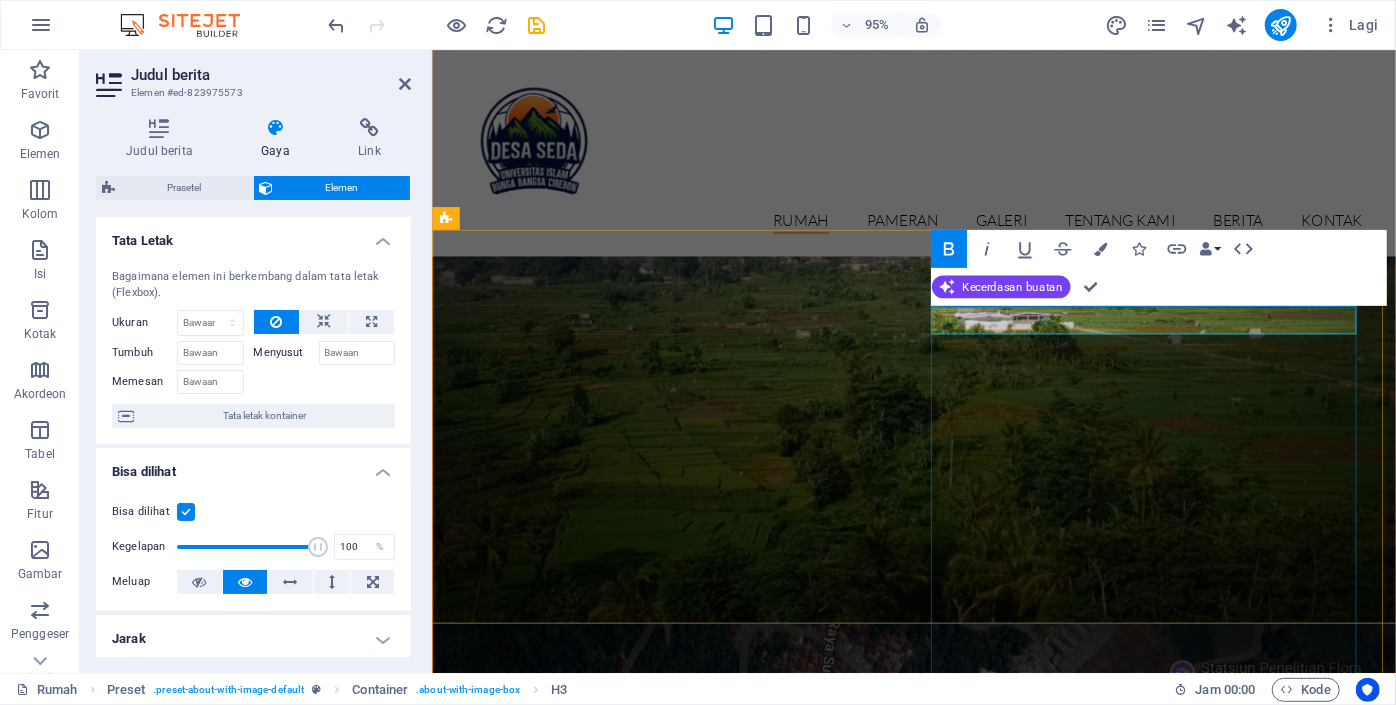click on "Perayaan kepala desa" at bounding box center [573, 1899] 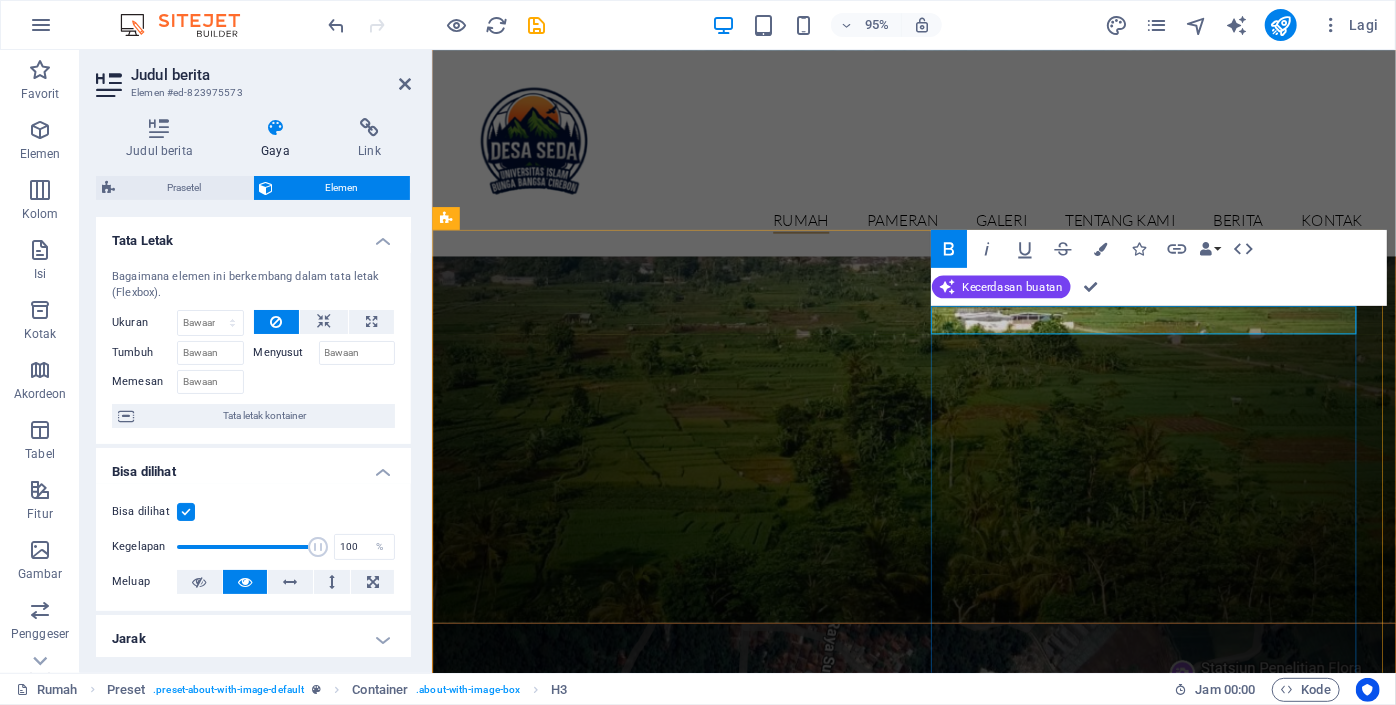 type 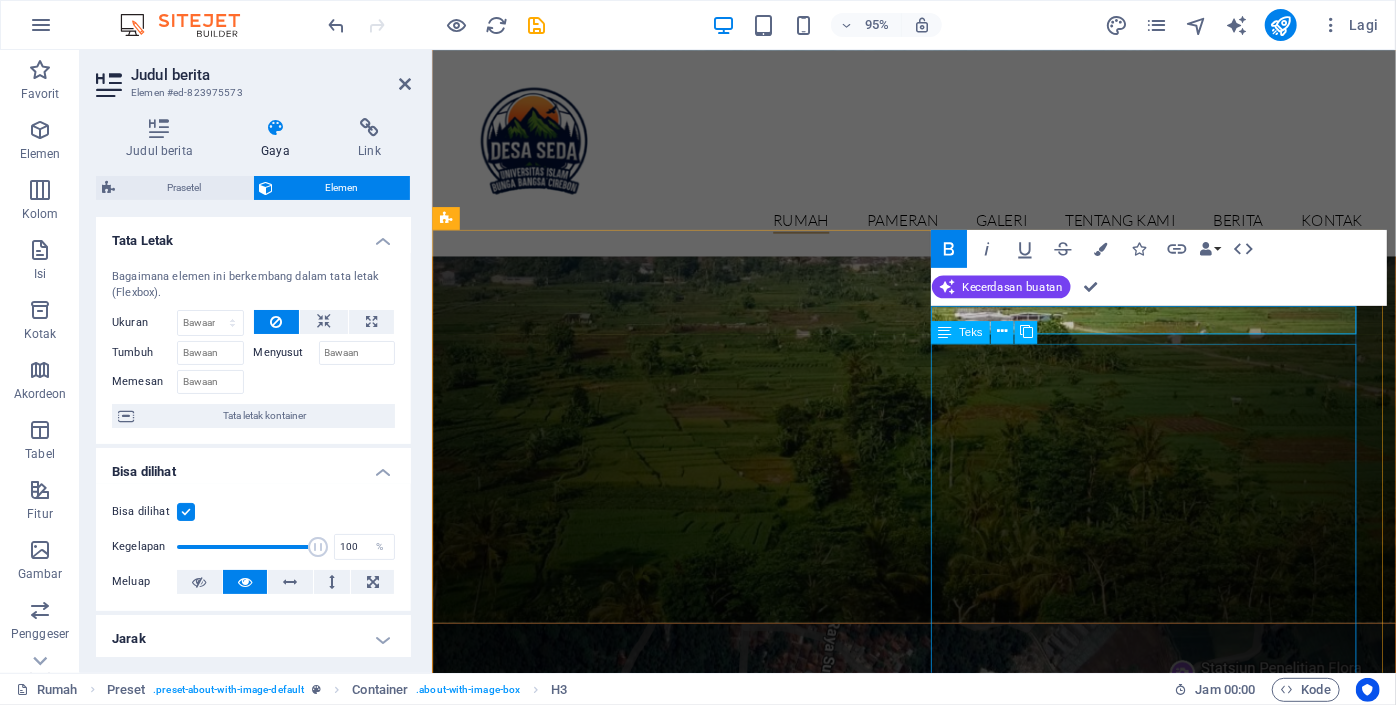 click on "Dalam rangka mewujudkan Pemerintahan yang baik “Good governance” dengan Pola Pemerintahan yang Partisipatif, Transparan dan Akuntable maka melalui Website ini Saya sebagai Kepala Desa Nusantara berusaha menyajikan Informasi kegiatan Penyelenggaraan Pemerintahan Desa, Pembangunan Desa, Pemberdayaan Masyarakat Desa, Pembinaan Masyarakat Desa, Serta Kegiatan-kegiatan Tak terduga yang terjadi di Desa Nusantara dengan luas-luasnya, Khususnya kepada seluruh warga Desa Nusantara dan Kepada Semua orang secara umum.             Website ini juga sebagai wujud perkembangan dunia Teknologi Informasi, untuk melahirkan ide-ide kreatif dan inovatif dalam menggali Potensi Desa Guna mewujudkan Kesejahteraan Masyarakat Desa Nusantara, serta merupakan upaya Kami untuk dapat mendekatkan diri dalam memberikan pelayanan sebaik mungkin Khususnya kepada masyarakat Desa Nusantara dan untuk Masyarakat secara umum. Semoga website ini bermanfaat bagi semua." at bounding box center [919, 2115] 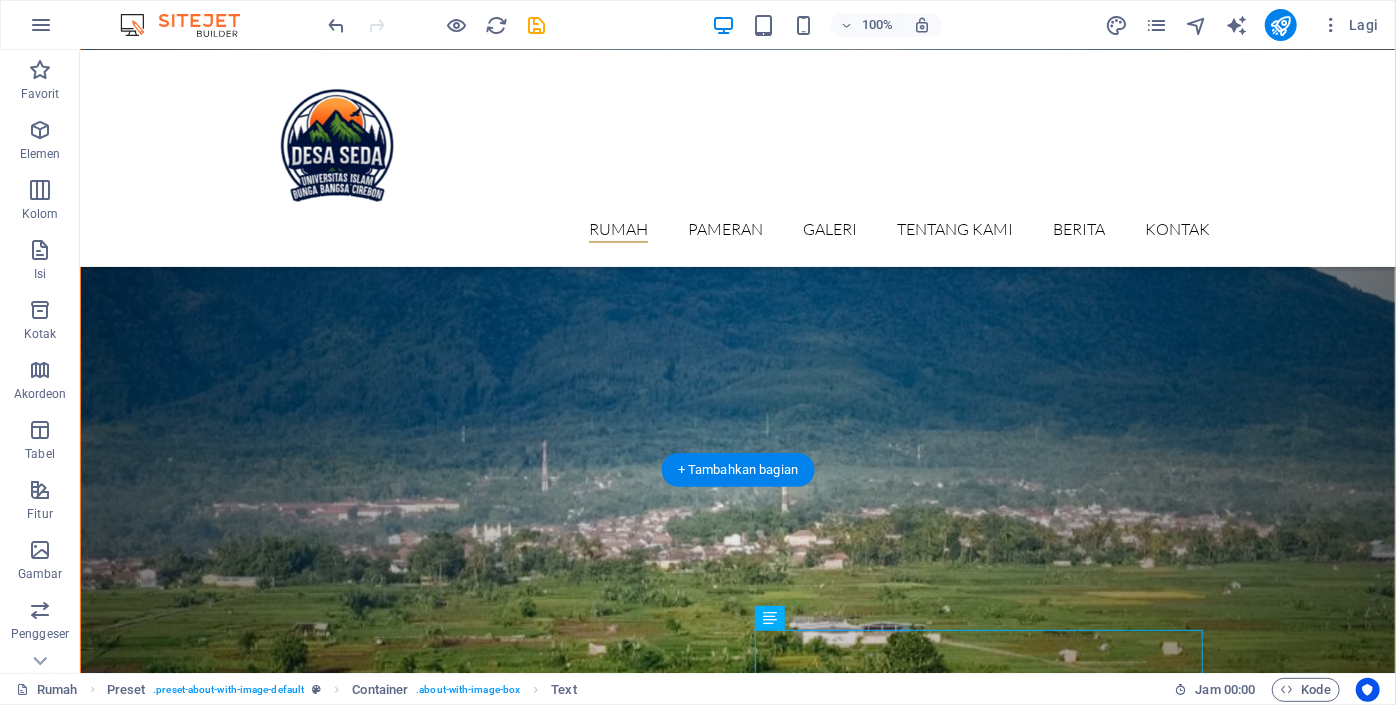 click at bounding box center [737, 1284] 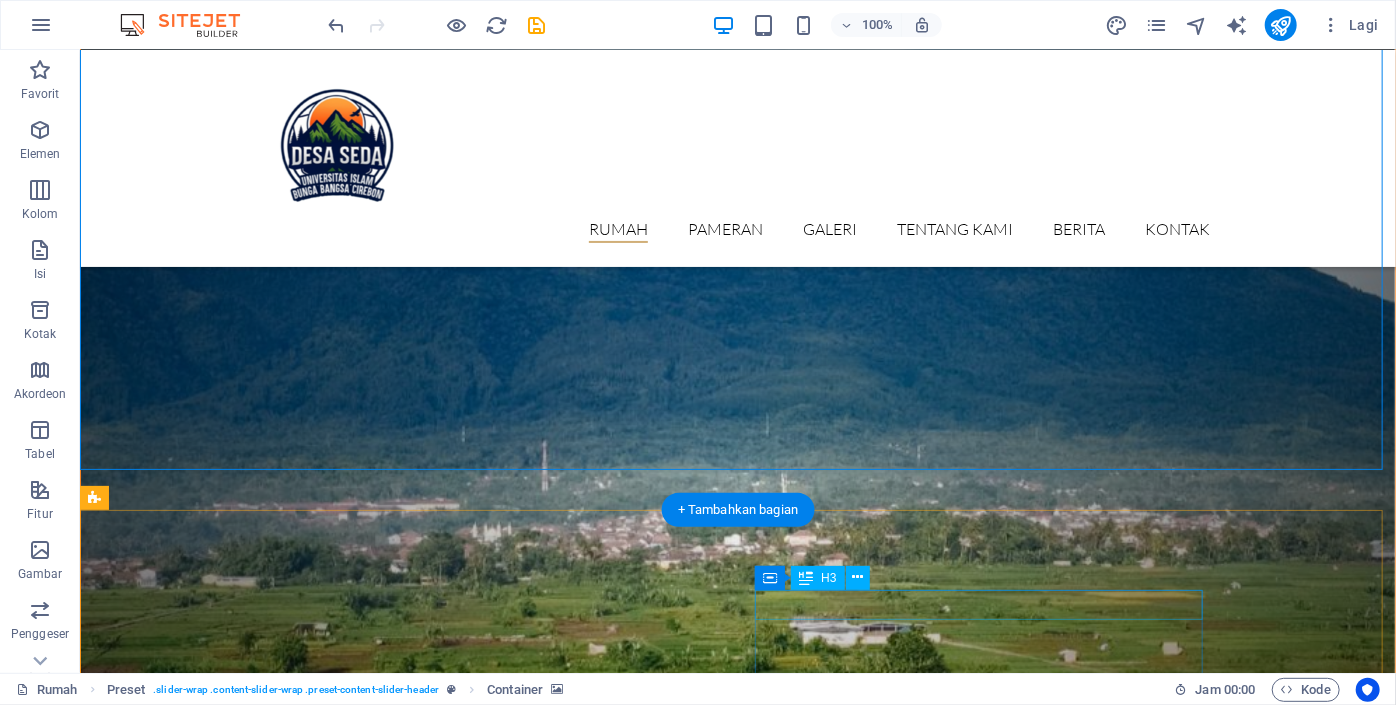 click on "Perayaan kepala desa" at bounding box center [567, 2443] 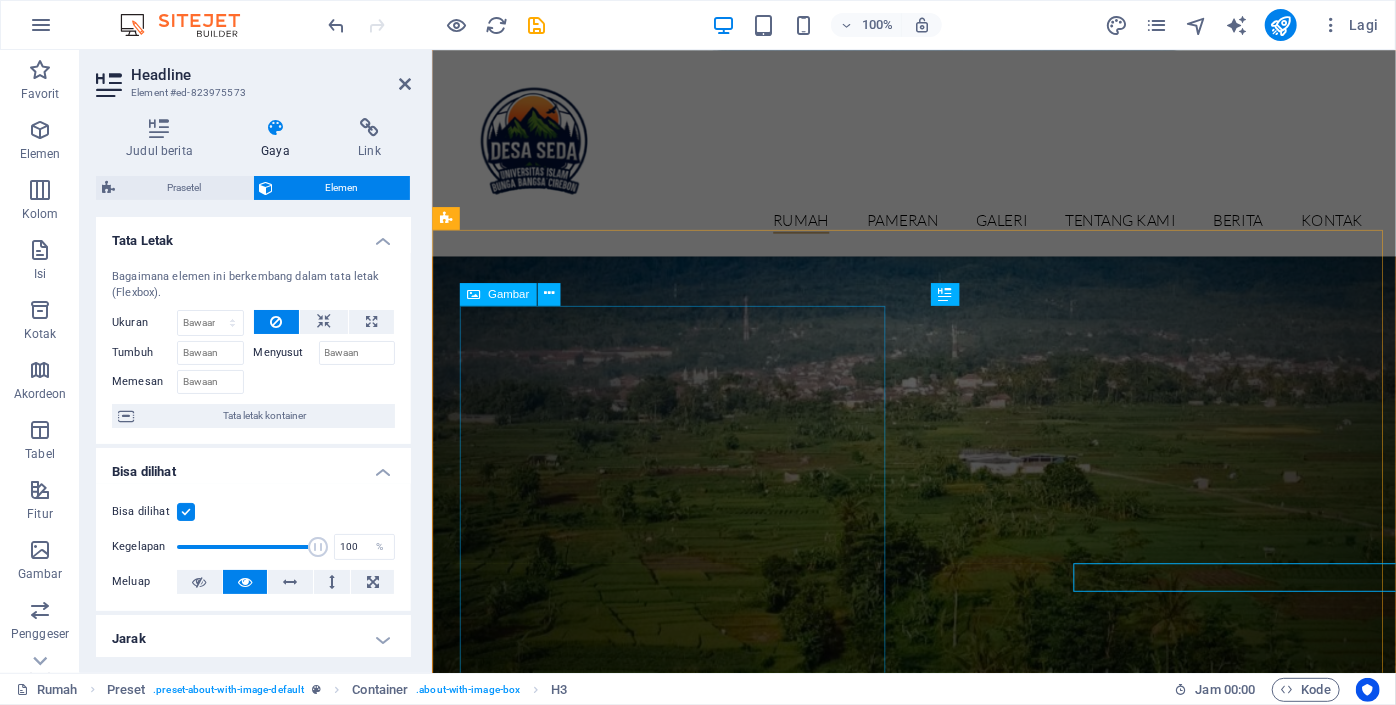click at bounding box center [596, 2083] 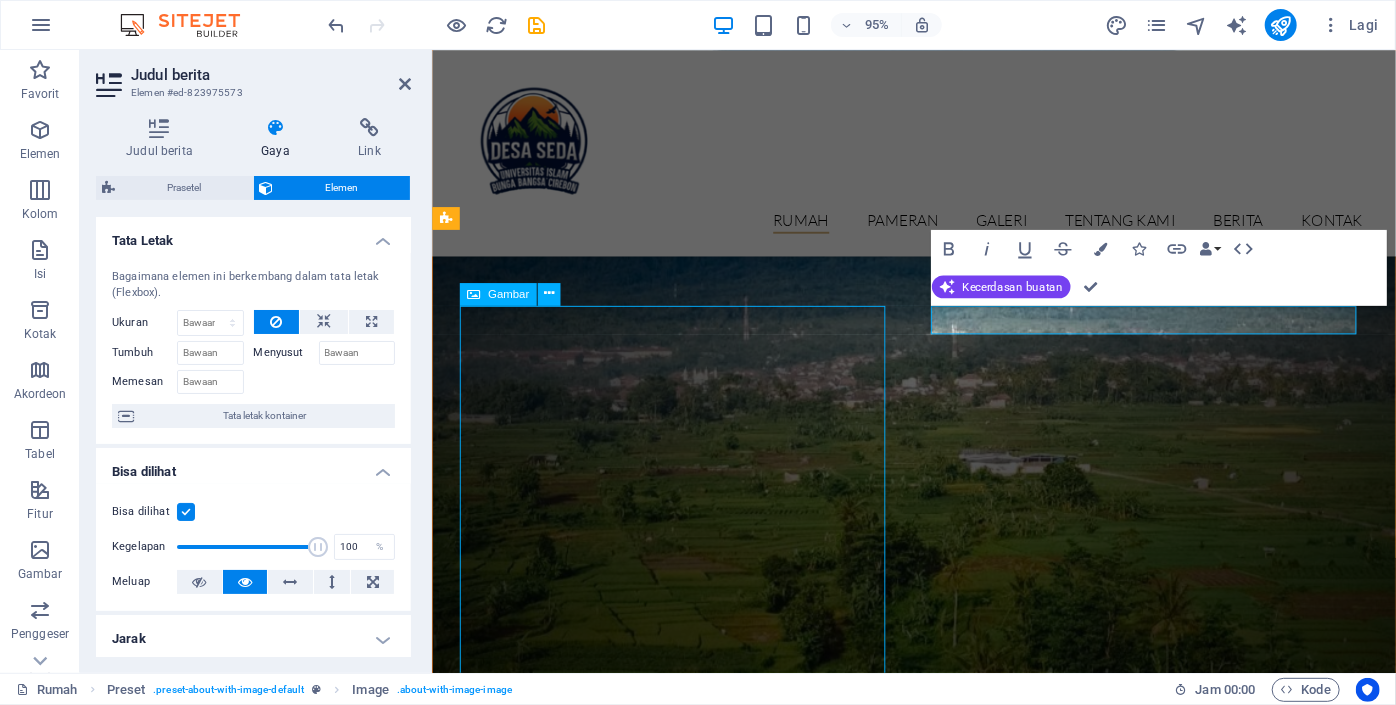 scroll, scrollTop: 1561, scrollLeft: 0, axis: vertical 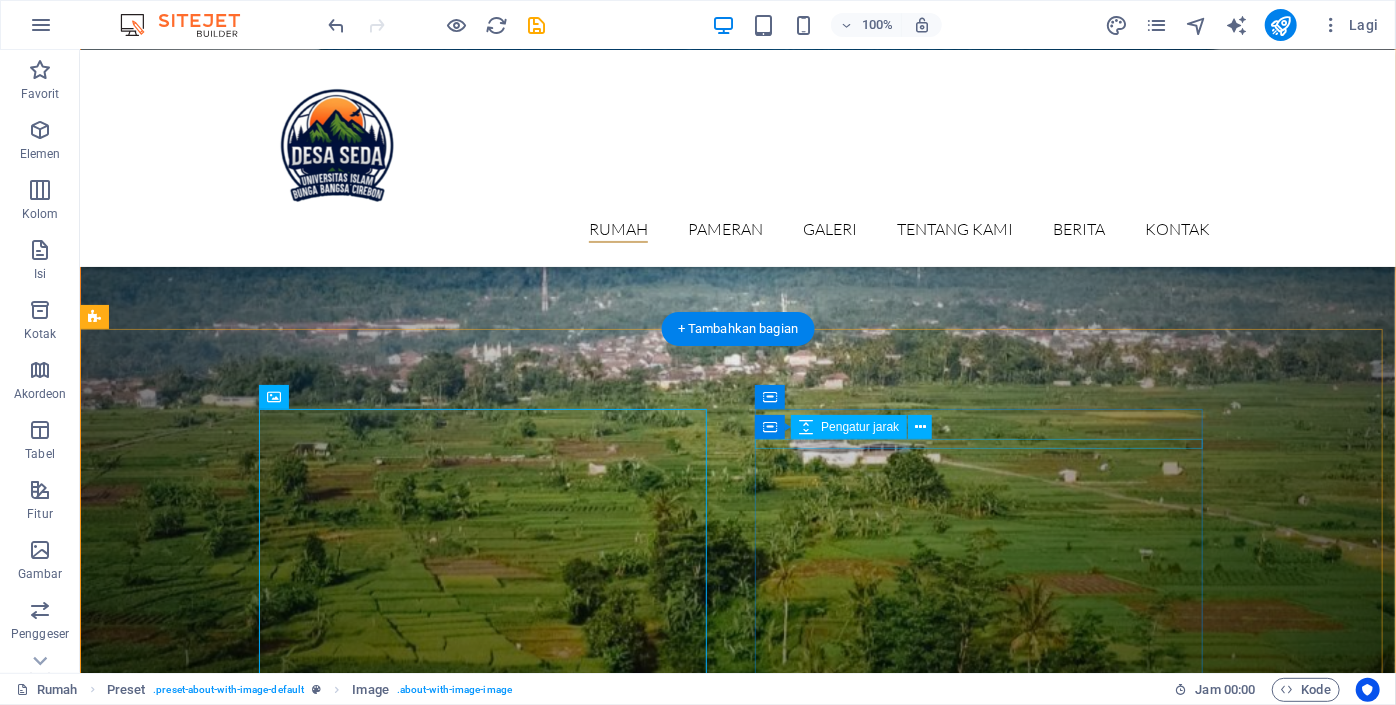 click at bounding box center (567, 2283) 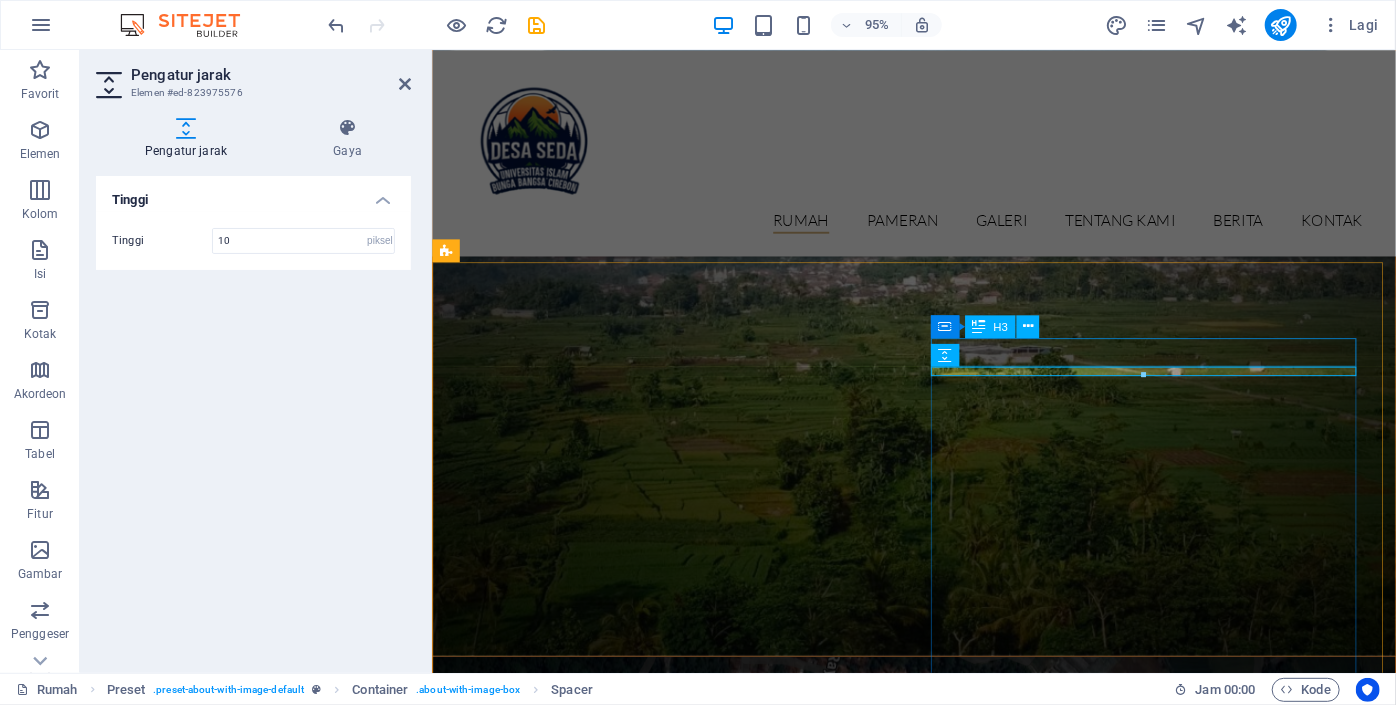 click on "Perayaan kepala desa" at bounding box center (919, 1934) 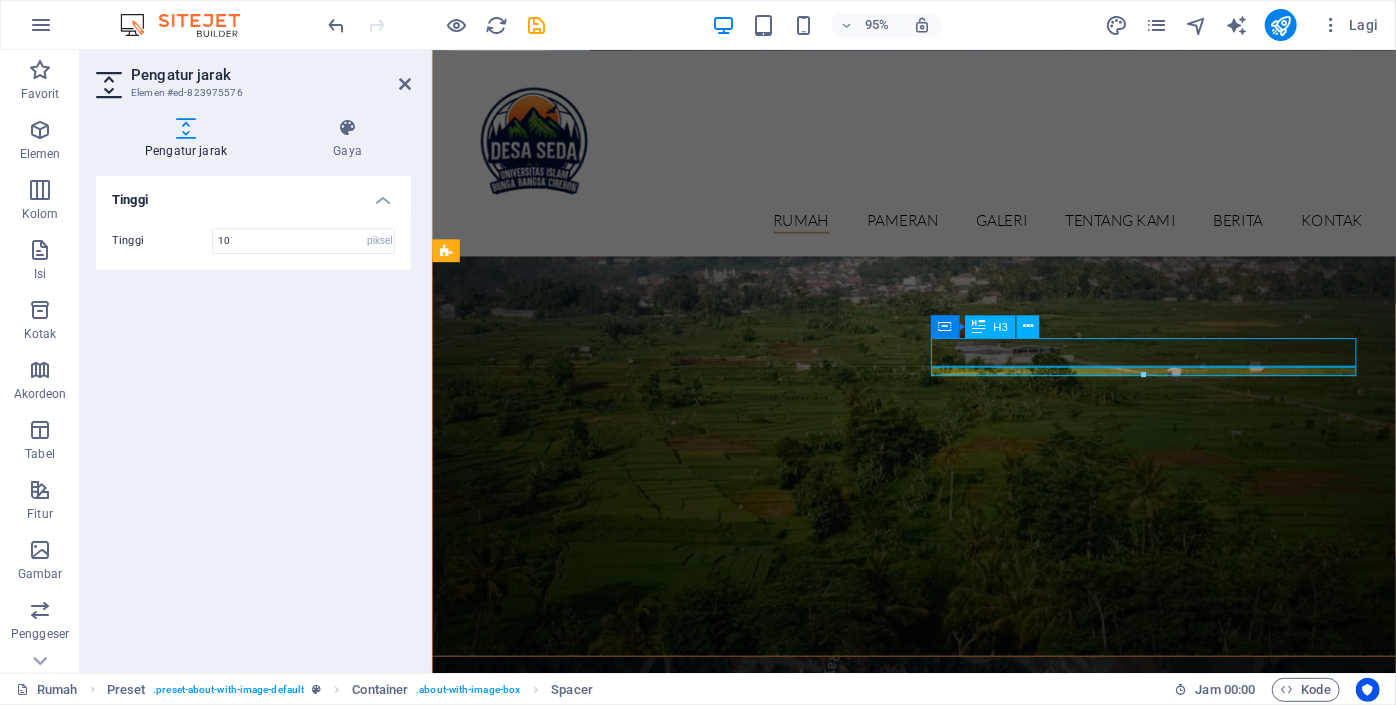 click on "Perayaan kepala desa" at bounding box center [919, 1934] 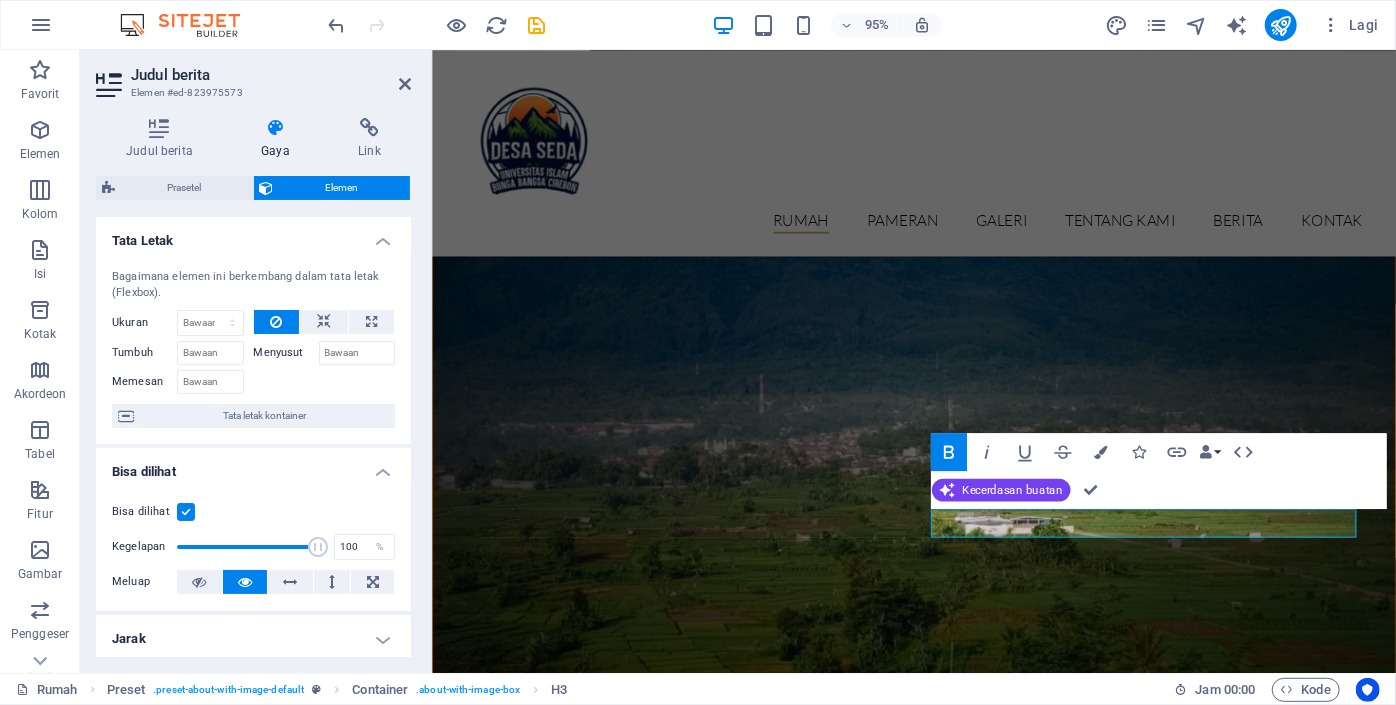 type 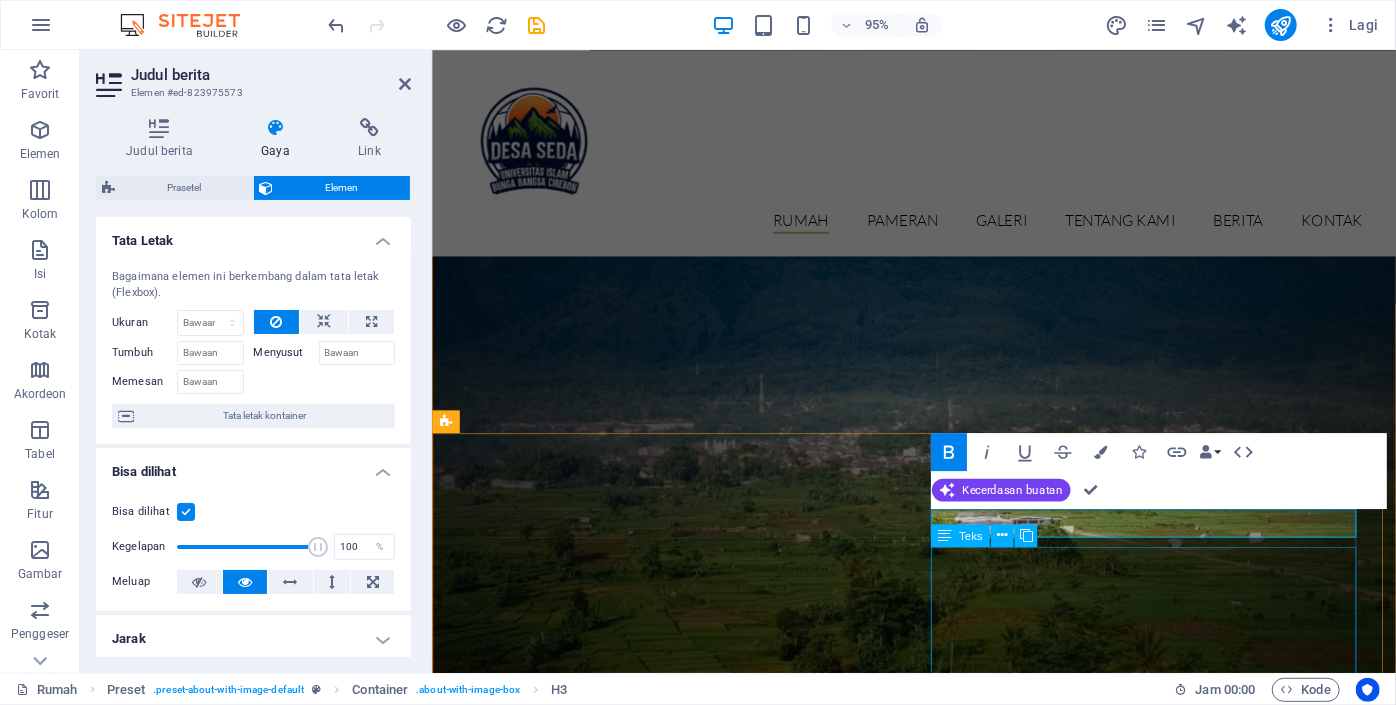 click on "Dalam rangka mewujudkan Pemerintahan yang baik “Good governance” dengan Pola Pemerintahan yang Partisipatif, Transparan dan Akuntable maka melalui Website ini Saya sebagai Kepala Desa Nusantara berusaha menyajikan Informasi kegiatan Penyelenggaraan Pemerintahan Desa, Pembangunan Desa, Pemberdayaan Masyarakat Desa, Pembinaan Masyarakat Desa, Serta Kegiatan-kegiatan Tak terduga yang terjadi di Desa Nusantara dengan luas-luasnya, Khususnya kepada seluruh warga Desa Nusantara dan Kepada Semua orang secara umum.             Website ini juga sebagai wujud perkembangan dunia Teknologi Informasi, untuk melahirkan ide-ide kreatif dan inovatif dalam menggali Potensi Desa Guna mewujudkan Kesejahteraan Masyarakat Desa Nusantara, serta merupakan upaya Kami untuk dapat mendekatkan diri dalam memberikan pelayanan sebaik mungkin Khususnya kepada masyarakat Desa Nusantara dan untuk Masyarakat secara umum. Semoga website ini bermanfaat bagi semua." at bounding box center (919, 2330) 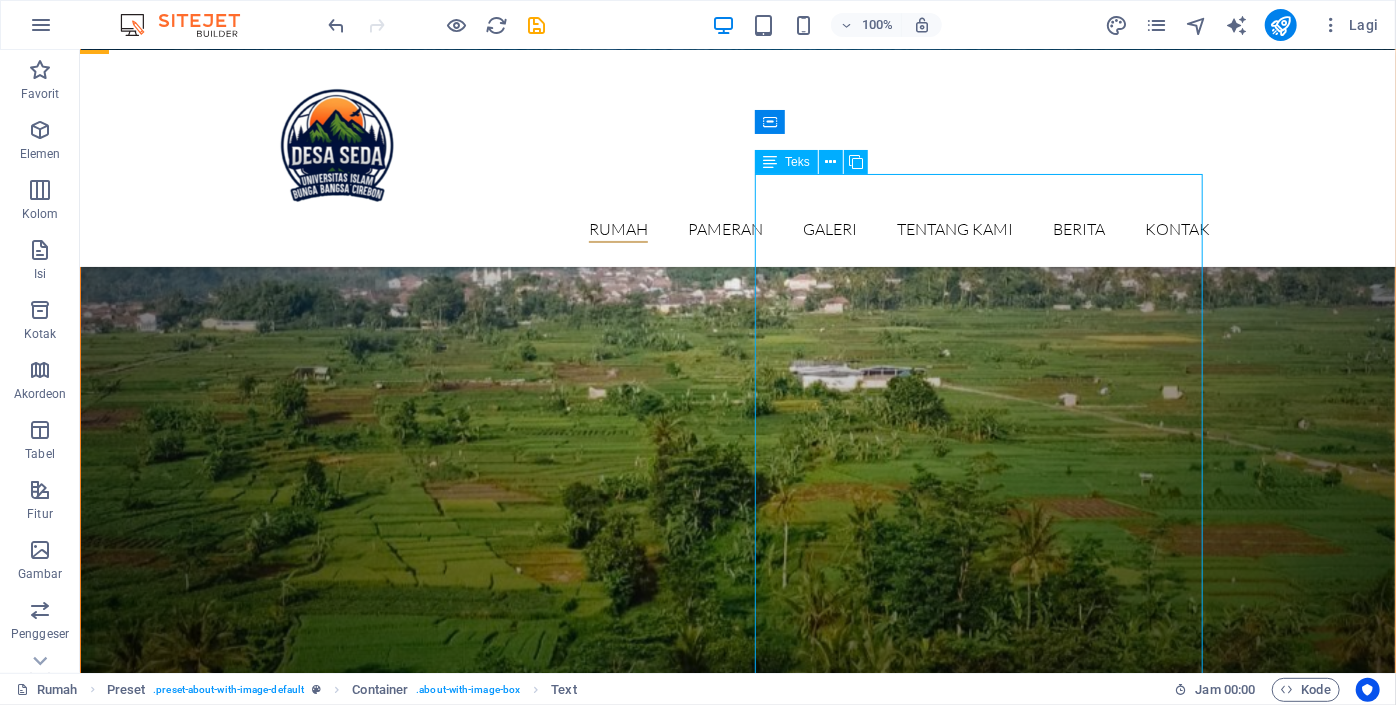 scroll, scrollTop: 1624, scrollLeft: 0, axis: vertical 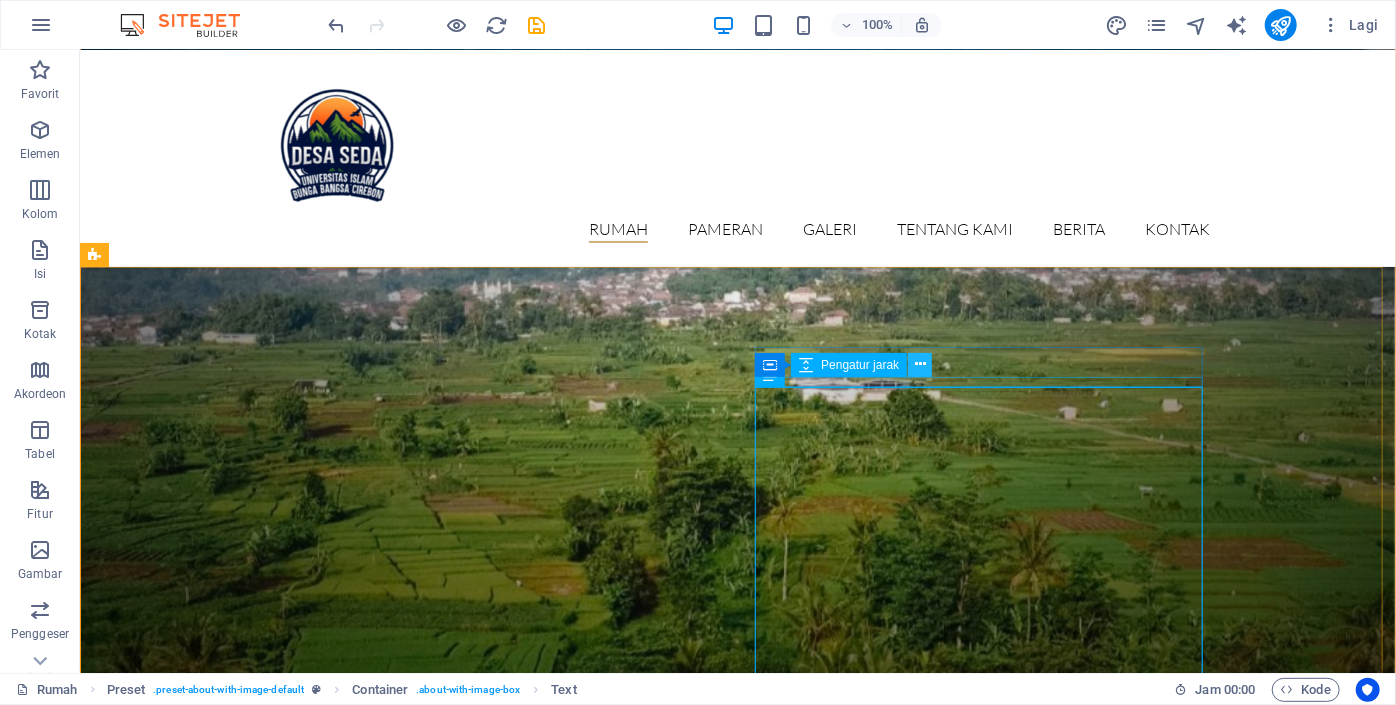 click at bounding box center [920, 364] 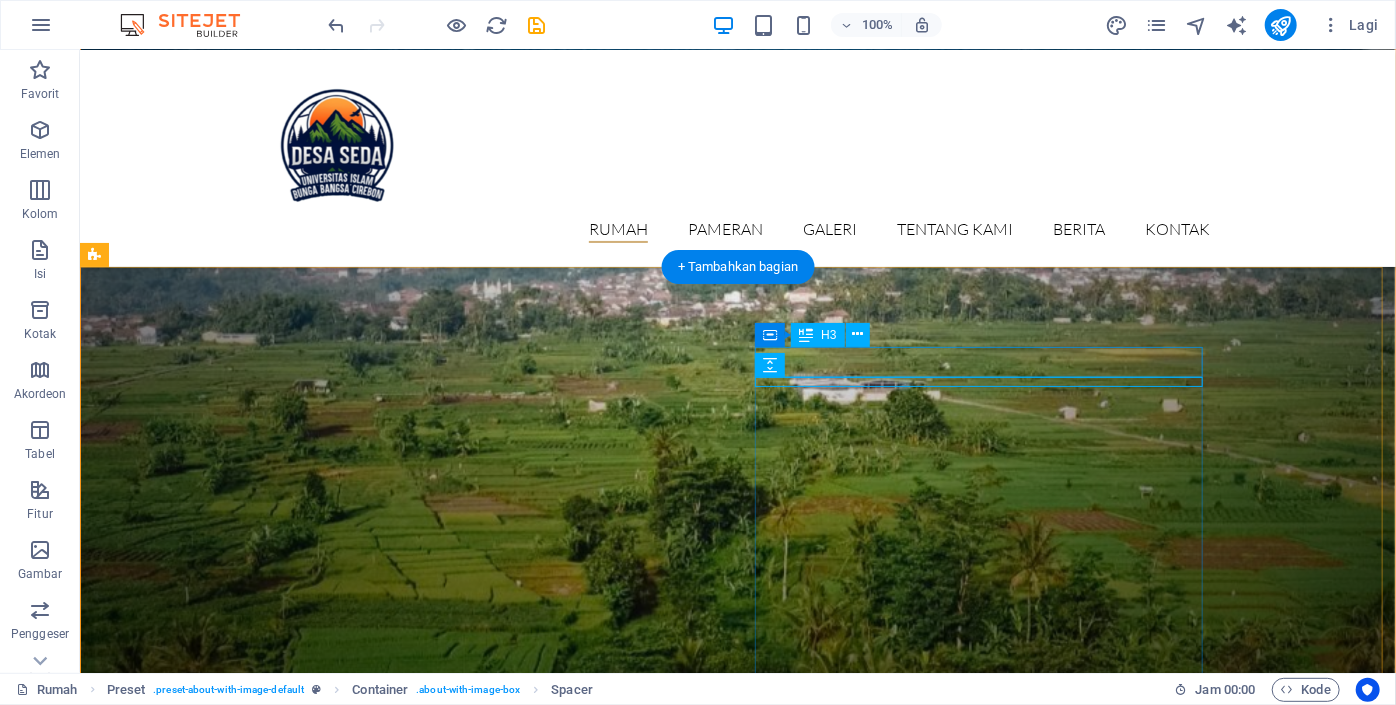 click on "Perayaan kepala desa" at bounding box center (567, 2200) 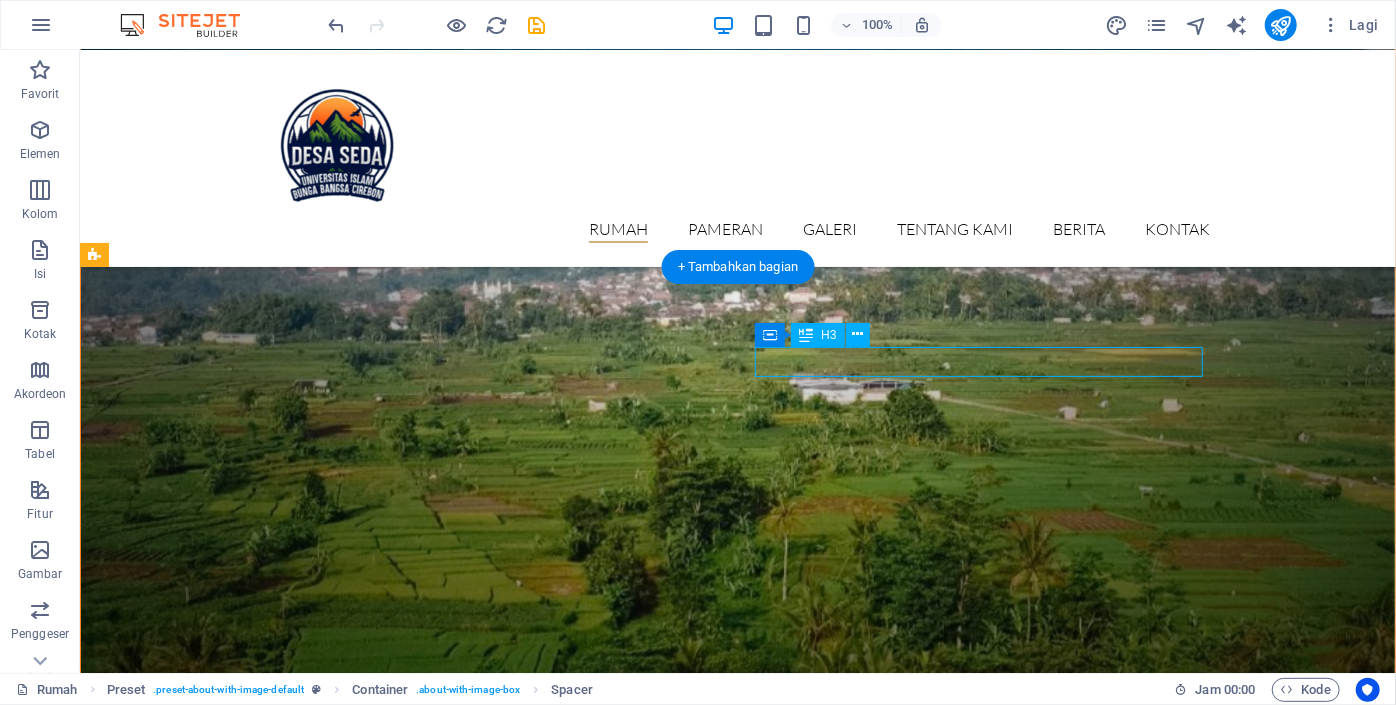 click on "Perayaan kepala desa" at bounding box center (567, 2200) 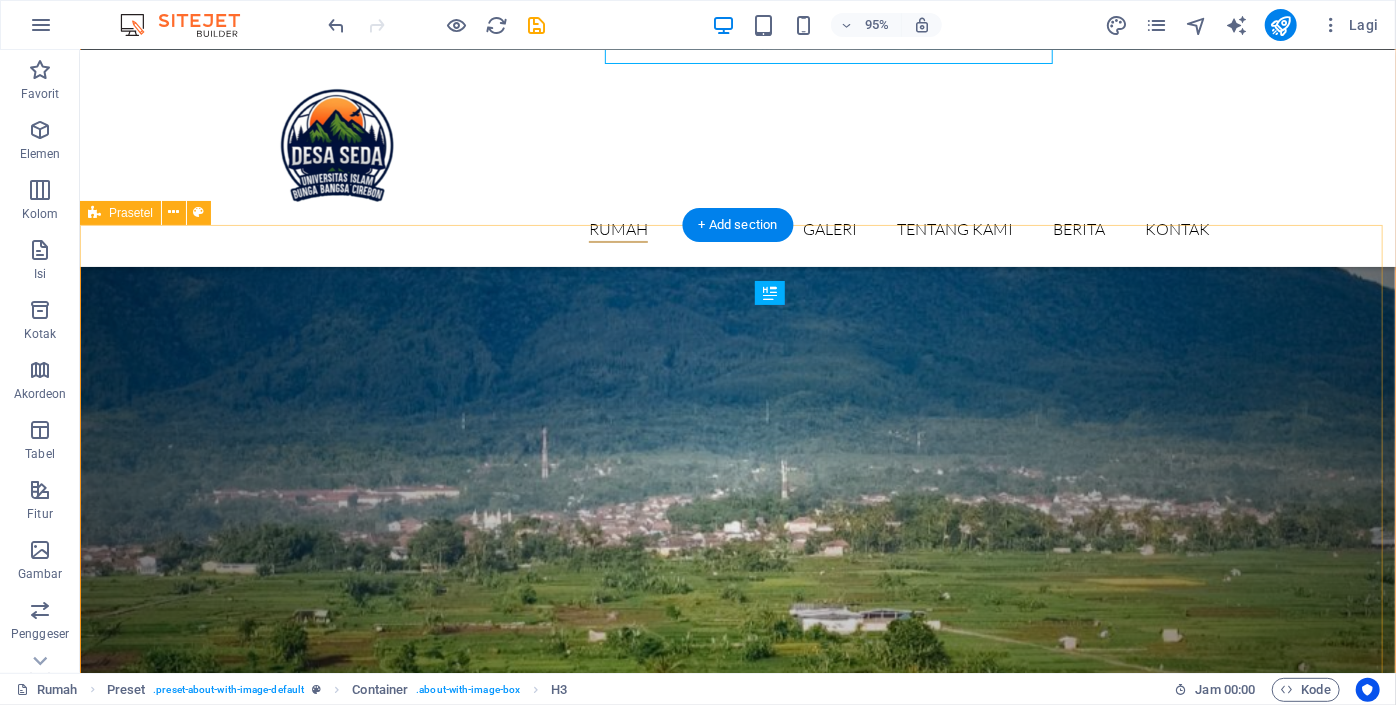 scroll, scrollTop: 1666, scrollLeft: 0, axis: vertical 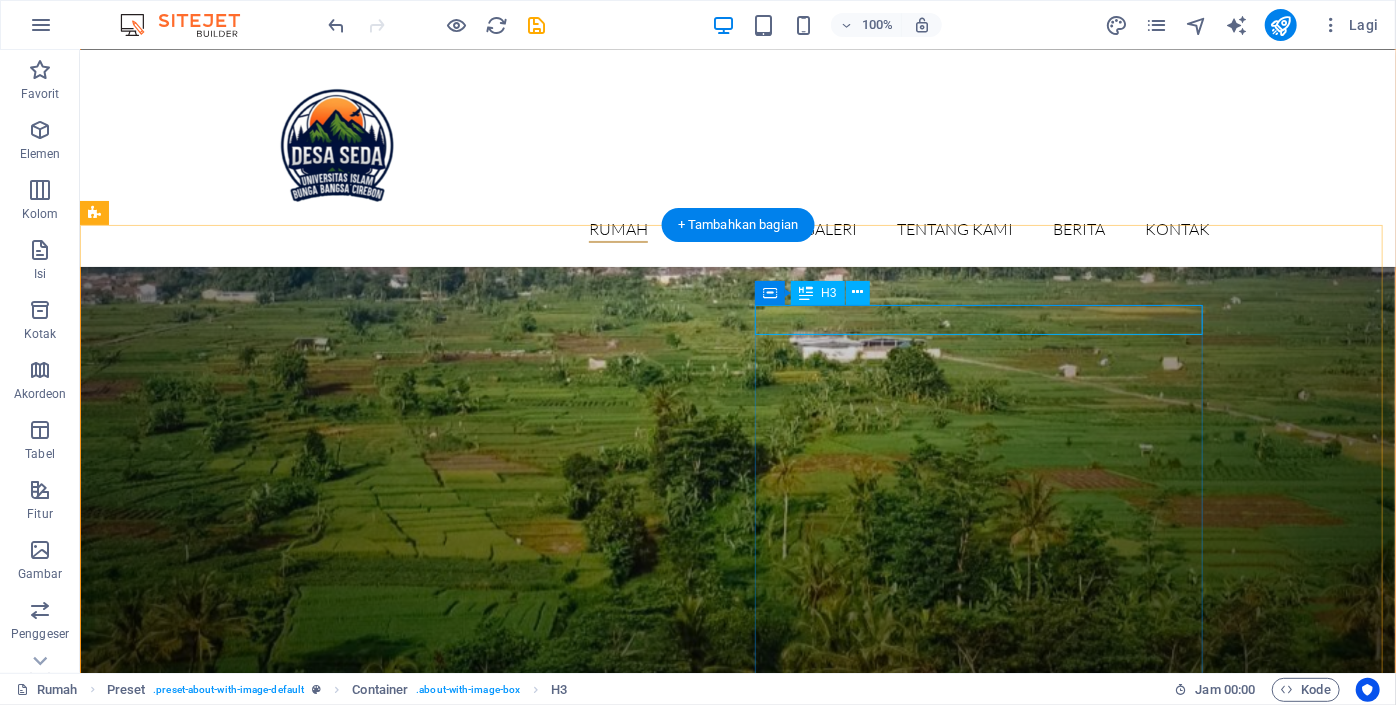 click on "Perayaan kepala desa" at bounding box center [567, 2158] 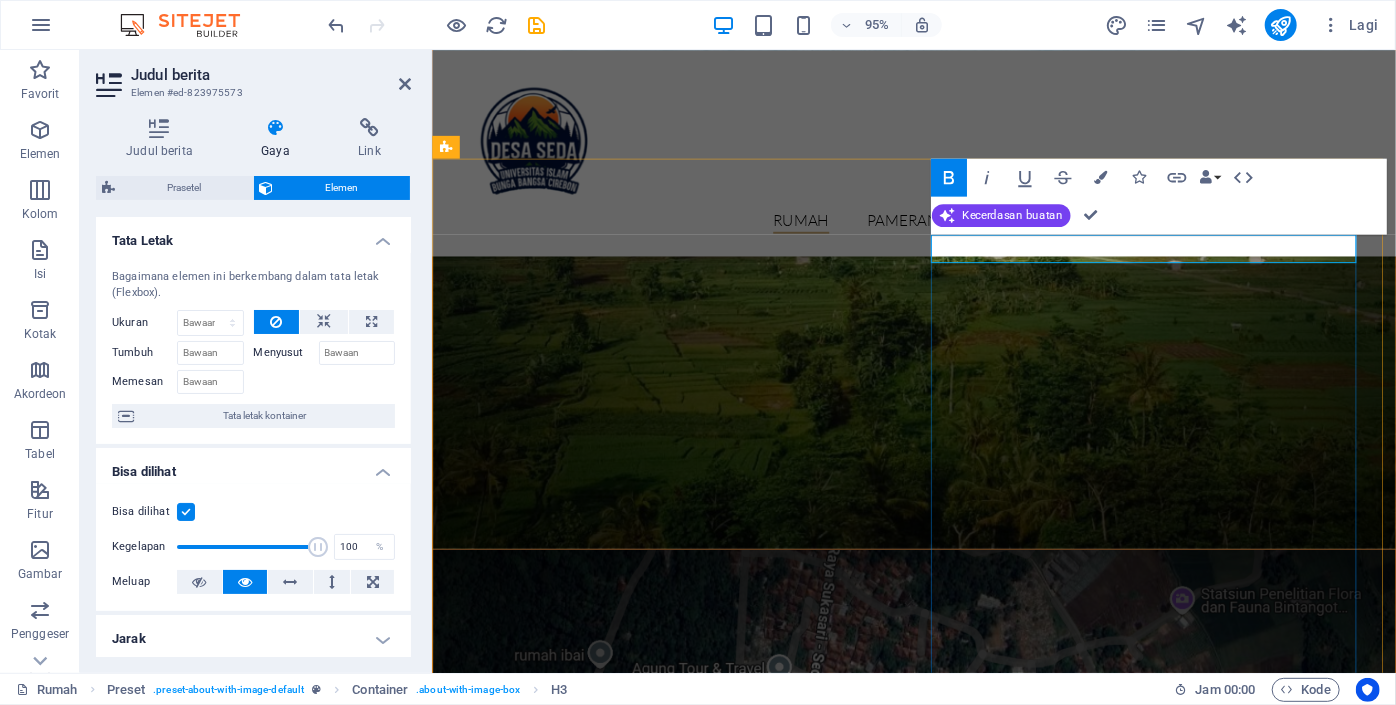 scroll, scrollTop: 1456, scrollLeft: 0, axis: vertical 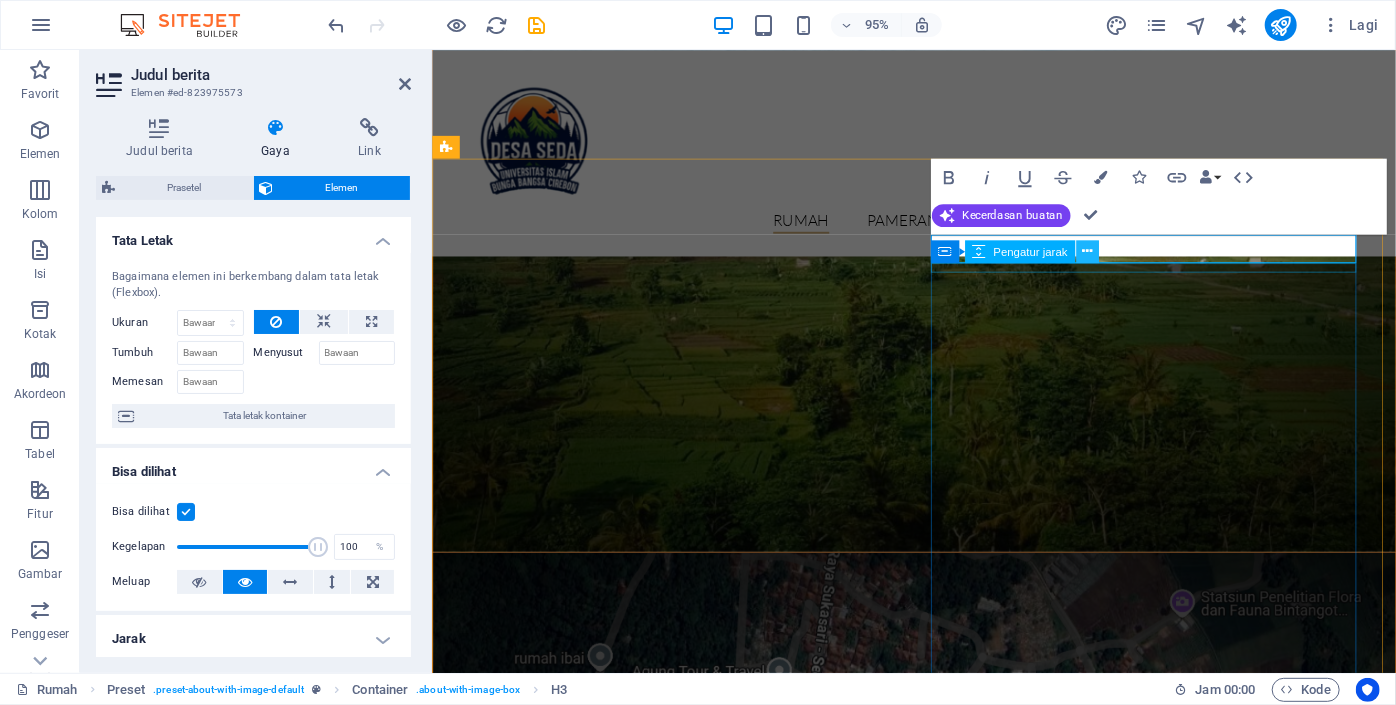 type 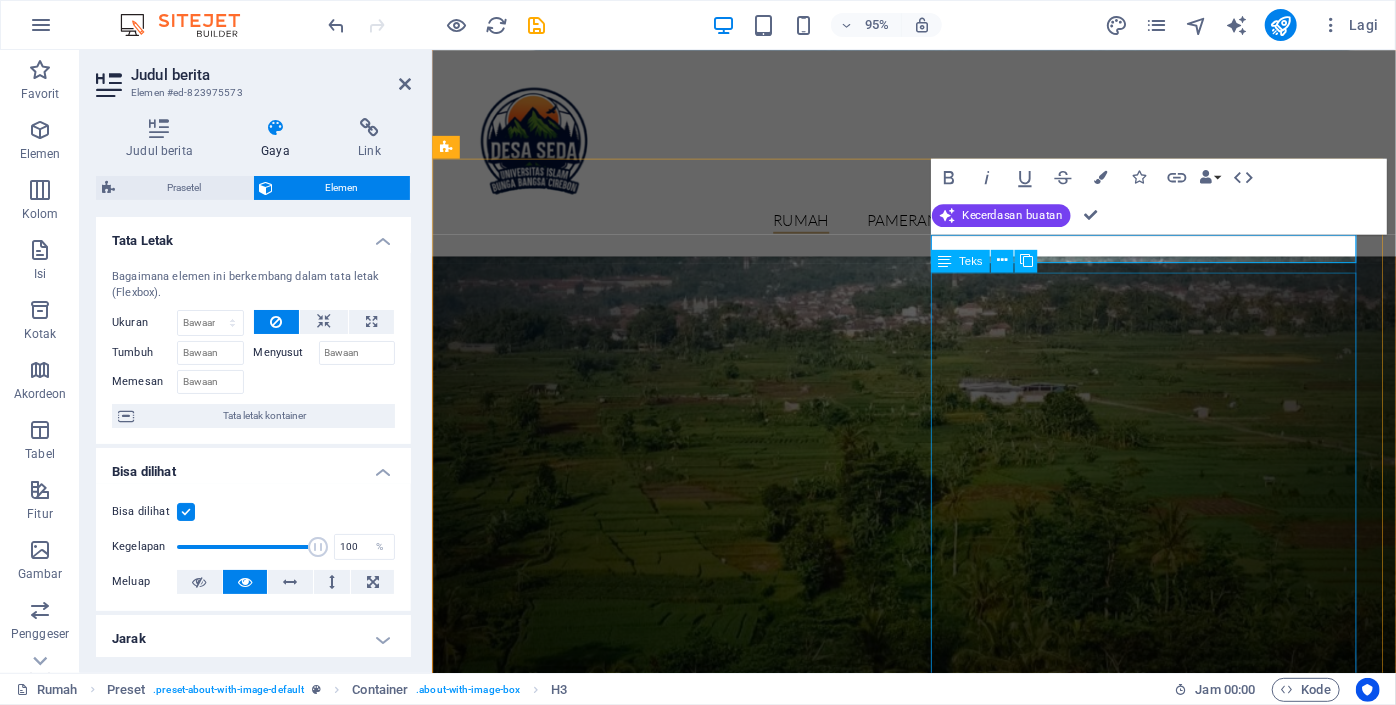 scroll, scrollTop: 1727, scrollLeft: 0, axis: vertical 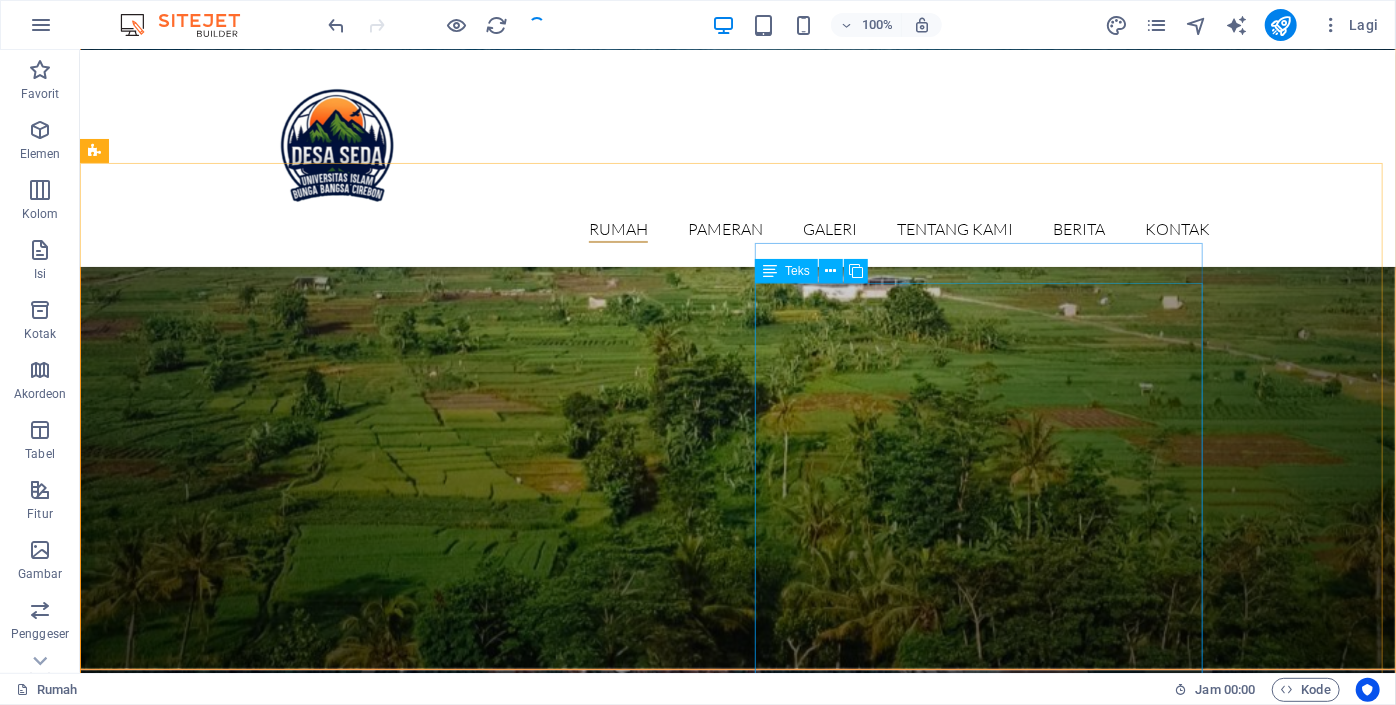 click on "Dalam rangka mewujudkan Pemerintahan yang baik “Good governance” dengan Pola Pemerintahan yang Partisipatif, Transparan dan Akuntable maka melalui Website ini Saya sebagai Kepala Desa Nusantara berusaha menyajikan Informasi kegiatan Penyelenggaraan Pemerintahan Desa, Pembangunan Desa, Pemberdayaan Masyarakat Desa, Pembinaan Masyarakat Desa, Serta Kegiatan-kegiatan Tak terduga yang terjadi di Desa Nusantara dengan luas-luasnya, Khususnya kepada seluruh warga Desa Nusantara dan Kepada Semua orang secara umum.             Website ini juga sebagai wujud perkembangan dunia Teknologi Informasi, untuk melahirkan ide-ide kreatif dan inovatif dalam menggali Potensi Desa Guna mewujudkan Kesejahteraan Masyarakat Desa Nusantara, serta merupakan upaya Kami untuk dapat mendekatkan diri dalam memberikan pelayanan sebaik mungkin Khususnya kepada masyarakat Desa Nusantara dan untuk Masyarakat secara umum. Semoga website ini bermanfaat bagi semua." at bounding box center (567, 2313) 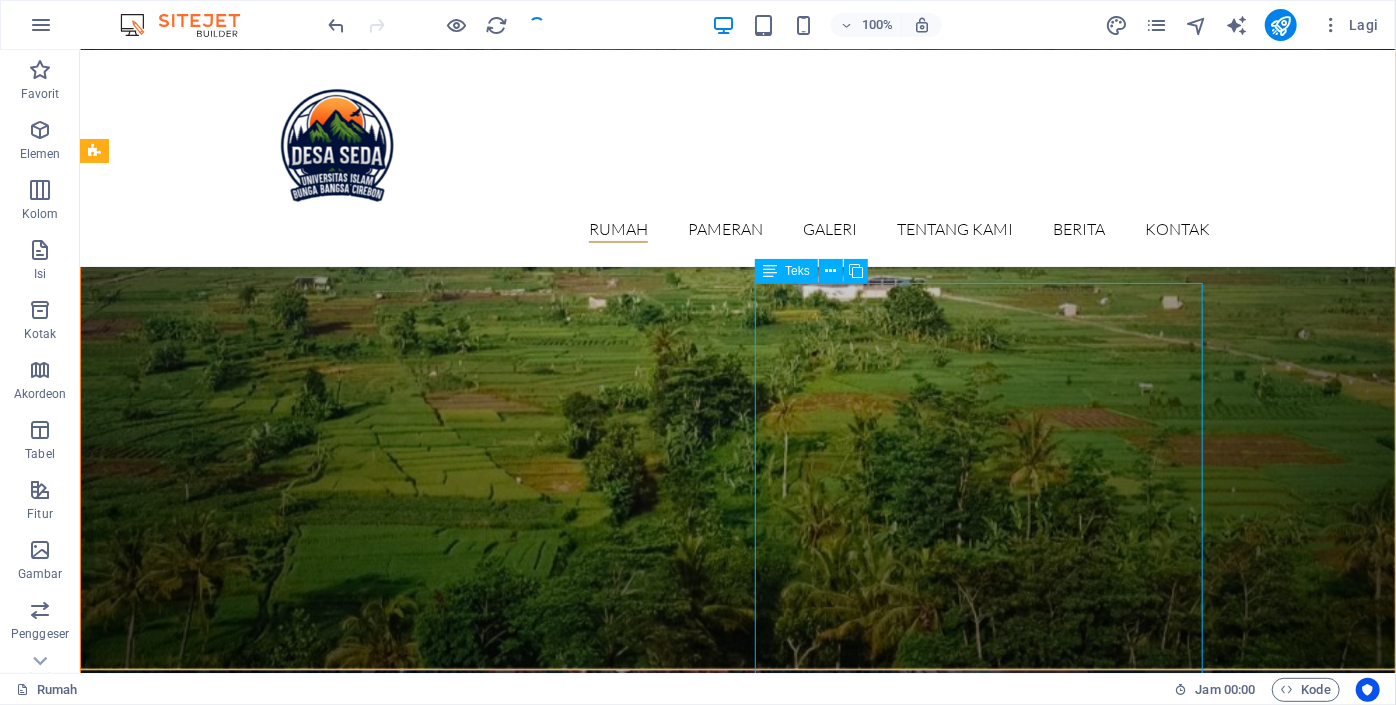 click on "Dalam rangka mewujudkan Pemerintahan yang baik “Good governance” dengan Pola Pemerintahan yang Partisipatif, Transparan dan Akuntable maka melalui Website ini Saya sebagai Kepala Desa Nusantara berusaha menyajikan Informasi kegiatan Penyelenggaraan Pemerintahan Desa, Pembangunan Desa, Pemberdayaan Masyarakat Desa, Pembinaan Masyarakat Desa, Serta Kegiatan-kegiatan Tak terduga yang terjadi di Desa Nusantara dengan luas-luasnya, Khususnya kepada seluruh warga Desa Nusantara dan Kepada Semua orang secara umum.             Website ini juga sebagai wujud perkembangan dunia Teknologi Informasi, untuk melahirkan ide-ide kreatif dan inovatif dalam menggali Potensi Desa Guna mewujudkan Kesejahteraan Masyarakat Desa Nusantara, serta merupakan upaya Kami untuk dapat mendekatkan diri dalam memberikan pelayanan sebaik mungkin Khususnya kepada masyarakat Desa Nusantara dan untuk Masyarakat secara umum. Semoga website ini bermanfaat bagi semua." at bounding box center [567, 2313] 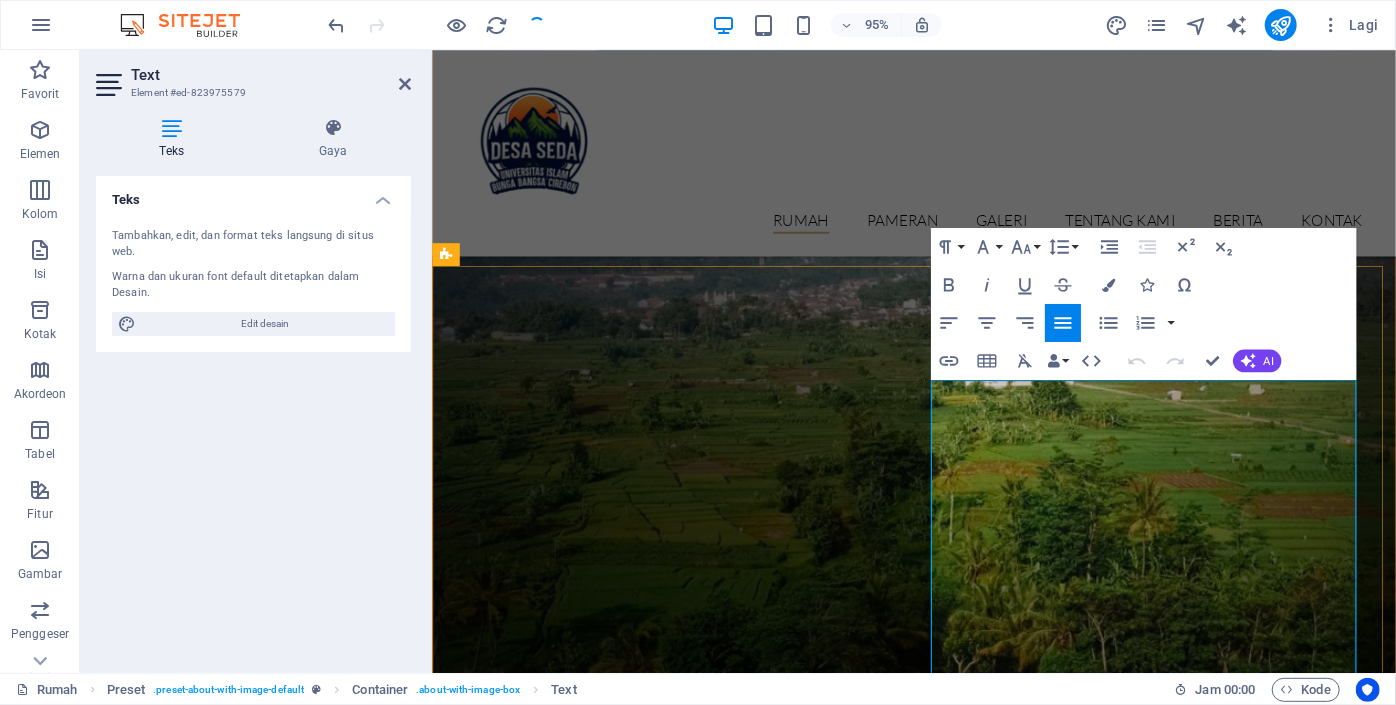 scroll, scrollTop: 1240, scrollLeft: 0, axis: vertical 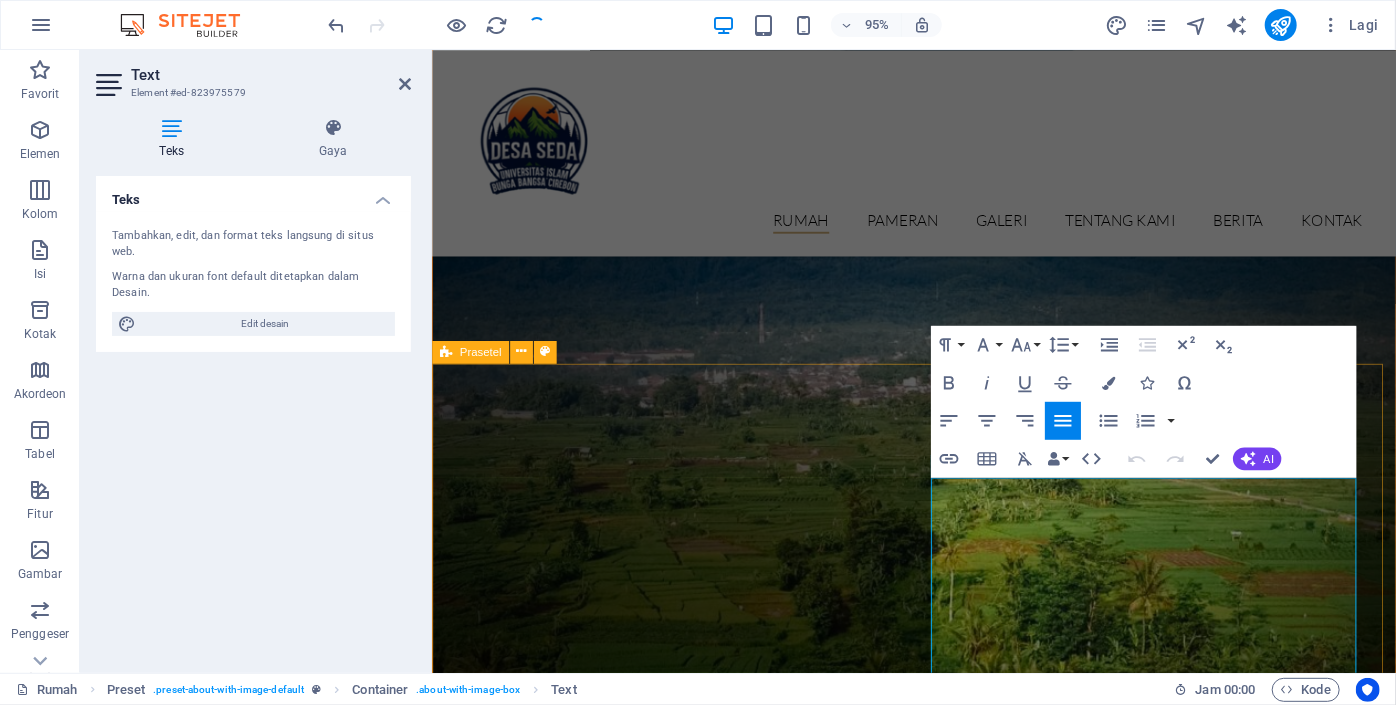 click on "Stan kepala desa Dalam rangka mewujudkan Pemerintahan yang baik “Good governance” dengan Pola Pemerintahan yang Partisipatif, Transparan dan Akuntable maka melalui Website ini Saya sebagai Kepala Desa Nusantara berusaha menyajikan Informasi kegiatan Penyelenggaraan Pemerintahan Desa, Pembangunan Desa, Pemberdayaan Masyarakat Desa, Pembinaan Masyarakat Desa, Serta Kegiatan-kegiatan Tak terduga yang terjadi di Desa Nusantara dengan luas-luasnya, Khususnya kepada seluruh warga Desa Nusantara dan Kepada Semua orang secara umum.             Website ini juga sebagai wujud perkembangan dunia Teknologi Informasi, untuk melahirkan ide-ide kreatif dan inovatif dalam menggali Potensi Desa Guna mewujudkan Kesejahteraan Masyarakat Desa Nusantara, serta merupakan upaya Kami untuk dapat mendekatkan diri dalam memberikan pelayanan sebaik mungkin Khususnya kepada masyarakat Desa Nusantara dan untuk Masyarakat secara umum. Semoga website ini bermanfaat bagi semua. Pelajari lebih lanjut" at bounding box center [938, 2210] 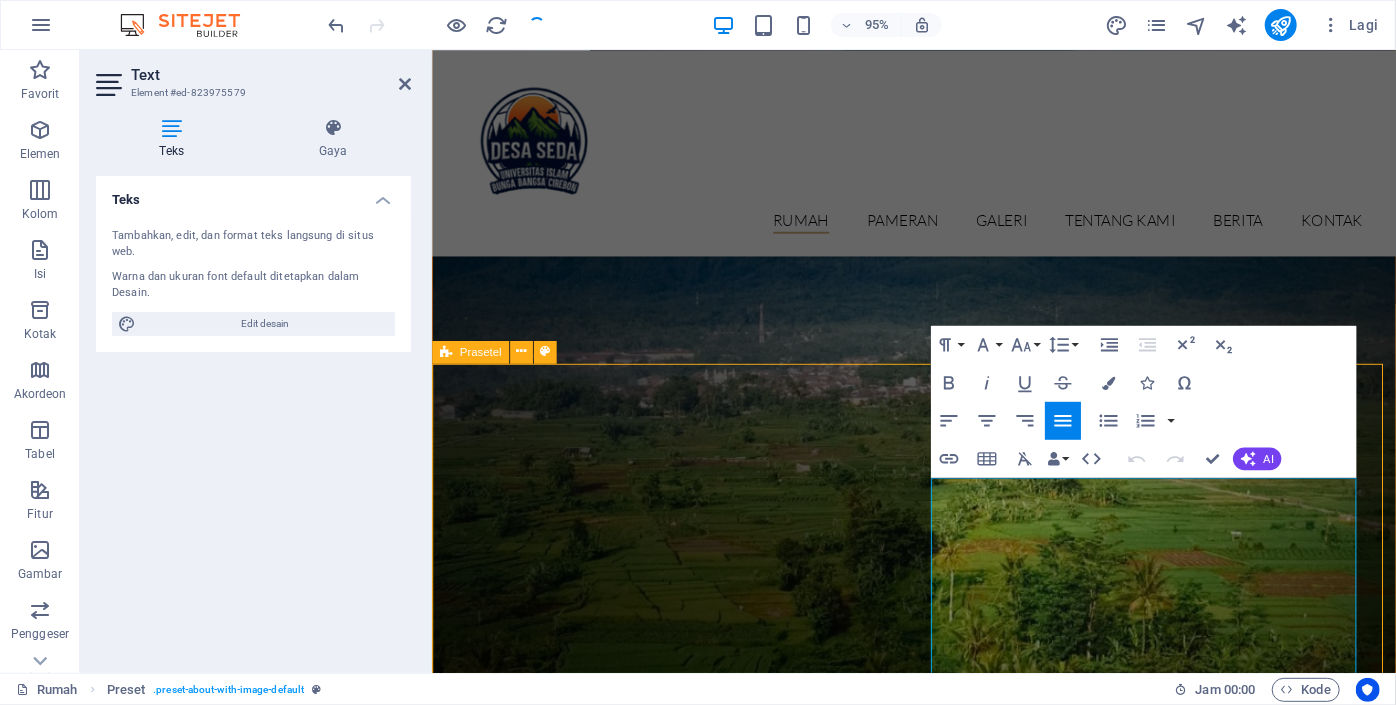 click on "Stan kepala desa Dalam rangka mewujudkan Pemerintahan yang baik “Good governance” dengan Pola Pemerintahan yang Partisipatif, Transparan dan Akuntable maka melalui Website ini Saya sebagai Kepala Desa Nusantara berusaha menyajikan Informasi kegiatan Penyelenggaraan Pemerintahan Desa, Pembangunan Desa, Pemberdayaan Masyarakat Desa, Pembinaan Masyarakat Desa, Serta Kegiatan-kegiatan Tak terduga yang terjadi di Desa Nusantara dengan luas-luasnya, Khususnya kepada seluruh warga Desa Nusantara dan Kepada Semua orang secara umum.             Website ini juga sebagai wujud perkembangan dunia Teknologi Informasi, untuk melahirkan ide-ide kreatif dan inovatif dalam menggali Potensi Desa Guna mewujudkan Kesejahteraan Masyarakat Desa Nusantara, serta merupakan upaya Kami untuk dapat mendekatkan diri dalam memberikan pelayanan sebaik mungkin Khususnya kepada masyarakat Desa Nusantara dan untuk Masyarakat secara umum. Semoga website ini bermanfaat bagi semua. Pelajari lebih lanjut" at bounding box center [938, 2210] 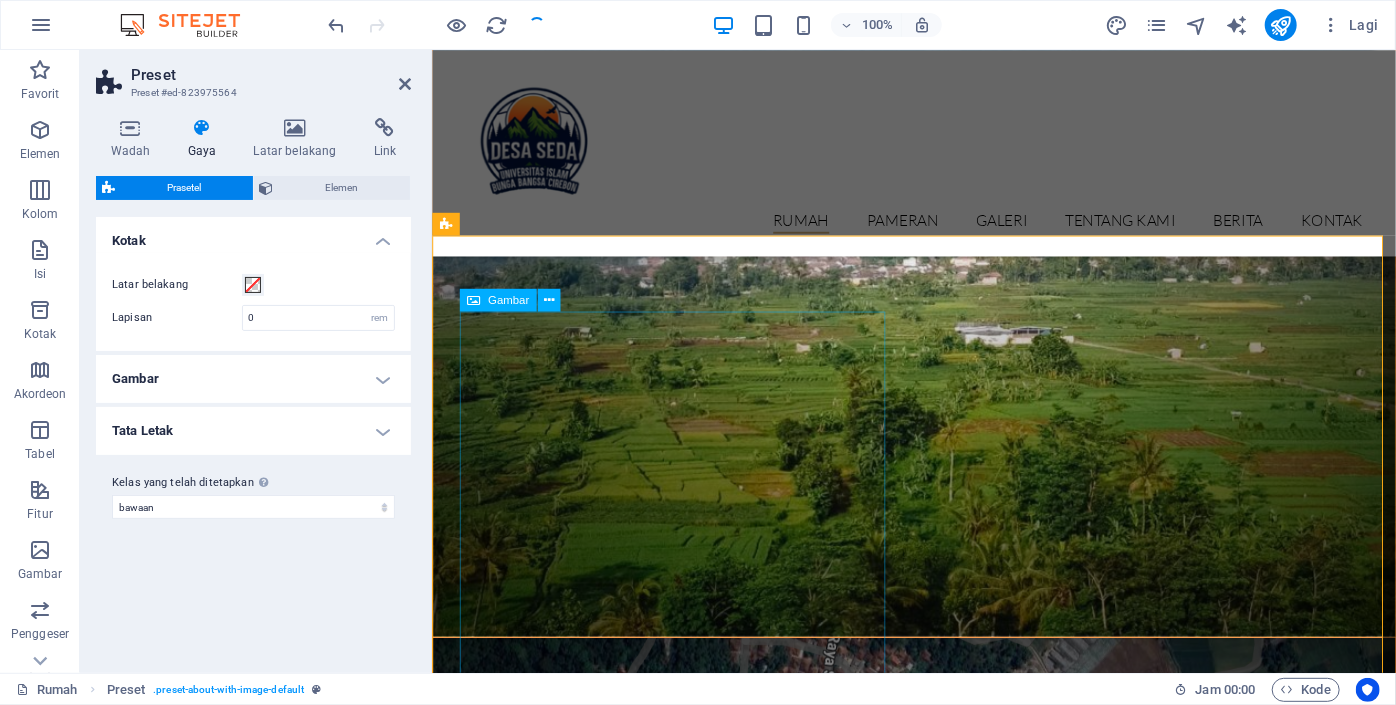 scroll, scrollTop: 1365, scrollLeft: 0, axis: vertical 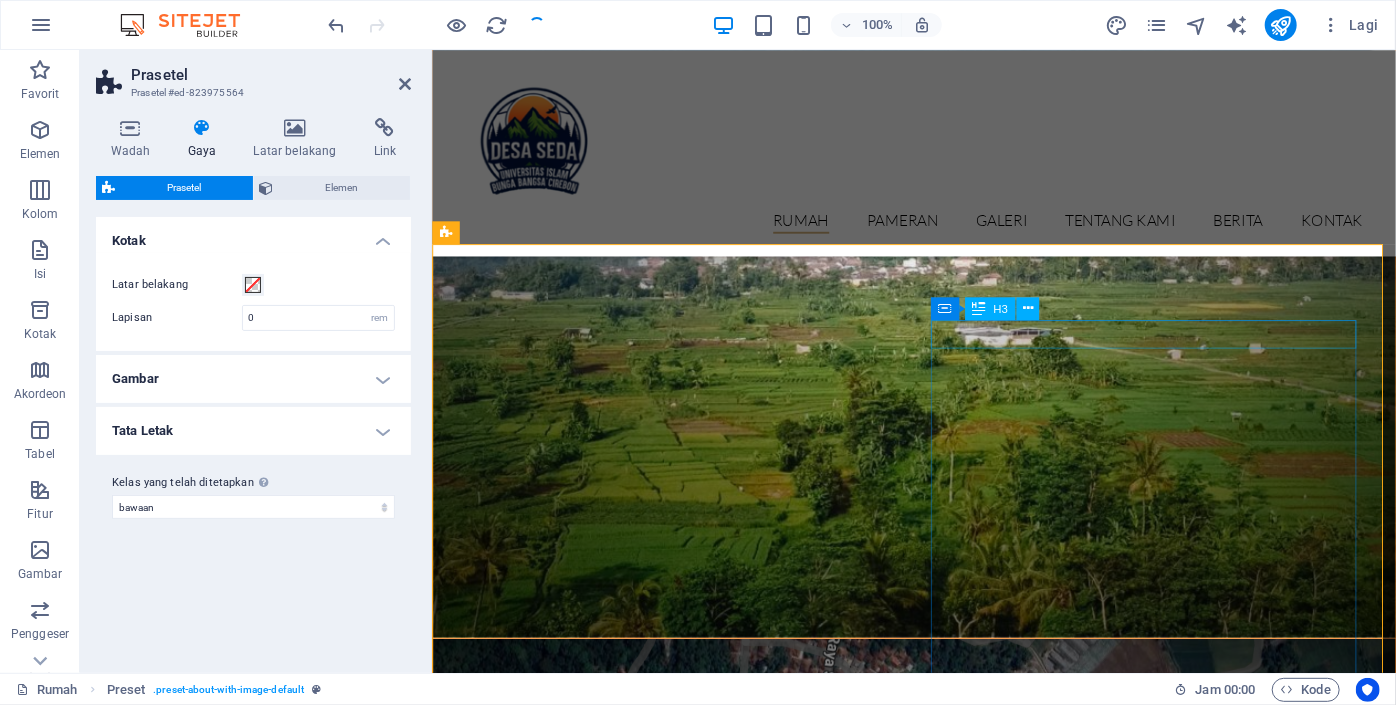 click on "Stan kepala desa" at bounding box center (919, 1915) 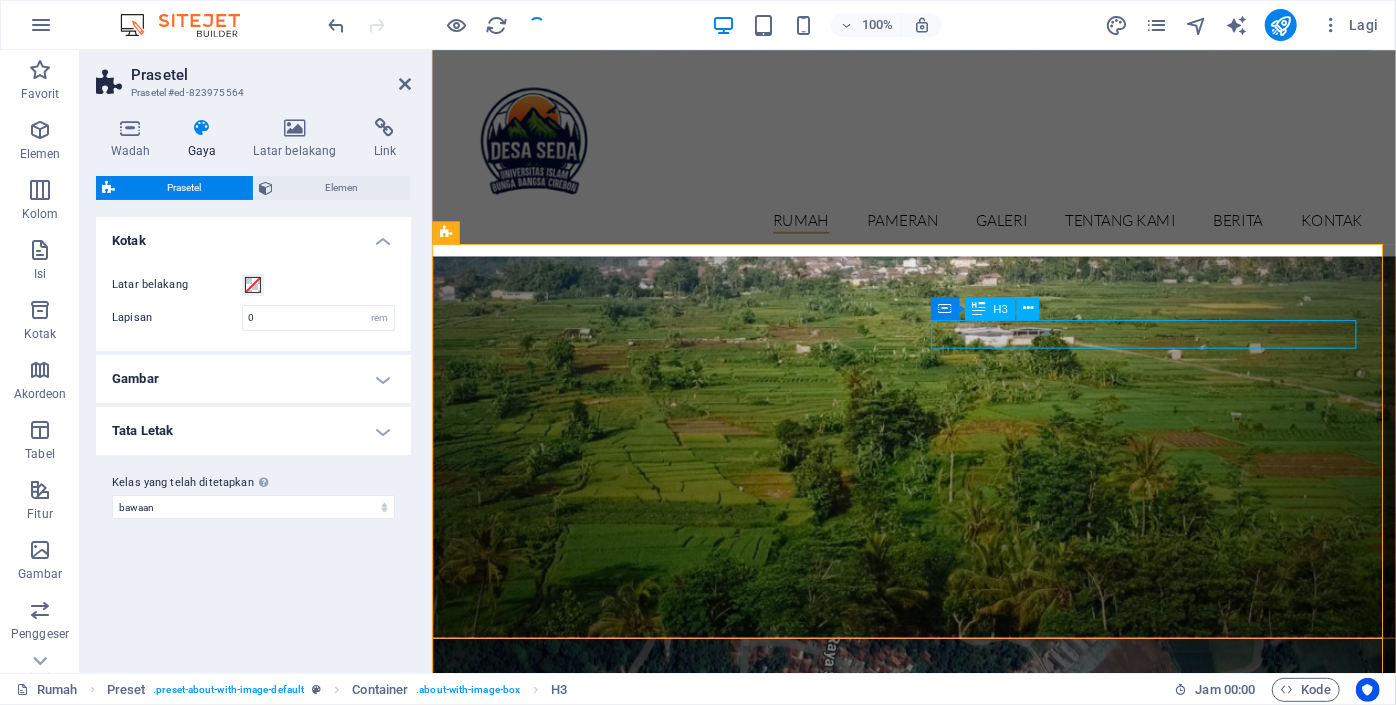 click on "Stan kepala desa" at bounding box center [919, 1915] 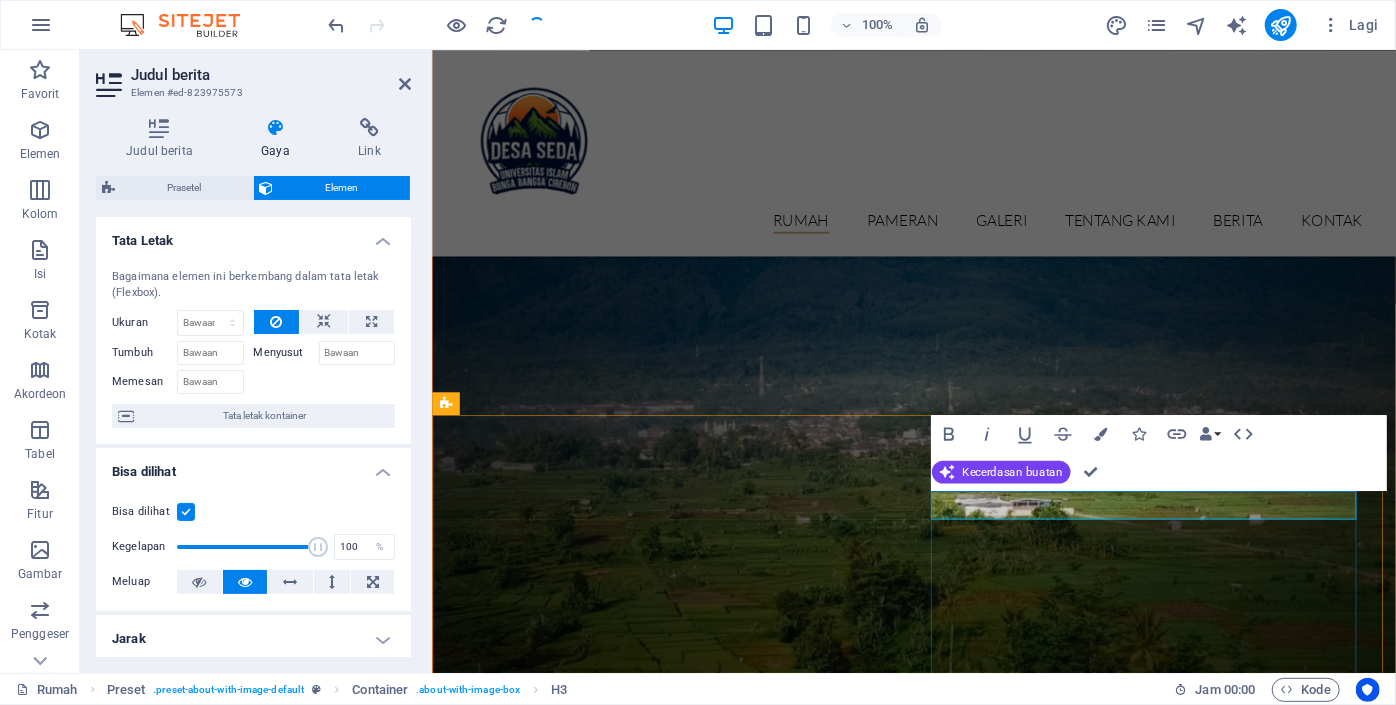click on "Stan kepala desa" at bounding box center (541, 2095) 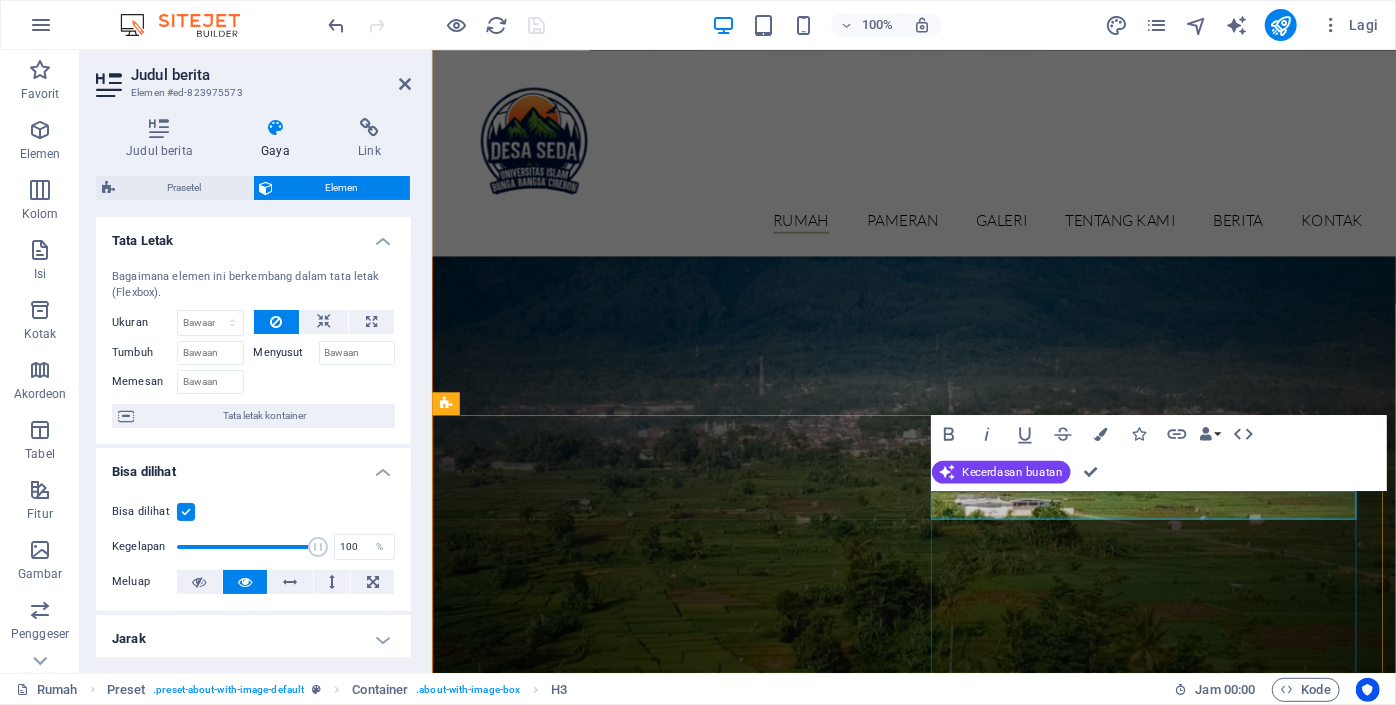 type 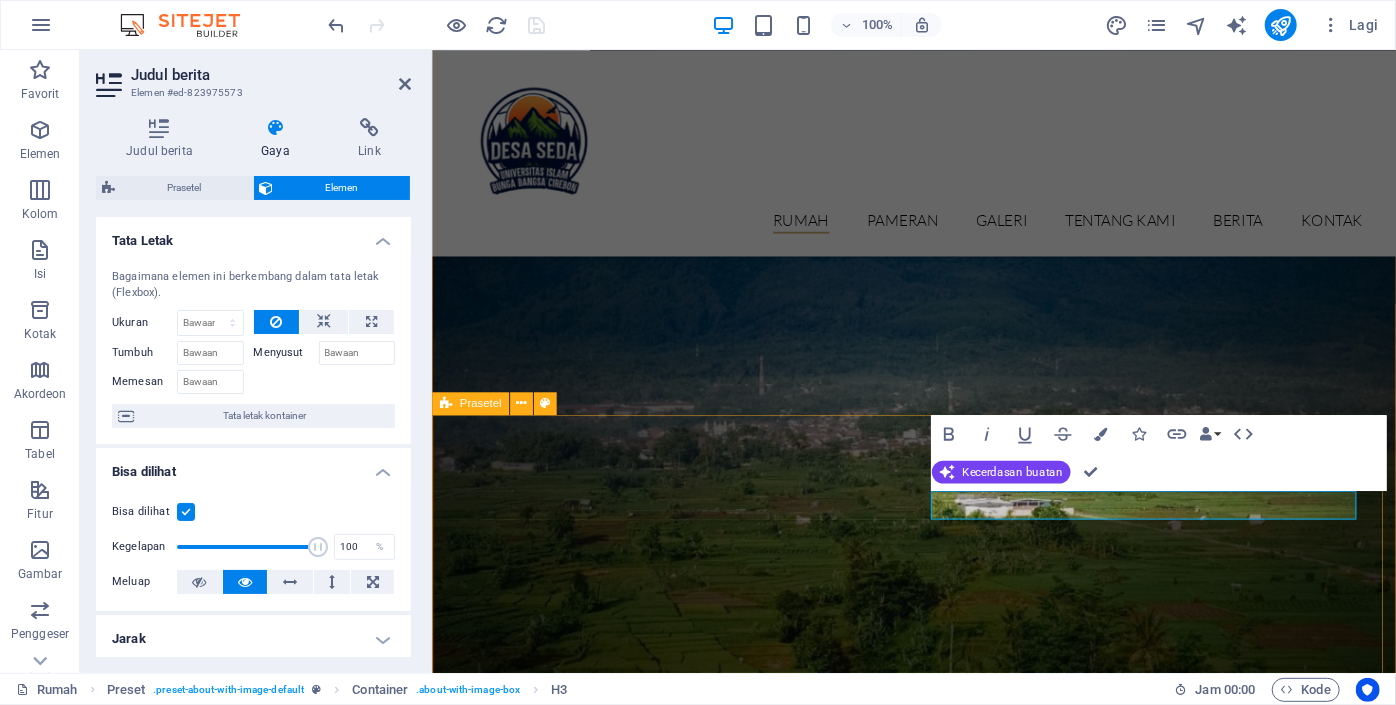 click on "Sambutan kepala desa Dalam rangka mewujudkan Pemerintahan yang baik “Good governance” dengan Pola Pemerintahan yang Partisipatif, Transparan dan Akuntable maka melalui Website ini Saya sebagai Kepala Desa Nusantara berusaha menyajikan Informasi kegiatan Penyelenggaraan Pemerintahan Desa, Pembangunan Desa, Pemberdayaan Masyarakat Desa, Pembinaan Masyarakat Desa, Serta Kegiatan-kegiatan Tak terduga yang terjadi di Desa Nusantara dengan luas-luasnya, Khususnya kepada seluruh warga Desa Nusantara dan Kepada Semua orang secara umum.             Website ini juga sebagai wujud perkembangan dunia Teknologi Informasi, untuk melahirkan ide-ide kreatif dan inovatif dalam menggali Potensi Desa Guna mewujudkan Kesejahteraan Masyarakat Desa Nusantara, serta merupakan upaya Kami untuk dapat mendekatkan diri dalam memberikan pelayanan sebaik mungkin Khususnya kepada masyarakat Desa Nusantara dan untuk Masyarakat secara umum. Semoga website ini bermanfaat bagi semua. Pelajari lebih lanjut" at bounding box center [938, 2265] 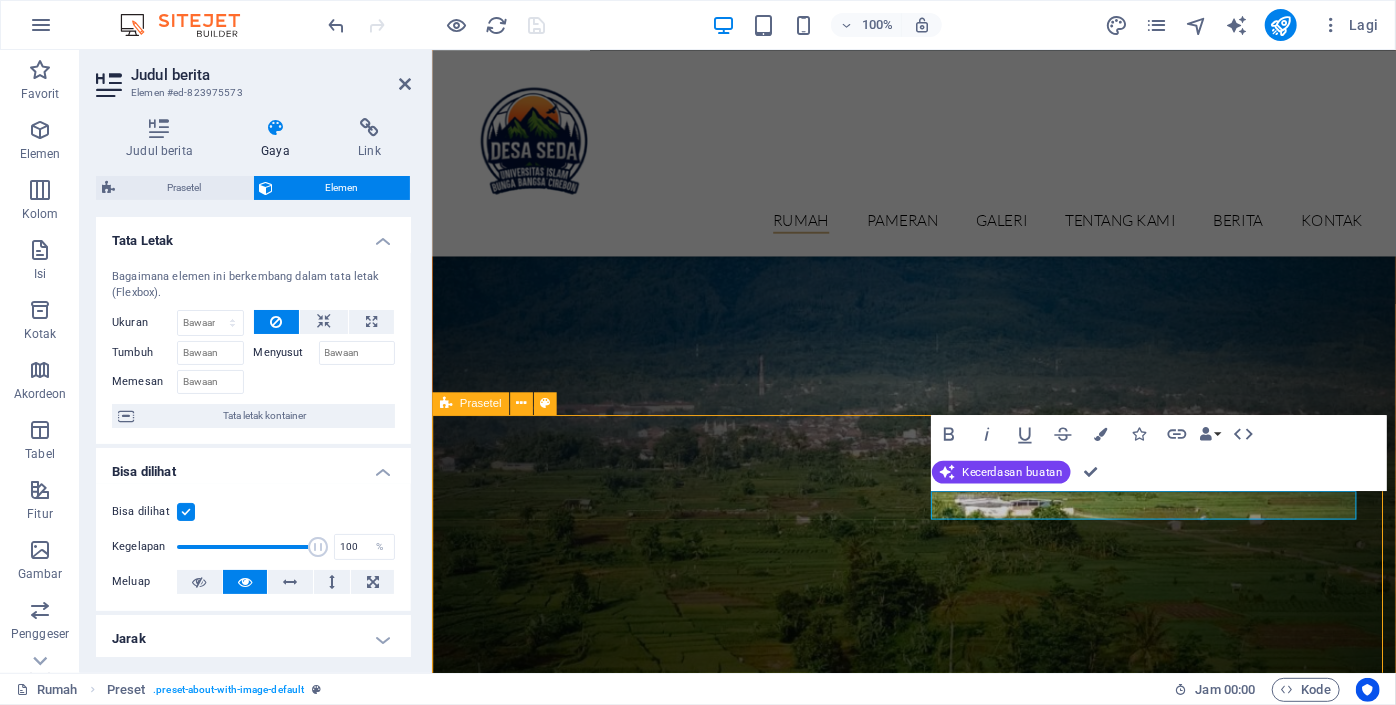 click on "Sambutan kepala desa Dalam rangka mewujudkan Pemerintahan yang baik “Good governance” dengan Pola Pemerintahan yang Partisipatif, Transparan dan Akuntable maka melalui Website ini Saya sebagai Kepala Desa Nusantara berusaha menyajikan Informasi kegiatan Penyelenggaraan Pemerintahan Desa, Pembangunan Desa, Pemberdayaan Masyarakat Desa, Pembinaan Masyarakat Desa, Serta Kegiatan-kegiatan Tak terduga yang terjadi di Desa Nusantara dengan luas-luasnya, Khususnya kepada seluruh warga Desa Nusantara dan Kepada Semua orang secara umum.             Website ini juga sebagai wujud perkembangan dunia Teknologi Informasi, untuk melahirkan ide-ide kreatif dan inovatif dalam menggali Potensi Desa Guna mewujudkan Kesejahteraan Masyarakat Desa Nusantara, serta merupakan upaya Kami untuk dapat mendekatkan diri dalam memberikan pelayanan sebaik mungkin Khususnya kepada masyarakat Desa Nusantara dan untuk Masyarakat secara umum. Semoga website ini bermanfaat bagi semua. Pelajari lebih lanjut" at bounding box center (938, 2265) 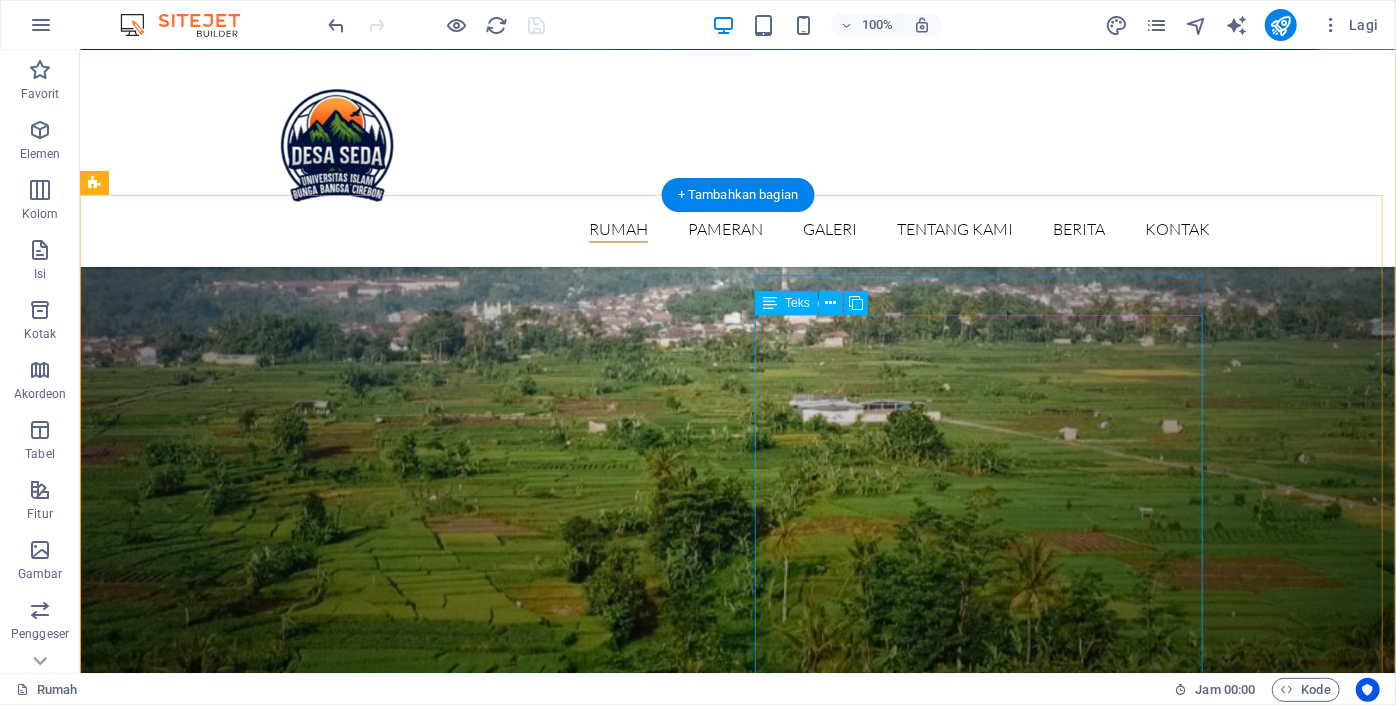 scroll, scrollTop: 1696, scrollLeft: 0, axis: vertical 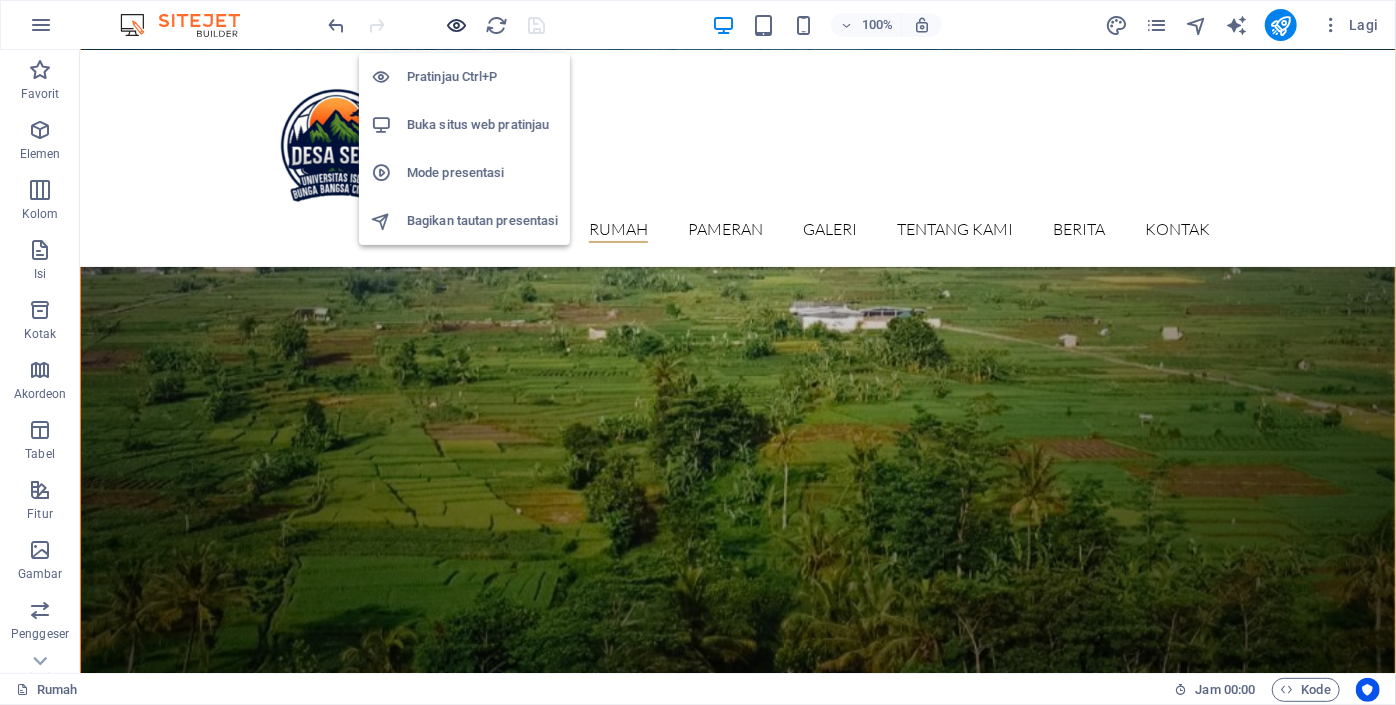 click at bounding box center [457, 25] 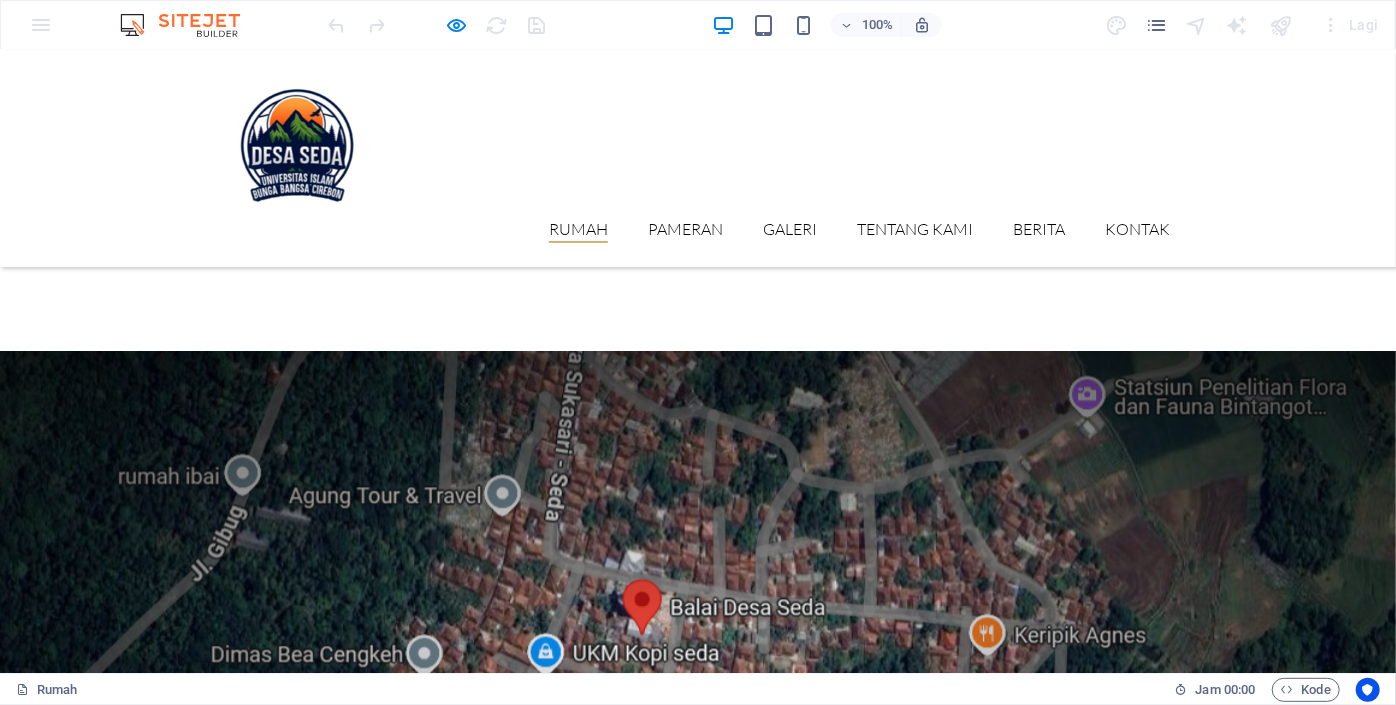 scroll, scrollTop: 2138, scrollLeft: 0, axis: vertical 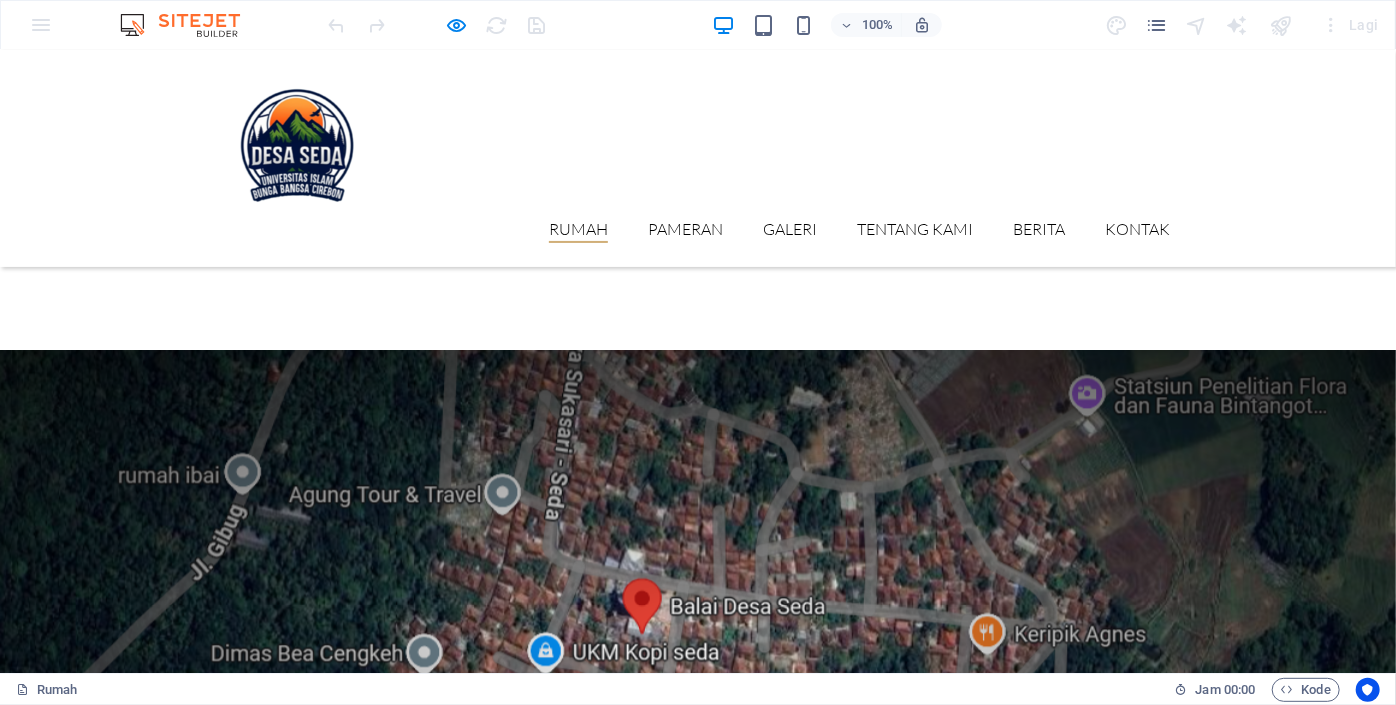 click at bounding box center (165, 1733) 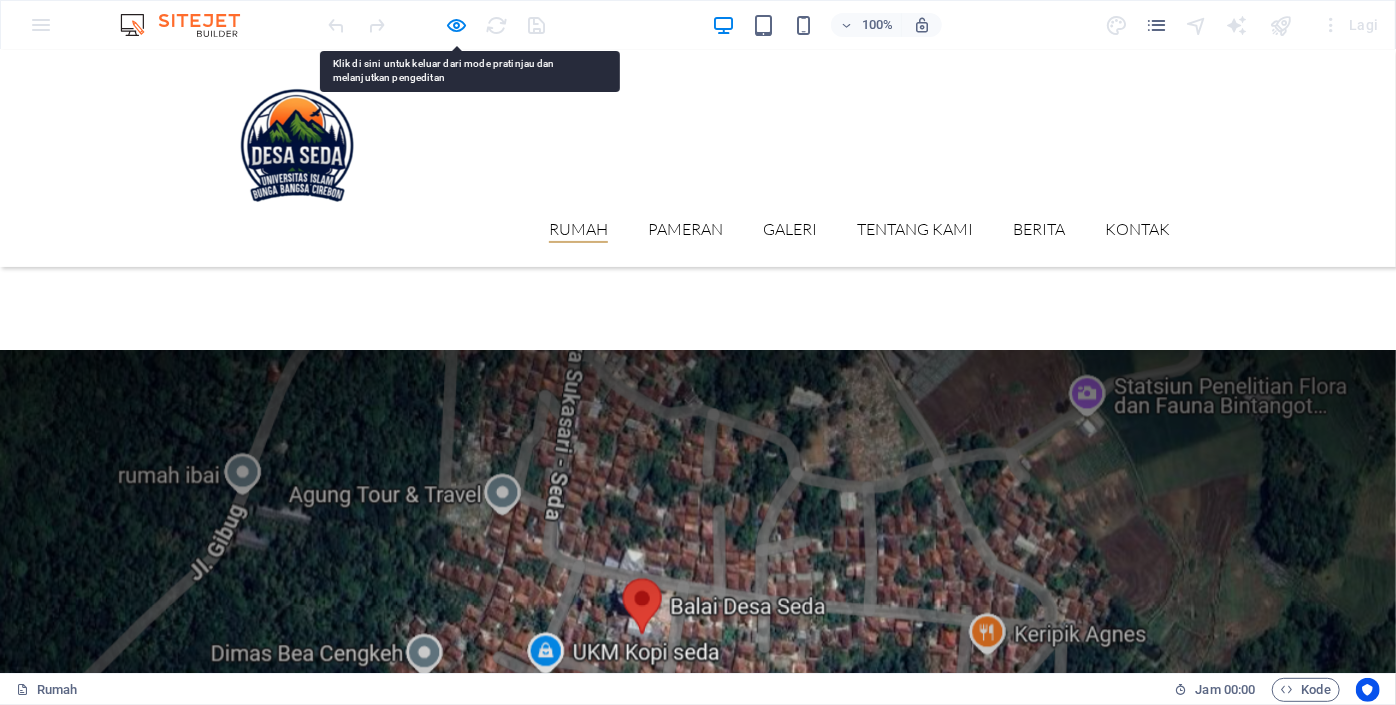 click at bounding box center [437, 25] 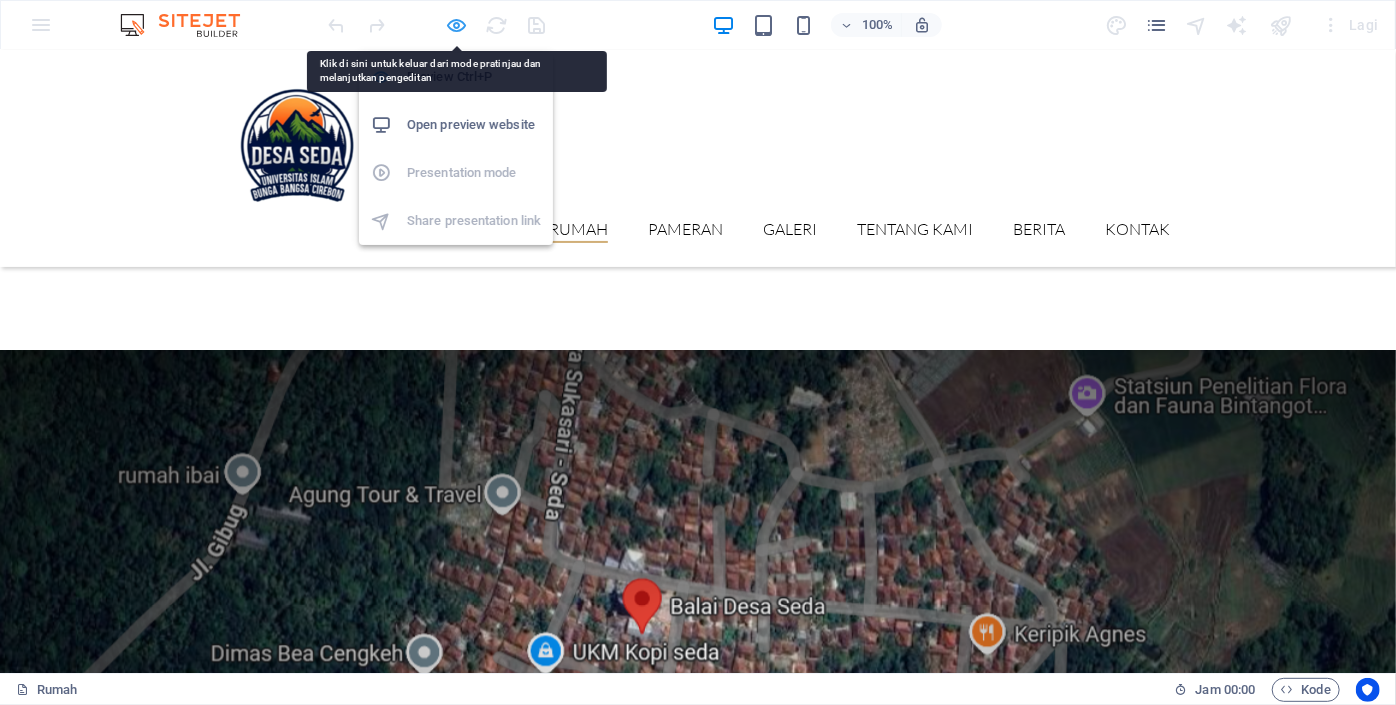 click at bounding box center (457, 25) 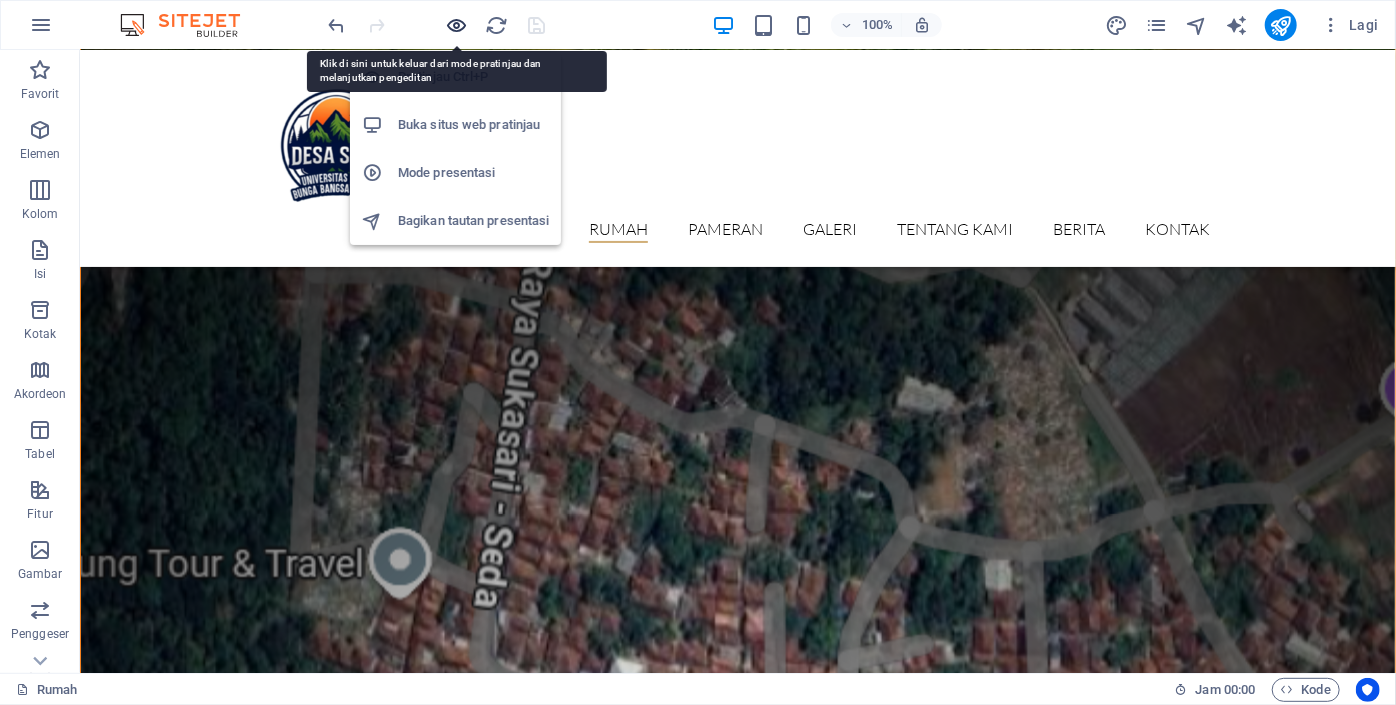 scroll, scrollTop: 2069, scrollLeft: 0, axis: vertical 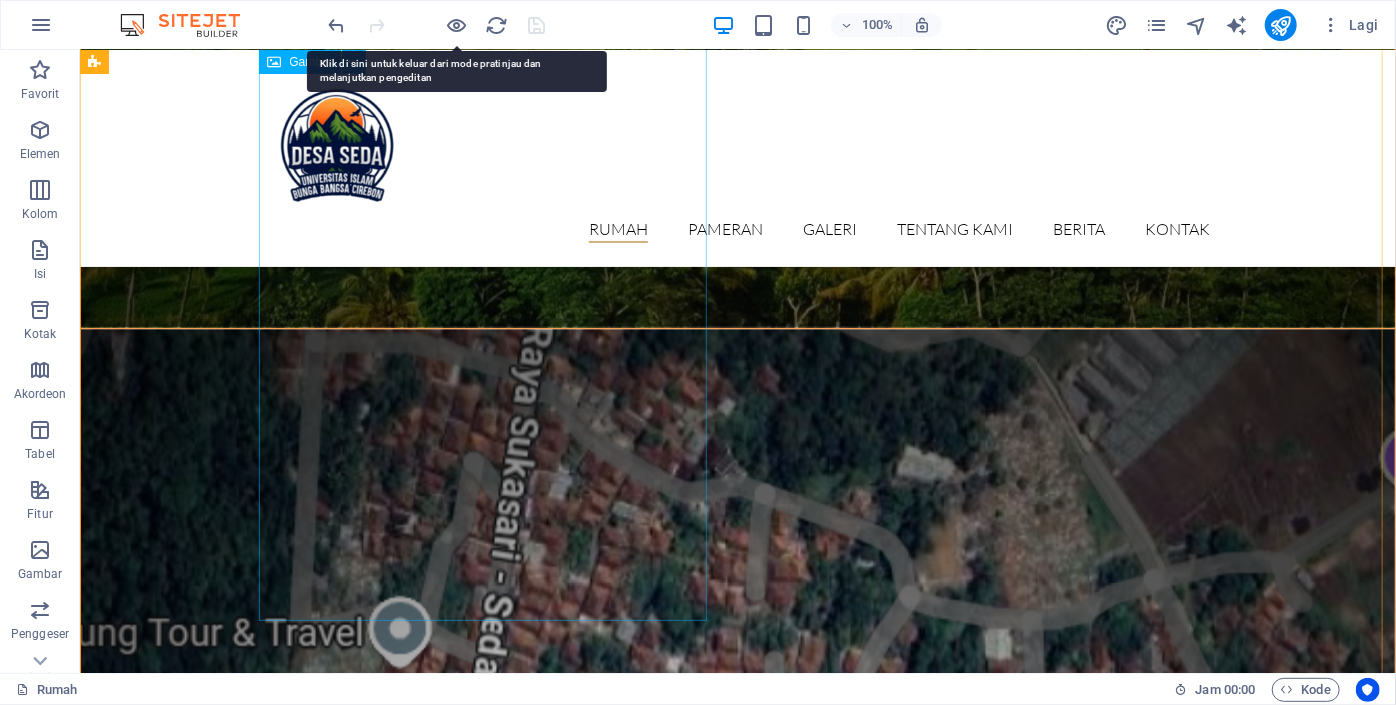 click at bounding box center [244, 1666] 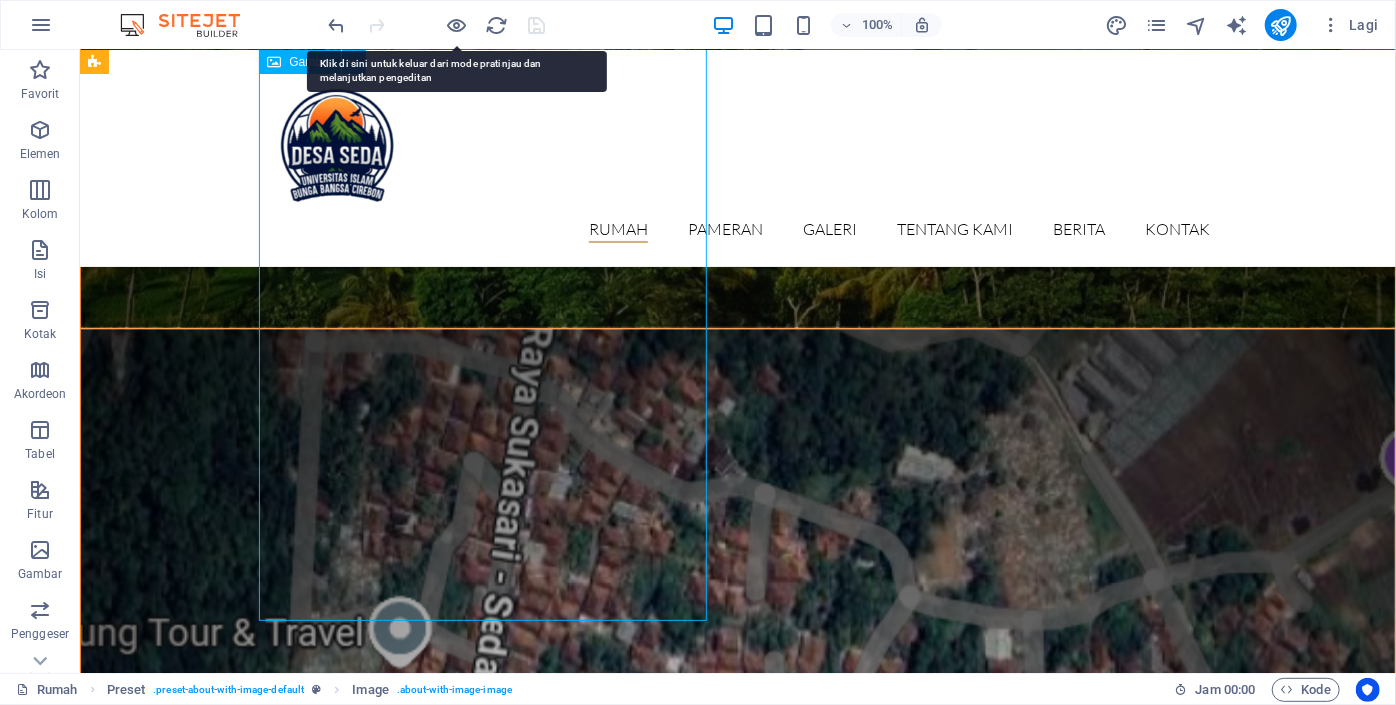 click at bounding box center [244, 1666] 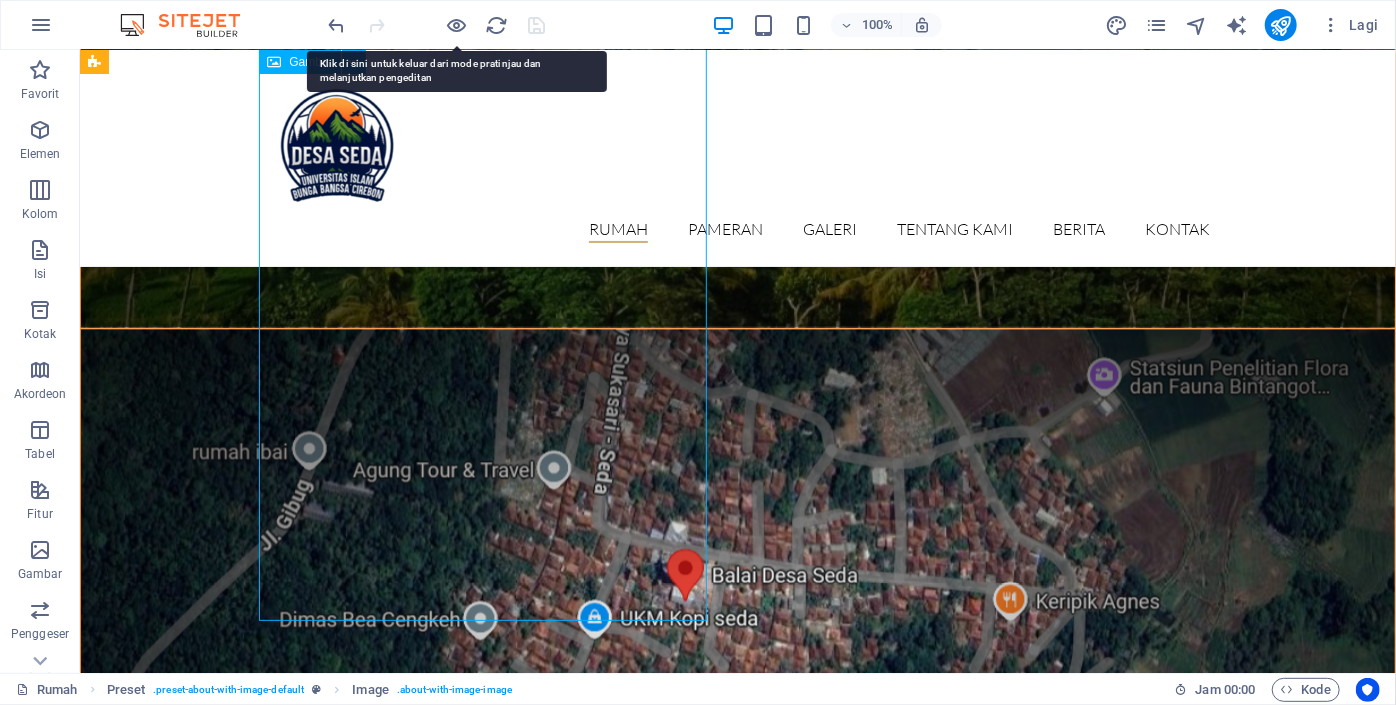 select on "%" 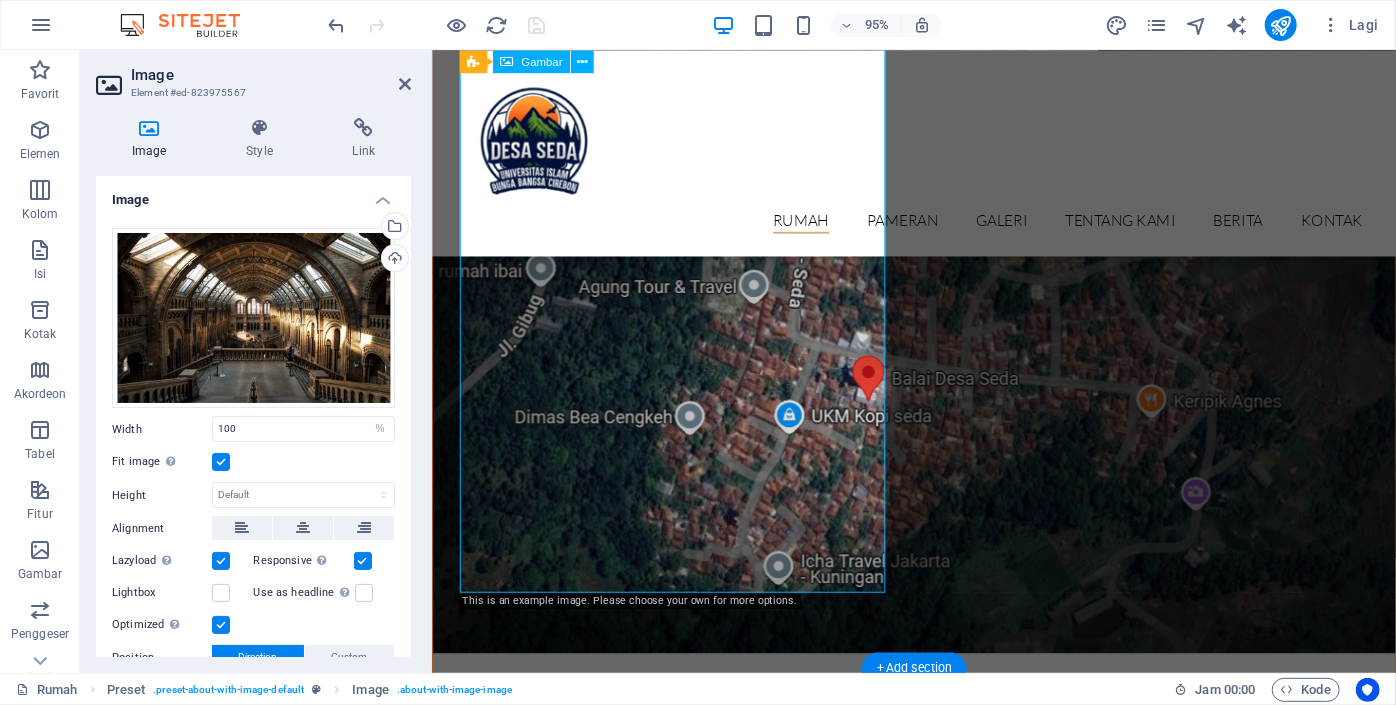 scroll, scrollTop: 1797, scrollLeft: 0, axis: vertical 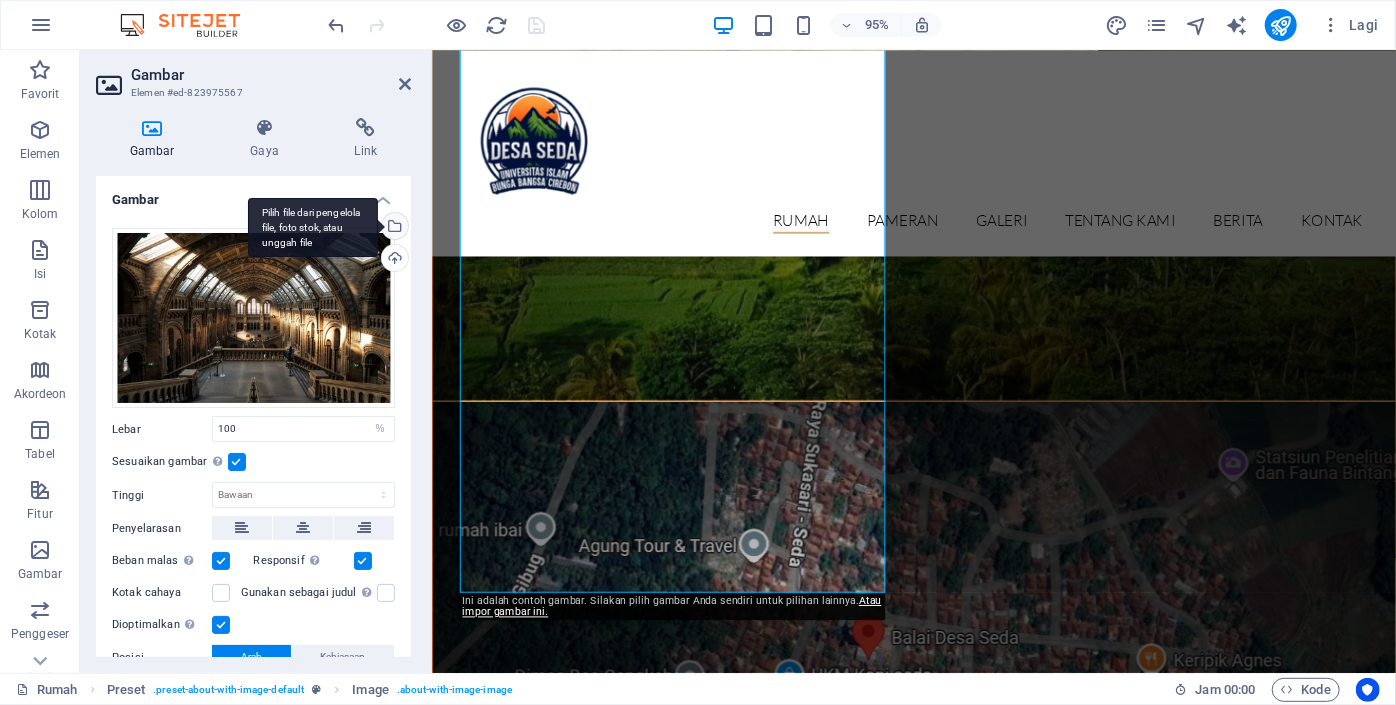 click on "Pilih file dari pengelola file, foto stok, atau unggah file" at bounding box center [393, 228] 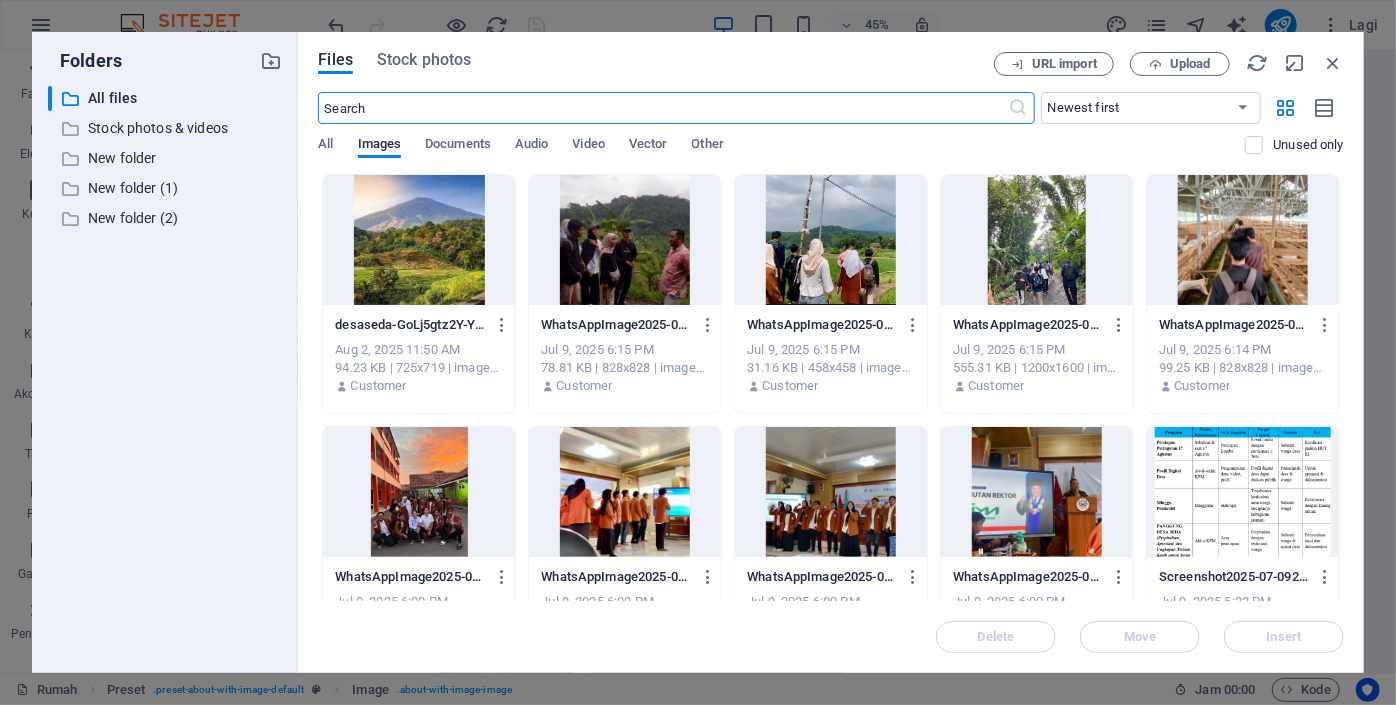 scroll, scrollTop: 1832, scrollLeft: 0, axis: vertical 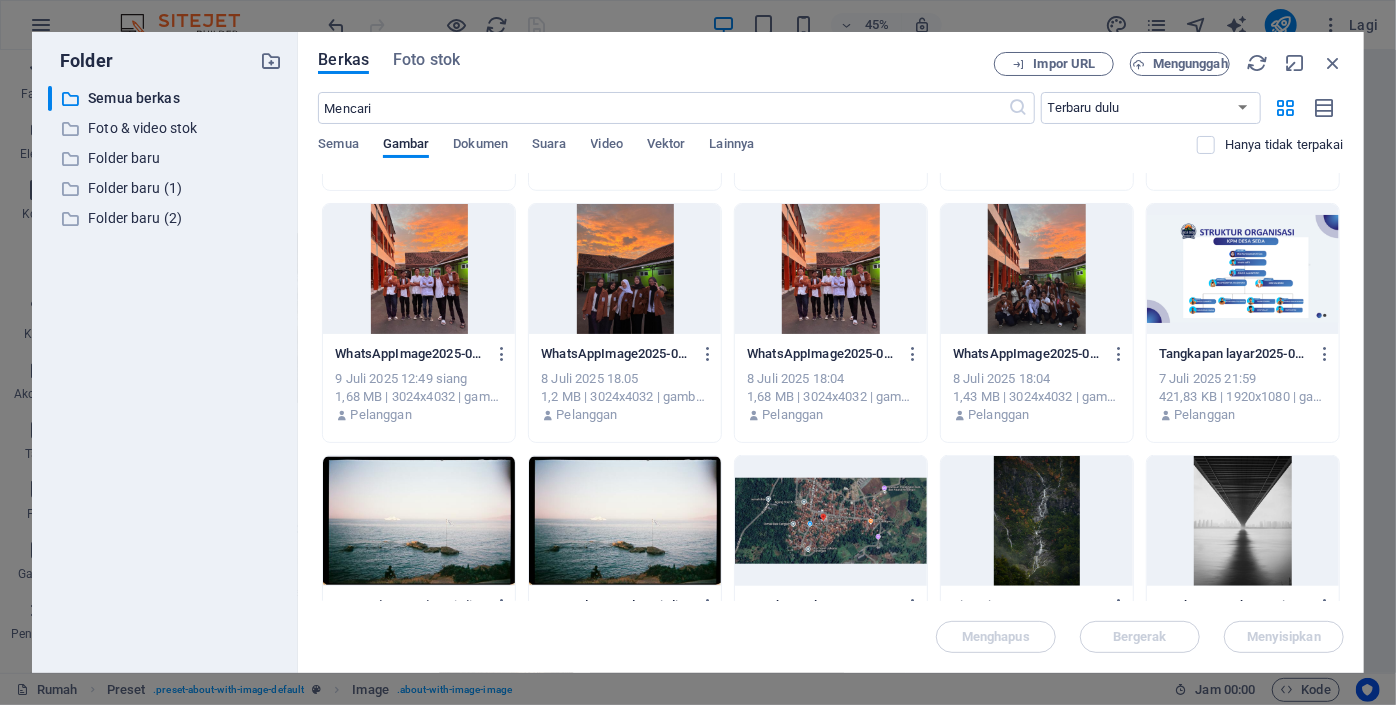click at bounding box center [831, 269] 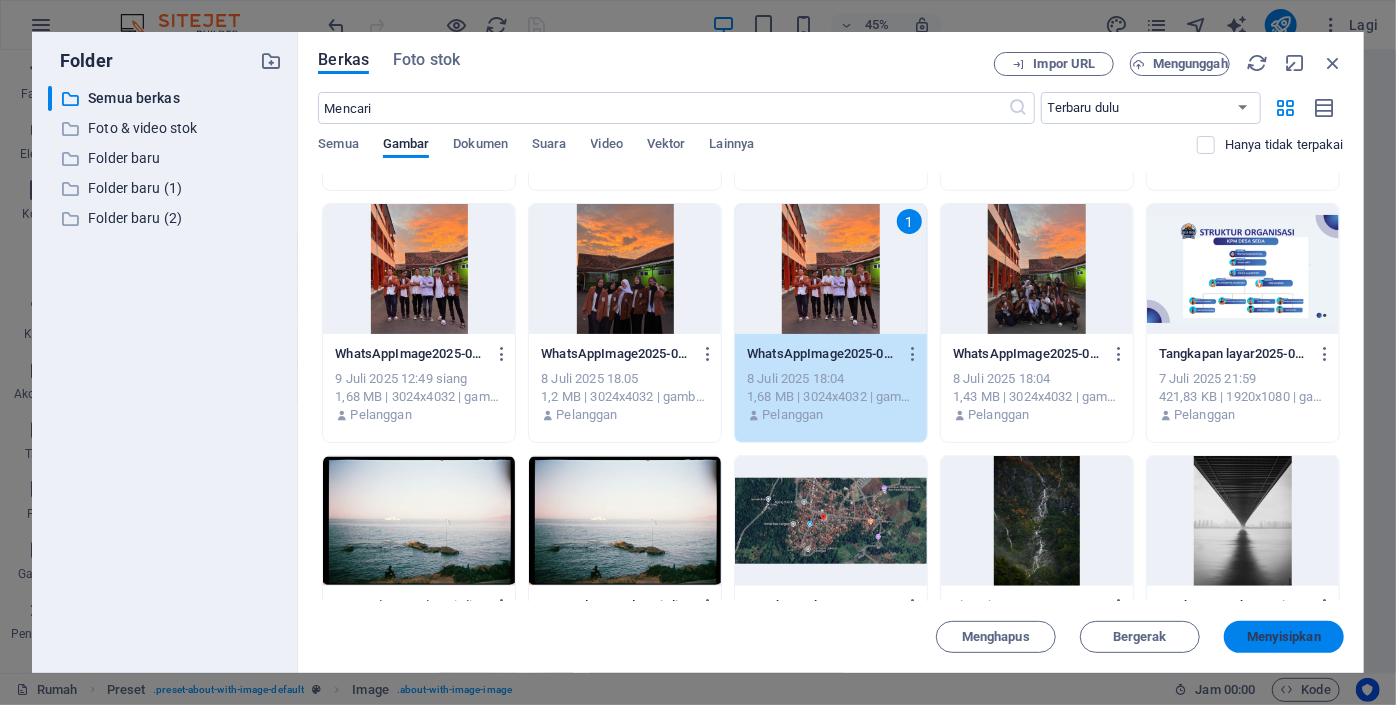 click on "Menyisipkan" at bounding box center [1284, 636] 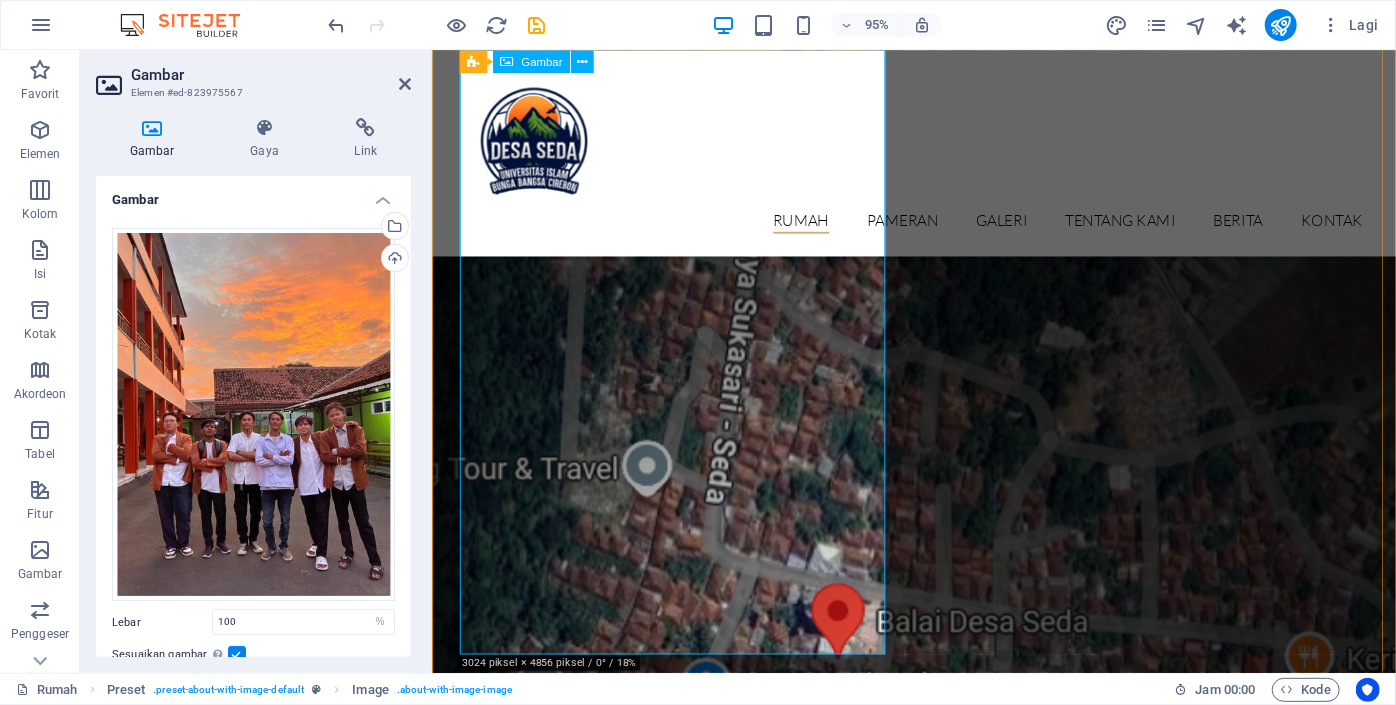 scroll, scrollTop: 1732, scrollLeft: 0, axis: vertical 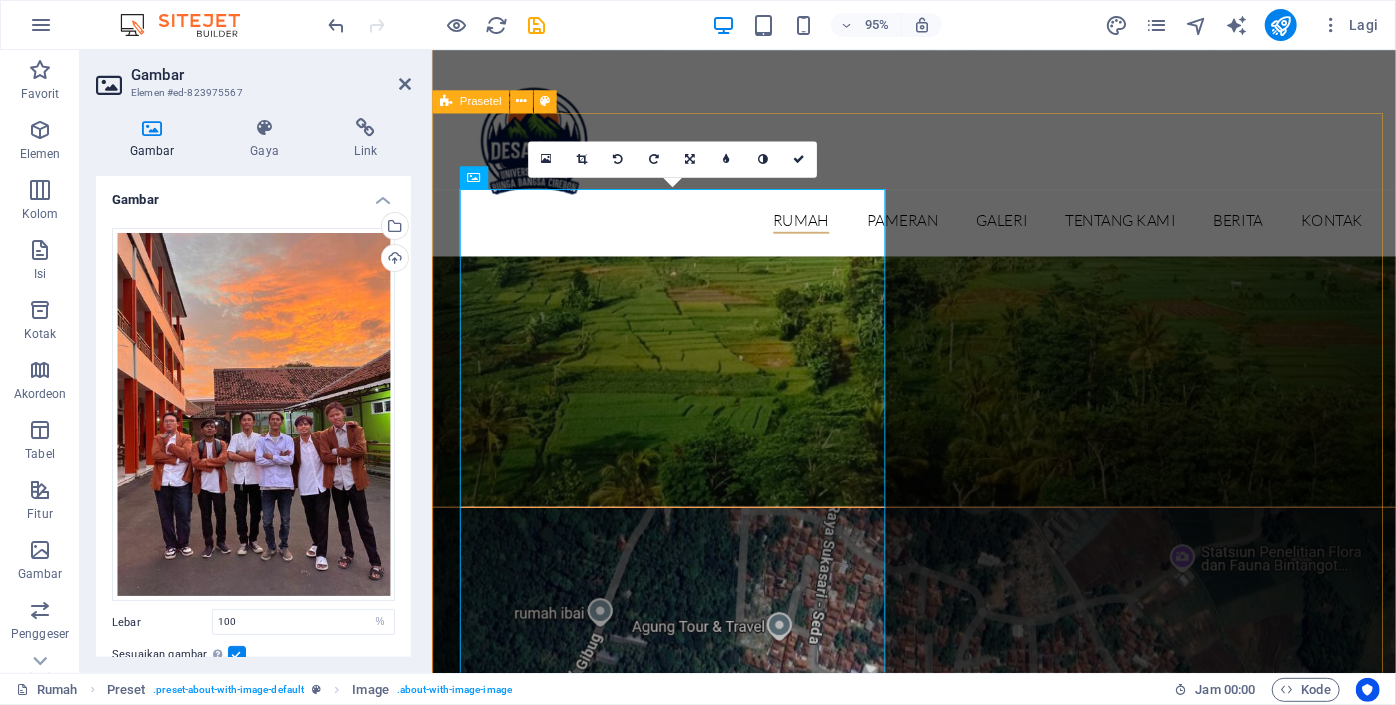click on "Sambutan kepala desa Dalam rangka mewujudkan Pemerintahan yang baik “Good governance” dengan Pola Pemerintahan yang Partisipatif, Transparan dan Akuntable maka melalui Website ini Saya sebagai Kepala Desa Nusantara berusaha menyajikan Informasi kegiatan Penyelenggaraan Pemerintahan Desa, Pembangunan Desa, Pemberdayaan Masyarakat Desa, Pembinaan Masyarakat Desa, Serta Kegiatan-kegiatan Tak terduga yang terjadi di Desa Nusantara dengan luas-luasnya, Khususnya kepada seluruh warga Desa Nusantara dan Kepada Semua orang secara umum.             Website ini juga sebagai wujud perkembangan dunia Teknologi Informasi, untuk melahirkan ide-ide kreatif dan inovatif dalam menggali Potensi Desa Guna mewujudkan Kesejahteraan Masyarakat Desa Nusantara, serta merupakan upaya Kami untuk dapat mendekatkan diri dalam memberikan pelayanan sebaik mungkin Khususnya kepada masyarakat Desa Nusantara dan untuk Masyarakat secara umum. Semoga website ini bermanfaat bagi semua. Pelajari lebih lanjut" at bounding box center [938, 1947] 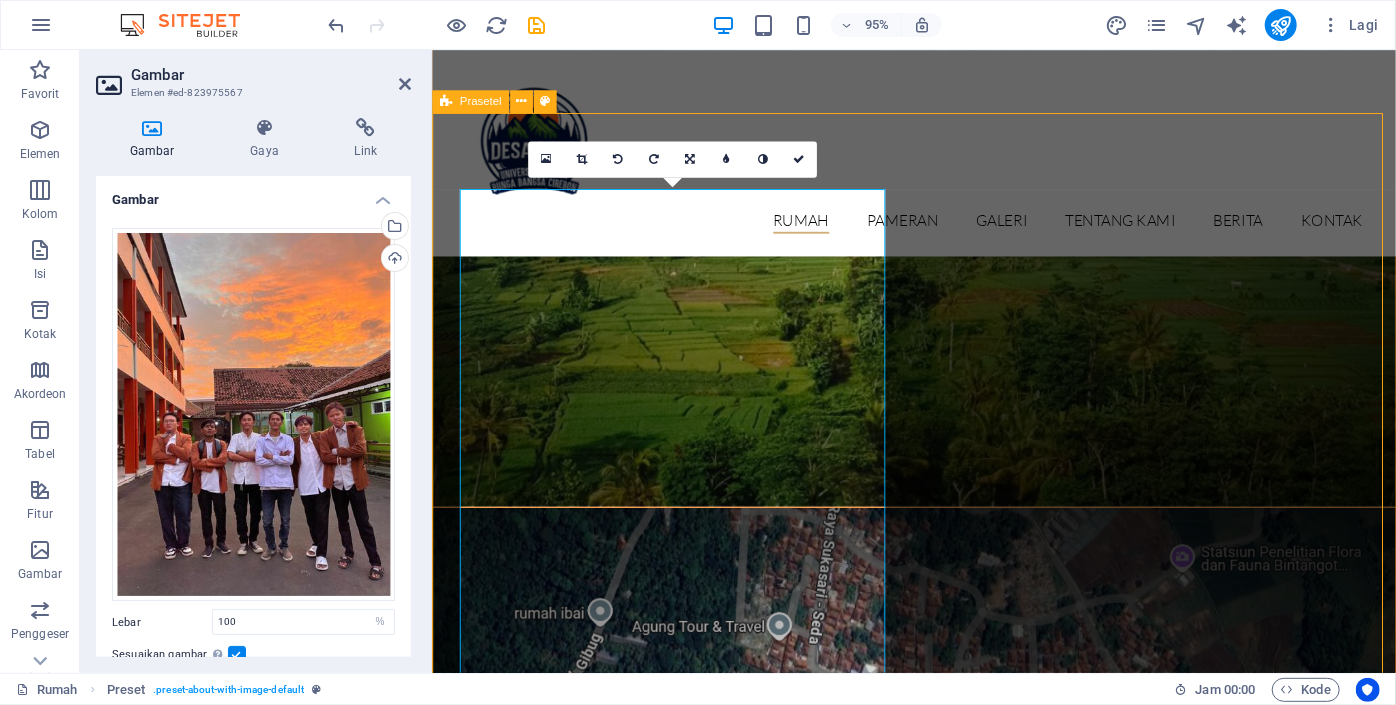 click on "Sambutan kepala desa Dalam rangka mewujudkan Pemerintahan yang baik “Good governance” dengan Pola Pemerintahan yang Partisipatif, Transparan dan Akuntable maka melalui Website ini Saya sebagai Kepala Desa Nusantara berusaha menyajikan Informasi kegiatan Penyelenggaraan Pemerintahan Desa, Pembangunan Desa, Pemberdayaan Masyarakat Desa, Pembinaan Masyarakat Desa, Serta Kegiatan-kegiatan Tak terduga yang terjadi di Desa Nusantara dengan luas-luasnya, Khususnya kepada seluruh warga Desa Nusantara dan Kepada Semua orang secara umum.             Website ini juga sebagai wujud perkembangan dunia Teknologi Informasi, untuk melahirkan ide-ide kreatif dan inovatif dalam menggali Potensi Desa Guna mewujudkan Kesejahteraan Masyarakat Desa Nusantara, serta merupakan upaya Kami untuk dapat mendekatkan diri dalam memberikan pelayanan sebaik mungkin Khususnya kepada masyarakat Desa Nusantara dan untuk Masyarakat secara umum. Semoga website ini bermanfaat bagi semua. Pelajari lebih lanjut" at bounding box center [938, 1947] 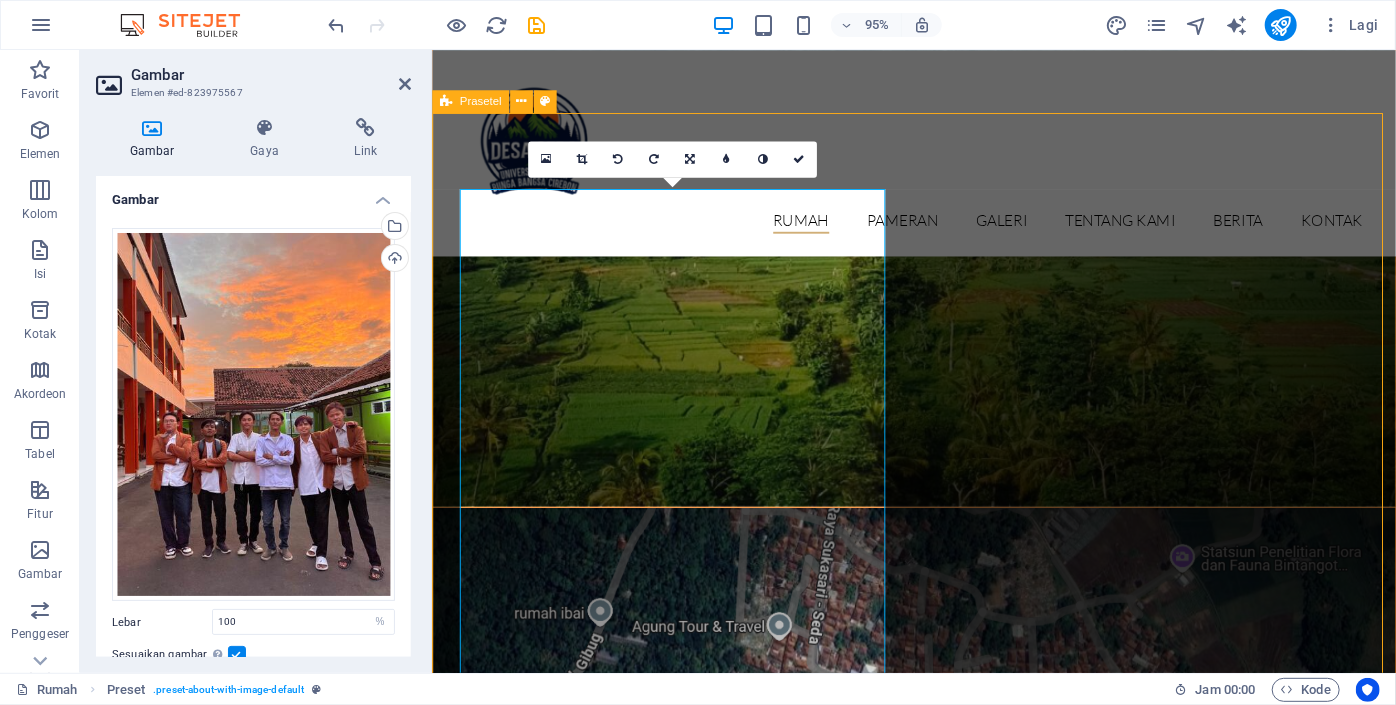 scroll, scrollTop: 1322, scrollLeft: 0, axis: vertical 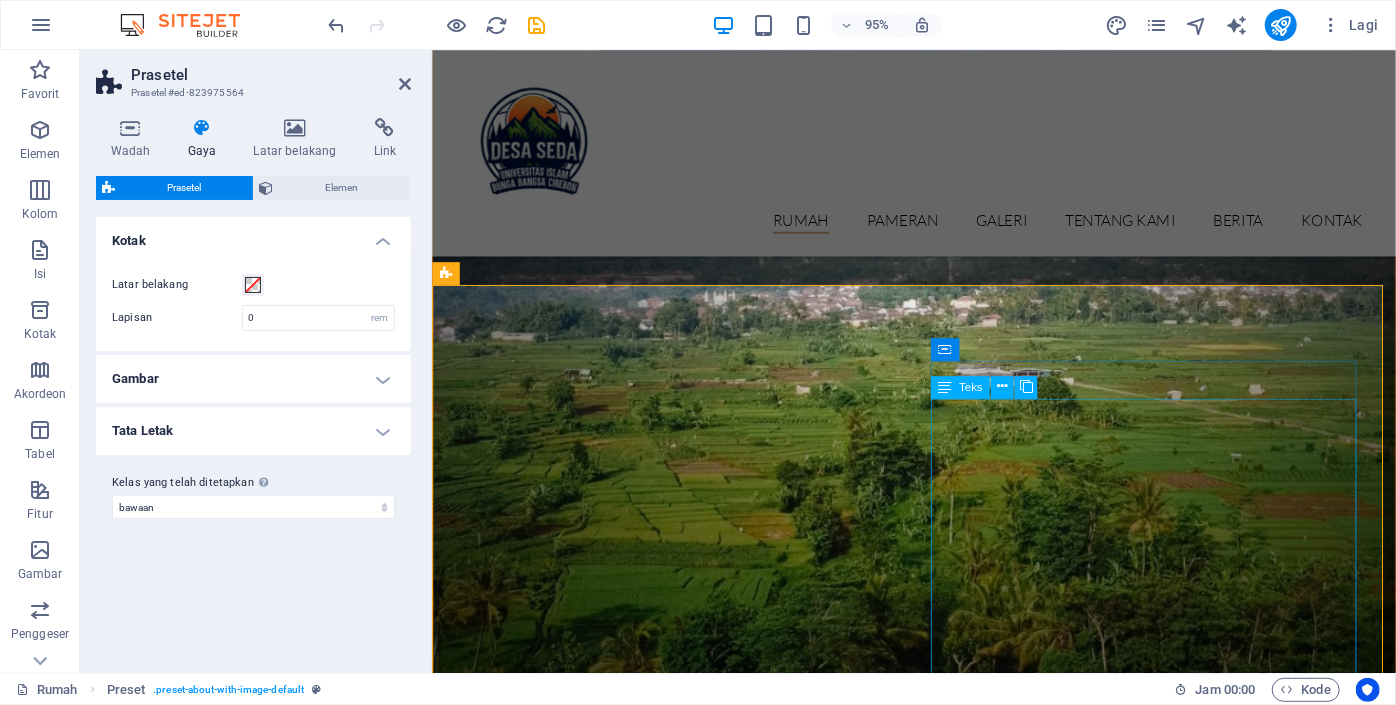 click on "Dalam rangka mewujudkan Pemerintahan yang baik “Good governance” dengan Pola Pemerintahan yang Partisipatif, Transparan dan Akuntable maka melalui Website ini Saya sebagai Kepala Desa Nusantara berusaha menyajikan Informasi kegiatan Penyelenggaraan Pemerintahan Desa, Pembangunan Desa, Pemberdayaan Masyarakat Desa, Pembinaan Masyarakat Desa, Serta Kegiatan-kegiatan Tak terduga yang terjadi di Desa Nusantara dengan luas-luasnya, Khususnya kepada seluruh warga Desa Nusantara dan Kepada Semua orang secara umum.             Website ini juga sebagai wujud perkembangan dunia Teknologi Informasi, untuk melahirkan ide-ide kreatif dan inovatif dalam menggali Potensi Desa Guna mewujudkan Kesejahteraan Masyarakat Desa Nusantara, serta merupakan upaya Kami untuk dapat mendekatkan diri dalam memberikan pelayanan sebaik mungkin Khususnya kepada masyarakat Desa Nusantara dan untuk Masyarakat secara umum. Semoga website ini bermanfaat bagi semua." at bounding box center [919, 2174] 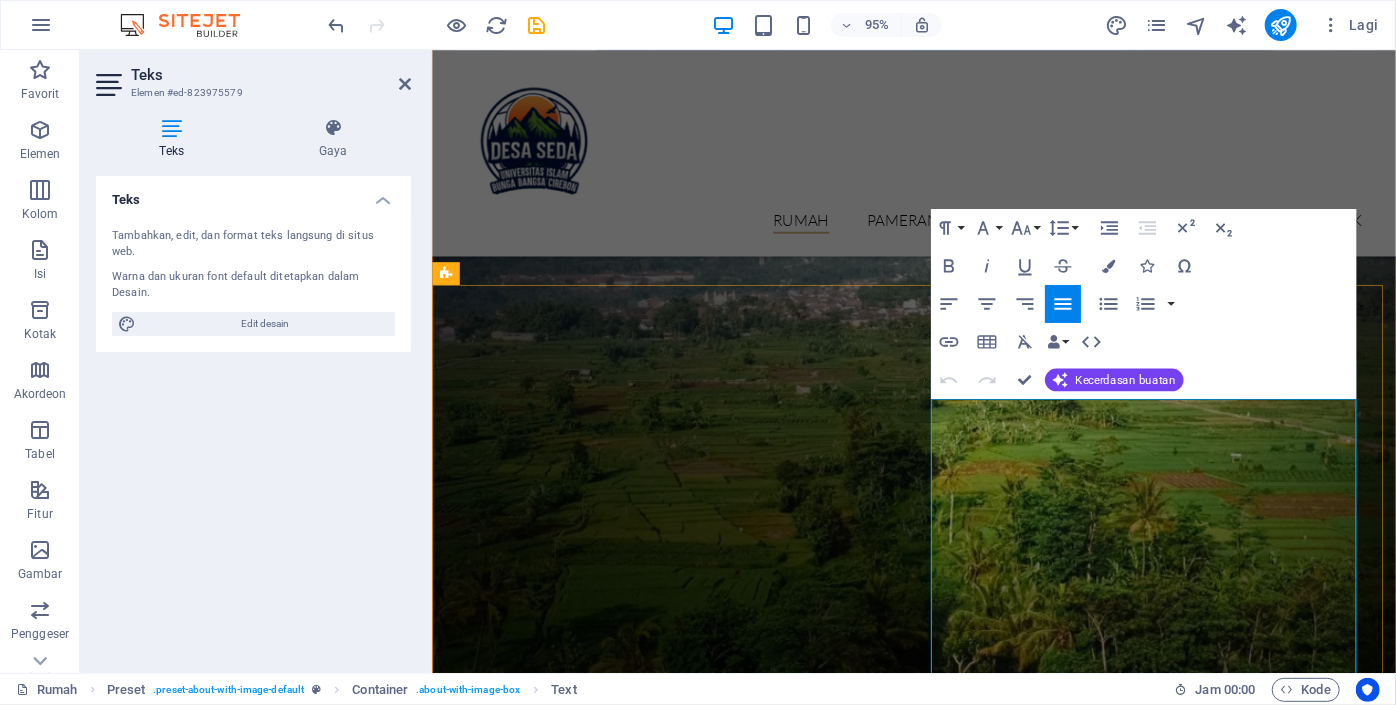 click on "Dalam rangka mewujudkan Pemerintahan yang baik “Good governance” dengan Pola Pemerintahan yang Partisipatif, Transparan dan Akuntable maka melalui Website ini Saya sebagai Kepala Desa Nusantara berusaha menyajikan Informasi kegiatan Penyelenggaraan Pemerintahan Desa, Pembangunan Desa, Pemberdayaan Masyarakat Desa, Pembinaan Masyarakat Desa, Serta Kegiatan-kegiatan Tak terduga yang terjadi di Desa Nusantara dengan luas-luasnya, Khususnya kepada seluruh warga Desa Nusantara dan Kepada Semua orang secara umum." at bounding box center [919, 2038] 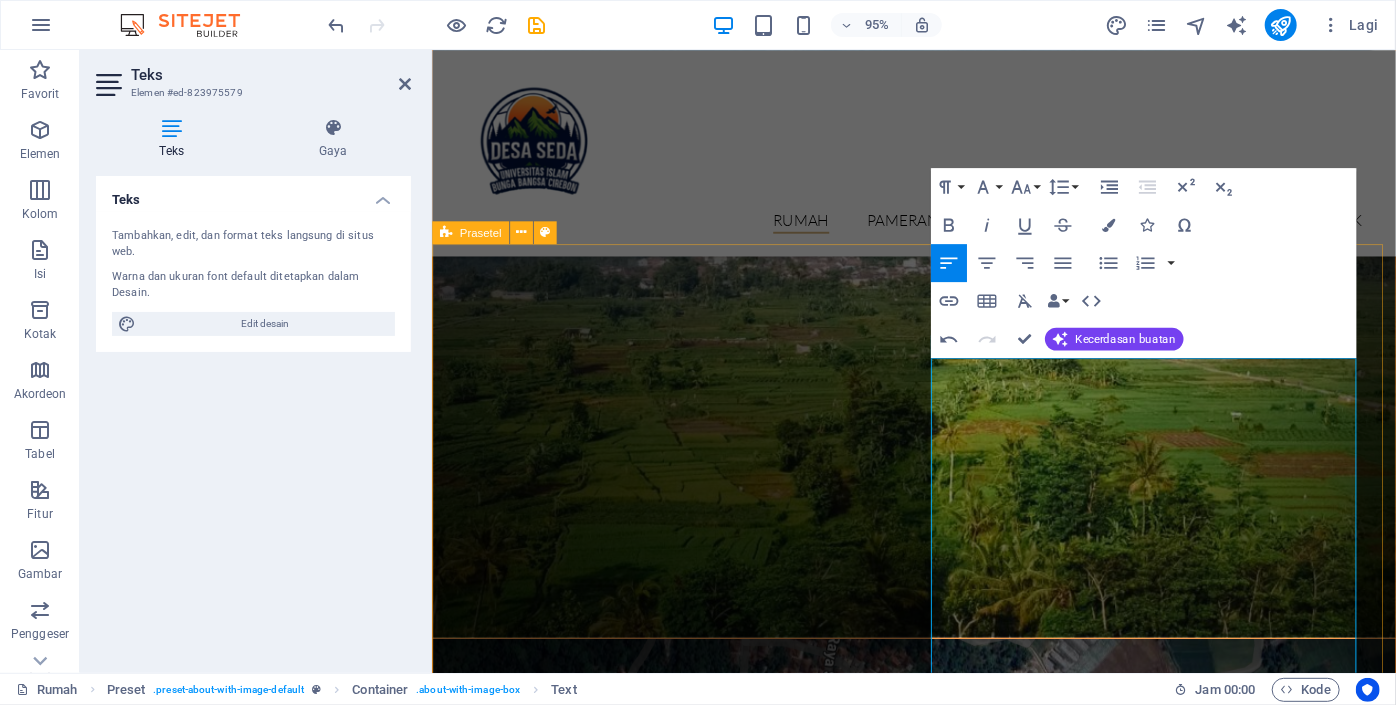 click on "Sambutan kepala desa Dalam rangka mewujudkan tata kelola  pemerintahan desa yang baik  (Good Governance ), dengan prinsip partisipatif, transparan, dan akuntabel, kami menghadirkan Website Resmi Desa Seda sebagai sarana informasi dan komunikasi antara Pemerintah Desa dan masyarakat. Melalui website ini, saya sebagai Kepala Desa Seda berkomitmen untuk menyajikan informasi seluas-luasnya terkait penyelenggaraan pemerintahan desa, pembangunan, pemberdayaan masyarakat, pembinaan sosial, serta berbagai kegiatan dan peristiwa yang terjadi di Desa Seda. Hal ini kami lakukan sebagai bentuk keterbukaan kepada seluruh warga Desa Seda maupun masyarakat luas. Saya sangat mengharapkan partisipasi aktif dari masyarakat melalui saran, kritik, maupun ide-ide konstruktif demi peningkatan pelayanan dan pembangunan yang lebih baik di masa mendatang. Pelajari lebih lanjut" at bounding box center (938, 2062) 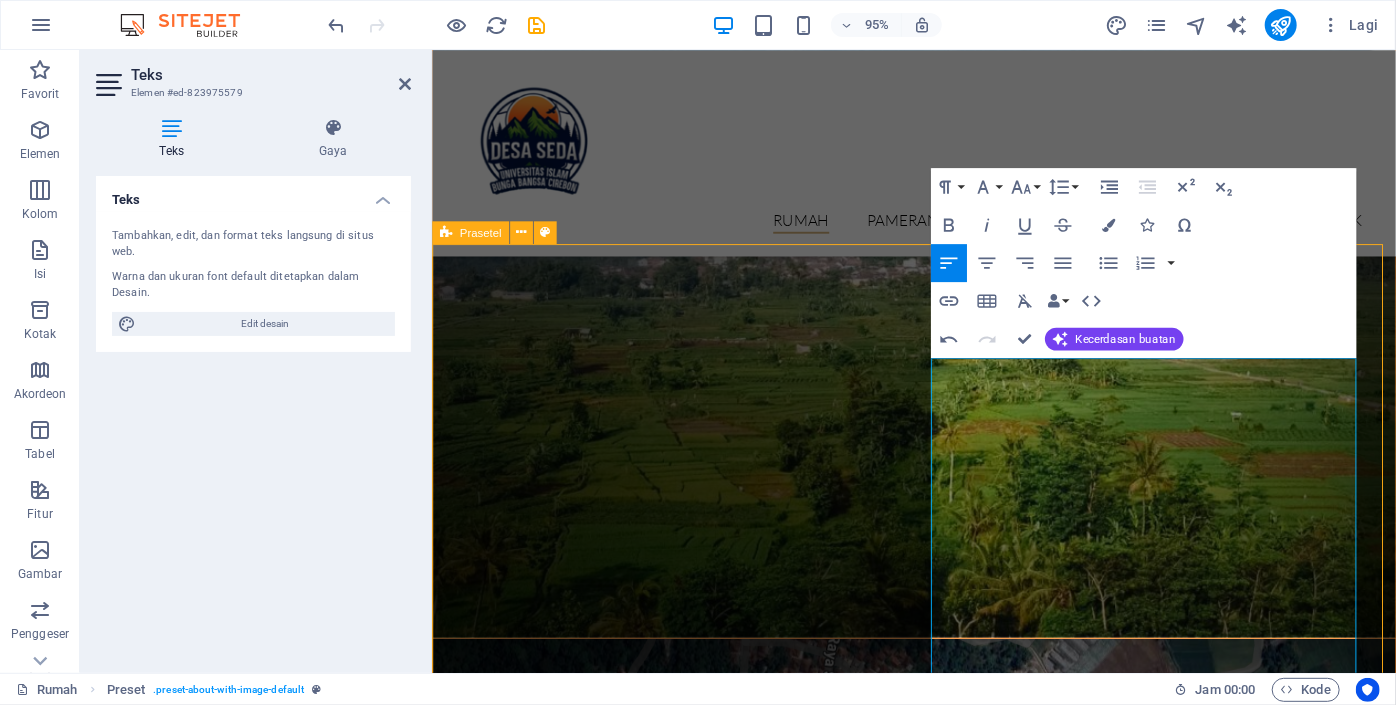 click on "Sambutan kepala desa Dalam rangka mewujudkan tata kelola  pemerintahan desa yang baik  (Good Governance ), dengan prinsip partisipatif, transparan, dan akuntabel, kami menghadirkan Website Resmi Desa Seda sebagai sarana informasi dan komunikasi antara Pemerintah Desa dan masyarakat. Melalui website ini, saya sebagai Kepala Desa Seda berkomitmen untuk menyajikan informasi seluas-luasnya terkait penyelenggaraan pemerintahan desa, pembangunan, pemberdayaan masyarakat, pembinaan sosial, serta berbagai kegiatan dan peristiwa yang terjadi di Desa Seda. Hal ini kami lakukan sebagai bentuk keterbukaan kepada seluruh warga Desa Seda maupun masyarakat luas. Saya sangat mengharapkan partisipasi aktif dari masyarakat melalui saran, kritik, maupun ide-ide konstruktif demi peningkatan pelayanan dan pembangunan yang lebih baik di masa mendatang. Pelajari lebih lanjut" at bounding box center [938, 2062] 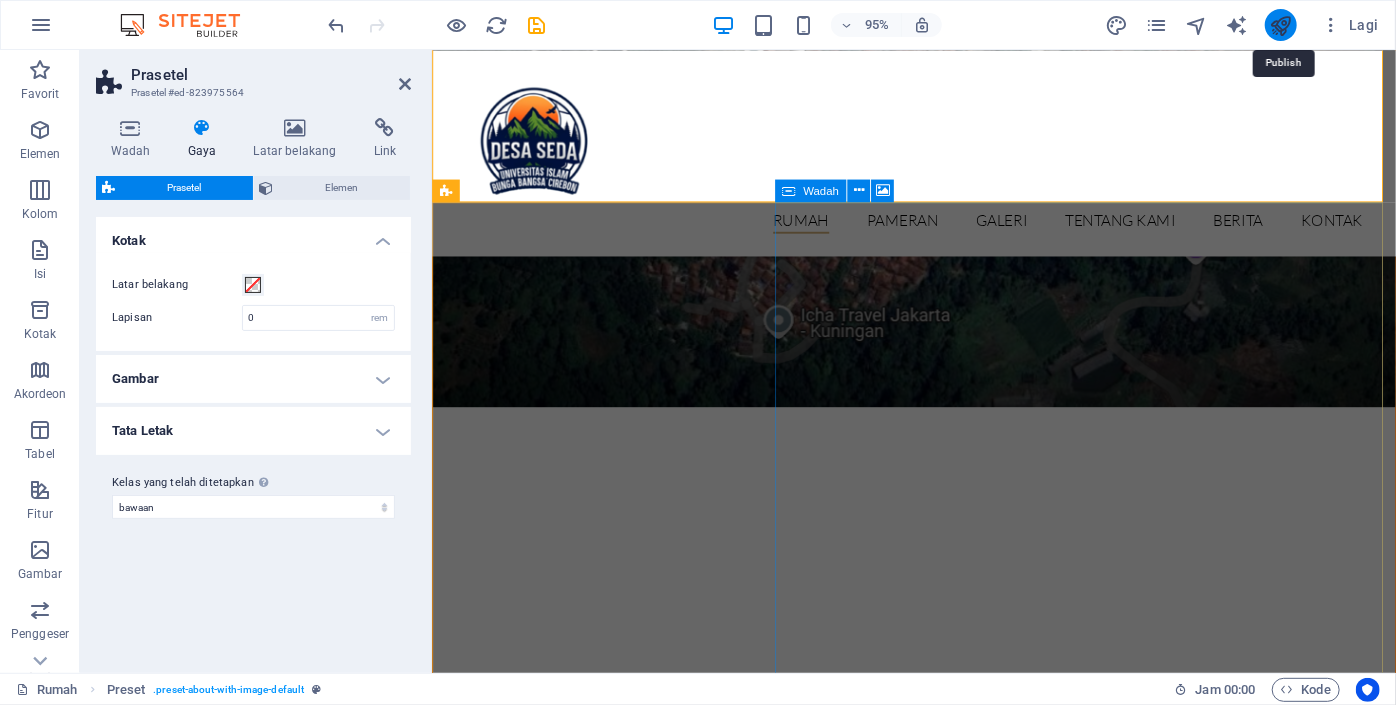 click at bounding box center (1280, 25) 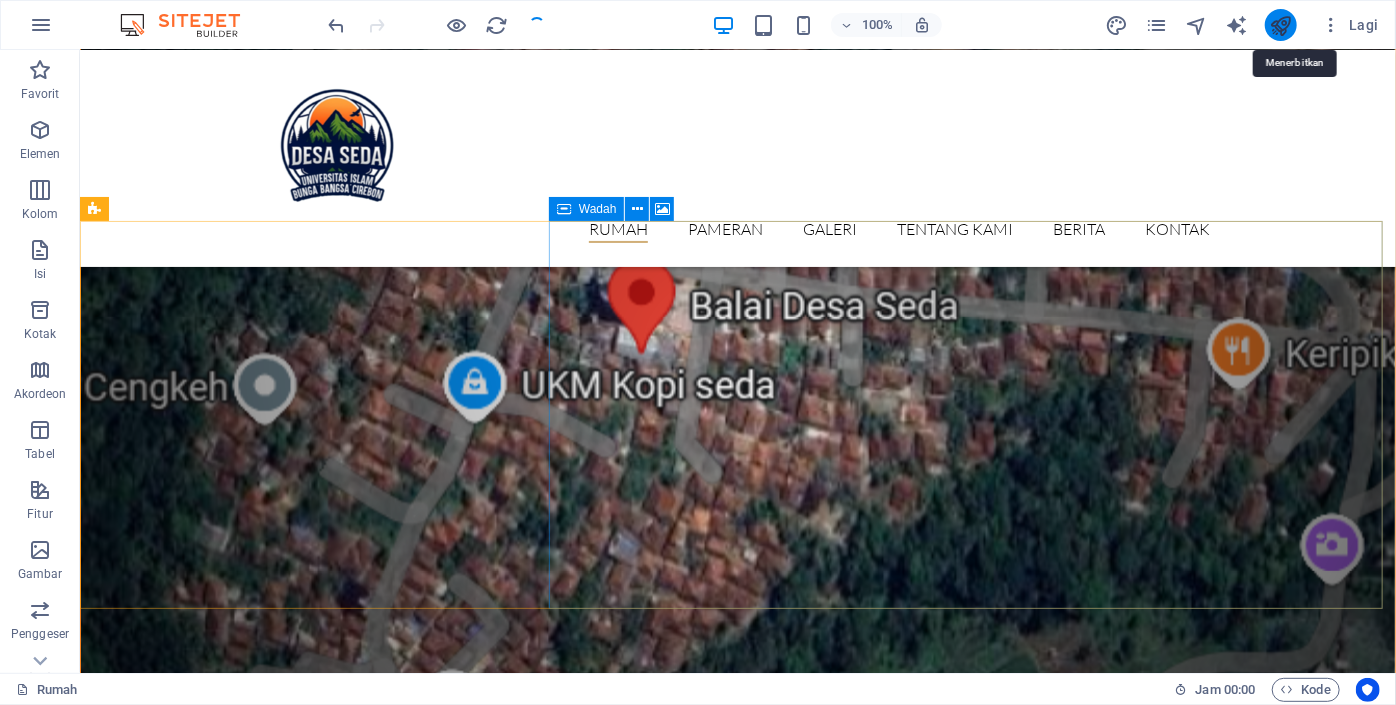scroll, scrollTop: 2588, scrollLeft: 0, axis: vertical 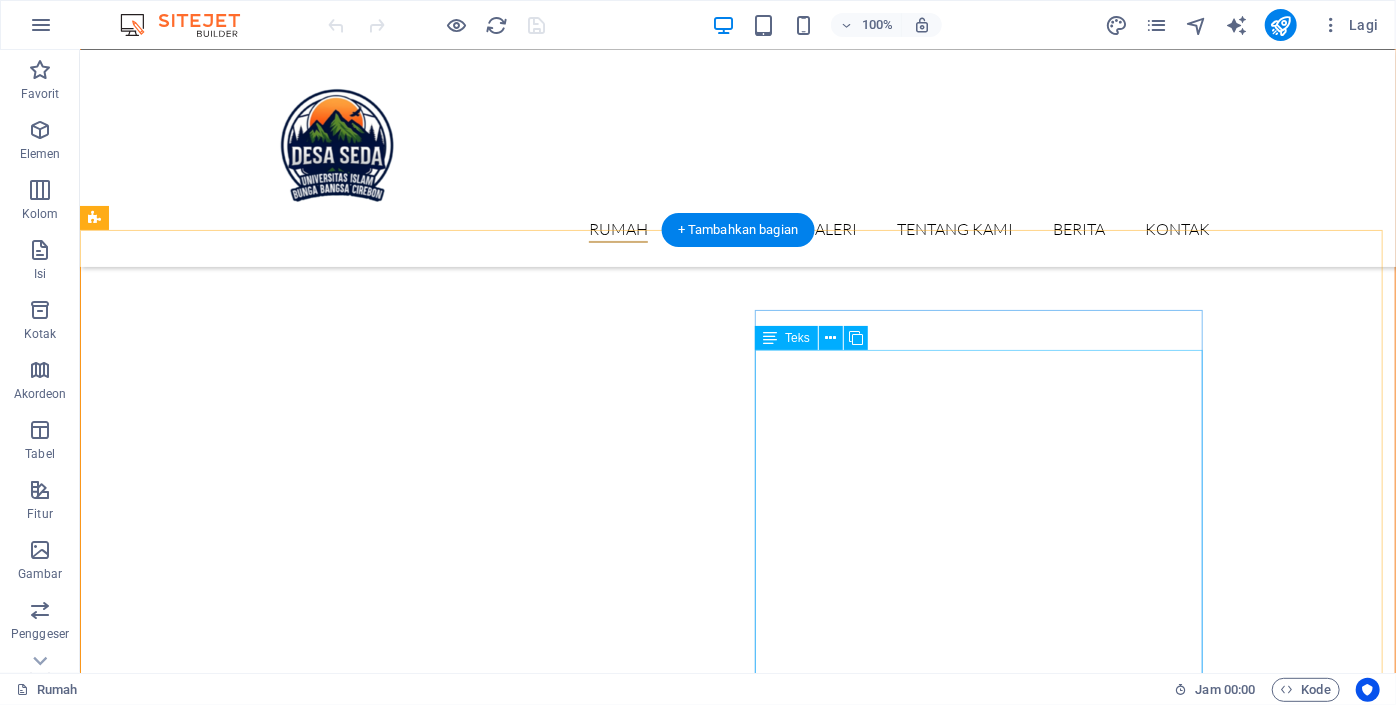 click on "Dalam rangka mewujudkan tata kelola pemerintahan desa yang baik (Good Governance), dengan prinsip partisipatif, transparan, dan akuntabel, kami menghadirkan Website Resmi Desa Seda sebagai sarana informasi dan komunikasi antara Pemerintah Desa dan masyarakat. Melalui website ini, saya sebagai Kepala Desa Seda berkomitmen untuk menyajikan informasi seluas-luasnya terkait penyelenggaraan pemerintahan desa, pembangunan, pemberdayaan masyarakat, pembinaan sosial, serta berbagai kegiatan dan peristiwa yang terjadi di Desa Seda. Hal ini kami lakukan sebagai bentuk keterbukaan kepada seluruh warga Desa Seda maupun masyarakat luas. Website ini juga merupakan upaya kami dalam mengikuti perkembangan informasi teknologi, sebagai jembatan dalam menggali dan mengembangkan potensi desa secara kreatif dan inovatif, demi terwujudnya kesejahteraan masyarakat Desa Seda. Lebih dari itu, ini adalah langkah nyata kami untuk mendekatkan pelayanan publik kepada warga, agar semakin mudah diakses, cepat, dan tepat sasaran." at bounding box center [567, 2357] 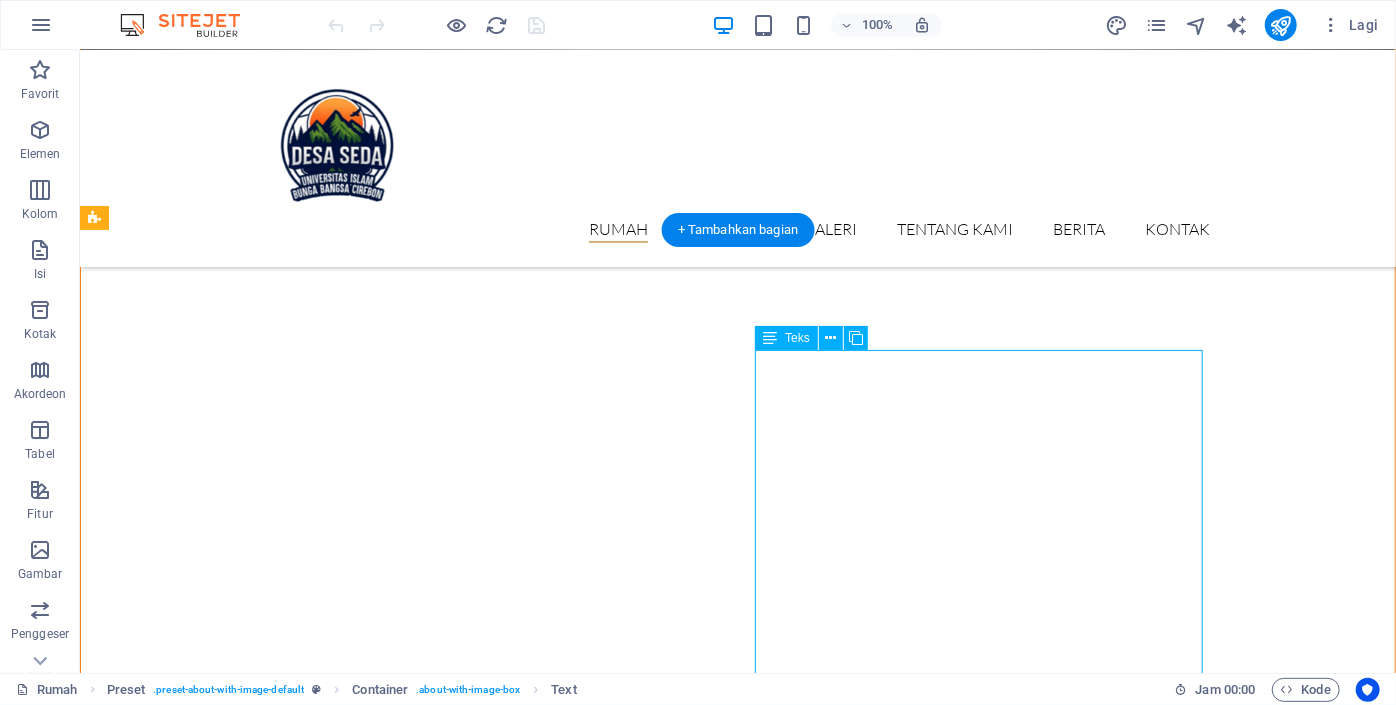 click on "Dalam rangka mewujudkan tata kelola pemerintahan desa yang baik (Good Governance), dengan prinsip partisipatif, transparan, dan akuntabel, kami menghadirkan Website Resmi Desa Seda sebagai sarana informasi dan komunikasi antara Pemerintah Desa dan masyarakat. Melalui website ini, saya sebagai Kepala Desa Seda berkomitmen untuk menyajikan informasi seluas-luasnya terkait penyelenggaraan pemerintahan desa, pembangunan, pemberdayaan masyarakat, pembinaan sosial, serta berbagai kegiatan dan peristiwa yang terjadi di Desa Seda. Hal ini kami lakukan sebagai bentuk keterbukaan kepada seluruh warga Desa Seda maupun masyarakat luas. Website ini juga merupakan upaya kami dalam mengikuti perkembangan informasi teknologi, sebagai jembatan dalam menggali dan mengembangkan potensi desa secara kreatif dan inovatif, demi terwujudnya kesejahteraan masyarakat Desa Seda. Lebih dari itu, ini adalah langkah nyata kami untuk mendekatkan pelayanan publik kepada warga, agar semakin mudah diakses, cepat, dan tepat sasaran." at bounding box center [567, 2357] 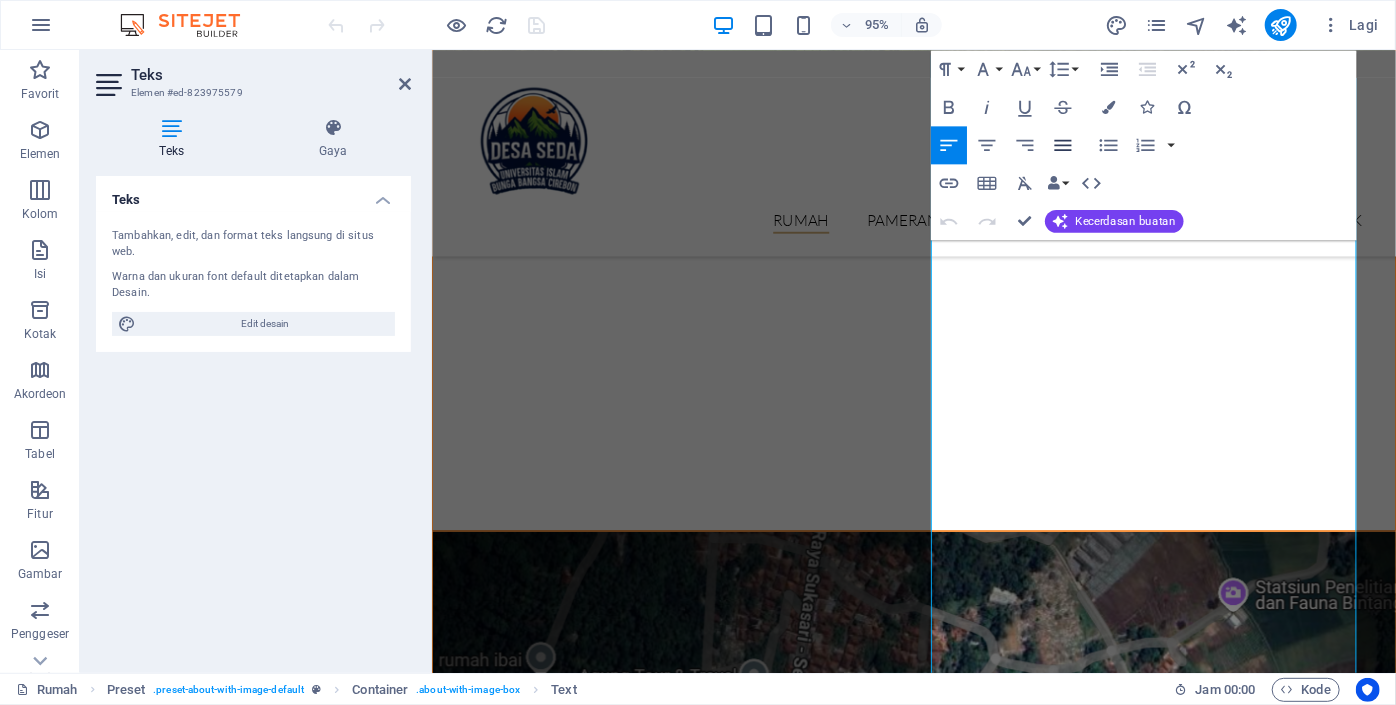 click on "Ratakan Ratakan" at bounding box center (1062, 145) 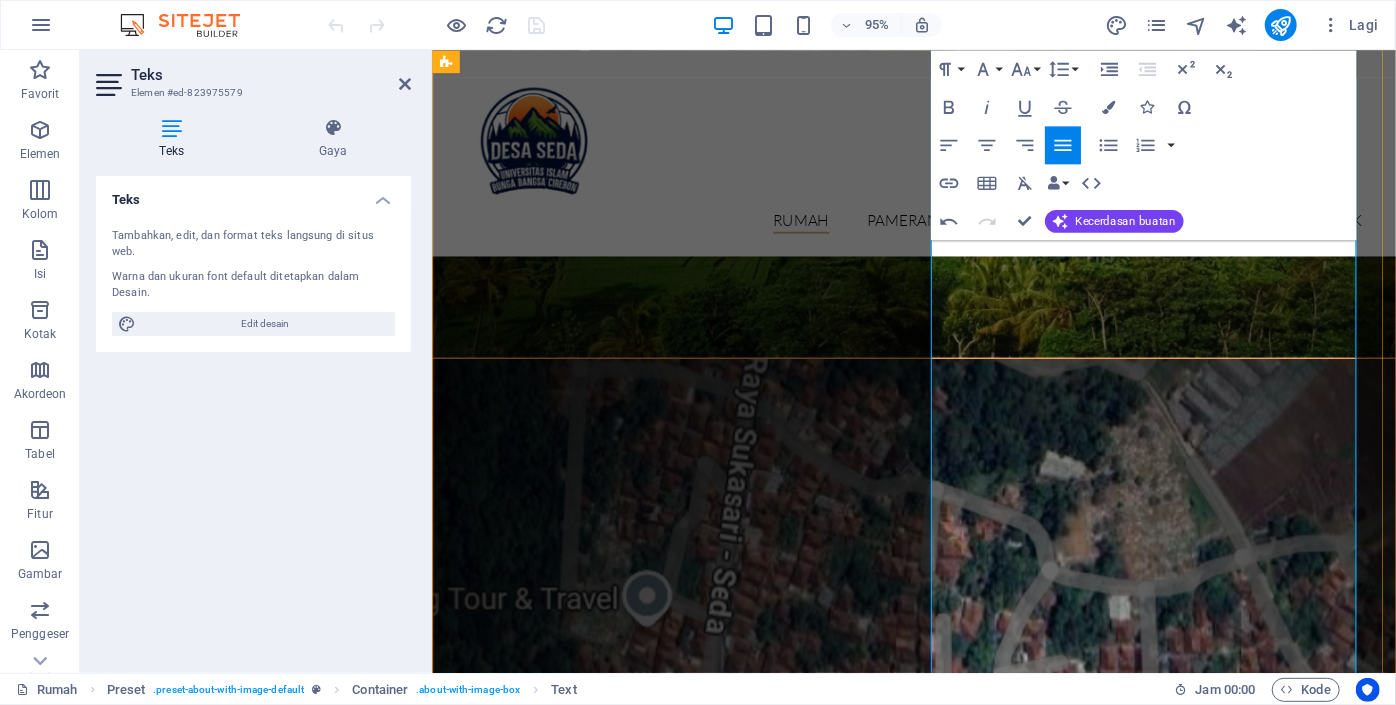 click on "Website ini juga merupakan upaya kami dalam mengikuti perkembangan informasi teknologi, sebagai jembatan dalam menggali dan mengembangkan potensi desa secara kreatif dan inovatif, demi terwujudnya kesejahteraan masyarakat Desa Seda. Lebih dari itu, ini adalah langkah nyata kami untuk mendekatkan pelayanan publik kepada warga, agar semakin mudah diakses, cepat, dan tepat sasaran." at bounding box center [919, 1825] 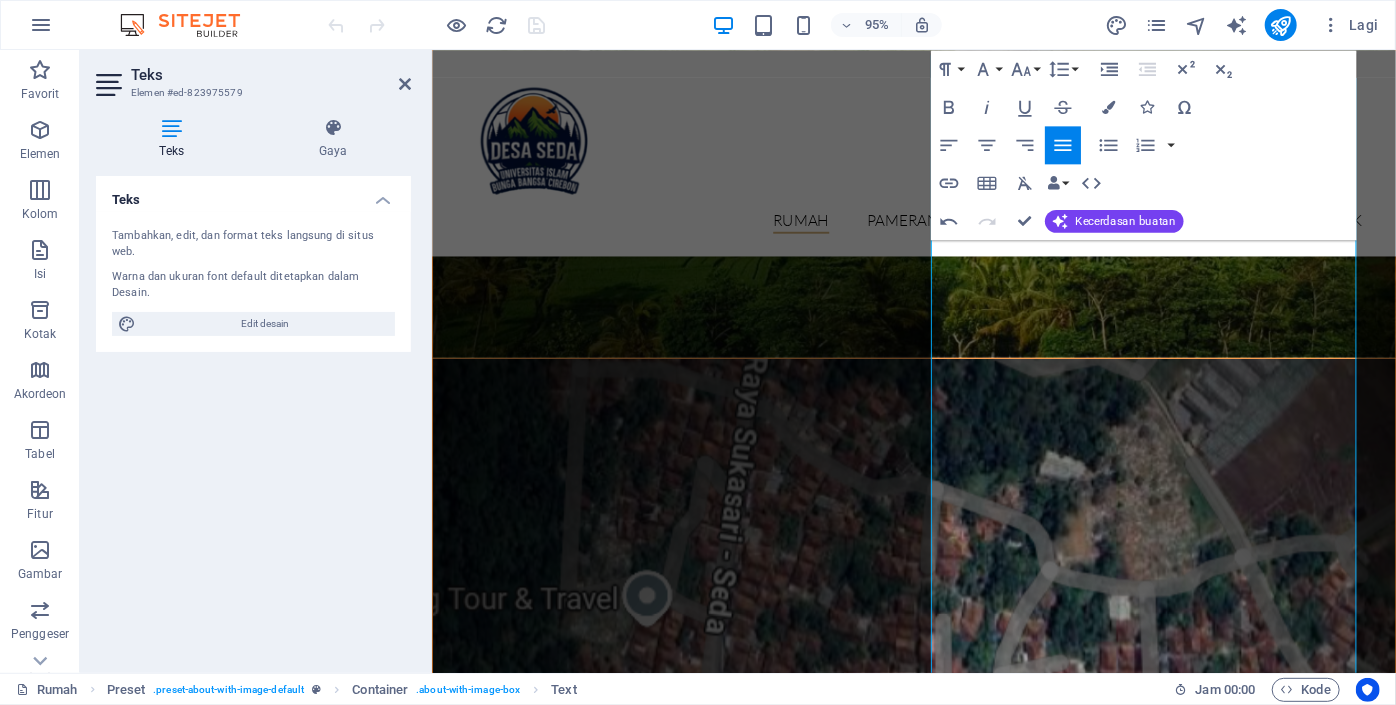 click 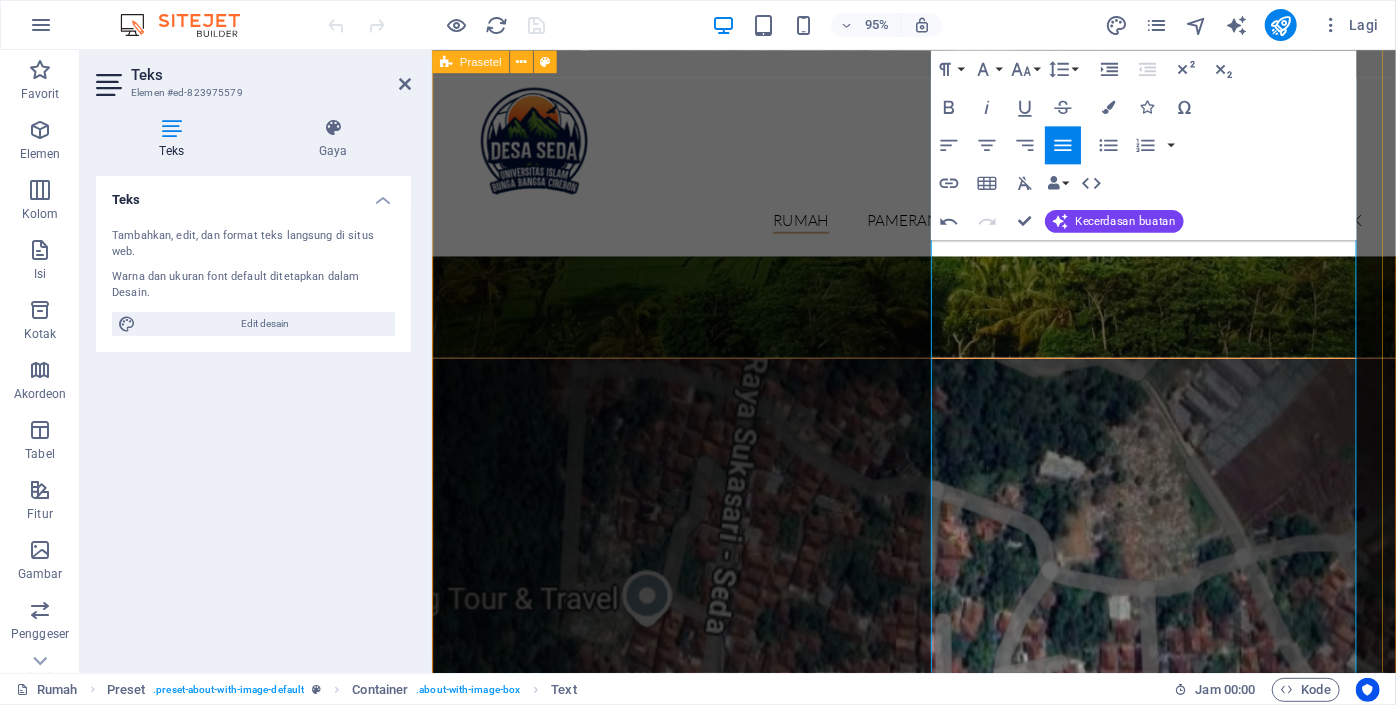 click on "Sambutan kepala desa Dalam rangka mewujudkan tata kelola pemerintahan desa yang baik (Good Governance), dengan prinsip partisipatif, transparan, dan akuntabel, kami menghadirkan Website Resmi Desa Seda sebagai sarana informasi dan komunikasi antara Pemerintah Desa dan masyarakat. Melalui website ini, saya sebagai Kepala Desa Seda berkomitmen untuk menyajikan informasi seluas-luasnya terkait penyelenggaraan pemerintahan desa, pembangunan, pemberdayaan masyarakat, pembinaan sosial, serta berbagai kegiatan dan peristiwa yang terjadi di Desa Seda. Hal ini kami lakukan sebagai bentuk keterbukaan kepada seluruh warga Desa Seda maupun masyarakat luas. Saya sangat mengharapkan partisipasi aktif dari masyarakat melalui saran, kritik, maupun ide-ide konstruktif demi peningkatan pelayanan dan pembangunan yang lebih baik di masa mendatang. Pelajari lebih lanjut" at bounding box center [938, 1767] 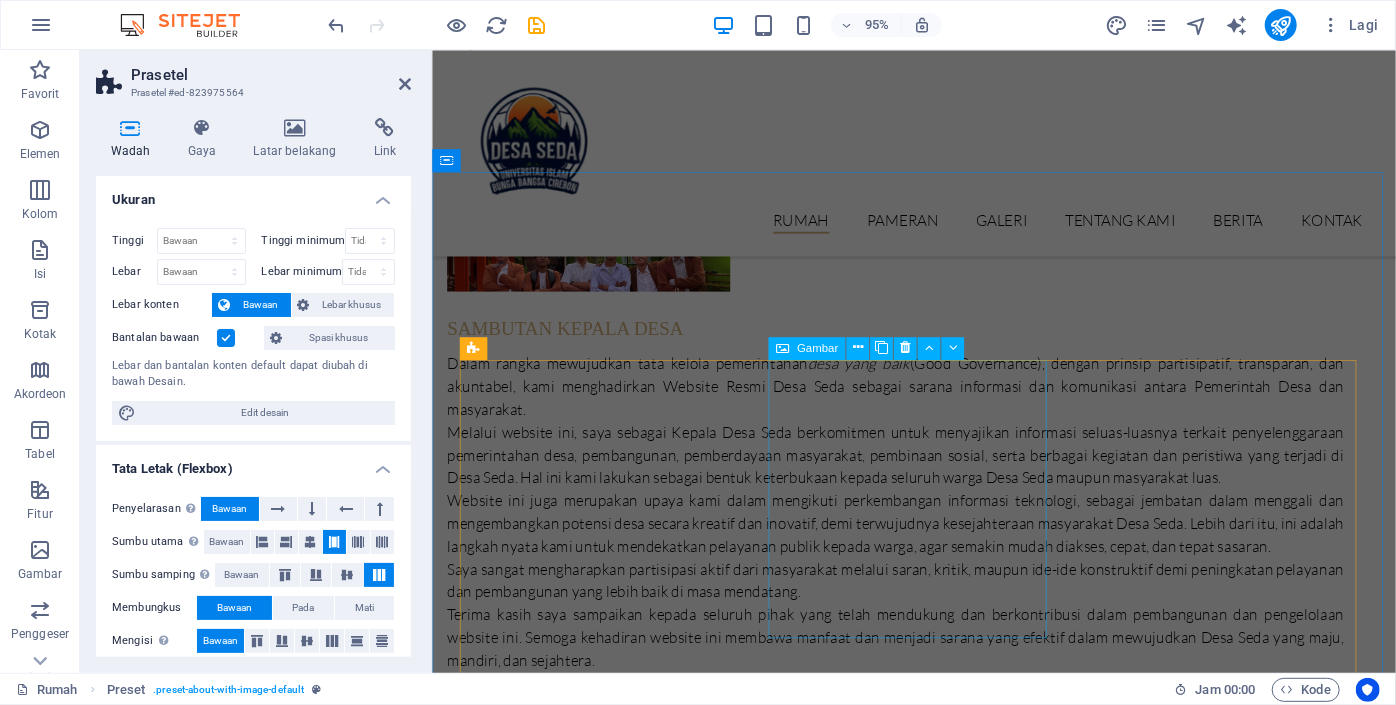 scroll, scrollTop: 2864, scrollLeft: 0, axis: vertical 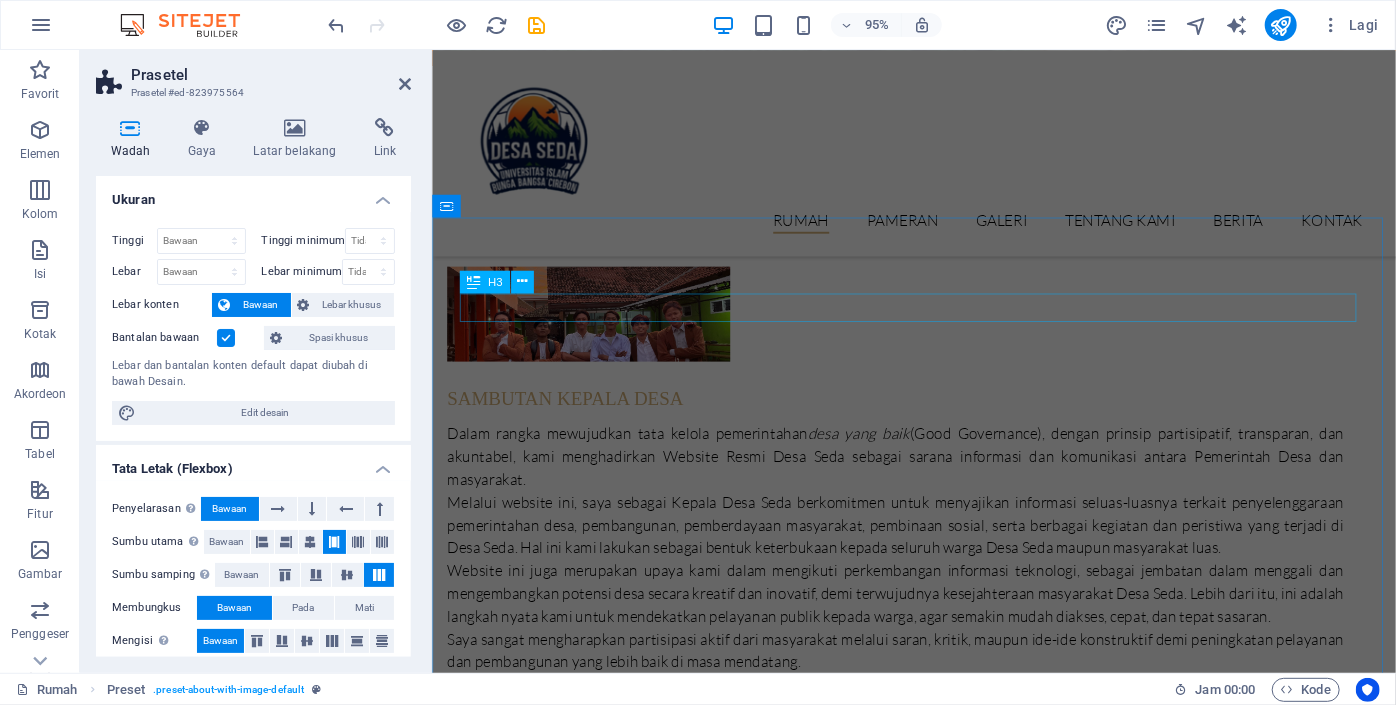 click on "Apa selanjutnya di Sparta?" at bounding box center (939, 2197) 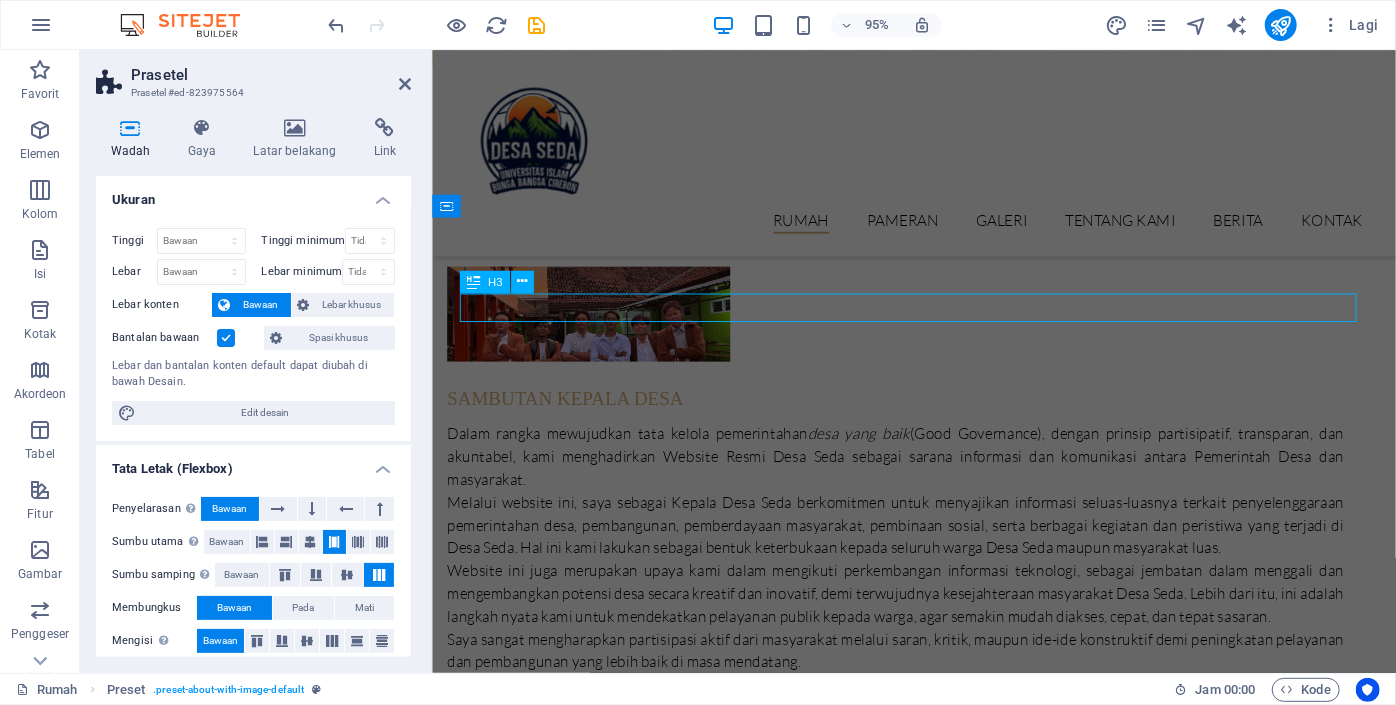 click on "Apa selanjutnya di Sparta?" at bounding box center (939, 2197) 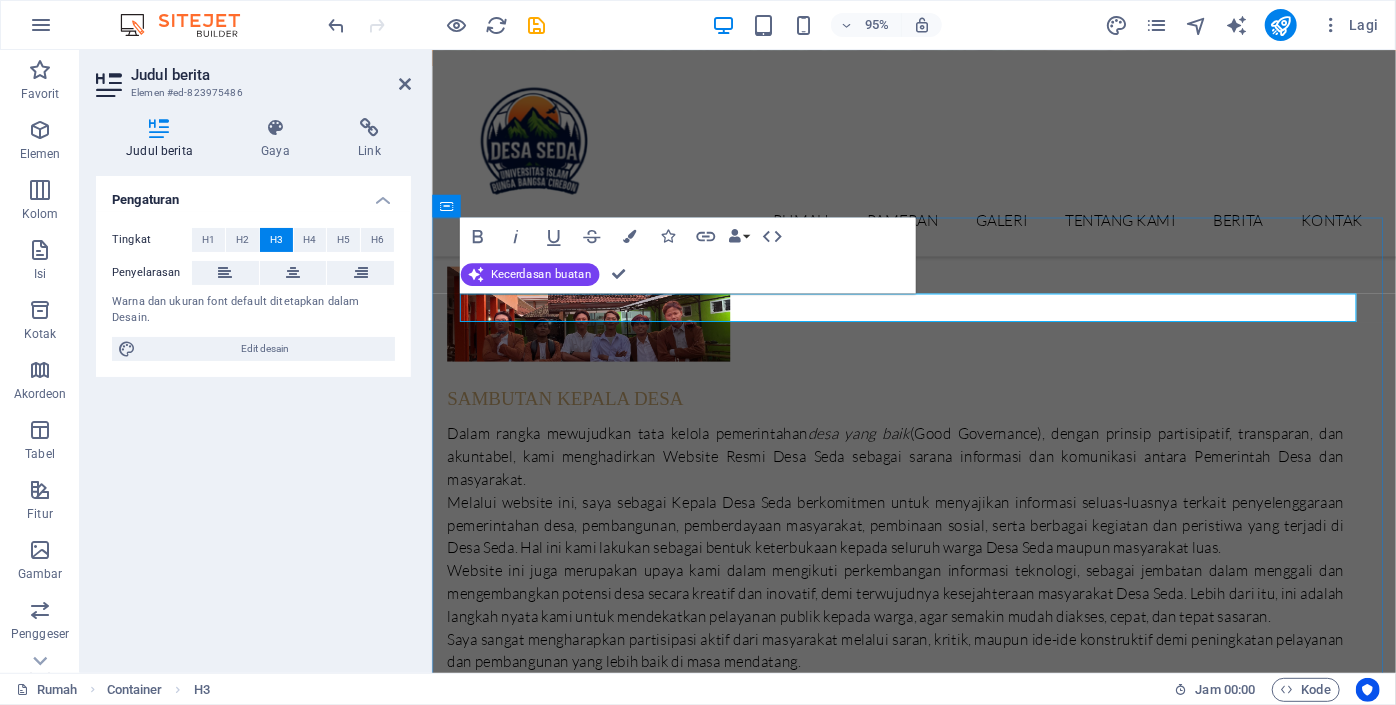 type 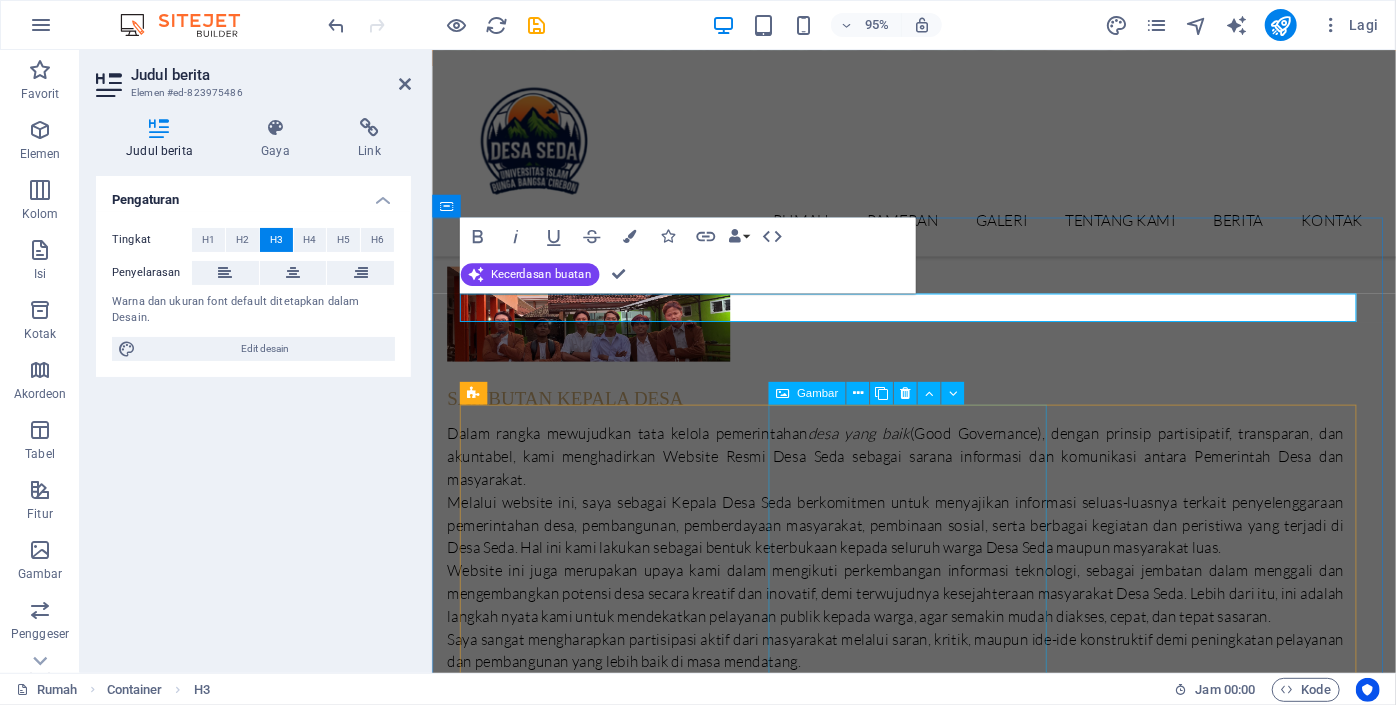 click on "[NAME] 09 Nopember 2019" at bounding box center [939, 3732] 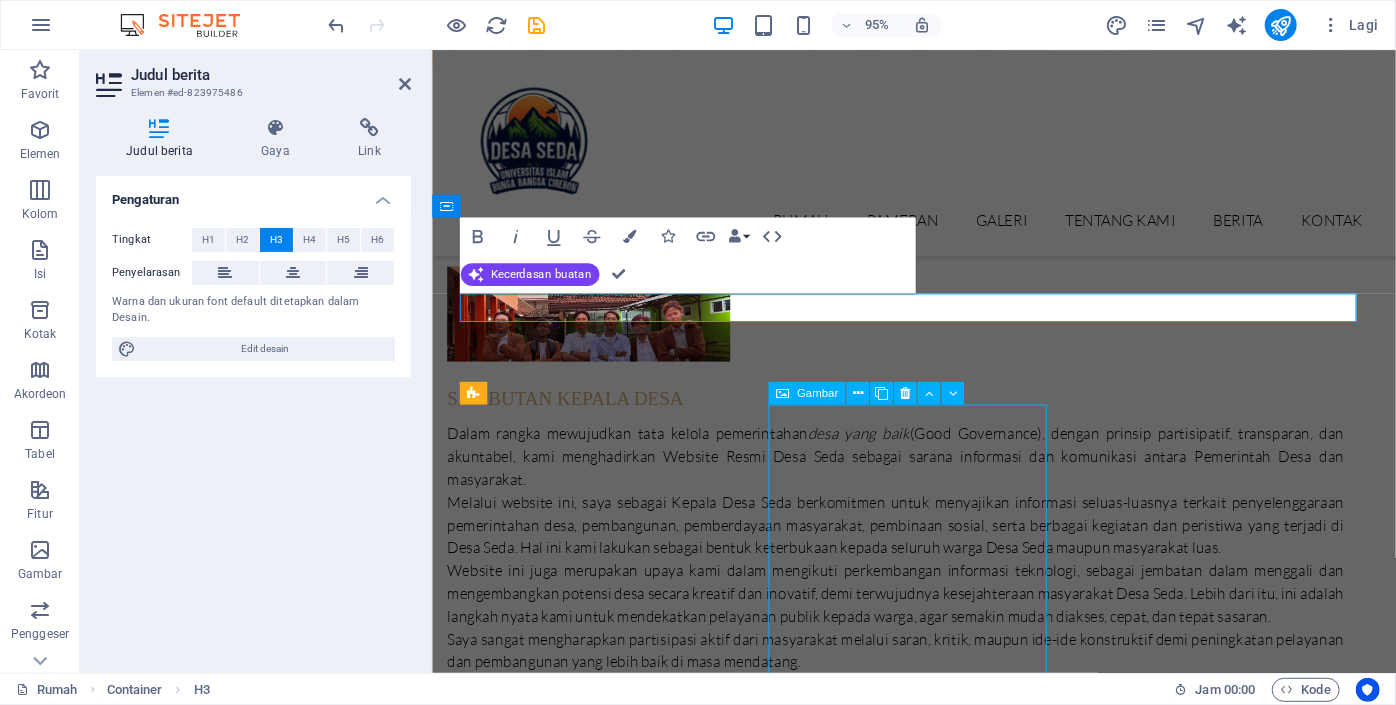 click on "[NAME] 09 Nopember 2019" at bounding box center [939, 3732] 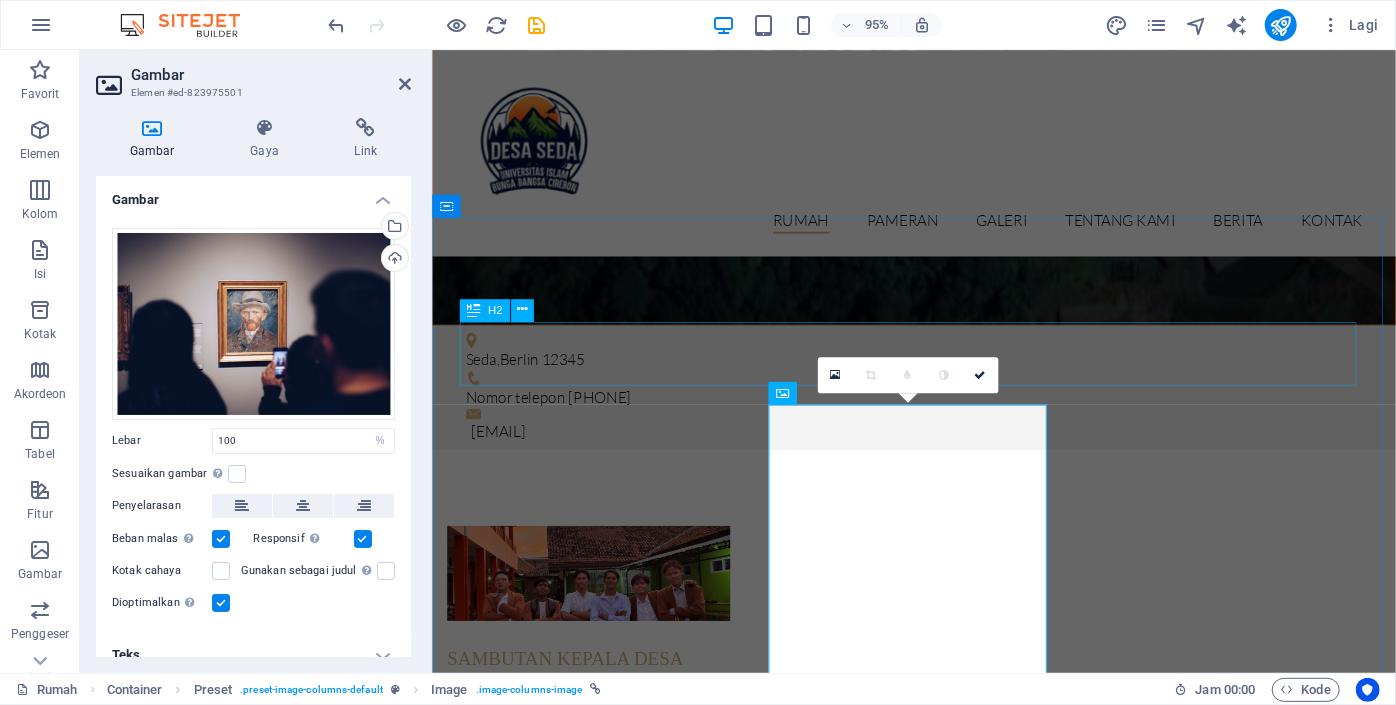 click on "Pameran Terbaru" at bounding box center [939, 2420] 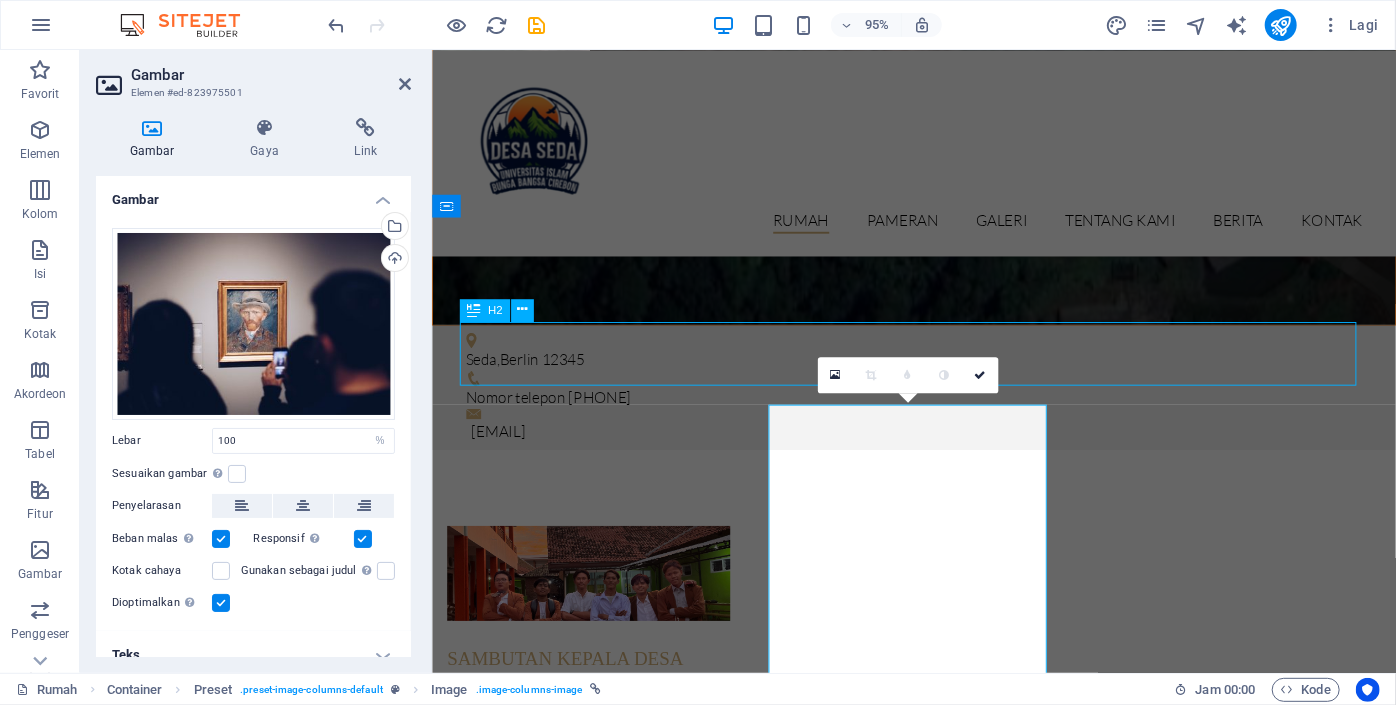click on "Pameran Terbaru" at bounding box center (939, 2420) 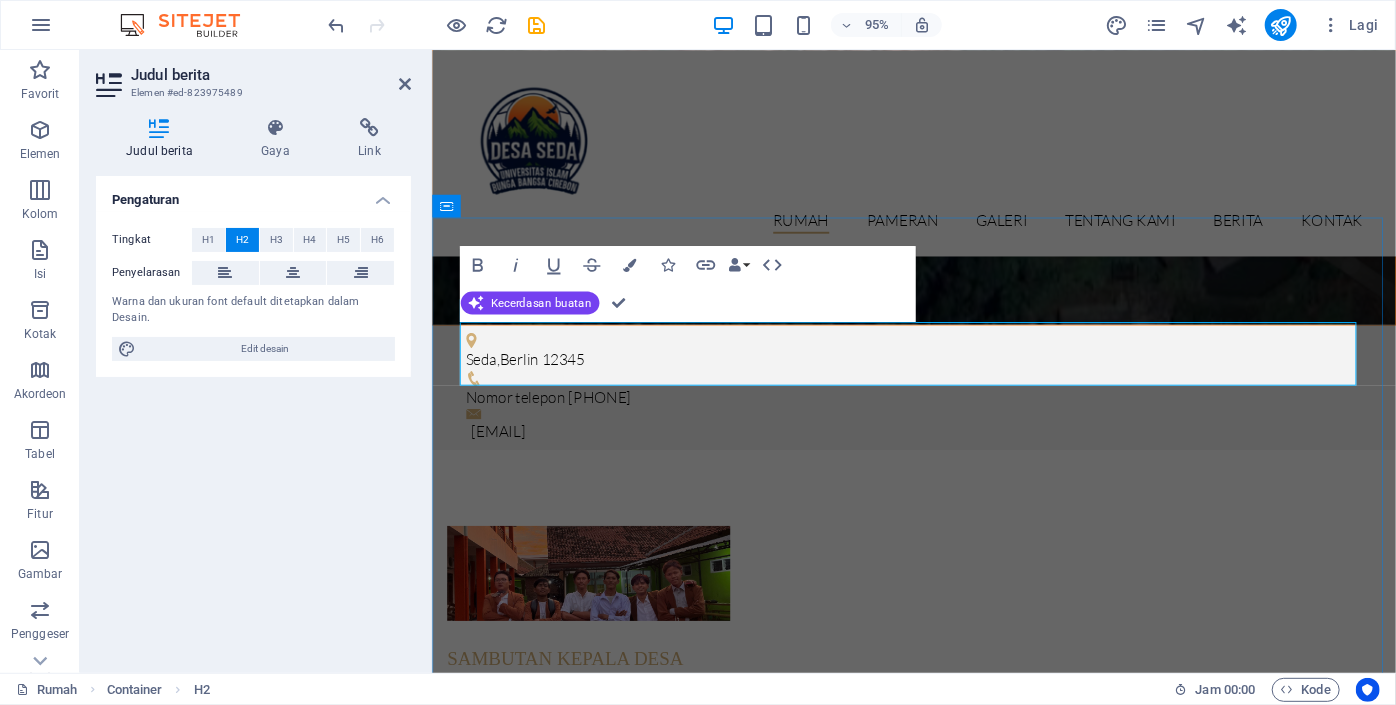 type 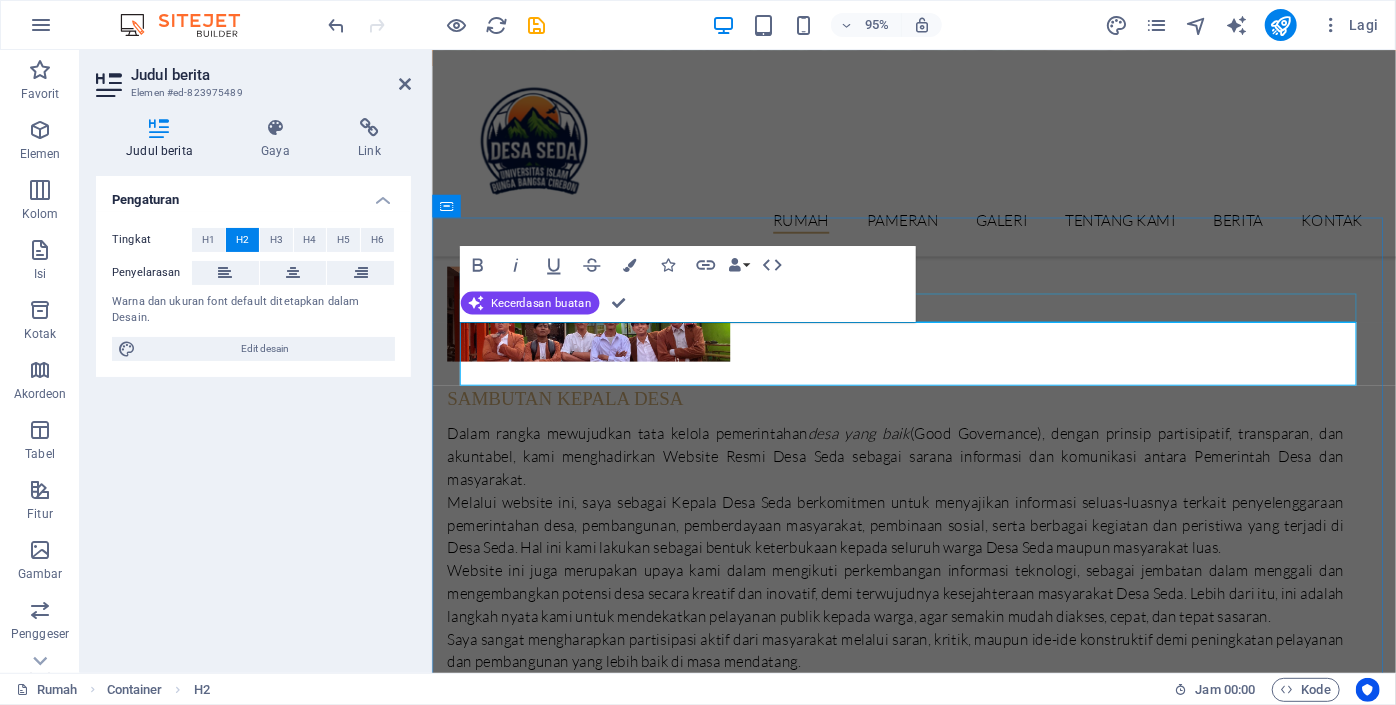 click on "apa yang ada di desa seda?" at bounding box center (939, 2197) 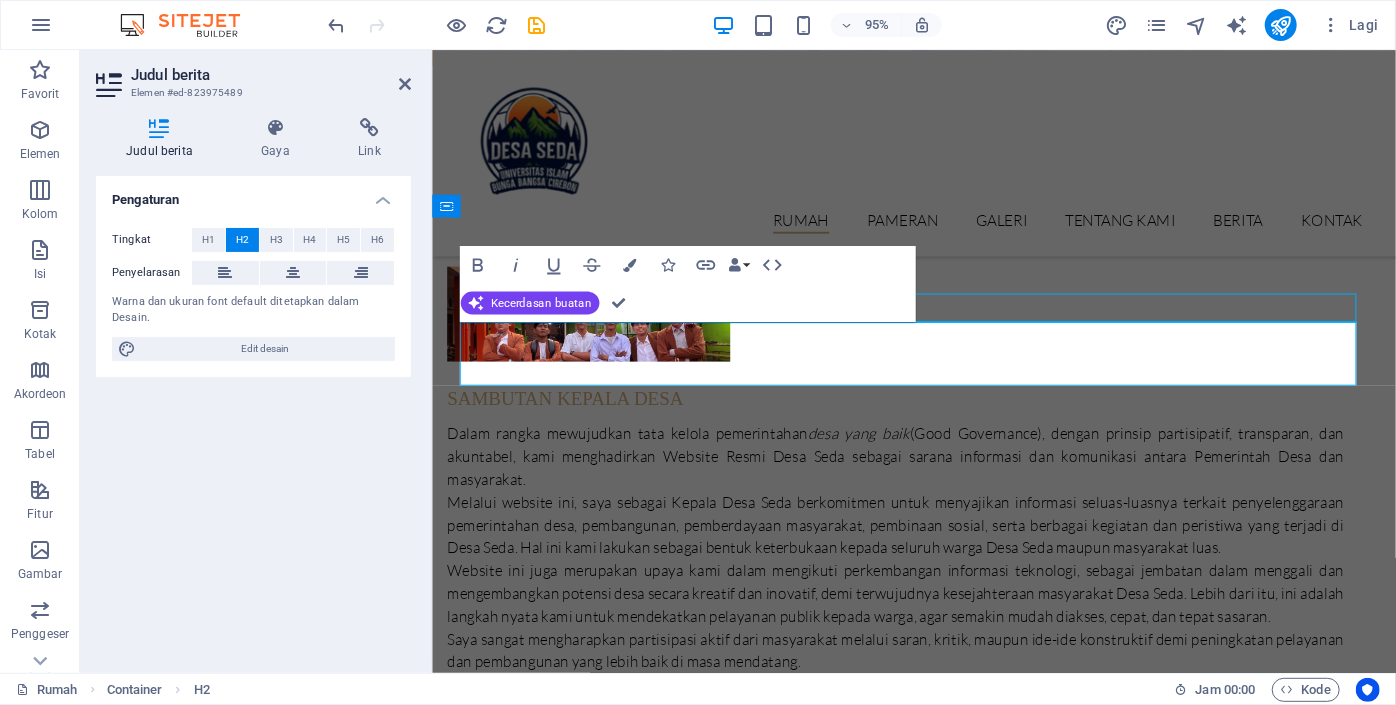 click on "apa yang ada di desa seda?" at bounding box center (939, 2197) 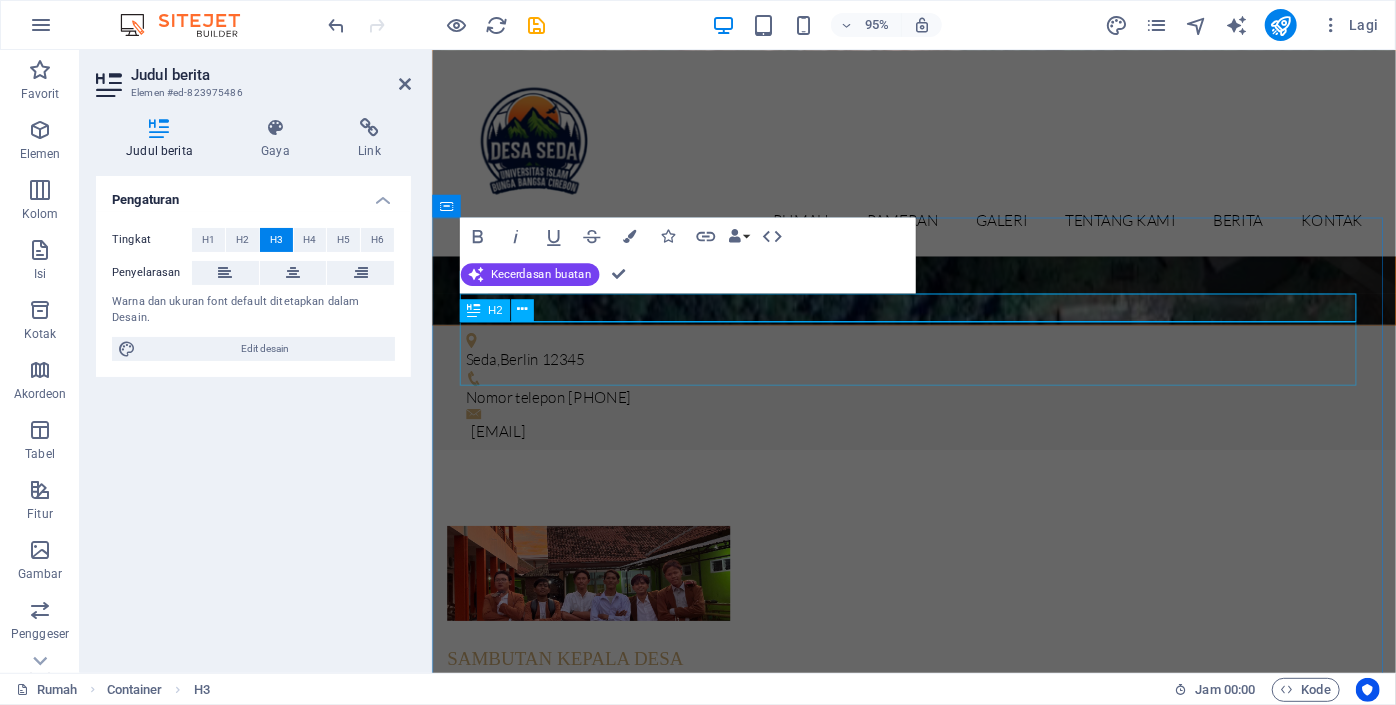 click on "berita terbaru" at bounding box center (939, 2420) 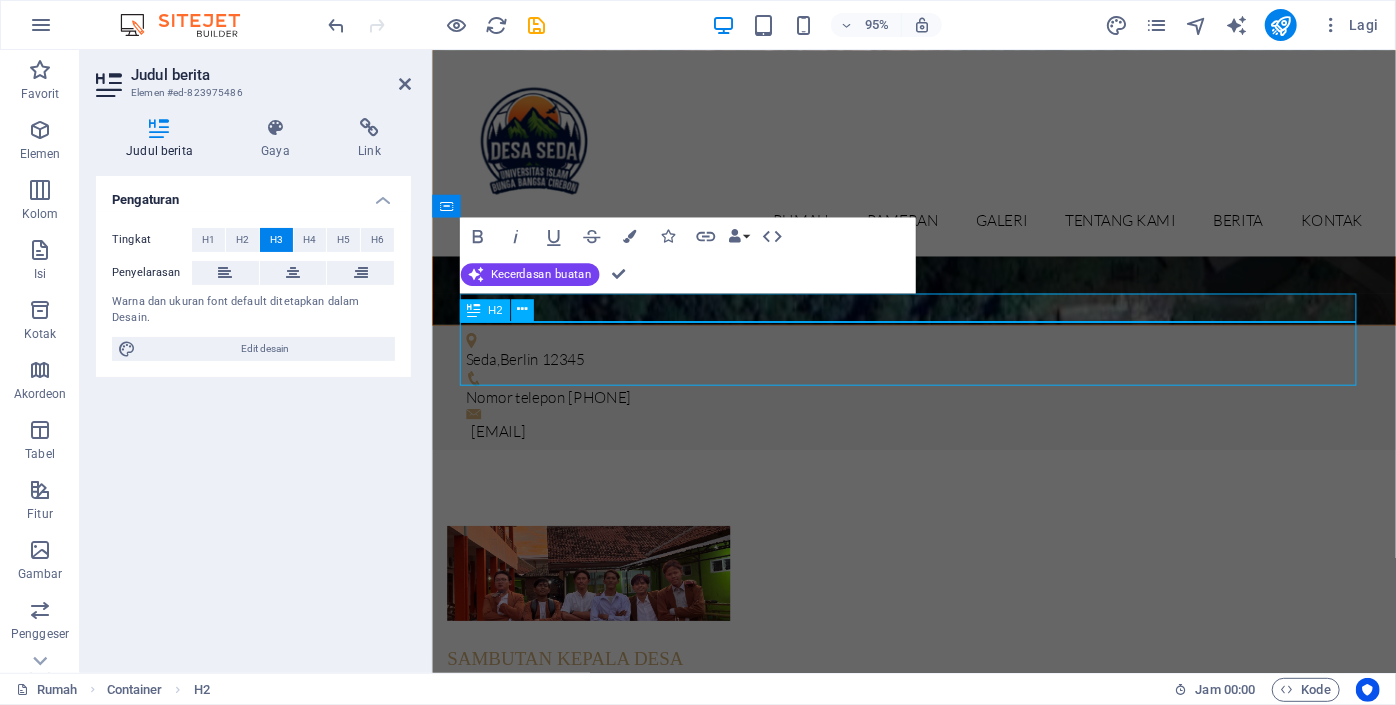 click on "berita terbaru" at bounding box center (939, 2420) 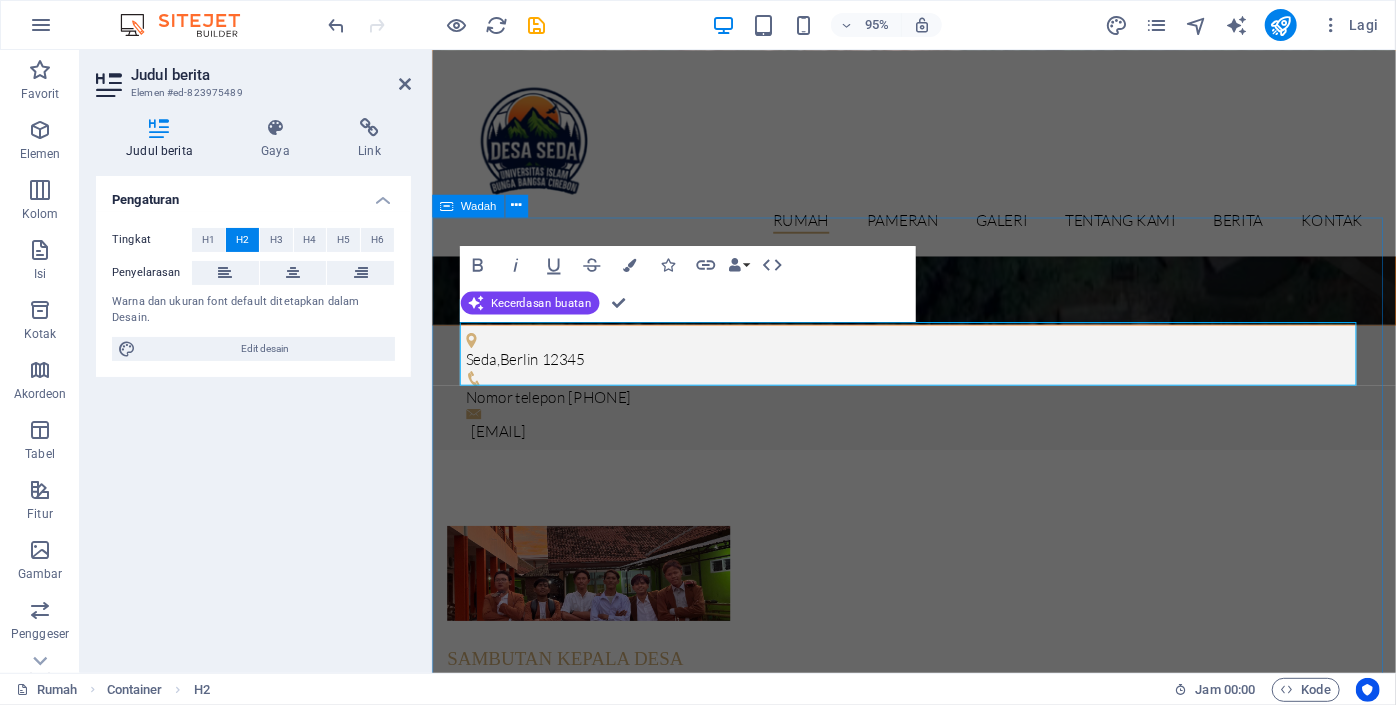 click on "apa yang ada di desa seda? berita terbaru Dinosaurus 16 September 2019 [NAME] 09 Nopember 2019 Pameran Mesir 20 Desember 2019 Legenda 22 Januari 2020 Perawakan epik 08 Februari 2020 Monumen 14 April 2020" at bounding box center (938, 5288) 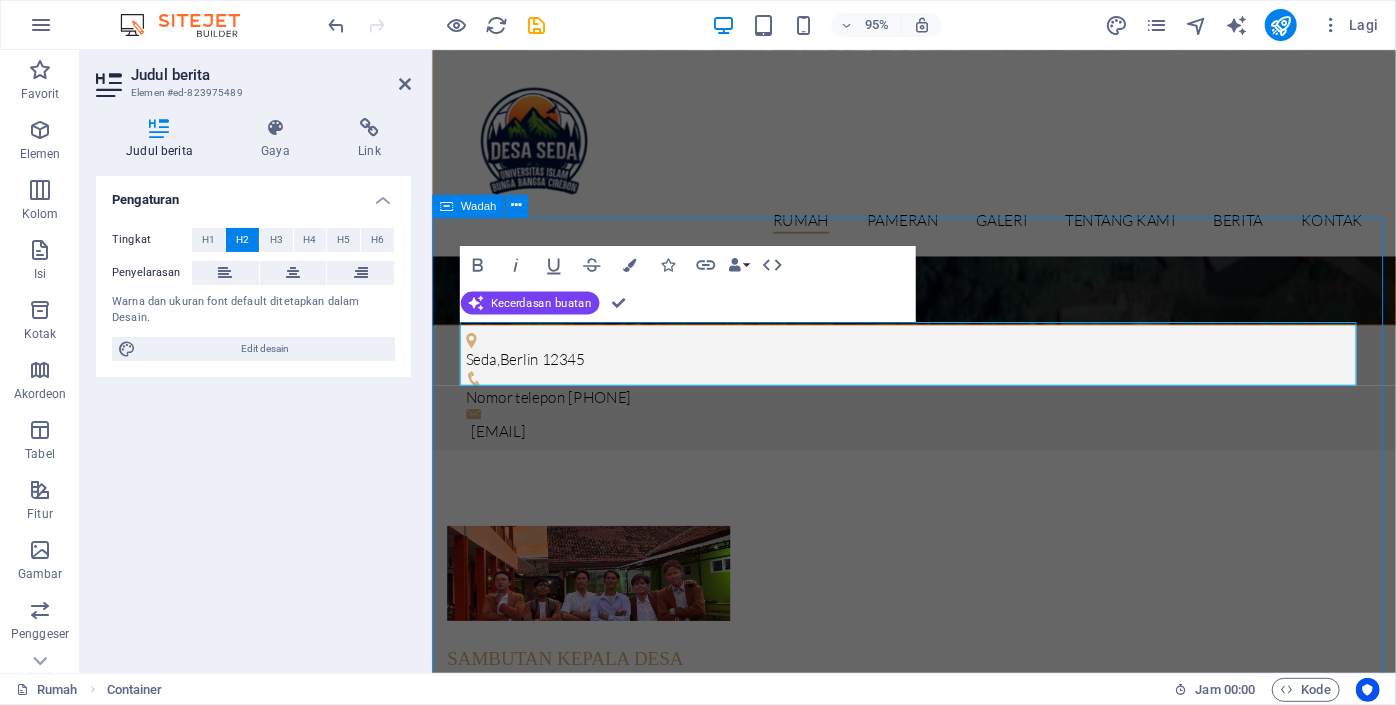 click on "apa yang ada di desa seda? berita terbaru Dinosaurus 16 September 2019 [NAME] 09 Nopember 2019 Pameran Mesir 20 Desember 2019 Legenda 22 Januari 2020 Perawakan epik 08 Februari 2020 Monumen 14 April 2020" at bounding box center [938, 5288] 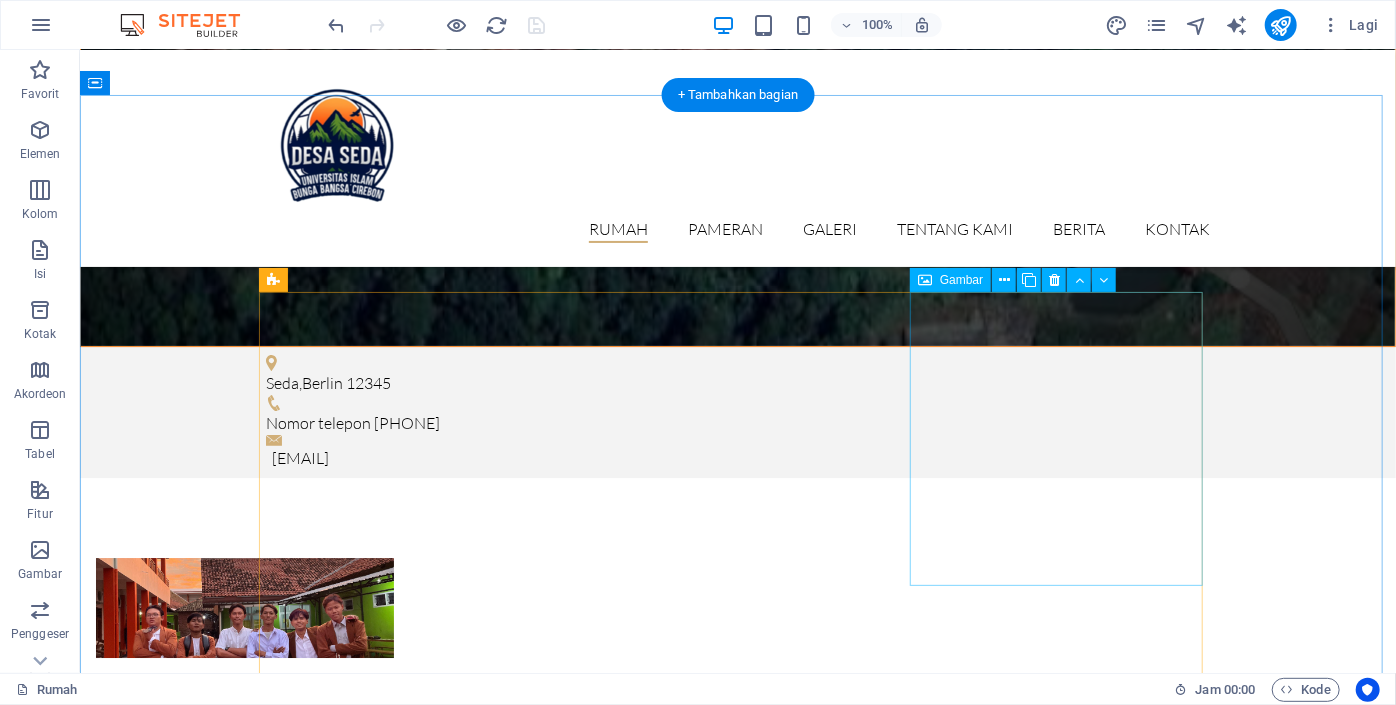 scroll, scrollTop: 3032, scrollLeft: 0, axis: vertical 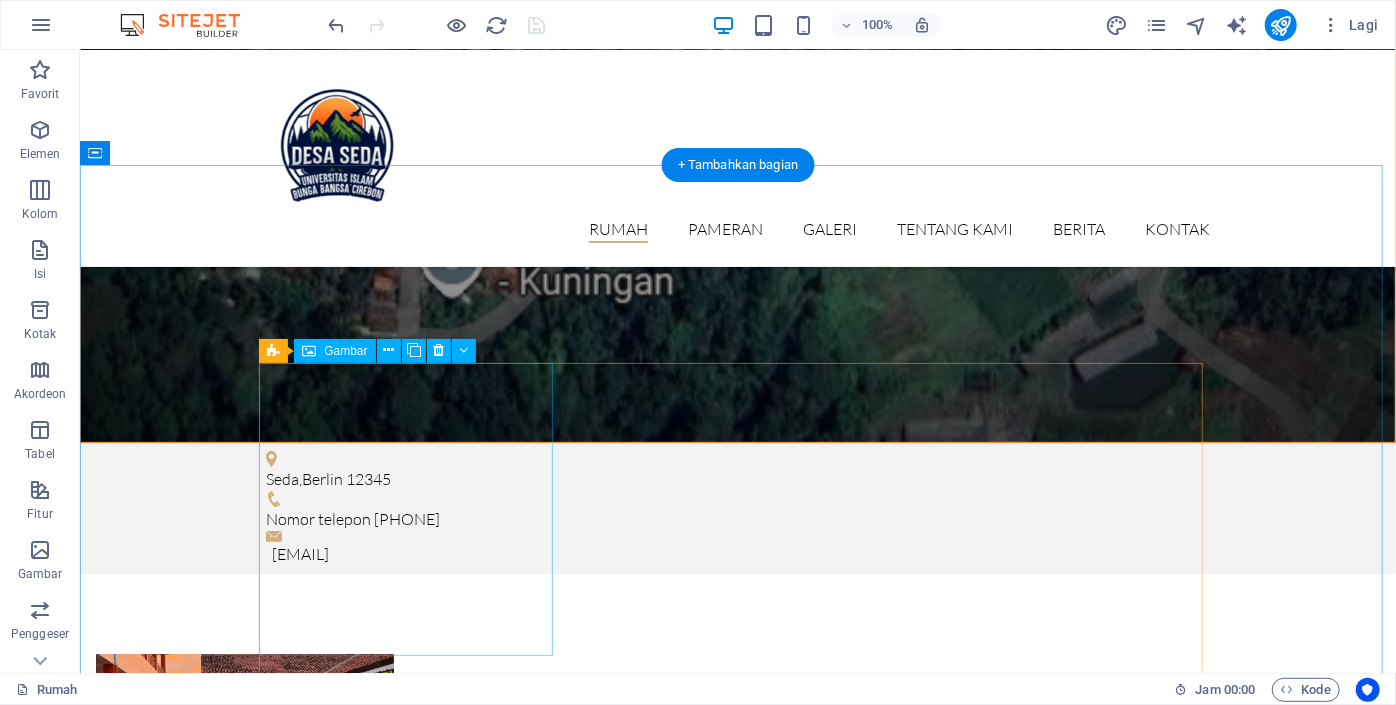click on "Dinosaurus 16 September 2019" at bounding box center (737, 3050) 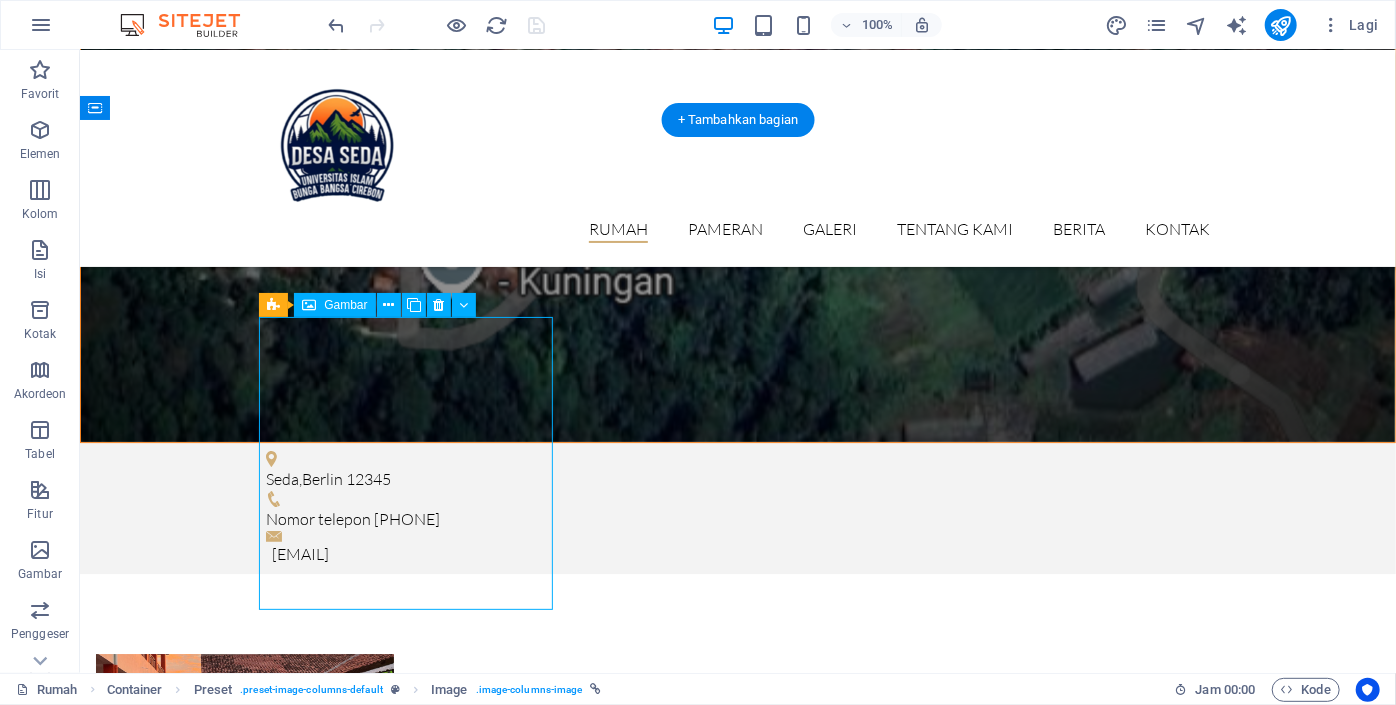 scroll, scrollTop: 3090, scrollLeft: 0, axis: vertical 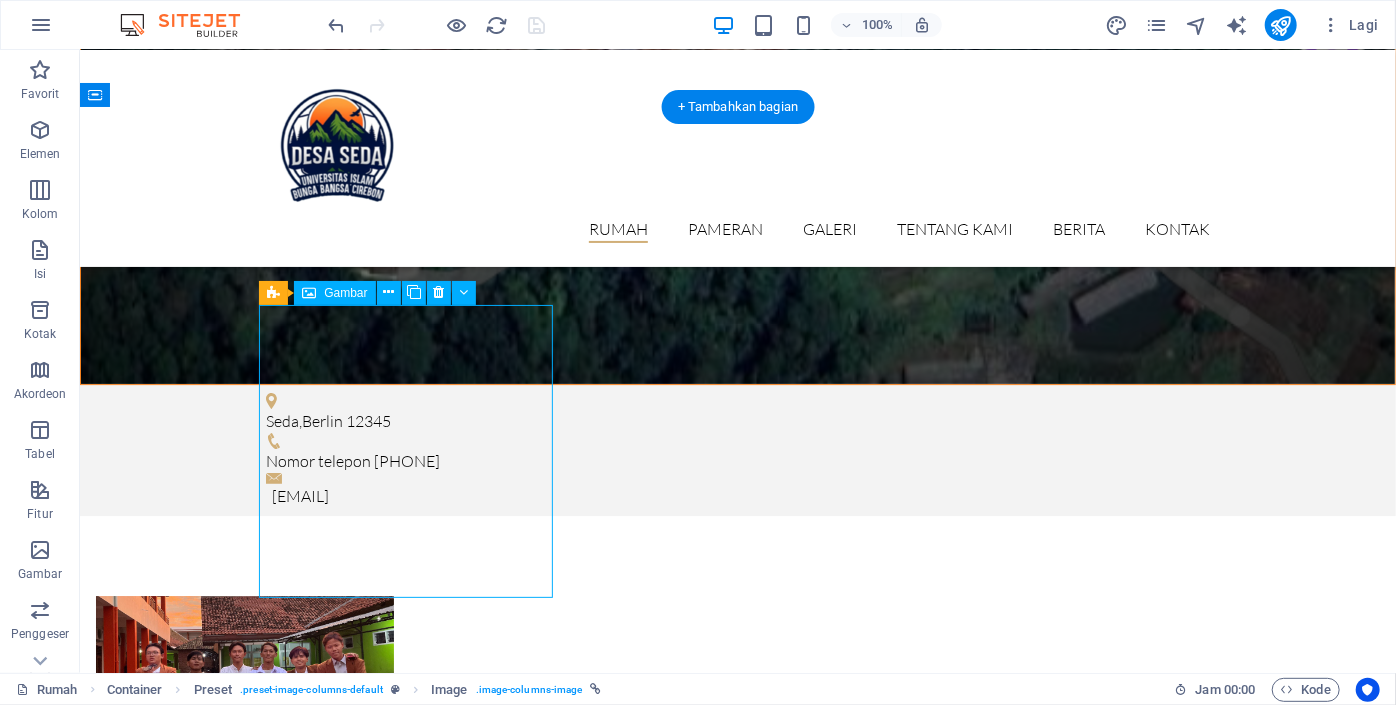 click on "Dinosaurus 16 September 2019" at bounding box center [737, 2992] 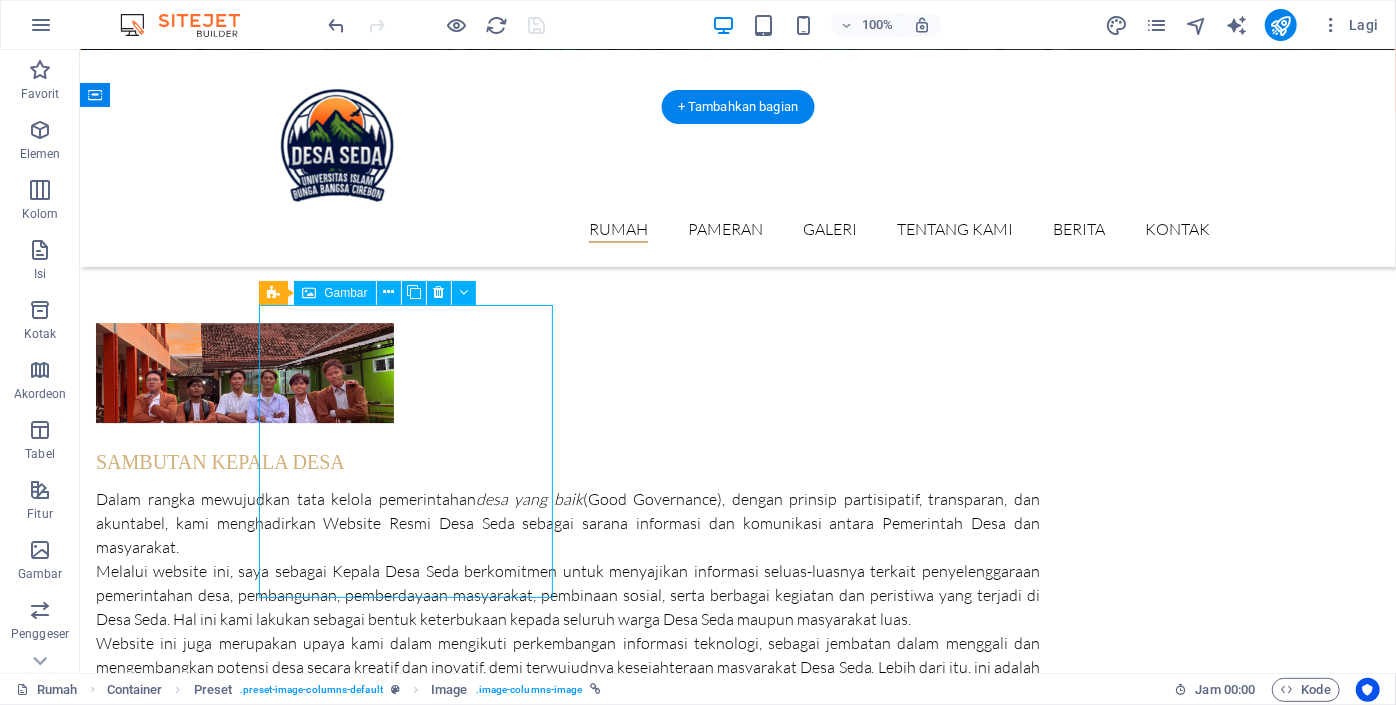 click on "Drag here to replace the existing content. Press “Ctrl” if you want to create a new element.
H2   Prasetel   Wadah   Bilah Menu   Menu   H2   Container   Spacer   Container   H2   Wadah   Teks   Bilah Informasi   Wadah   Prasetel   Wadah   H3   Wadah   Wadah   Pengatur jarak   Wadah   Teks   Tempat penampung   Prasetel   Wadah   Tombol   Wadah   H3   H2   Gambar   Prasetel   Pengatur jarak   Gambar   Gambar   Prasetel   Gambar + Tambahkan bagian + Tambahkan bagian" at bounding box center [738, 361] 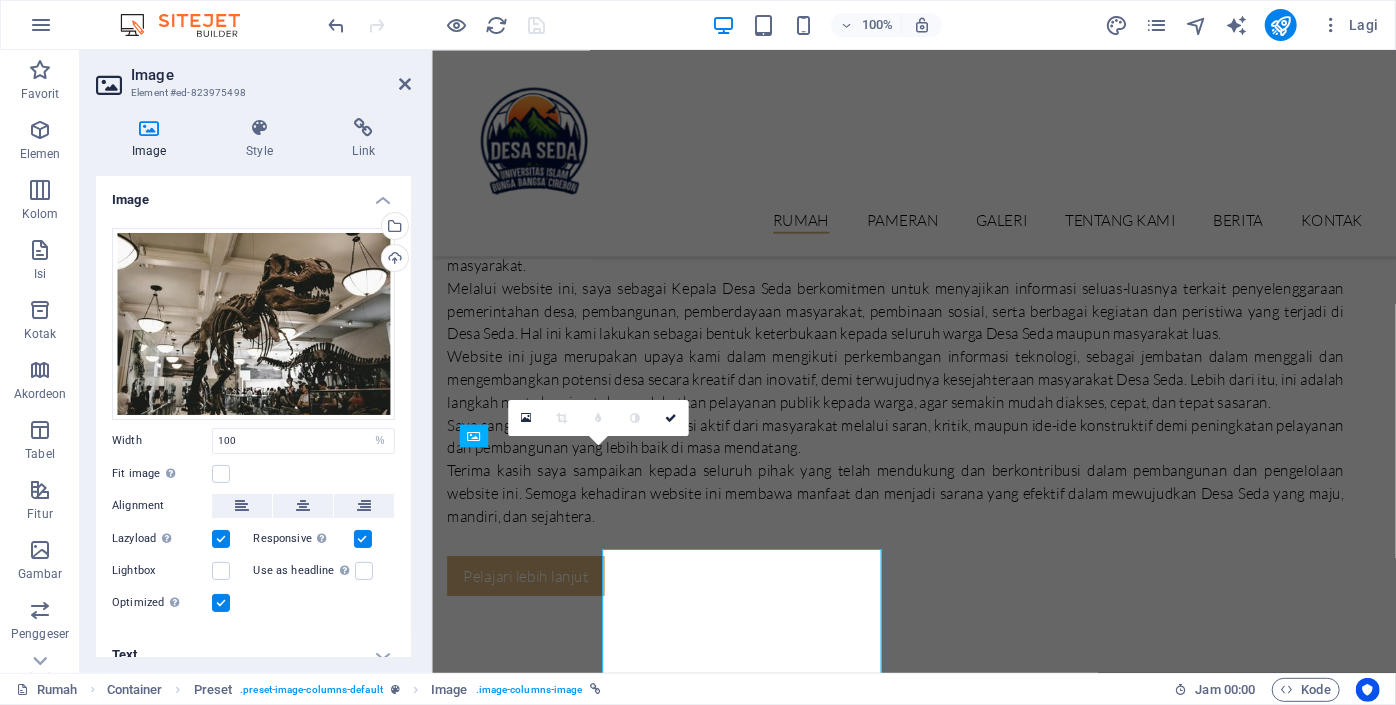 scroll, scrollTop: 2820, scrollLeft: 0, axis: vertical 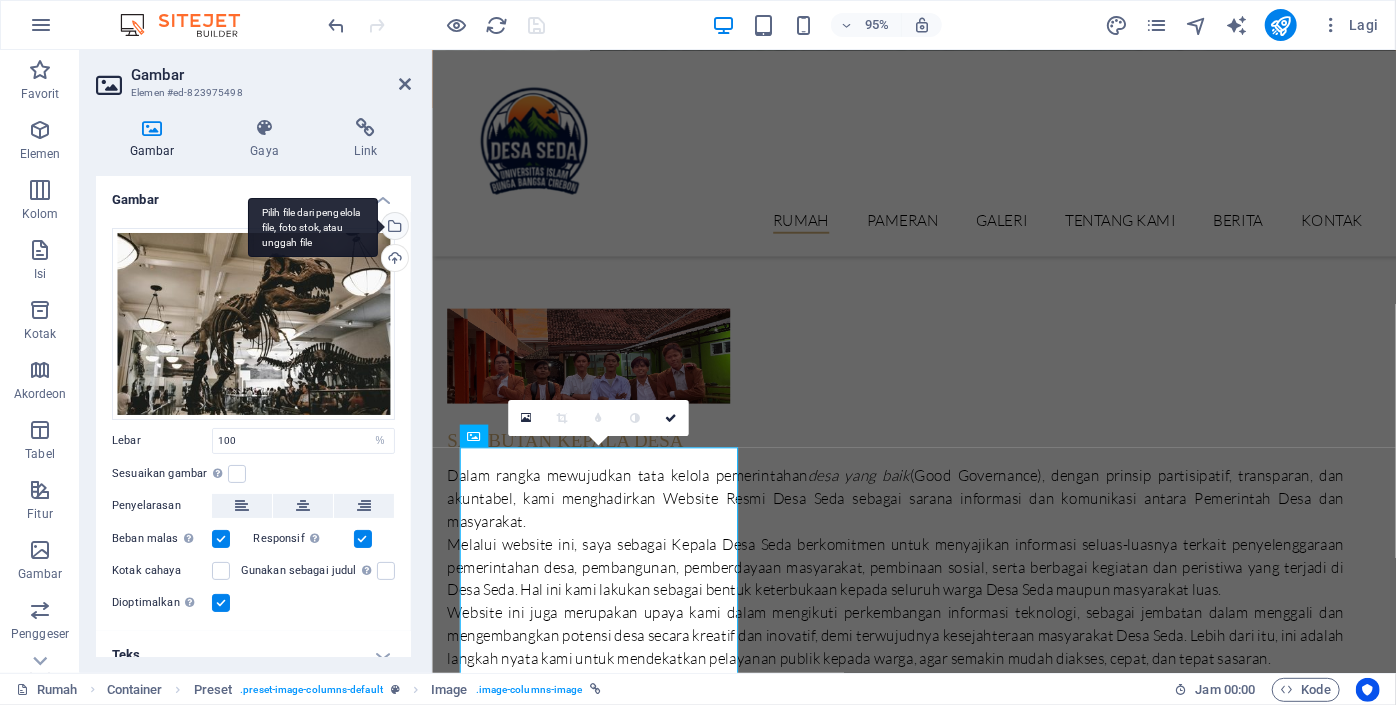click on "Pilih file dari pengelola file, foto stok, atau unggah file" at bounding box center [393, 228] 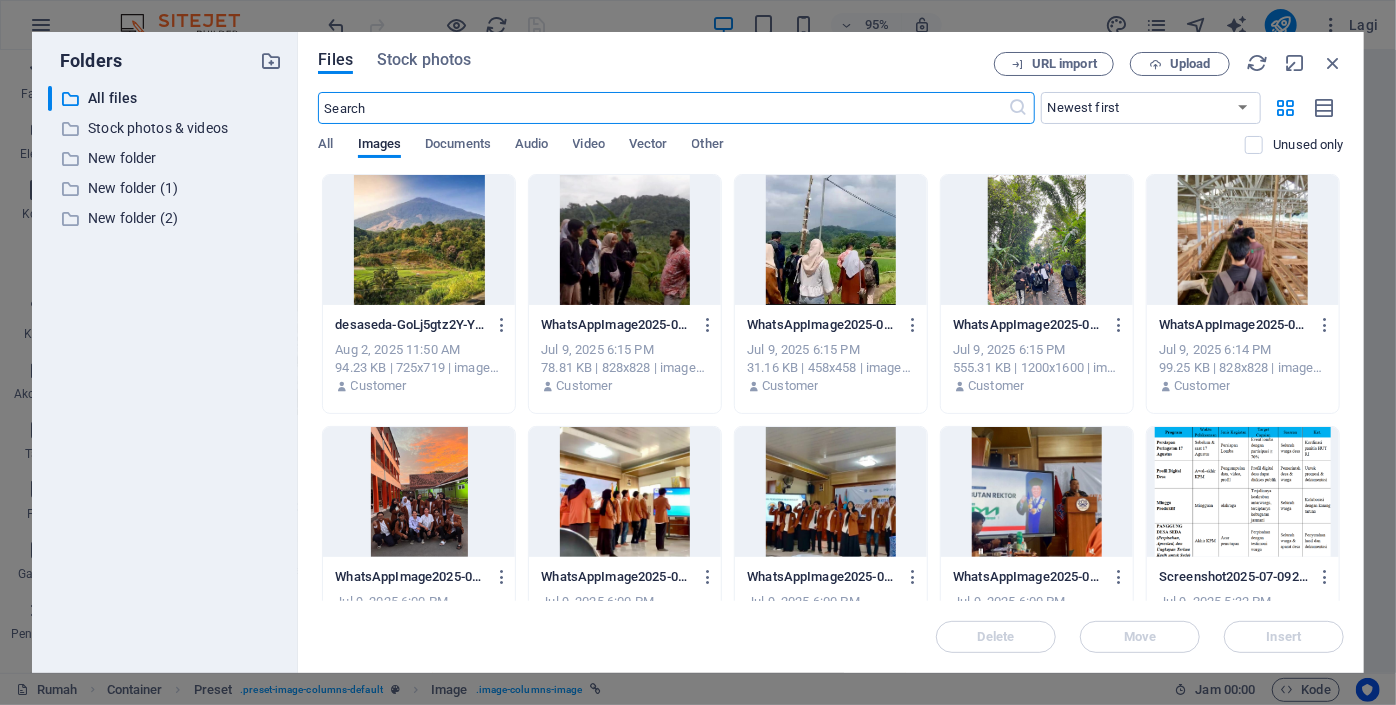 scroll, scrollTop: 2854, scrollLeft: 0, axis: vertical 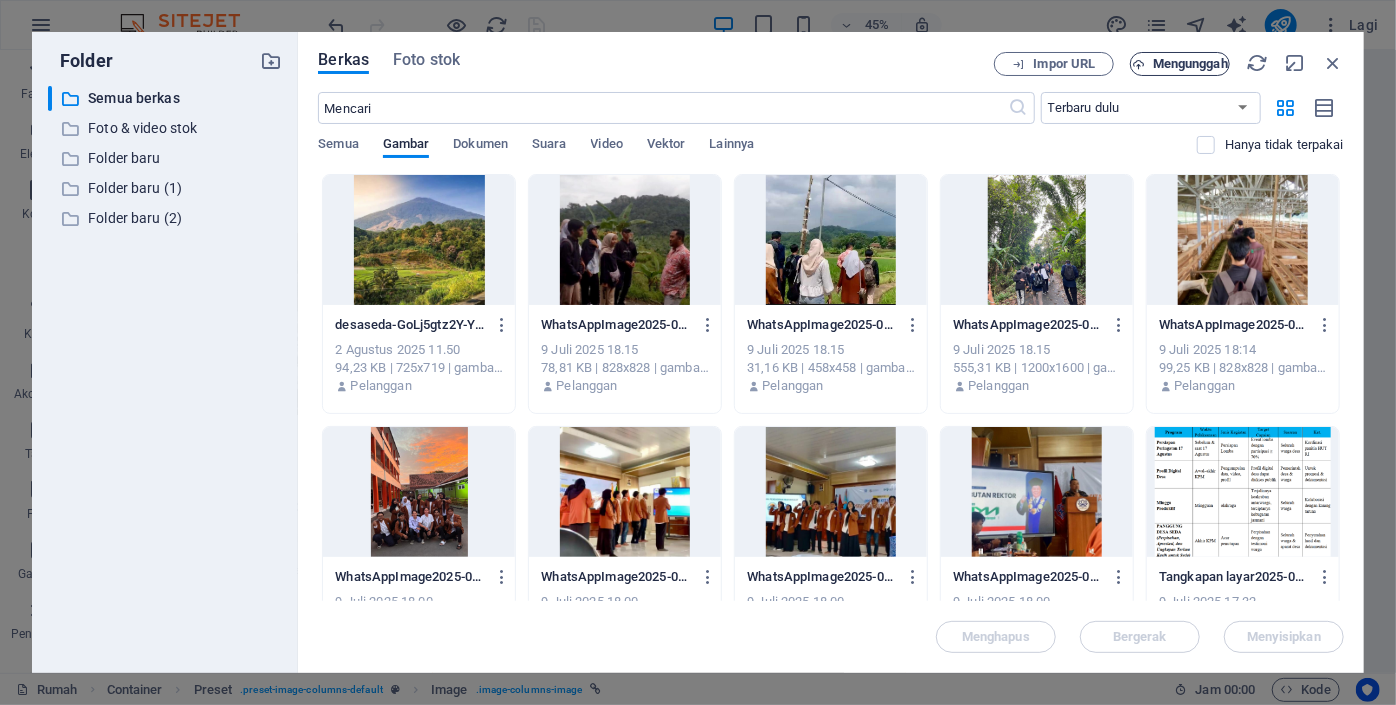 click on "Mengunggah" at bounding box center [1190, 63] 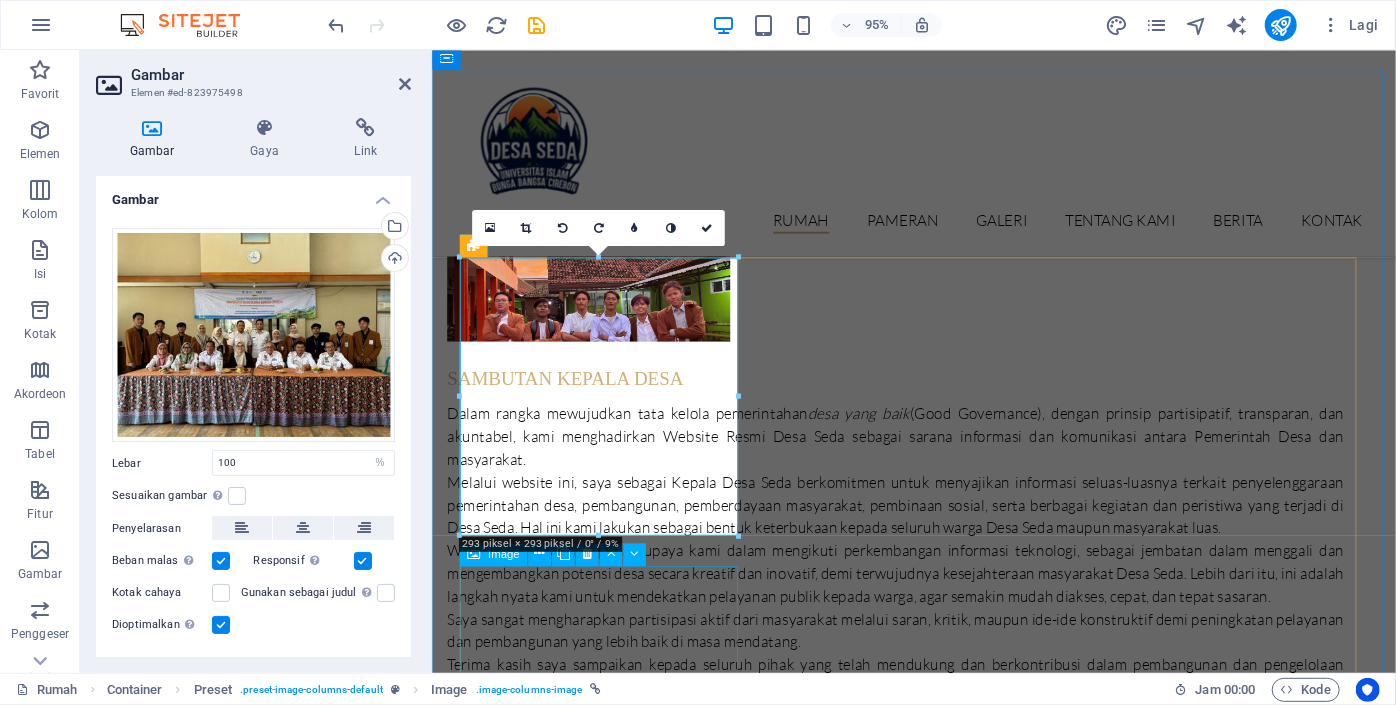 scroll, scrollTop: 3020, scrollLeft: 0, axis: vertical 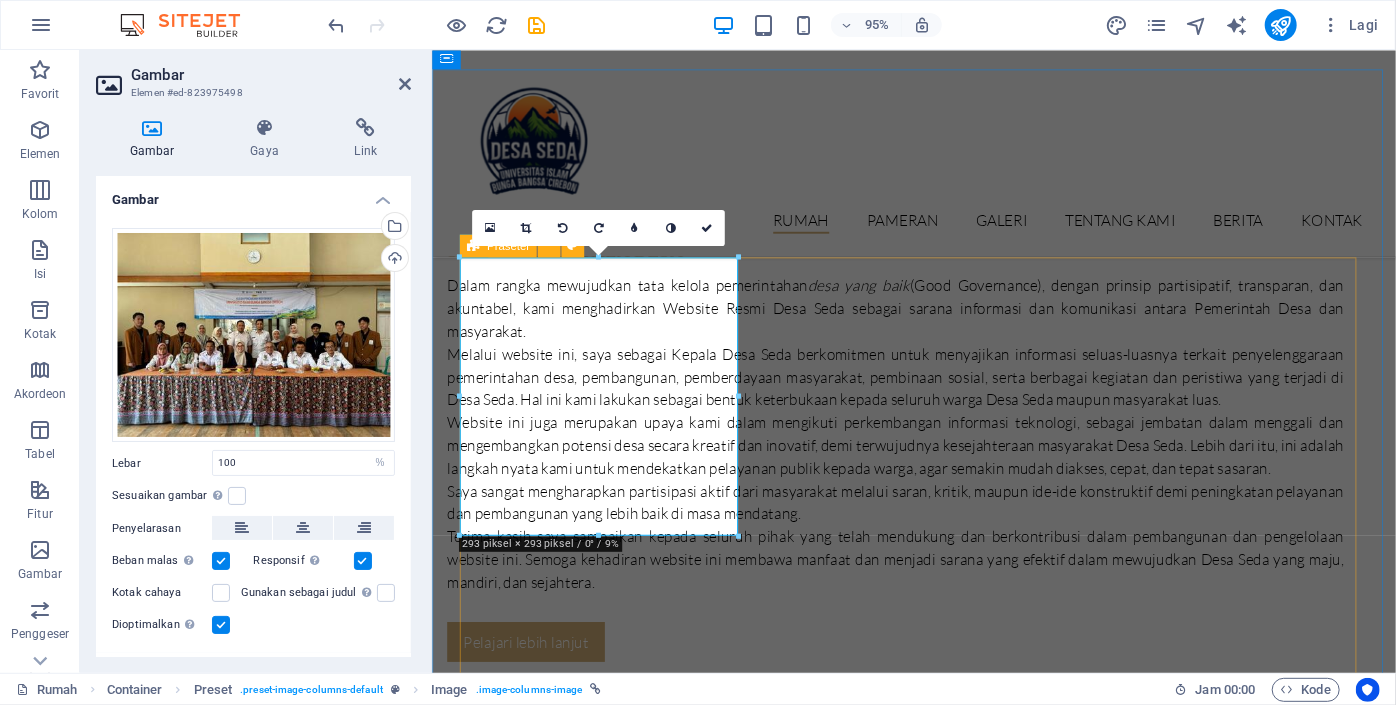 click on "Dinosaurus 16 September 2019 [NAME] 09 Nopember 2019 Pameran Mesir 20 Desember 2019 Legenda 22 Januari 2020 Perawakan epik 08 Februari 2020 Monumen 14 April 2020" at bounding box center [939, 5016] 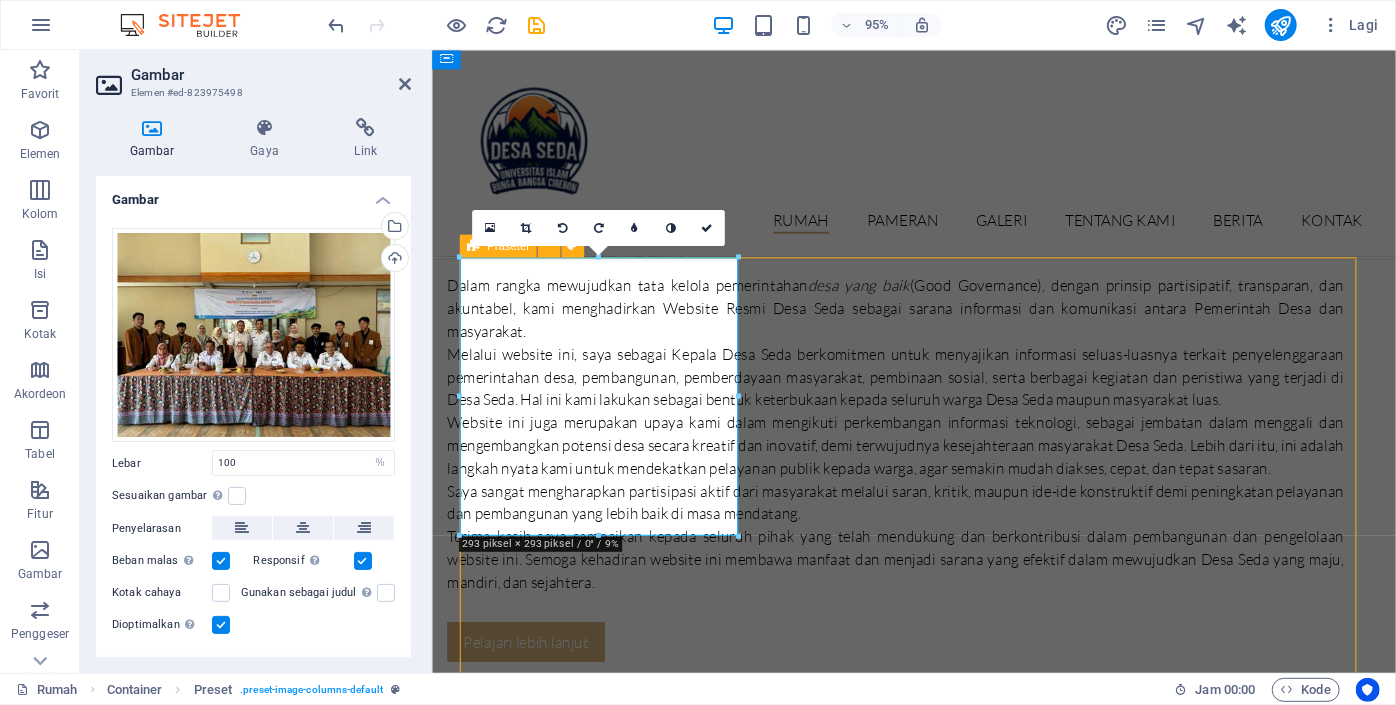 click on "Dinosaurus 16 September 2019 [NAME] 09 Nopember 2019 Pameran Mesir 20 Desember 2019 Legenda 22 Januari 2020 Perawakan epik 08 Februari 2020 Monumen 14 April 2020" at bounding box center [939, 5016] 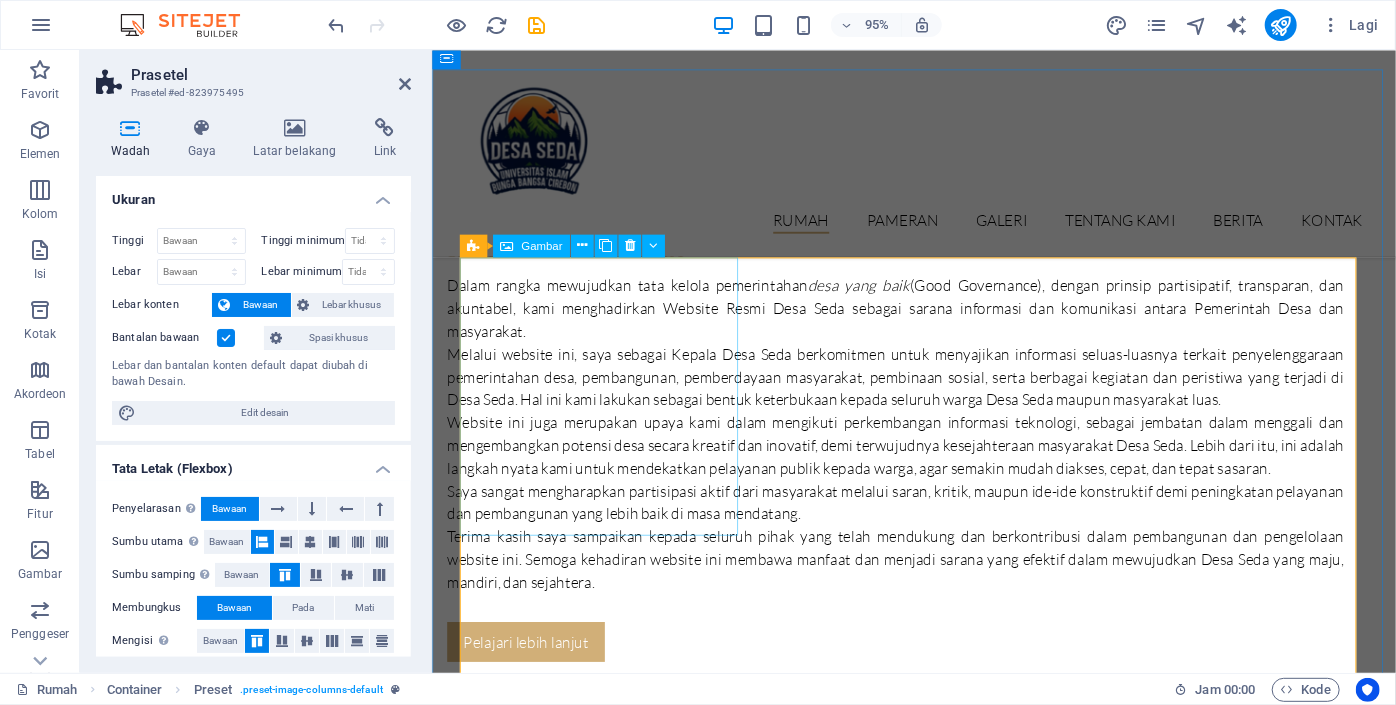click on "Dinosaurus 16 September 2019" at bounding box center (939, 2616) 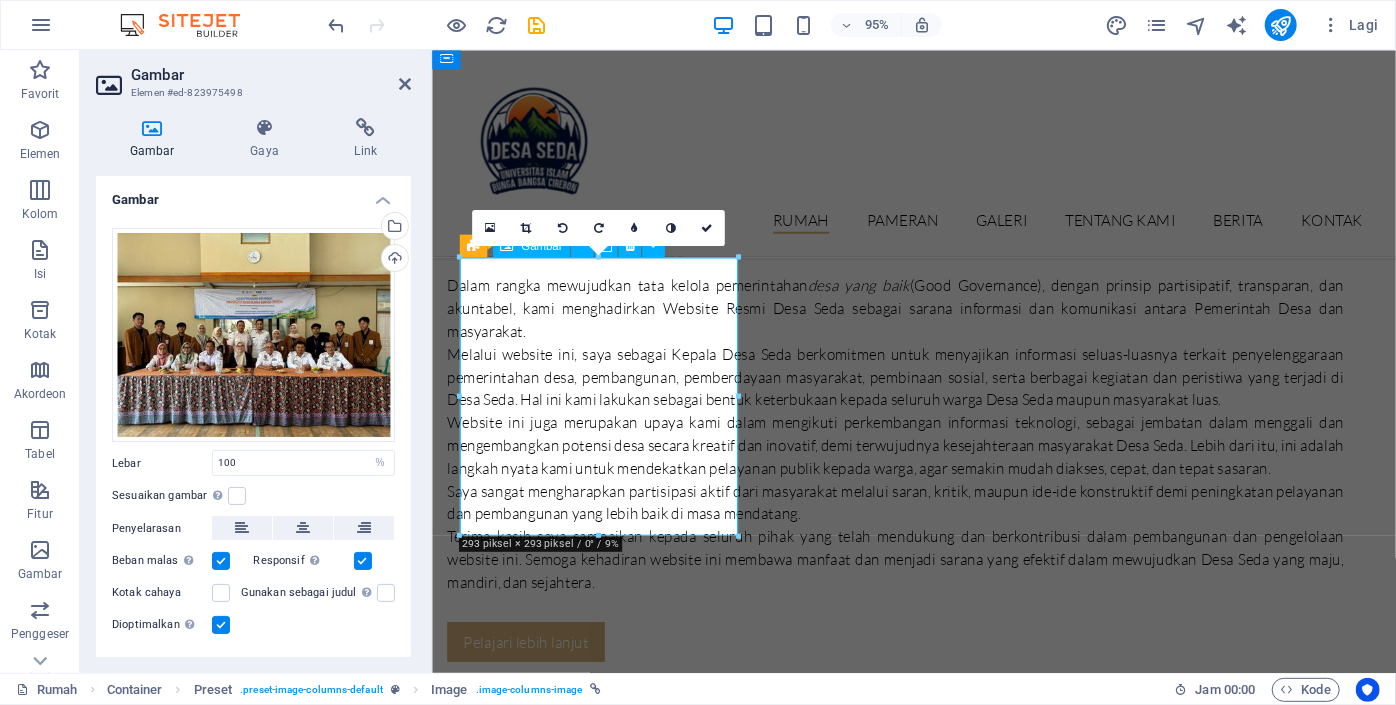click on "Dinosaurus 16 September 2019" at bounding box center [939, 2616] 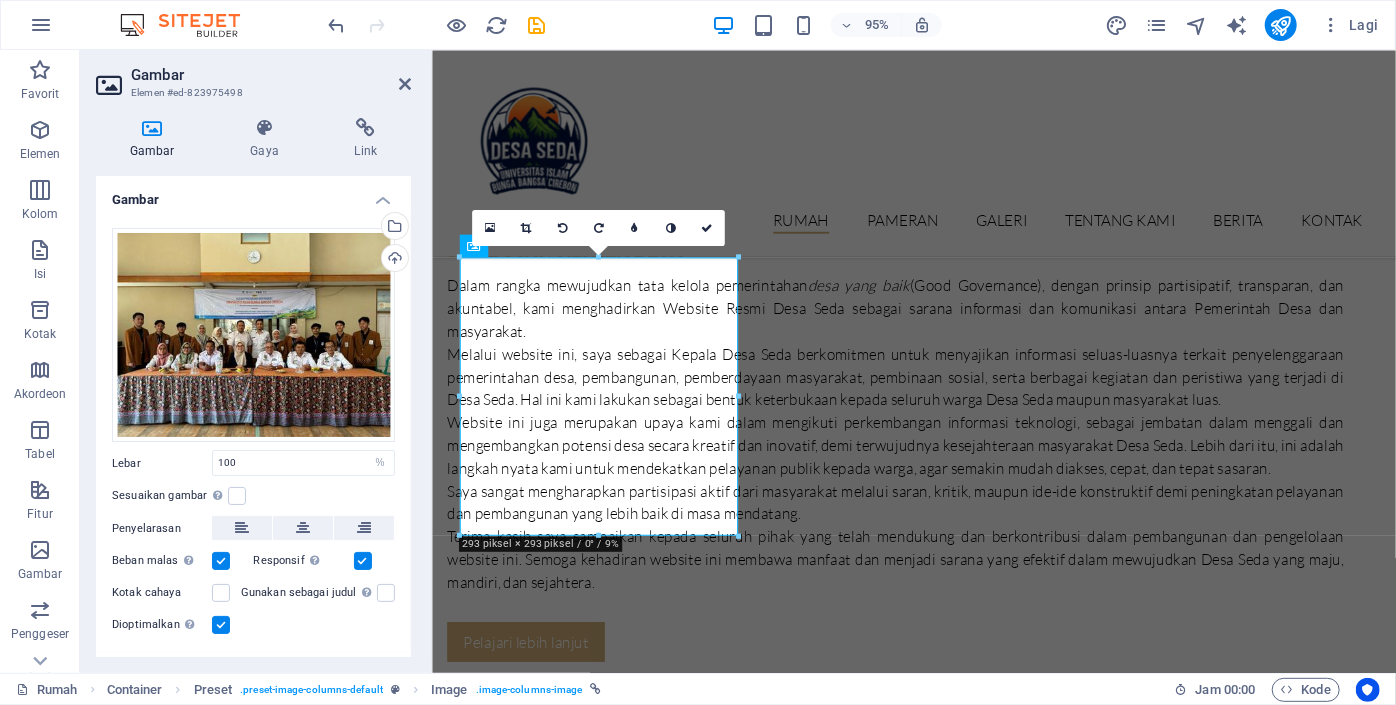 scroll, scrollTop: 40, scrollLeft: 0, axis: vertical 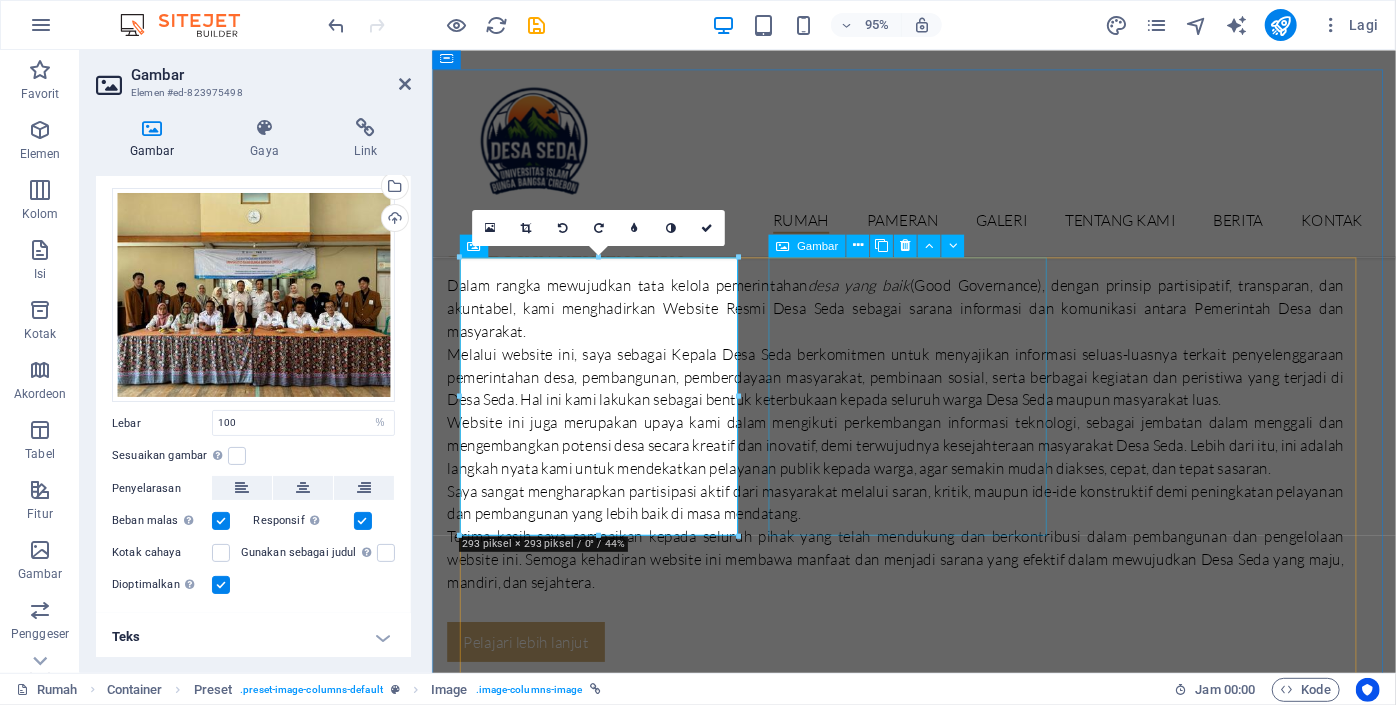 click on "[NAME] 09 Nopember 2019" at bounding box center [939, 3576] 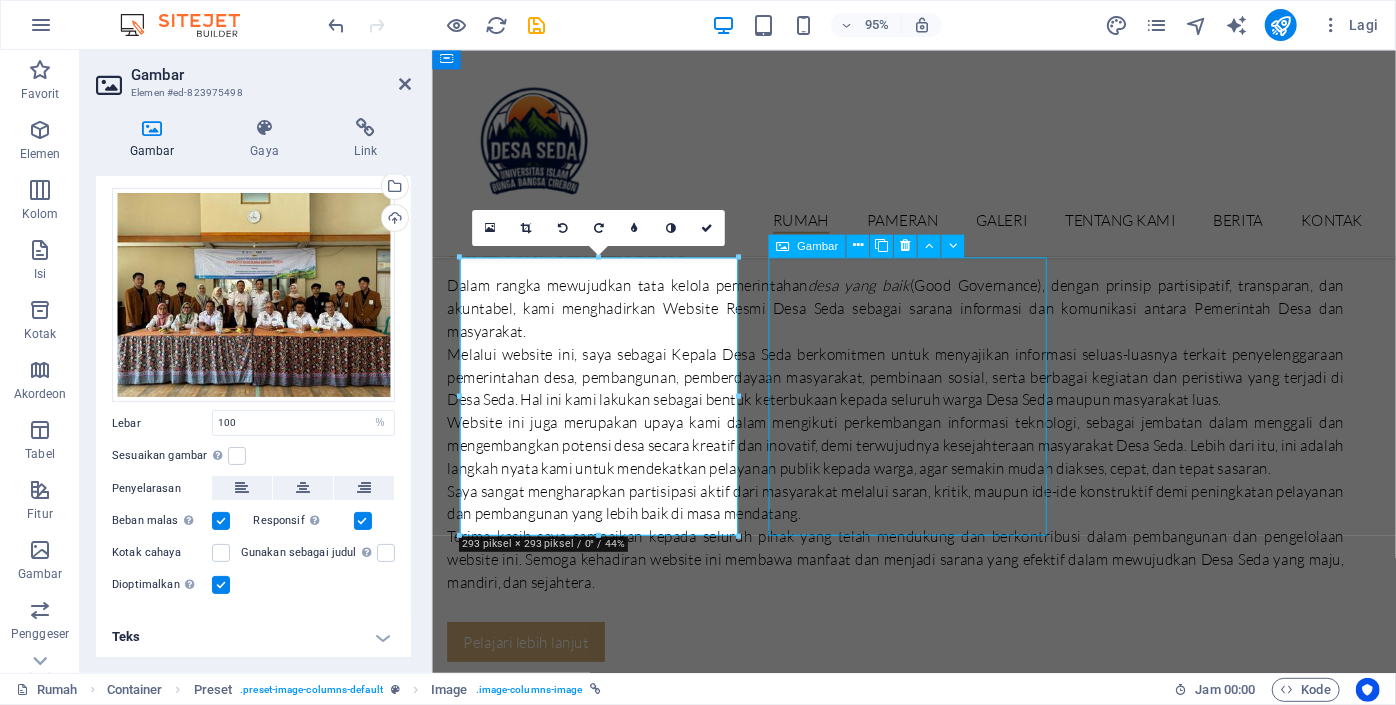 click on "[NAME] 09 Nopember 2019" at bounding box center [939, 3576] 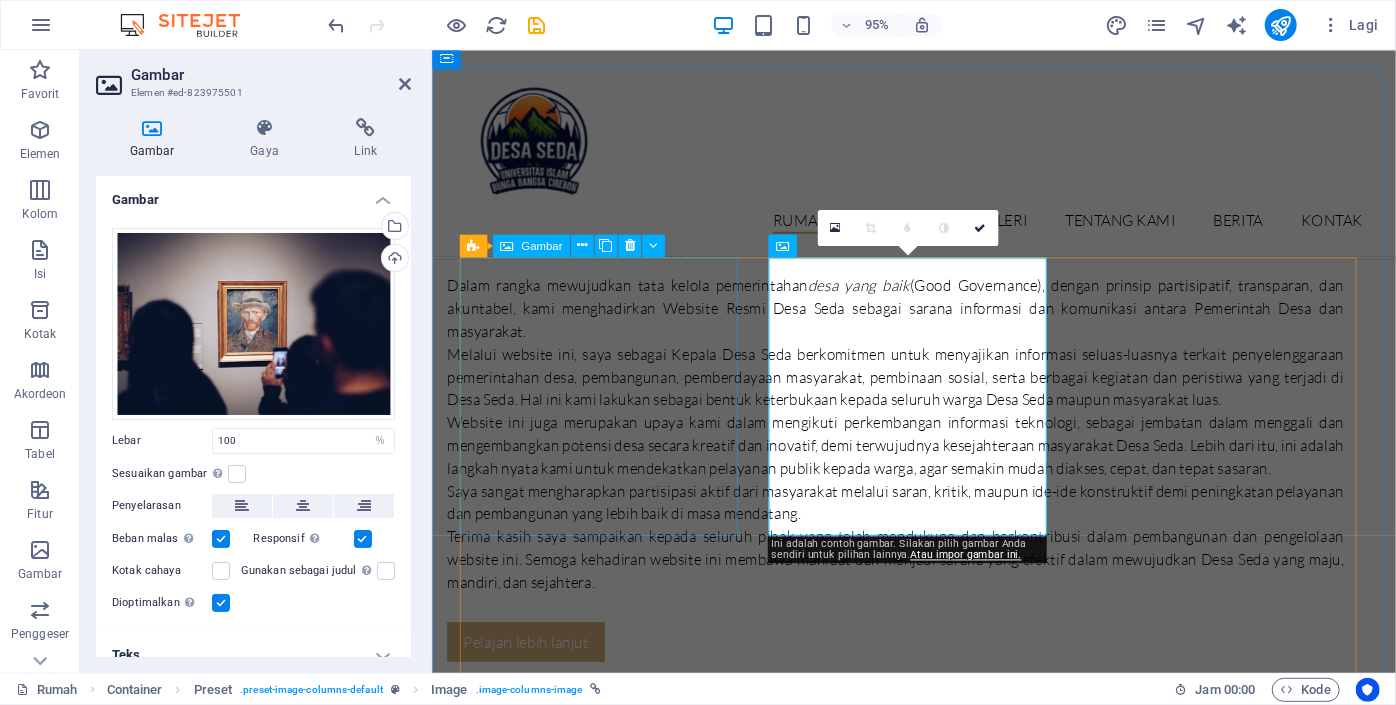 click on "Dinosaurus 16 September 2019" at bounding box center [939, 2616] 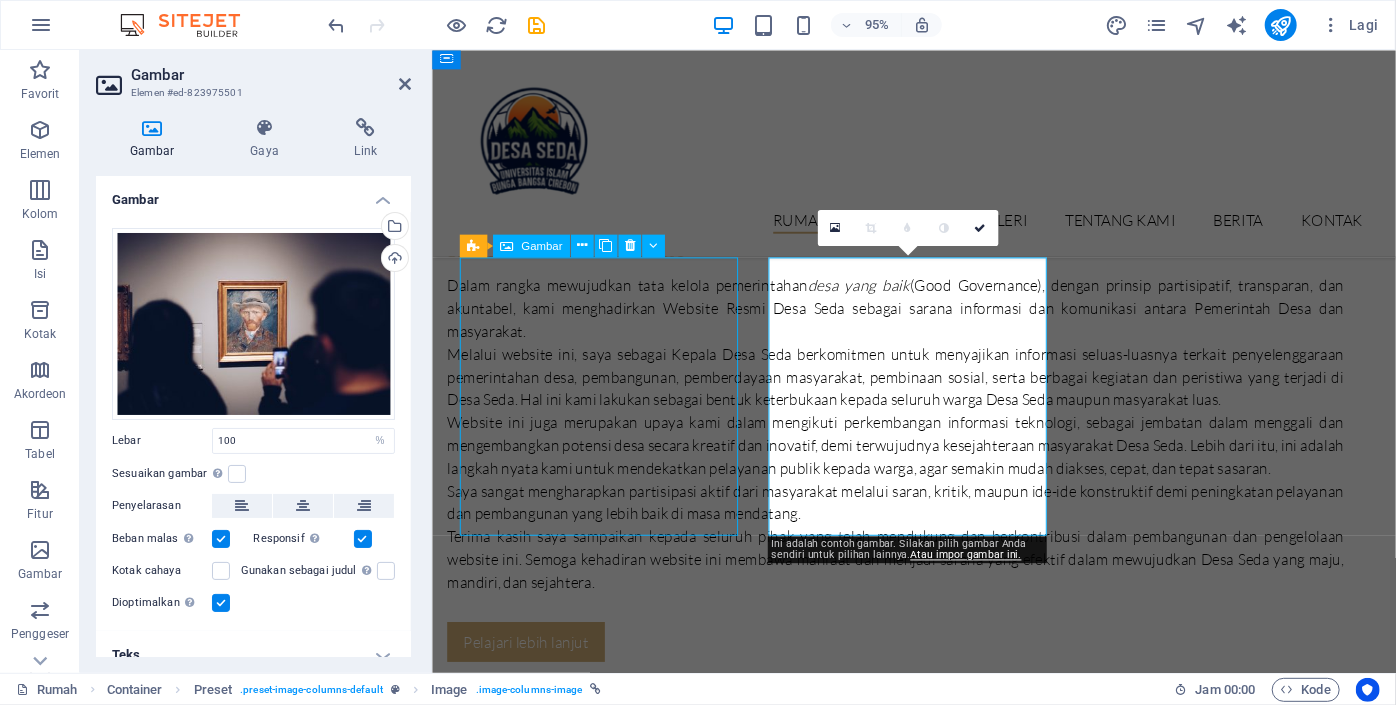 click on "Dinosaurus 16 September 2019" at bounding box center (939, 2616) 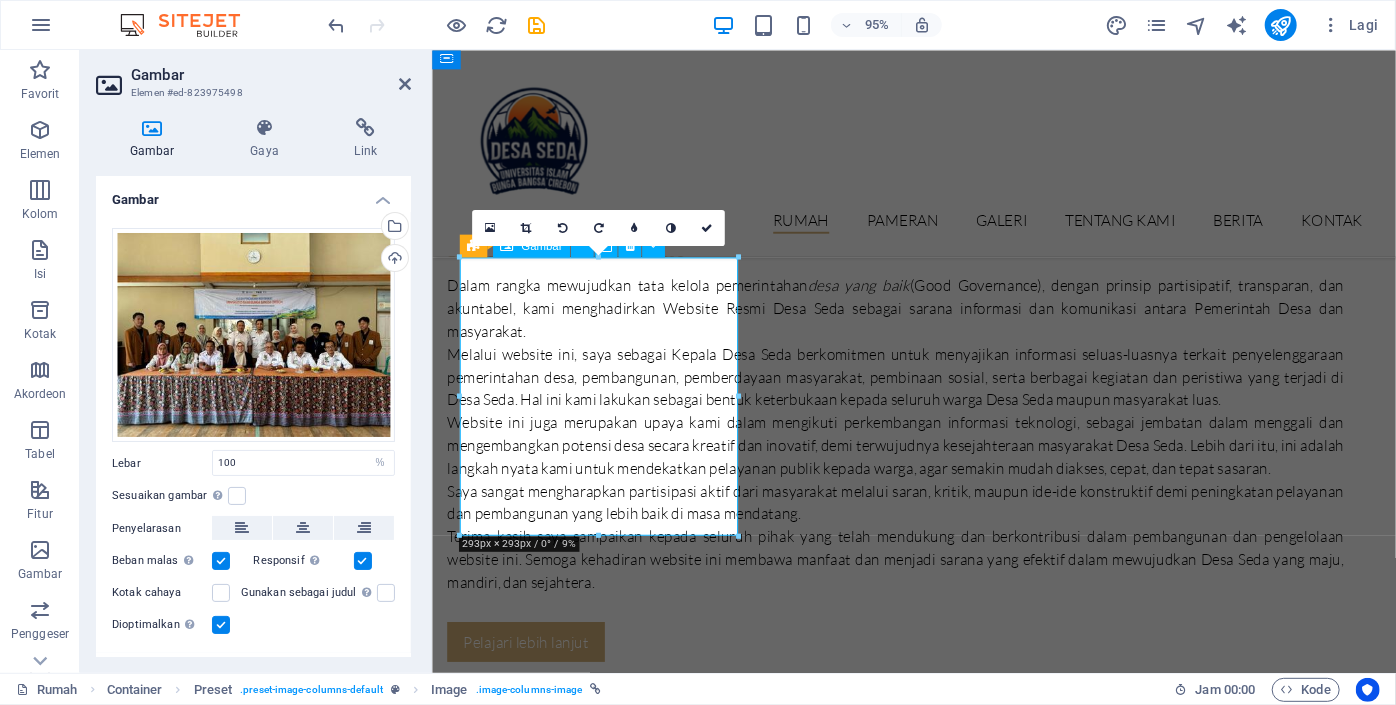 click on "Dinosaurus 16 September 2019" at bounding box center [939, 2616] 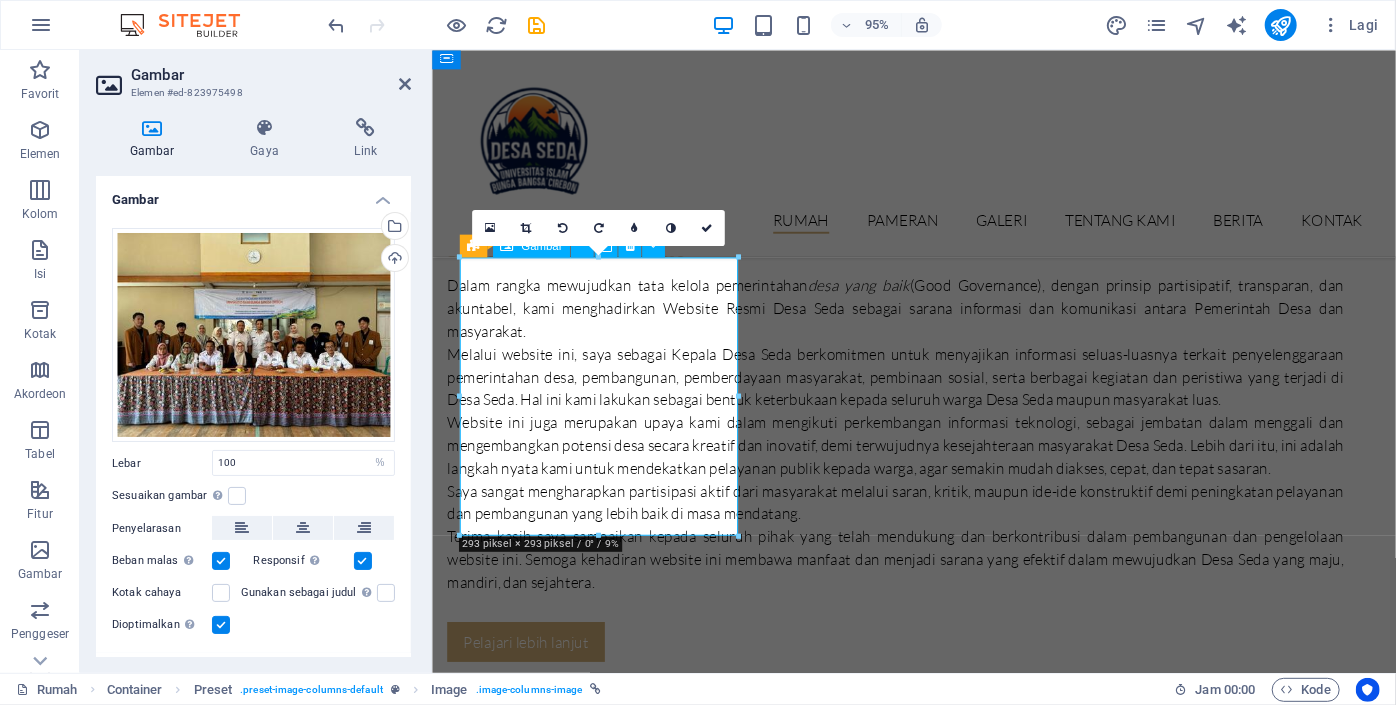 click on "Dinosaurus 16 September 2019" at bounding box center [939, 2616] 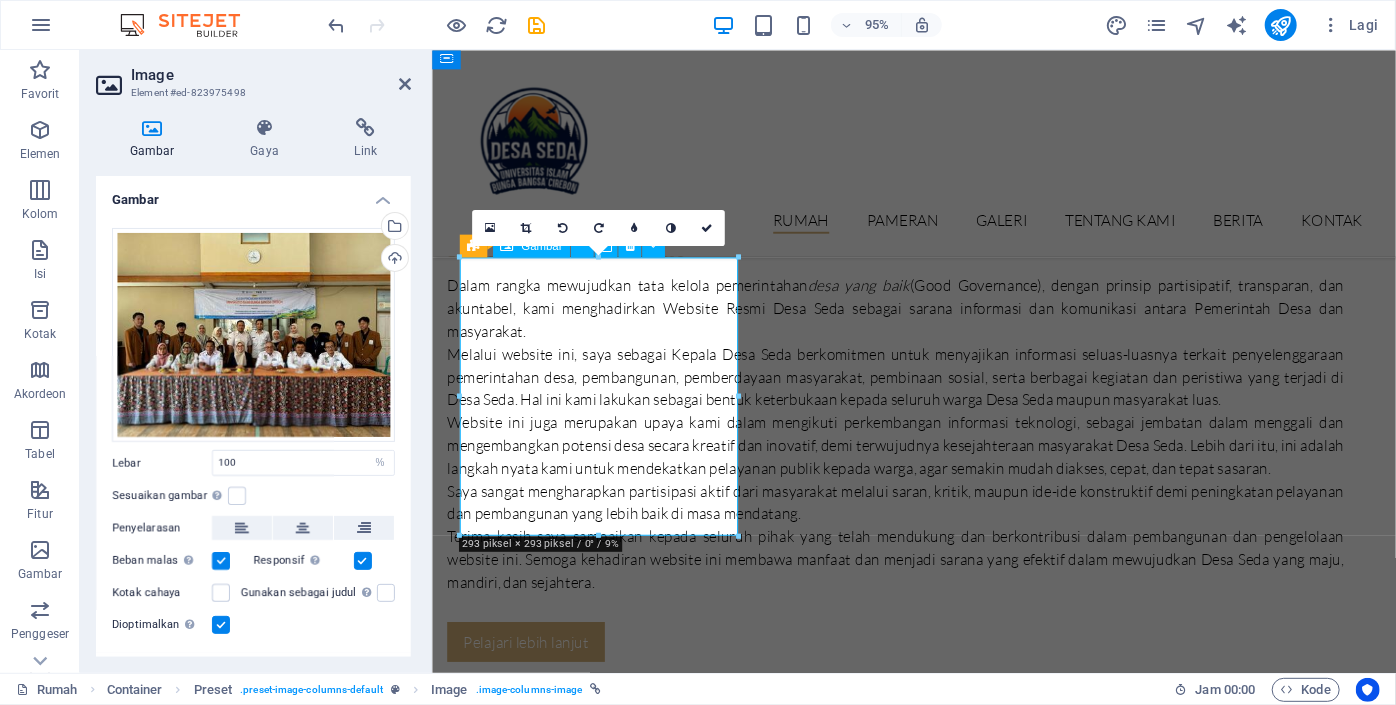 click on "Dinosaurus 16 September 2019" at bounding box center [939, 2616] 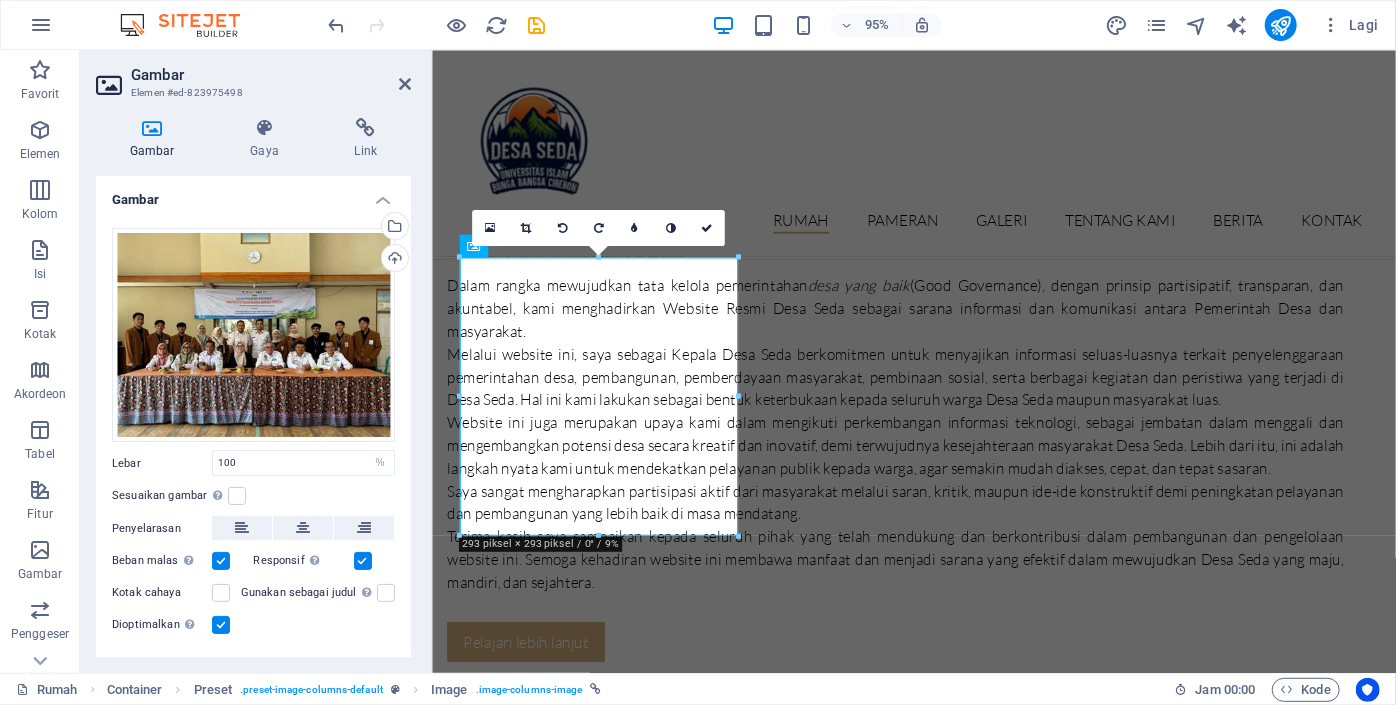 scroll, scrollTop: 40, scrollLeft: 0, axis: vertical 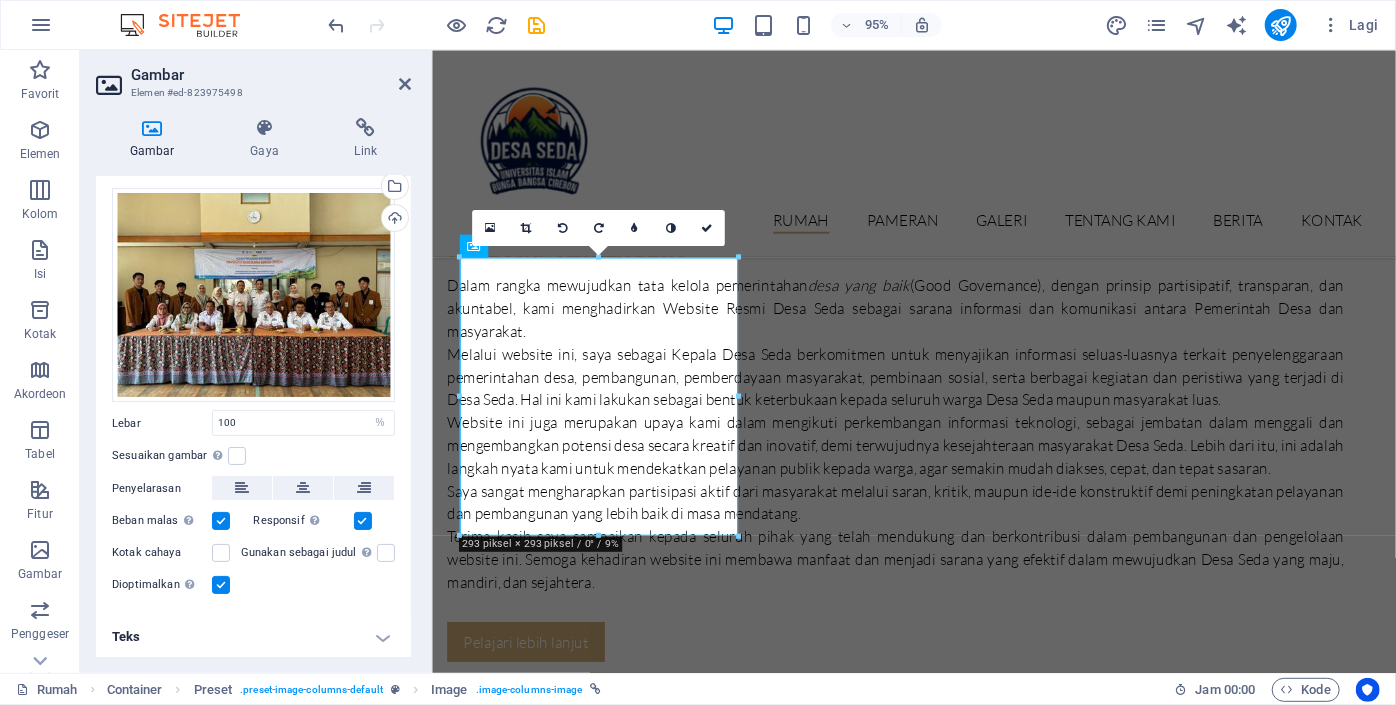 click on "Teks" at bounding box center (253, 637) 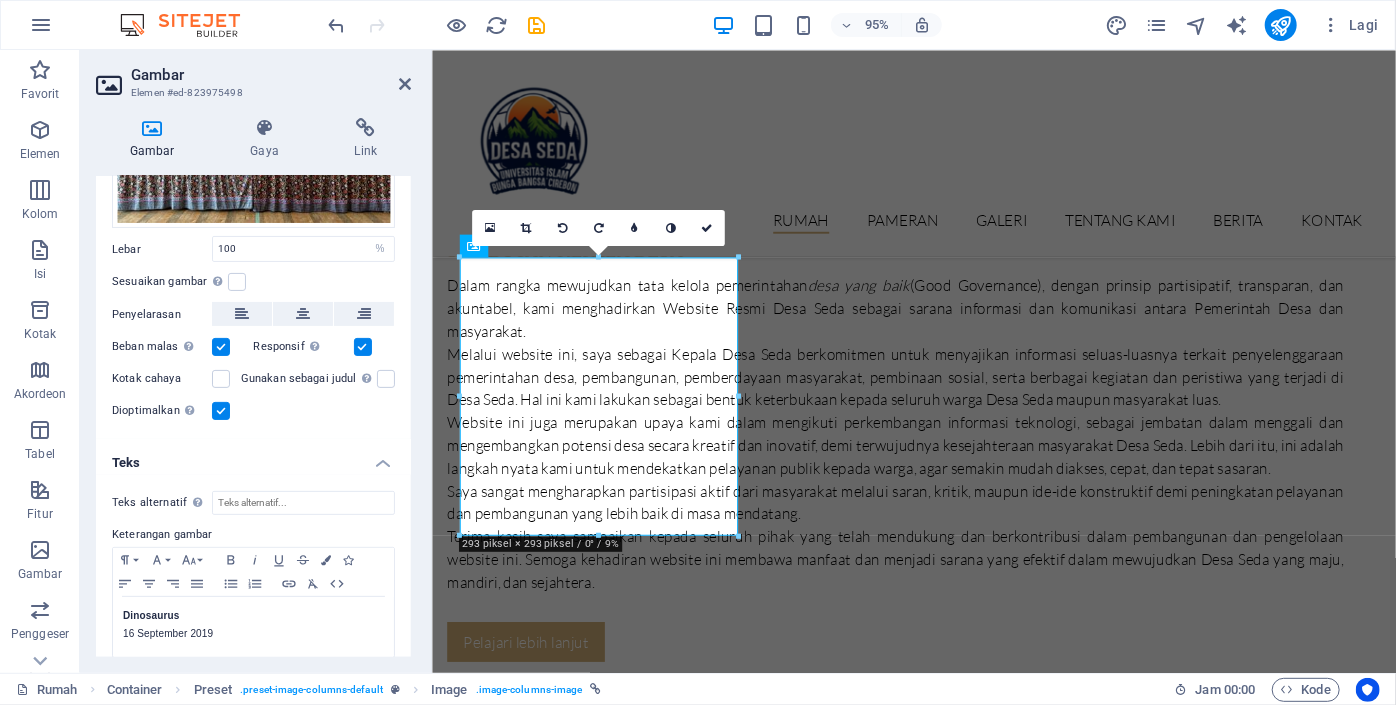 scroll, scrollTop: 227, scrollLeft: 0, axis: vertical 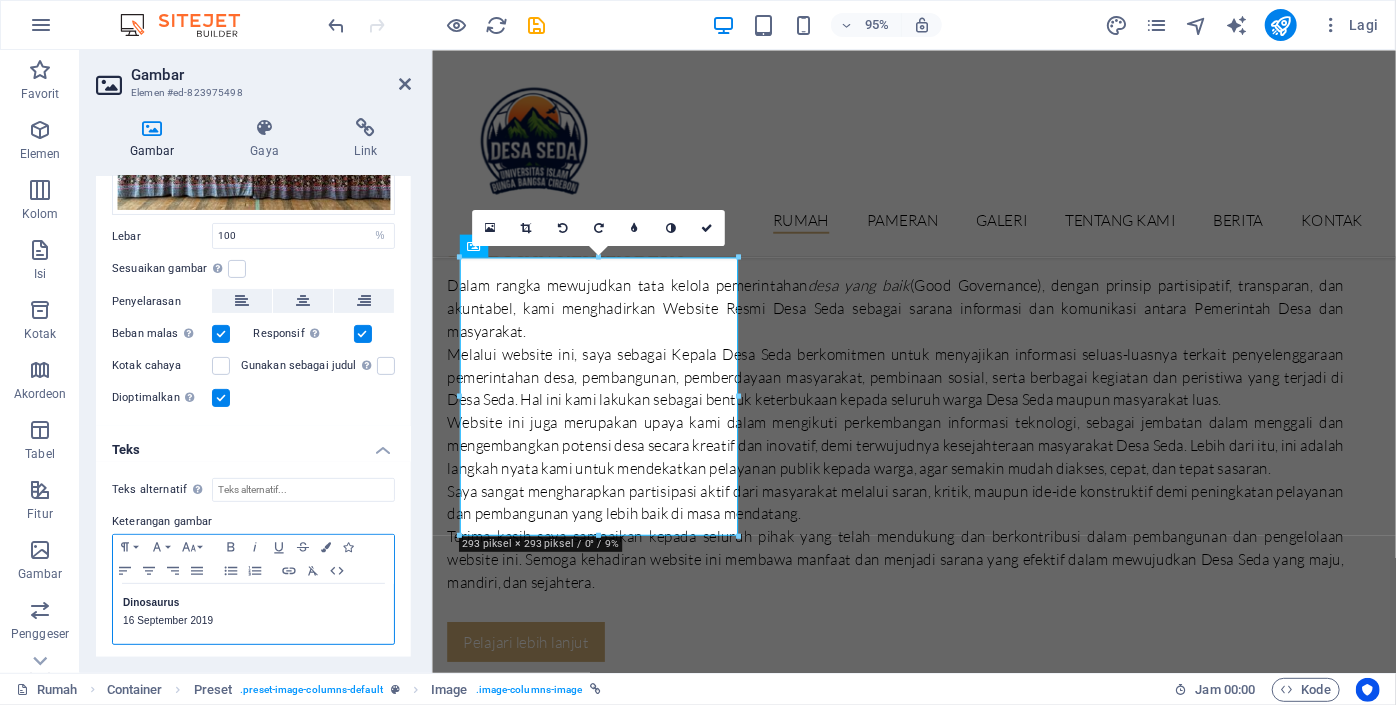 click on "Dinosaurus" at bounding box center (151, 602) 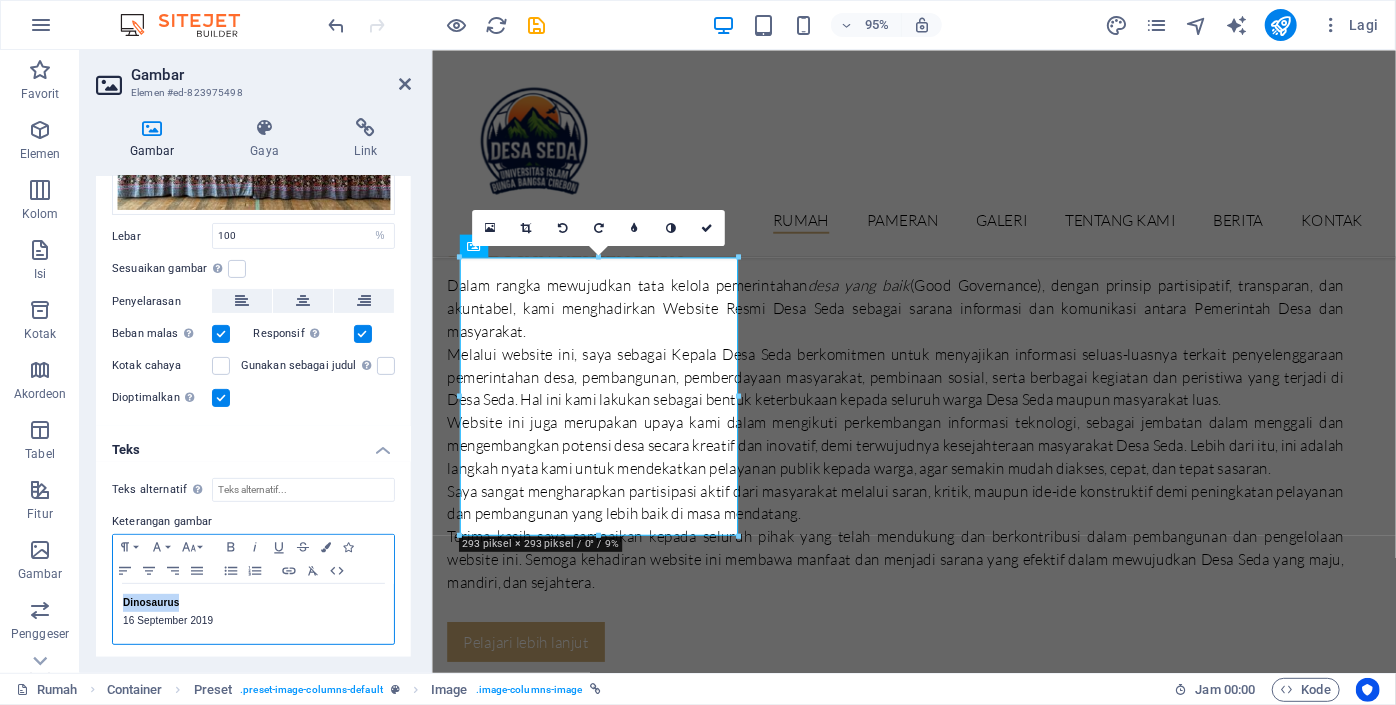 click on "Dinosaurus" at bounding box center [151, 602] 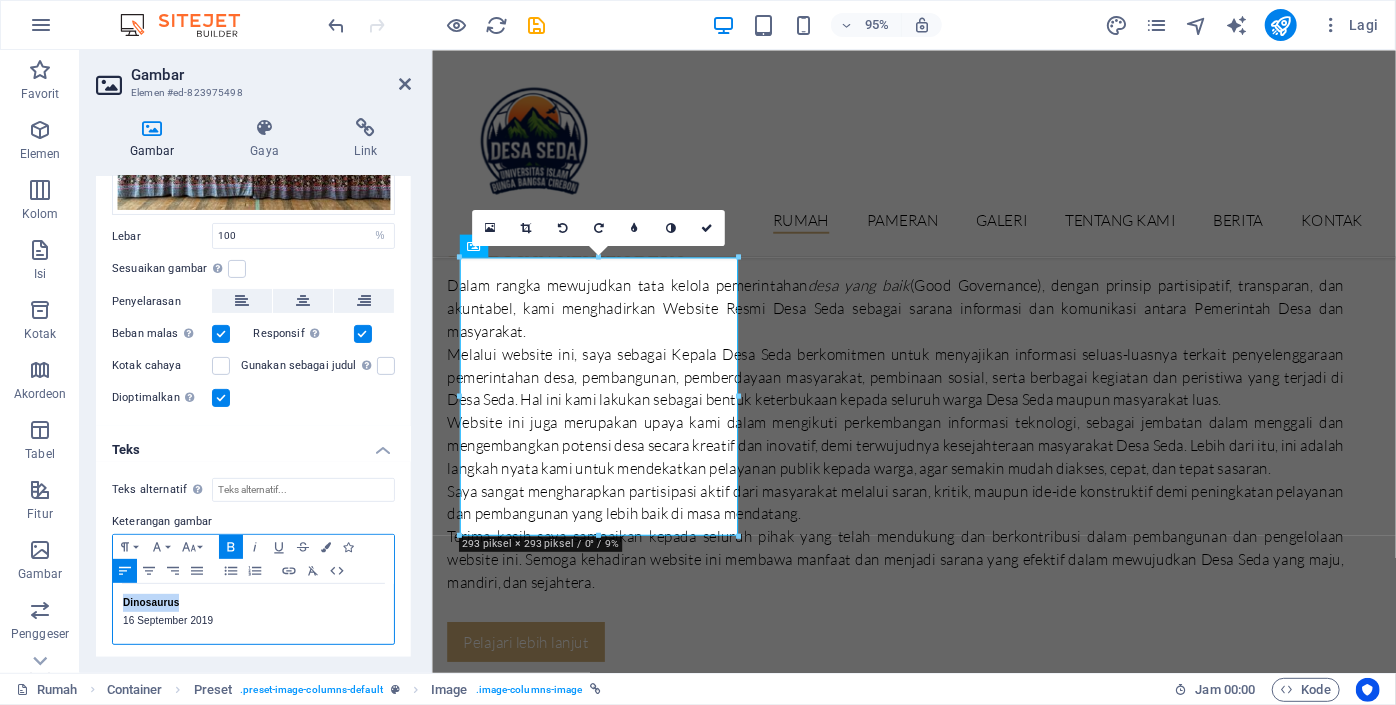 type 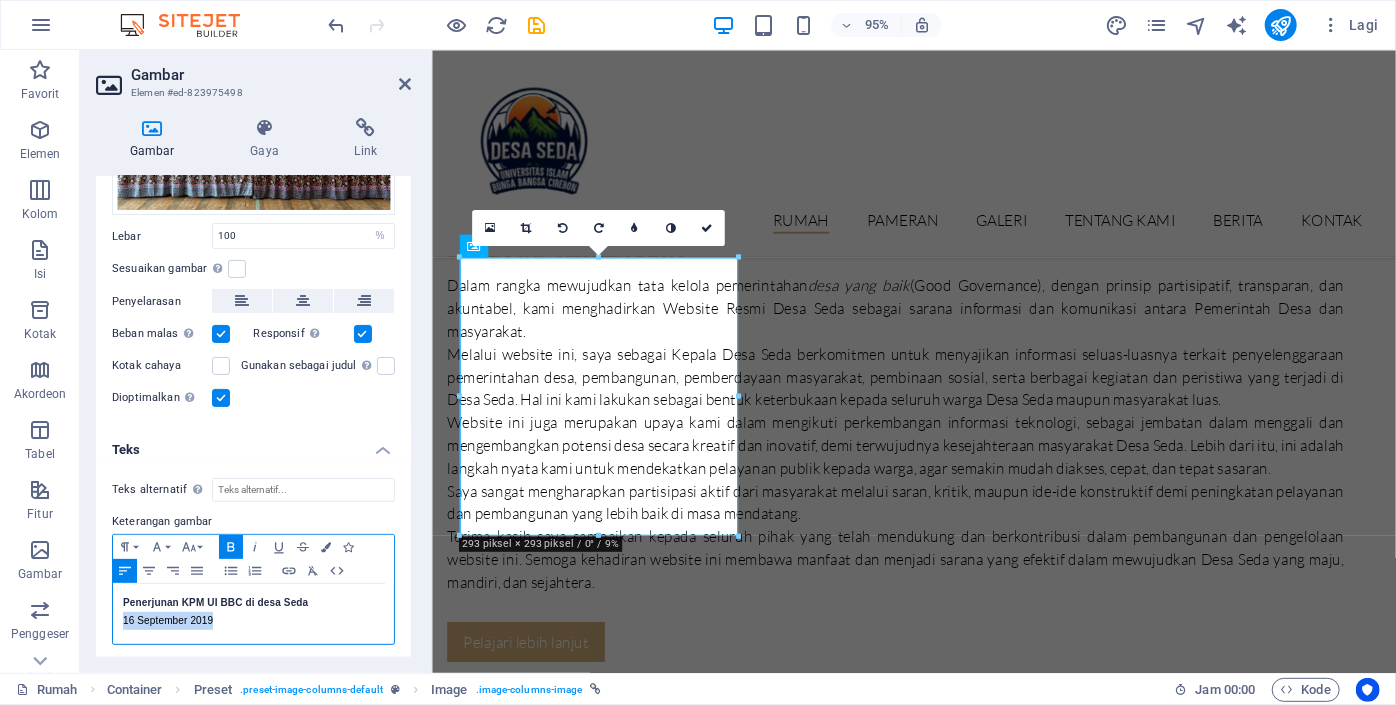 drag, startPoint x: 217, startPoint y: 623, endPoint x: 124, endPoint y: 619, distance: 93.08598 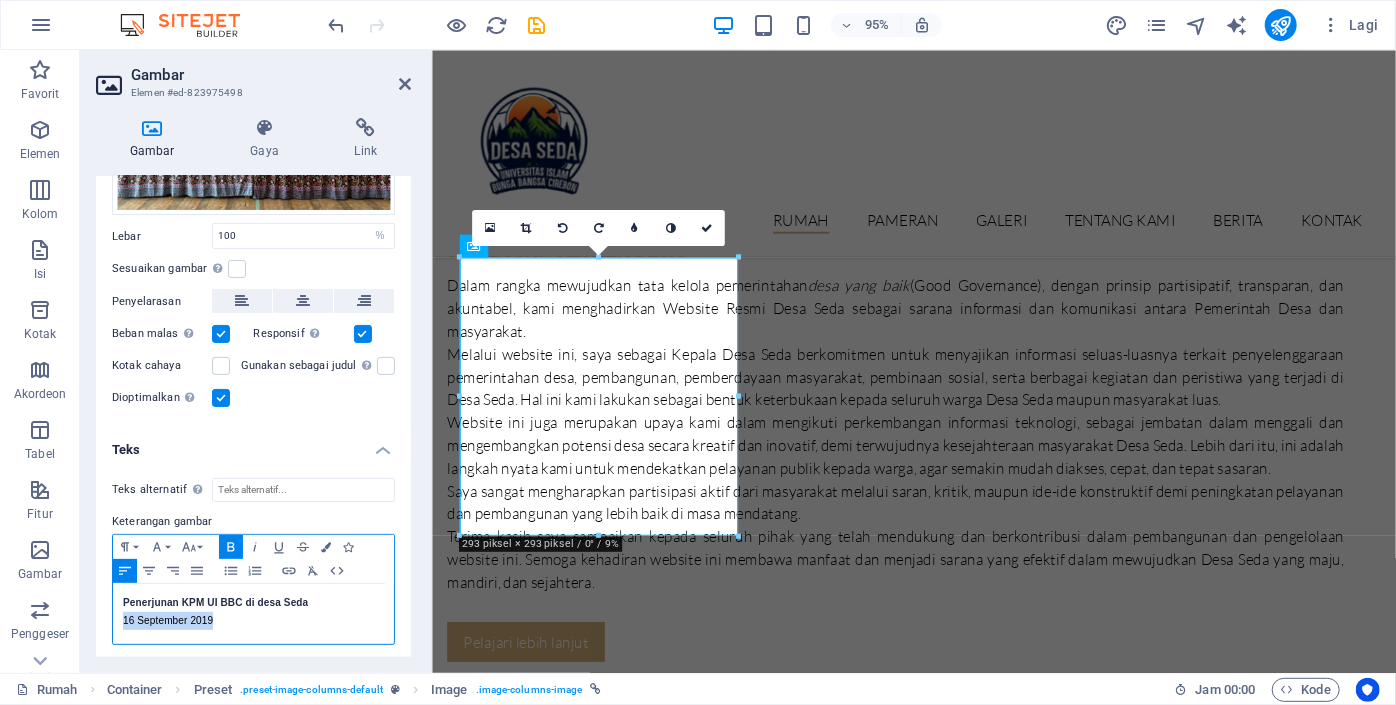 click on "16 September 2019" at bounding box center [253, 621] 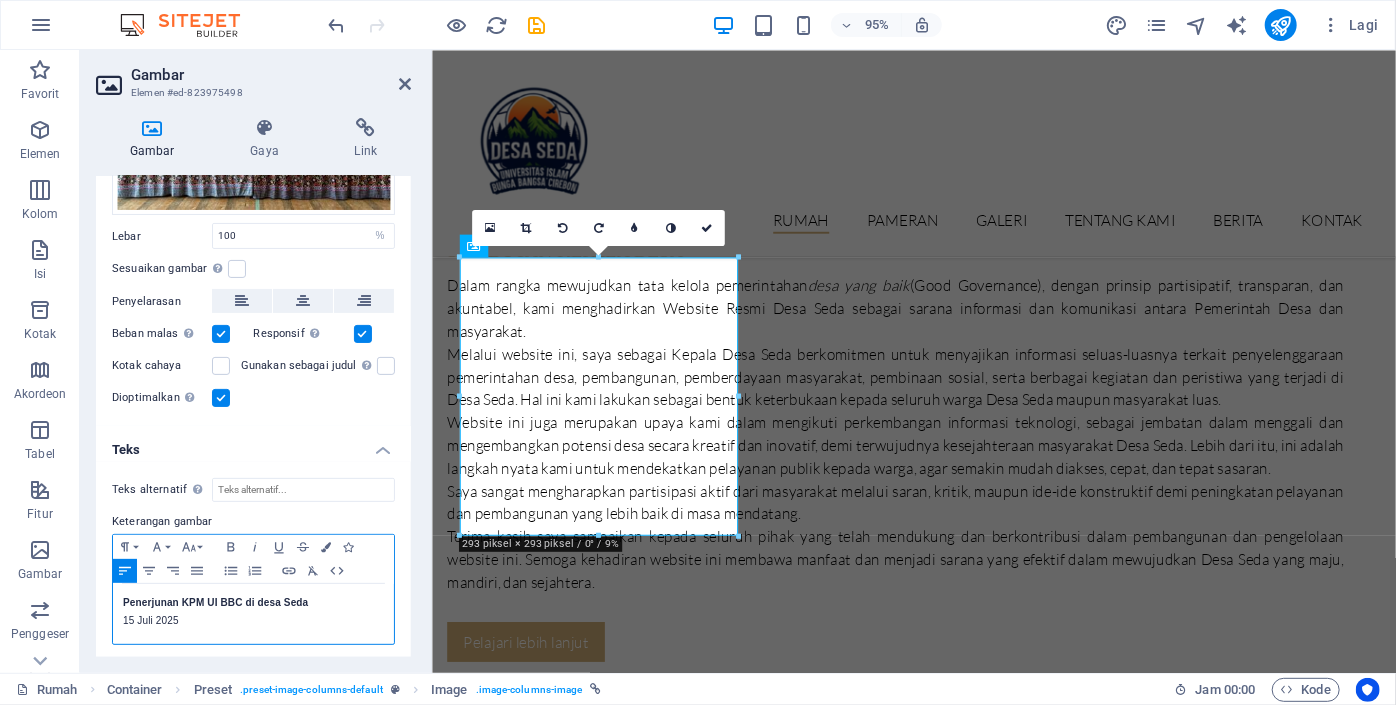click on "Penerjunan KPM UI BBC di desa Seda" at bounding box center [215, 602] 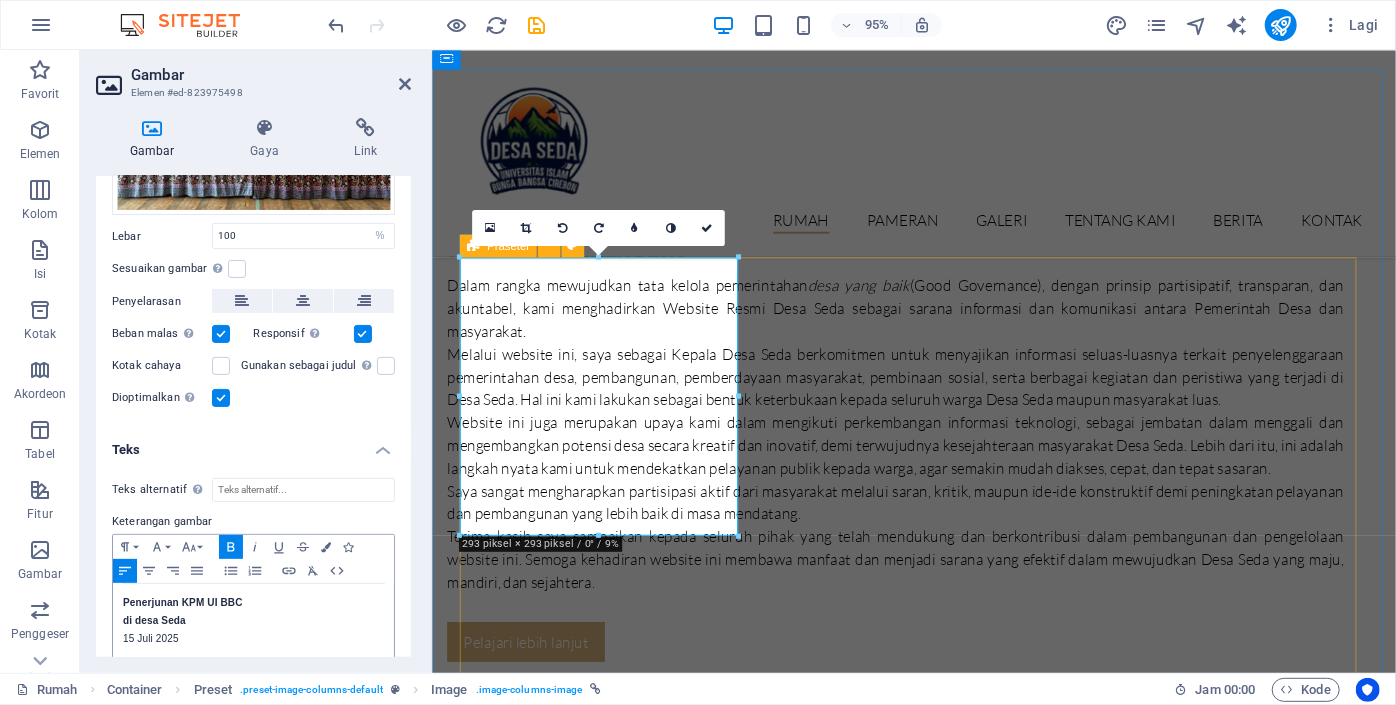 click on "Penerjunan KPM UI BBC di desa Seda 15 Juli 2025 [NAME] 09 Nopember 2019 Pameran Mesir 20 Desember 2019 Legenda 22 Januari 2020 Perawakan epik 08 Februari 2020 Monumen 14 April 2020" at bounding box center (939, 5016) 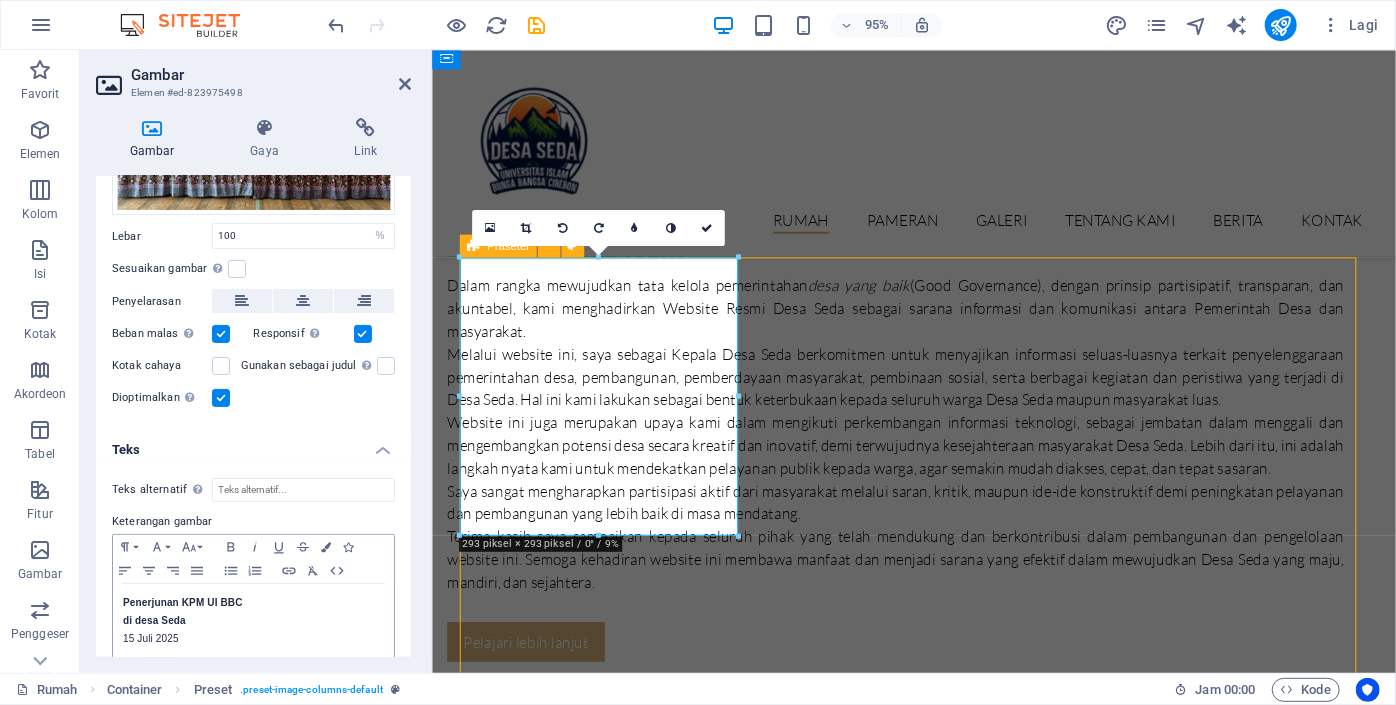 click on "Penerjunan KPM UI BBC di desa Seda 15 Juli 2025 [NAME] 09 Nopember 2019 Pameran Mesir 20 Desember 2019 Legenda 22 Januari 2020 Perawakan epik 08 Februari 2020 Monumen 14 April 2020" at bounding box center (939, 5016) 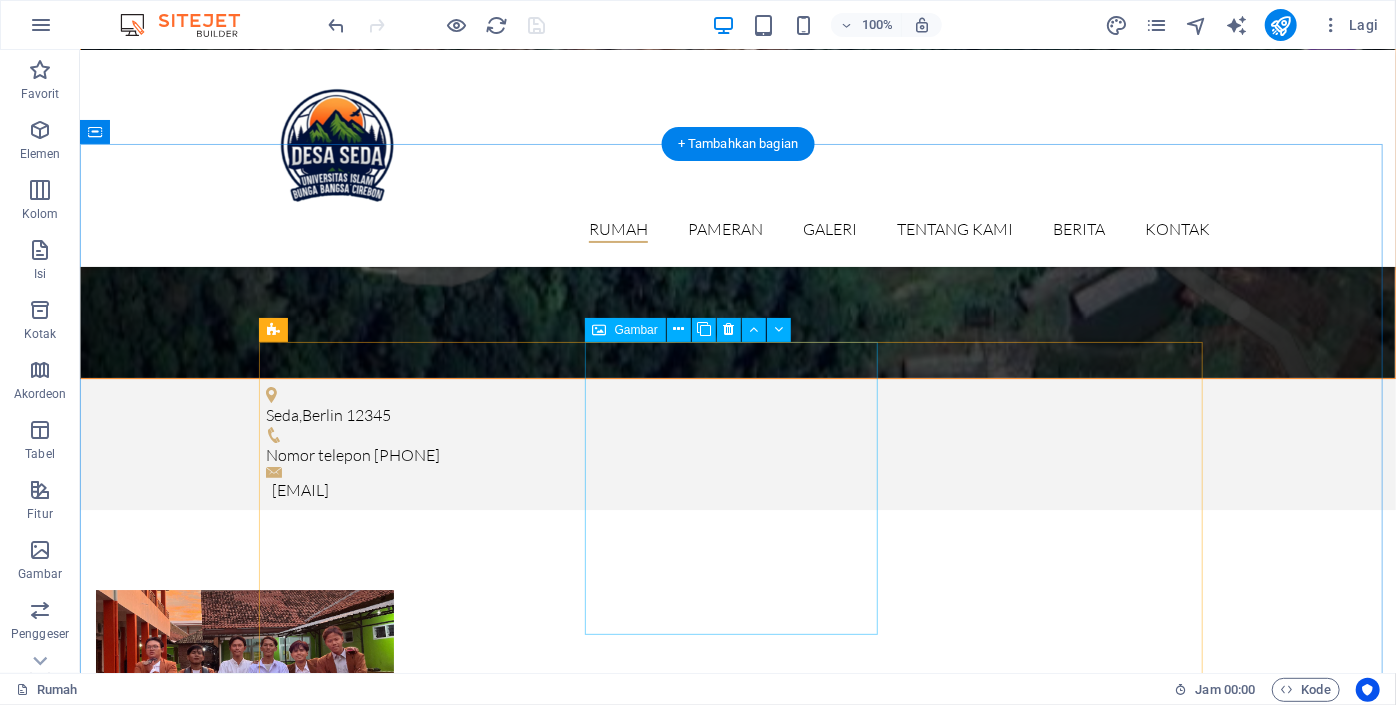 scroll, scrollTop: 3042, scrollLeft: 0, axis: vertical 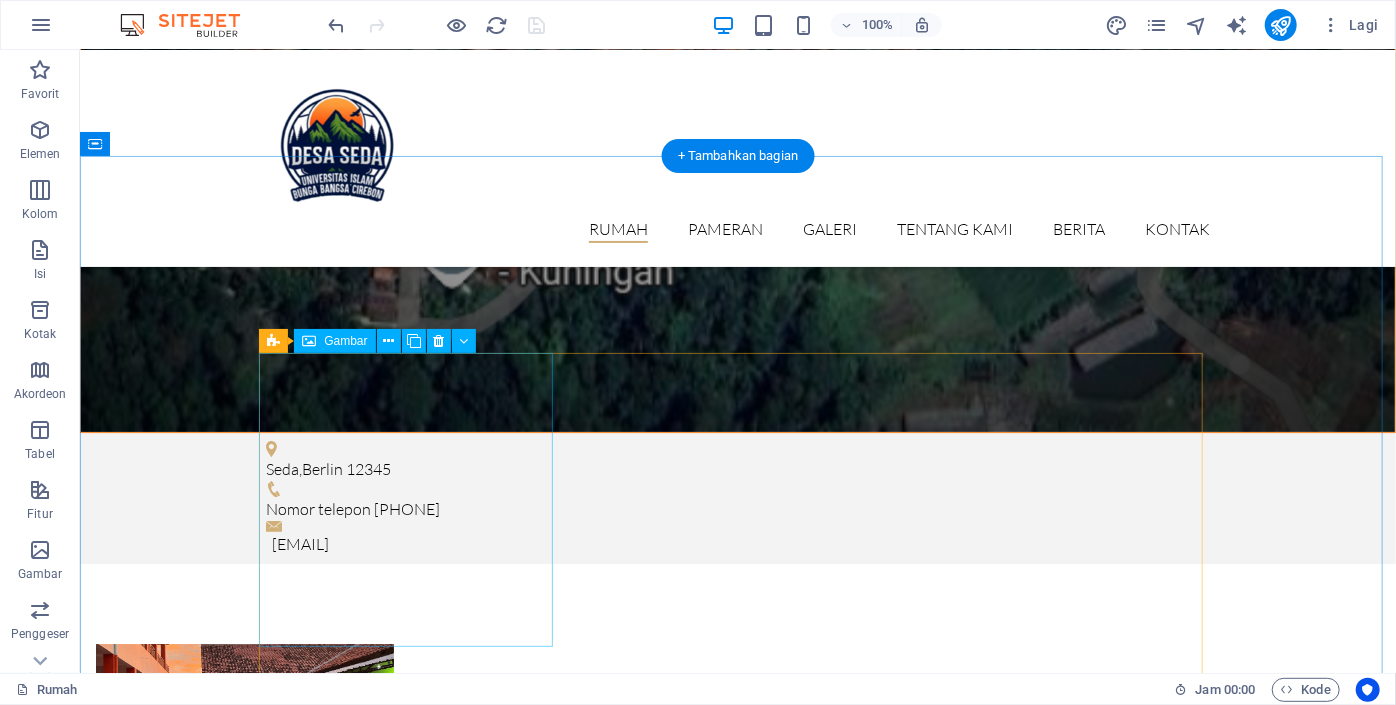 click on "Penerjunan KPM UI BBC di desa Seda 15 Juli 2025" at bounding box center (737, 3040) 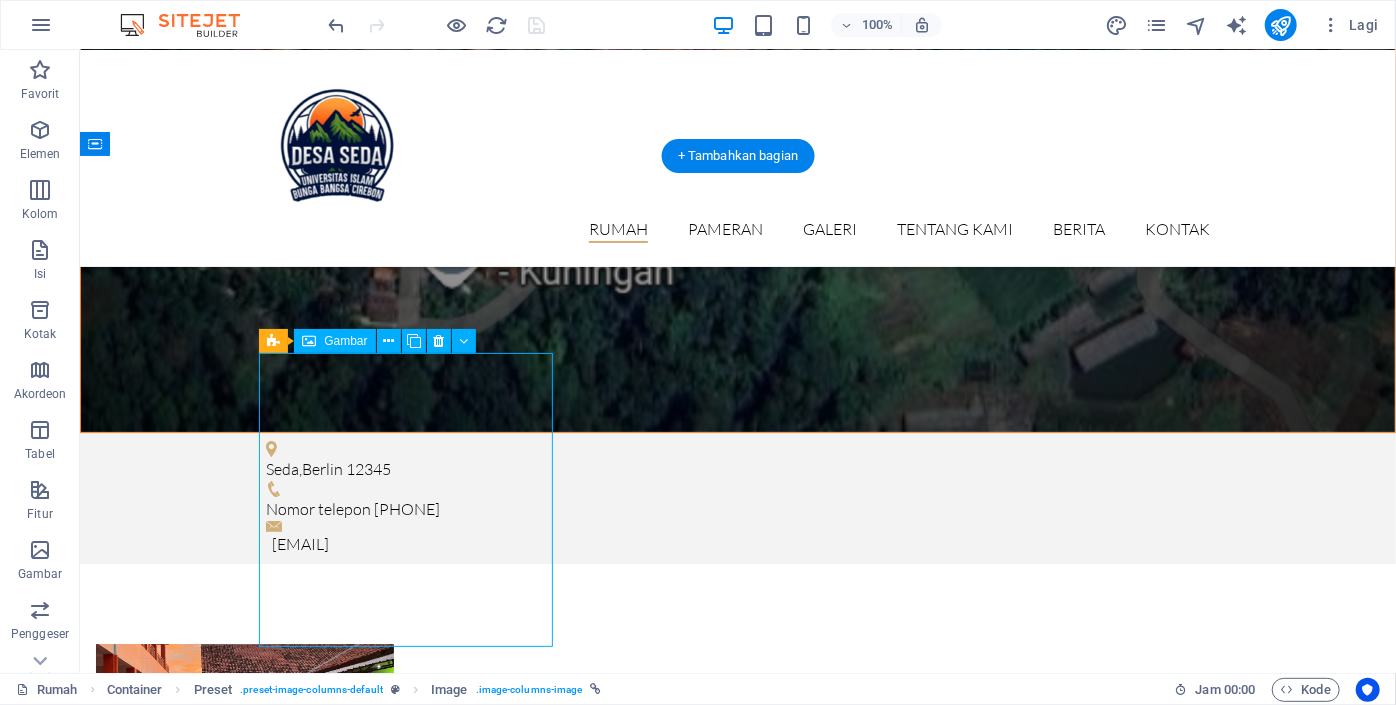 click on "Penerjunan KPM UI BBC di desa Seda 15 Juli 2025" at bounding box center (737, 3040) 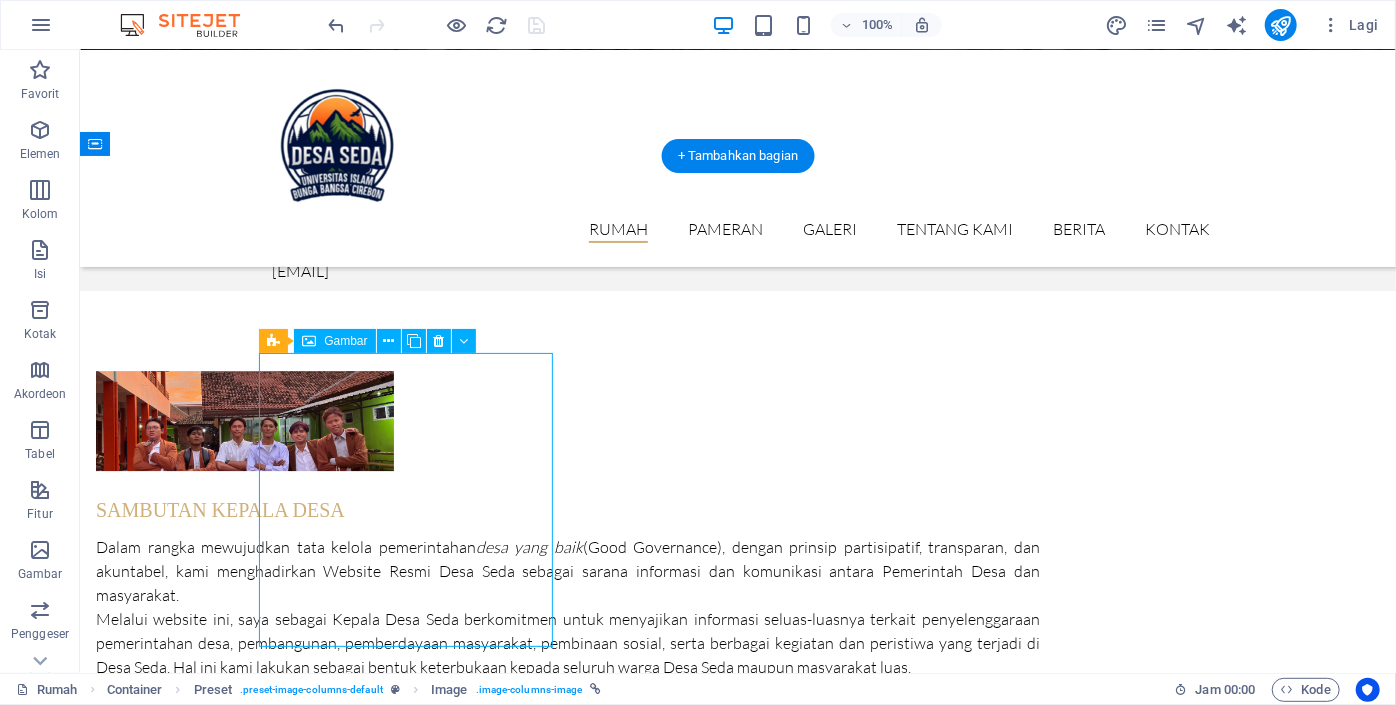 select on "%" 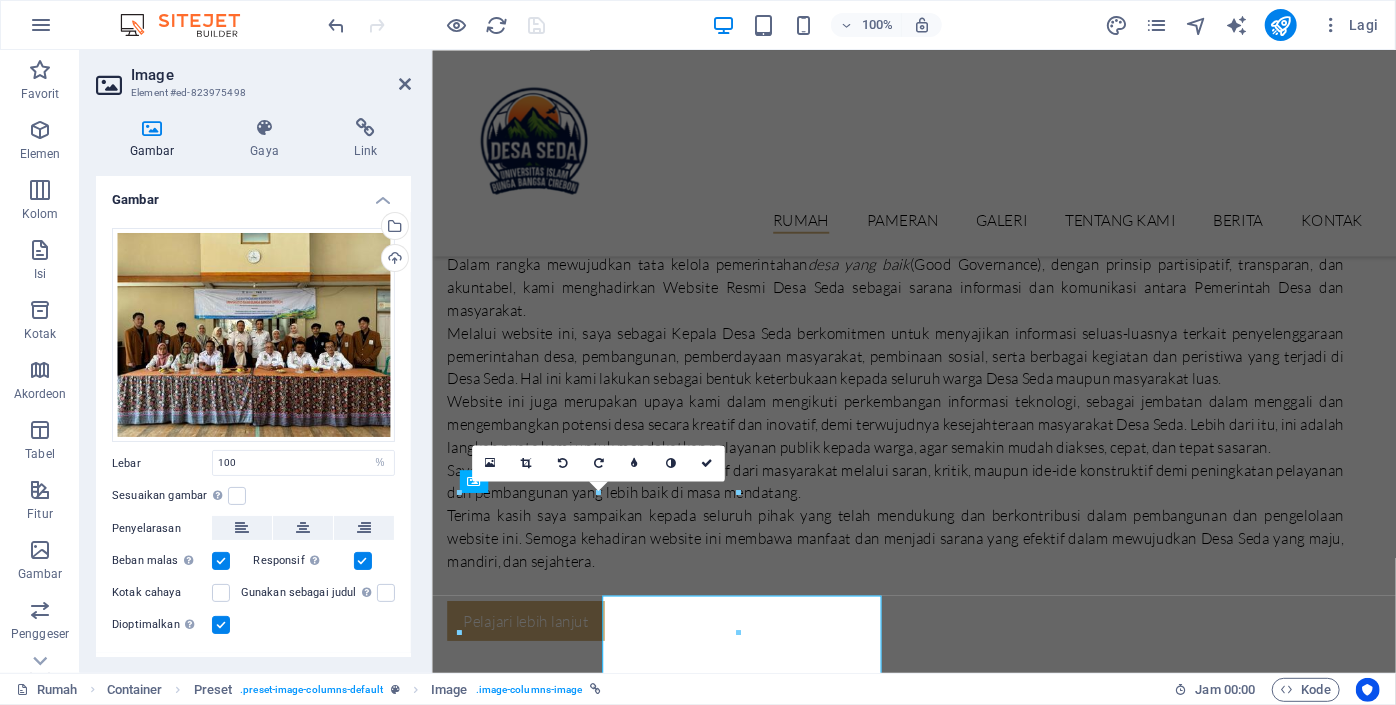 scroll, scrollTop: 2771, scrollLeft: 0, axis: vertical 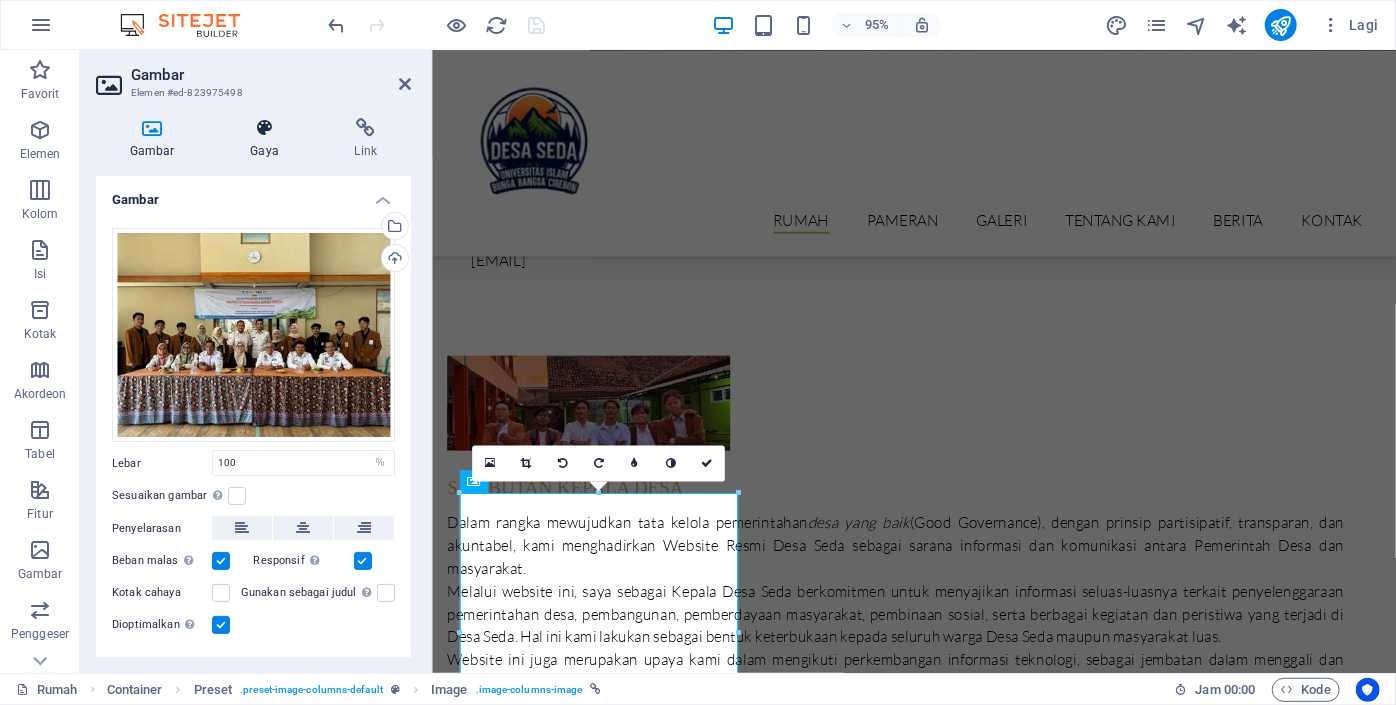 click at bounding box center [265, 128] 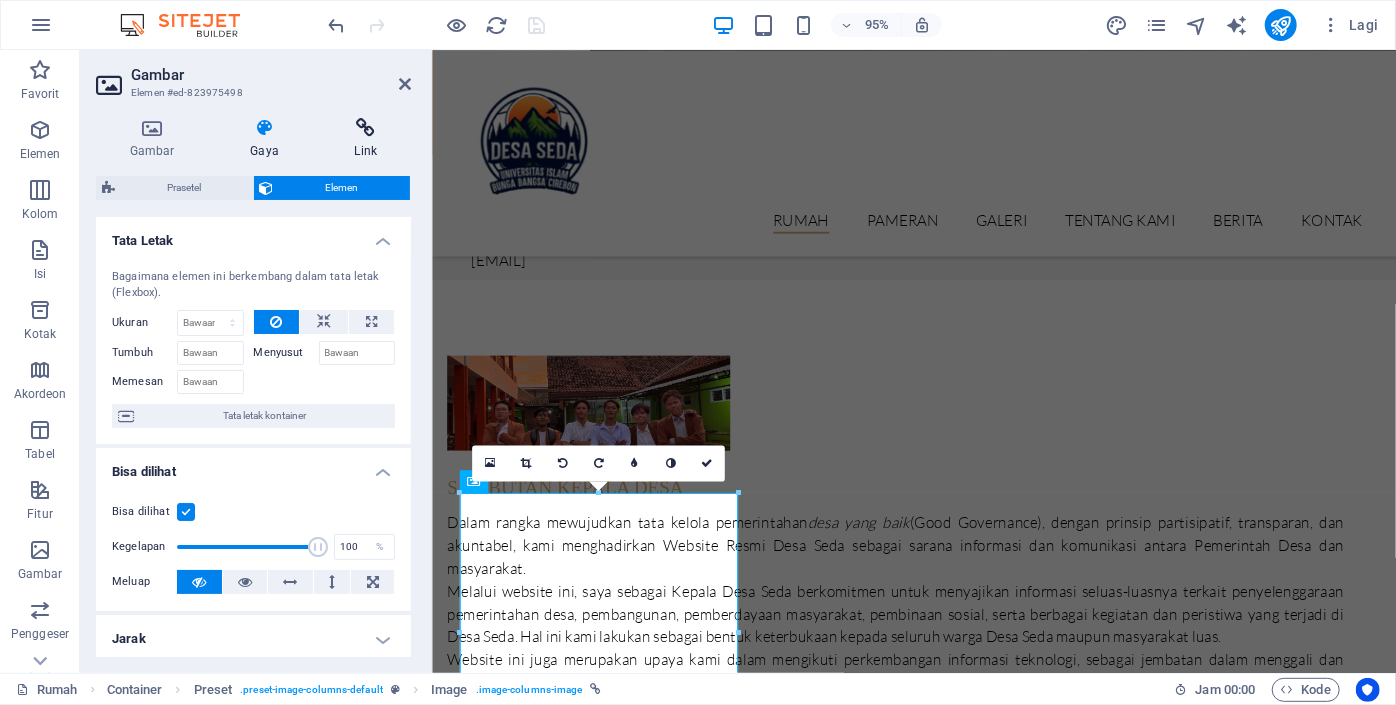 click on "Link" at bounding box center [366, 139] 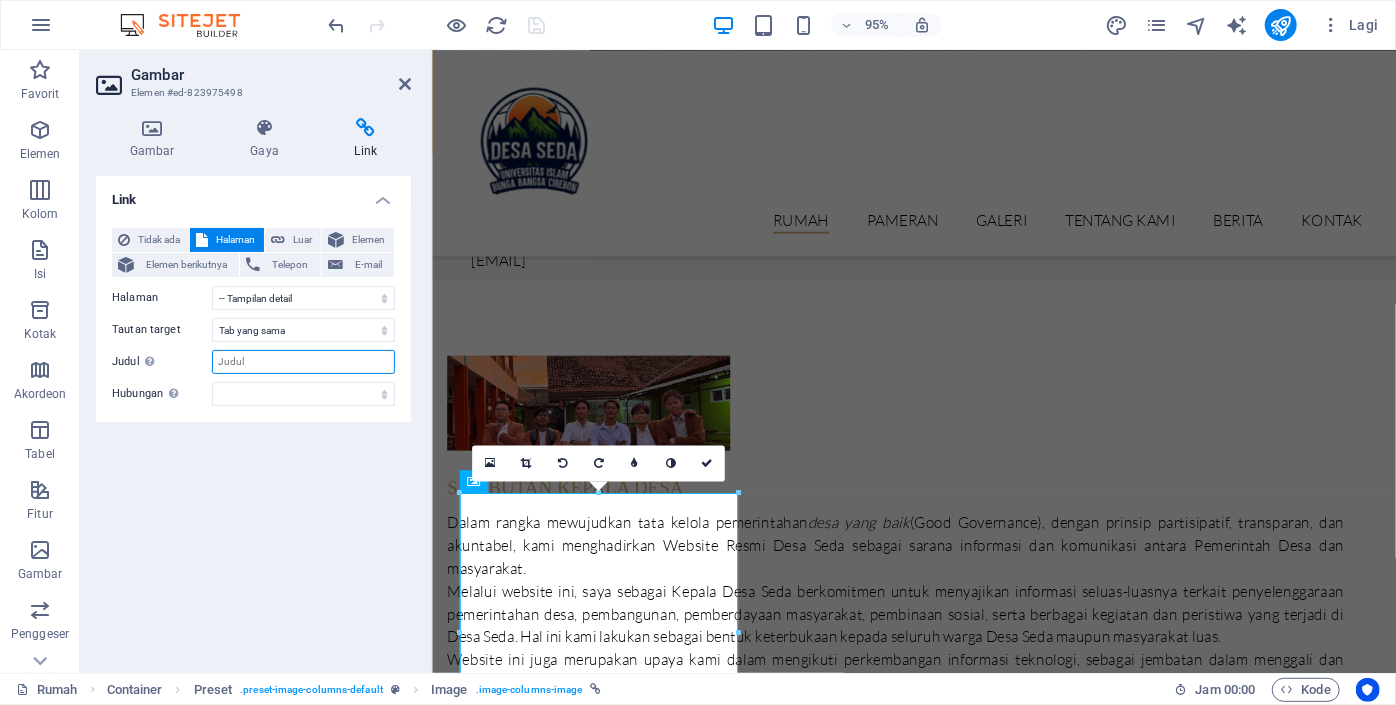 click on "Judul Deskripsi tautan tambahan tidak boleh sama dengan teks tautan. Judul paling sering ditampilkan sebagai teks keterangan alat saat kursor diarahkan ke elemen. Kosongkan jika tidak yakin." at bounding box center (303, 362) 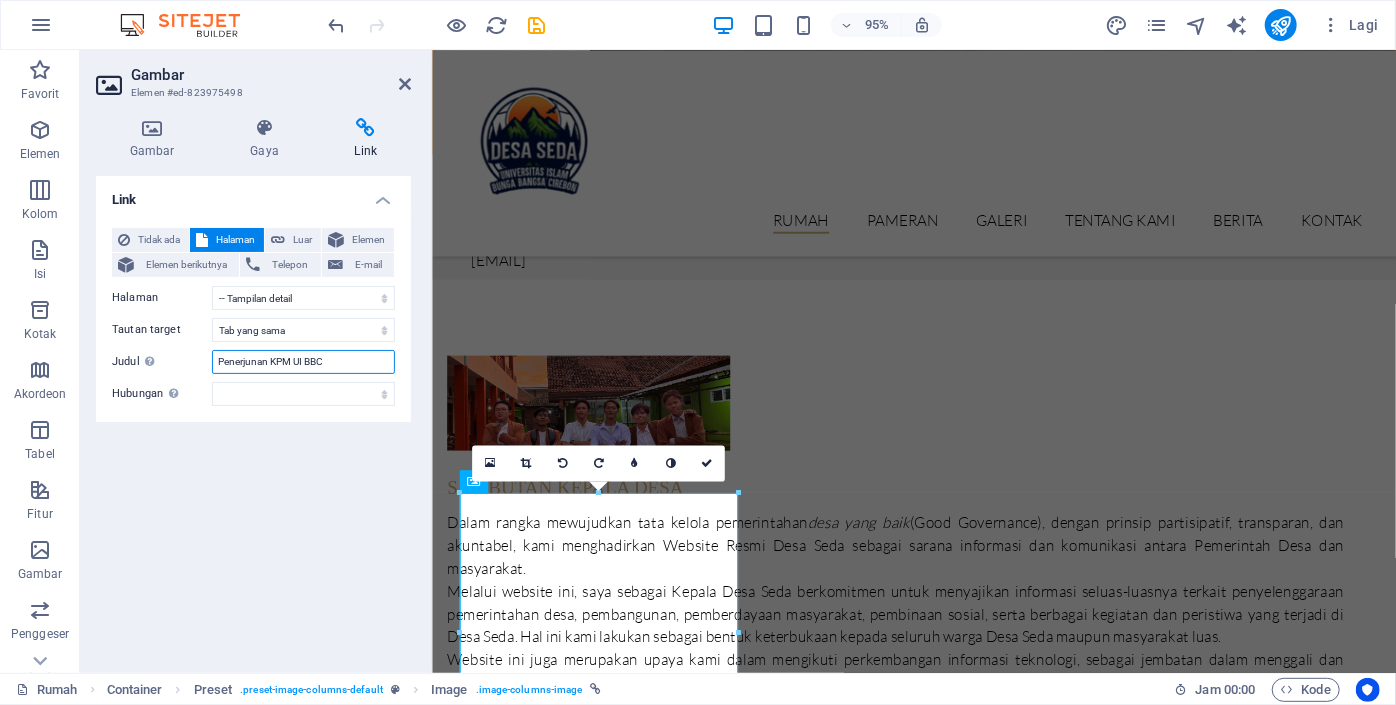 type on "Penerjunan KPM UI BBC" 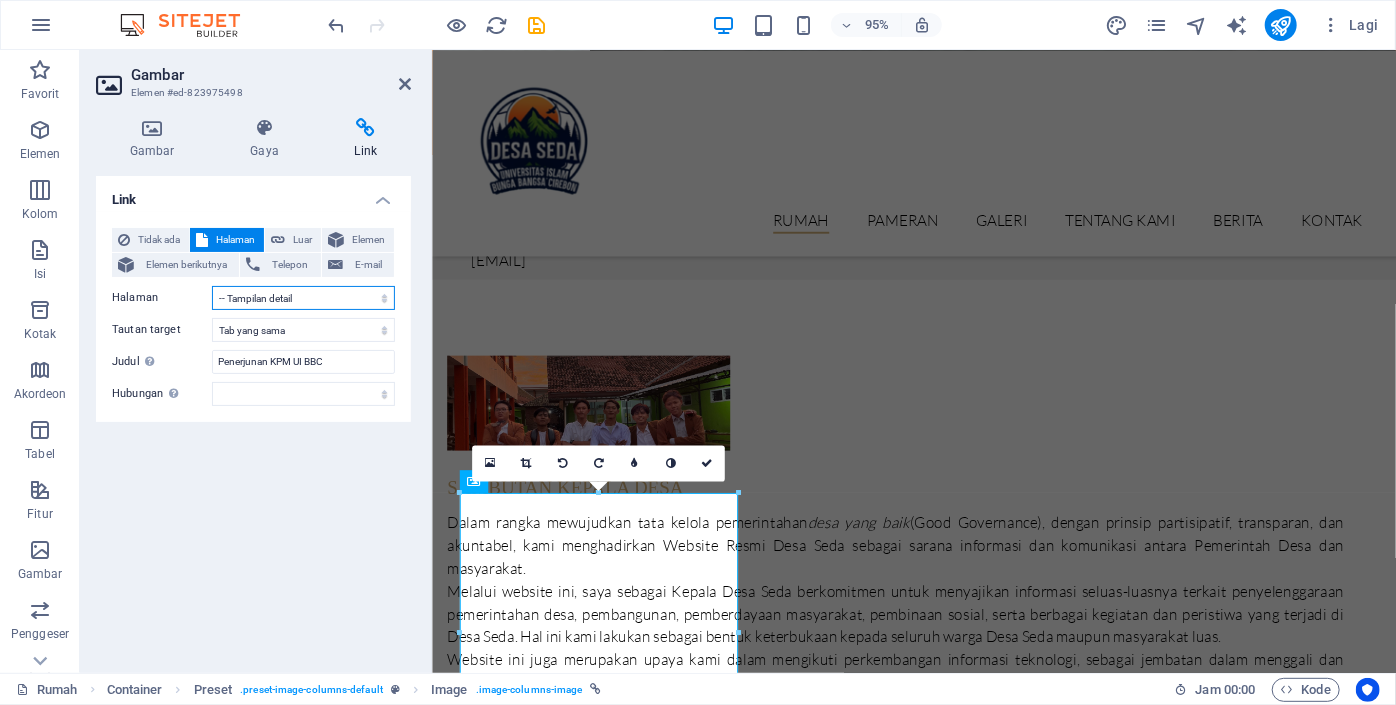 click on "Rumah Pameran -- Tampilan detail Galeri Tentang kami Berita Kontak Pemberitahuan Hukum Pribadi" at bounding box center [303, 298] 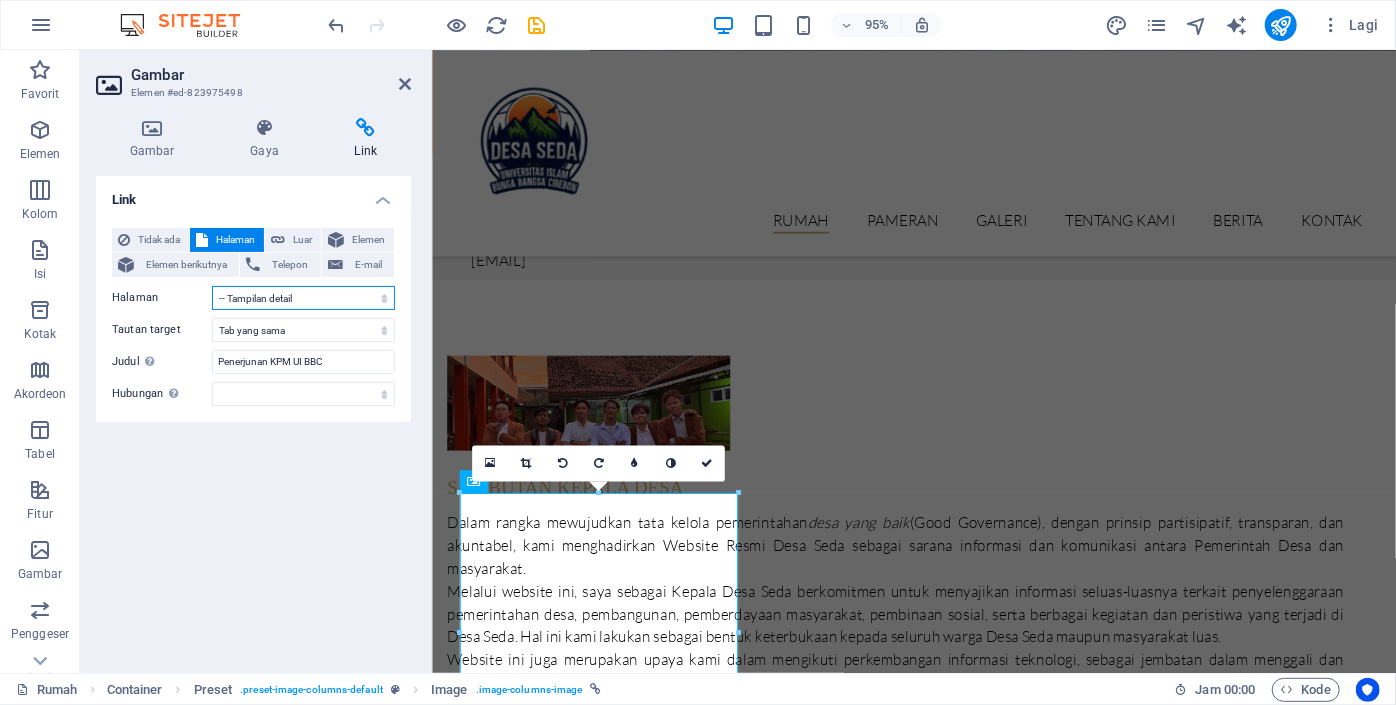 click on "Rumah Pameran -- Tampilan detail Galeri Tentang kami Berita Kontak Pemberitahuan Hukum Pribadi" at bounding box center (303, 298) 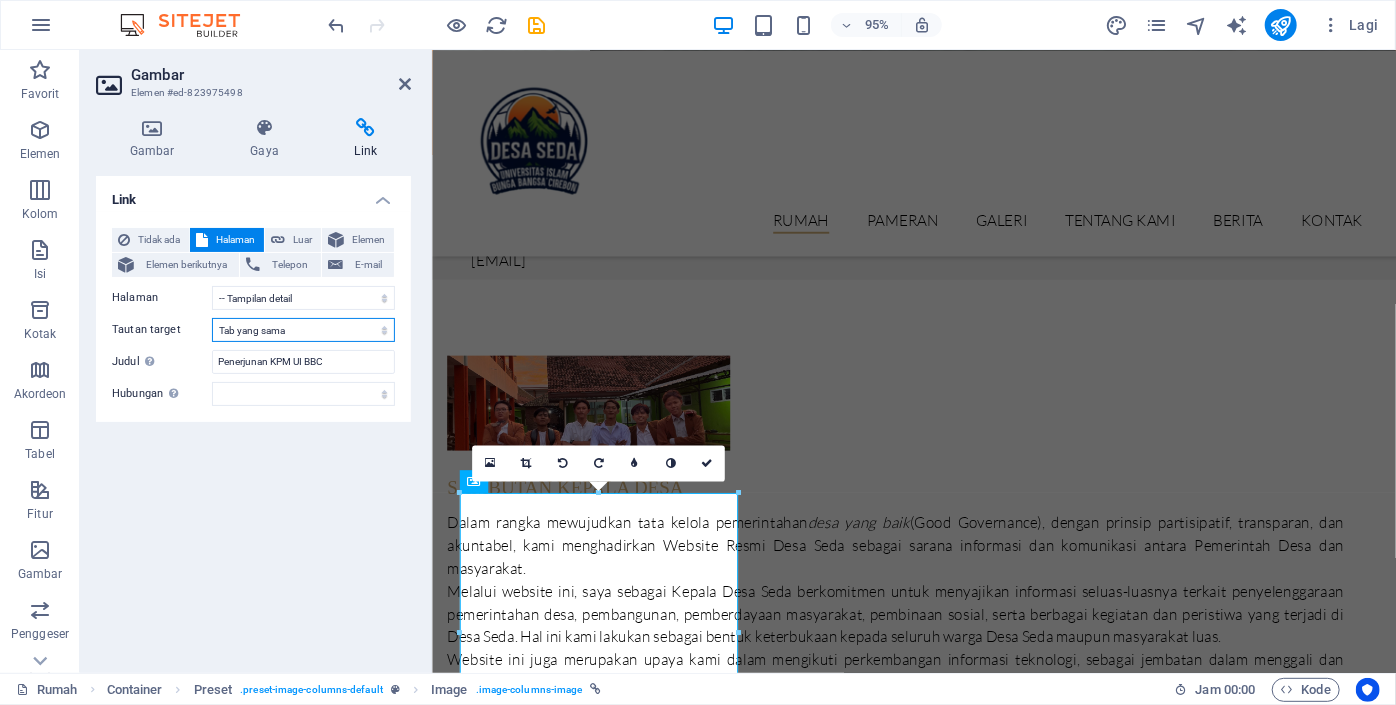 click on "Tab baru Tab yang sama Hamparan" at bounding box center (303, 330) 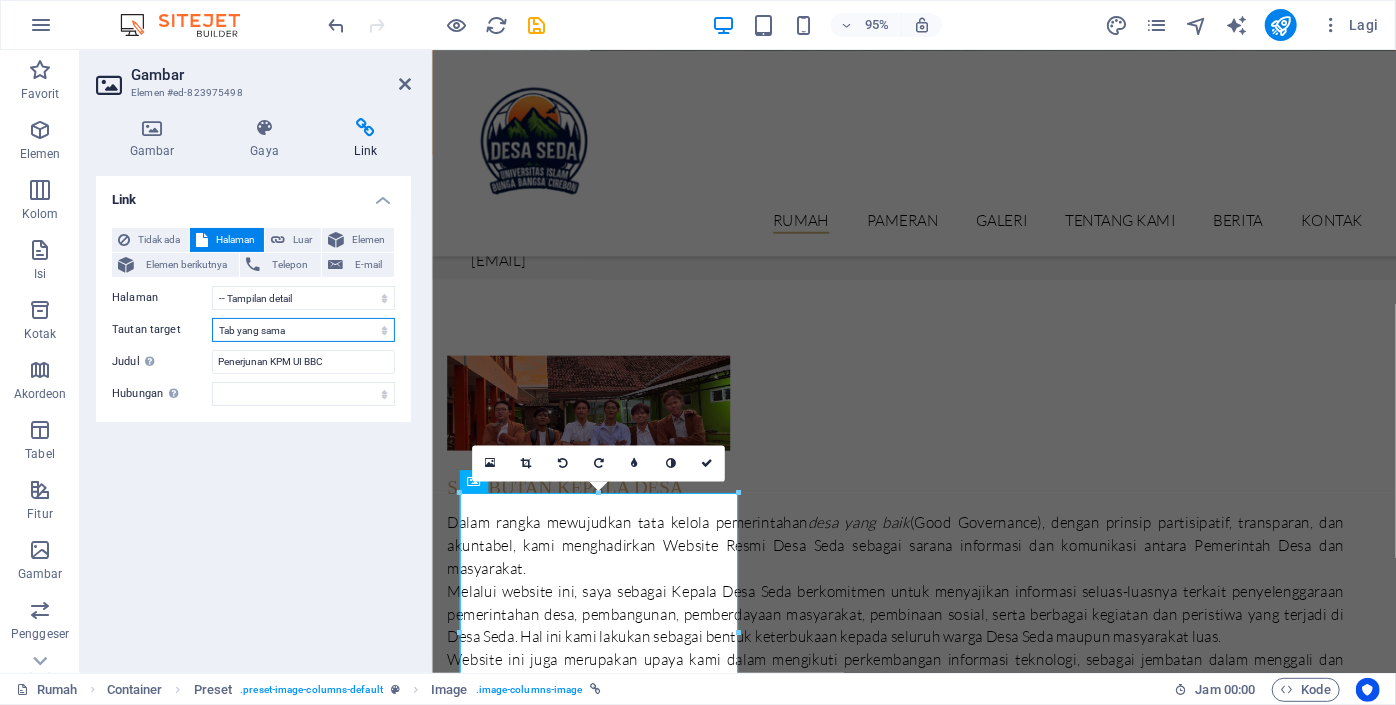 select on "blank" 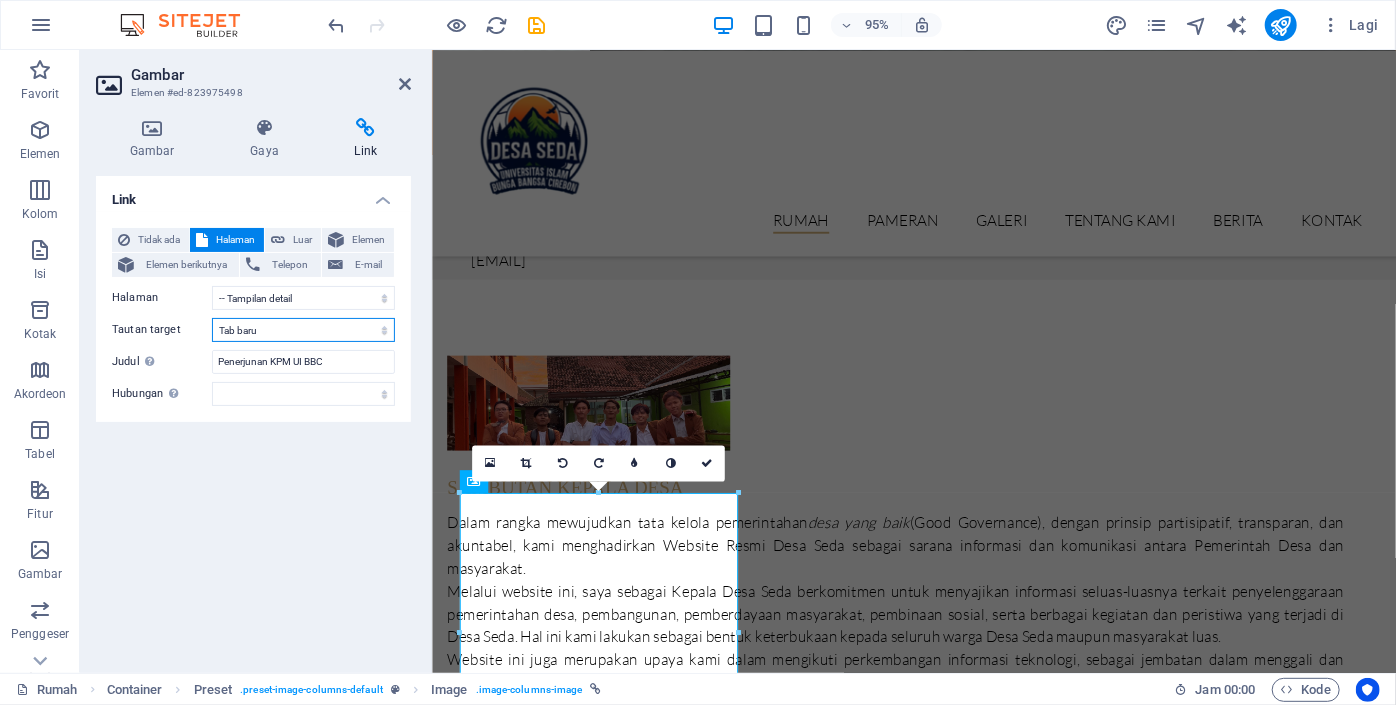 click on "Tab baru Tab yang sama Hamparan" at bounding box center (303, 330) 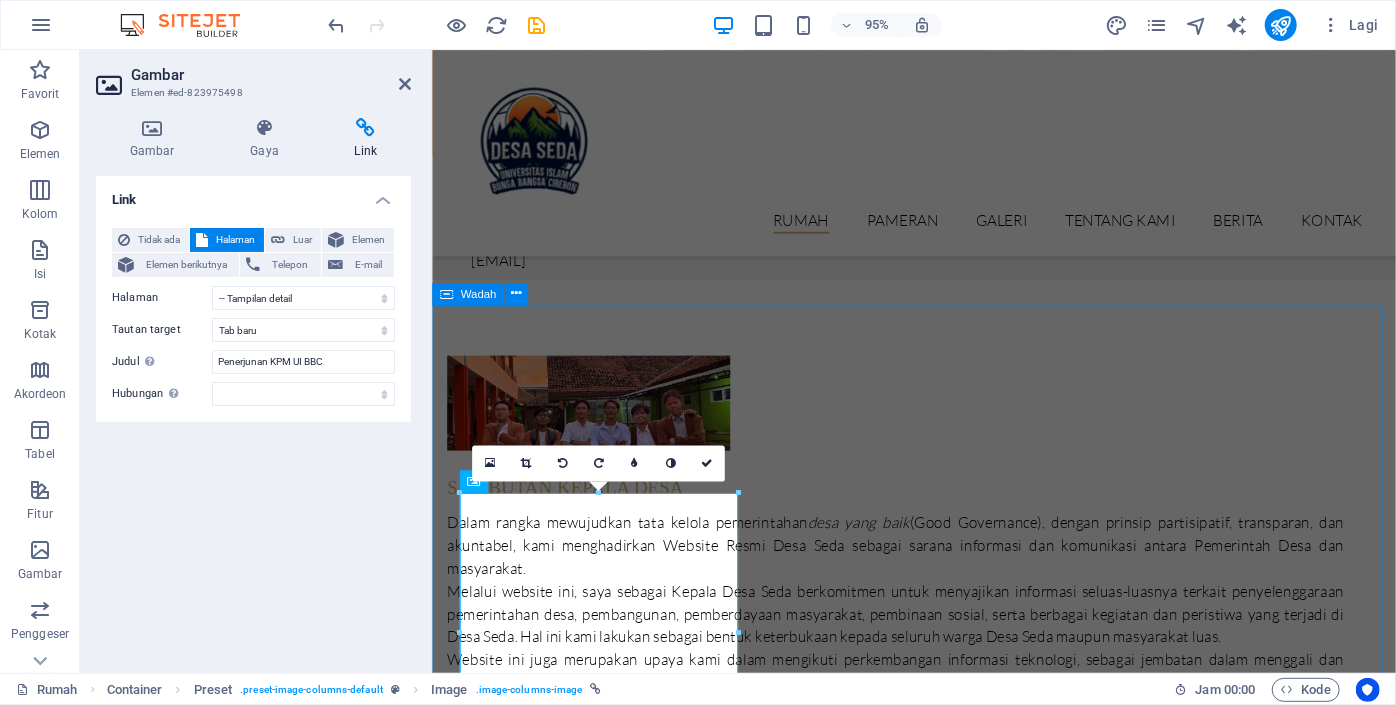 click on "apa yang ada di desa seda? berita terbaru Penerjunan KPM UI BBC di desa Seda 15 Juli 2025 [NAME] 09 Nopember 2019 Pameran Mesir 20 Desember 2019 Legenda 22 Januari 2020 Perawakan epik 08 Februari 2020 Monumen 14 April 2020" at bounding box center (938, 5206) 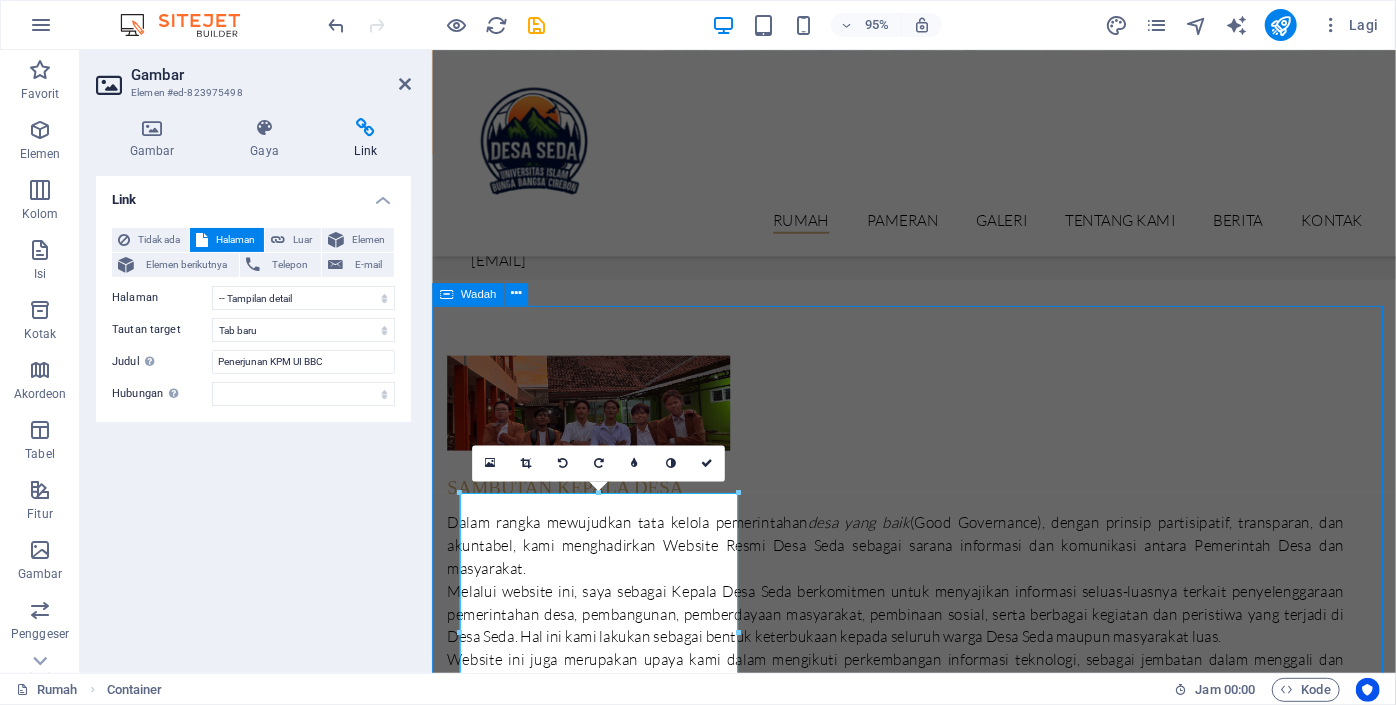 scroll, scrollTop: 3042, scrollLeft: 0, axis: vertical 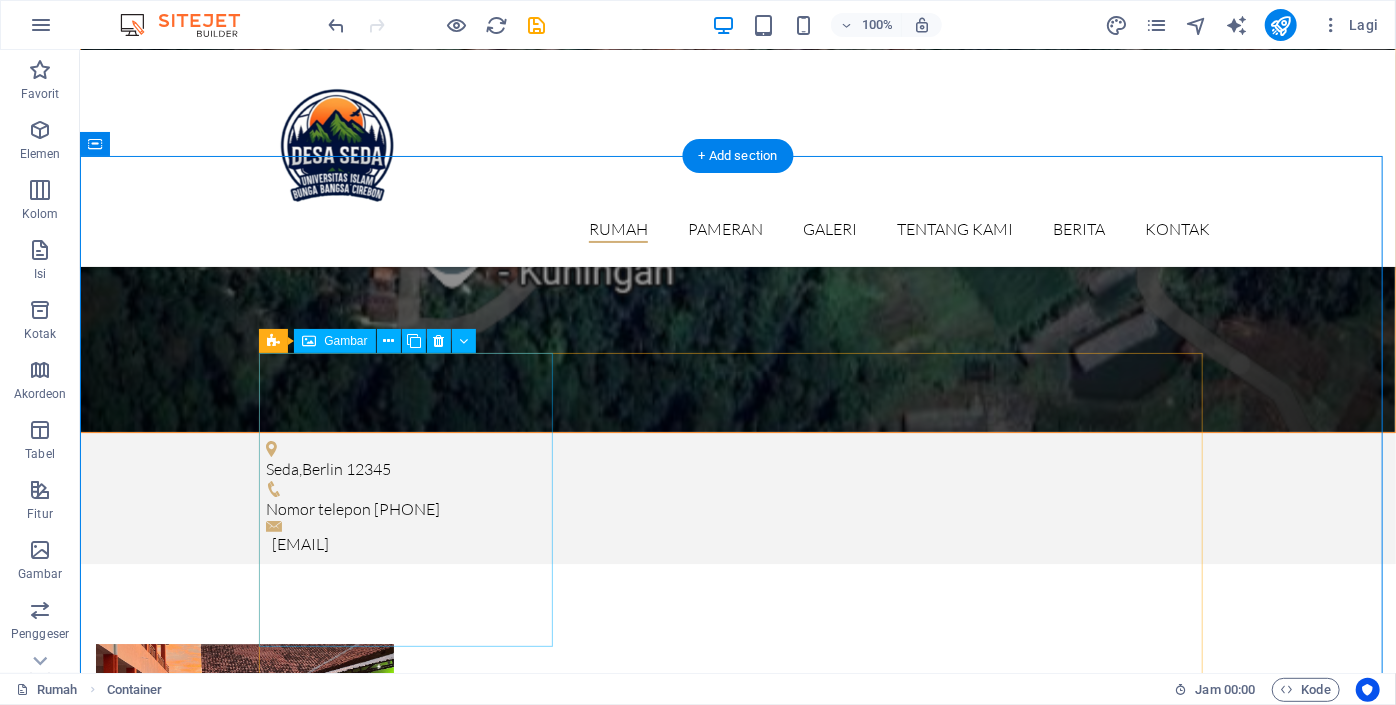 click on "Penerjunan KPM UI BBC di desa Seda 15 Juli 2025" at bounding box center [737, 3040] 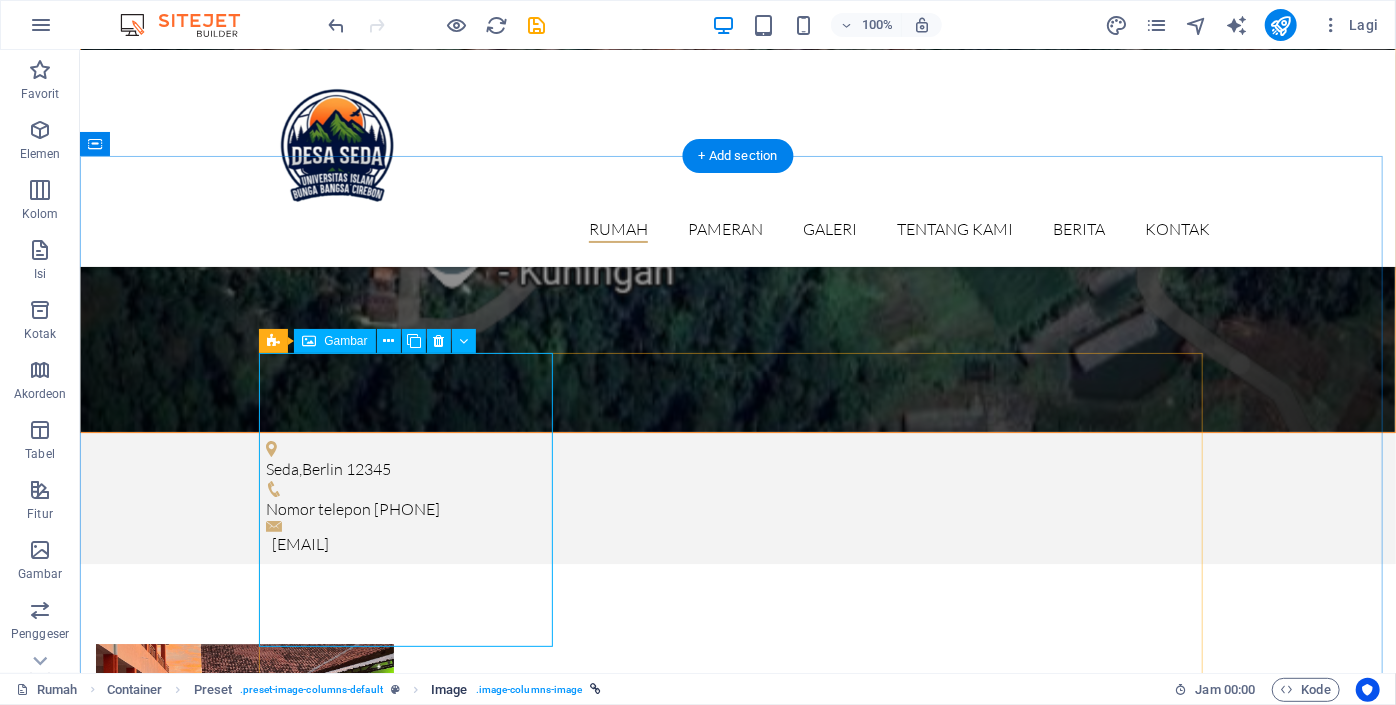 click on ". image-columns-image" at bounding box center [529, 690] 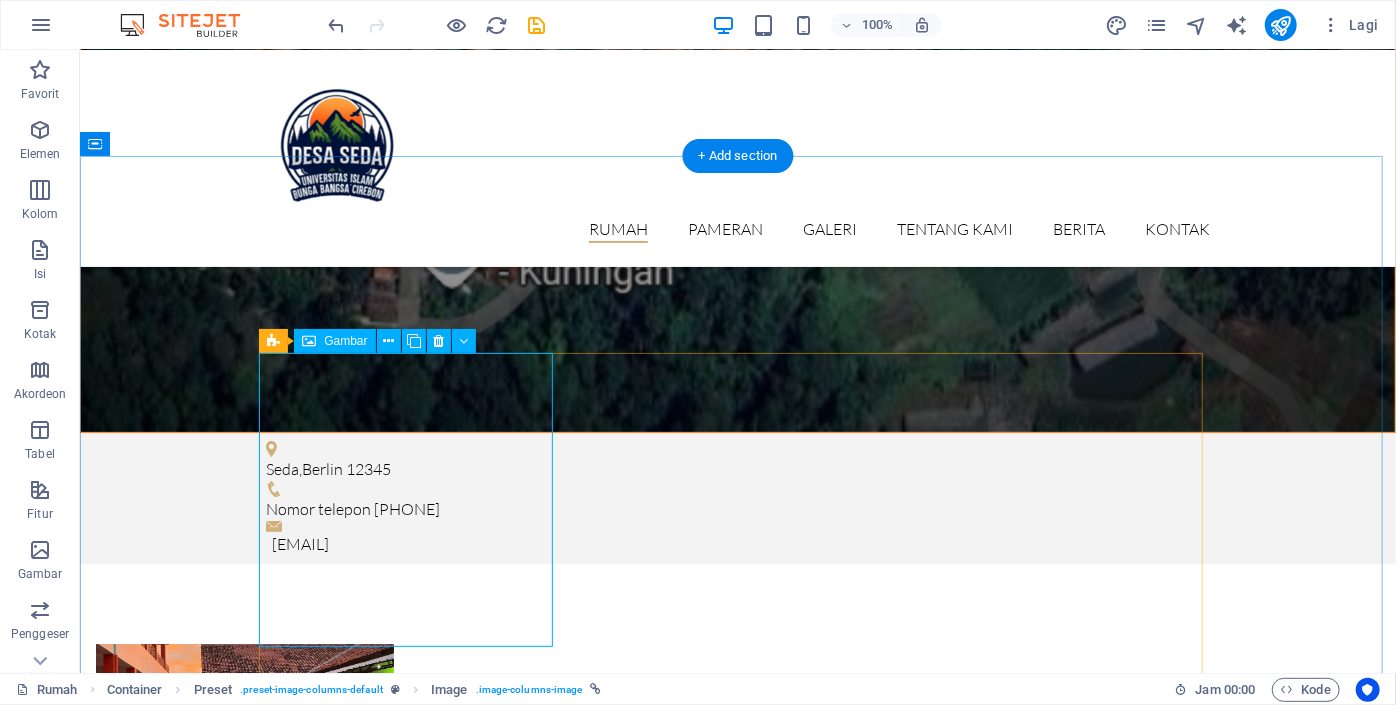 click on "Penerjunan KPM UI BBC di desa Seda 15 Juli 2025" at bounding box center (737, 3040) 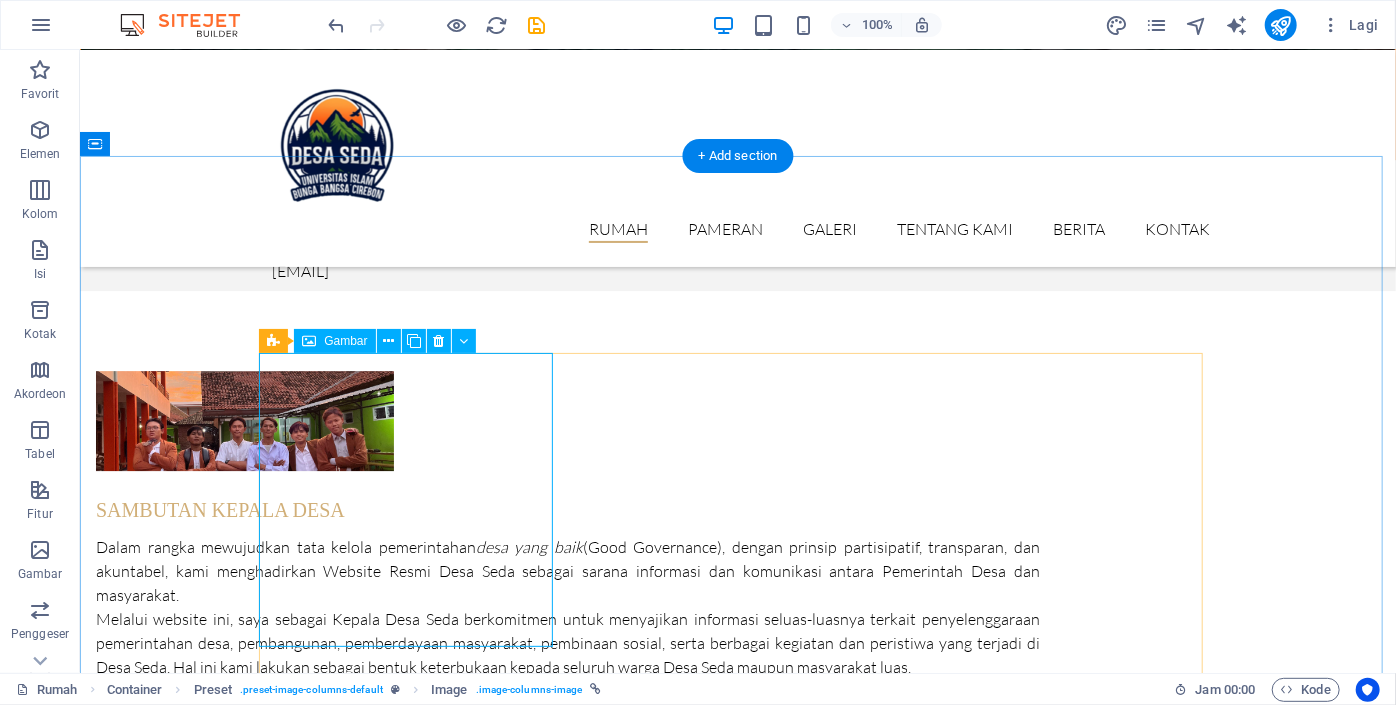 select on "2" 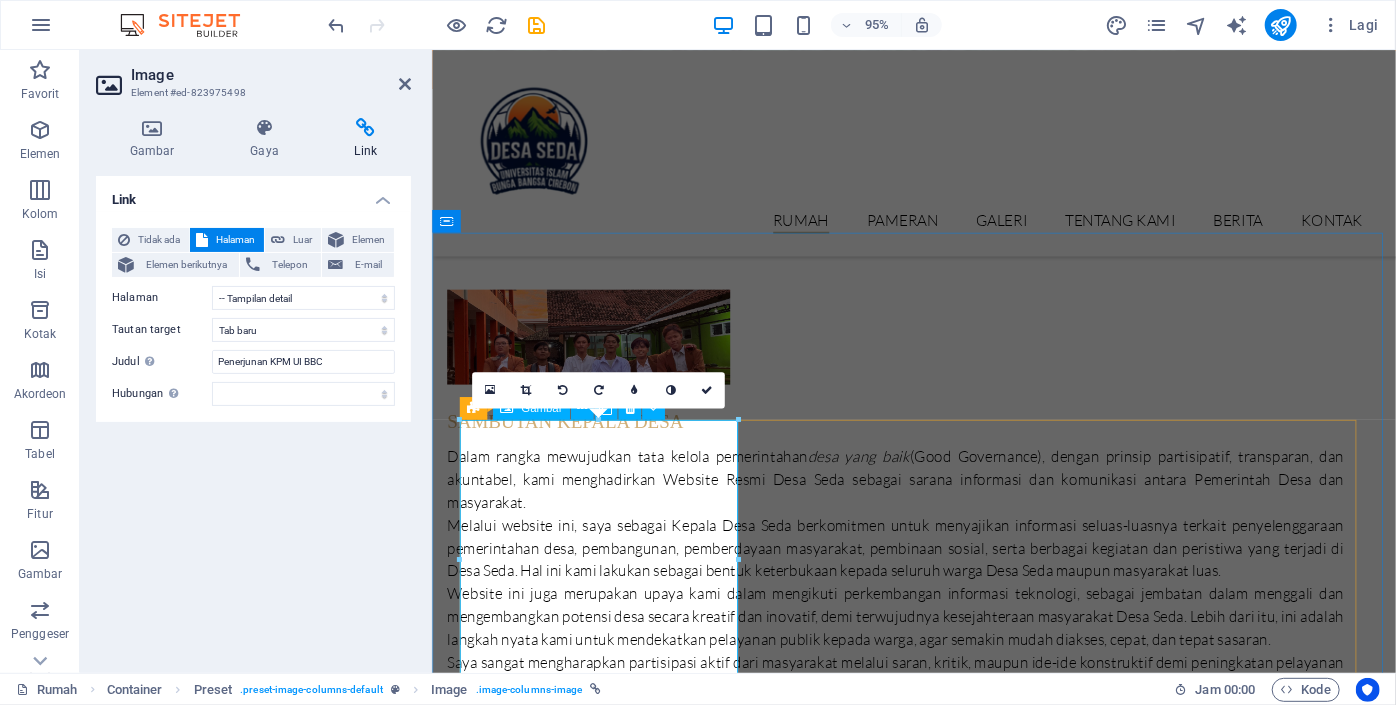 scroll, scrollTop: 2848, scrollLeft: 0, axis: vertical 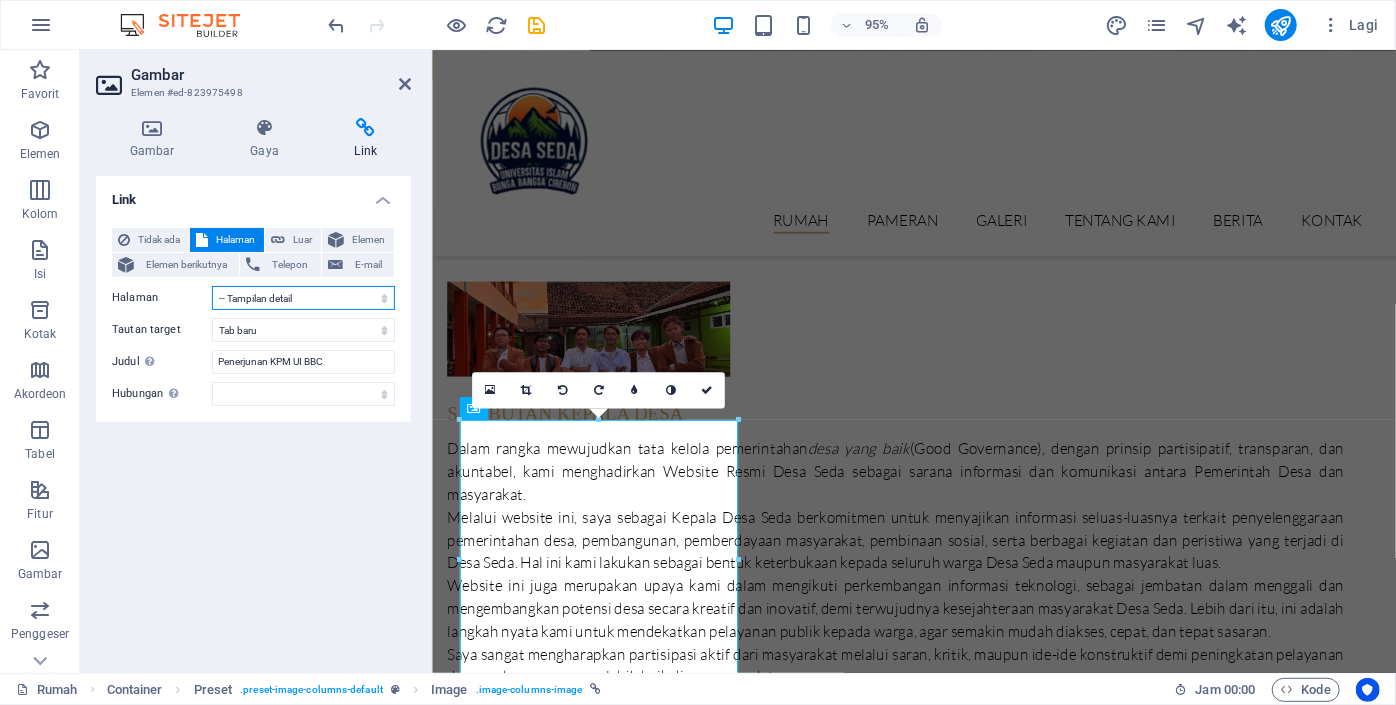 click on "Rumah Pameran -- Tampilan detail Galeri Tentang kami Berita Kontak Pemberitahuan Hukum Pribadi" at bounding box center (303, 298) 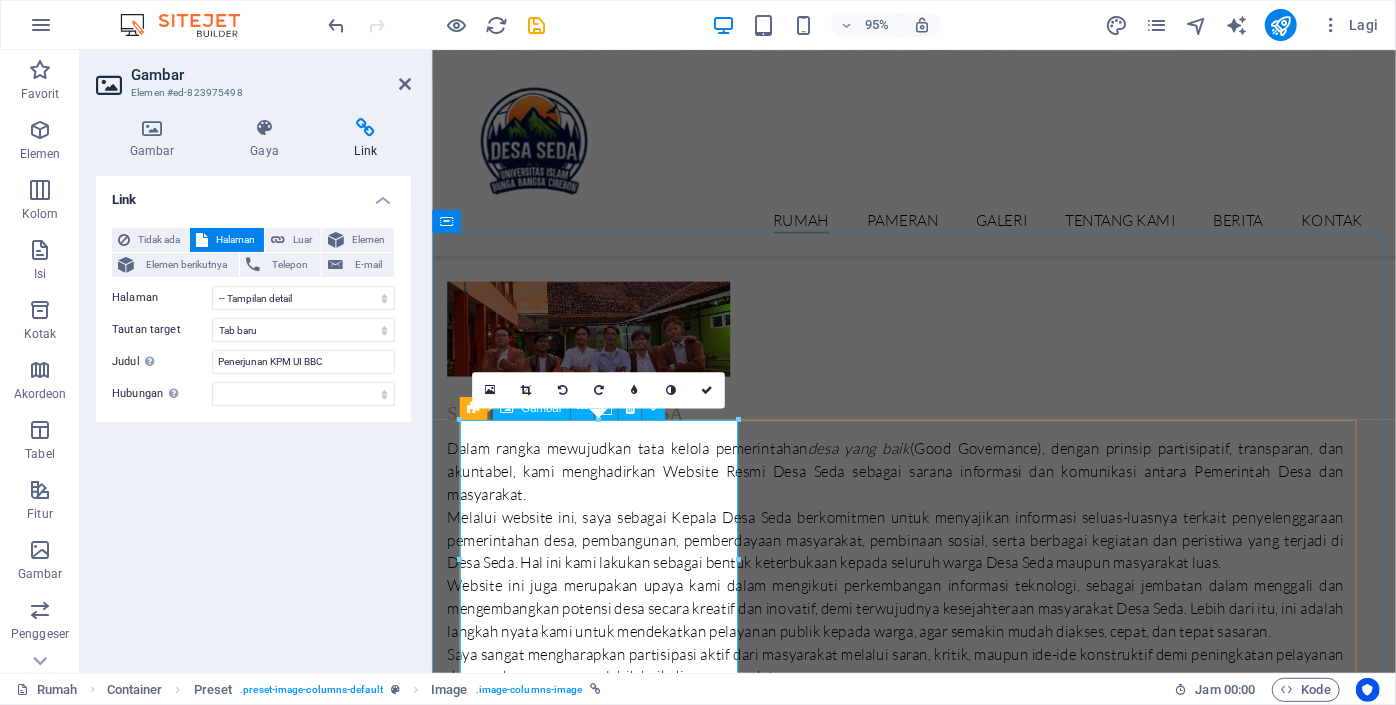 click on "Penerjunan KPM UI BBC di desa Seda 15 Juli 2025" at bounding box center (939, 2788) 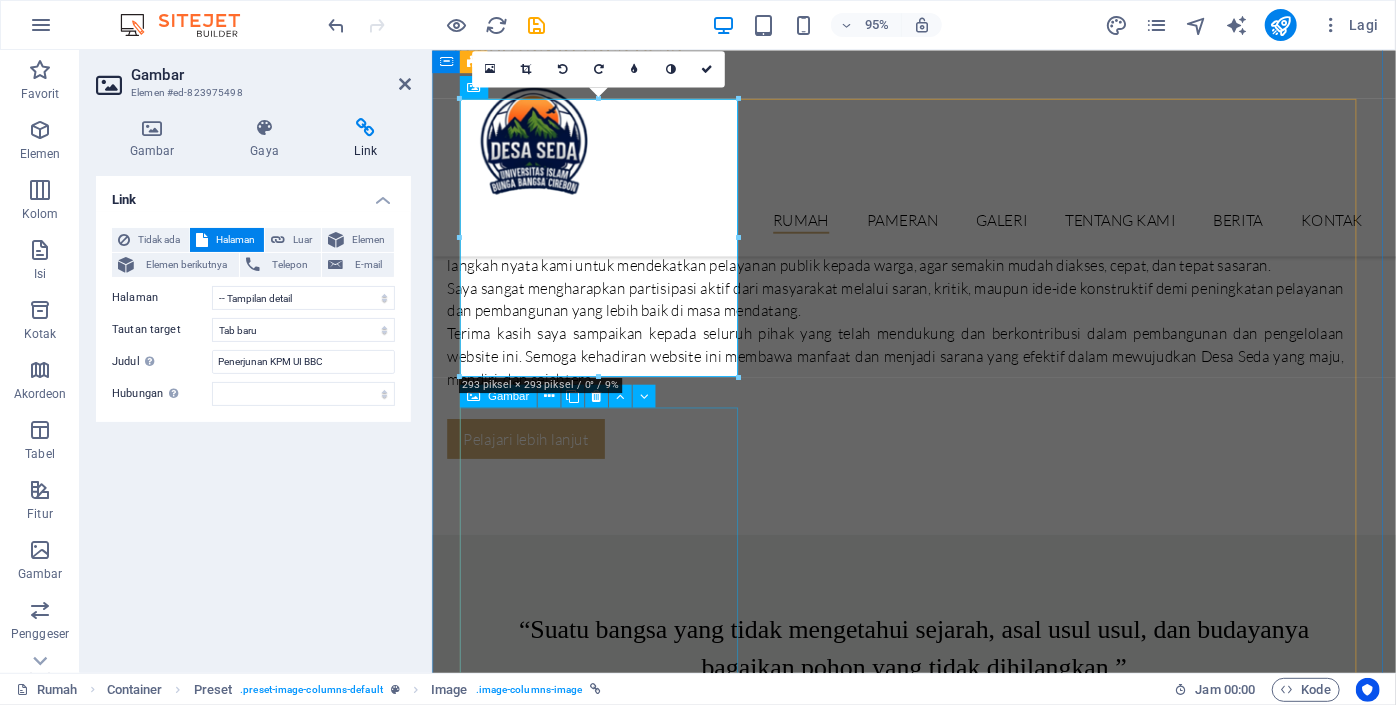 scroll, scrollTop: 3185, scrollLeft: 0, axis: vertical 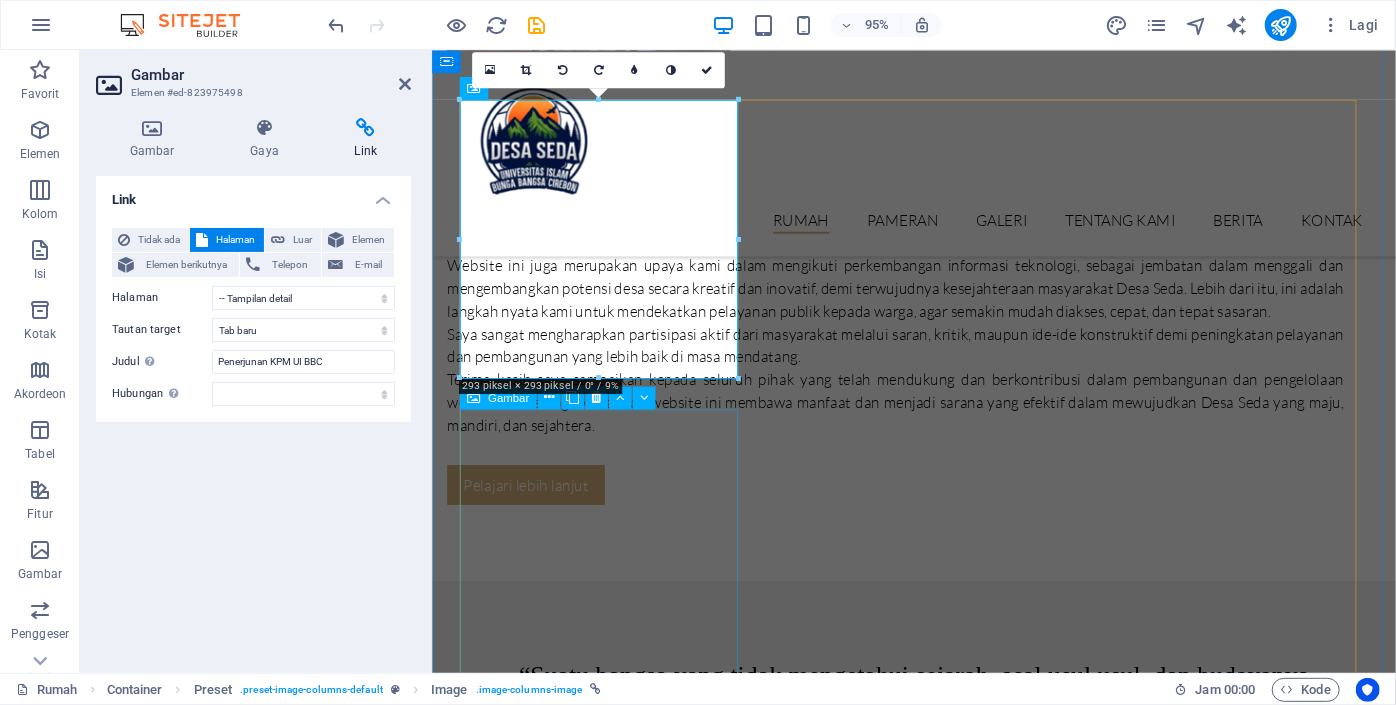 click on "Legenda 22 Januari 2020" at bounding box center (939, 5331) 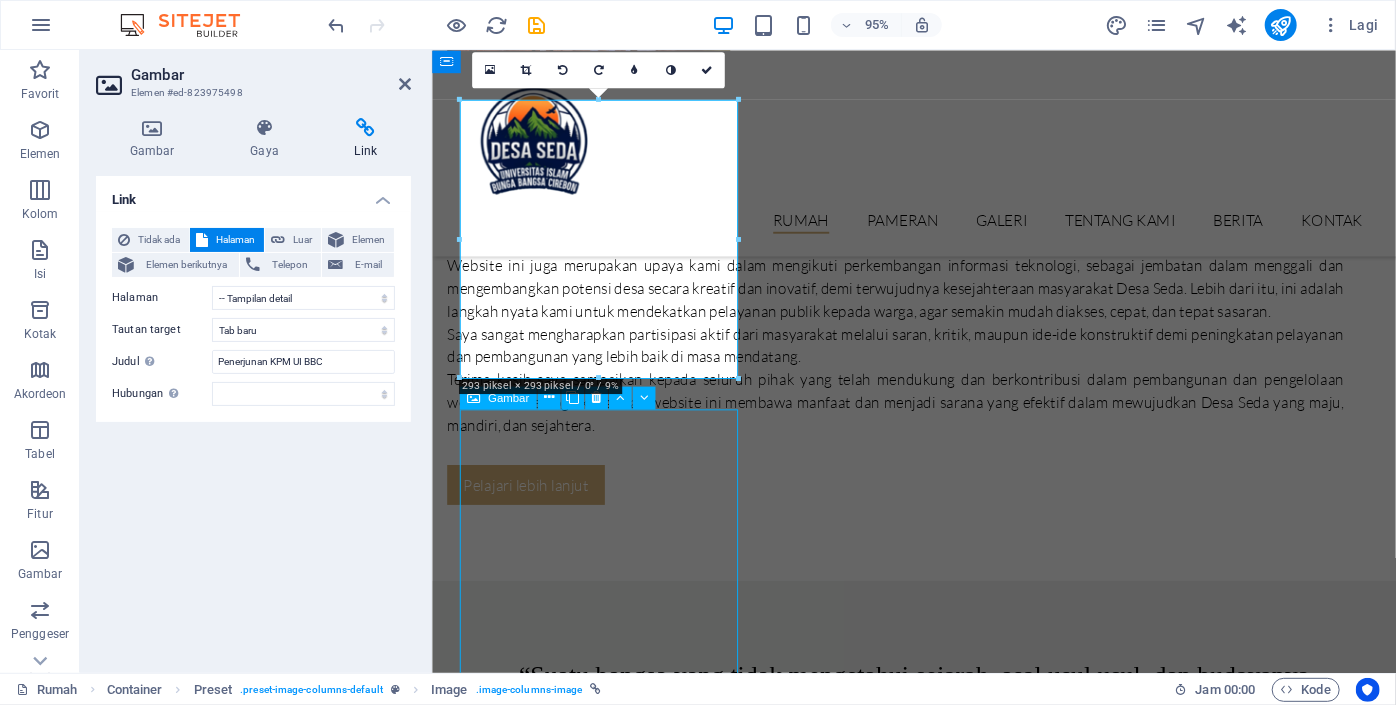 click on "Legenda 22 Januari 2020" at bounding box center (939, 5331) 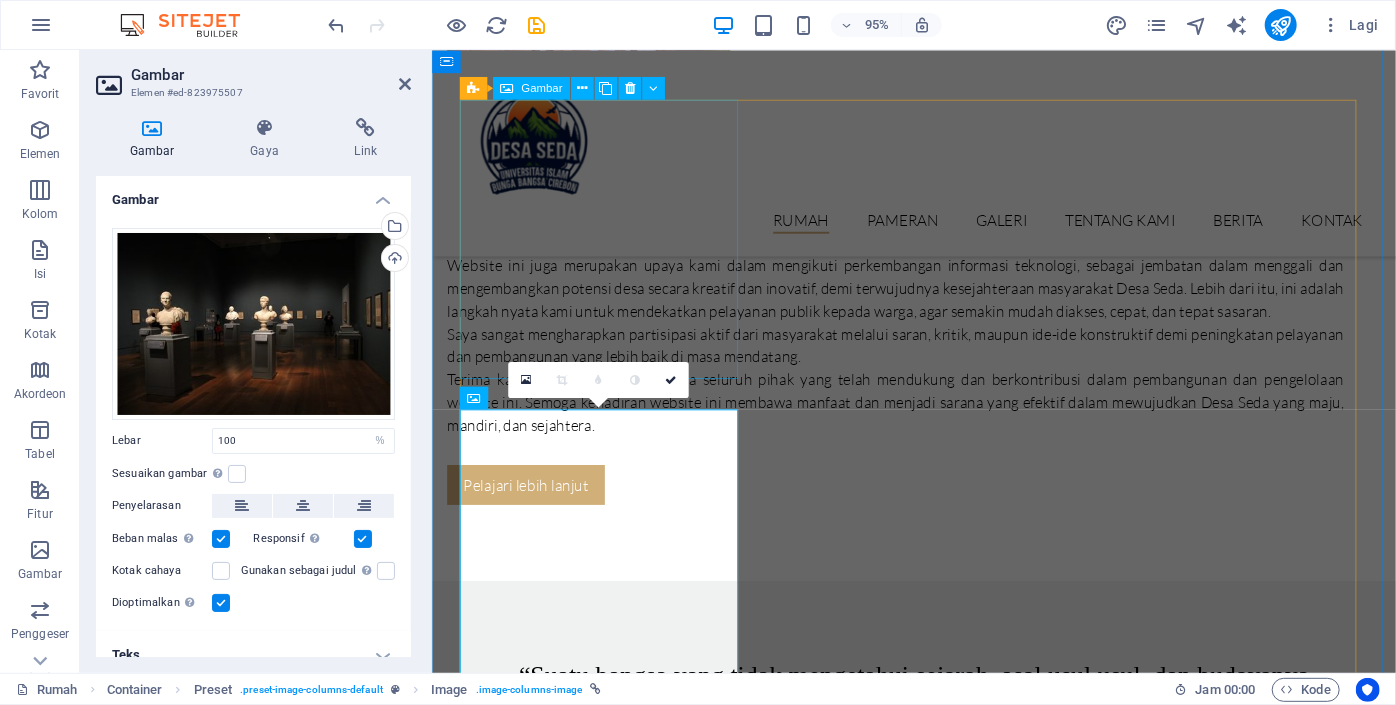 click on "Penerjunan KPM UI BBC di desa Seda 15 Juli 2025" at bounding box center (939, 2451) 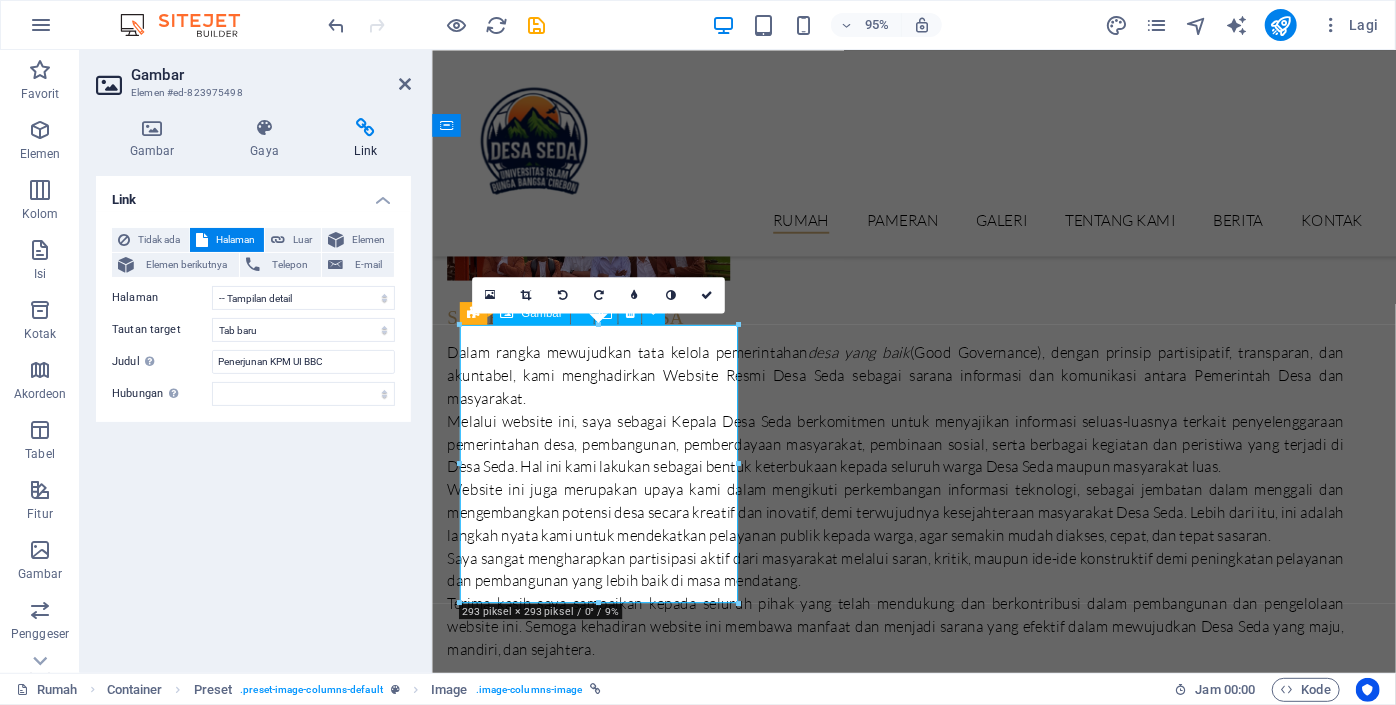 scroll, scrollTop: 2949, scrollLeft: 0, axis: vertical 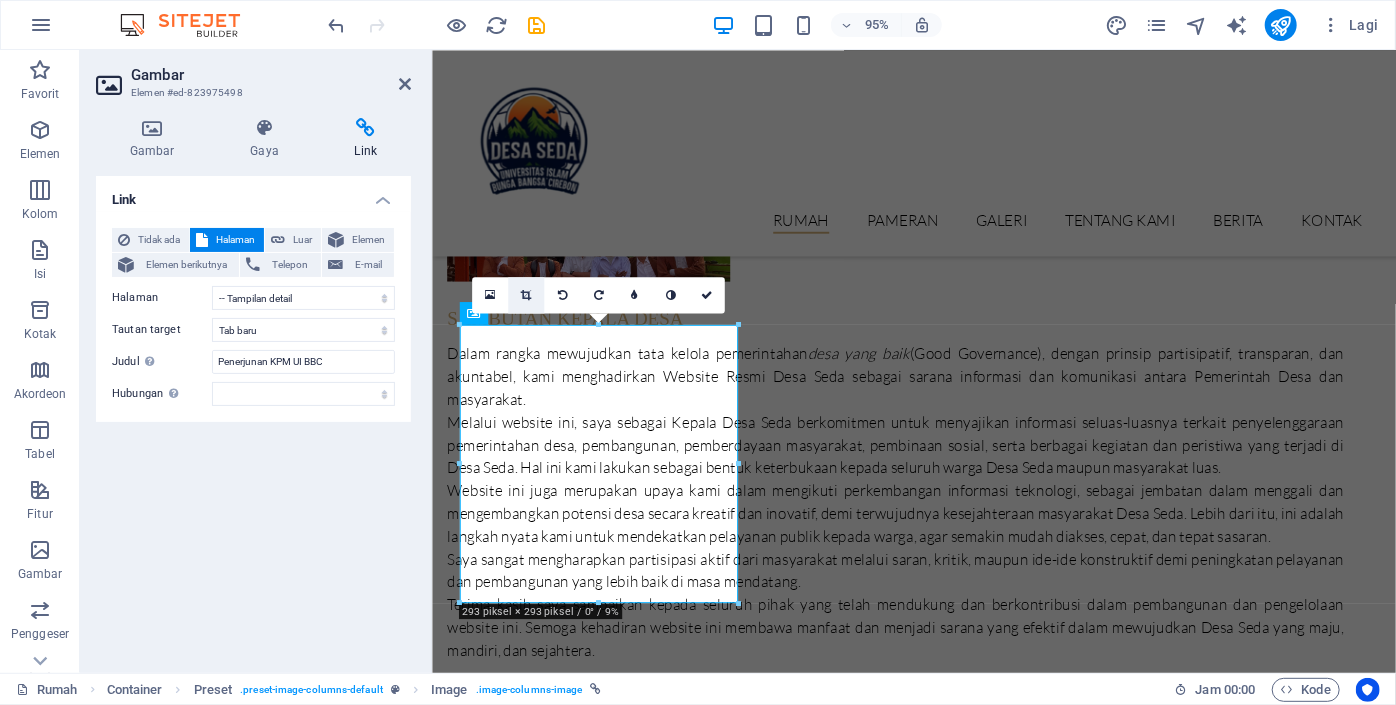 click at bounding box center (526, 294) 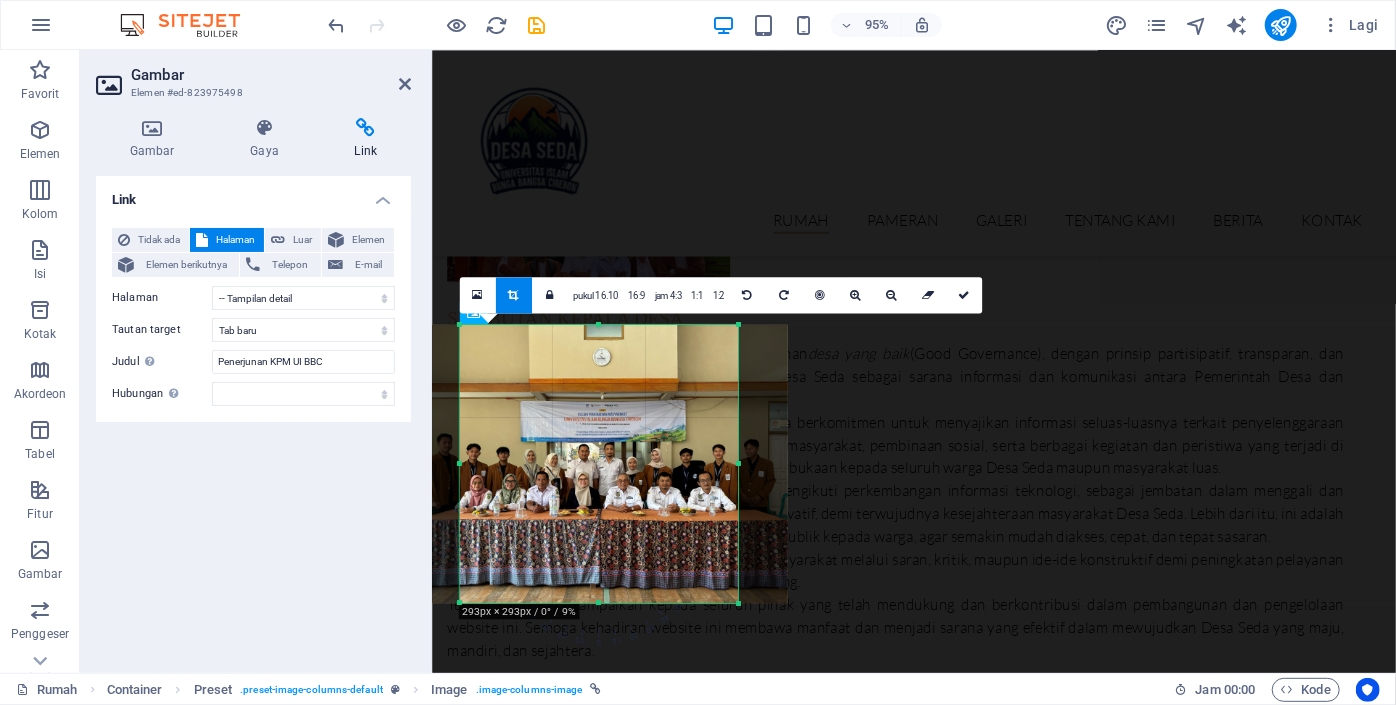 click at bounding box center [601, 463] 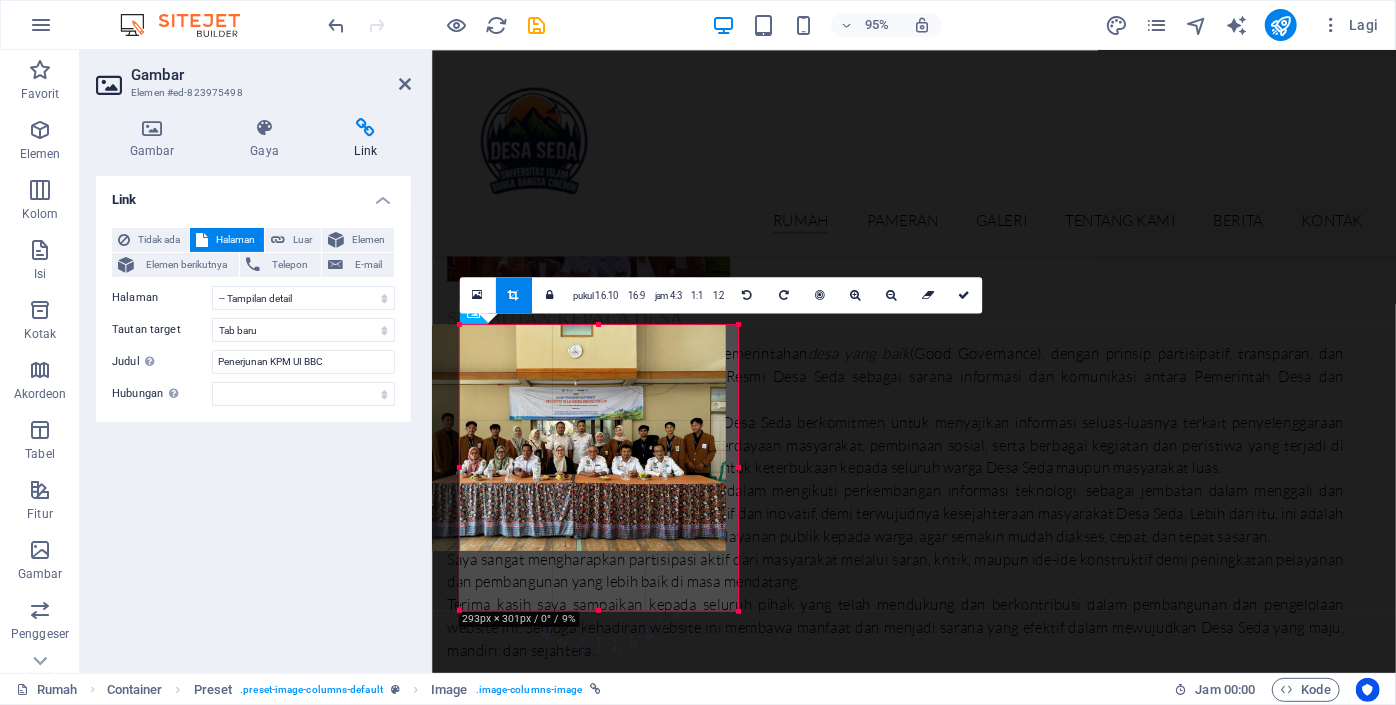 click at bounding box center (738, 611) 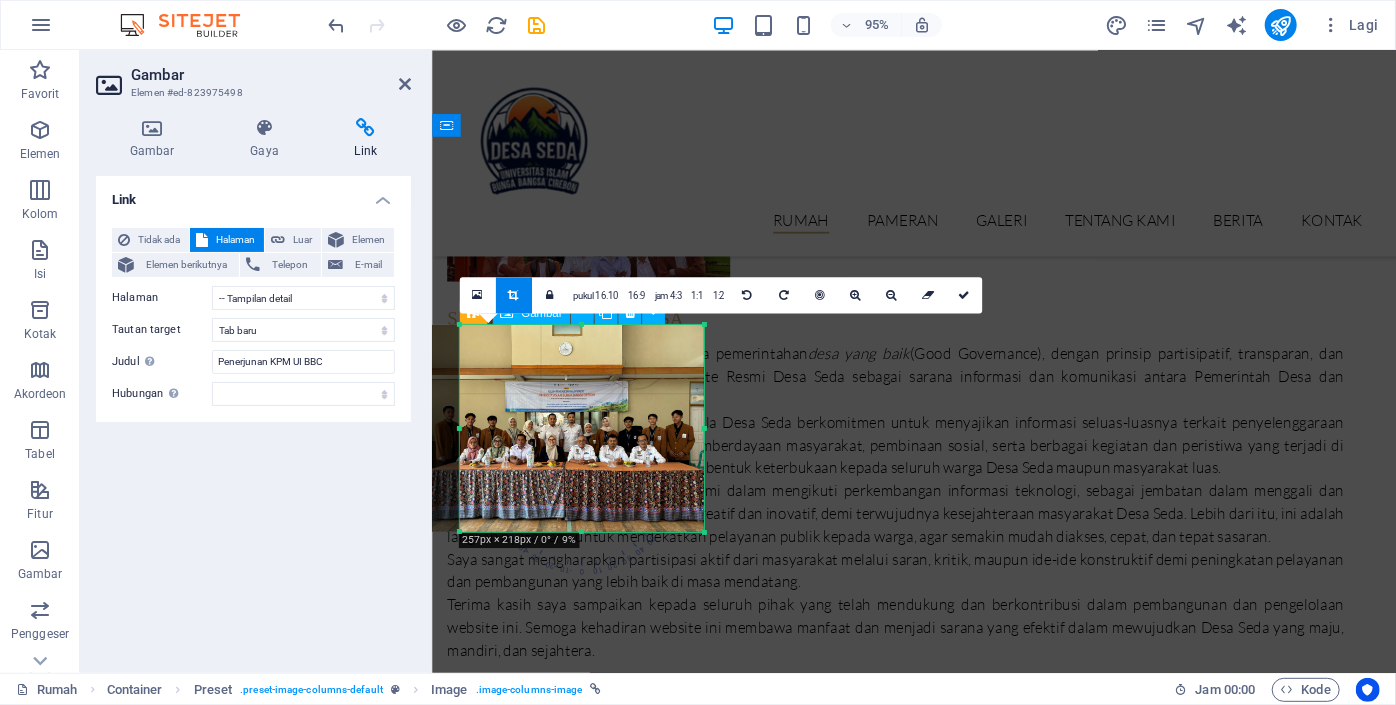 drag, startPoint x: 690, startPoint y: 576, endPoint x: 666, endPoint y: 534, distance: 48.373547 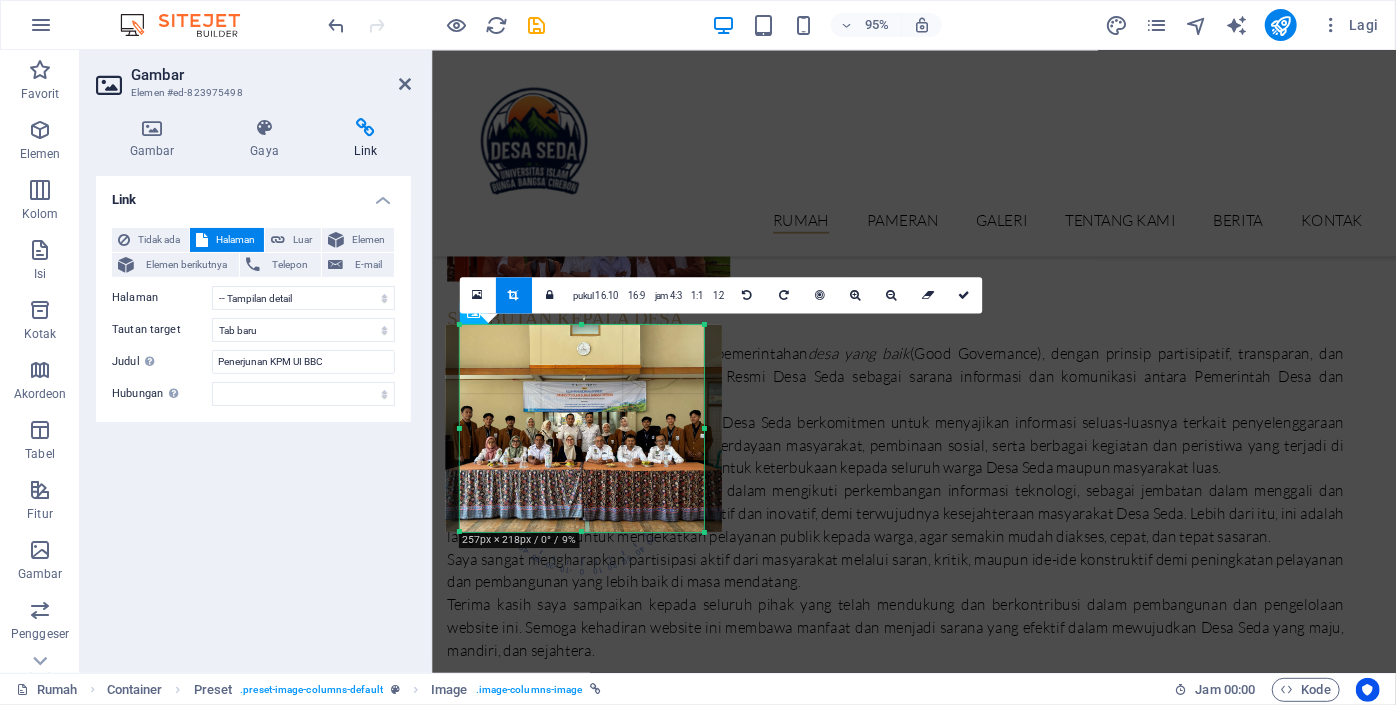 drag, startPoint x: 655, startPoint y: 511, endPoint x: 672, endPoint y: 511, distance: 17 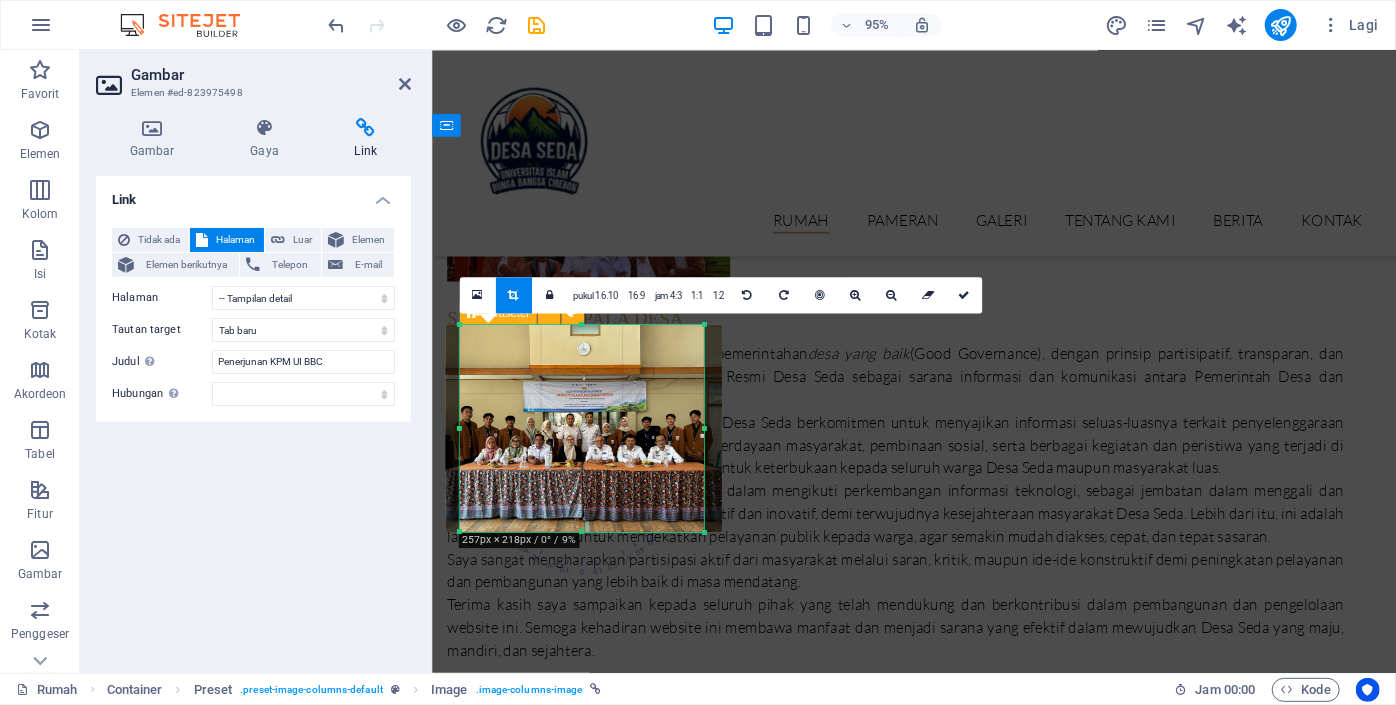click on "Penerjunan KPM UI BBC di desa Seda 15 Juli 2025 [NAME] 09 Nopember 2019 Pameran Mesir 20 Desember 2019 Legenda 22 Januari 2020 Perawakan epik 08 Februari 2020 Monumen 14 April 2020" at bounding box center (939, 4765) 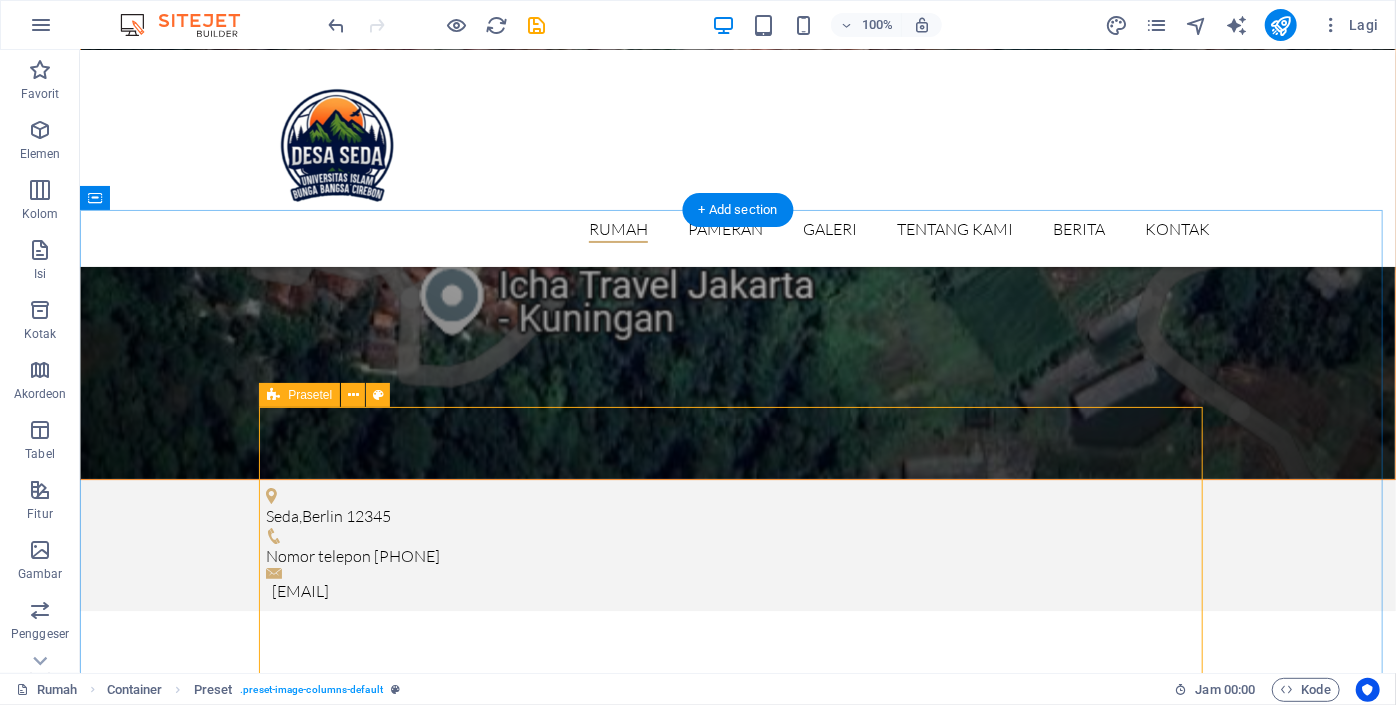 scroll, scrollTop: 2988, scrollLeft: 0, axis: vertical 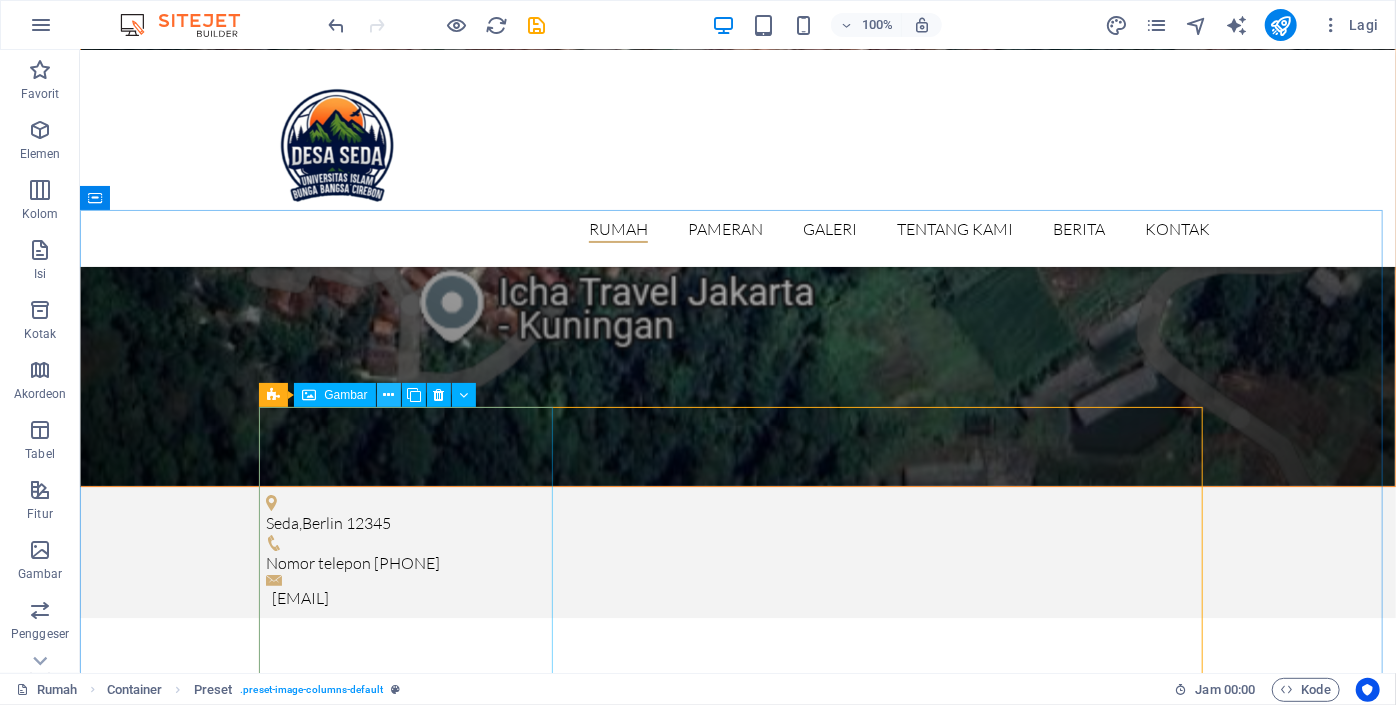 click at bounding box center (388, 395) 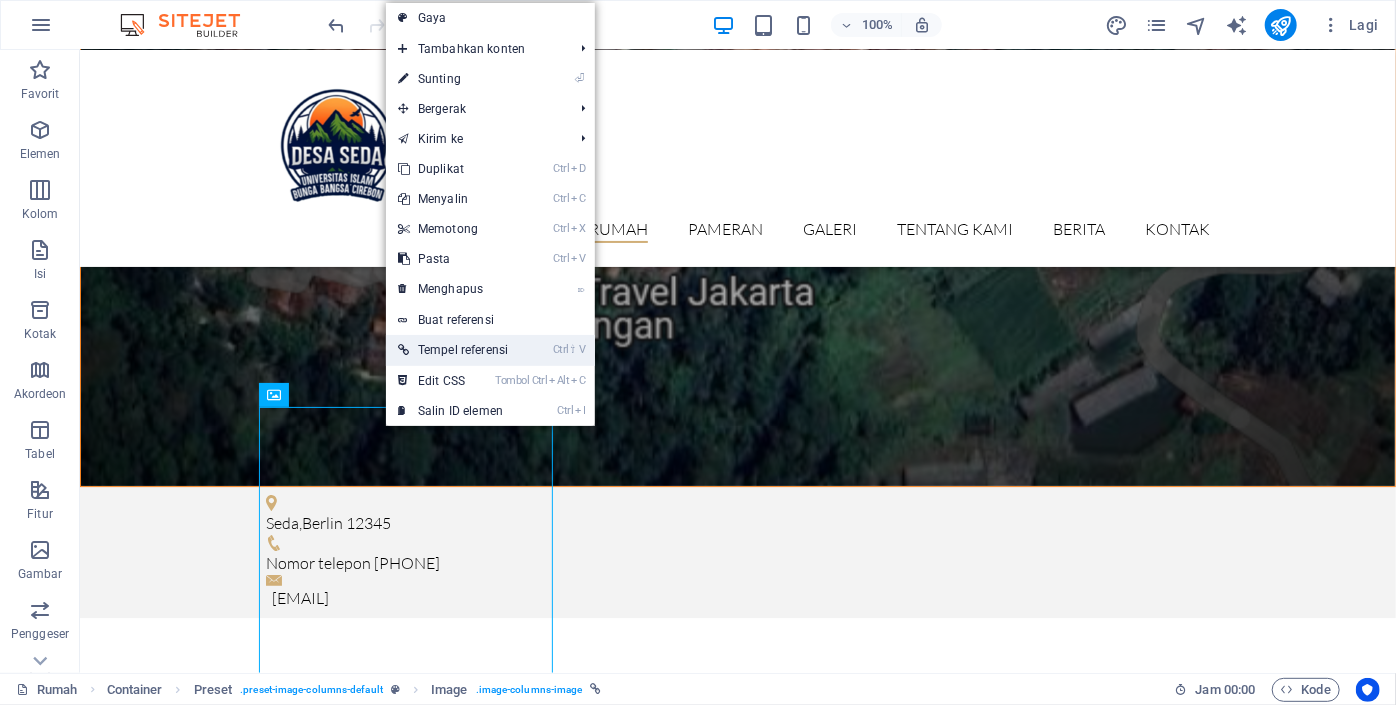 click on "Ctrl  ⇧  V Tempel referensi" at bounding box center [453, 350] 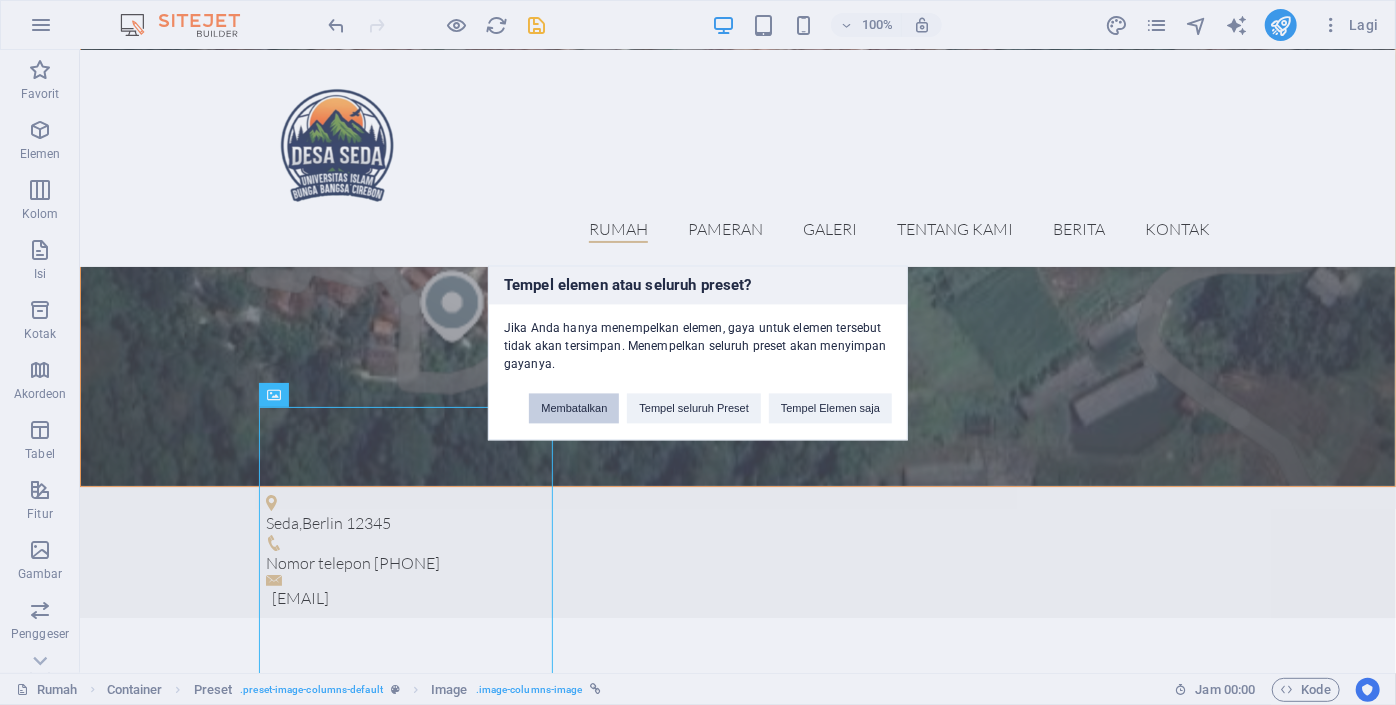click on "Membatalkan" at bounding box center [574, 408] 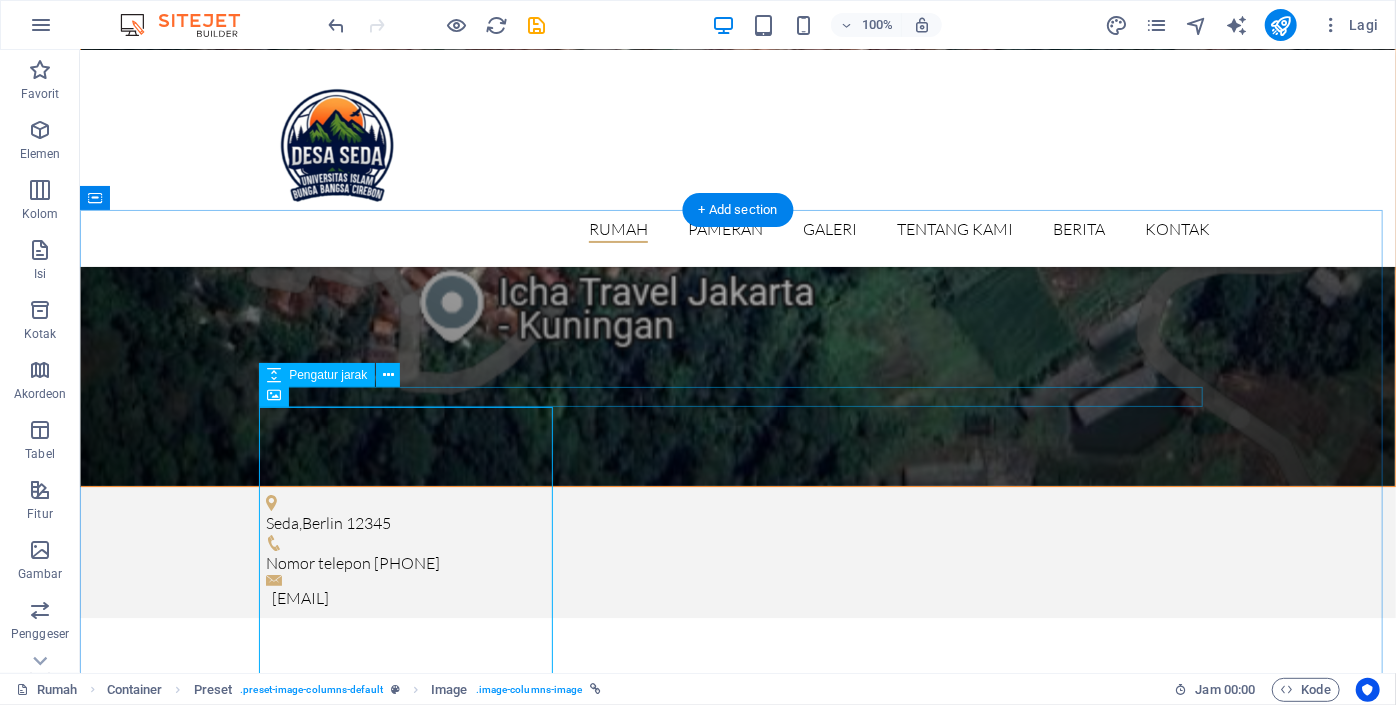 click at bounding box center (737, 2612) 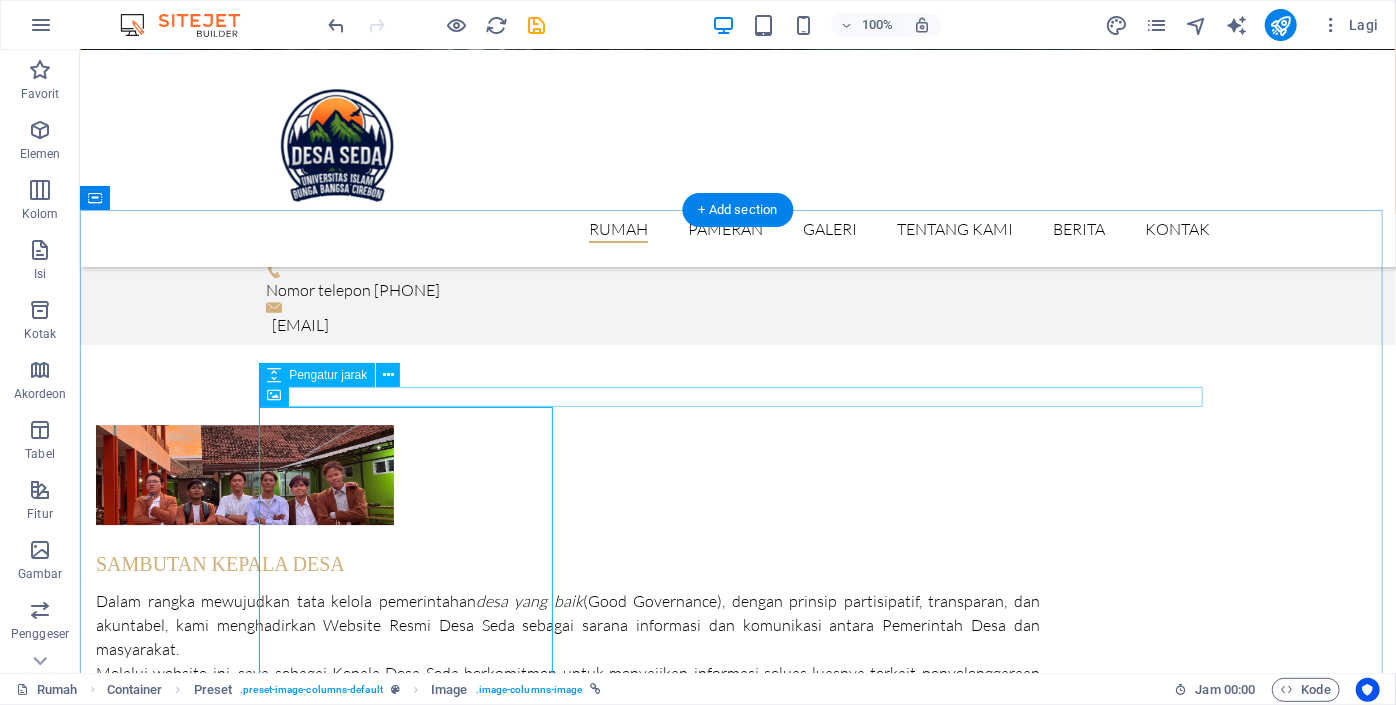 select on "px" 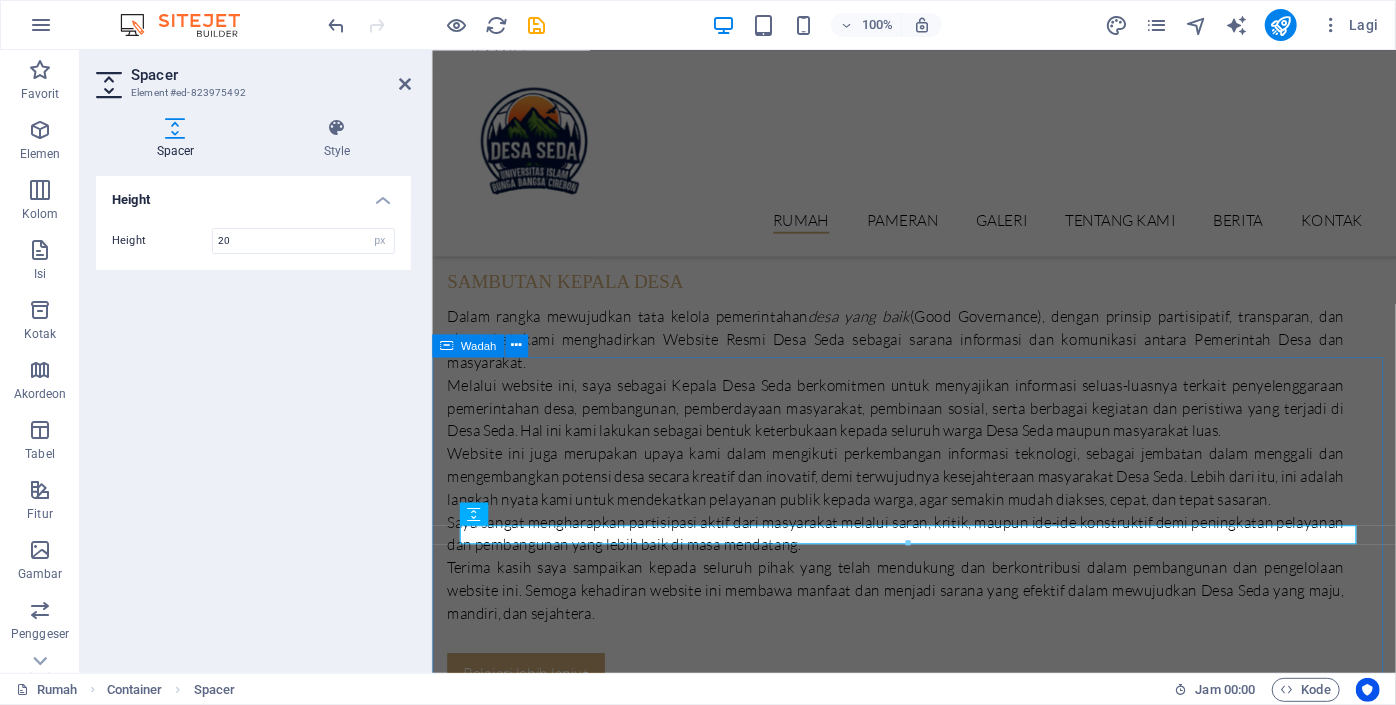 scroll, scrollTop: 2717, scrollLeft: 0, axis: vertical 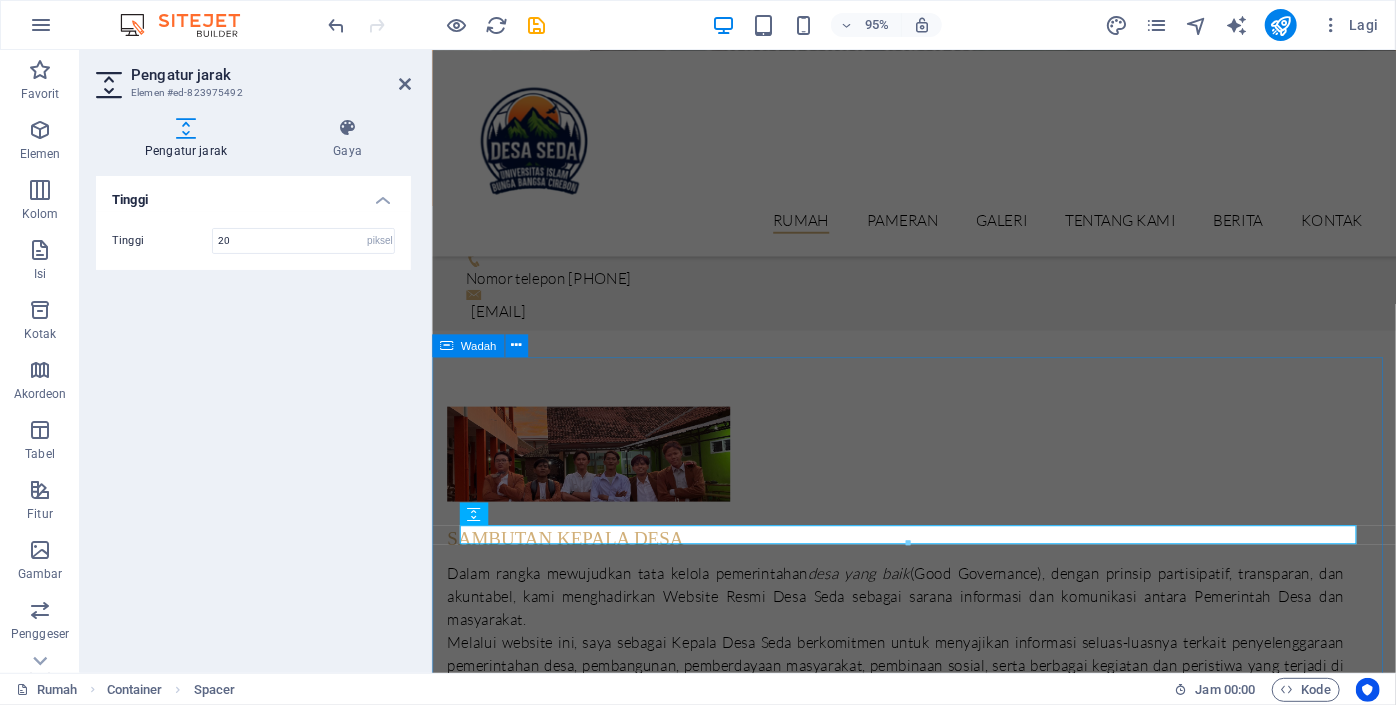 click on "apa yang ada di desa seda? berita terbaru Penerjunan KPM UI BBC di desa Seda 15 Juli 2025 [NAME] 09 Nopember 2019 Pameran Mesir 20 Desember 2019 Legenda 22 Januari 2020 Perawakan epik 08 Februari 2020 Monumen 14 April 2020" at bounding box center [938, 5260] 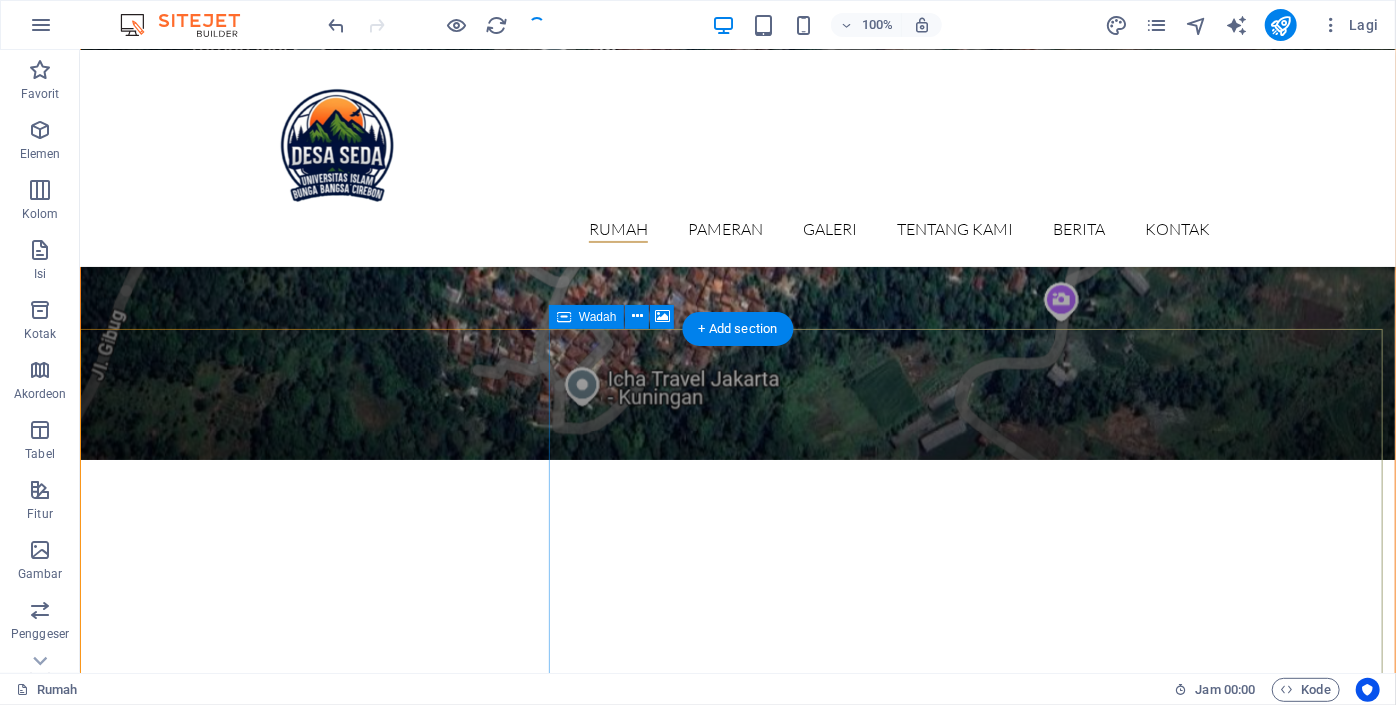 scroll, scrollTop: 2481, scrollLeft: 0, axis: vertical 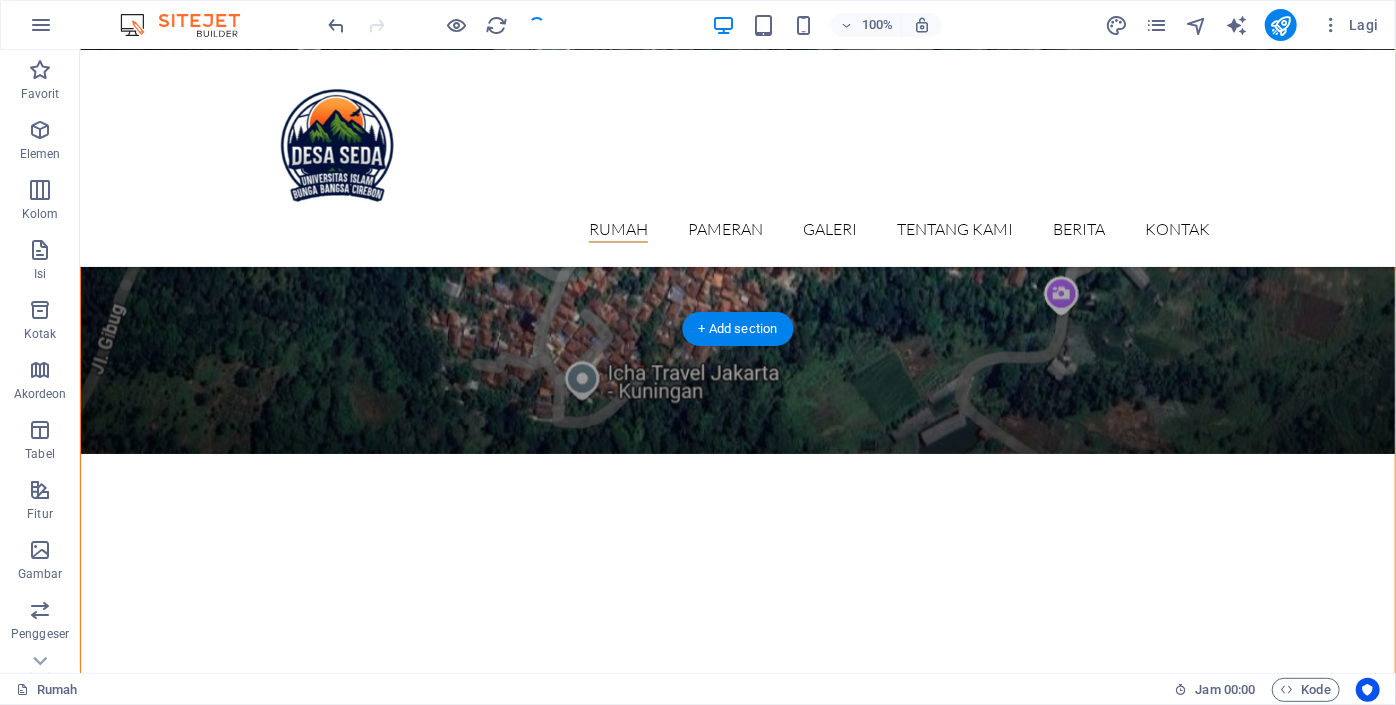 click at bounding box center [737, 2236] 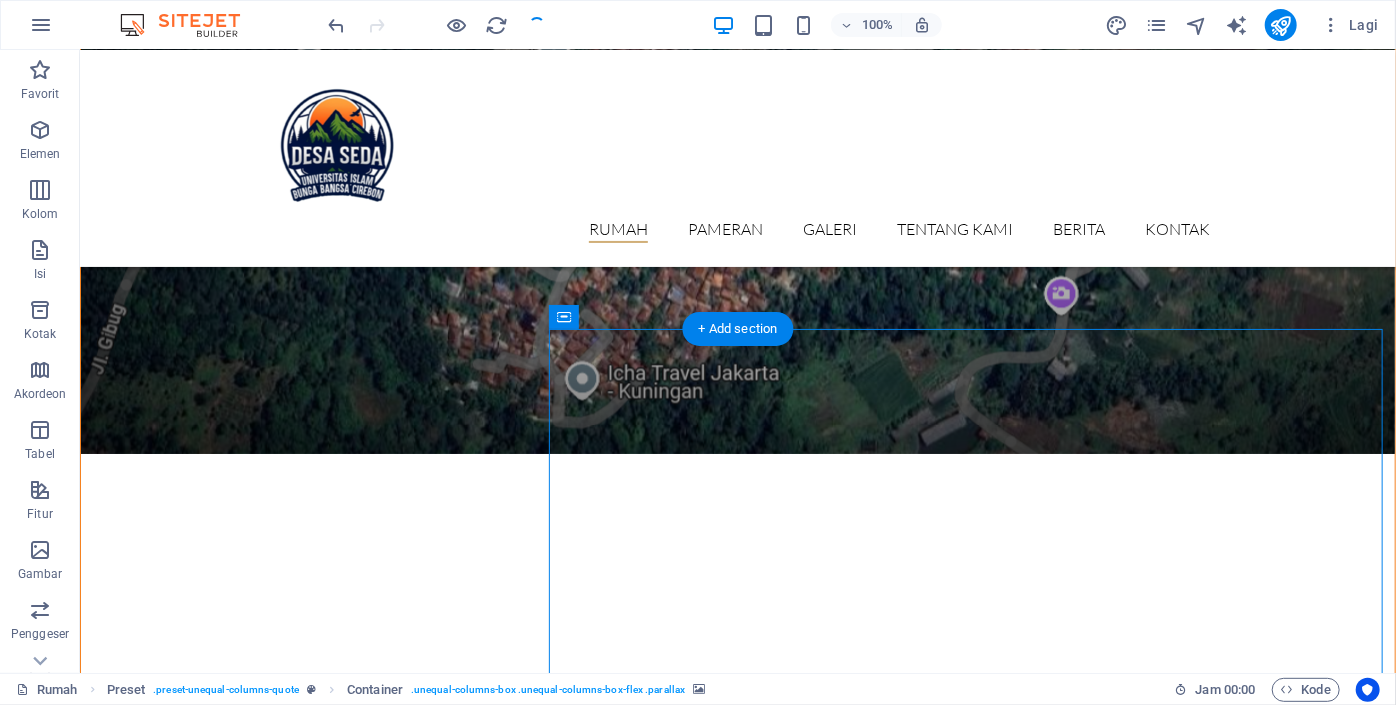 click at bounding box center [737, 2236] 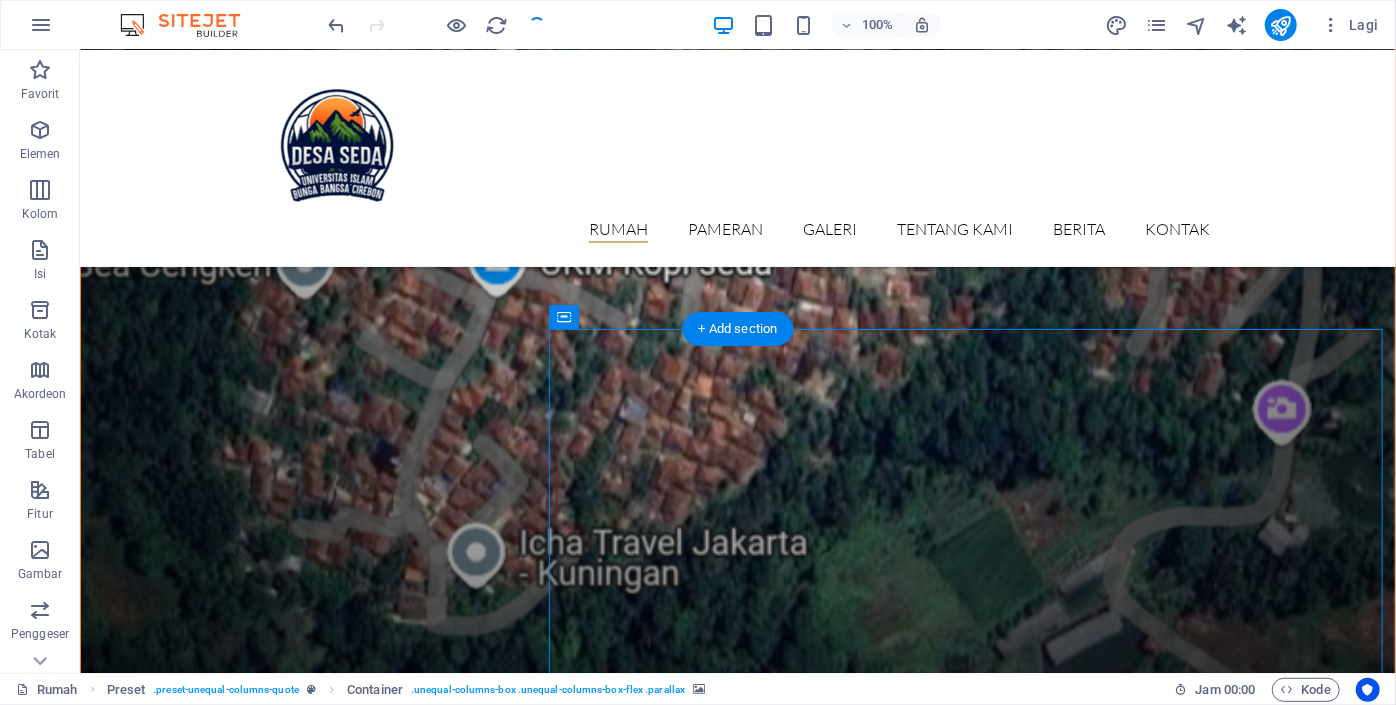 scroll, scrollTop: 2210, scrollLeft: 0, axis: vertical 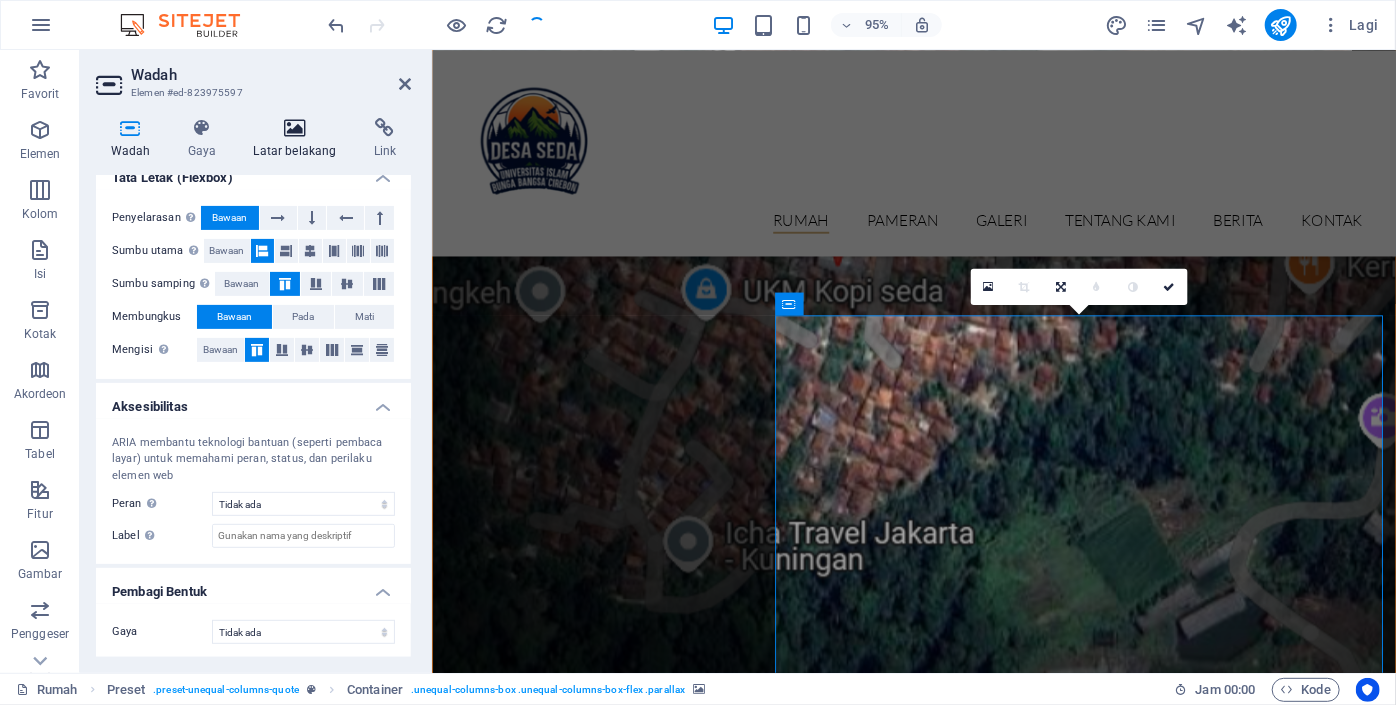 click on "Latar belakang" at bounding box center (295, 151) 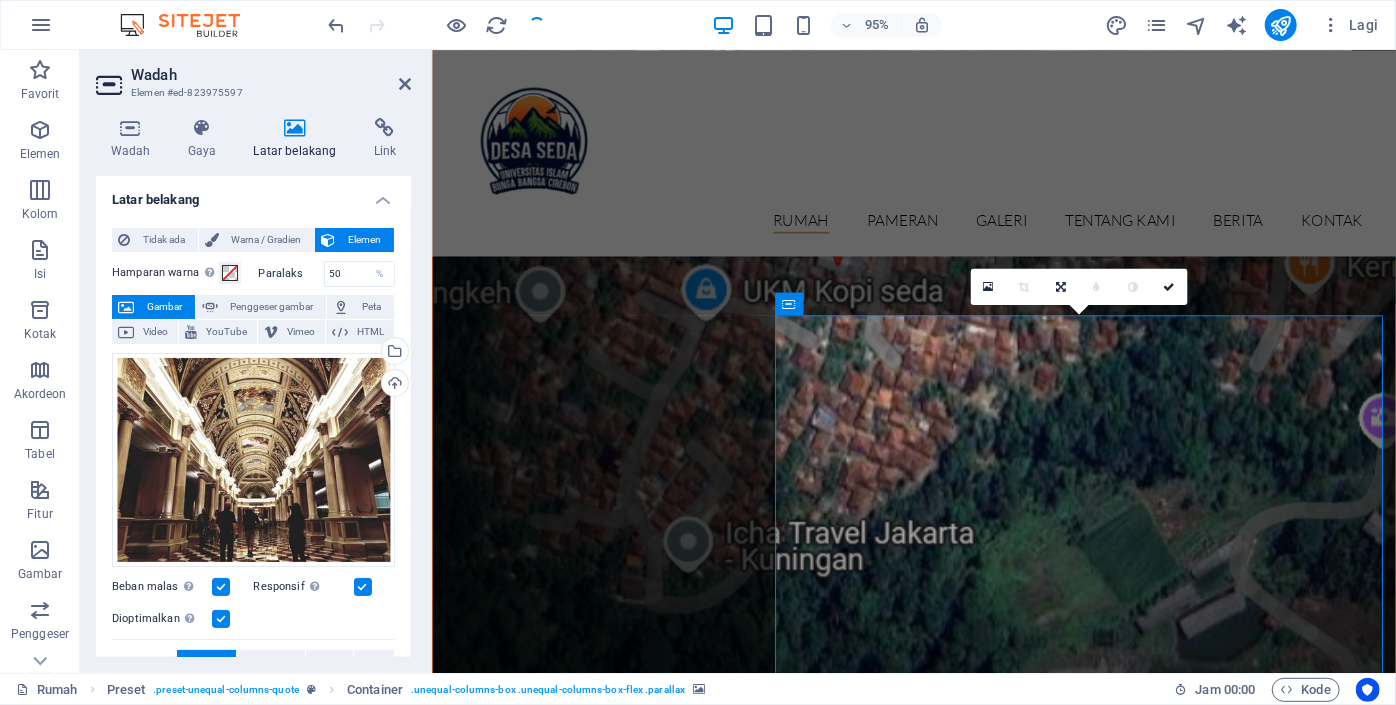 click at bounding box center [363, 587] 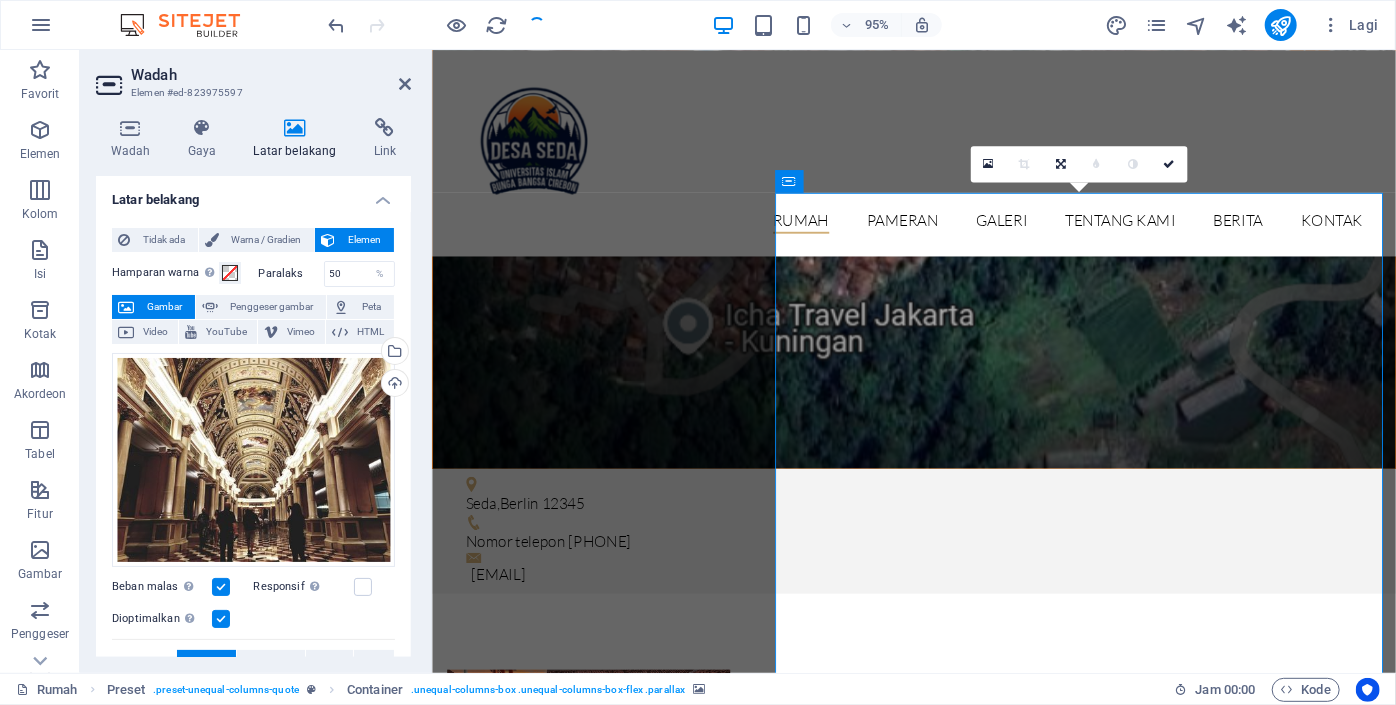 scroll, scrollTop: 2338, scrollLeft: 0, axis: vertical 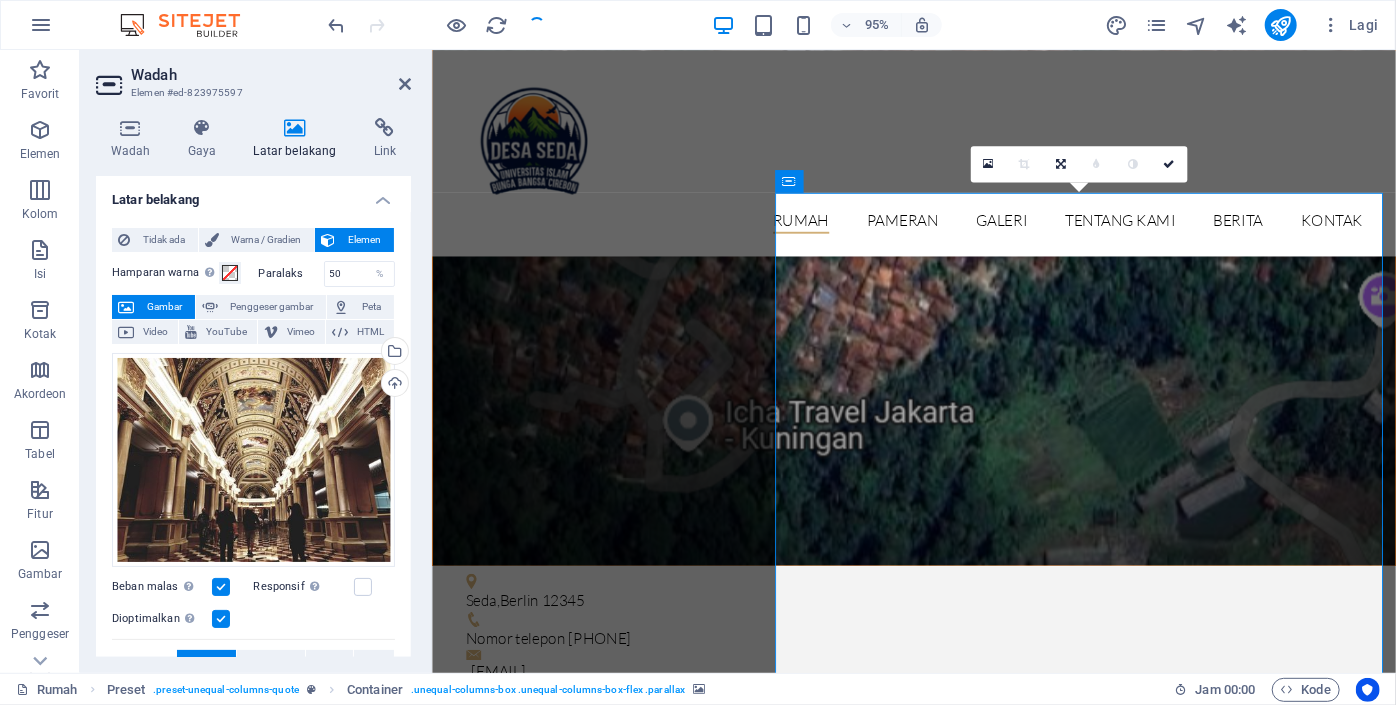 click at bounding box center [221, 587] 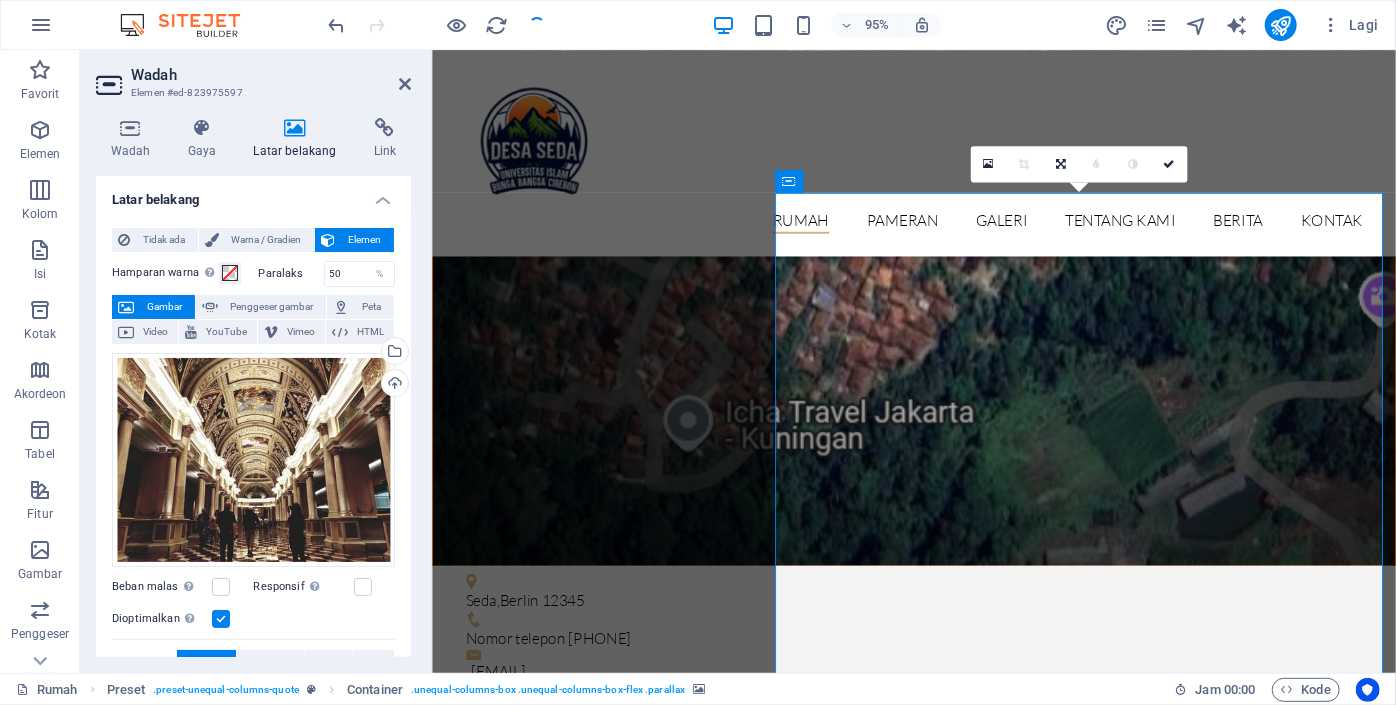 click at bounding box center [221, 619] 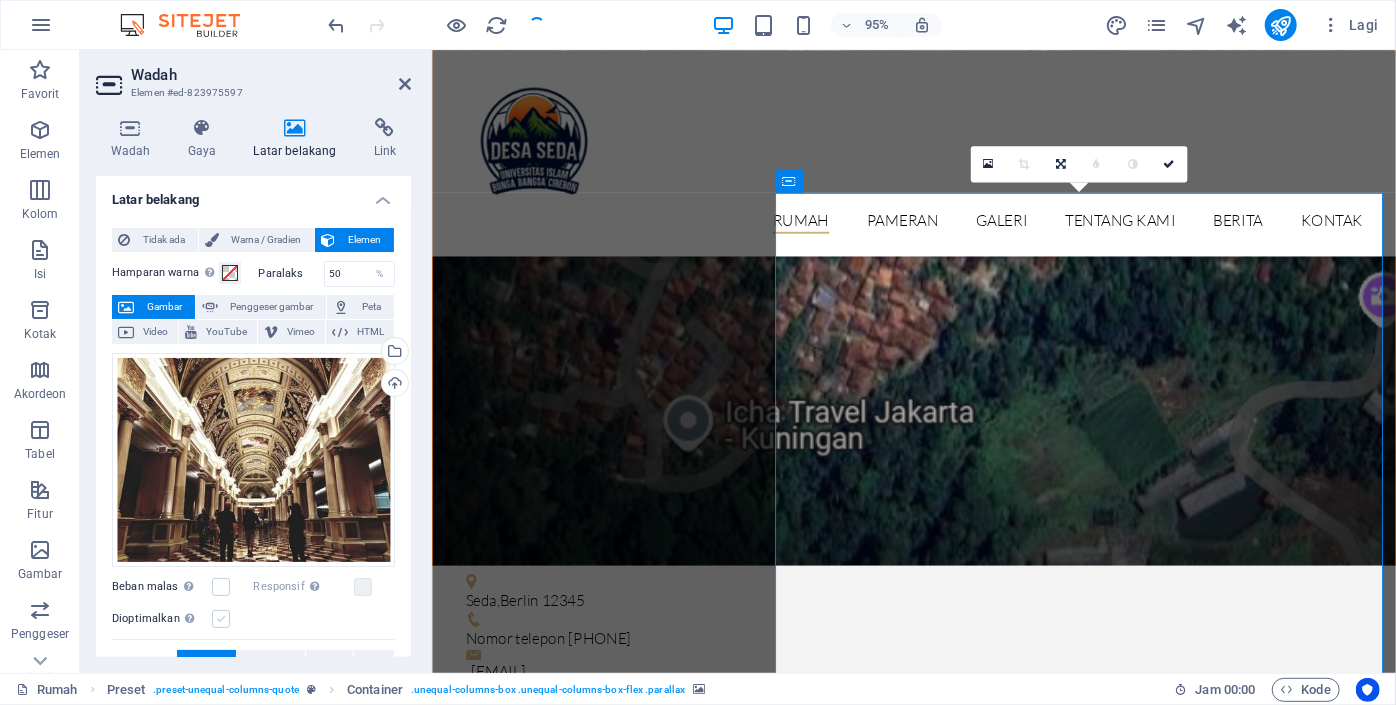 click at bounding box center (221, 619) 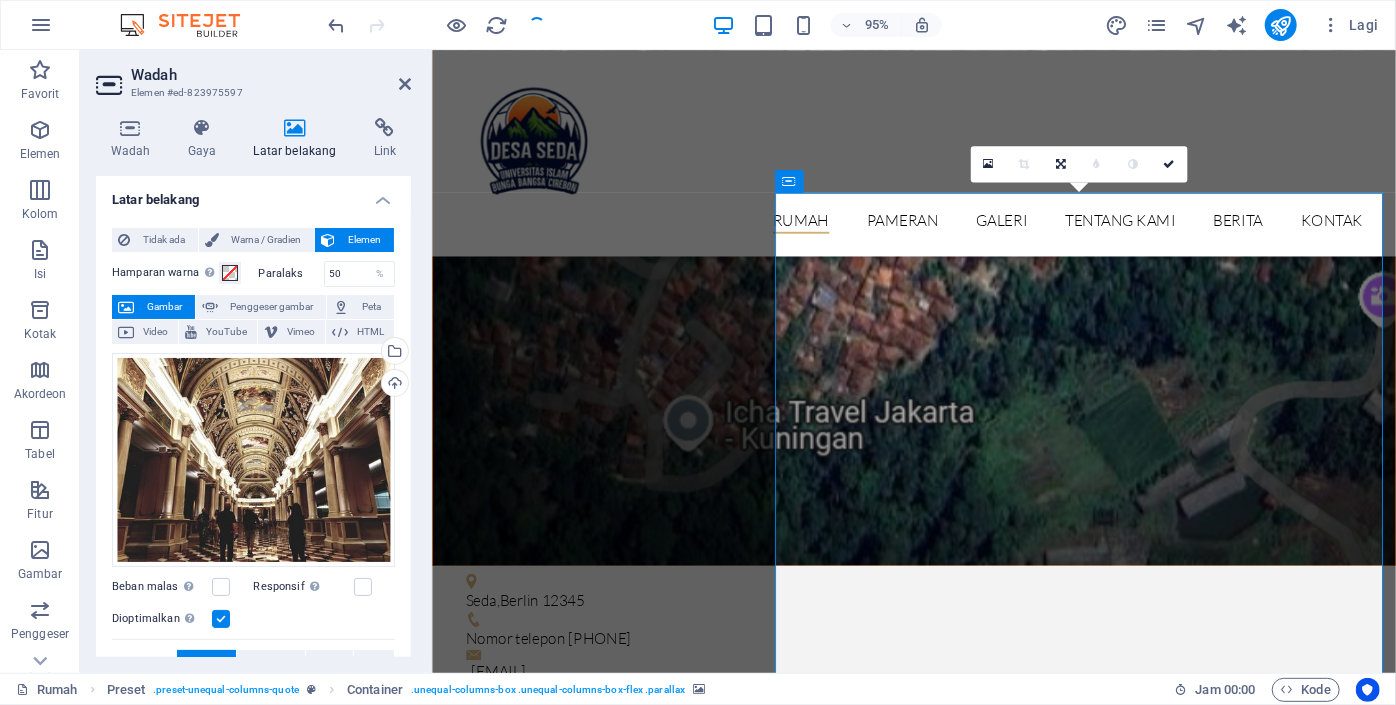 click at bounding box center [221, 619] 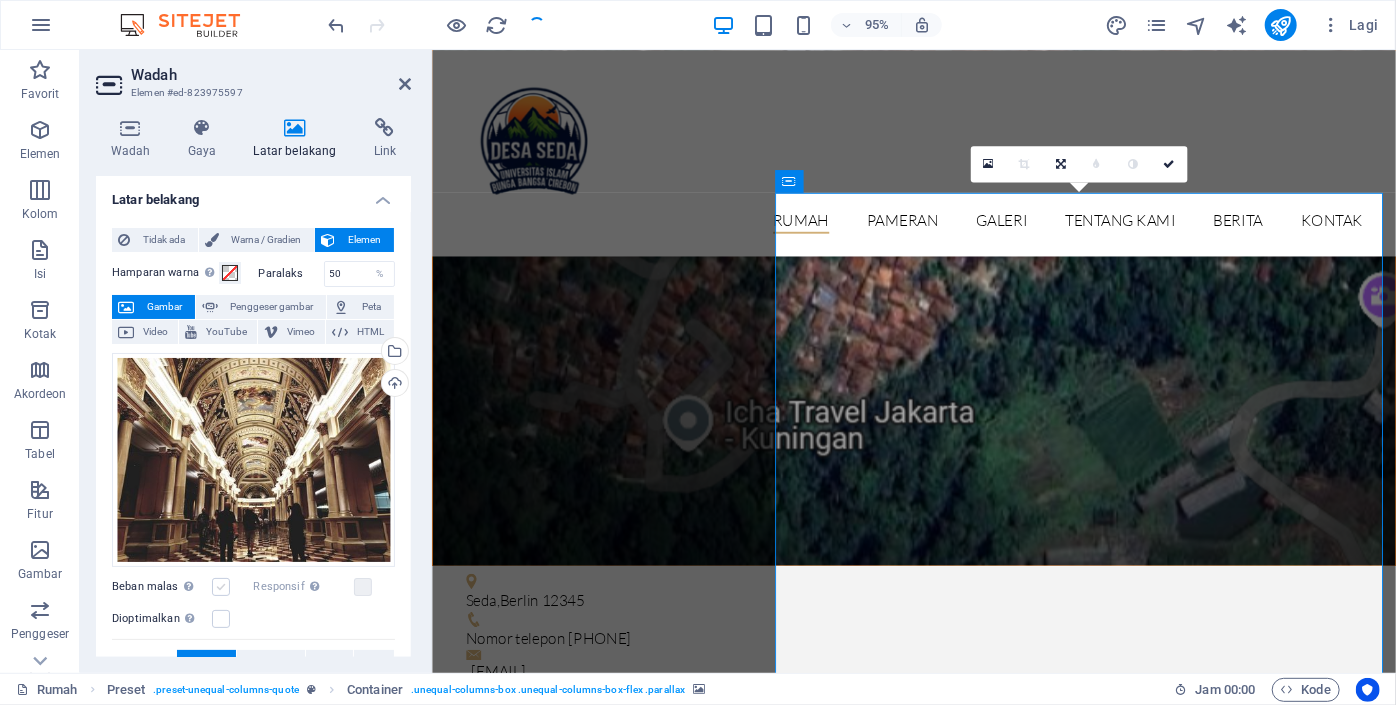 click at bounding box center (221, 587) 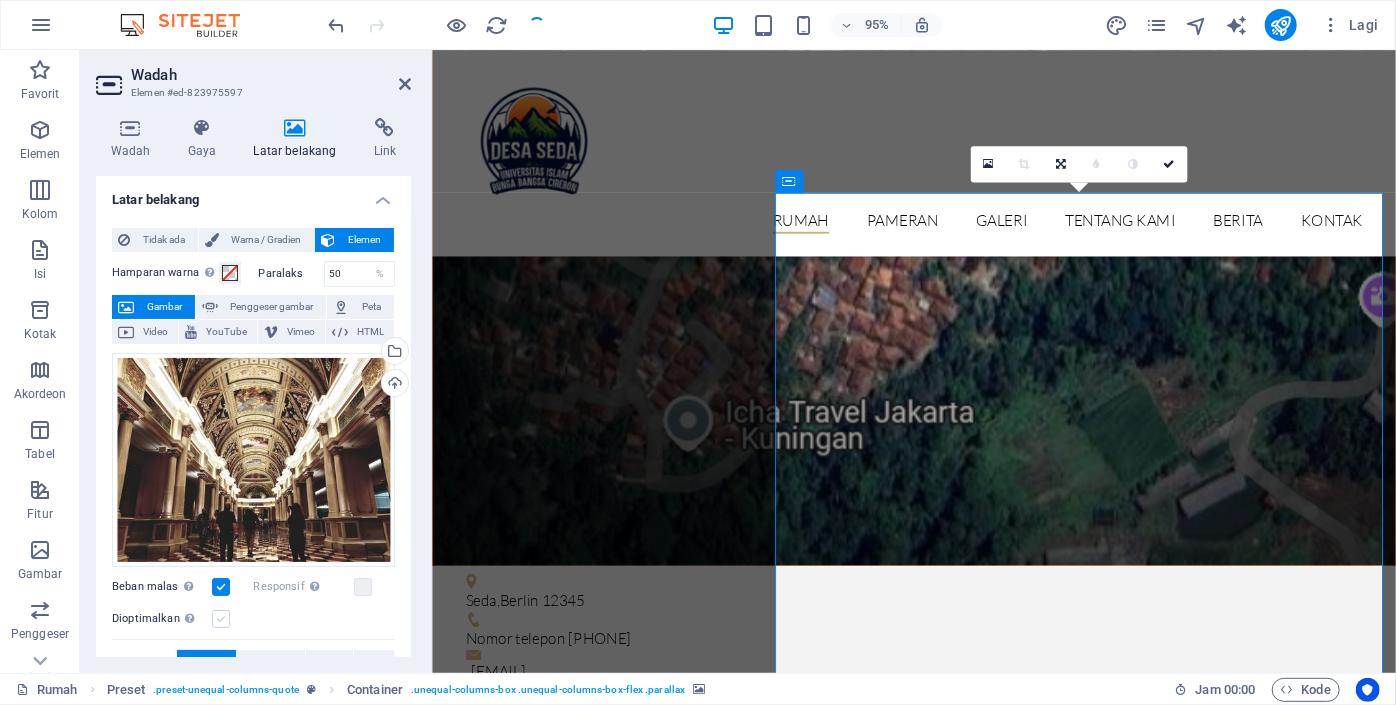 click at bounding box center [221, 619] 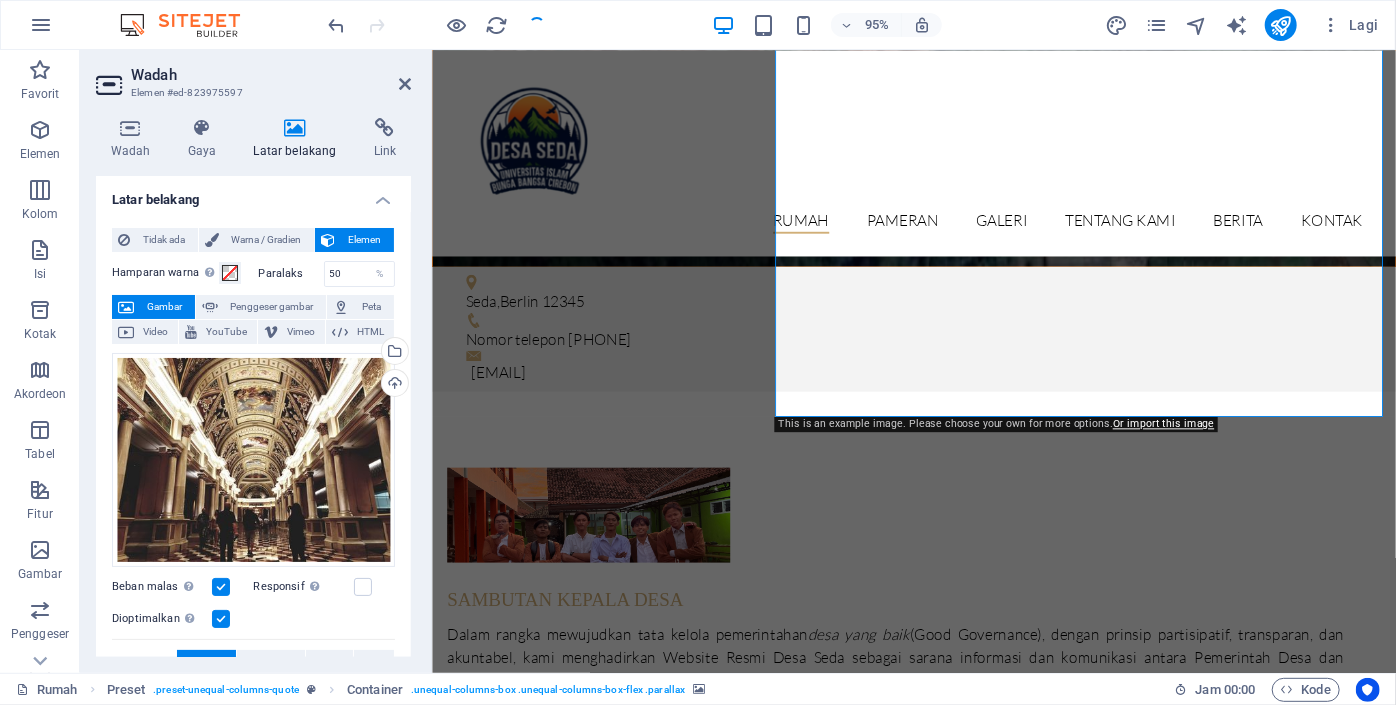 scroll, scrollTop: 2654, scrollLeft: 0, axis: vertical 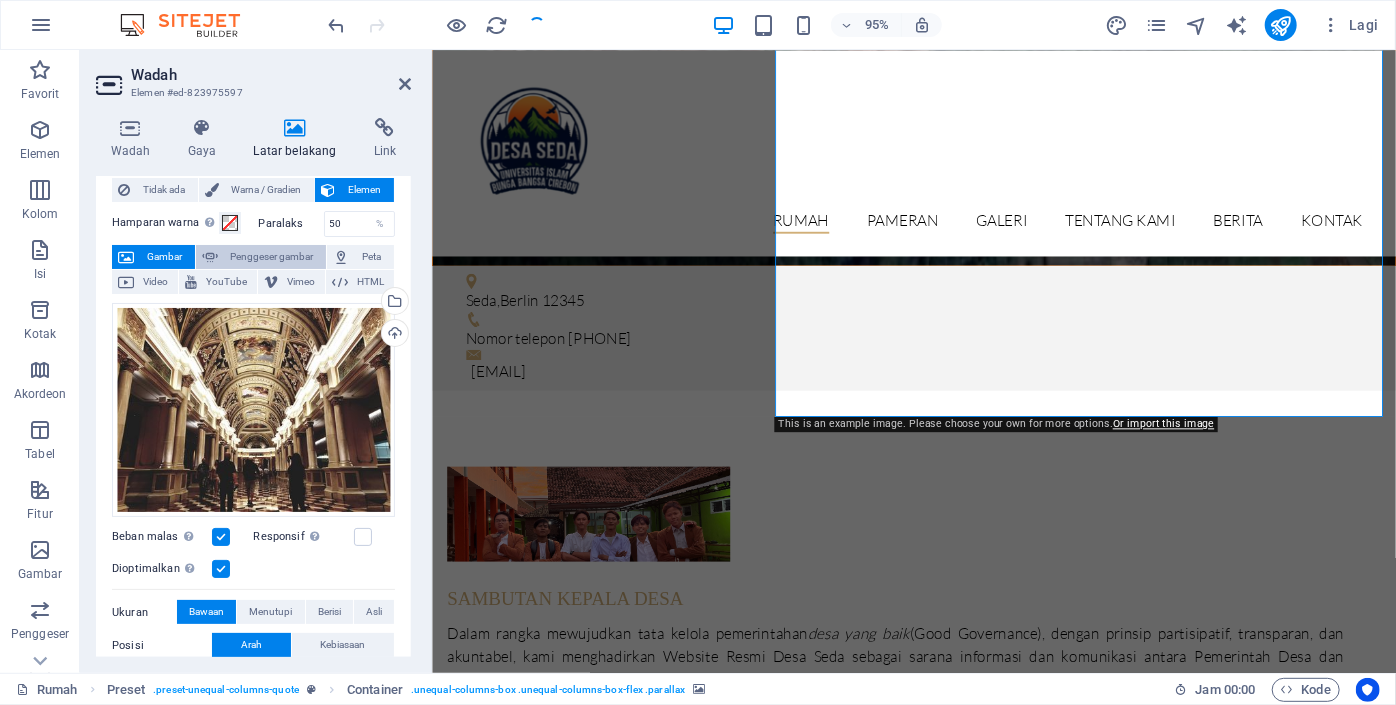 click on "Penggeser gambar" at bounding box center (272, 256) 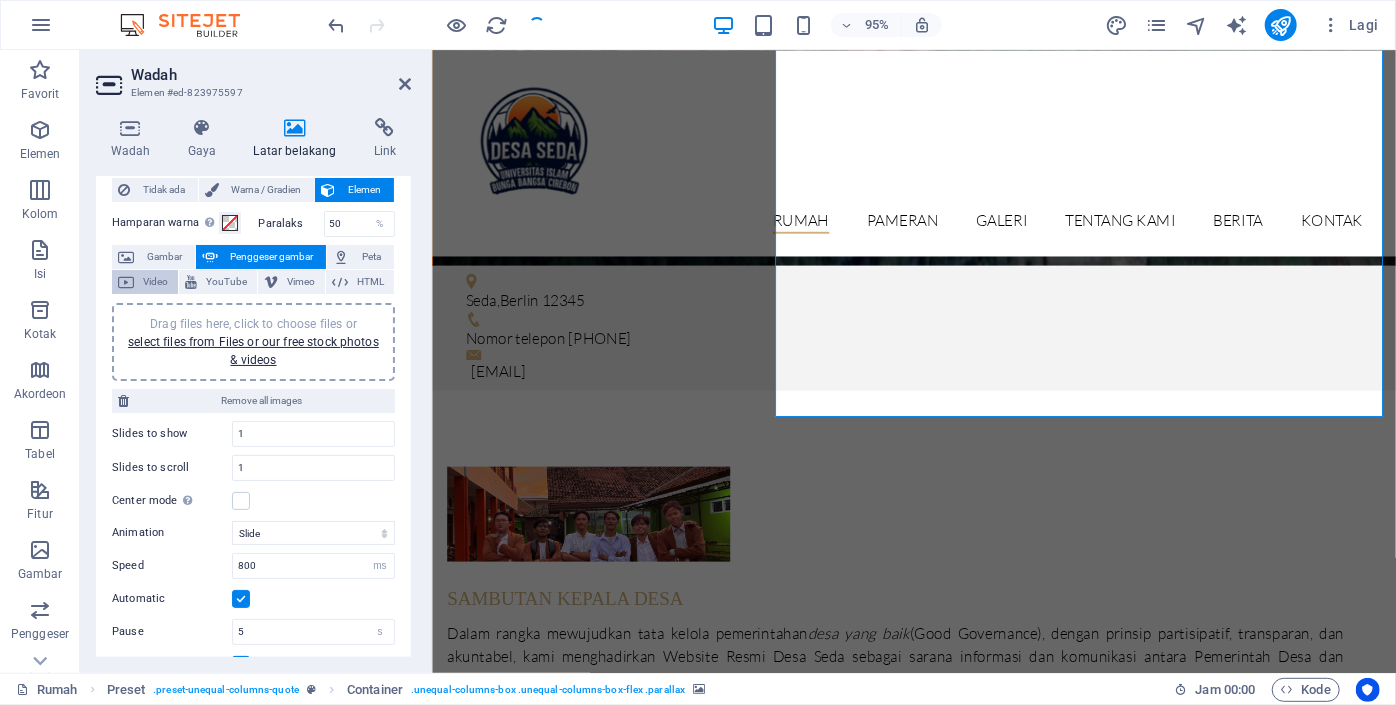 click on "Video" at bounding box center (156, 282) 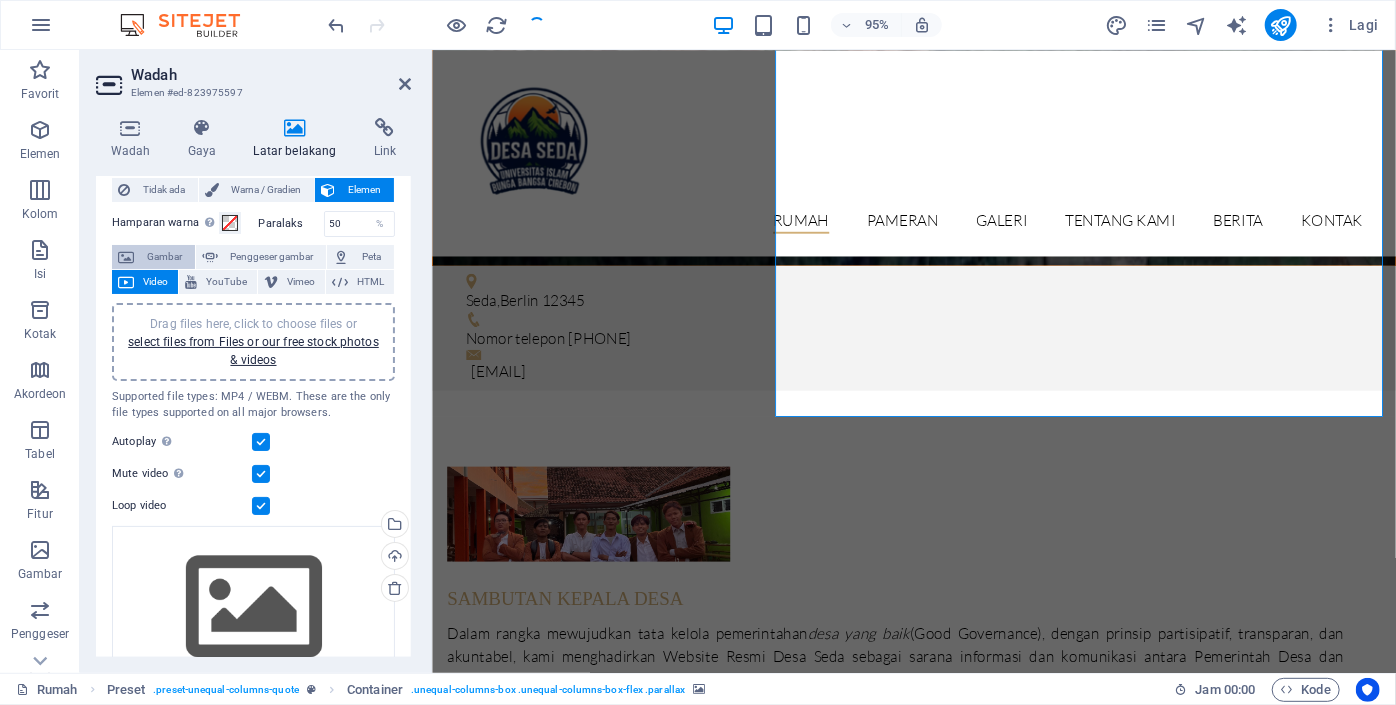 click on "Gambar" at bounding box center (164, 256) 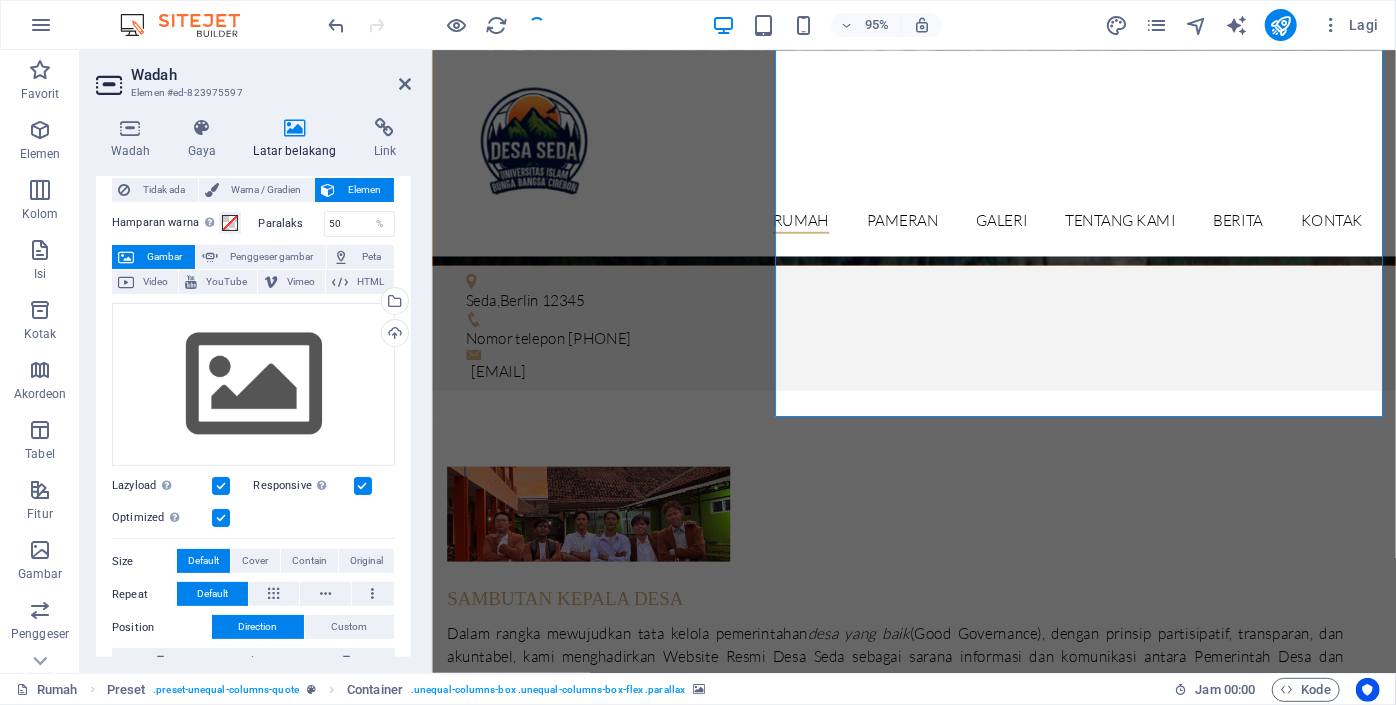 scroll, scrollTop: 0, scrollLeft: 0, axis: both 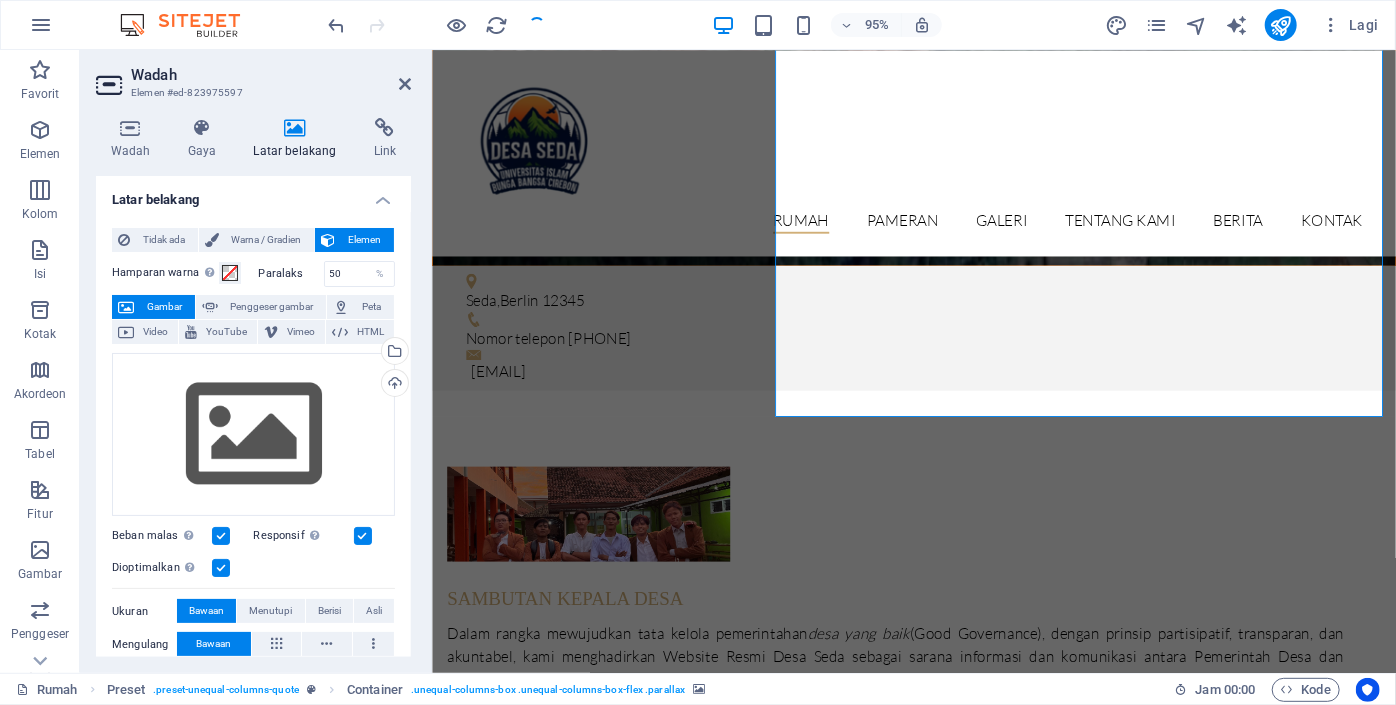 type 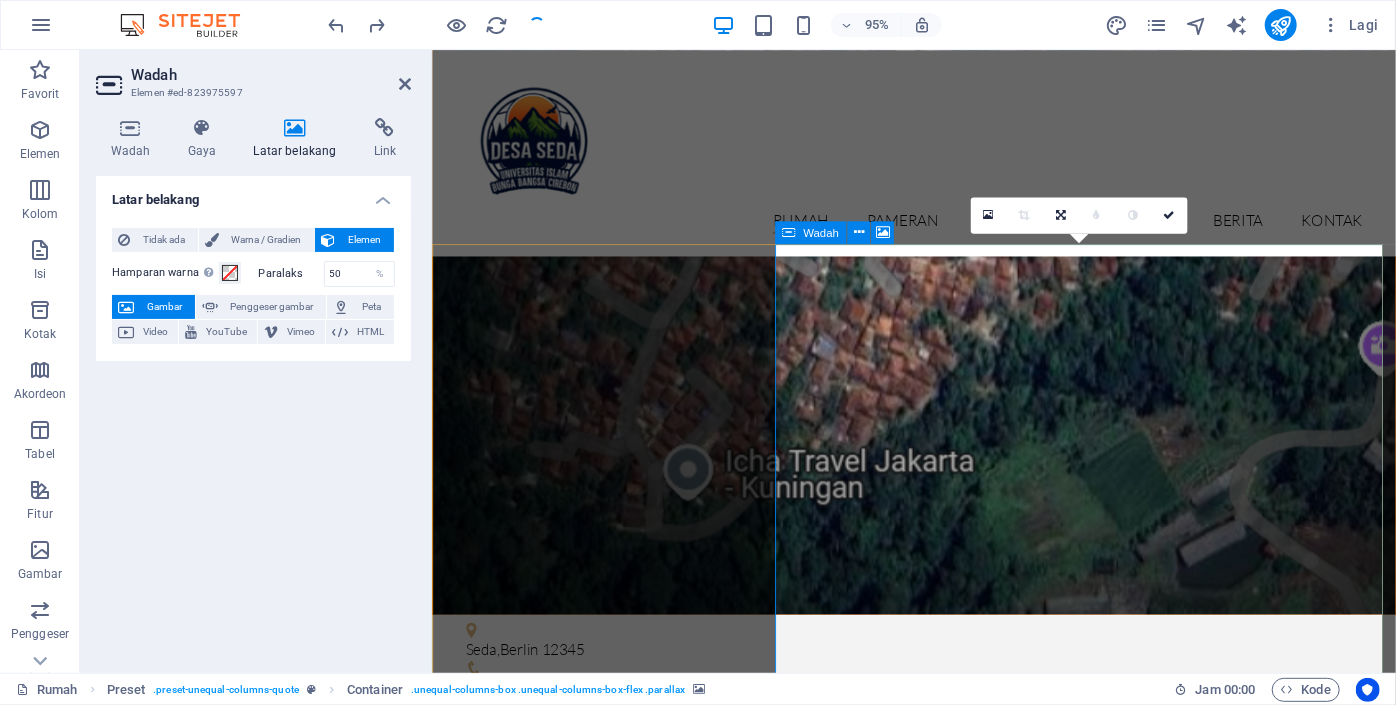 scroll, scrollTop: 2285, scrollLeft: 0, axis: vertical 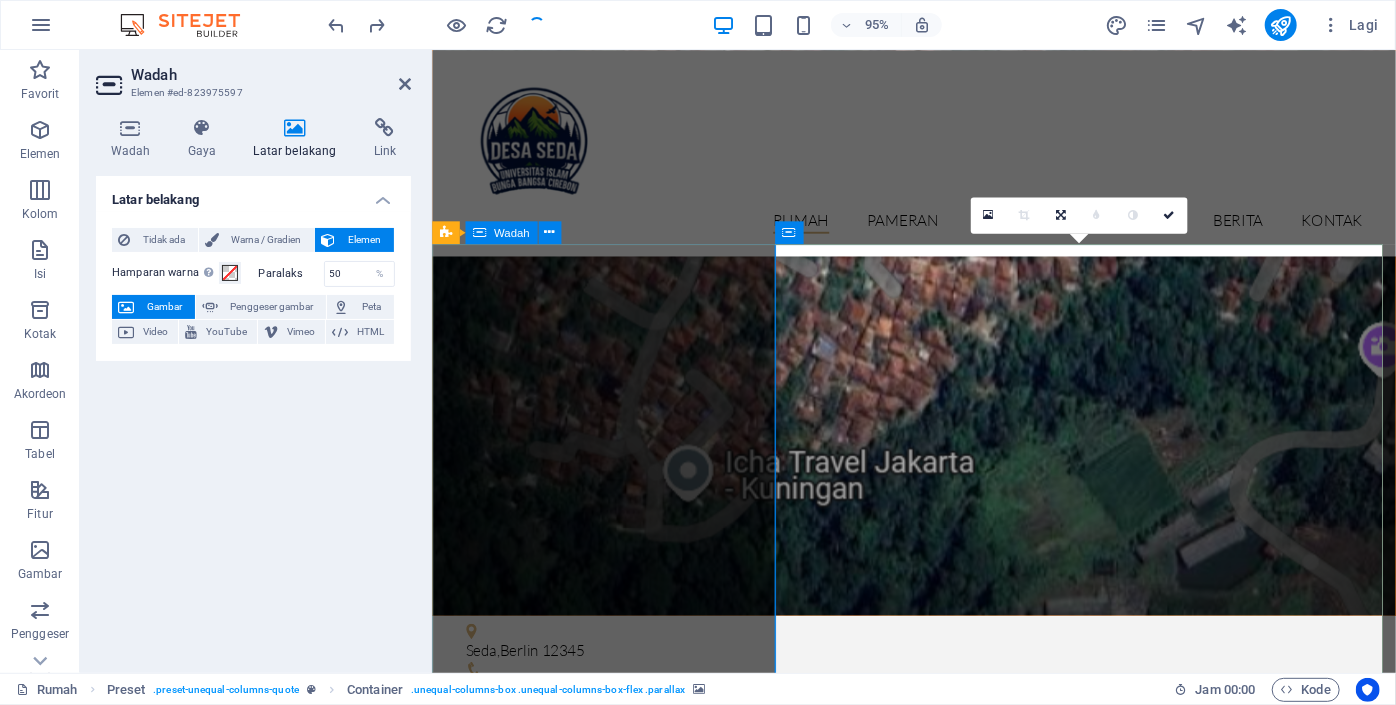 click on "“Suatu bangsa yang tidak mengetahui sejarah, asal usul usul, dan budayanya bagaikan pohon yang tidak dihilangkan.” Marcus Garvey" at bounding box center [938, 1641] 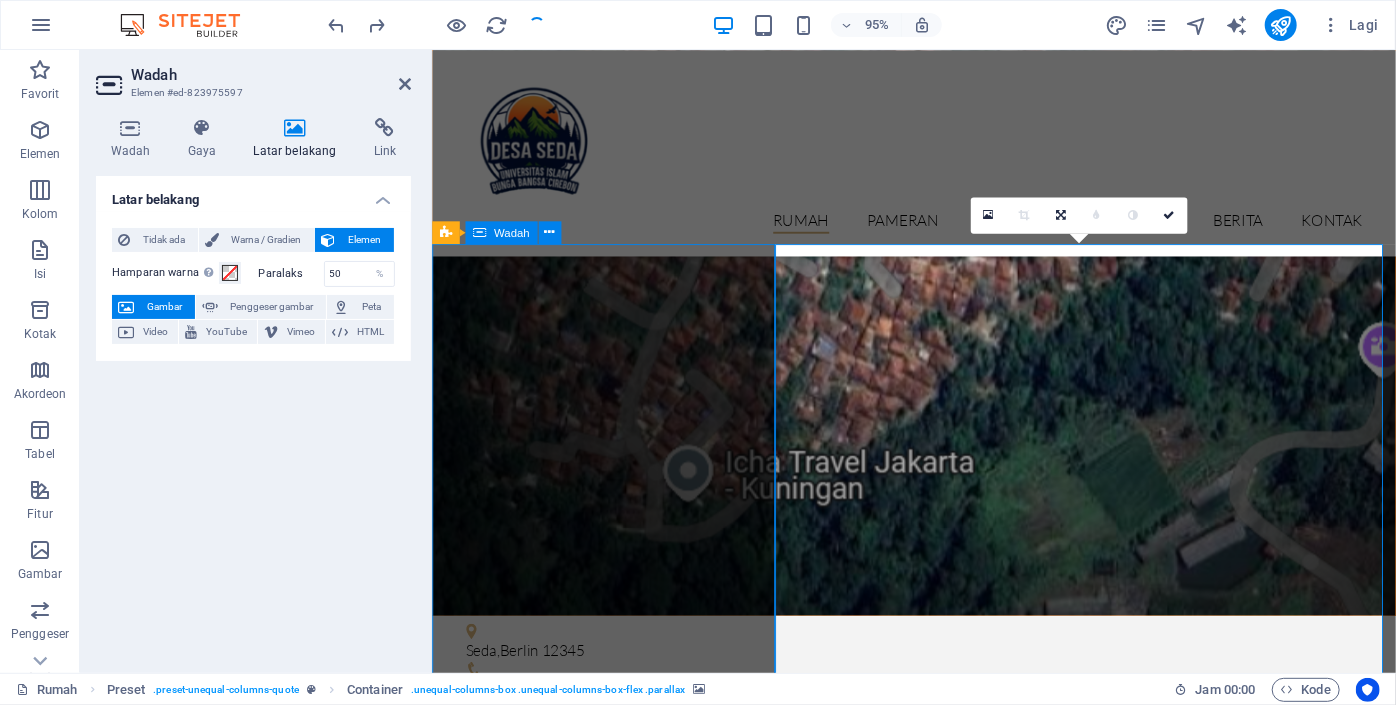 click on "“Suatu bangsa yang tidak mengetahui sejarah, asal usul usul, dan budayanya bagaikan pohon yang tidak dihilangkan.” Marcus Garvey" at bounding box center (938, 1641) 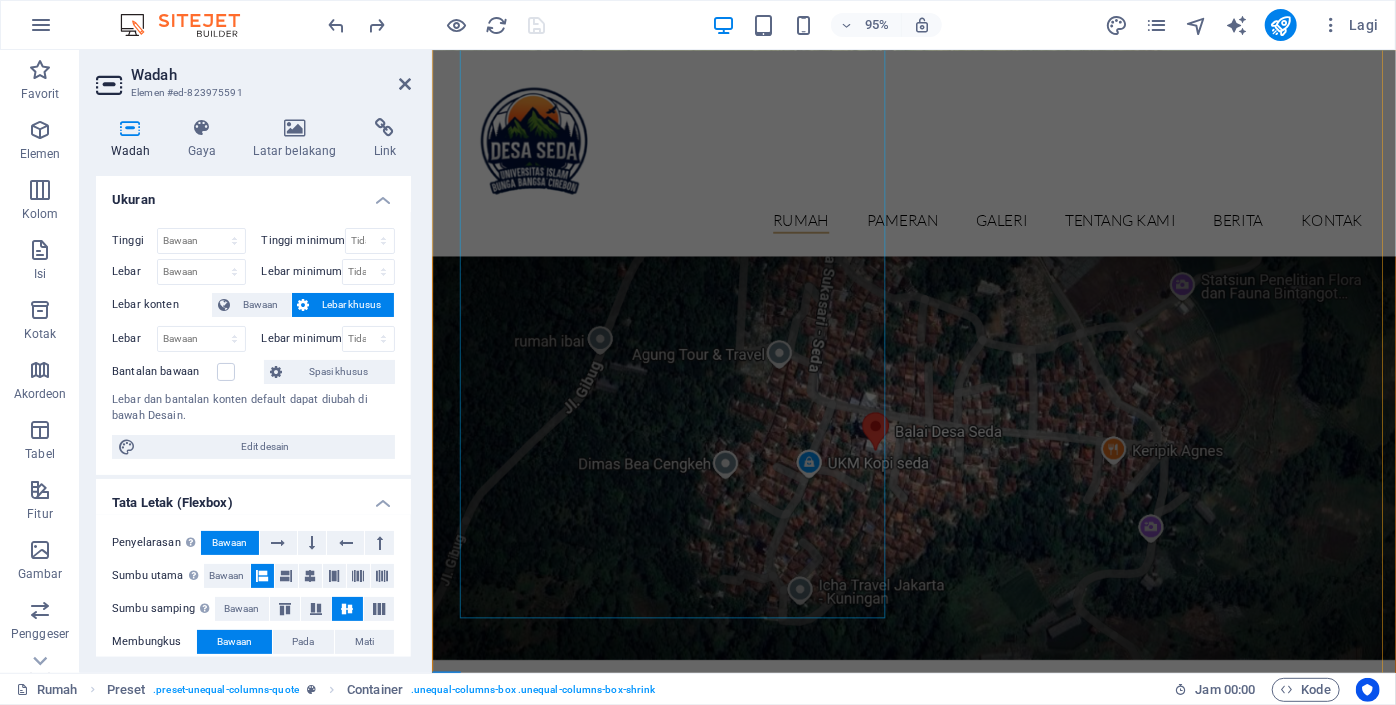 scroll, scrollTop: 1811, scrollLeft: 0, axis: vertical 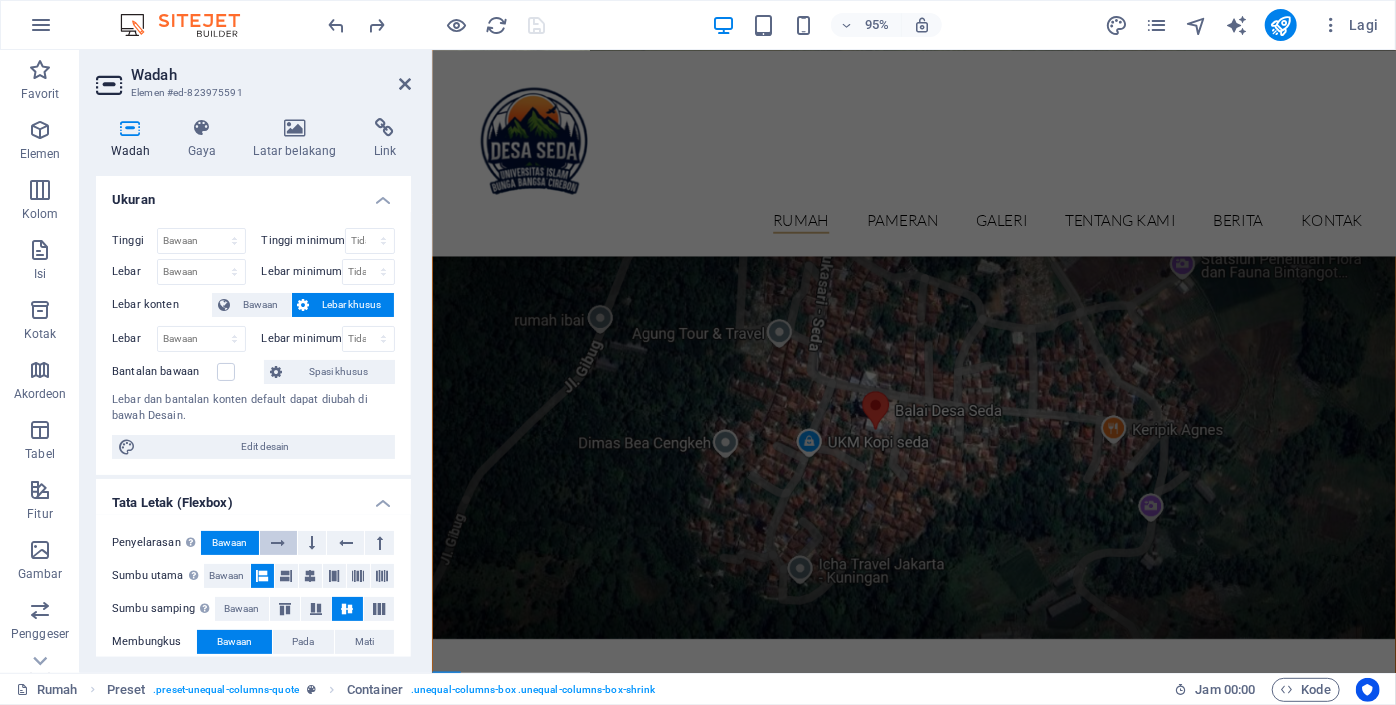 click at bounding box center (278, 543) 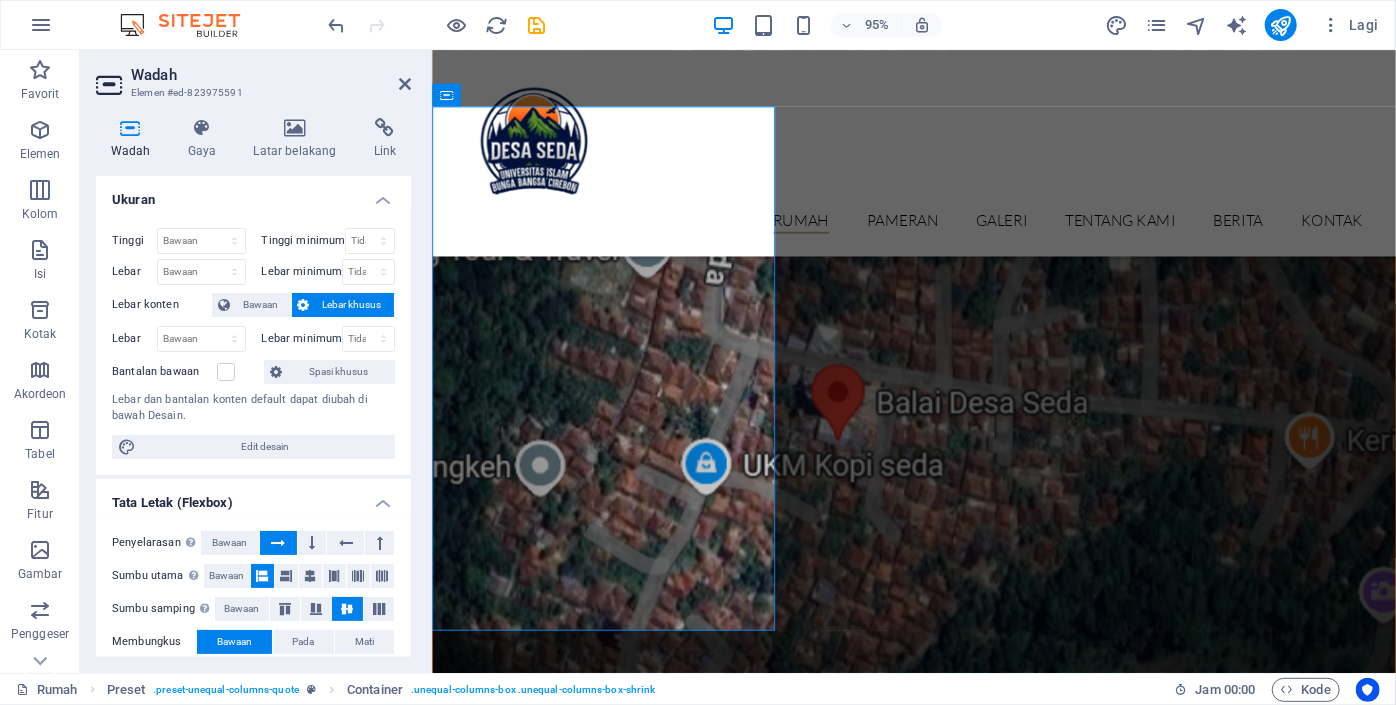 scroll, scrollTop: 2436, scrollLeft: 0, axis: vertical 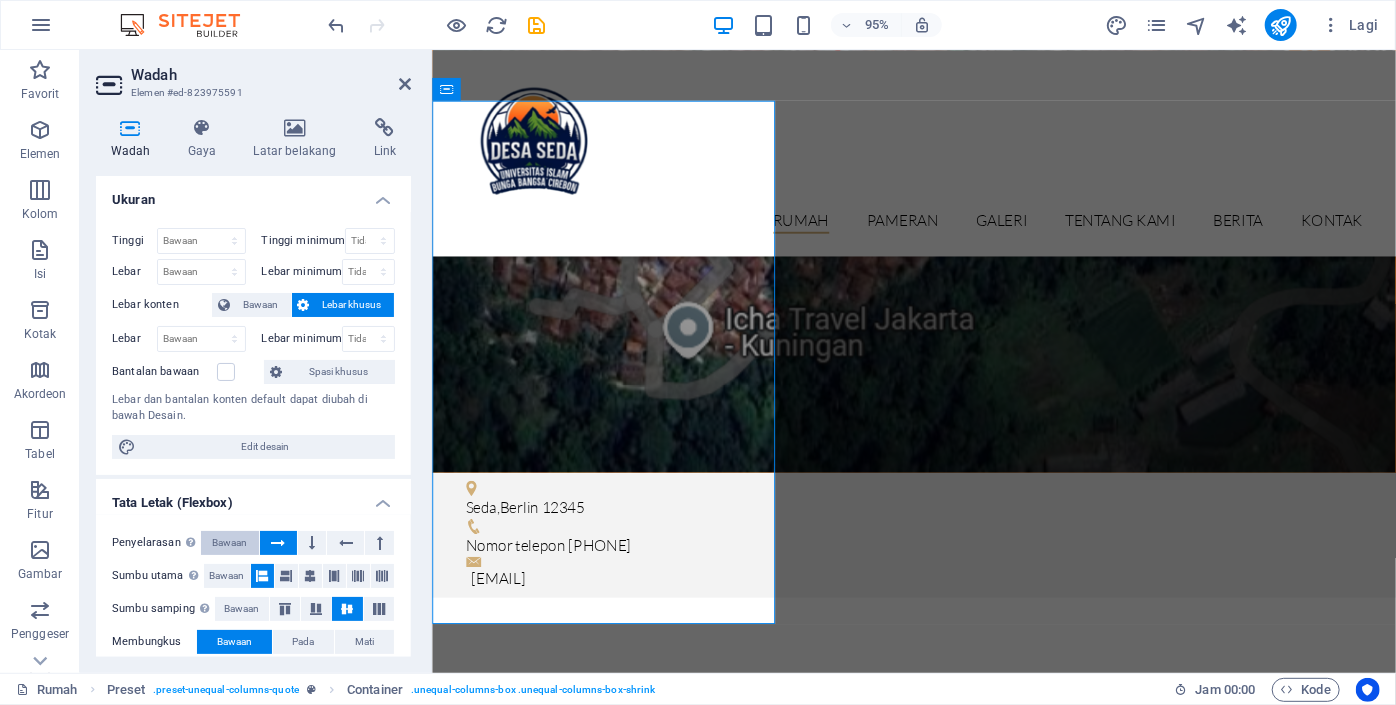 click on "Bawaan" at bounding box center (229, 542) 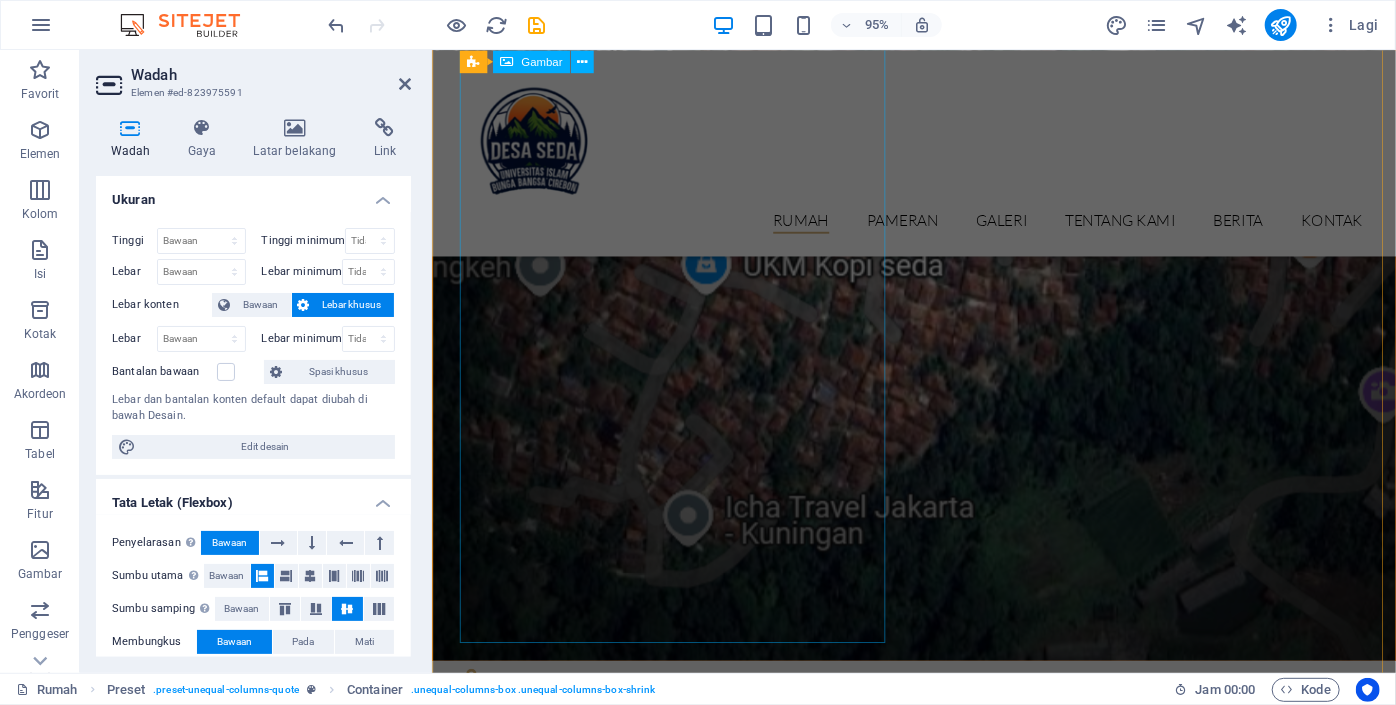 scroll, scrollTop: 1722, scrollLeft: 0, axis: vertical 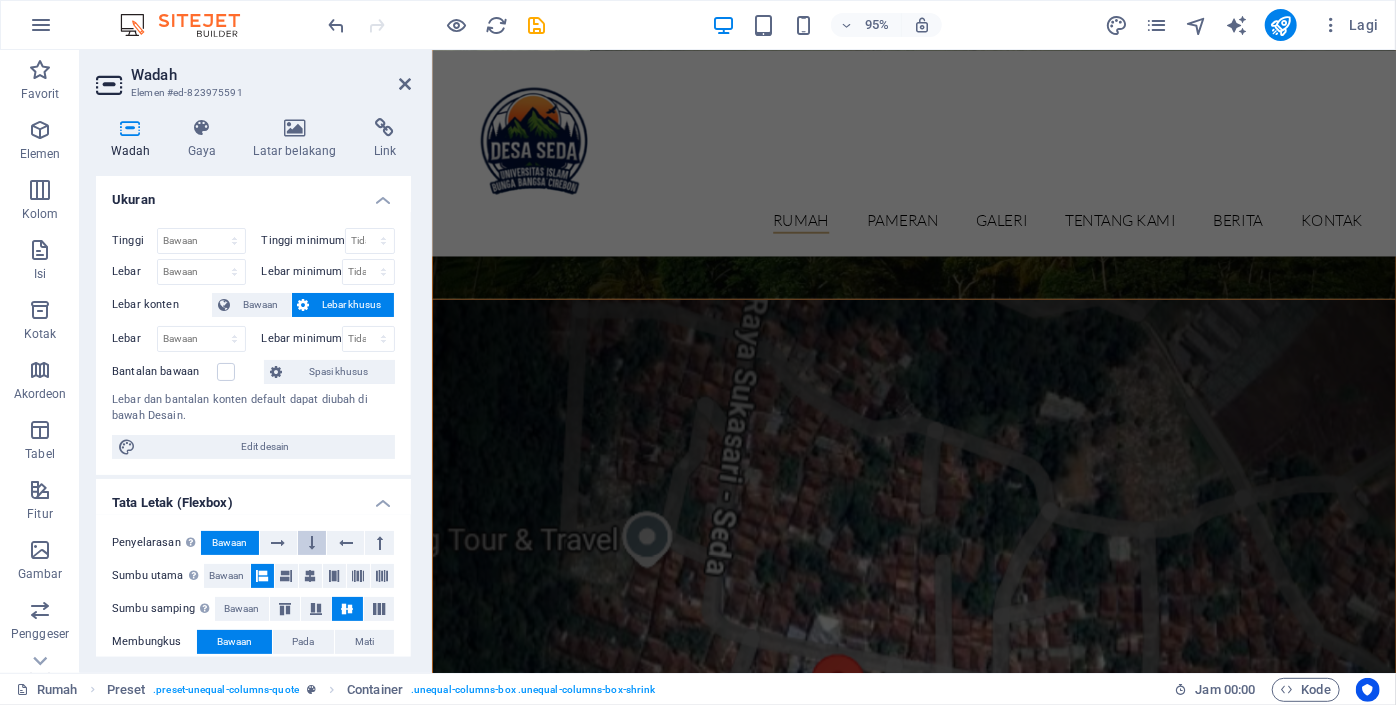 click at bounding box center [312, 543] 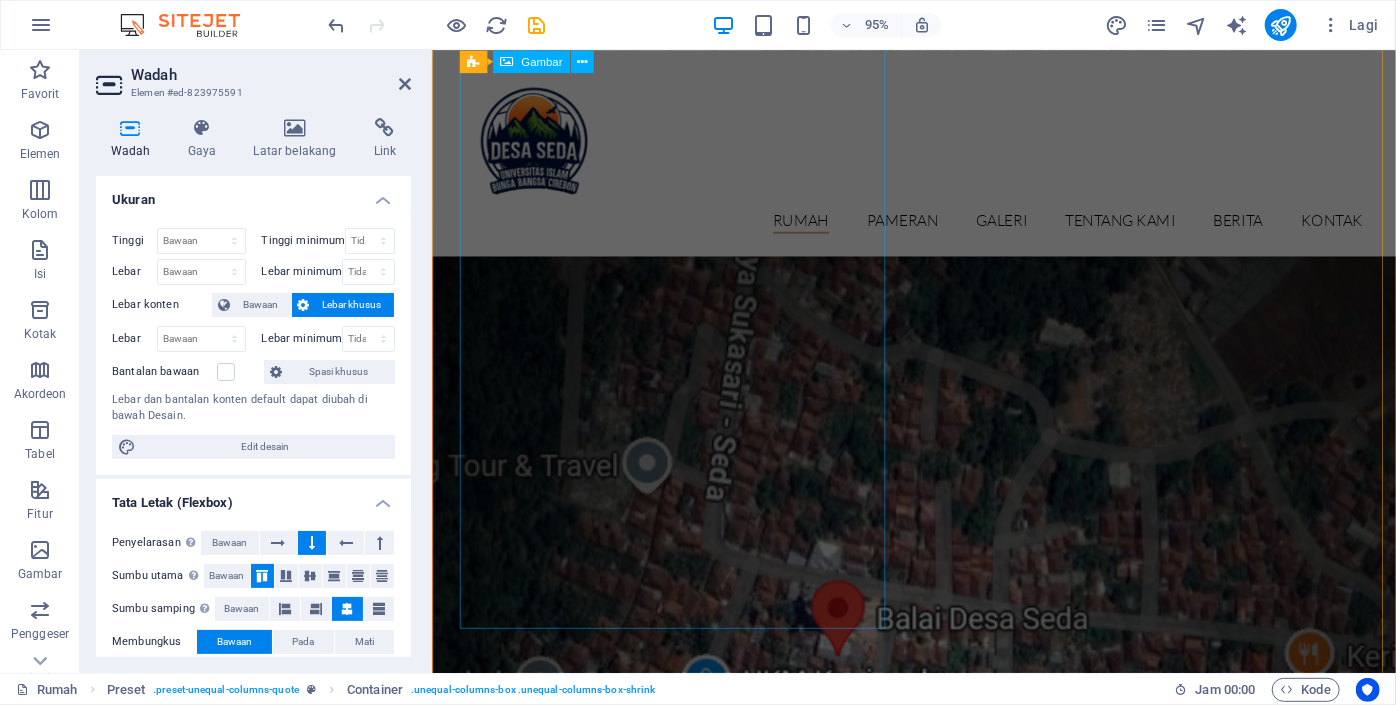scroll, scrollTop: 1800, scrollLeft: 0, axis: vertical 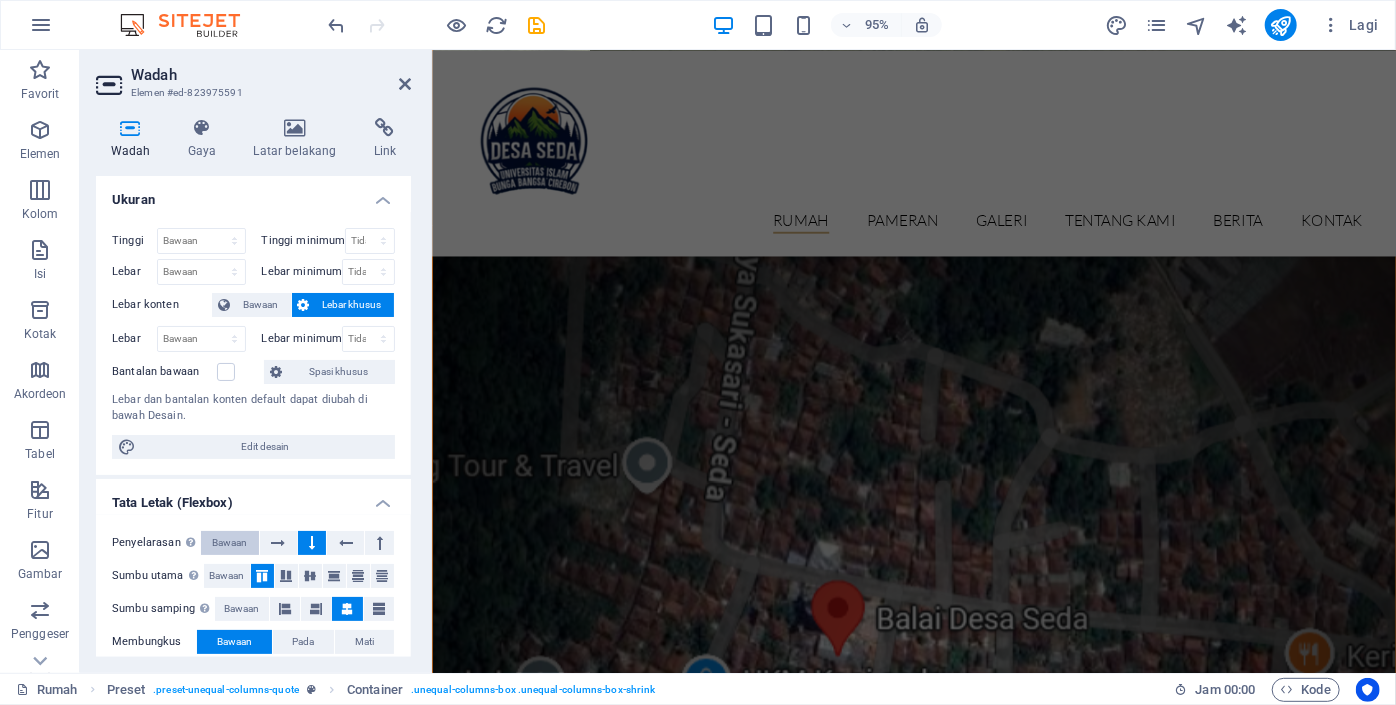 click on "Bawaan" at bounding box center (229, 543) 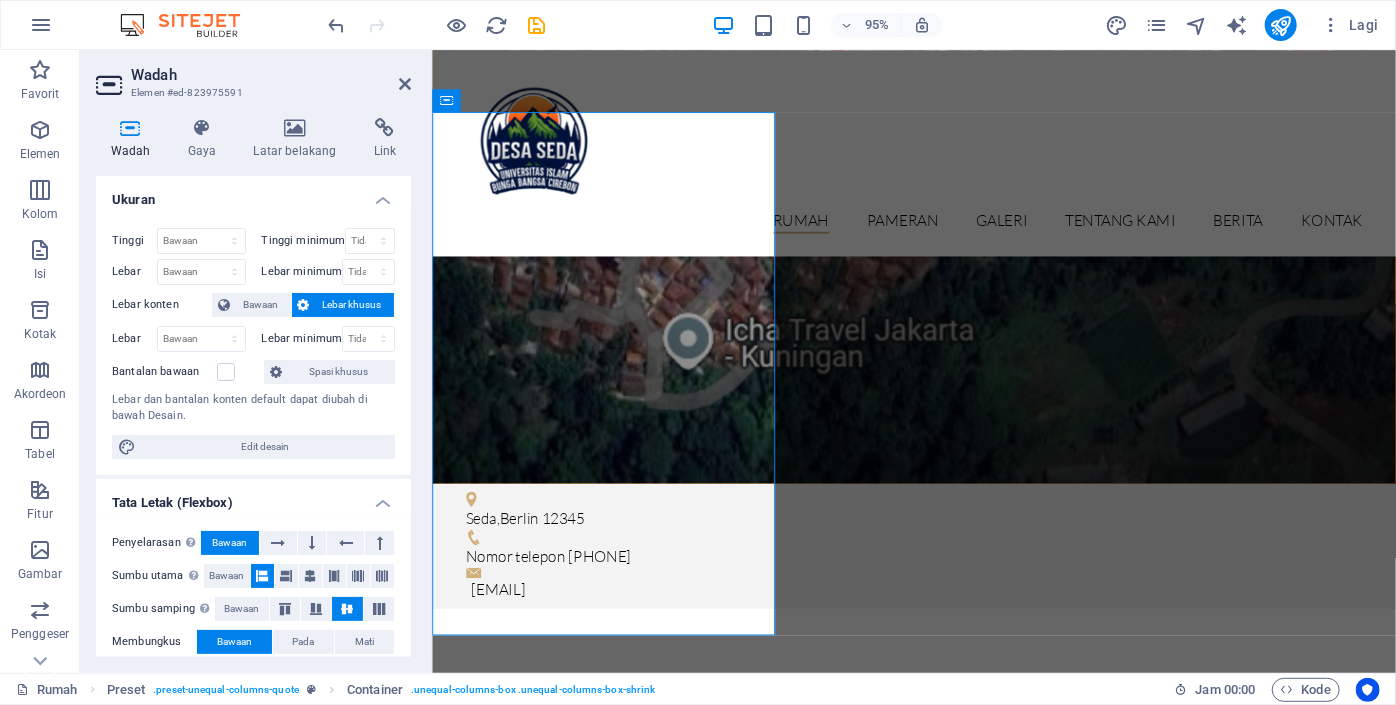 scroll, scrollTop: 2436, scrollLeft: 0, axis: vertical 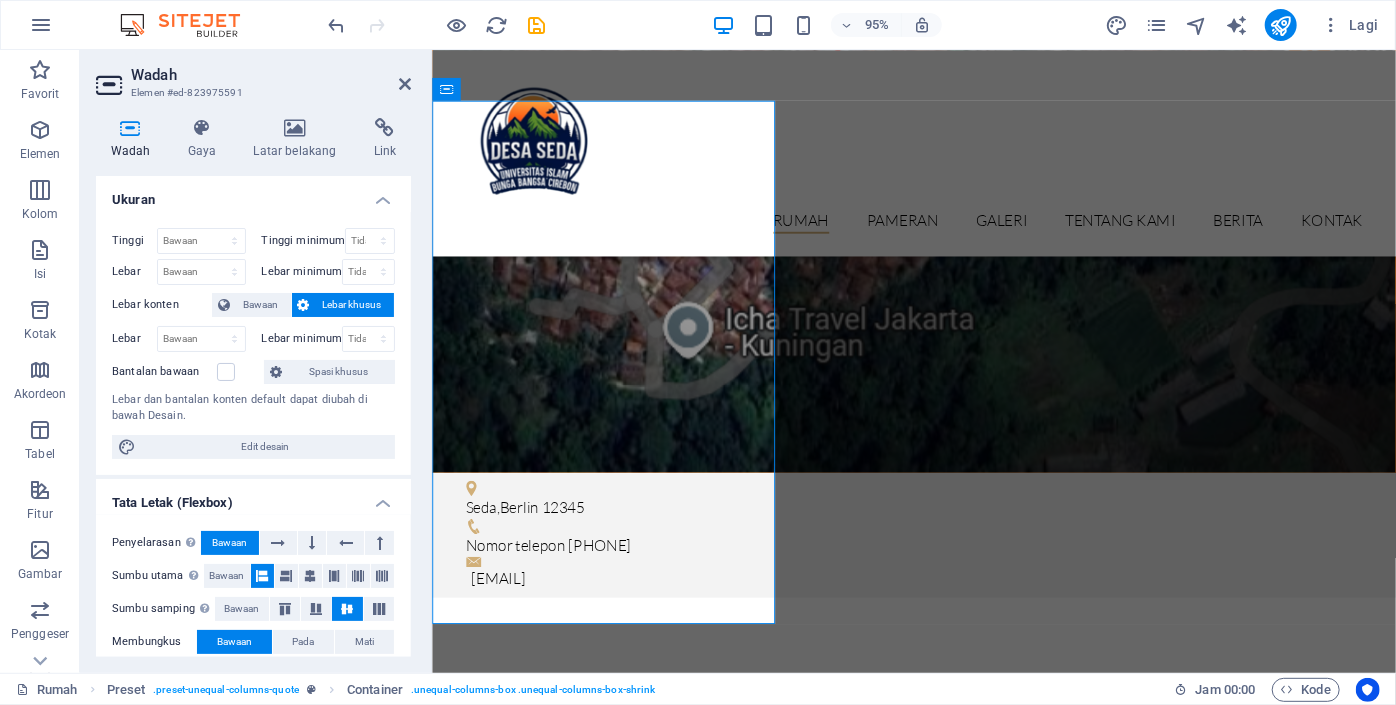 click on "Tata Letak (Flexbox)" at bounding box center [253, 497] 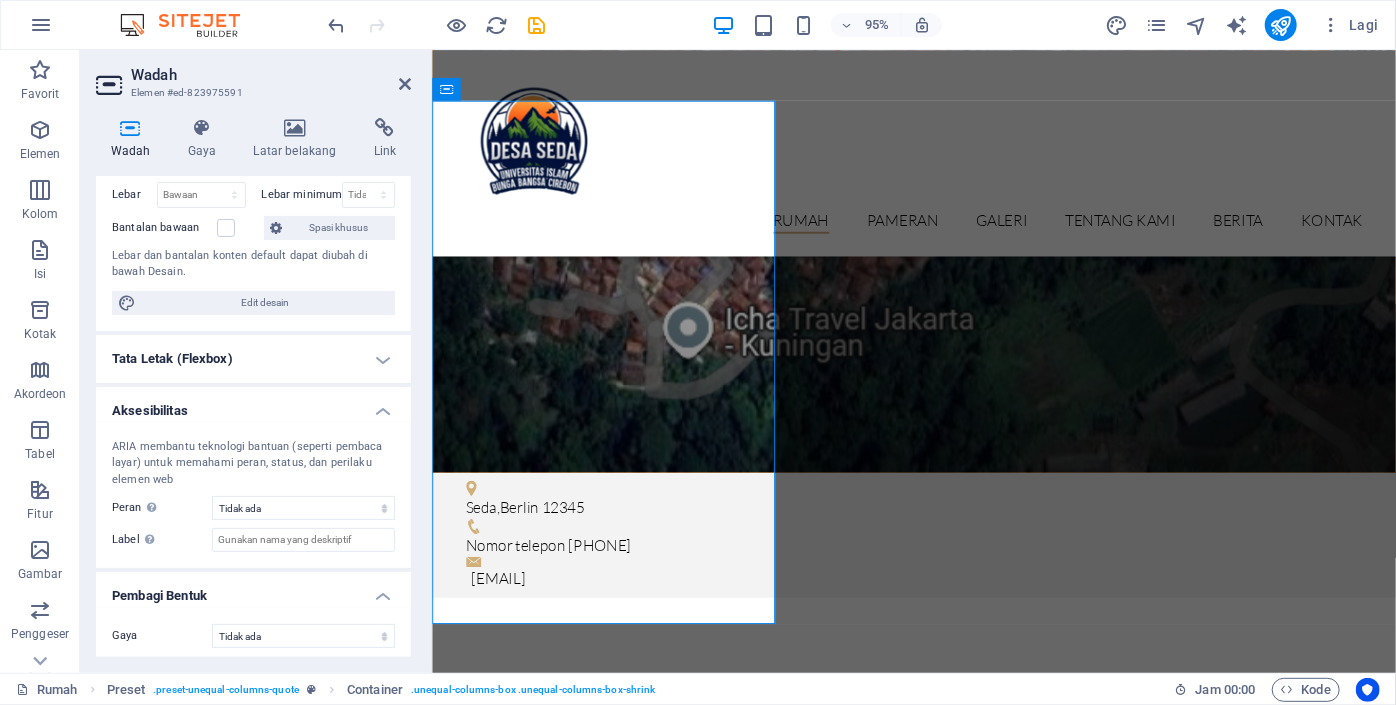 scroll, scrollTop: 148, scrollLeft: 0, axis: vertical 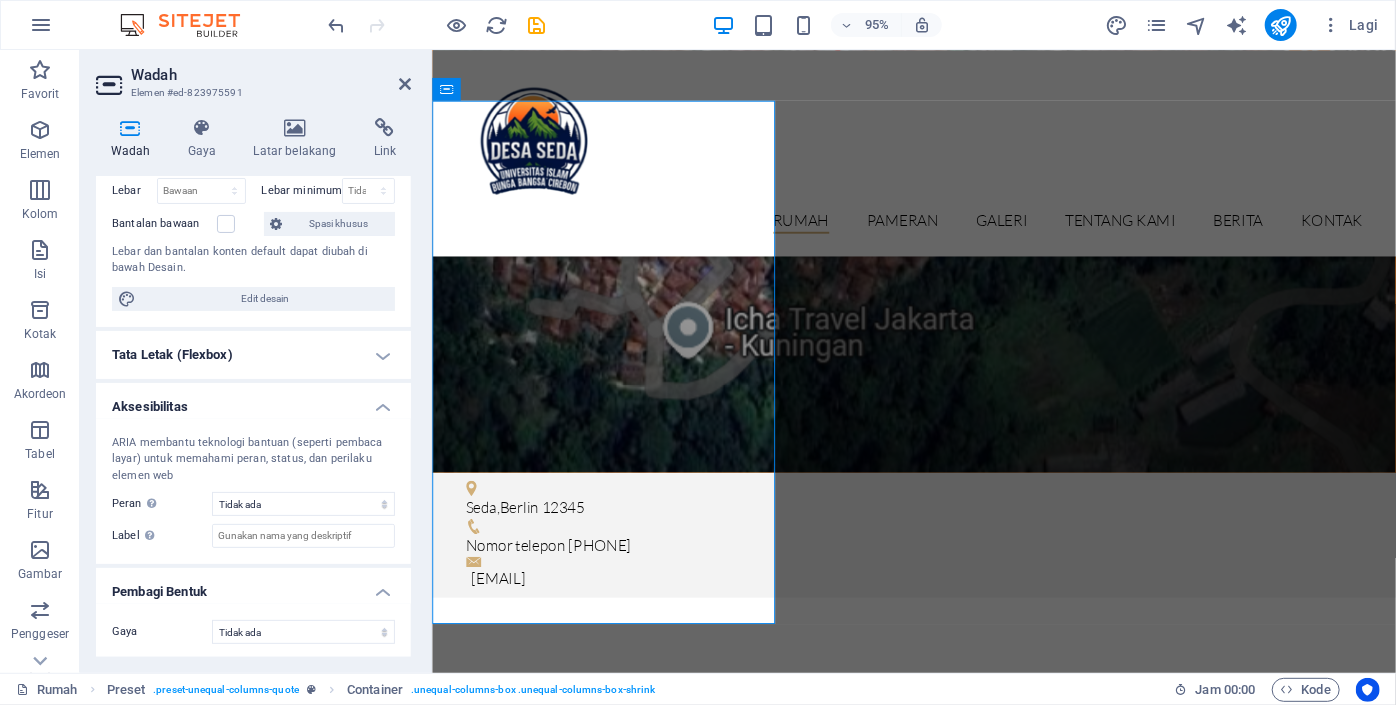 click at bounding box center (938, 1899) 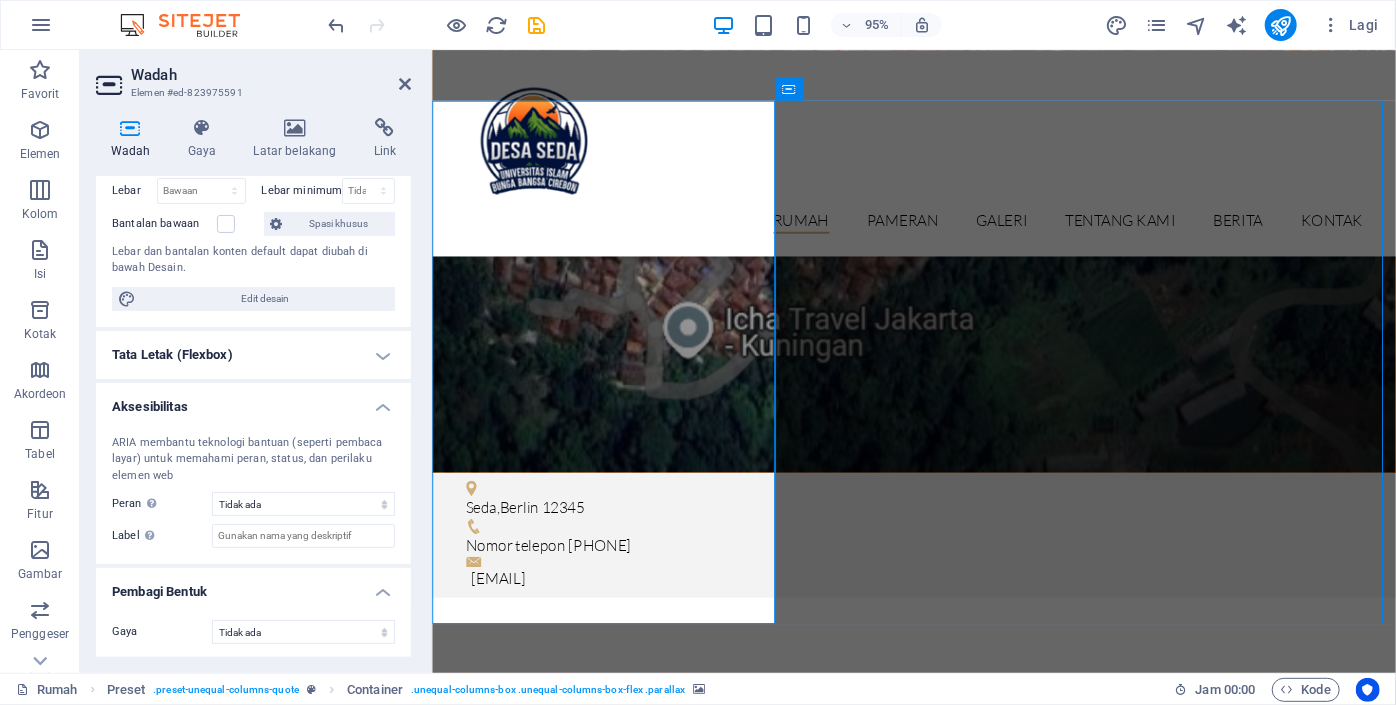 click at bounding box center [938, 1899] 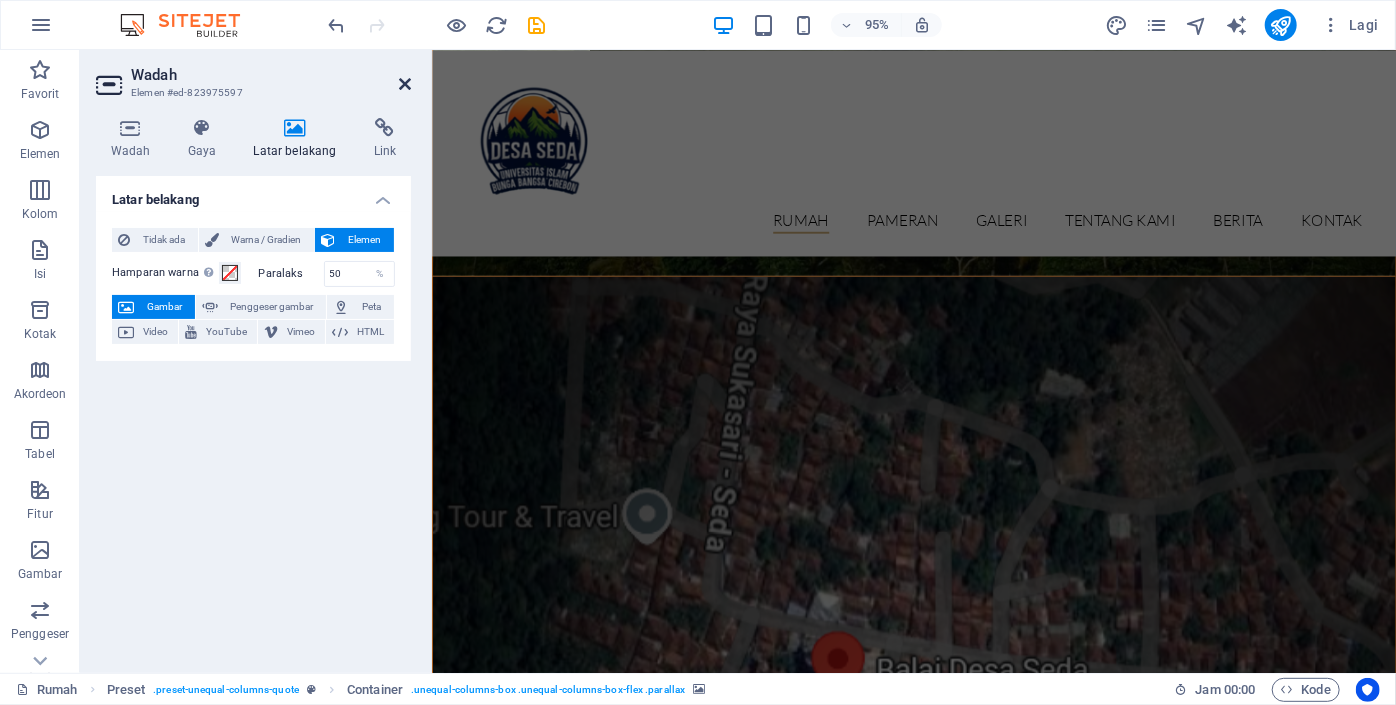 drag, startPoint x: 408, startPoint y: 92, endPoint x: 512, endPoint y: 173, distance: 131.82185 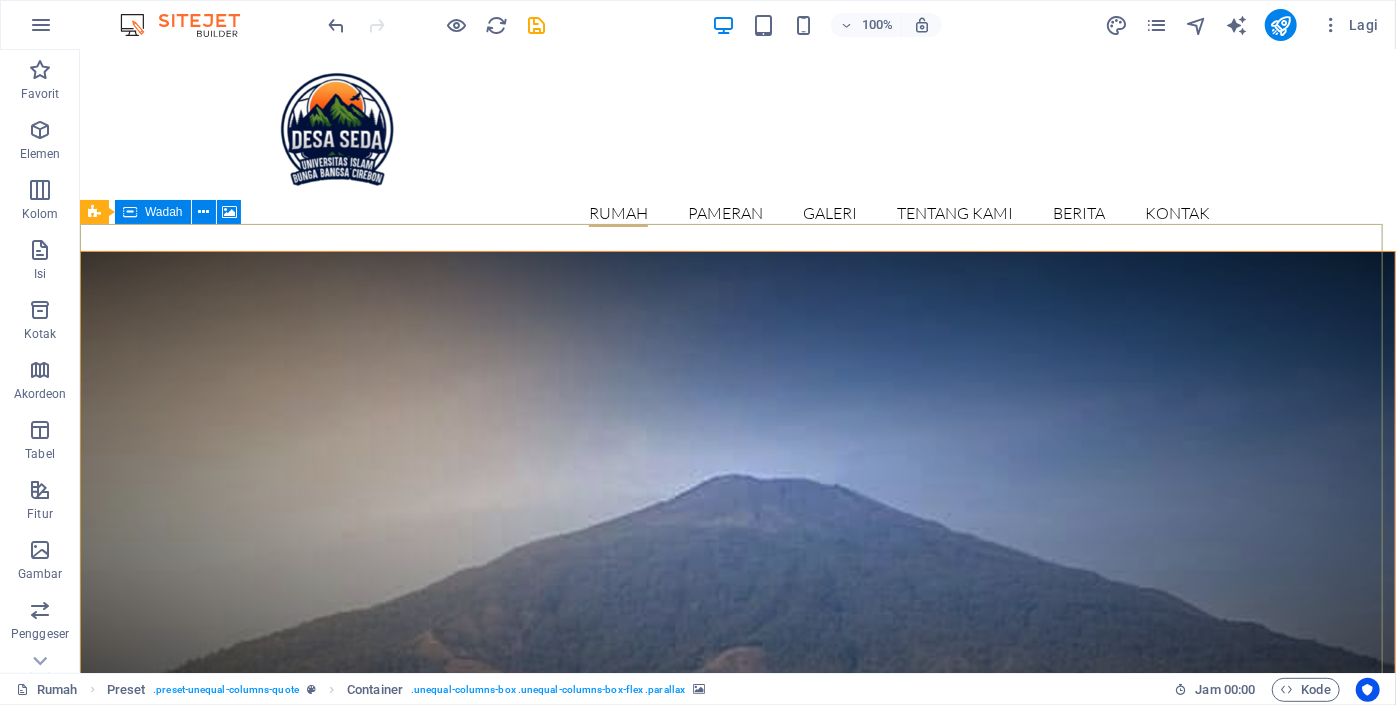 scroll, scrollTop: 0, scrollLeft: 0, axis: both 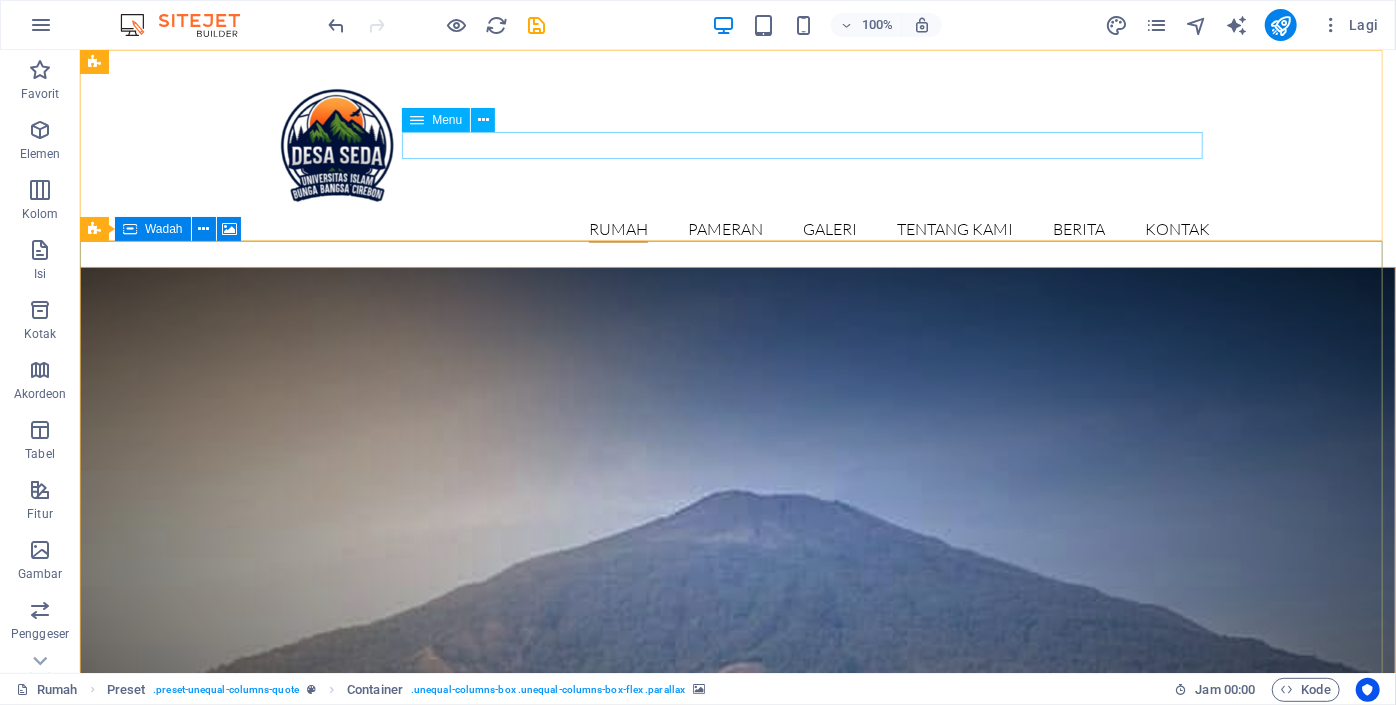click on "Rumah Pameran Tampilan detail Galeri Tentang kami Berita Kontak" at bounding box center [737, 229] 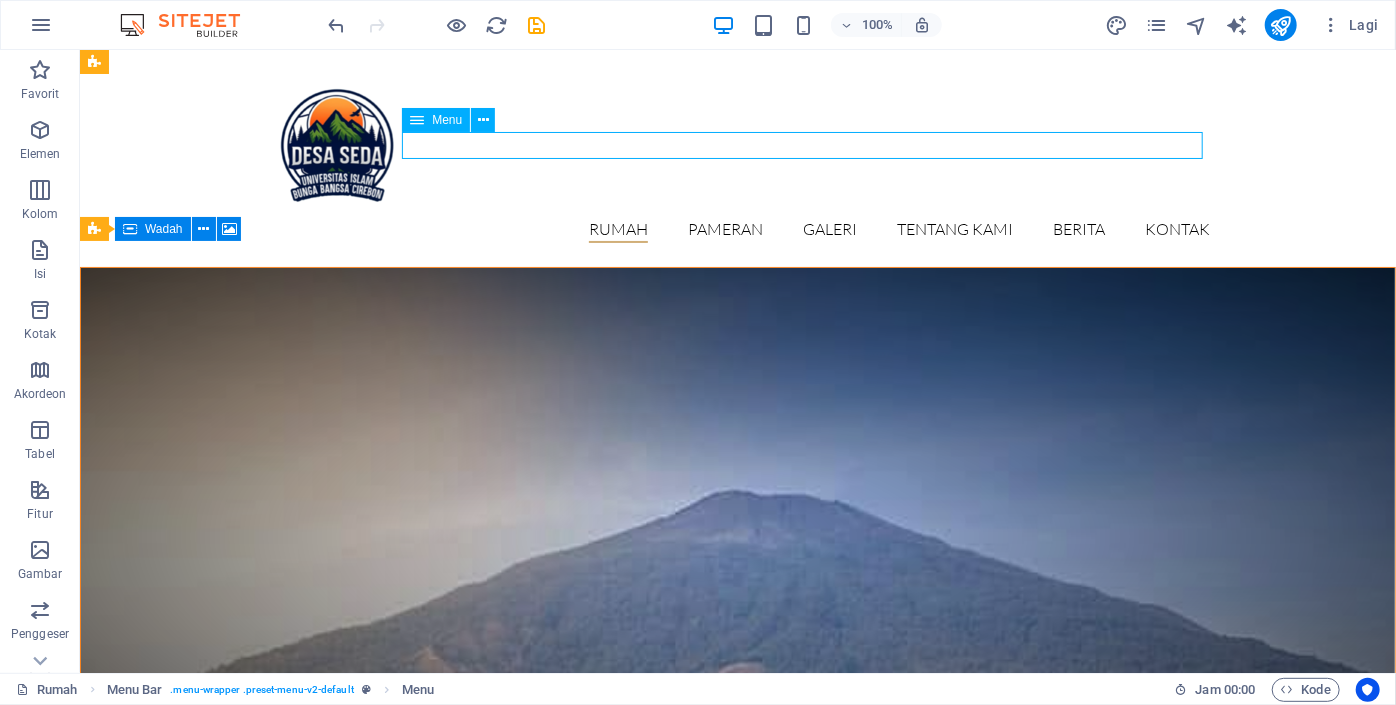 click on "Rumah Pameran Tampilan detail Galeri Tentang kami Berita Kontak" at bounding box center [737, 229] 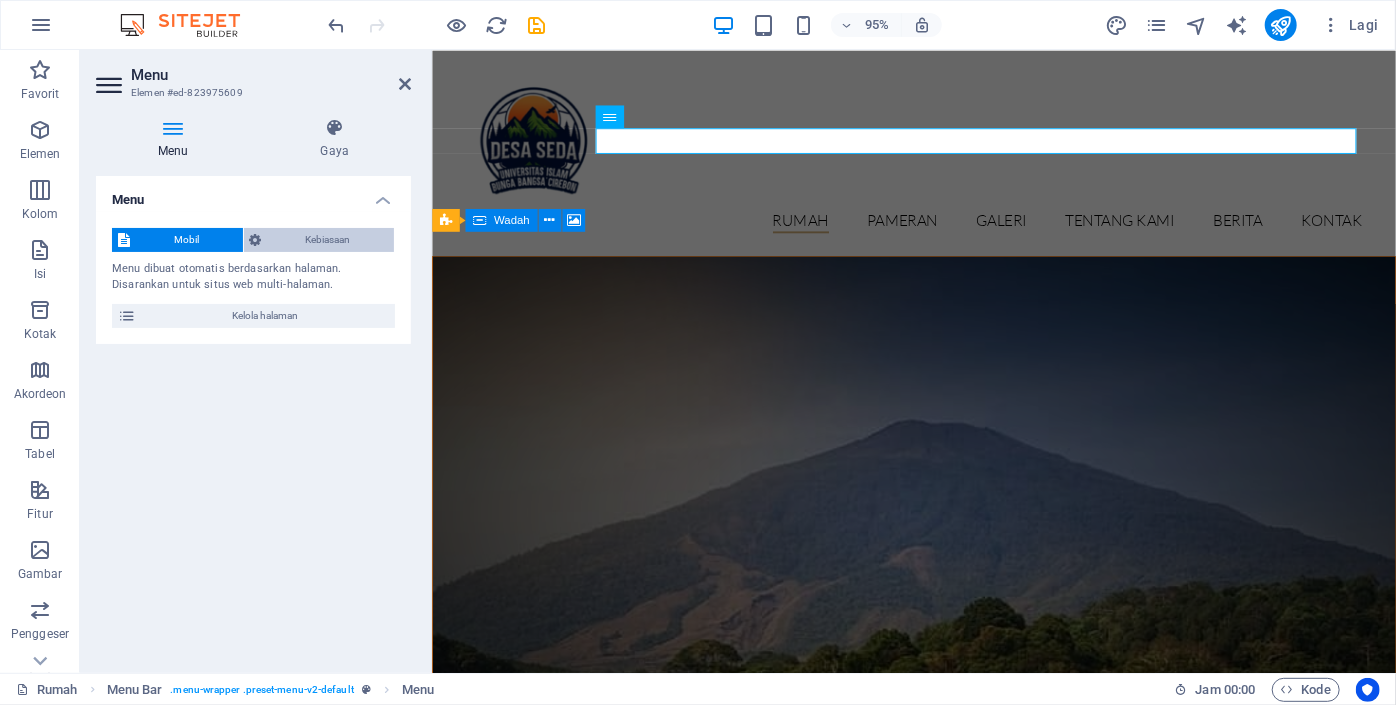 click on "Kebiasaan" at bounding box center (328, 240) 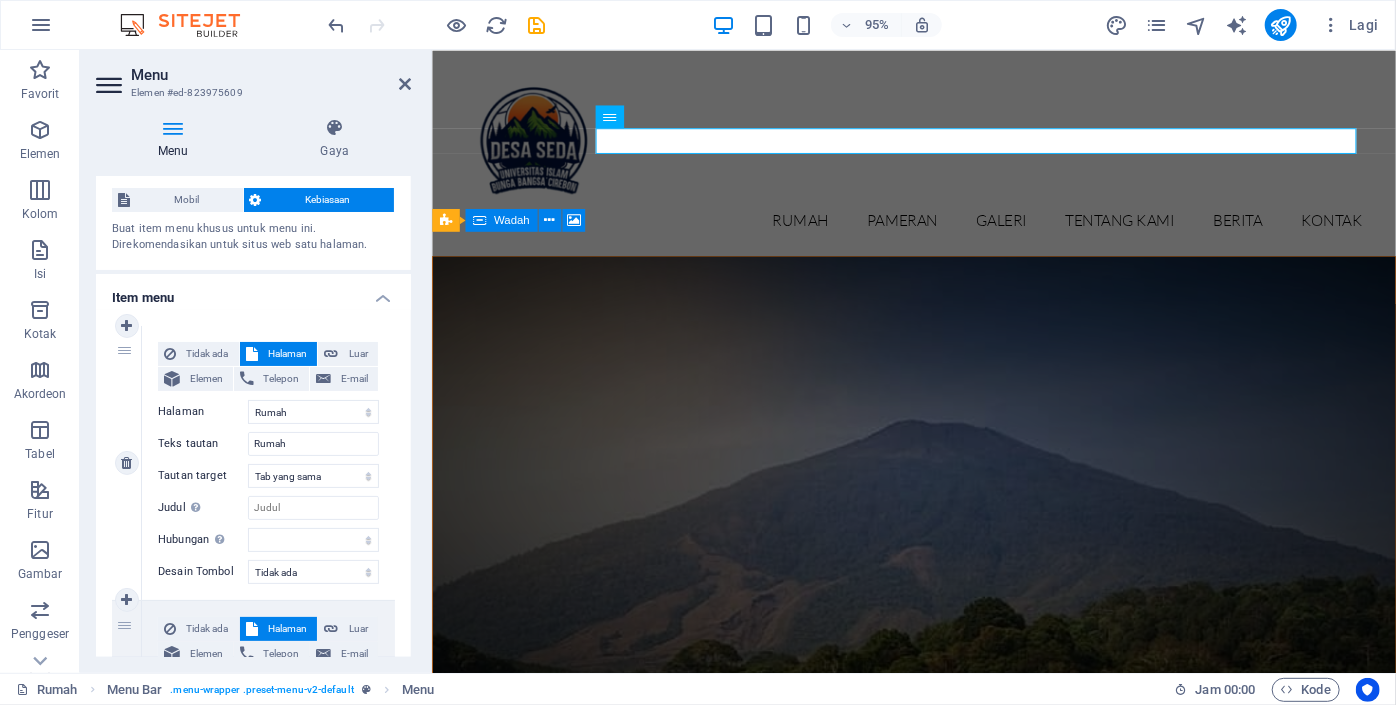 scroll, scrollTop: 40, scrollLeft: 0, axis: vertical 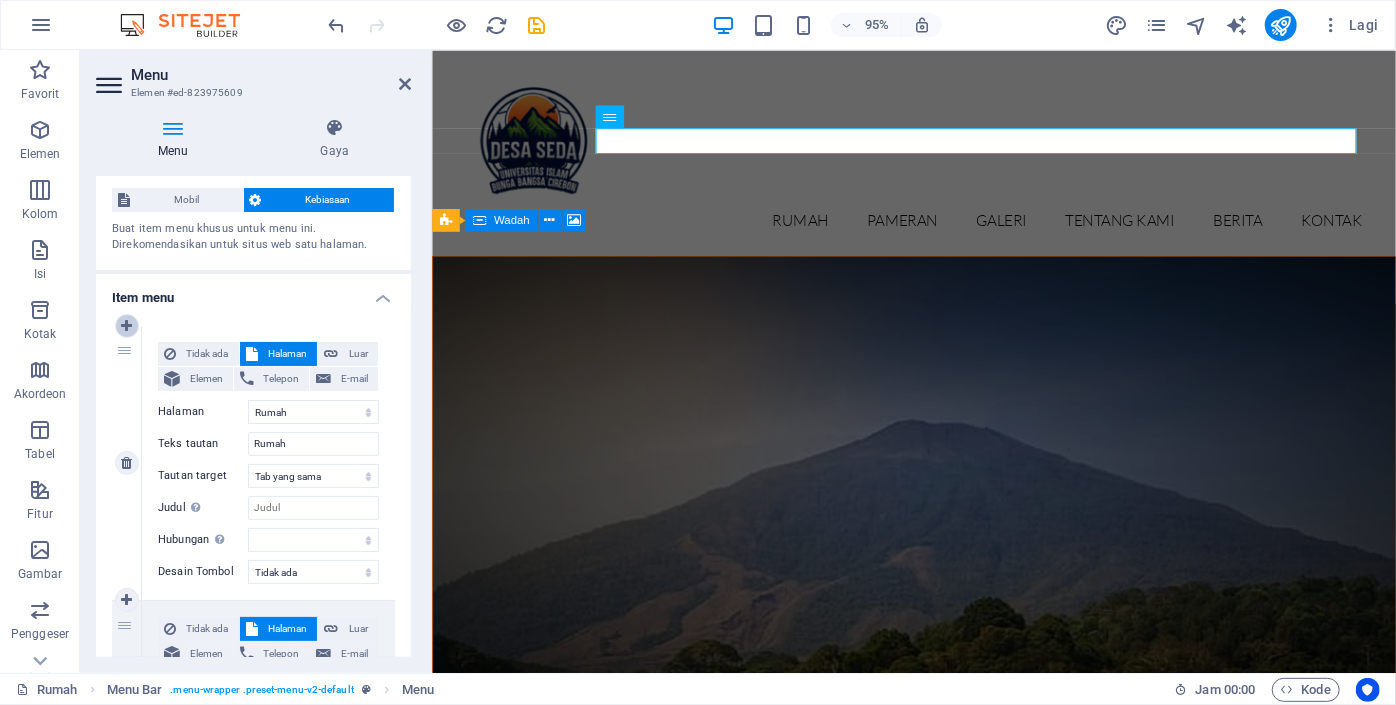 click at bounding box center (126, 326) 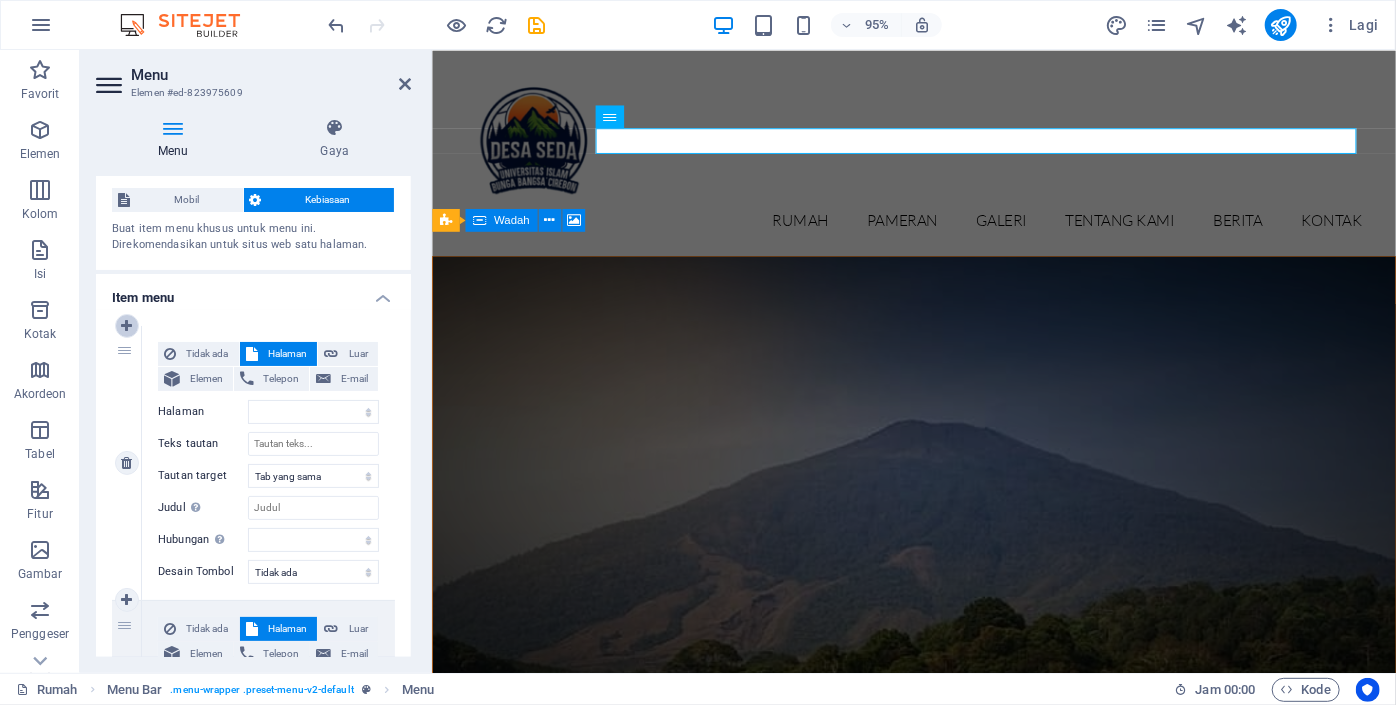 type on "Tentang kami" 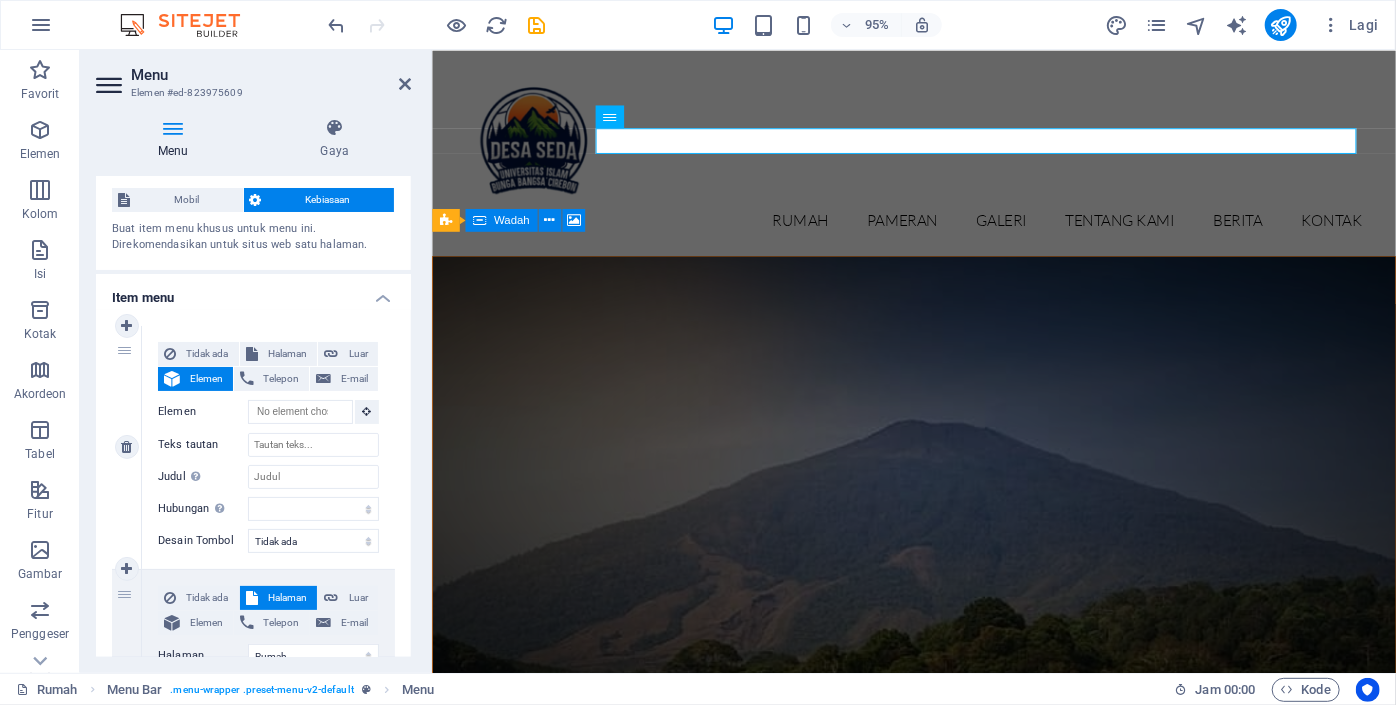select on "0" 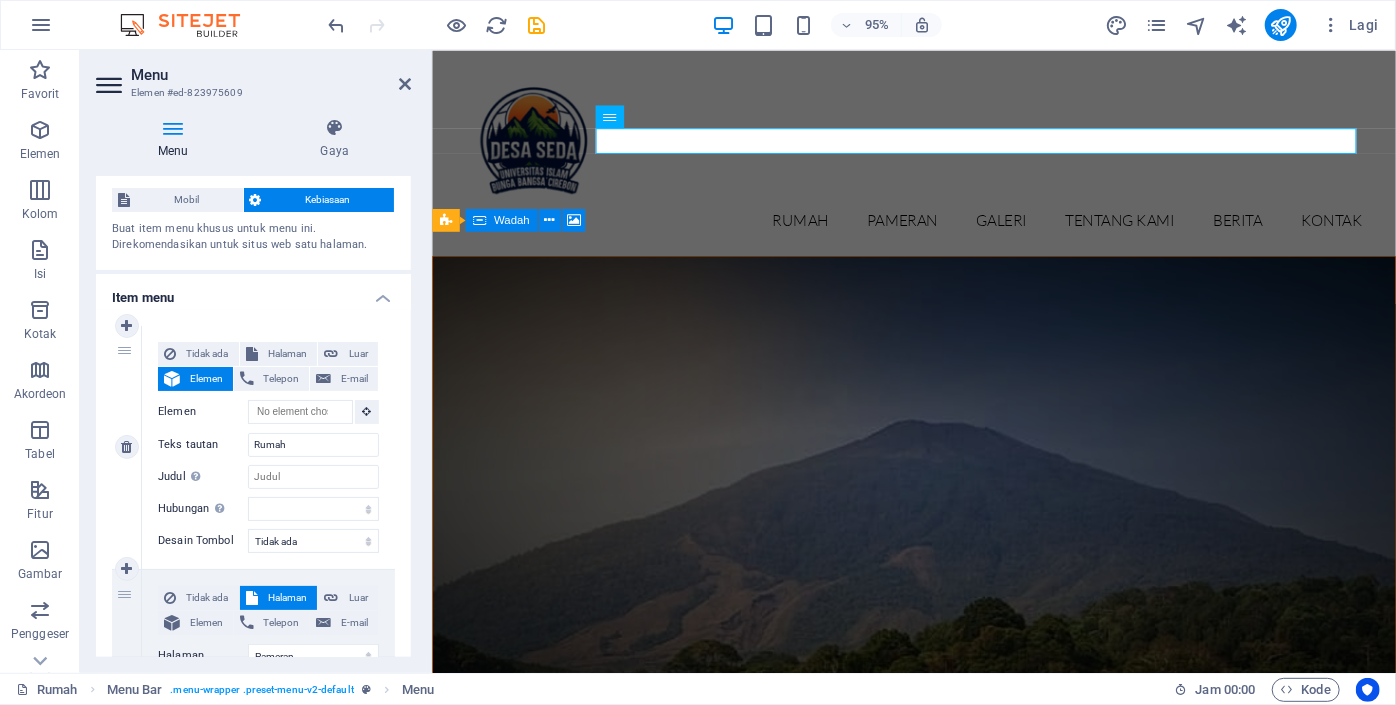 select on "2" 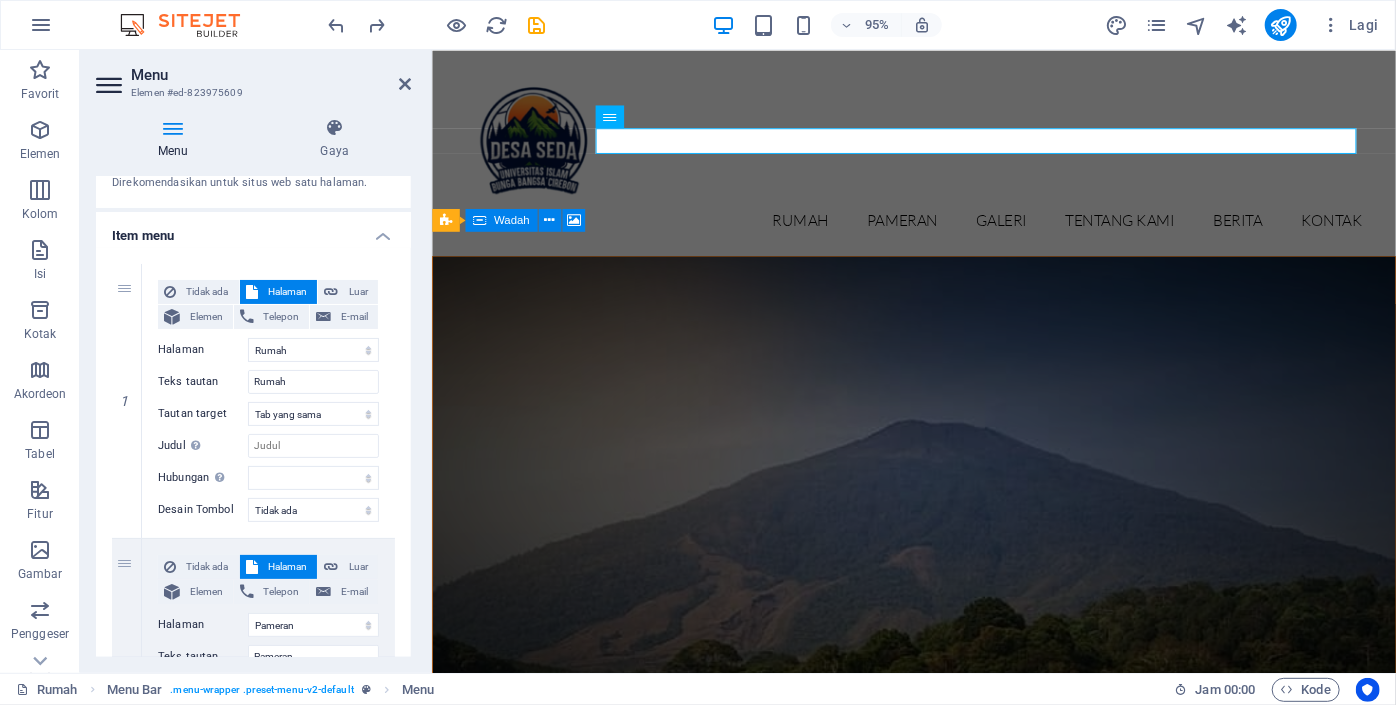 scroll, scrollTop: 104, scrollLeft: 0, axis: vertical 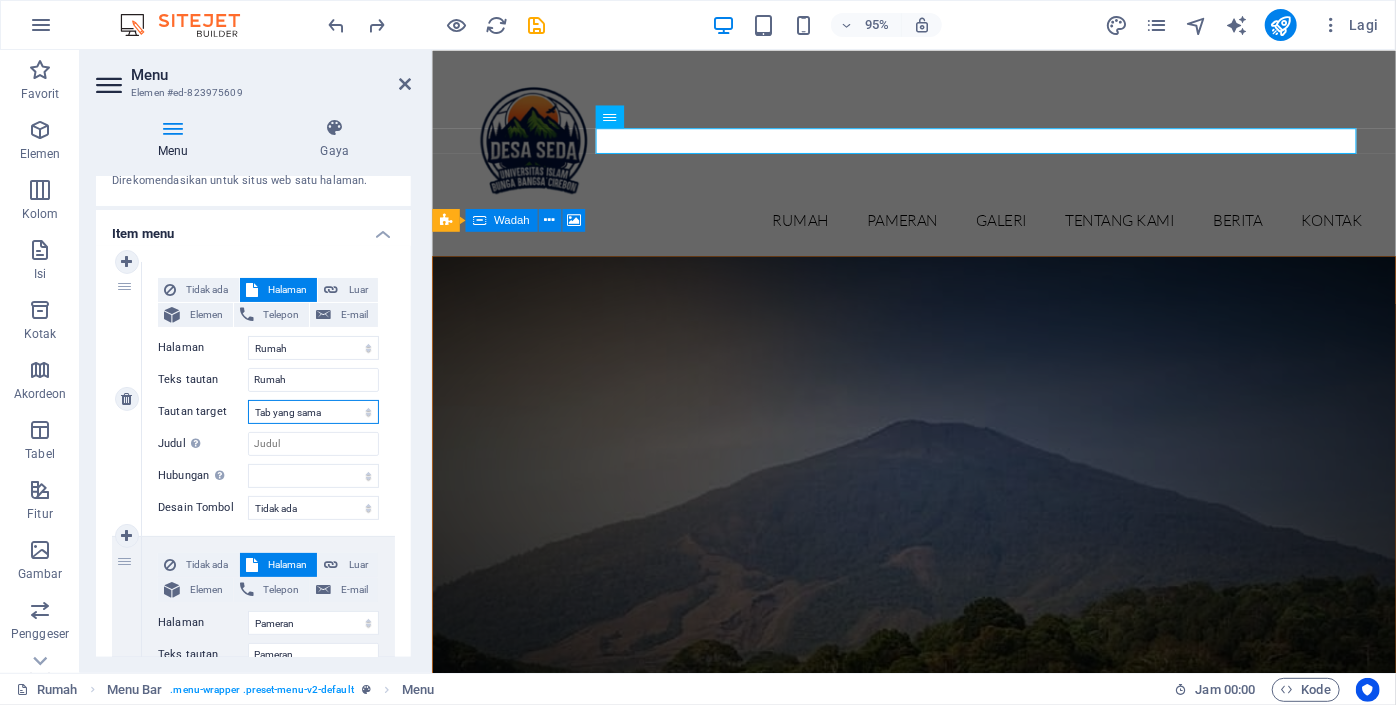 click on "Tab baru Tab yang sama Hamparan" at bounding box center (313, 412) 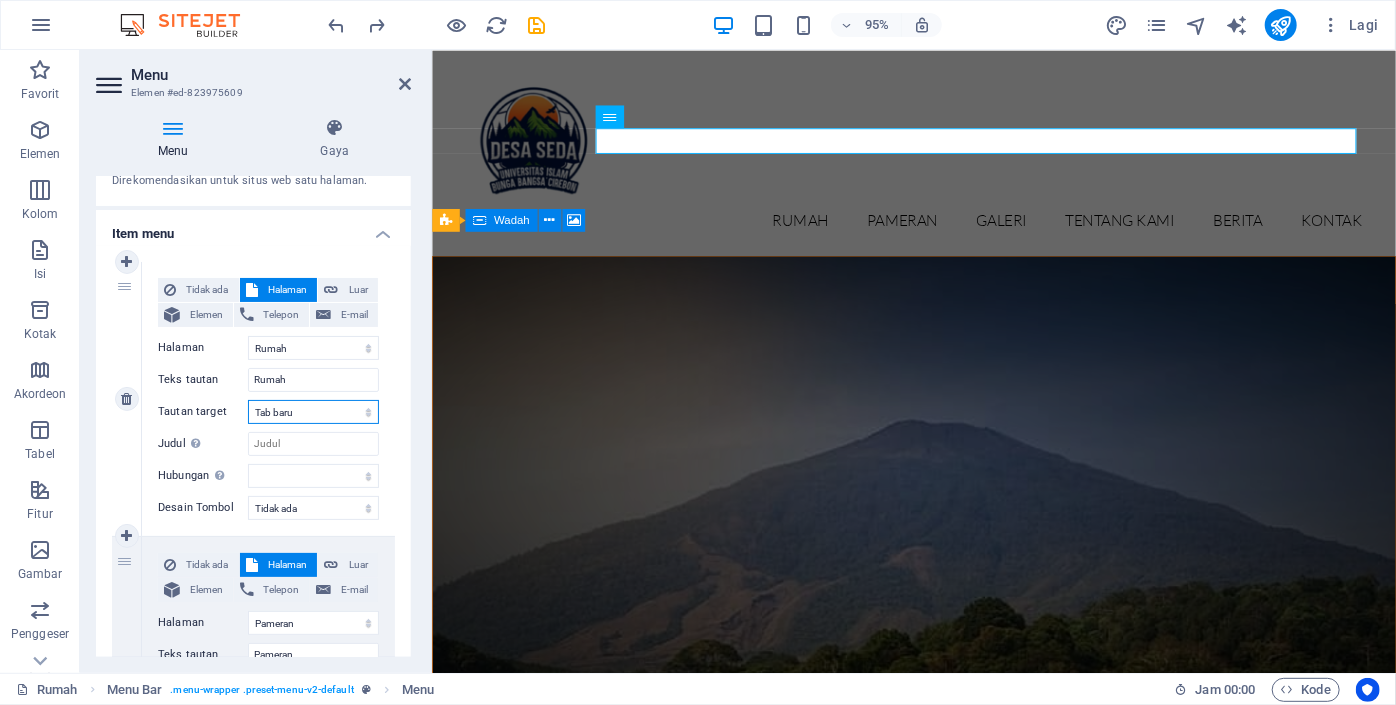 click on "Tab baru Tab yang sama Hamparan" at bounding box center (313, 412) 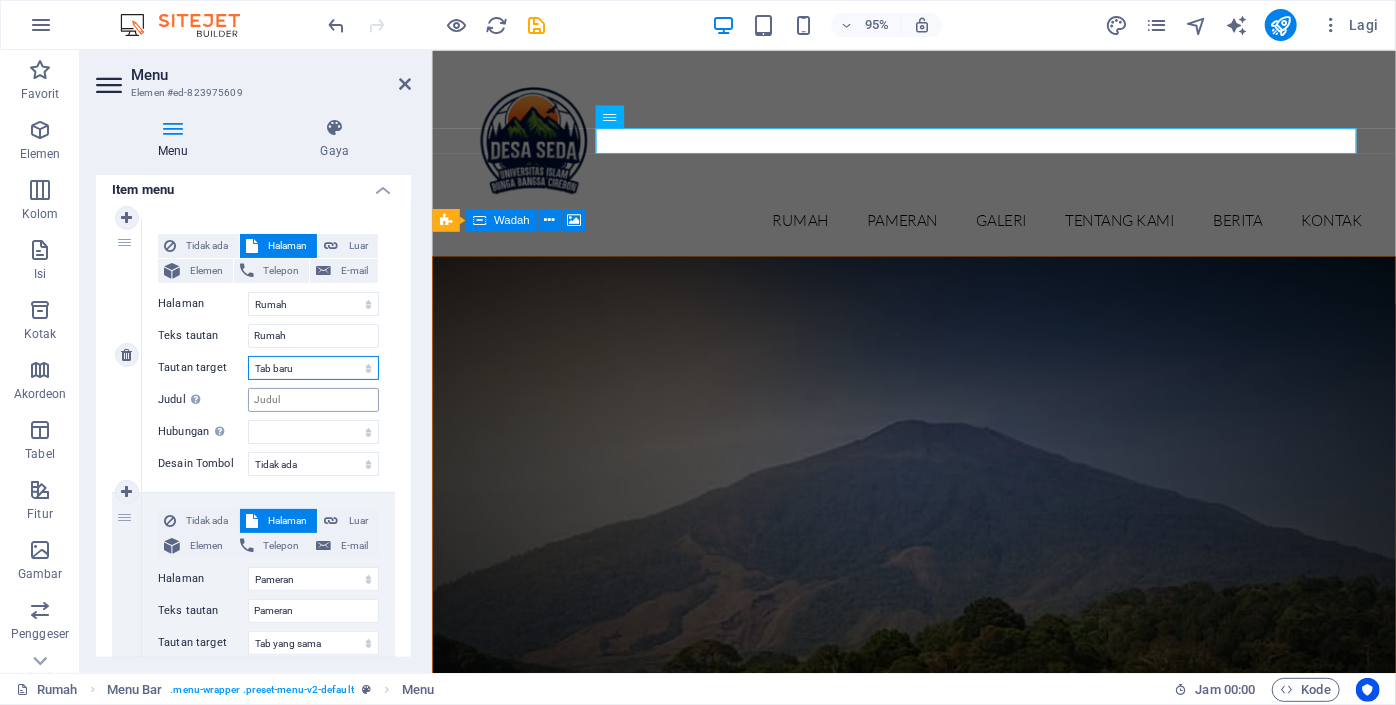 scroll, scrollTop: 162, scrollLeft: 0, axis: vertical 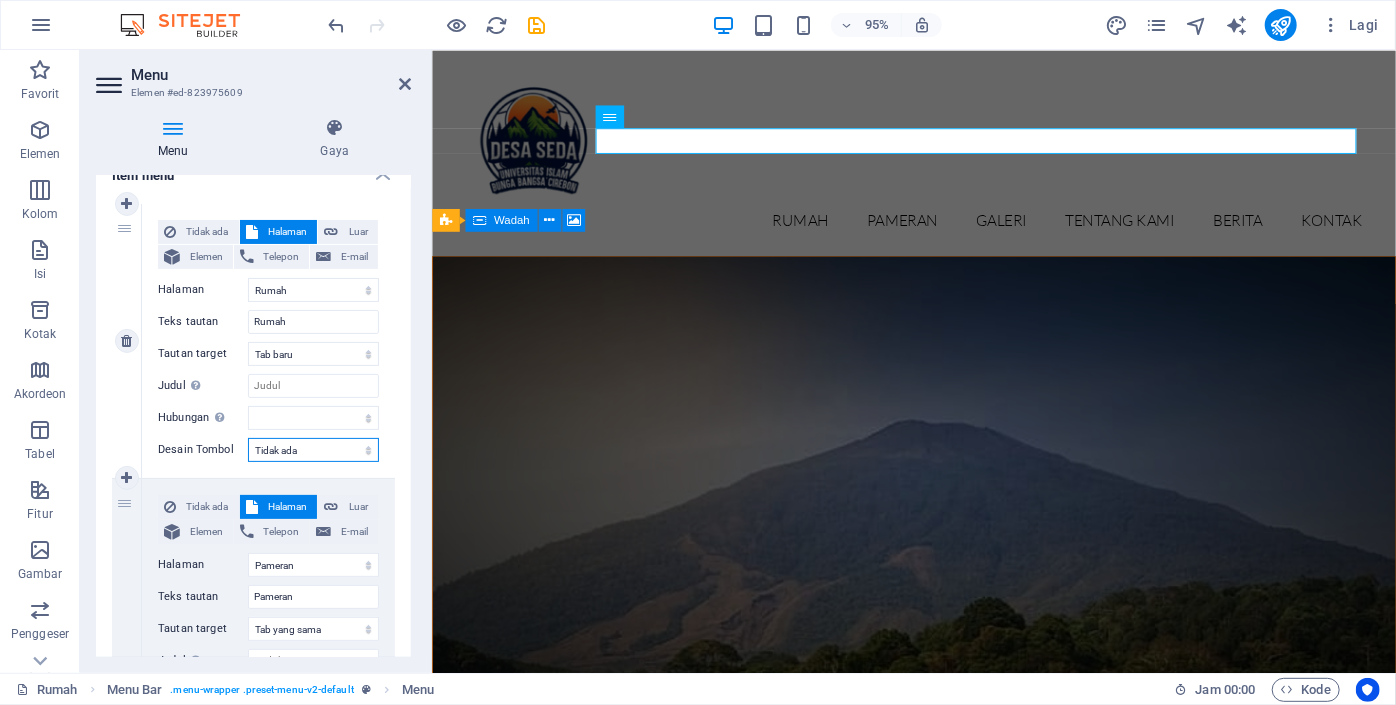 click on "Tidak ada Bawaan Utama Sekunder" at bounding box center [313, 450] 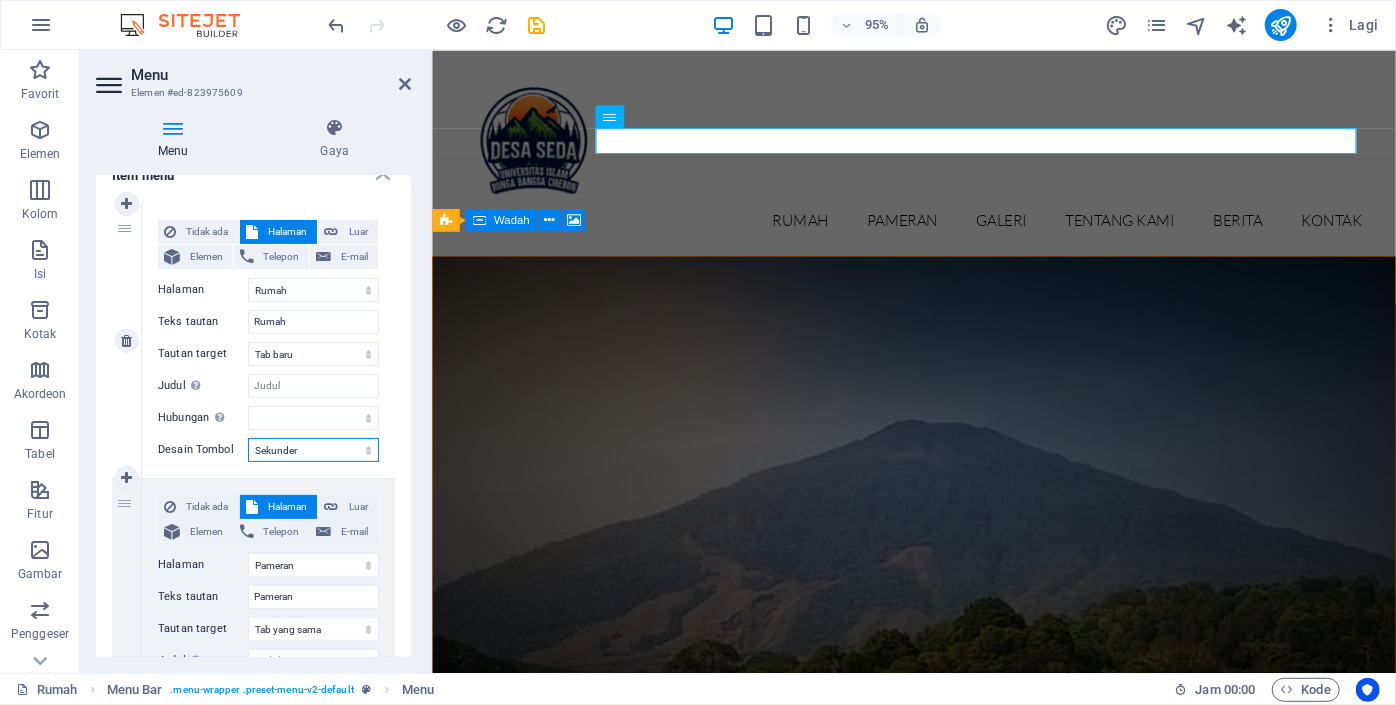 click on "Tidak ada Bawaan Utama Sekunder" at bounding box center (313, 450) 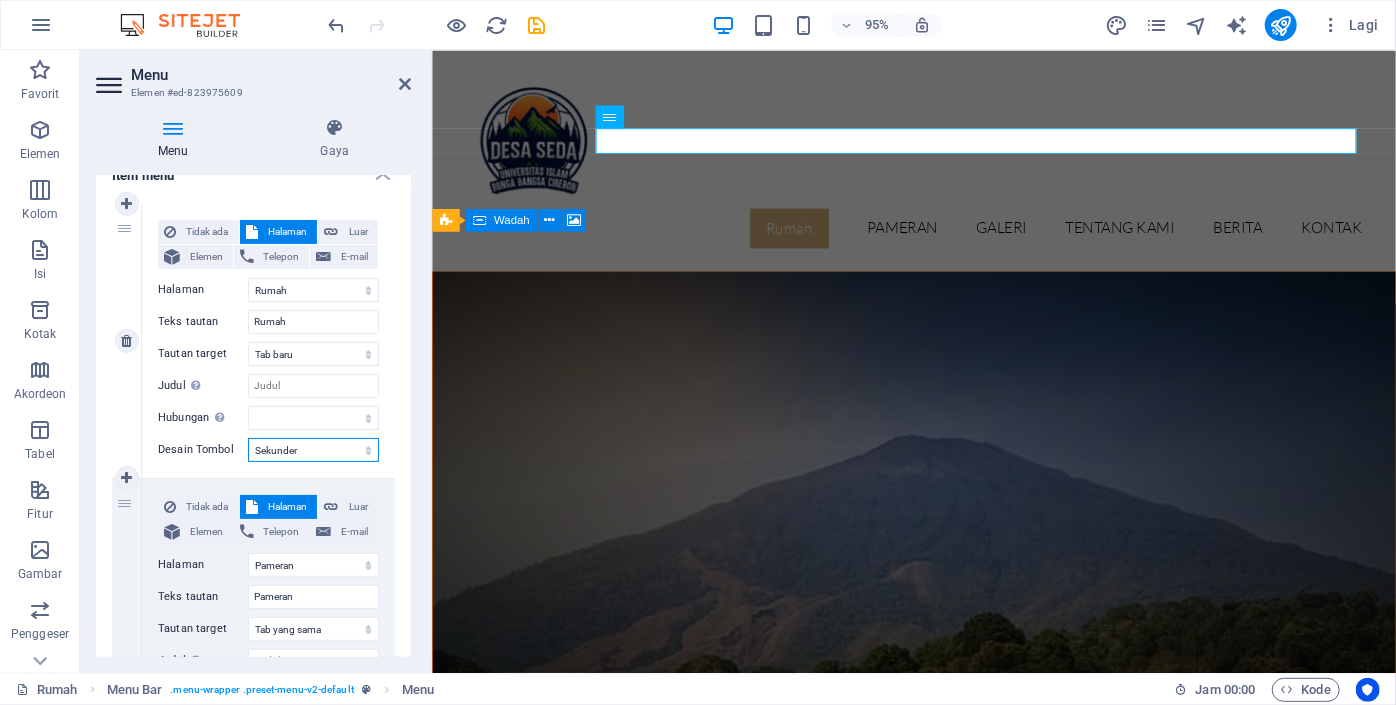 select 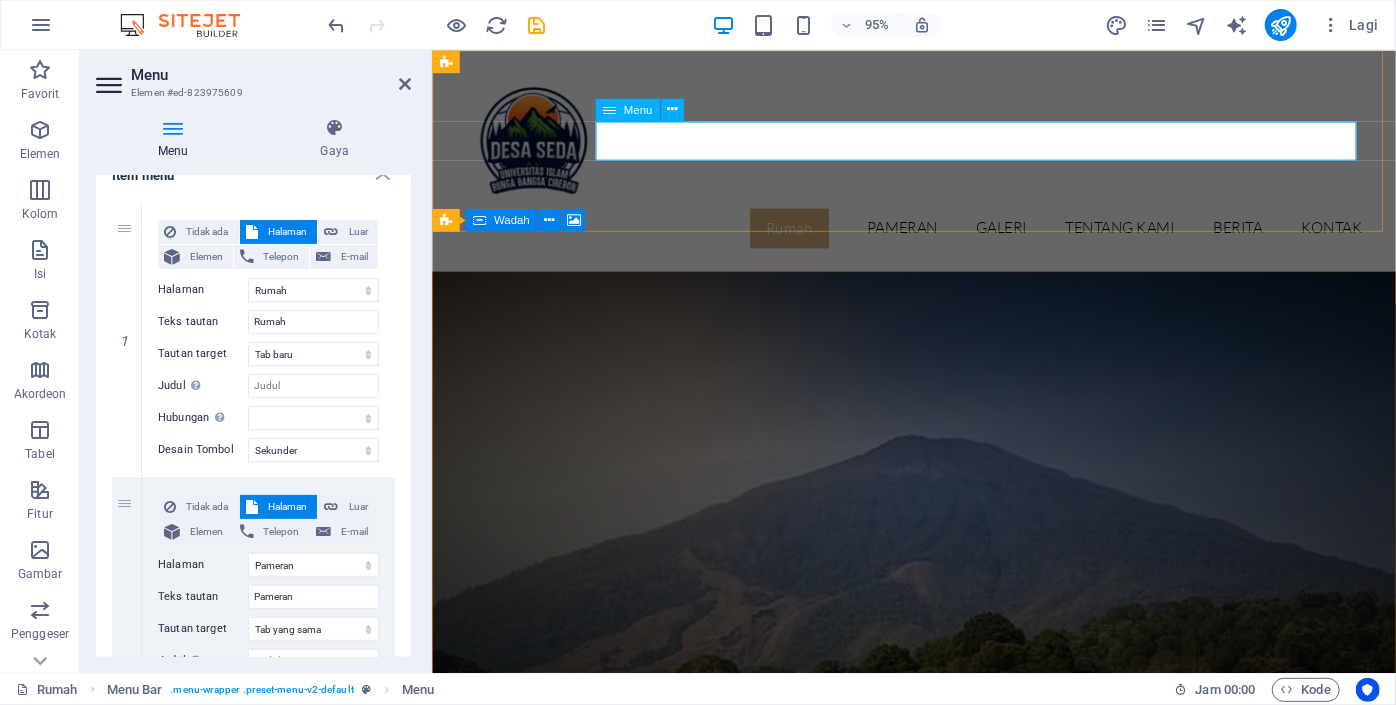 click on "Rumah Pameran Tampilan detail Galeri Tentang kami Berita Kontak" at bounding box center (939, 237) 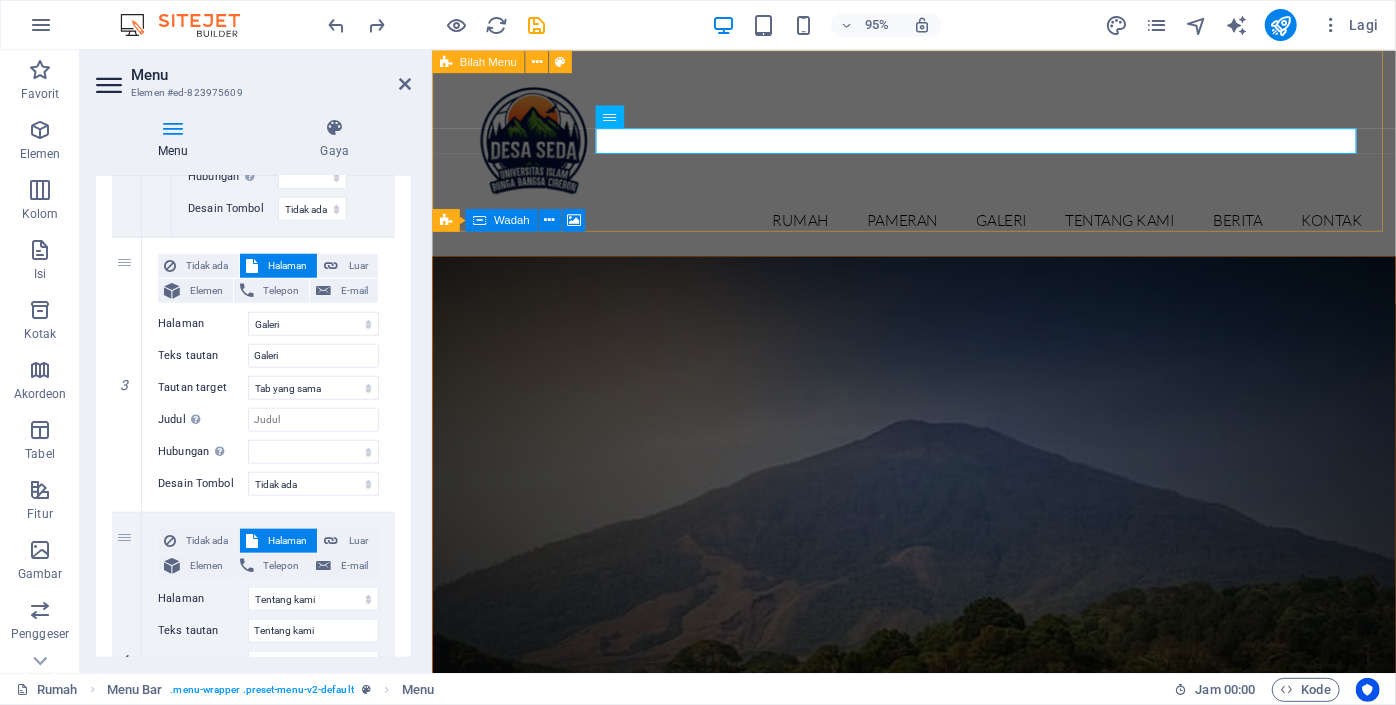 scroll, scrollTop: 994, scrollLeft: 0, axis: vertical 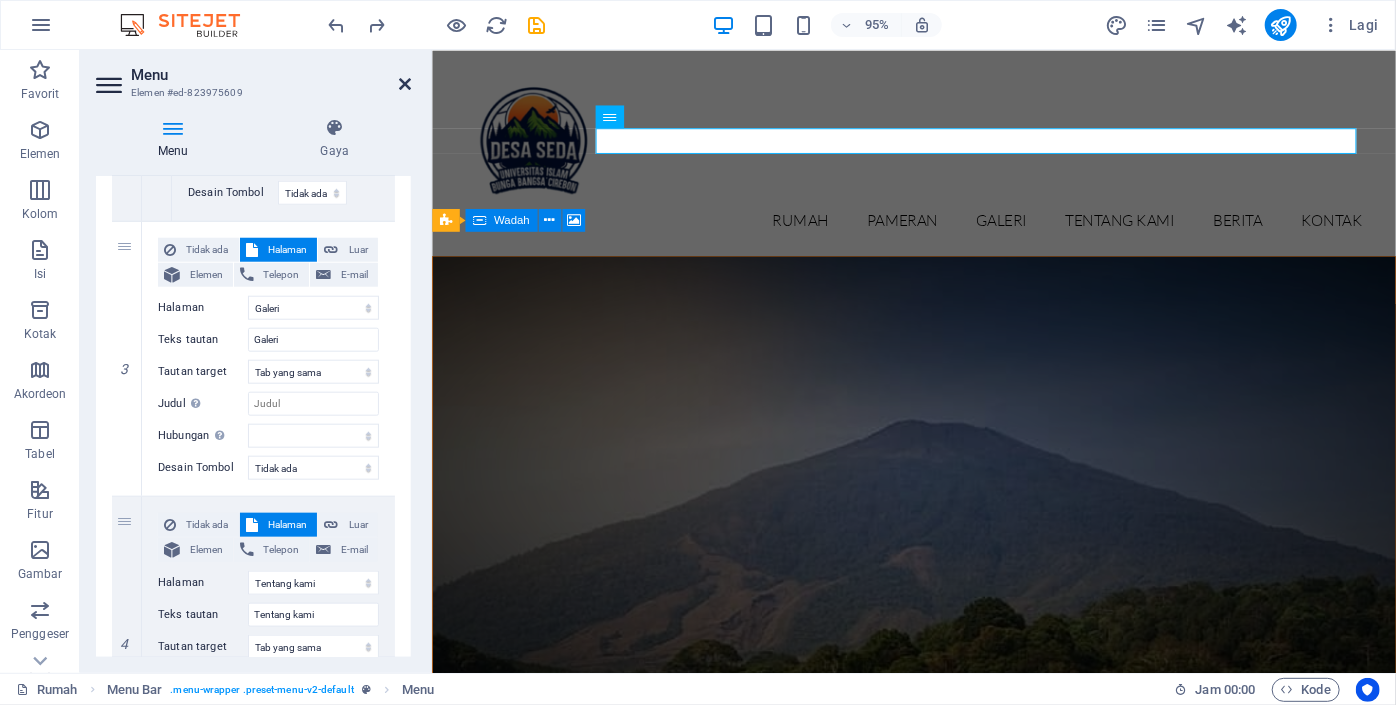 click at bounding box center [405, 84] 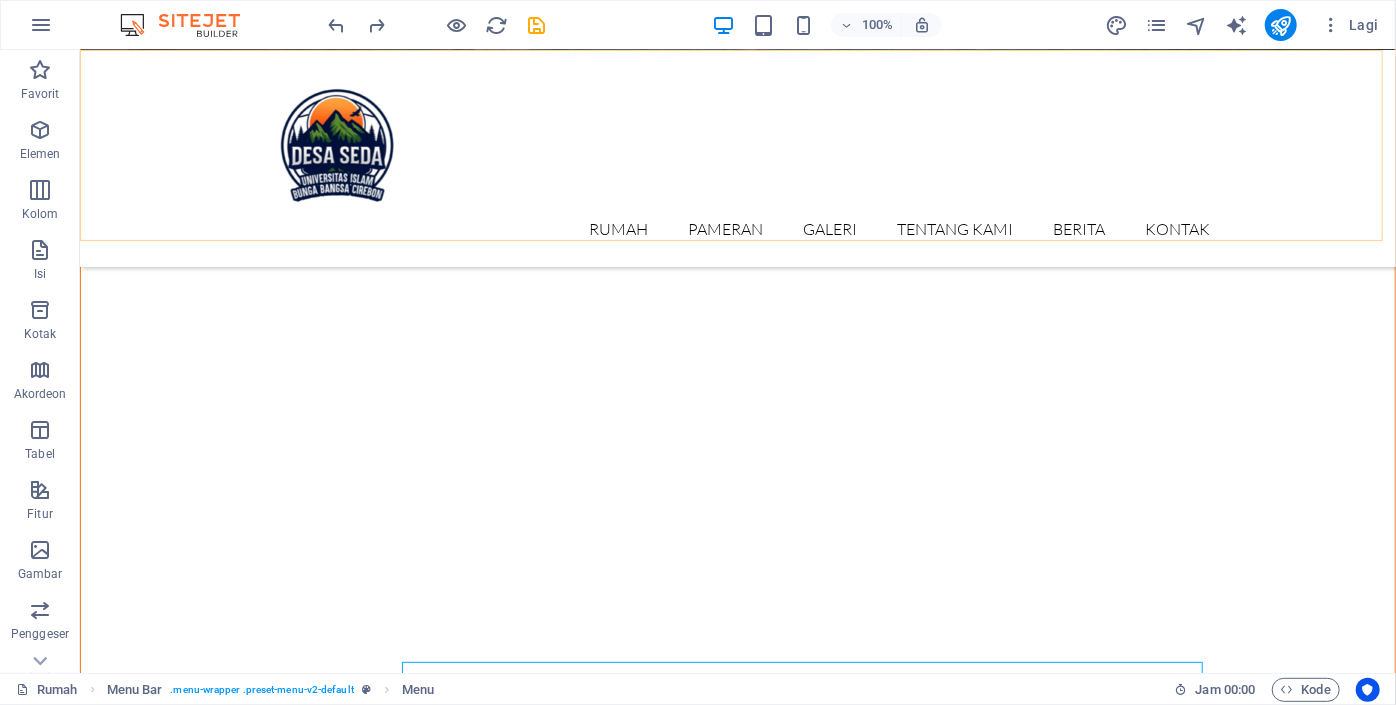 scroll, scrollTop: 0, scrollLeft: 0, axis: both 